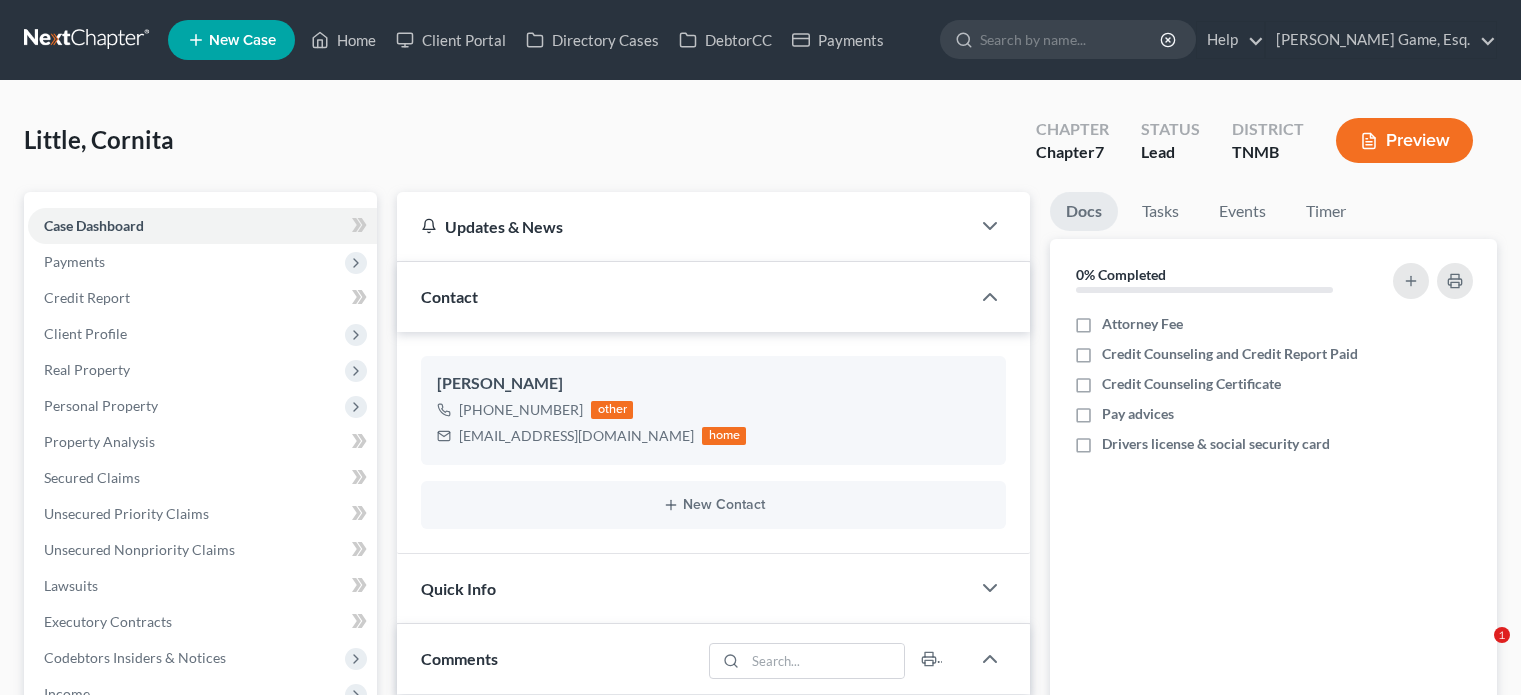 scroll, scrollTop: 100, scrollLeft: 0, axis: vertical 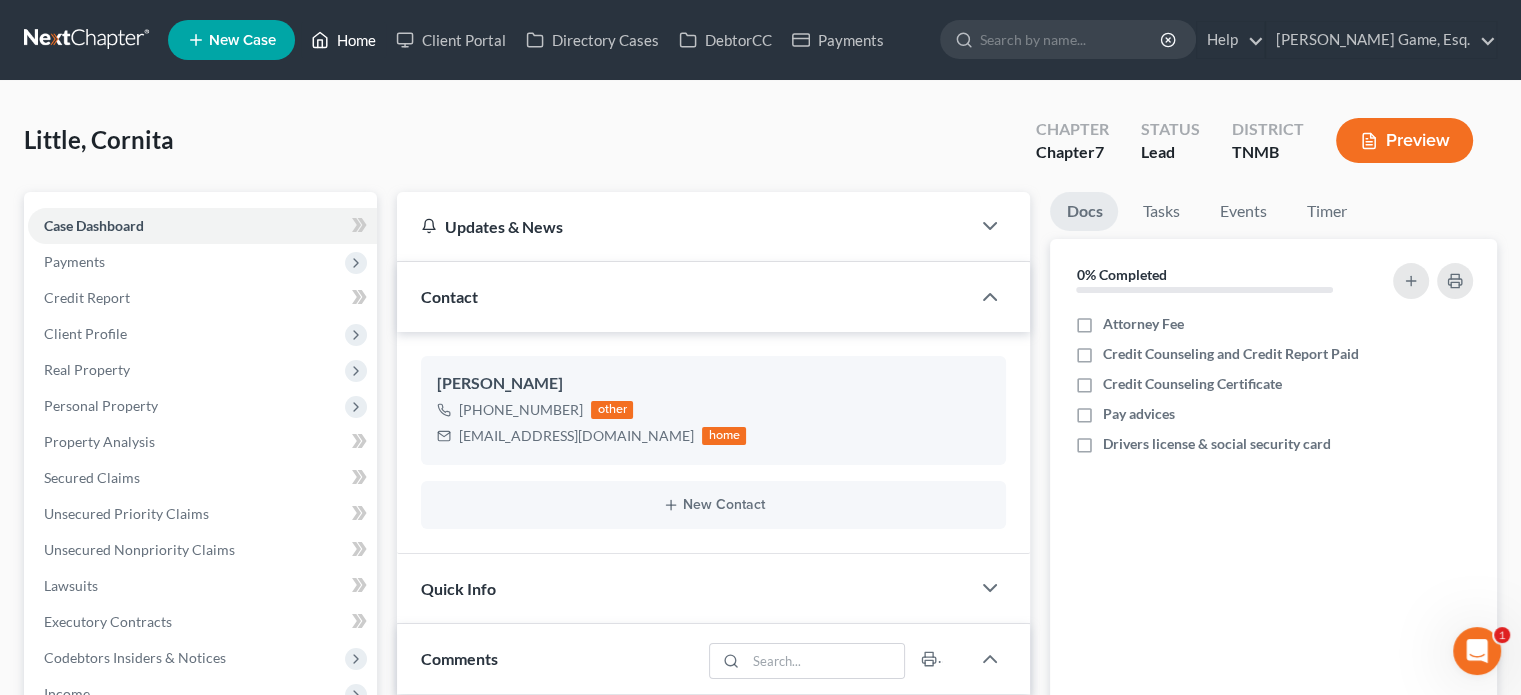 click 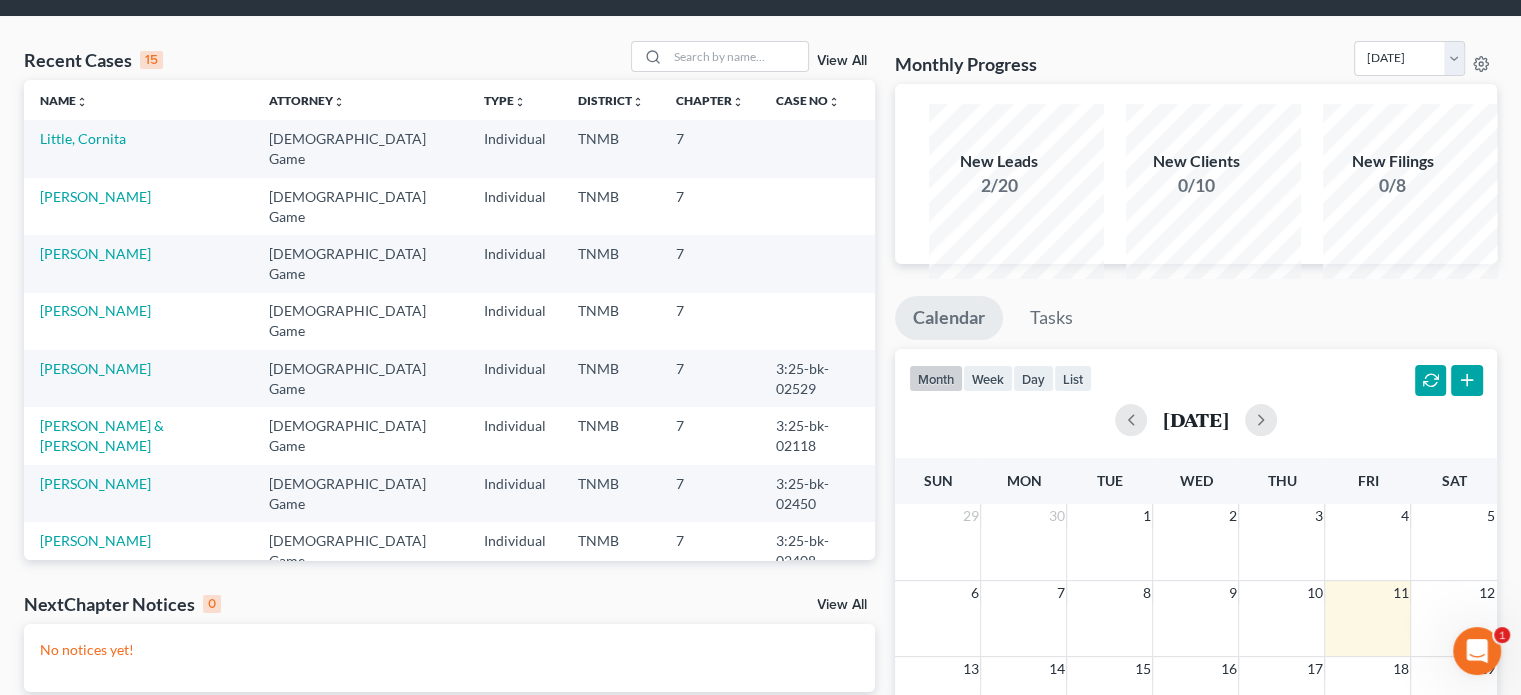scroll, scrollTop: 100, scrollLeft: 0, axis: vertical 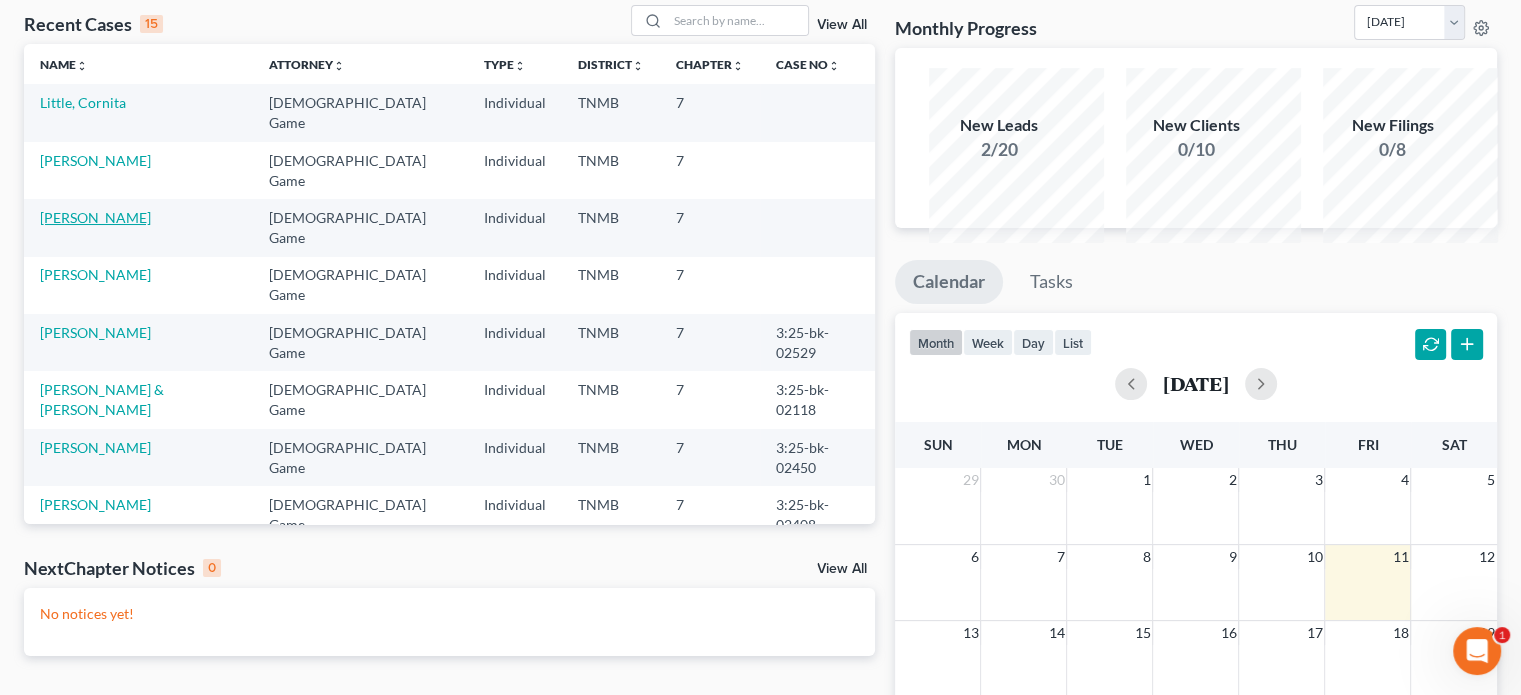 click on "[PERSON_NAME]" at bounding box center (95, 217) 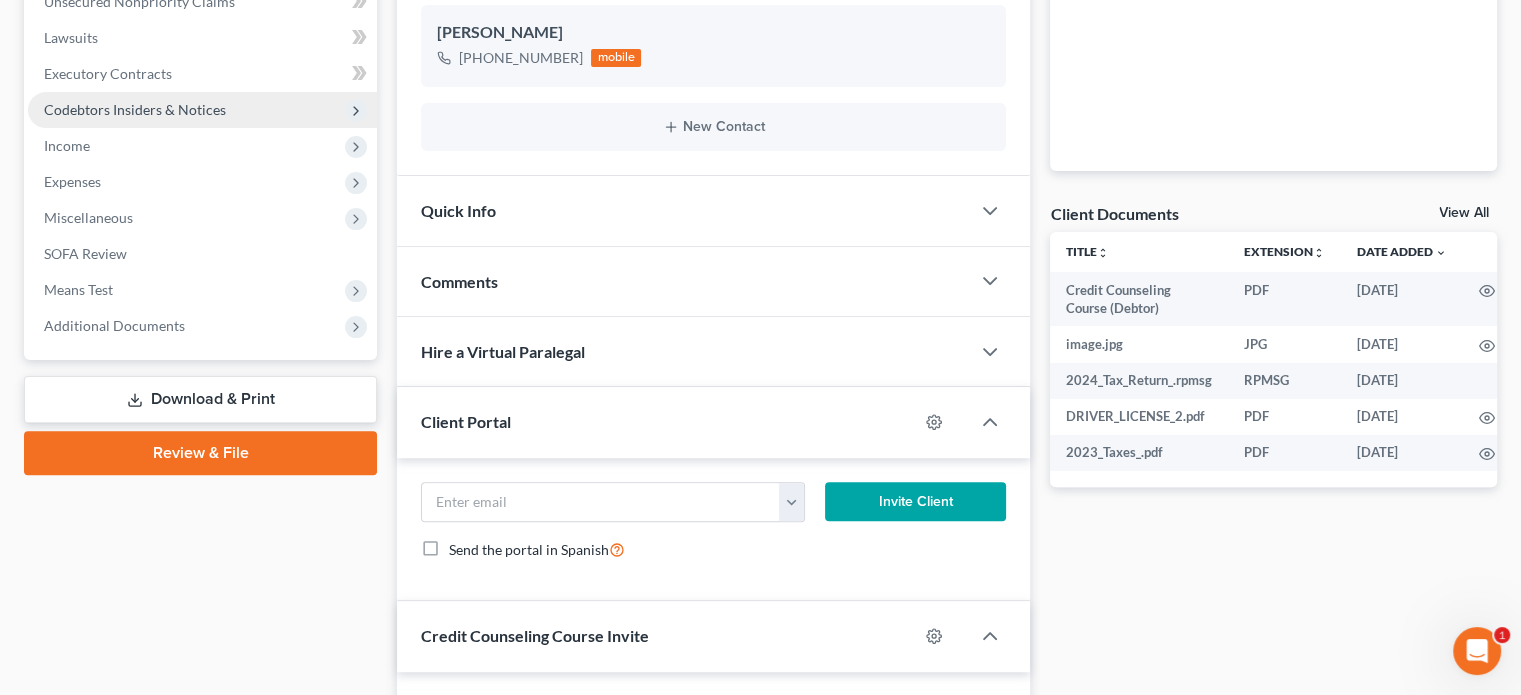 scroll, scrollTop: 500, scrollLeft: 0, axis: vertical 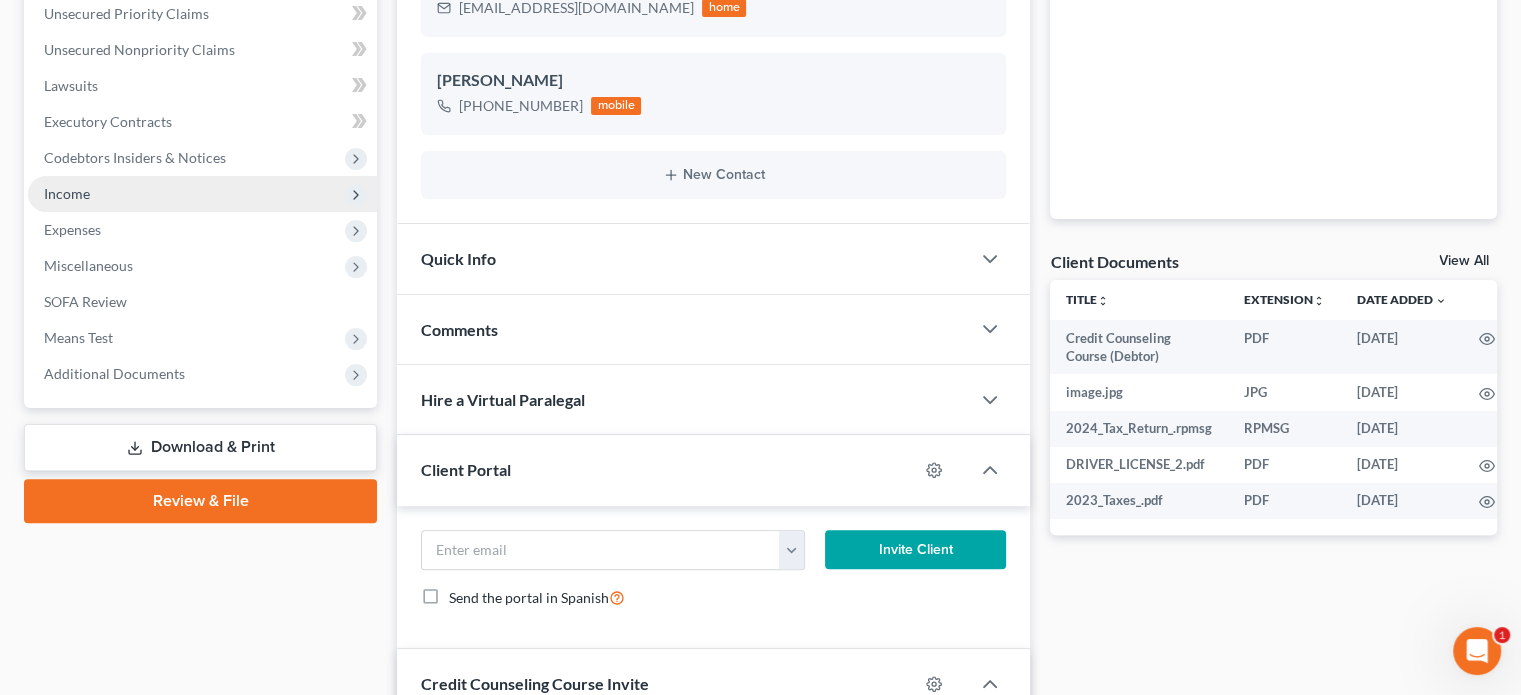 click on "Income" at bounding box center (202, 194) 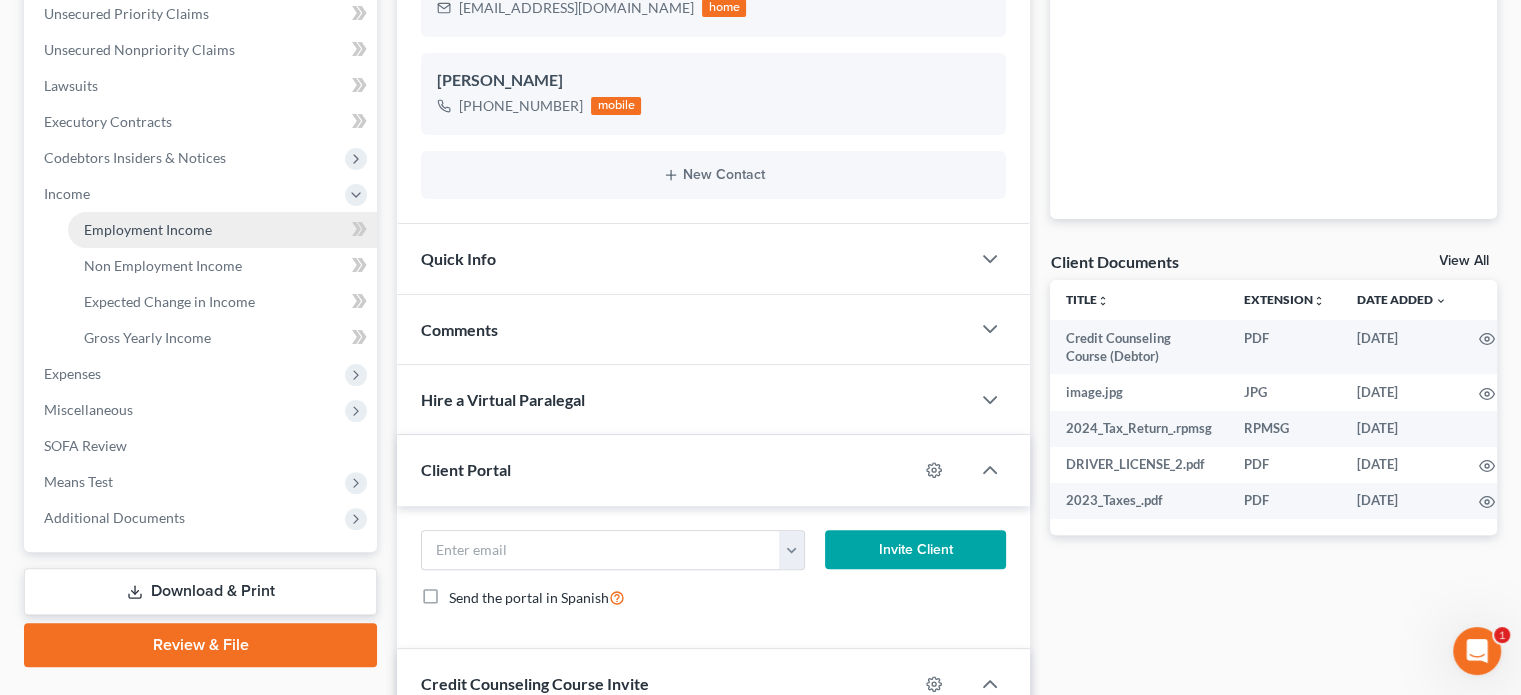 click on "Employment Income" at bounding box center (148, 229) 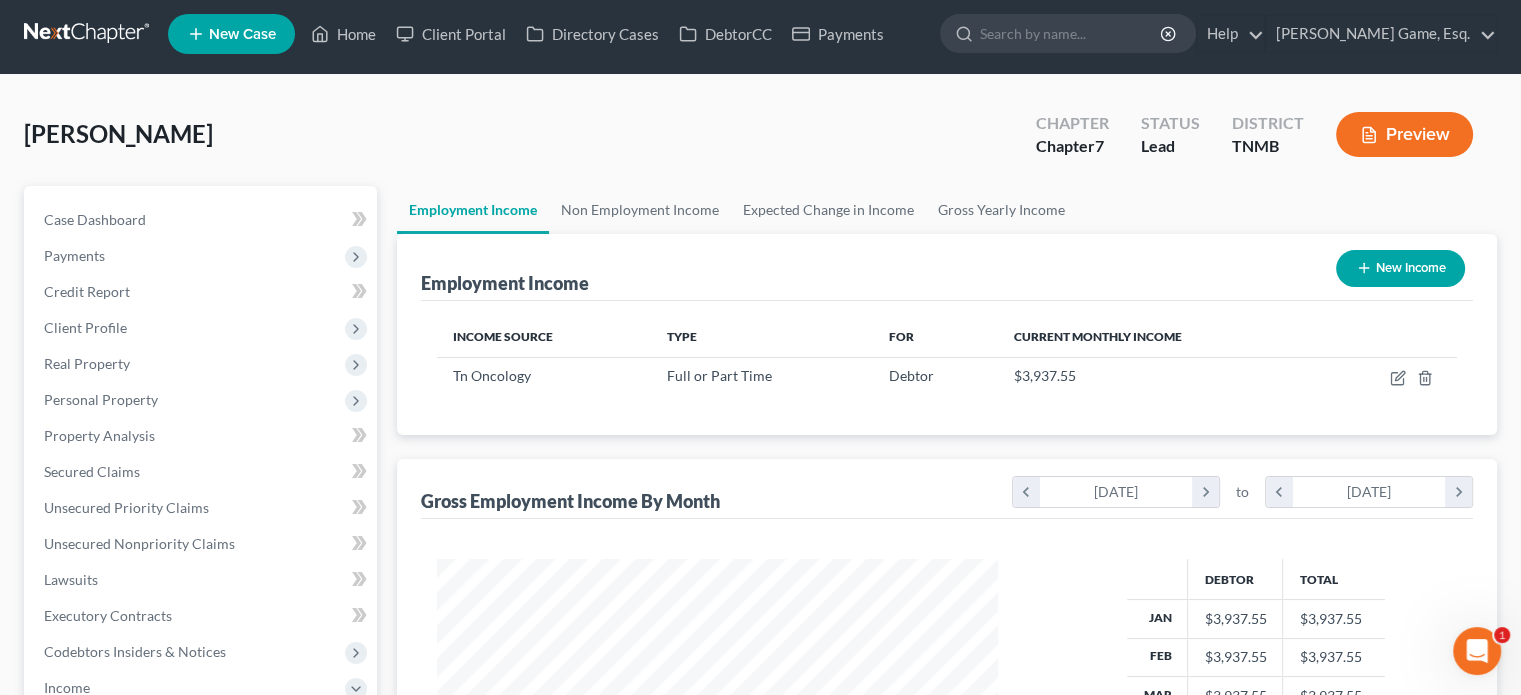 scroll, scrollTop: 0, scrollLeft: 0, axis: both 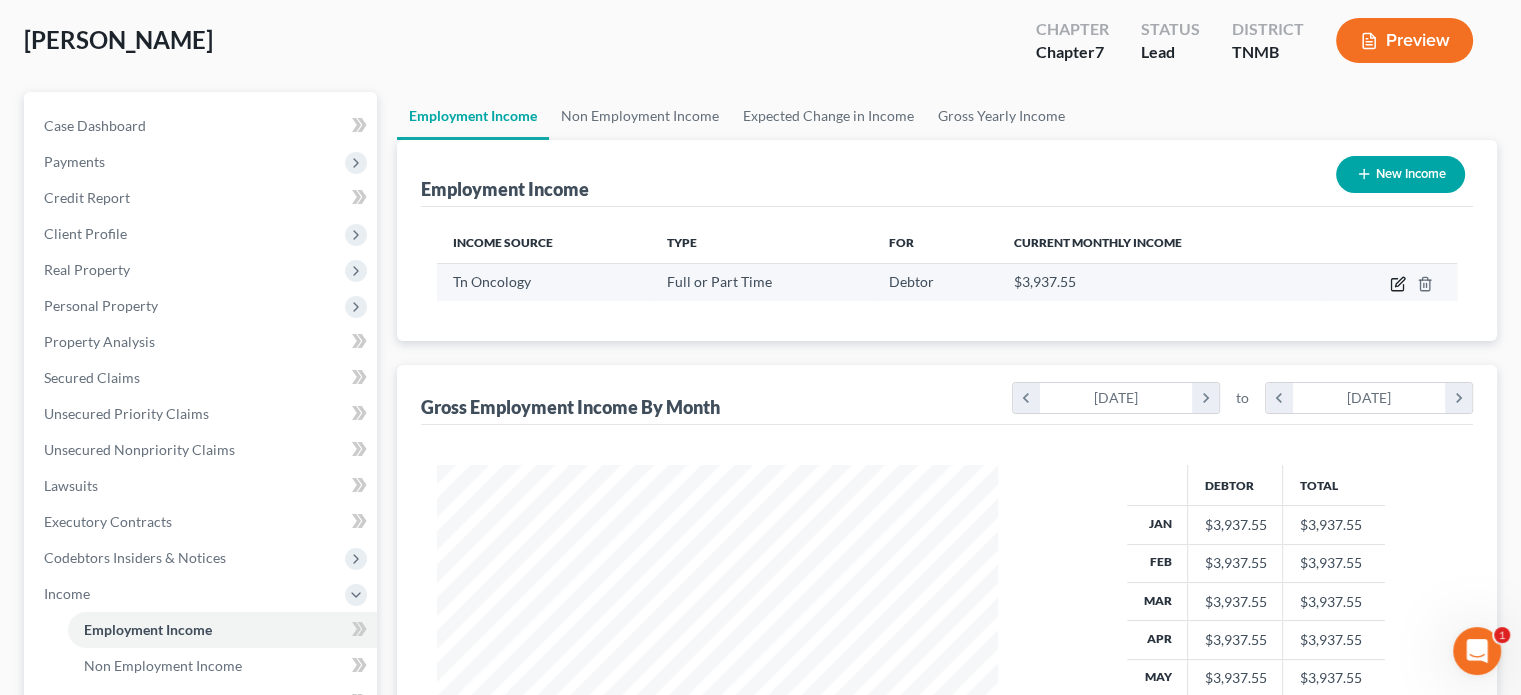 click 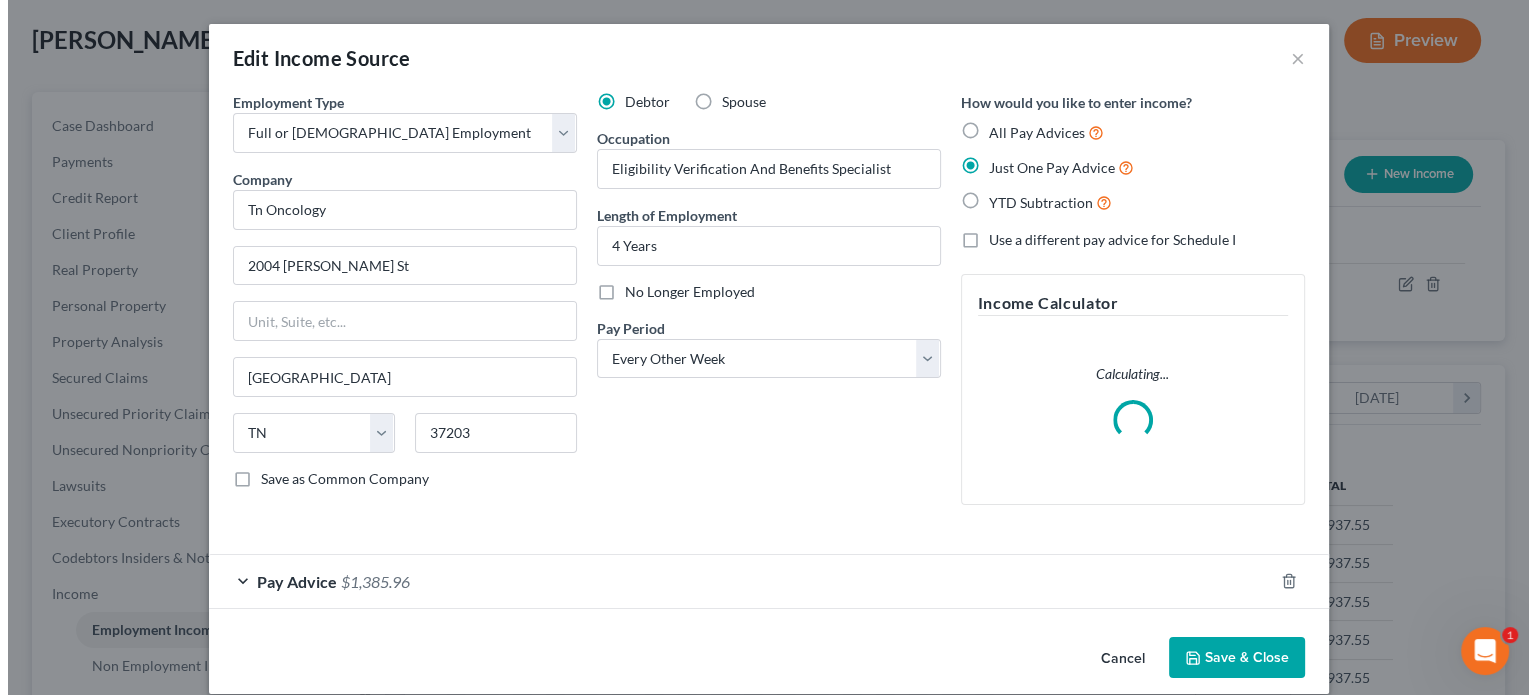 scroll, scrollTop: 999555, scrollLeft: 999392, axis: both 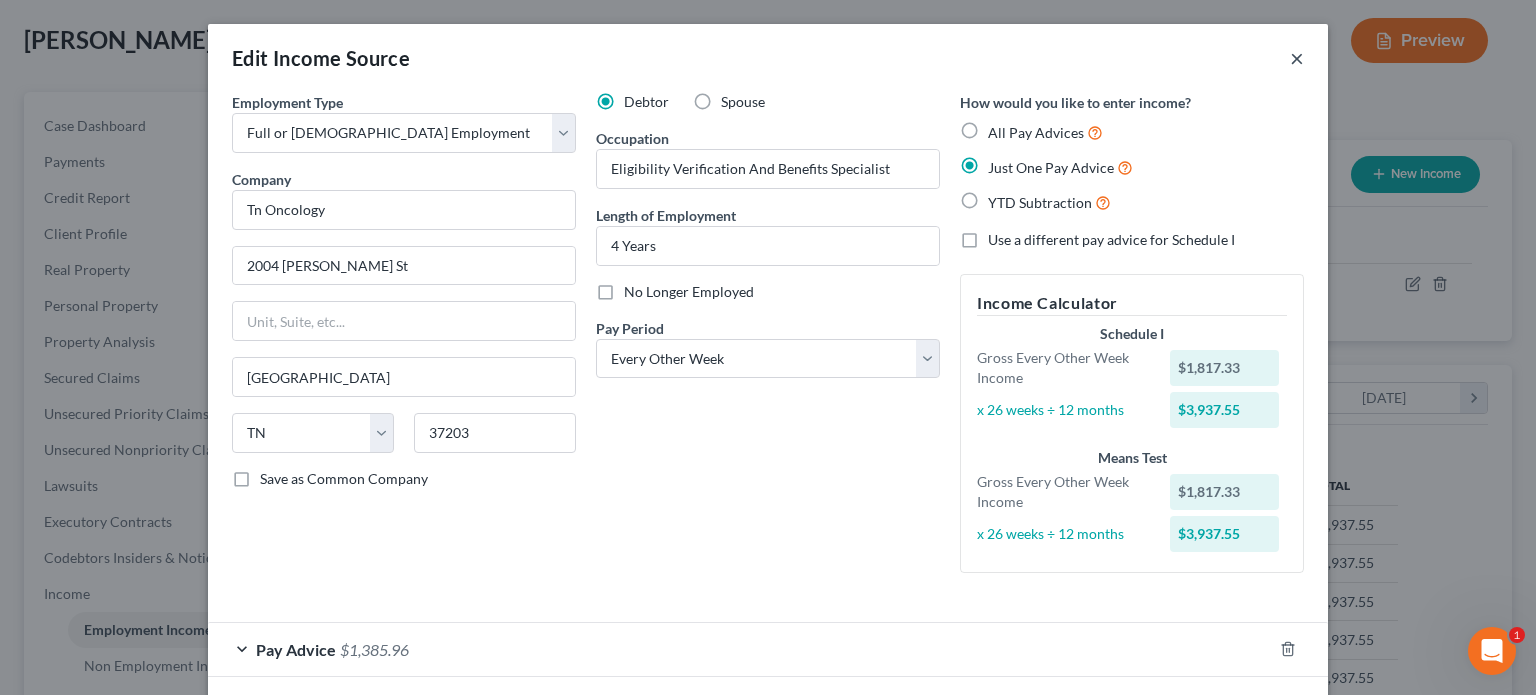 click on "×" at bounding box center (1297, 58) 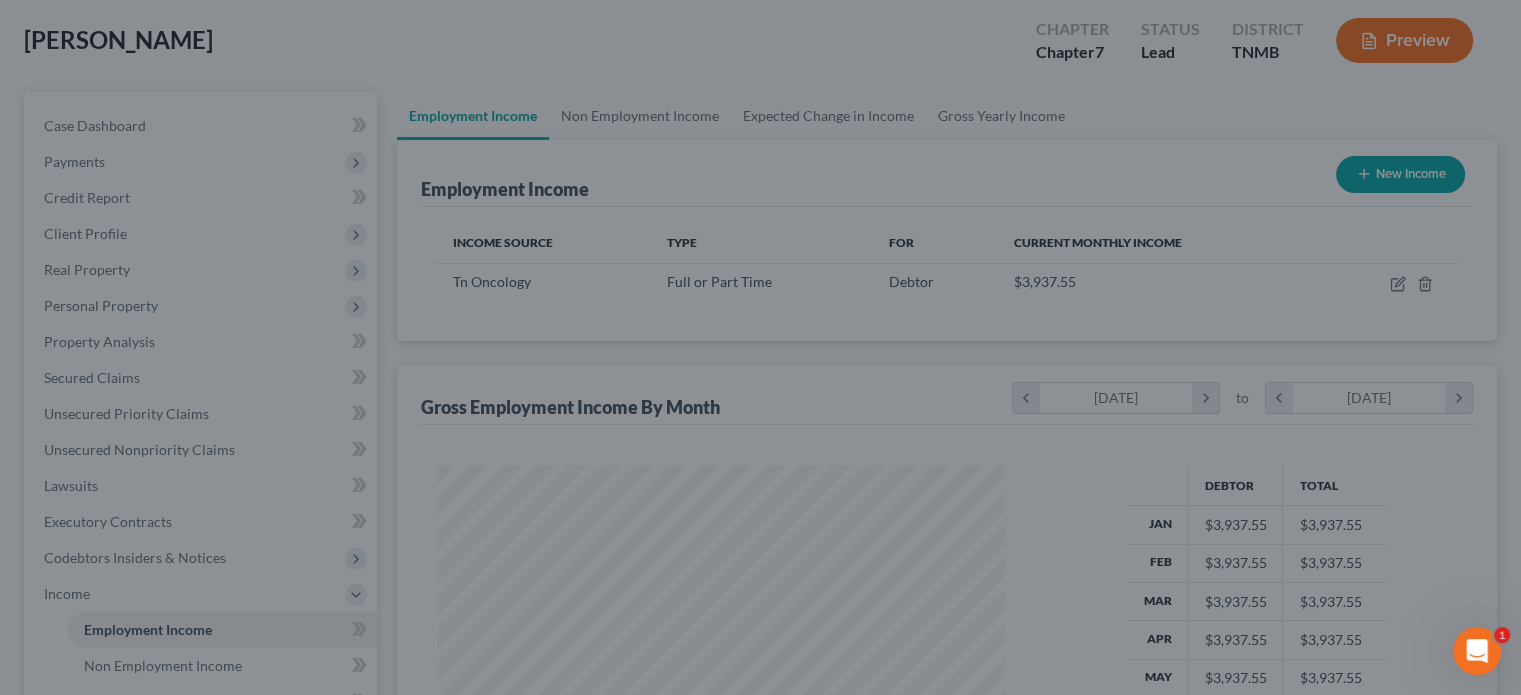 scroll, scrollTop: 444, scrollLeft: 601, axis: both 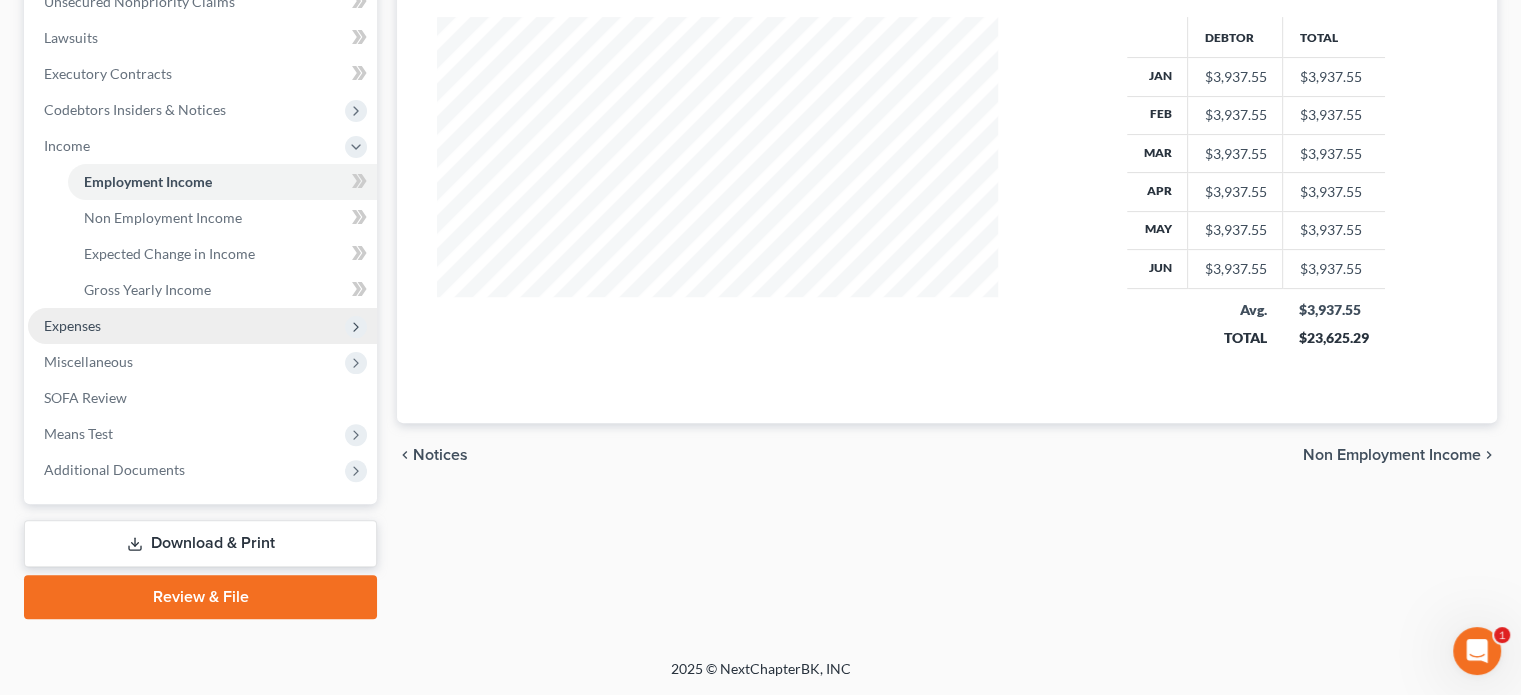 click on "Expenses" at bounding box center (72, 325) 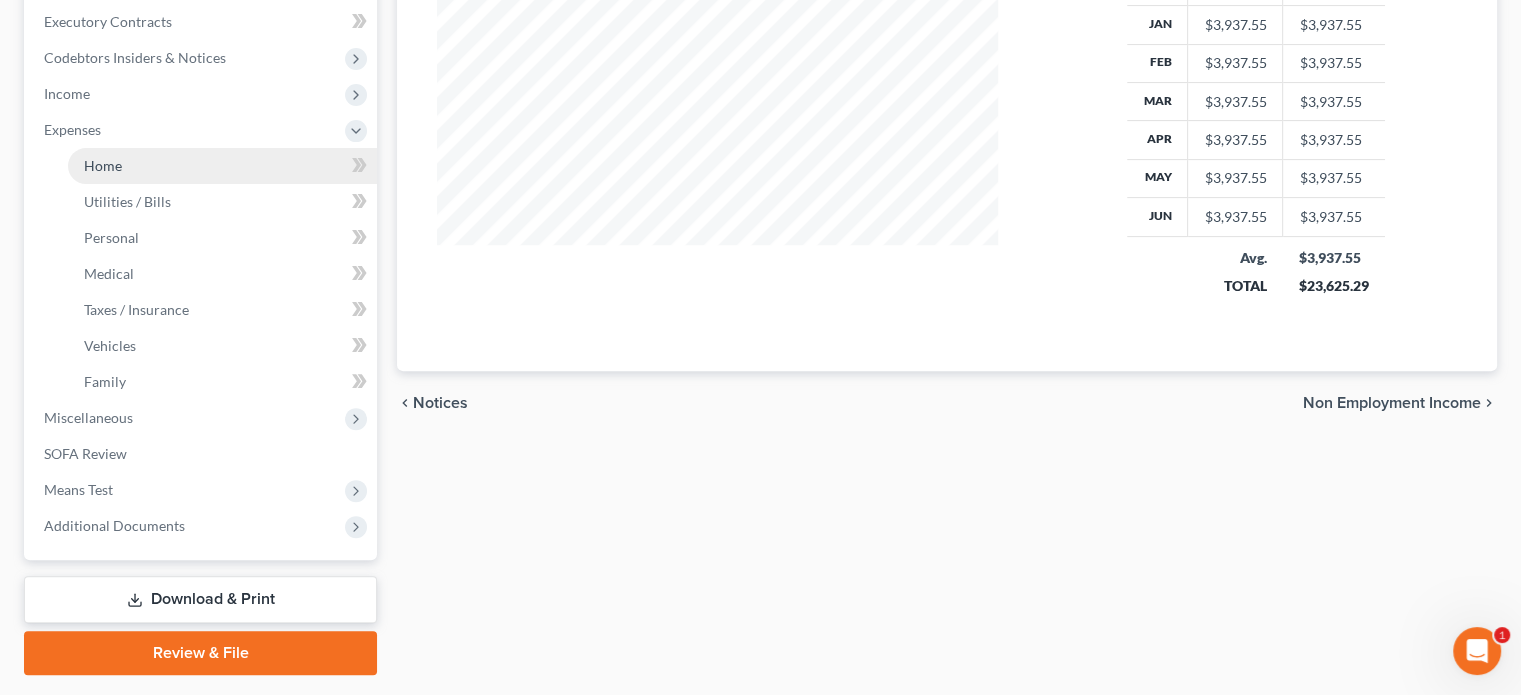 click on "Home" at bounding box center (222, 166) 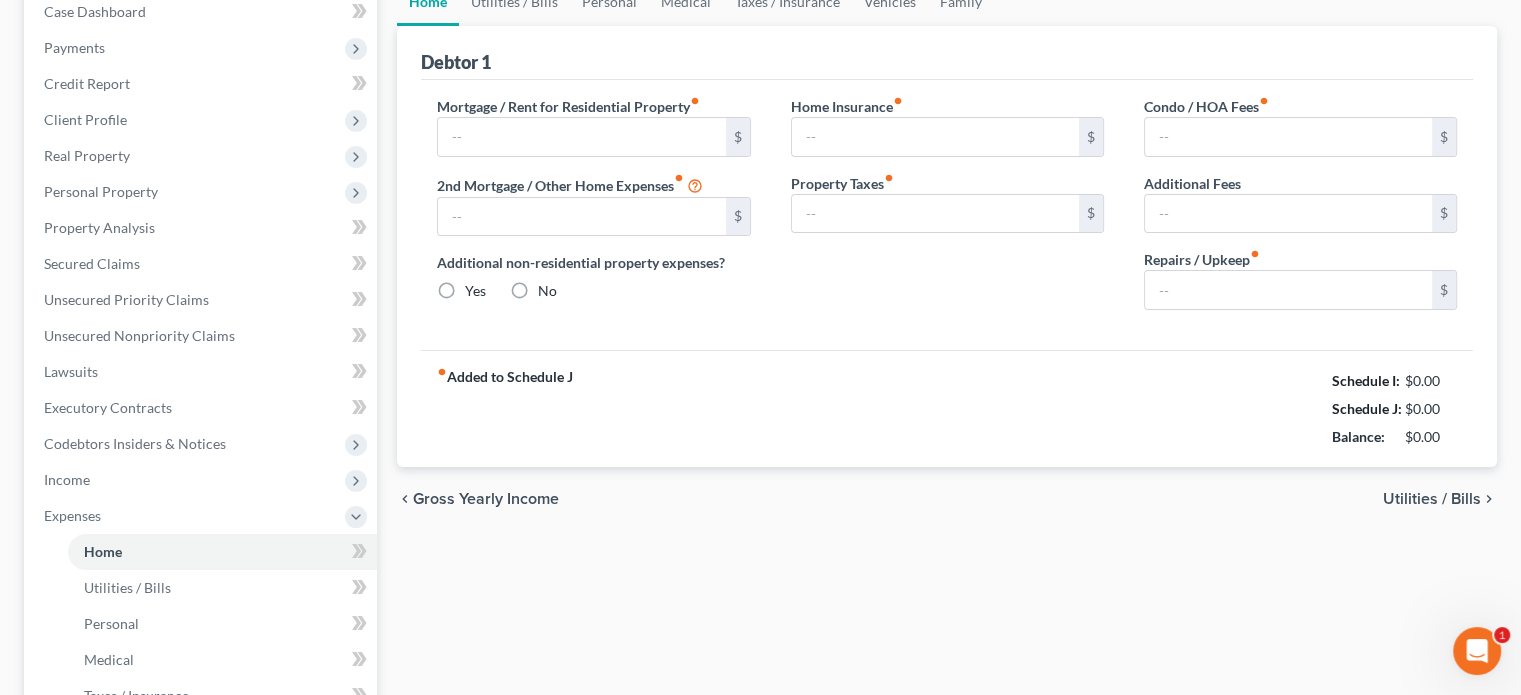 scroll, scrollTop: 100, scrollLeft: 0, axis: vertical 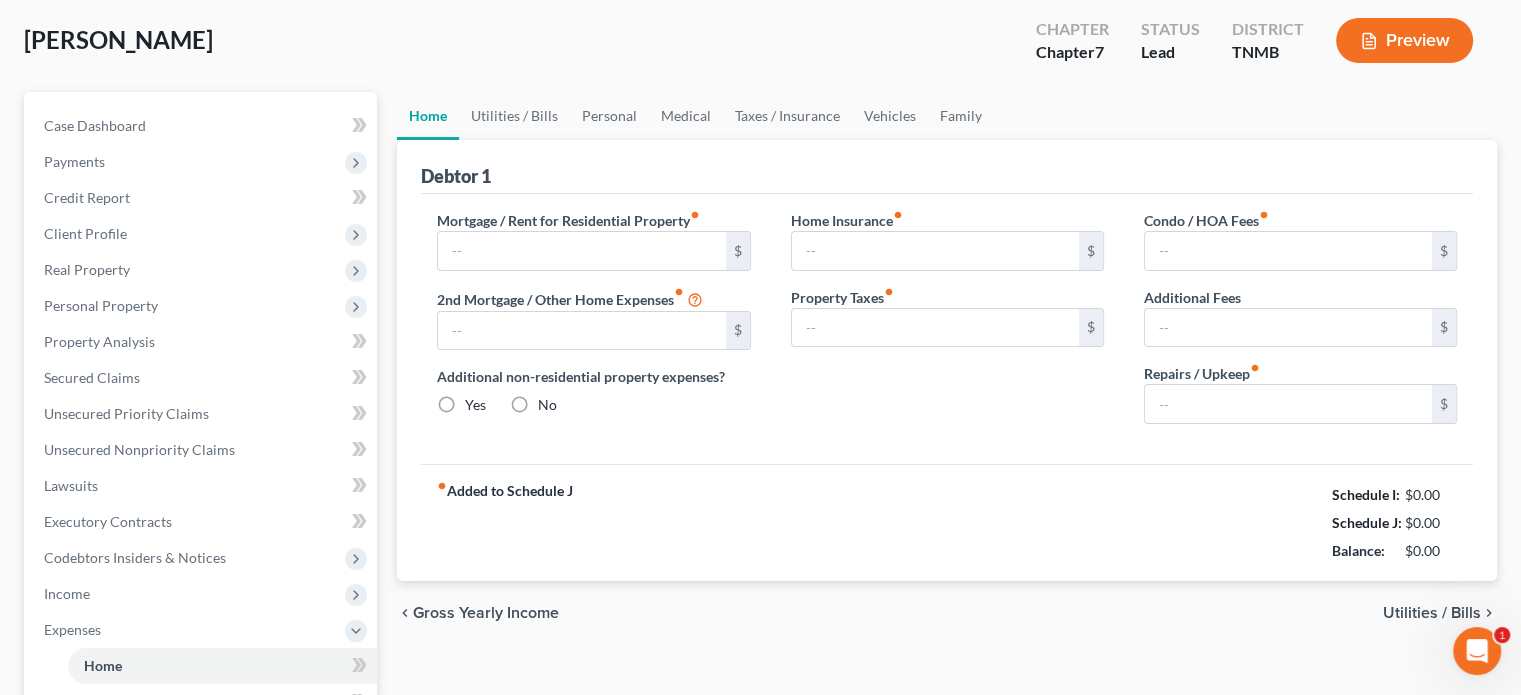 type on "1,200.00" 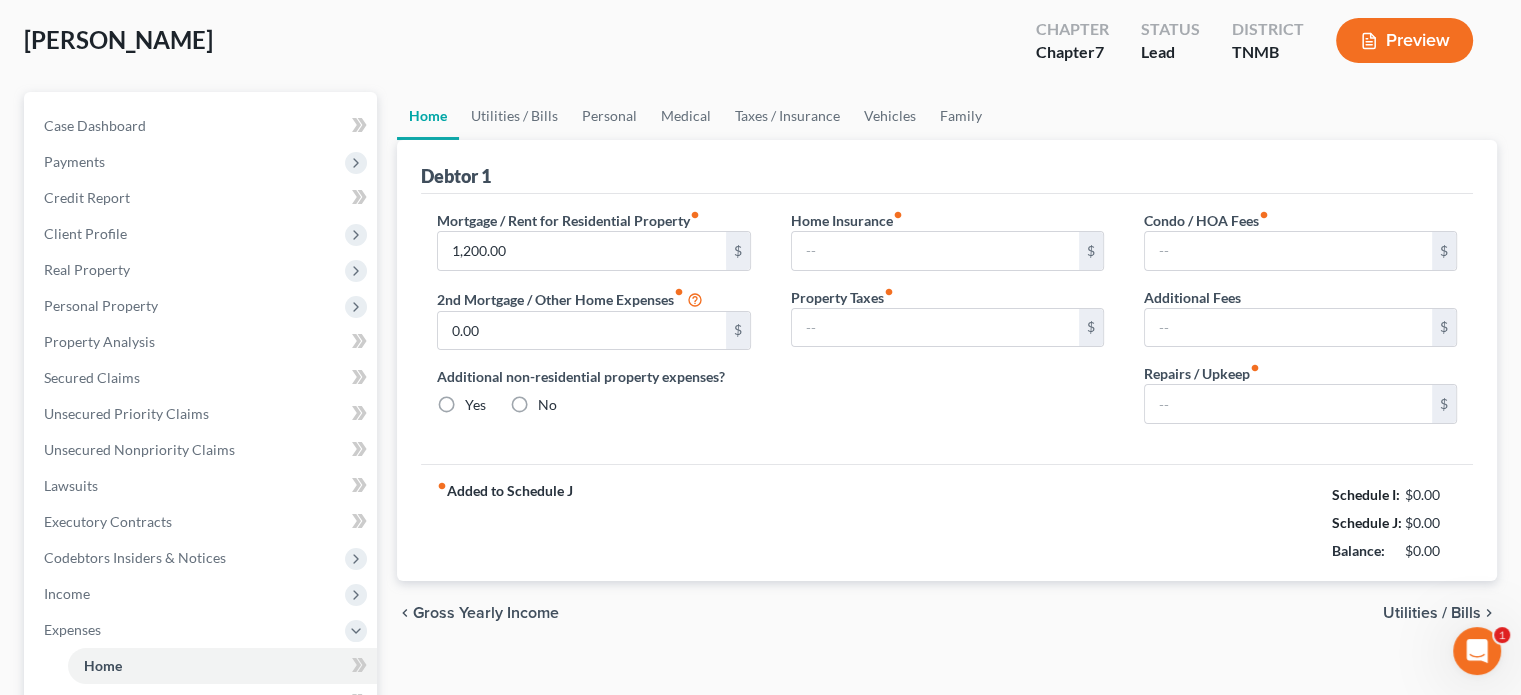 radio on "true" 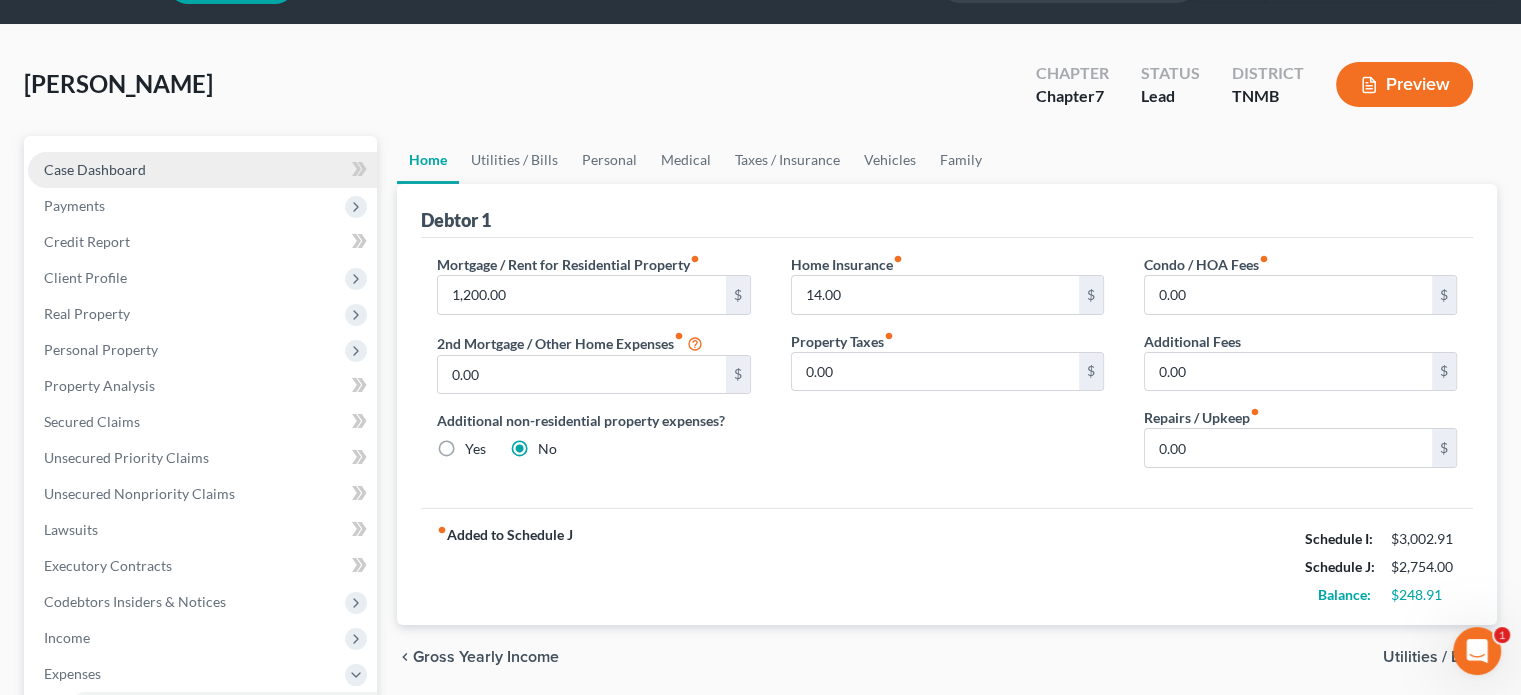 scroll, scrollTop: 100, scrollLeft: 0, axis: vertical 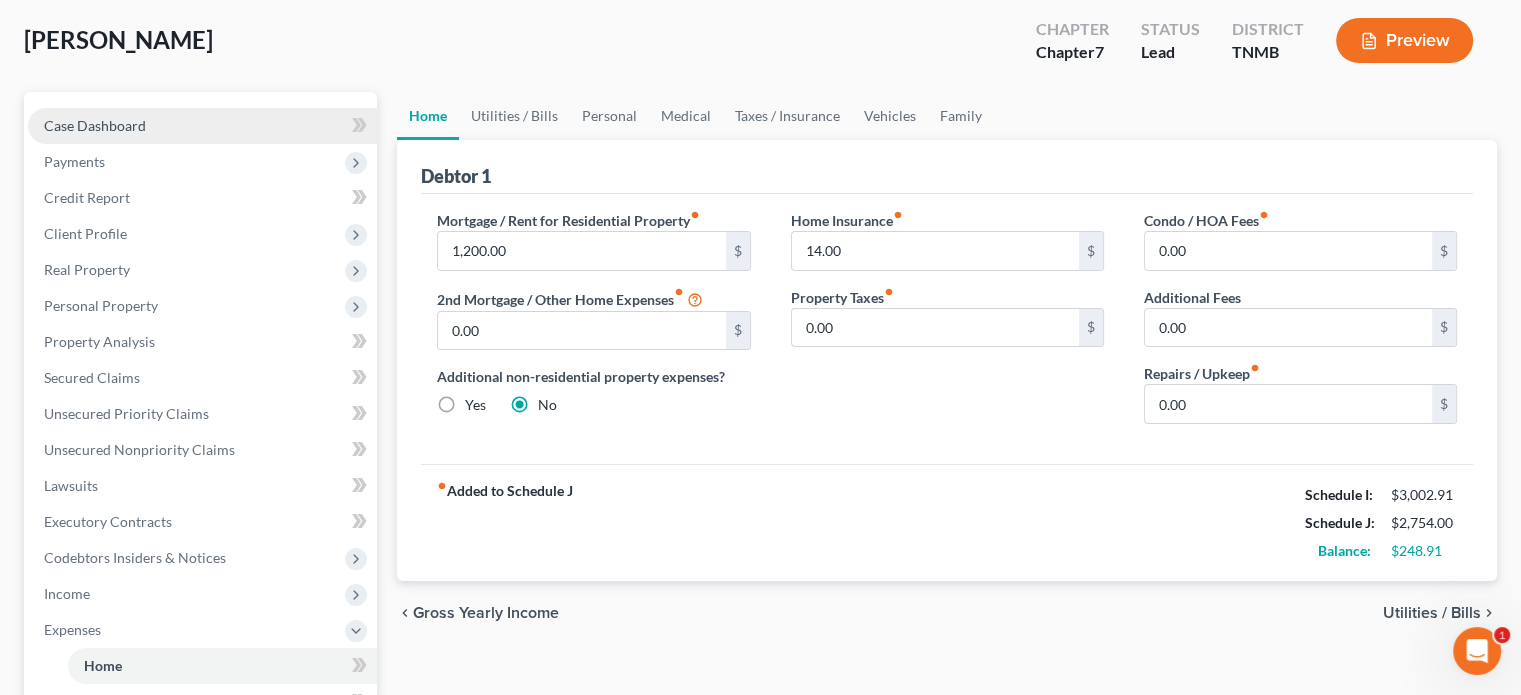 click on "Case Dashboard" at bounding box center (202, 126) 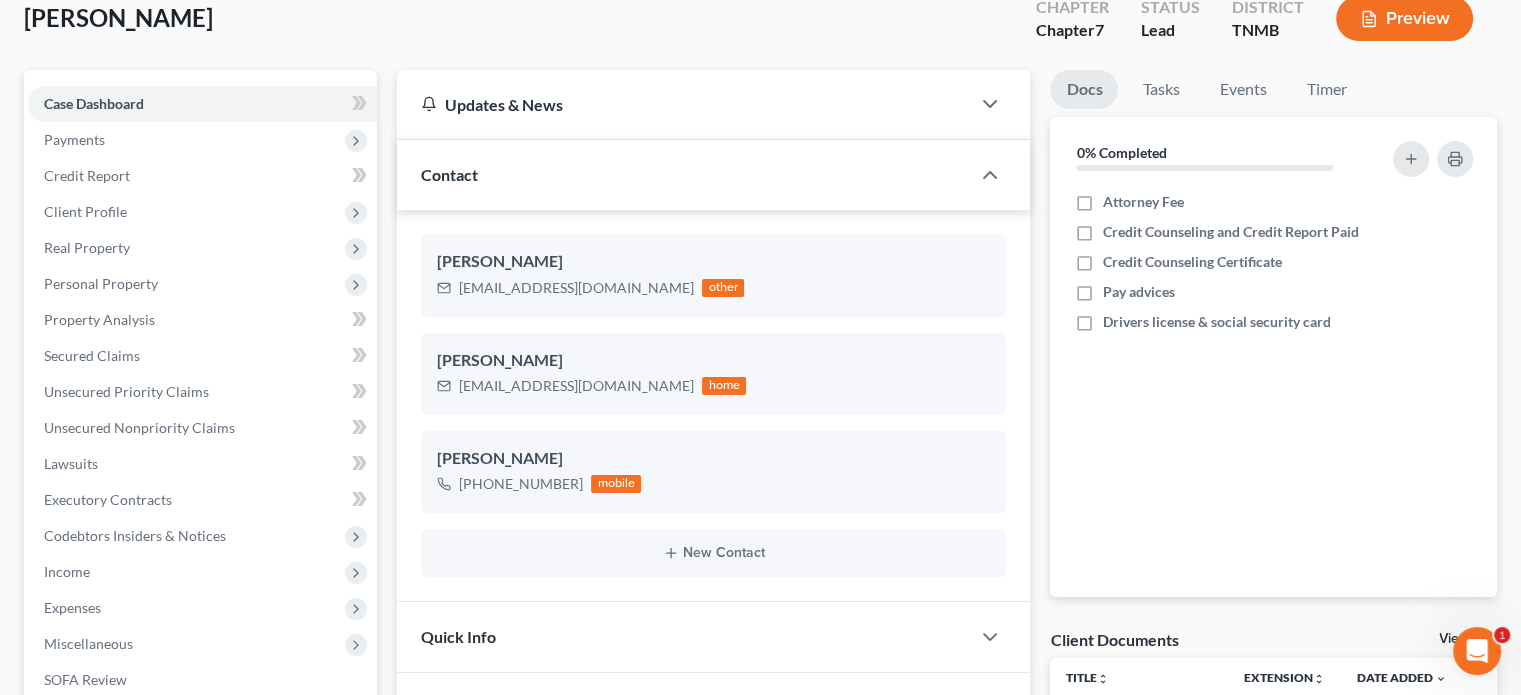 scroll, scrollTop: 100, scrollLeft: 0, axis: vertical 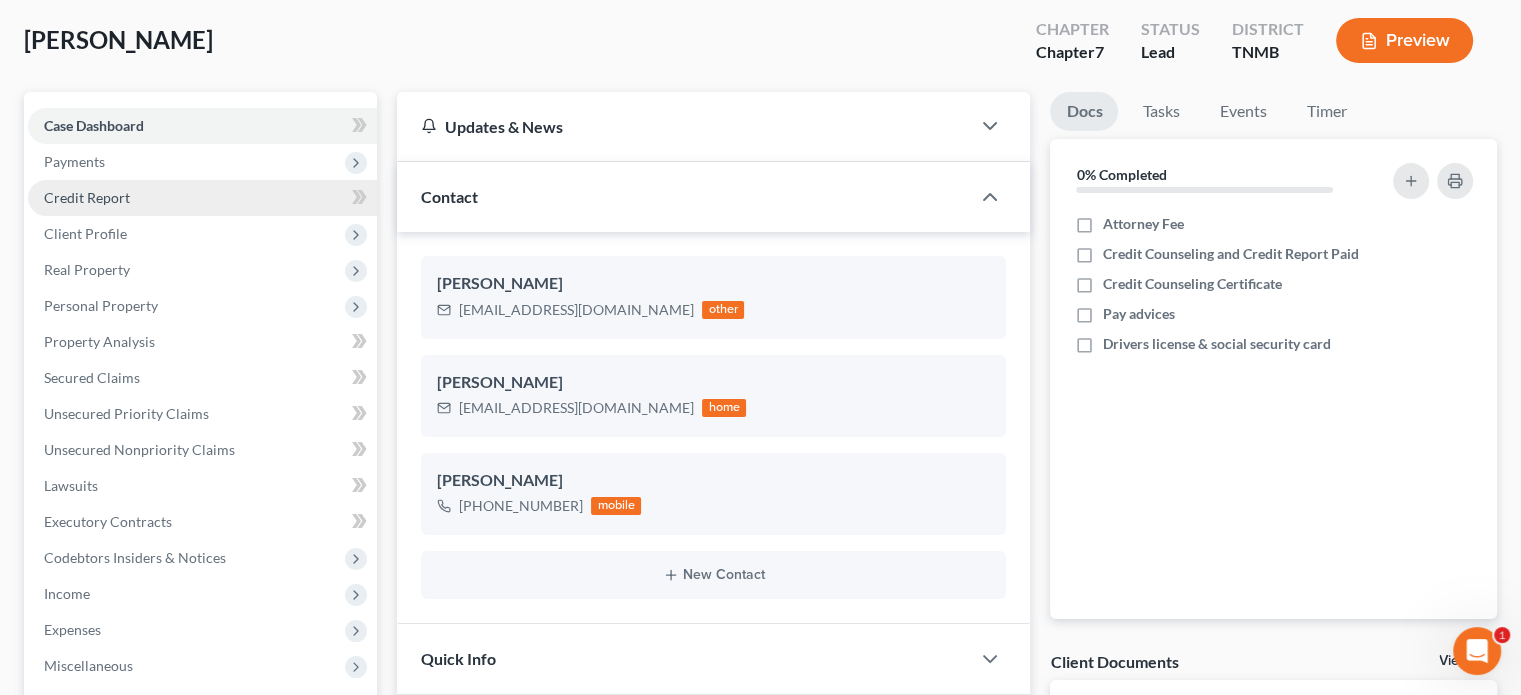 click on "Credit Report" at bounding box center [87, 197] 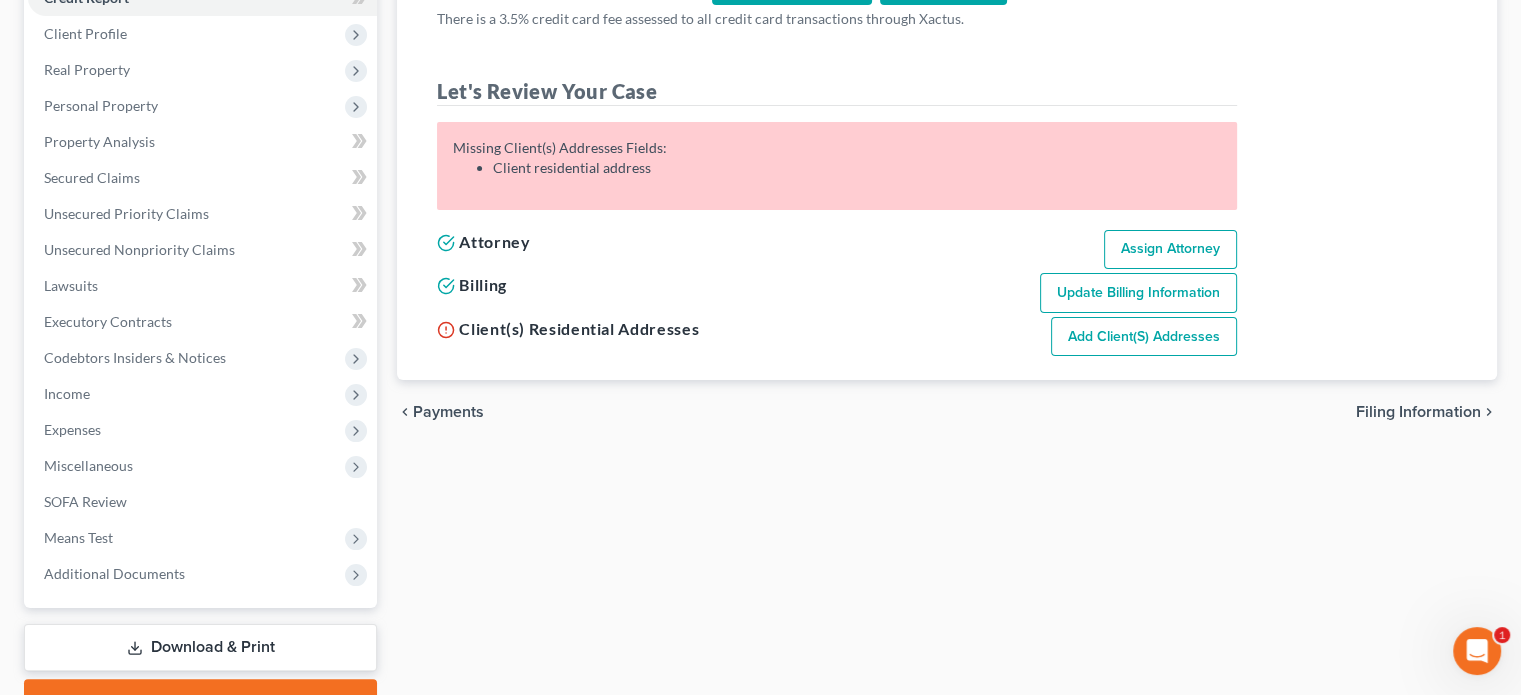 scroll, scrollTop: 100, scrollLeft: 0, axis: vertical 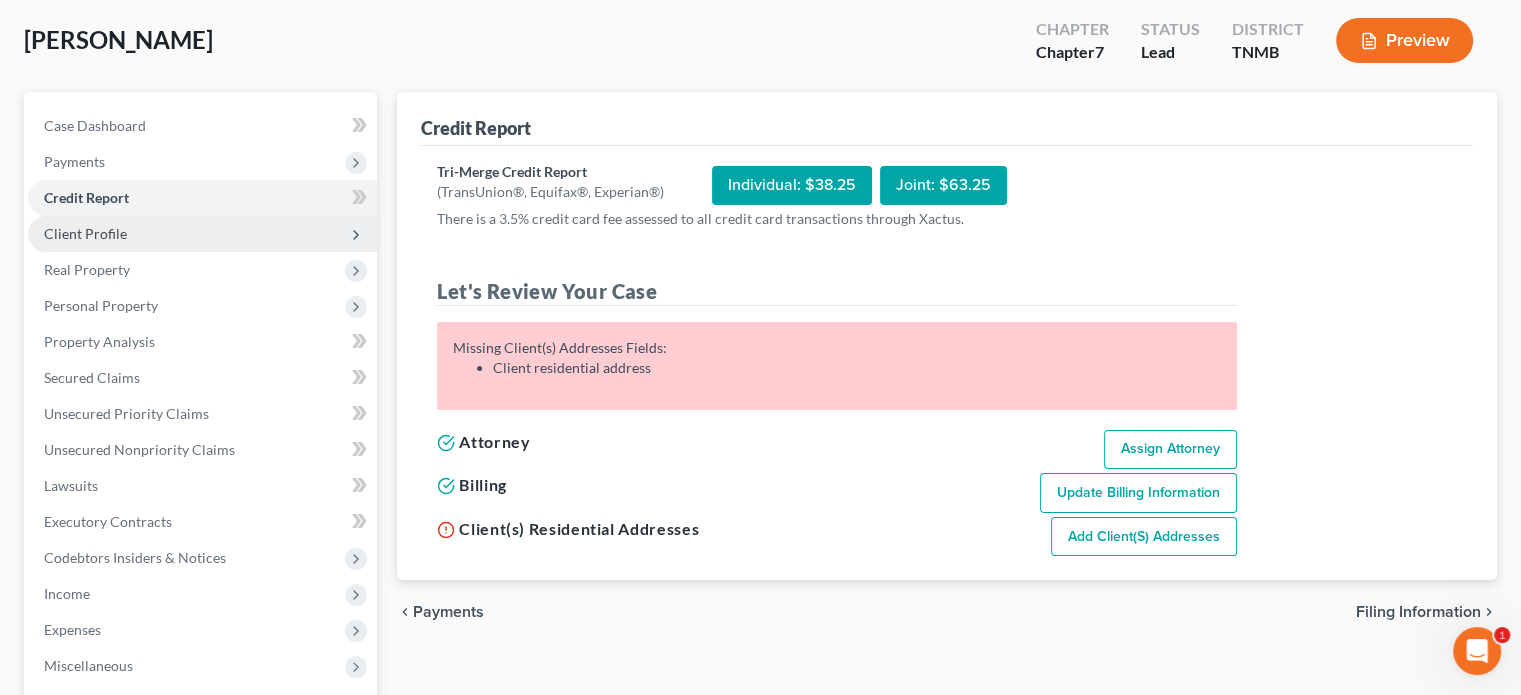 click on "Client Profile" at bounding box center (202, 234) 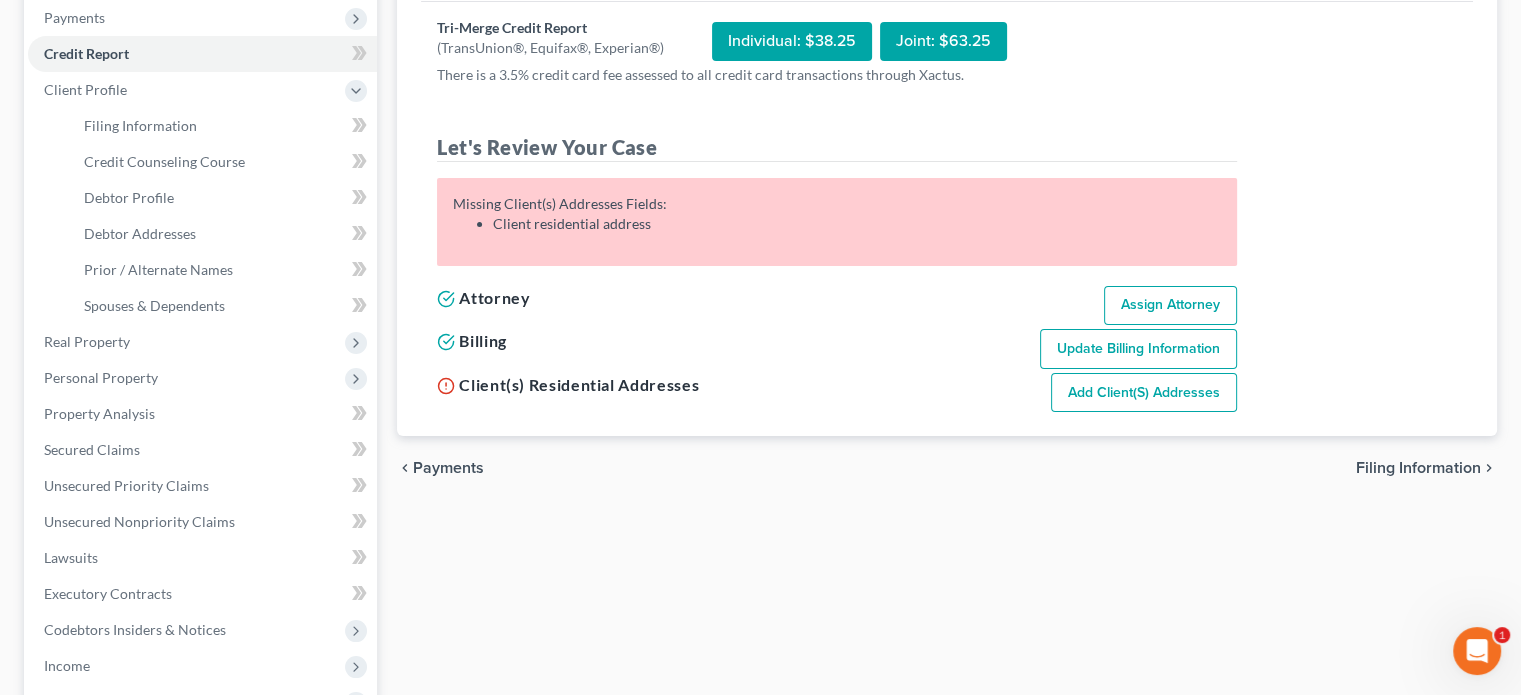 scroll, scrollTop: 200, scrollLeft: 0, axis: vertical 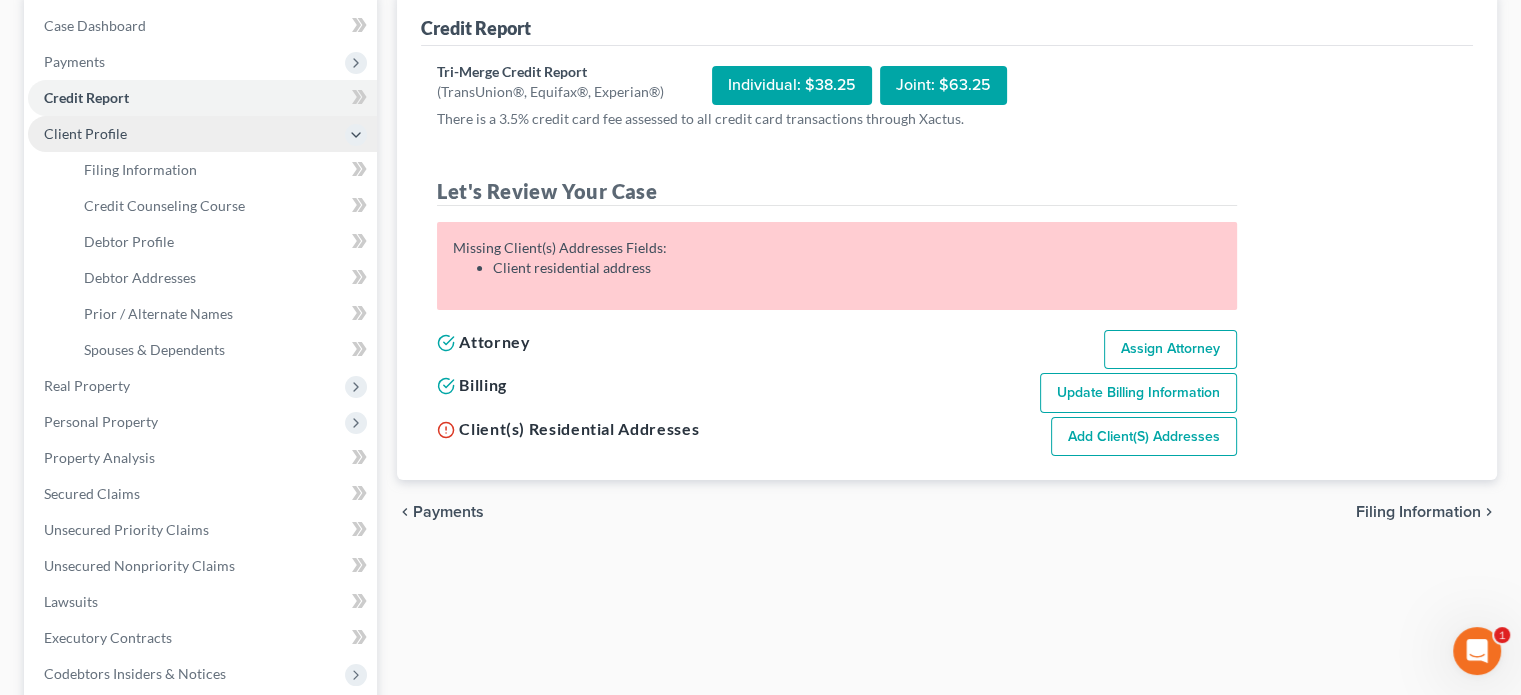 click on "Client Profile" at bounding box center (202, 134) 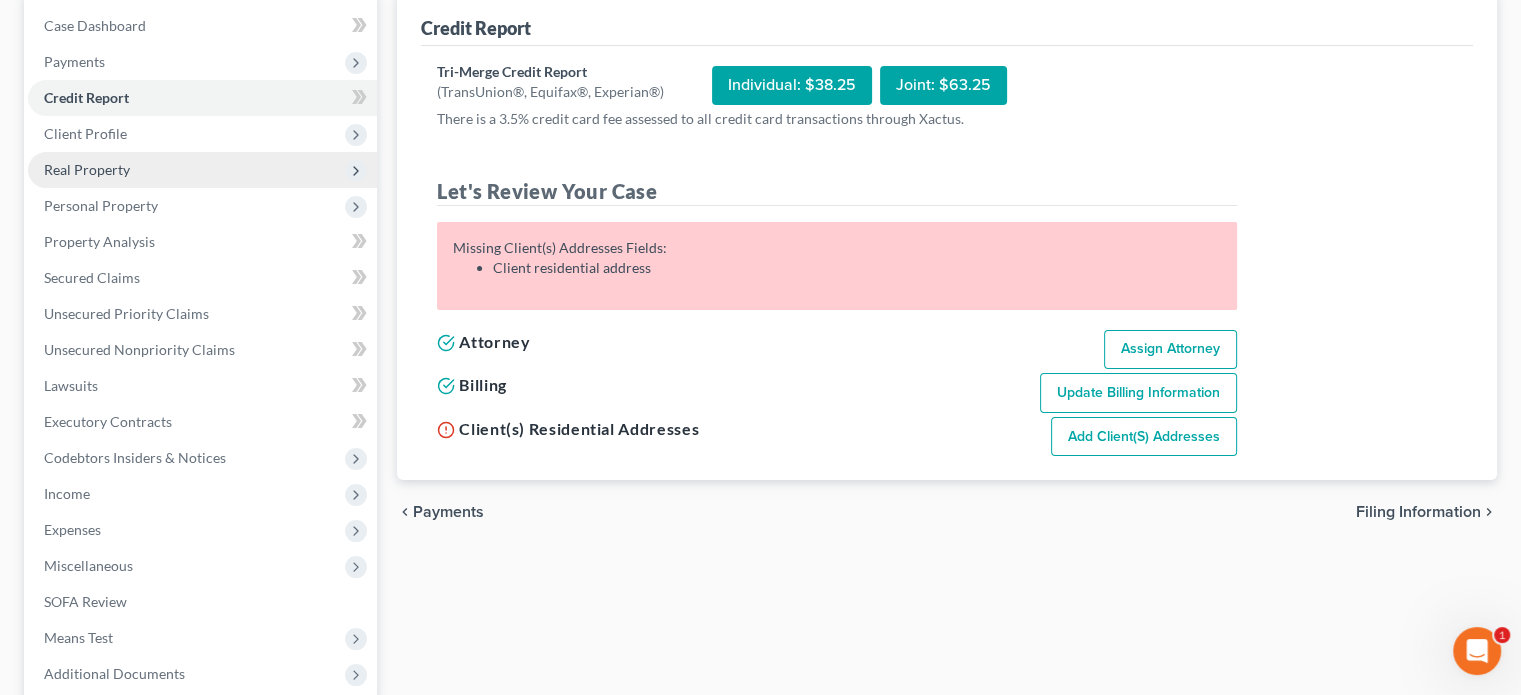 click on "Real Property" at bounding box center (202, 170) 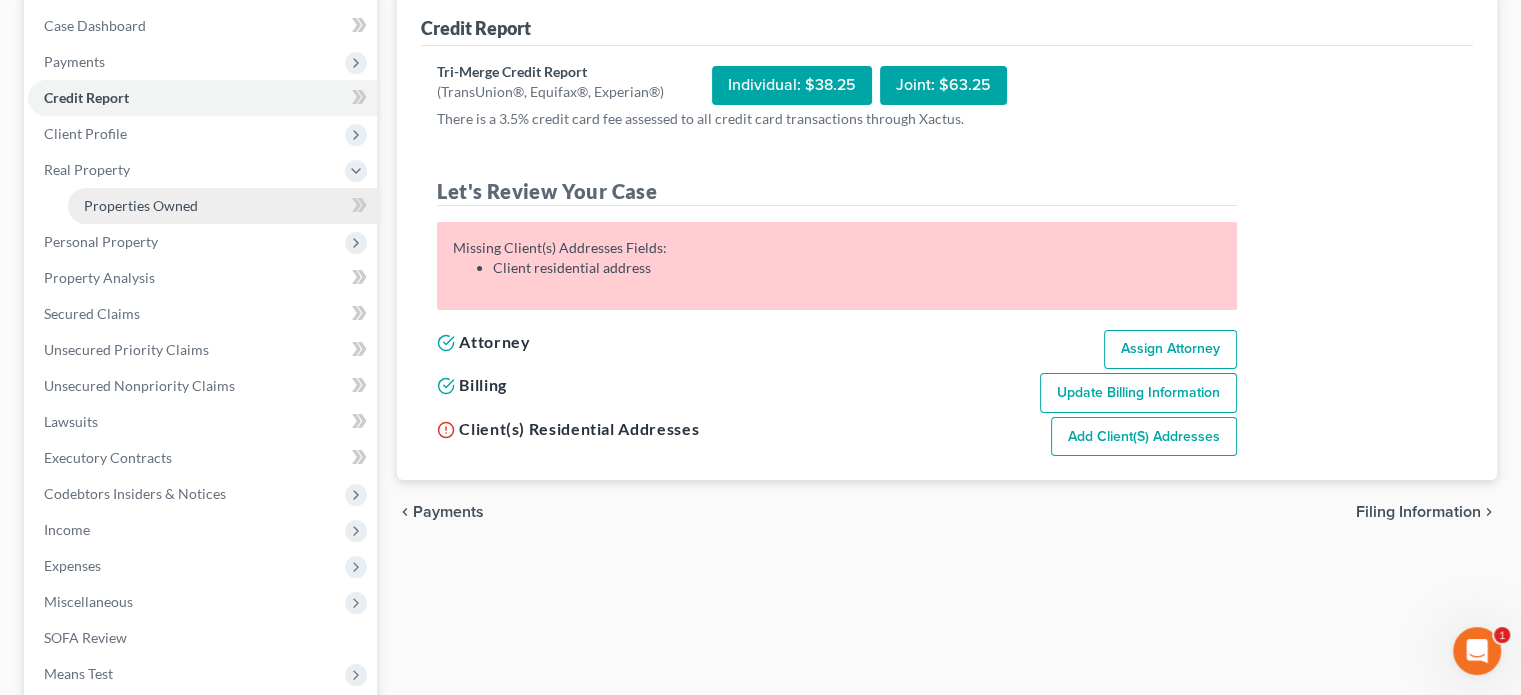 click on "Properties Owned" at bounding box center (222, 206) 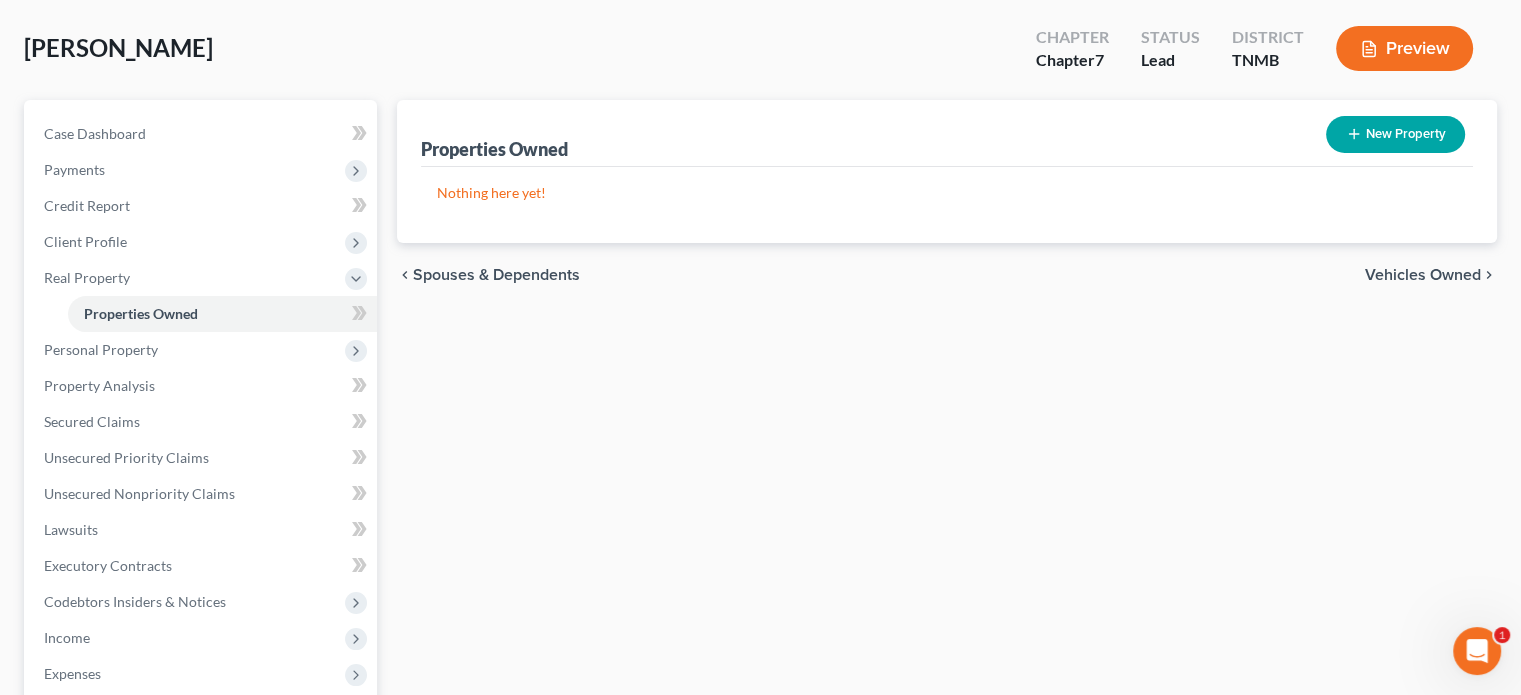 scroll, scrollTop: 200, scrollLeft: 0, axis: vertical 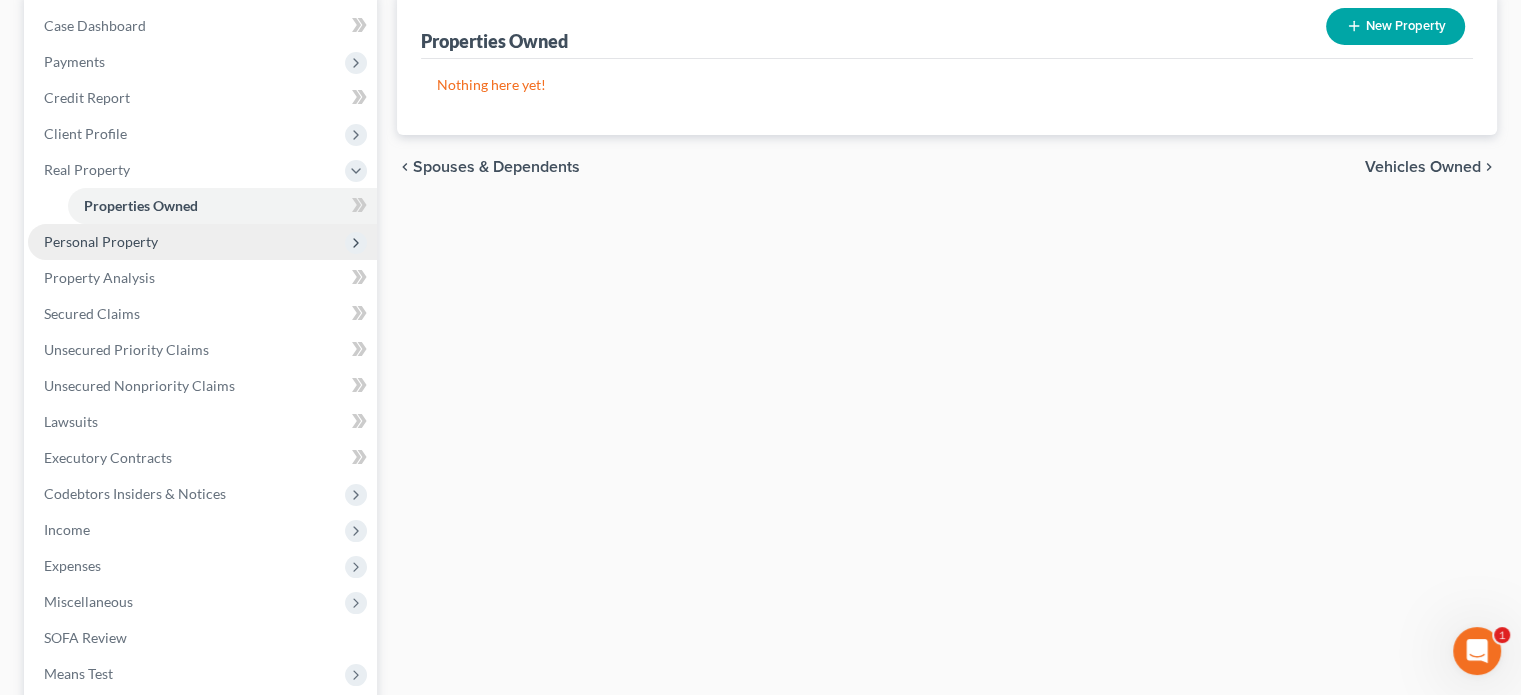 click on "Personal Property" at bounding box center [202, 242] 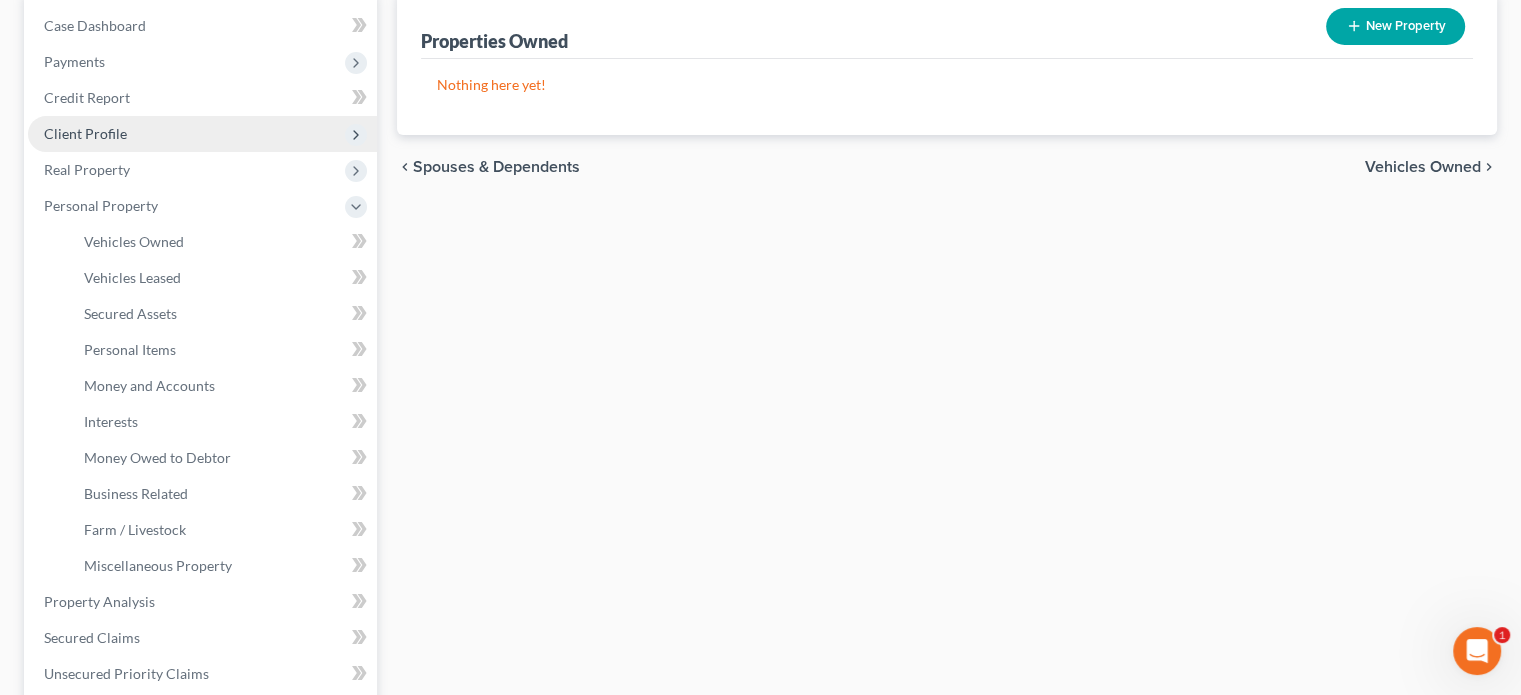 click on "Client Profile" at bounding box center [202, 134] 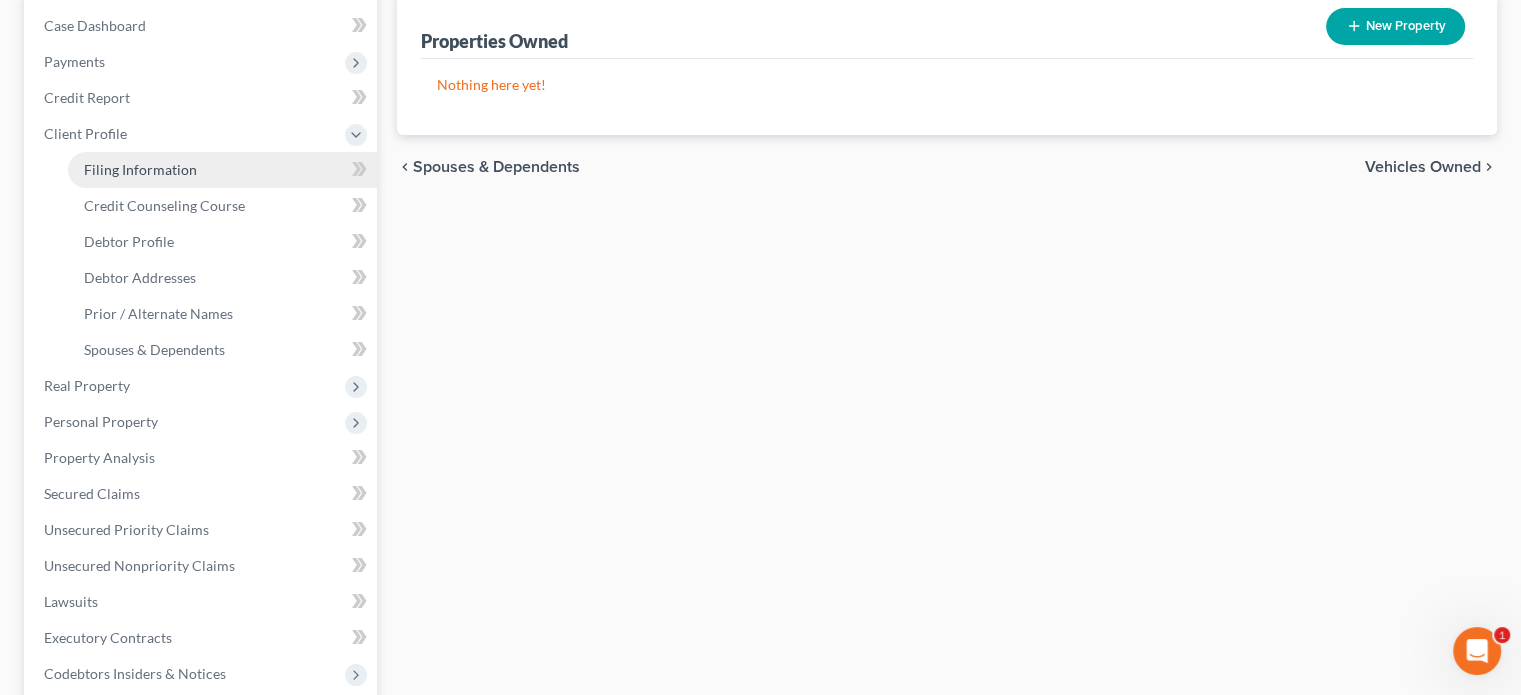 click on "Filing Information" at bounding box center (140, 169) 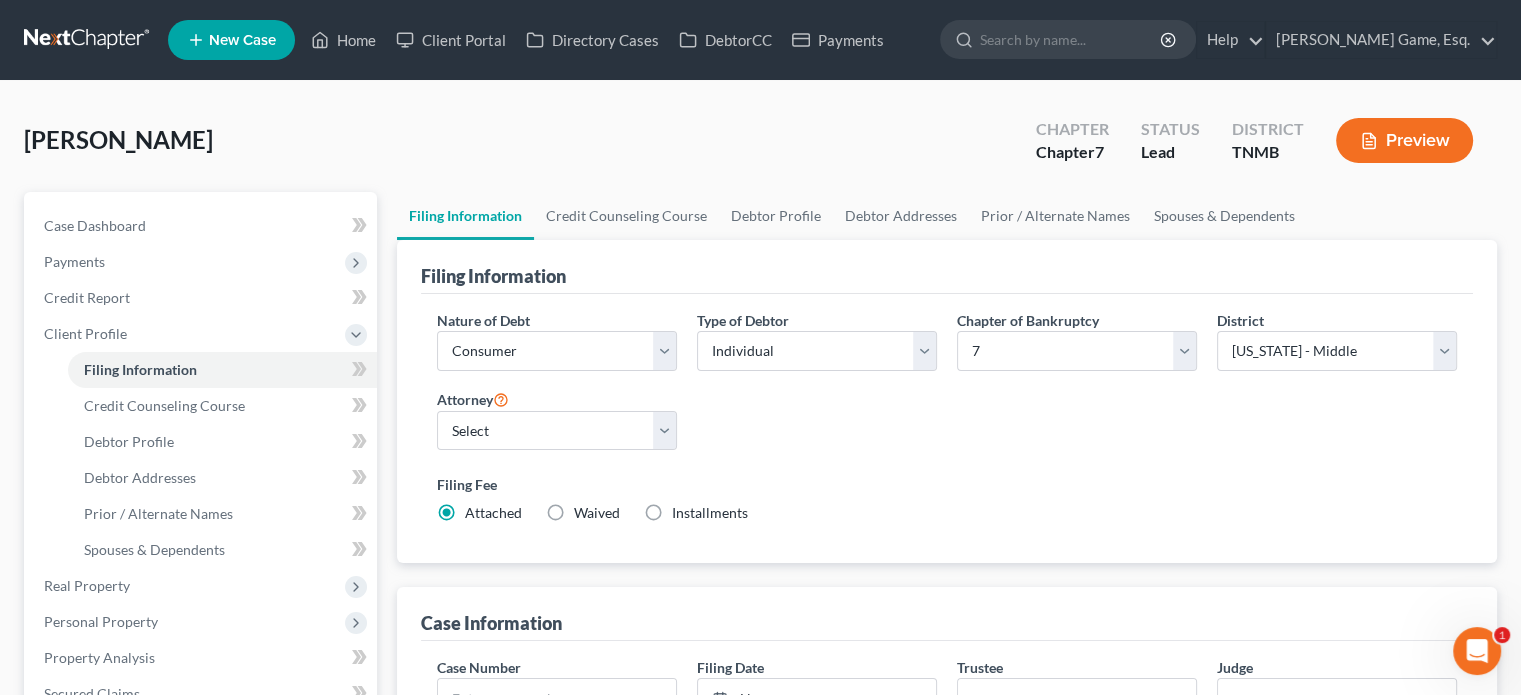 scroll, scrollTop: 0, scrollLeft: 0, axis: both 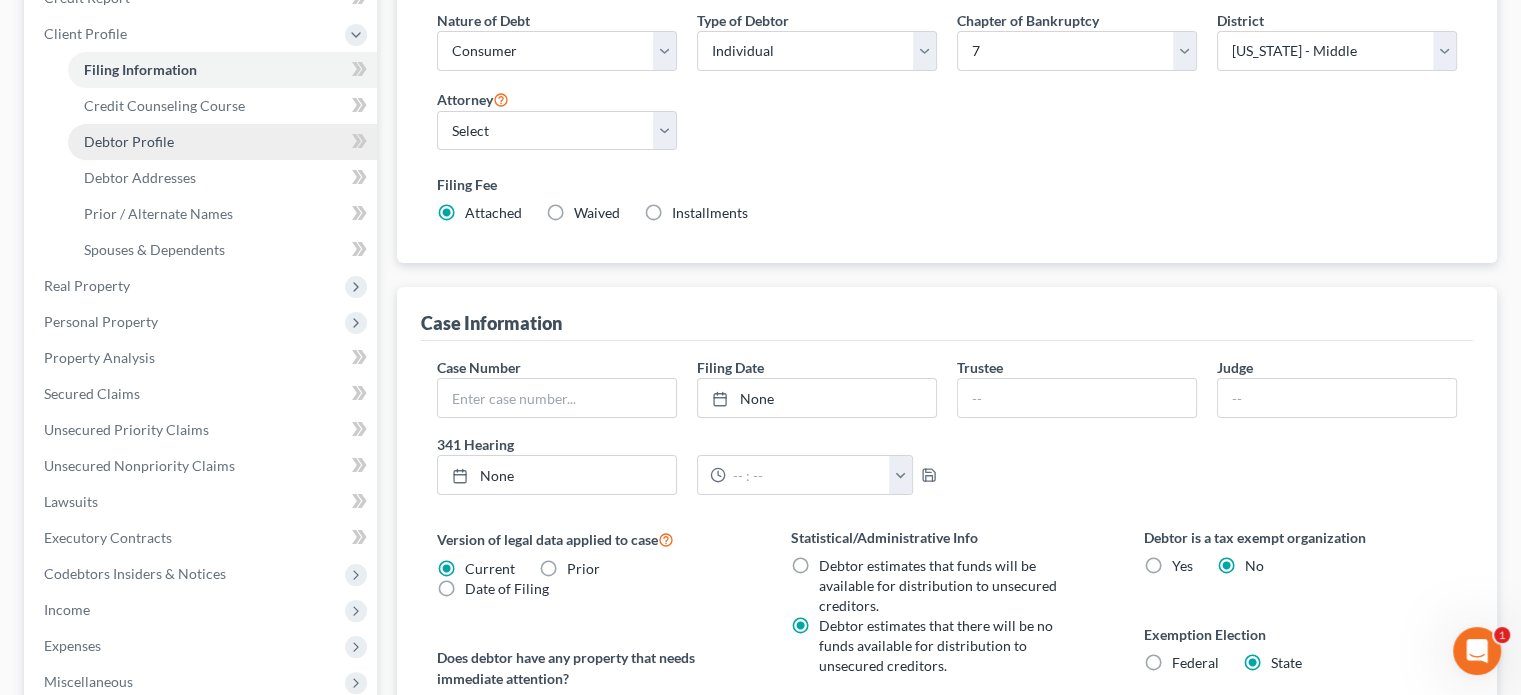click on "Debtor Profile" at bounding box center [222, 142] 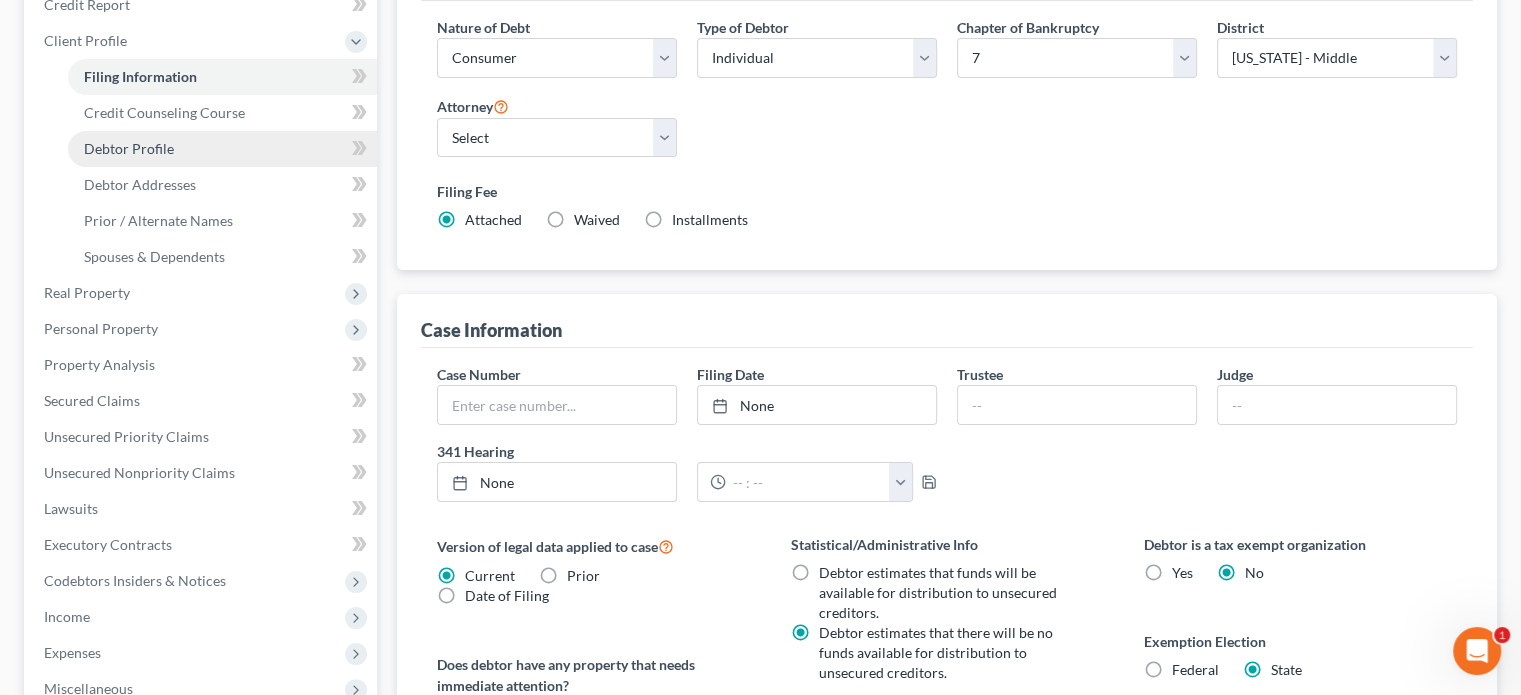 select on "0" 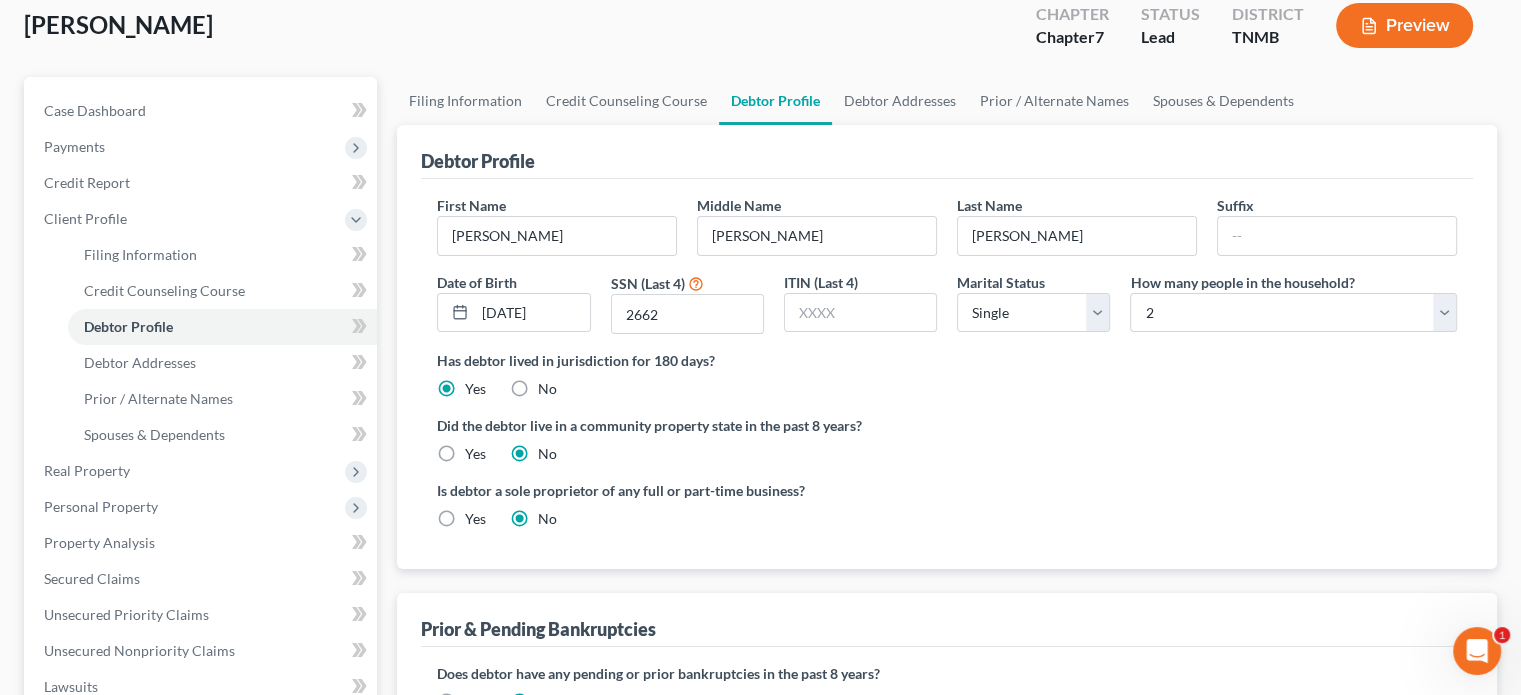 scroll, scrollTop: 200, scrollLeft: 0, axis: vertical 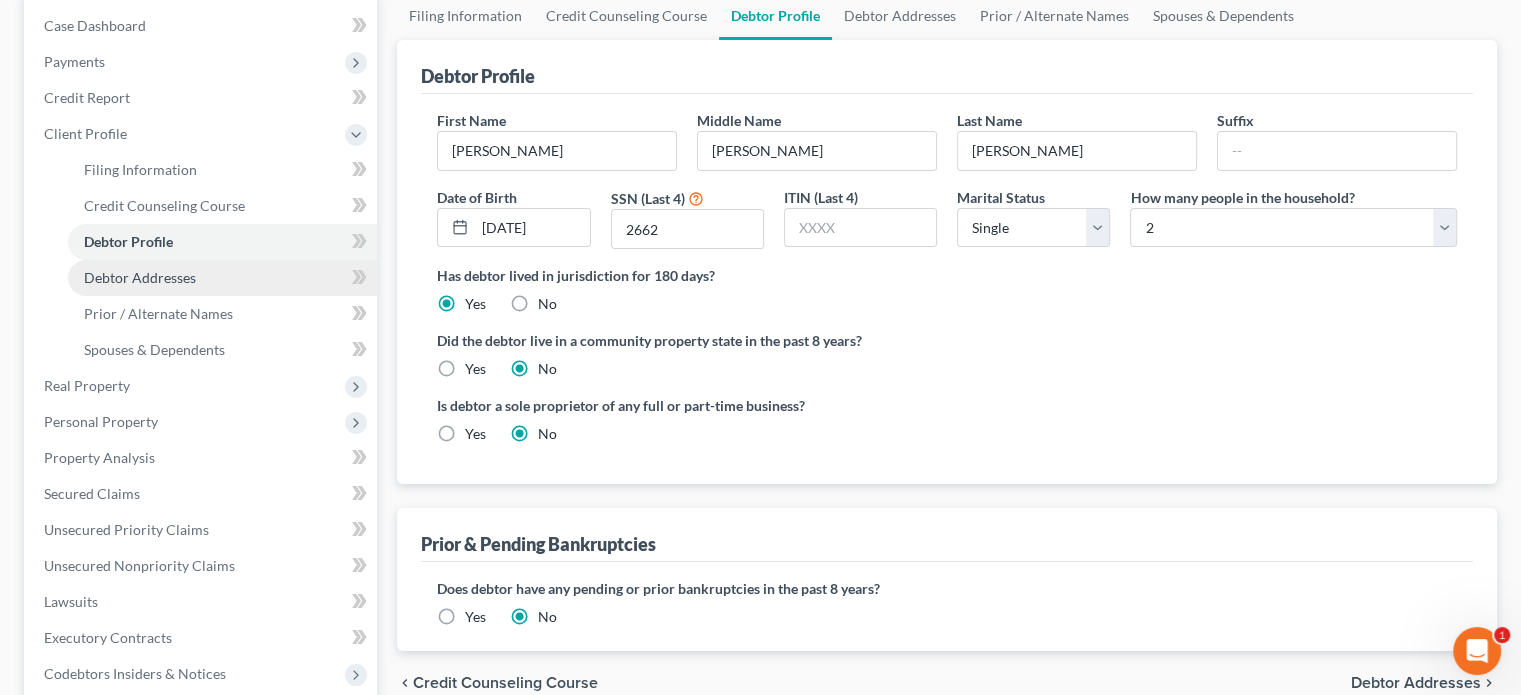 click on "Debtor Addresses" at bounding box center (140, 277) 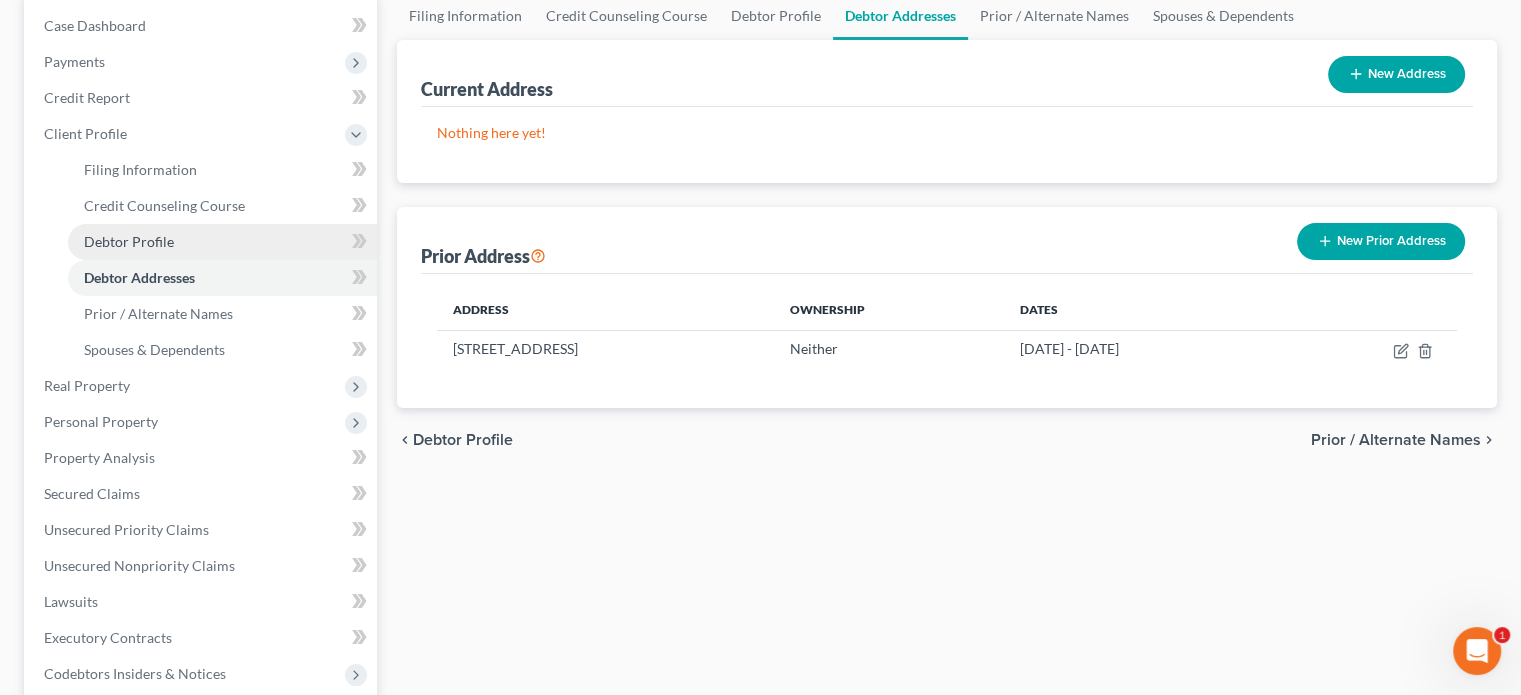 scroll, scrollTop: 300, scrollLeft: 0, axis: vertical 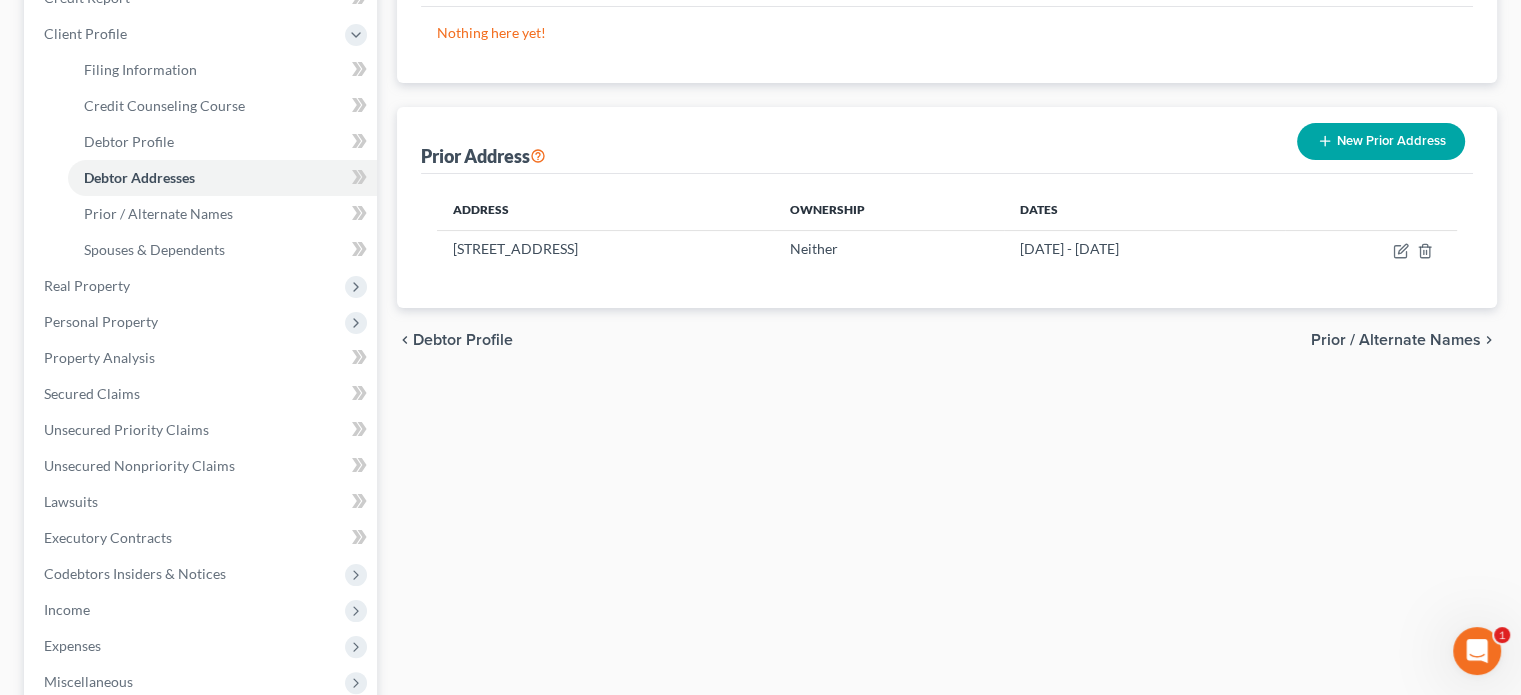 click on "New Address" at bounding box center [1396, -26] 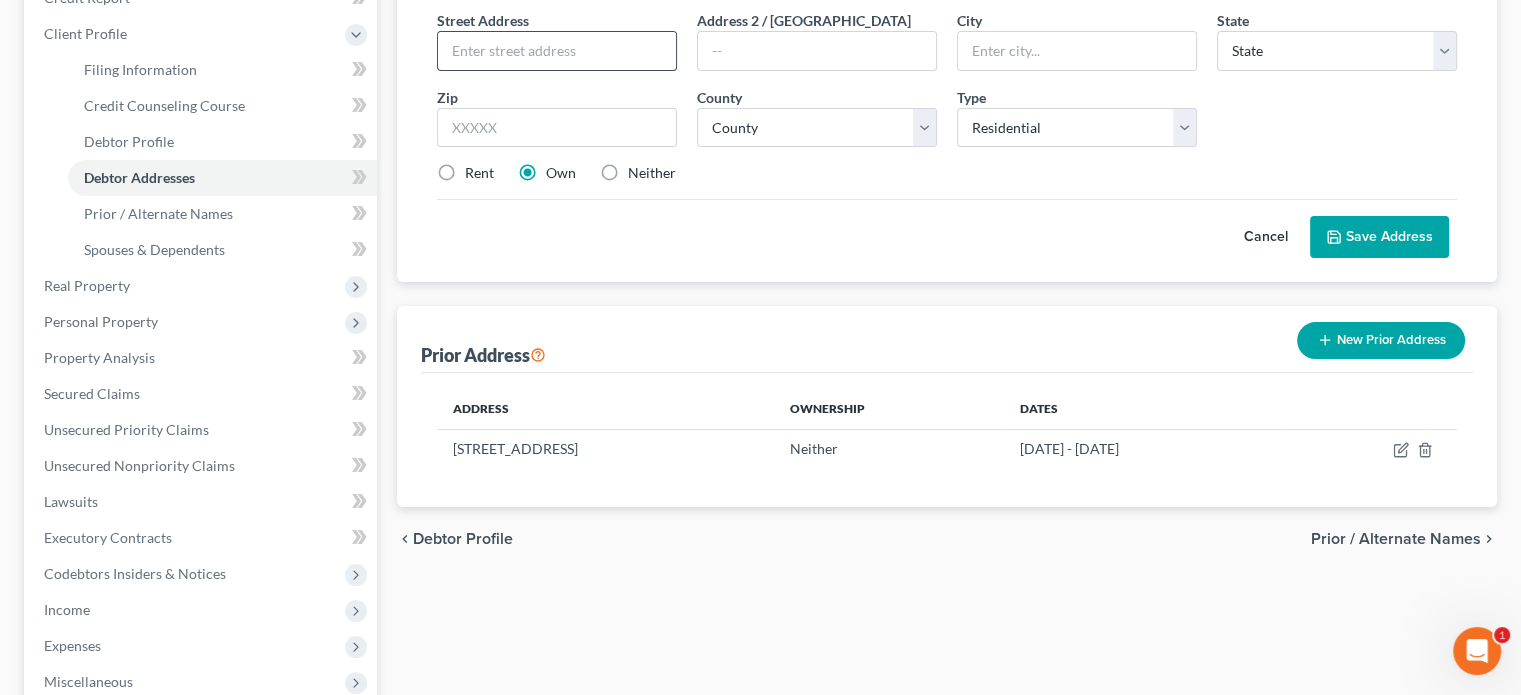 click at bounding box center (557, 51) 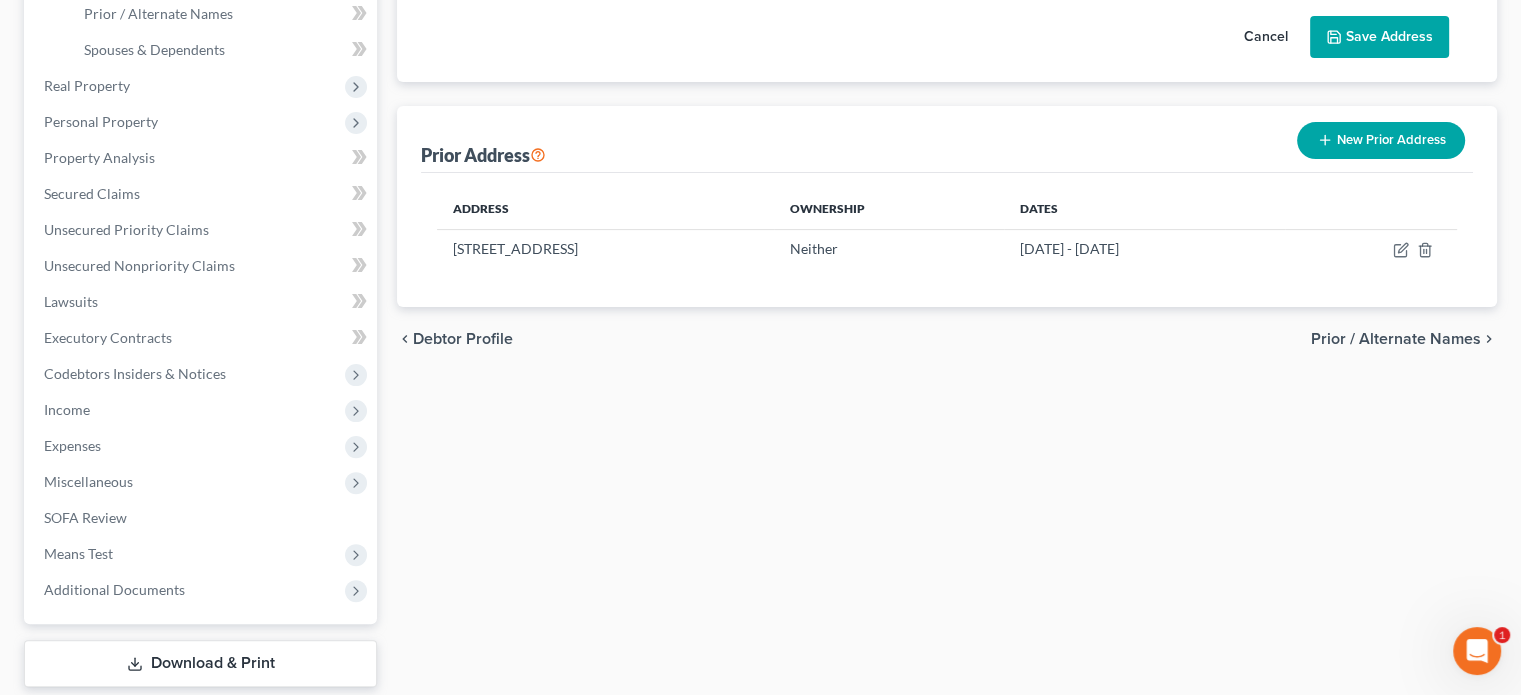 scroll, scrollTop: 400, scrollLeft: 0, axis: vertical 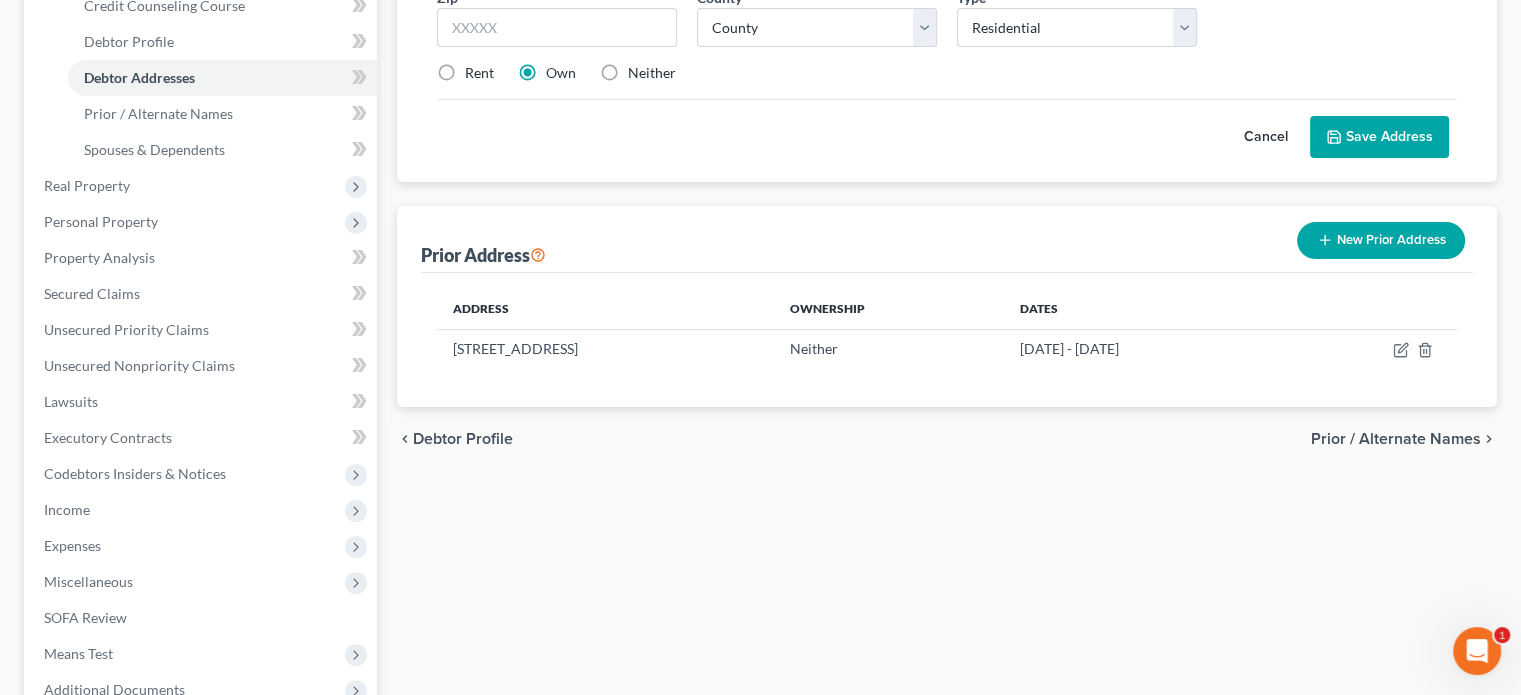 click at bounding box center [557, -49] 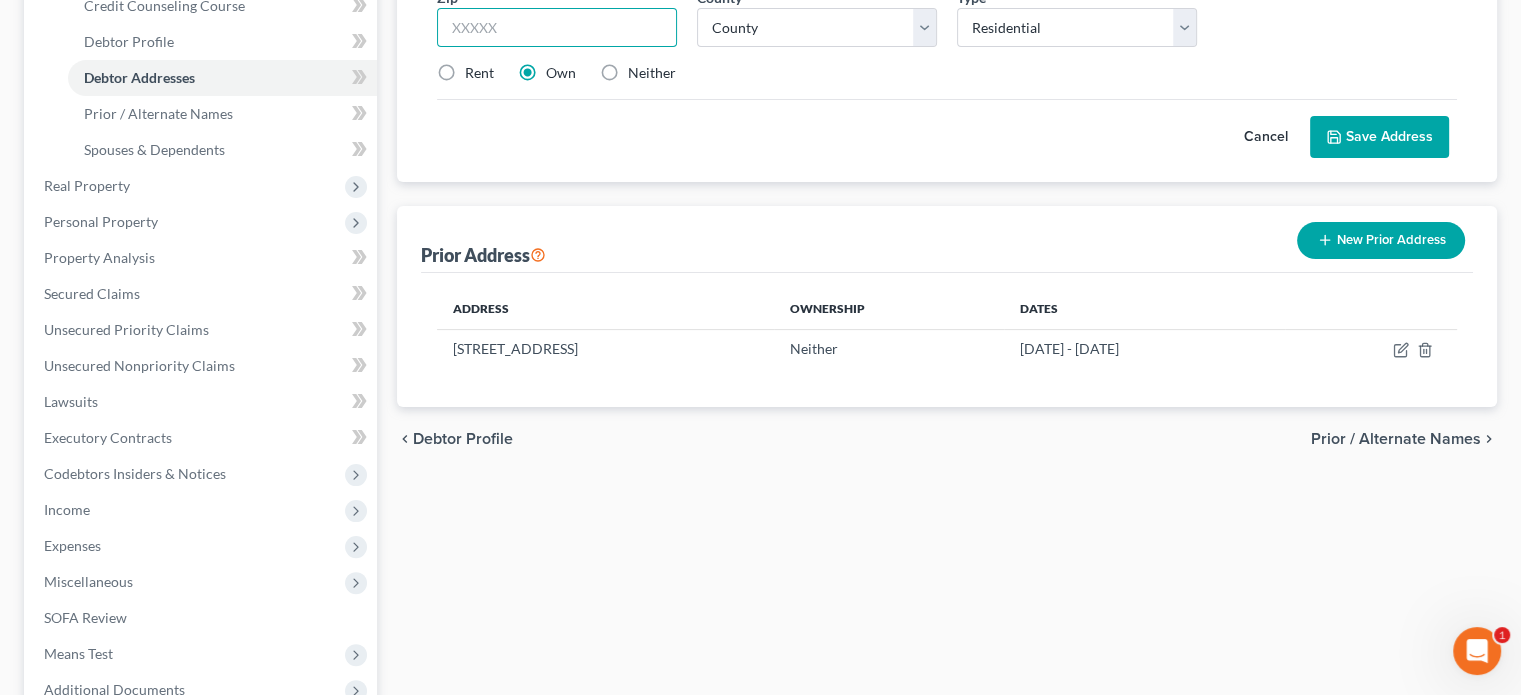 click at bounding box center [557, 28] 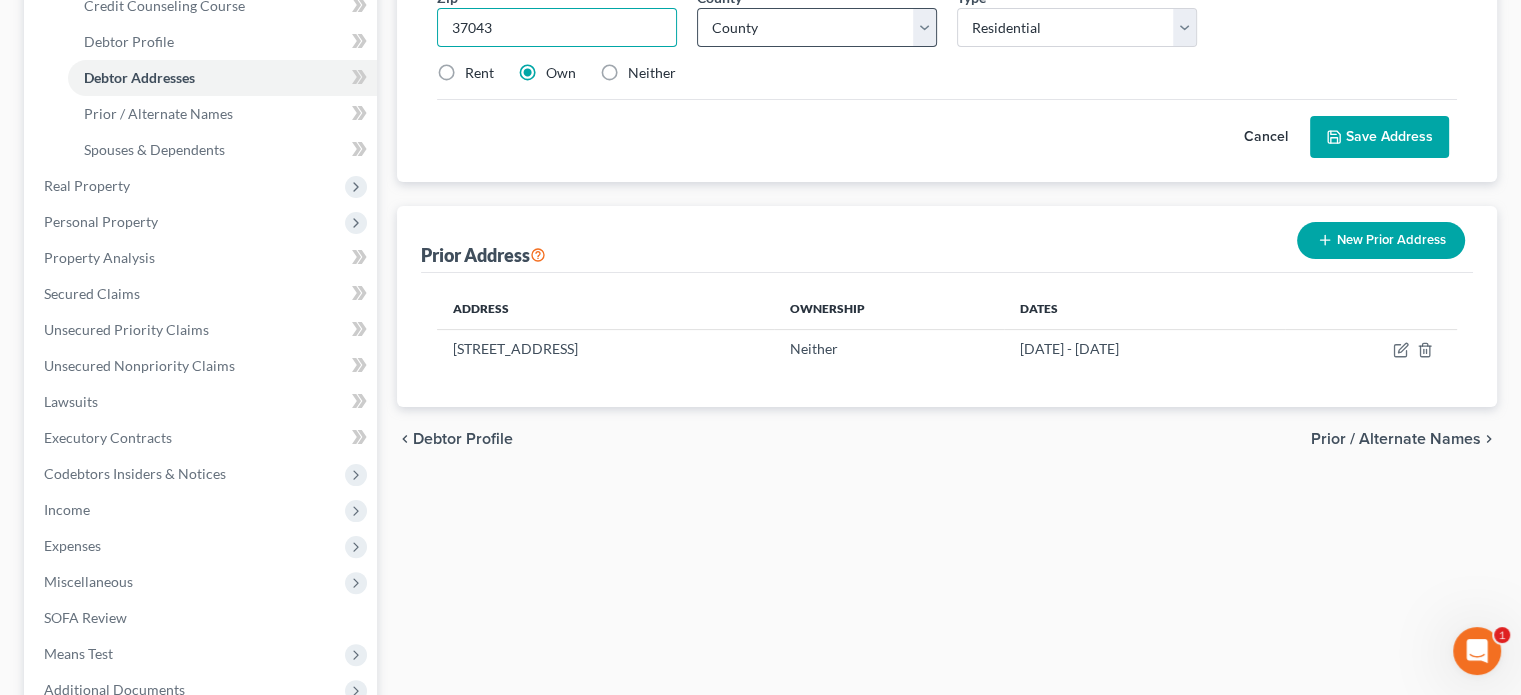 type on "37043" 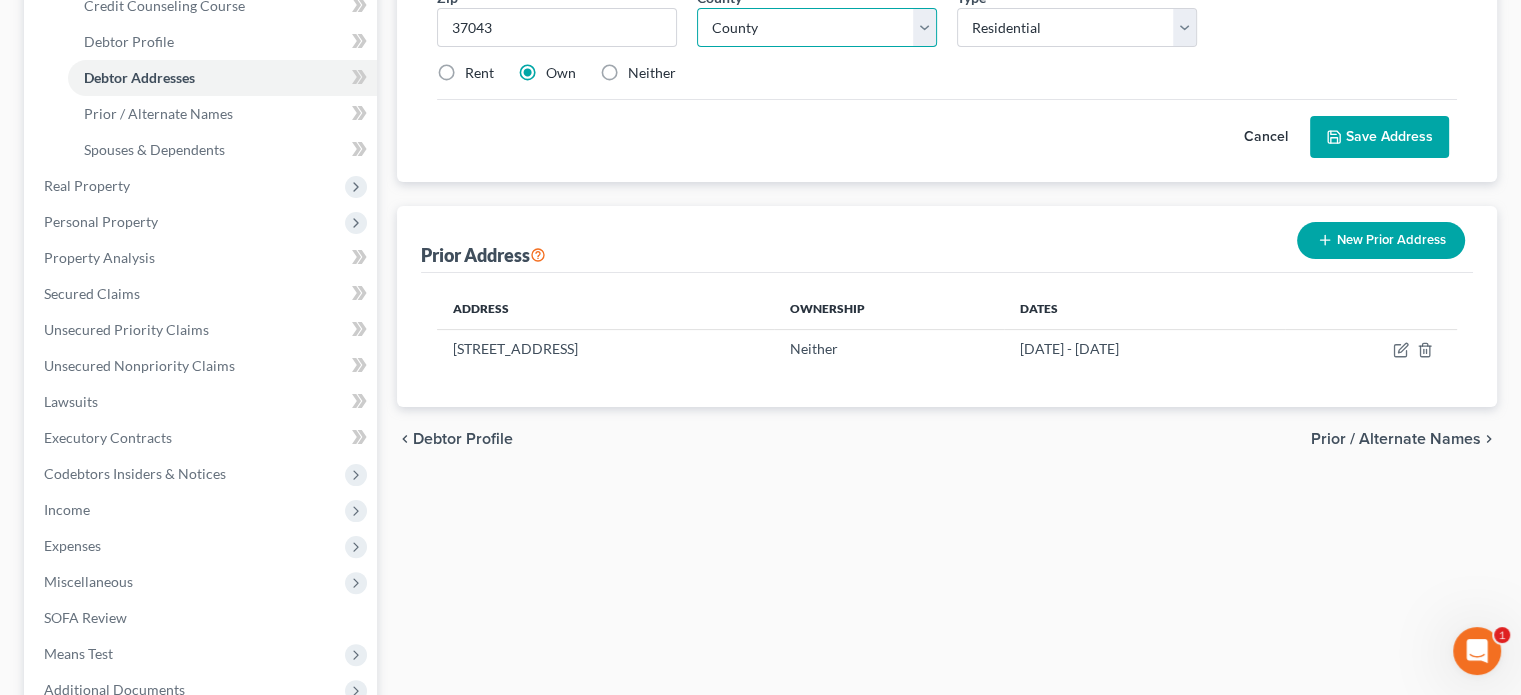 click on "County [GEOGRAPHIC_DATA] [GEOGRAPHIC_DATA] [GEOGRAPHIC_DATA] [GEOGRAPHIC_DATA] [GEOGRAPHIC_DATA] [GEOGRAPHIC_DATA] [GEOGRAPHIC_DATA] [GEOGRAPHIC_DATA] [GEOGRAPHIC_DATA] [GEOGRAPHIC_DATA] [GEOGRAPHIC_DATA] [GEOGRAPHIC_DATA] [GEOGRAPHIC_DATA] [GEOGRAPHIC_DATA] [GEOGRAPHIC_DATA] [GEOGRAPHIC_DATA] [GEOGRAPHIC_DATA] [GEOGRAPHIC_DATA] [GEOGRAPHIC_DATA] [GEOGRAPHIC_DATA] [GEOGRAPHIC_DATA] [GEOGRAPHIC_DATA] [GEOGRAPHIC_DATA] [GEOGRAPHIC_DATA] [GEOGRAPHIC_DATA] [GEOGRAPHIC_DATA] [GEOGRAPHIC_DATA] [GEOGRAPHIC_DATA] [GEOGRAPHIC_DATA] [GEOGRAPHIC_DATA] [GEOGRAPHIC_DATA] [GEOGRAPHIC_DATA] [GEOGRAPHIC_DATA] [GEOGRAPHIC_DATA] [GEOGRAPHIC_DATA] [GEOGRAPHIC_DATA] [GEOGRAPHIC_DATA] [GEOGRAPHIC_DATA] [GEOGRAPHIC_DATA] [GEOGRAPHIC_DATA] [GEOGRAPHIC_DATA] [GEOGRAPHIC_DATA] [GEOGRAPHIC_DATA] [GEOGRAPHIC_DATA] [GEOGRAPHIC_DATA] [GEOGRAPHIC_DATA] [GEOGRAPHIC_DATA] [GEOGRAPHIC_DATA] [GEOGRAPHIC_DATA] [GEOGRAPHIC_DATA] [GEOGRAPHIC_DATA] [GEOGRAPHIC_DATA] [GEOGRAPHIC_DATA] [GEOGRAPHIC_DATA] [GEOGRAPHIC_DATA] [GEOGRAPHIC_DATA] [GEOGRAPHIC_DATA] [GEOGRAPHIC_DATA] [GEOGRAPHIC_DATA] [GEOGRAPHIC_DATA] [GEOGRAPHIC_DATA] [GEOGRAPHIC_DATA] [GEOGRAPHIC_DATA] [GEOGRAPHIC_DATA] [GEOGRAPHIC_DATA] [GEOGRAPHIC_DATA] [GEOGRAPHIC_DATA] [GEOGRAPHIC_DATA] [GEOGRAPHIC_DATA]" at bounding box center [817, 28] 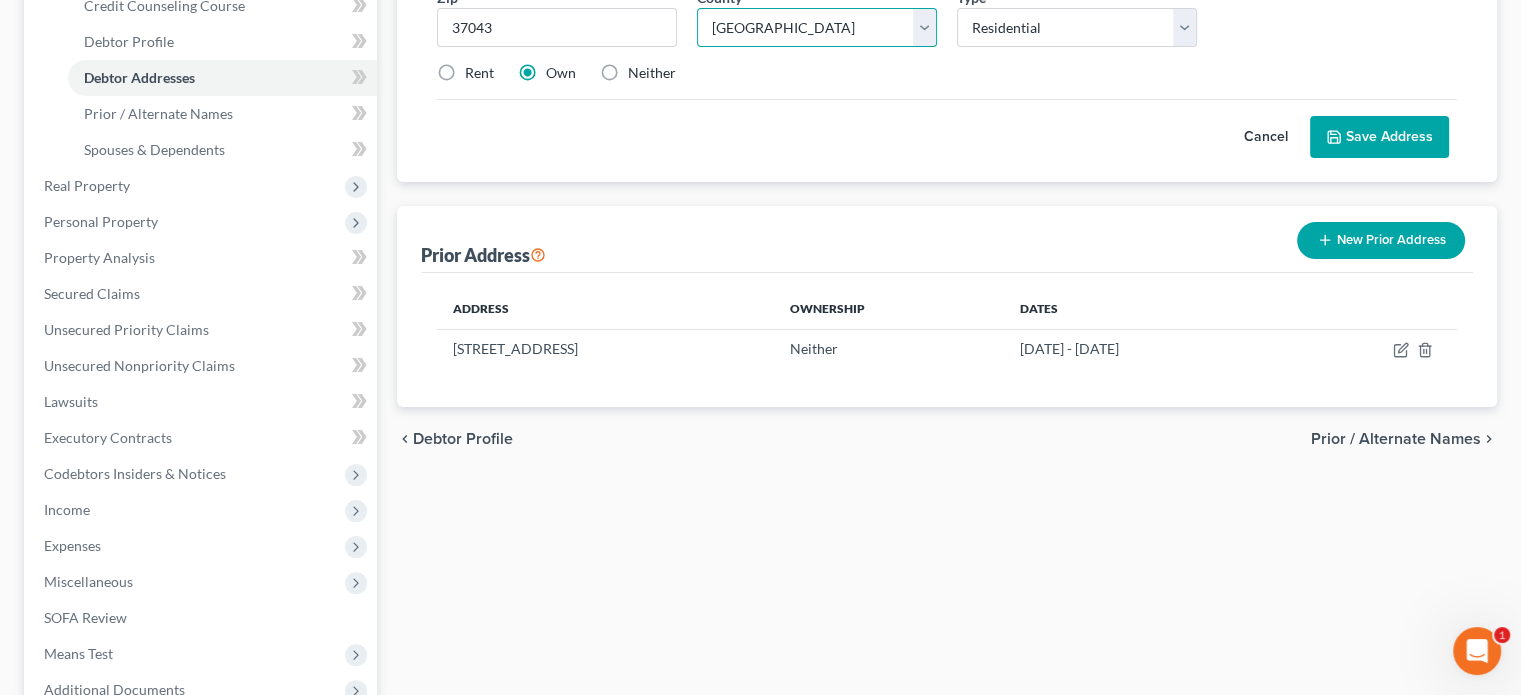 click on "County [GEOGRAPHIC_DATA] [GEOGRAPHIC_DATA] [GEOGRAPHIC_DATA] [GEOGRAPHIC_DATA] [GEOGRAPHIC_DATA] [GEOGRAPHIC_DATA] [GEOGRAPHIC_DATA] [GEOGRAPHIC_DATA] [GEOGRAPHIC_DATA] [GEOGRAPHIC_DATA] [GEOGRAPHIC_DATA] [GEOGRAPHIC_DATA] [GEOGRAPHIC_DATA] [GEOGRAPHIC_DATA] [GEOGRAPHIC_DATA] [GEOGRAPHIC_DATA] [GEOGRAPHIC_DATA] [GEOGRAPHIC_DATA] [GEOGRAPHIC_DATA] [GEOGRAPHIC_DATA] [GEOGRAPHIC_DATA] [GEOGRAPHIC_DATA] [GEOGRAPHIC_DATA] [GEOGRAPHIC_DATA] [GEOGRAPHIC_DATA] [GEOGRAPHIC_DATA] [GEOGRAPHIC_DATA] [GEOGRAPHIC_DATA] [GEOGRAPHIC_DATA] [GEOGRAPHIC_DATA] [GEOGRAPHIC_DATA] [GEOGRAPHIC_DATA] [GEOGRAPHIC_DATA] [GEOGRAPHIC_DATA] [GEOGRAPHIC_DATA] [GEOGRAPHIC_DATA] [GEOGRAPHIC_DATA] [GEOGRAPHIC_DATA] [GEOGRAPHIC_DATA] [GEOGRAPHIC_DATA] [GEOGRAPHIC_DATA] [GEOGRAPHIC_DATA] [GEOGRAPHIC_DATA] [GEOGRAPHIC_DATA] [GEOGRAPHIC_DATA] [GEOGRAPHIC_DATA] [GEOGRAPHIC_DATA] [GEOGRAPHIC_DATA] [GEOGRAPHIC_DATA] [GEOGRAPHIC_DATA] [GEOGRAPHIC_DATA] [GEOGRAPHIC_DATA] [GEOGRAPHIC_DATA] [GEOGRAPHIC_DATA] [GEOGRAPHIC_DATA] [GEOGRAPHIC_DATA] [GEOGRAPHIC_DATA] [GEOGRAPHIC_DATA] [GEOGRAPHIC_DATA] [GEOGRAPHIC_DATA] [GEOGRAPHIC_DATA] [GEOGRAPHIC_DATA] [GEOGRAPHIC_DATA] [GEOGRAPHIC_DATA] [GEOGRAPHIC_DATA] [GEOGRAPHIC_DATA] [GEOGRAPHIC_DATA] [GEOGRAPHIC_DATA] [GEOGRAPHIC_DATA]" at bounding box center [817, 28] 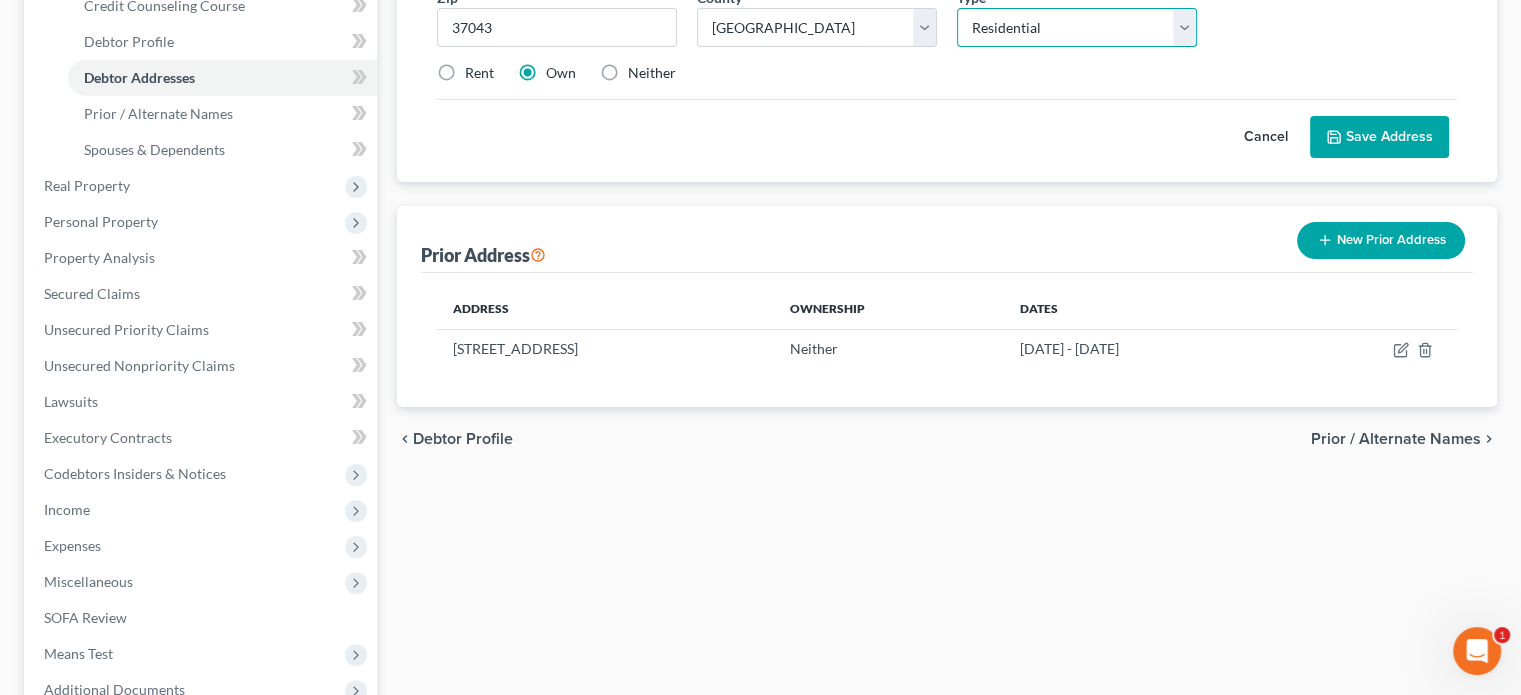 click on "Select Residential Mailing Rental Business" at bounding box center (1077, 28) 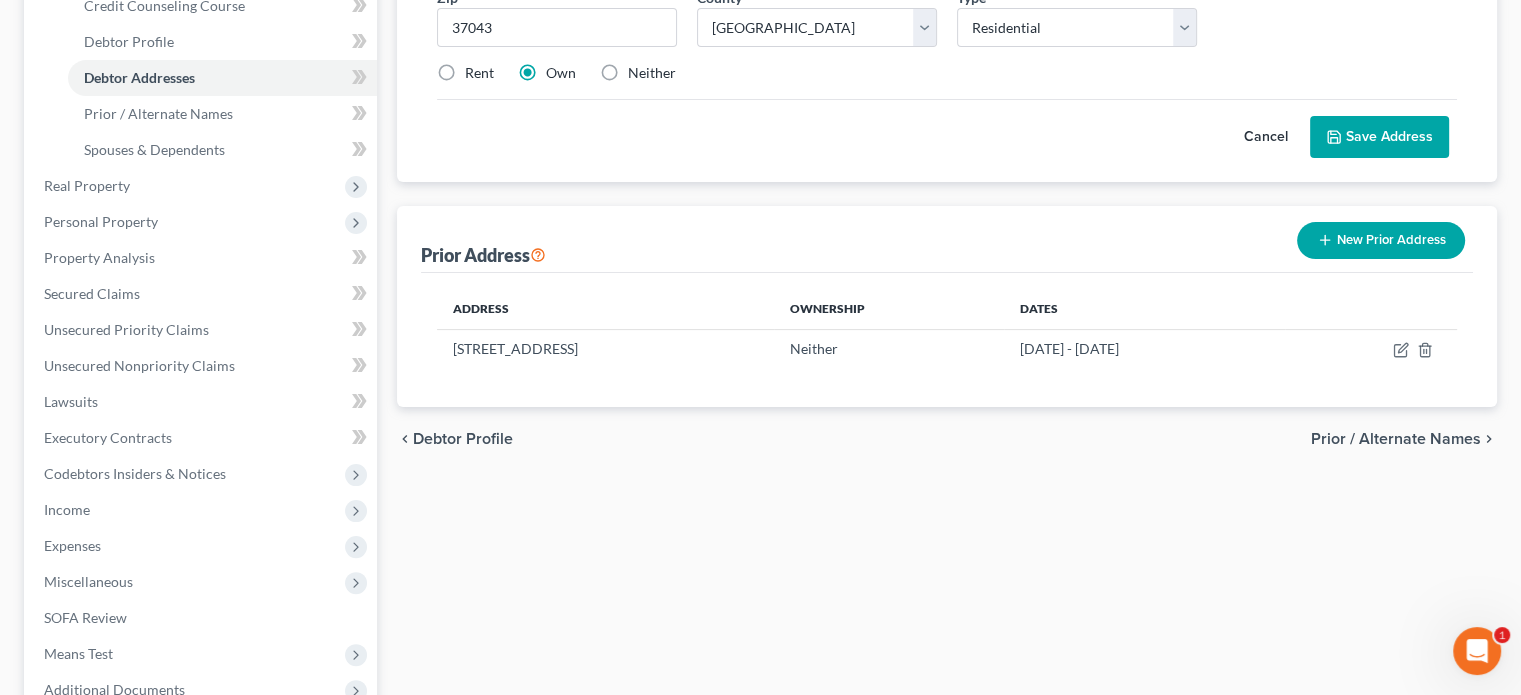 click on "Rent" at bounding box center (479, 73) 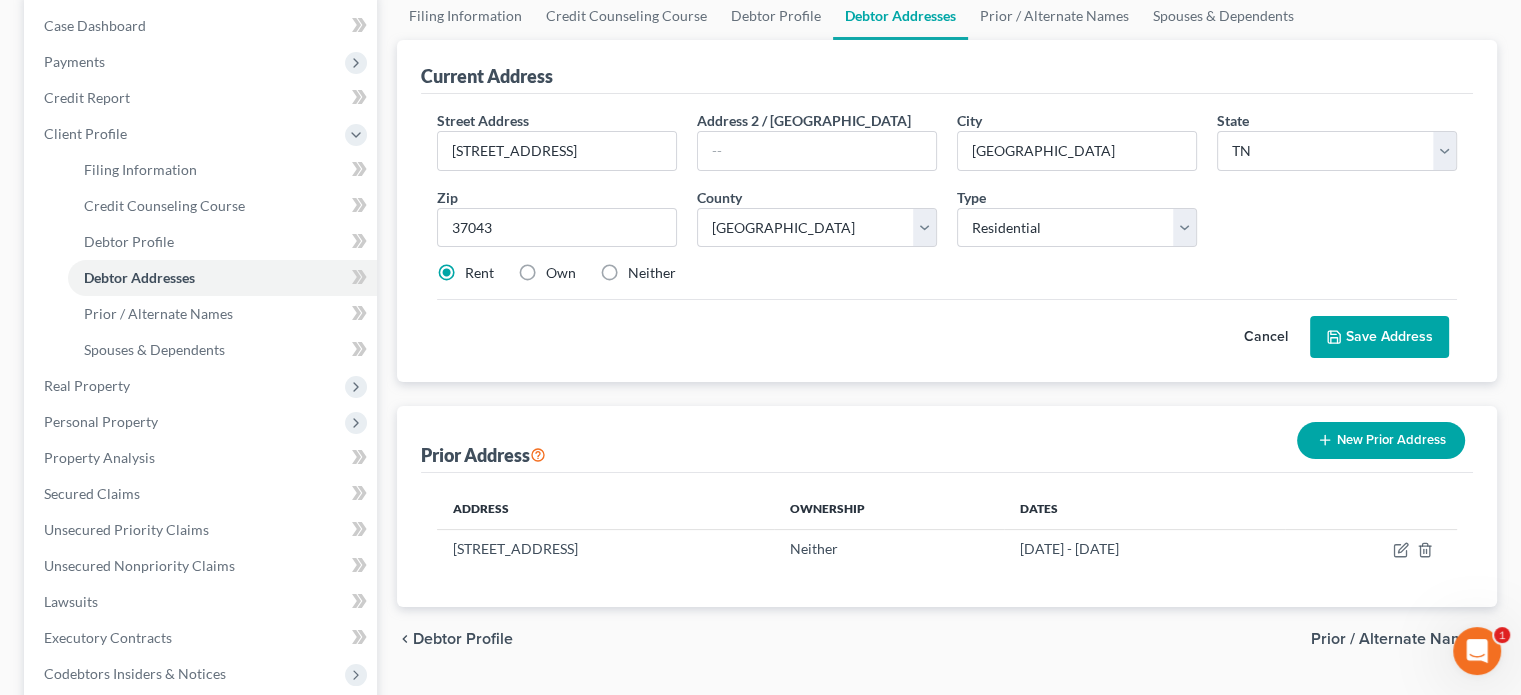 scroll, scrollTop: 300, scrollLeft: 0, axis: vertical 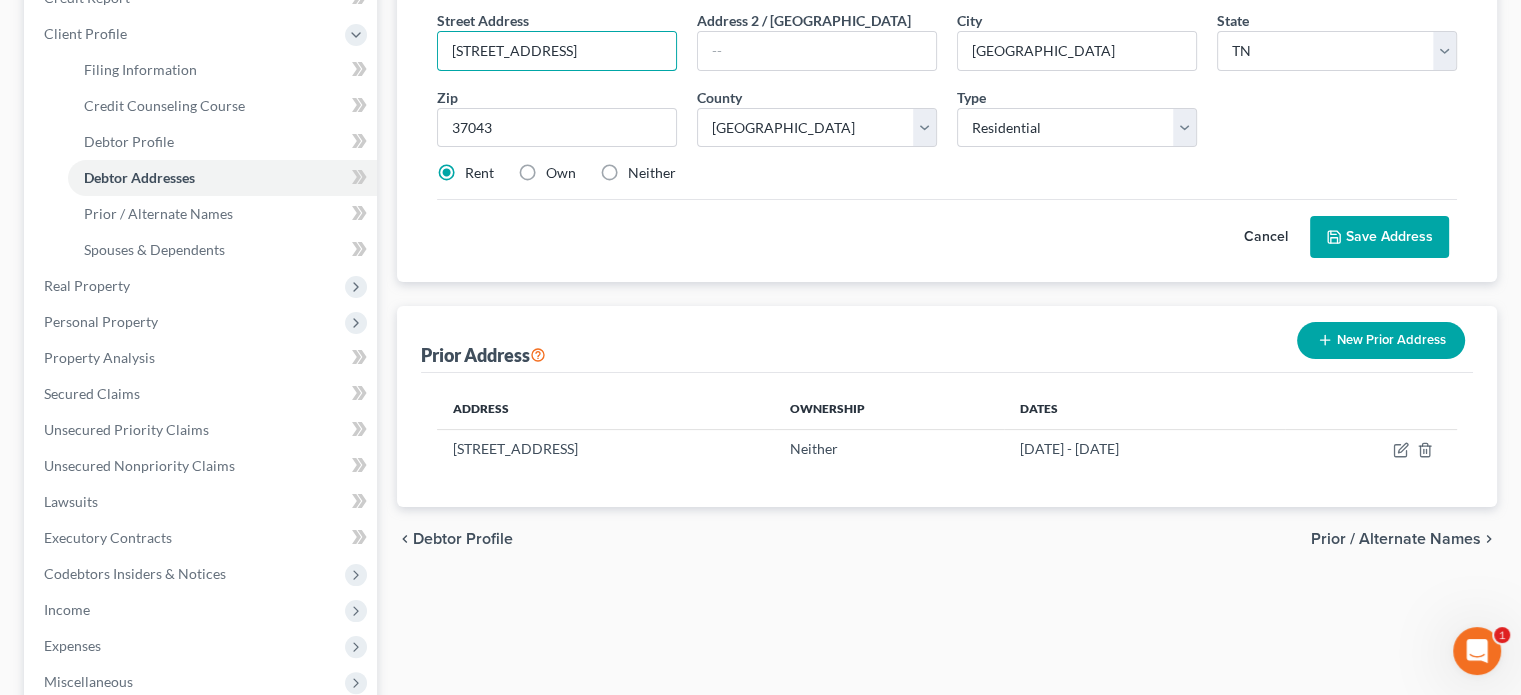 drag, startPoint x: 504, startPoint y: 226, endPoint x: 685, endPoint y: 224, distance: 181.01105 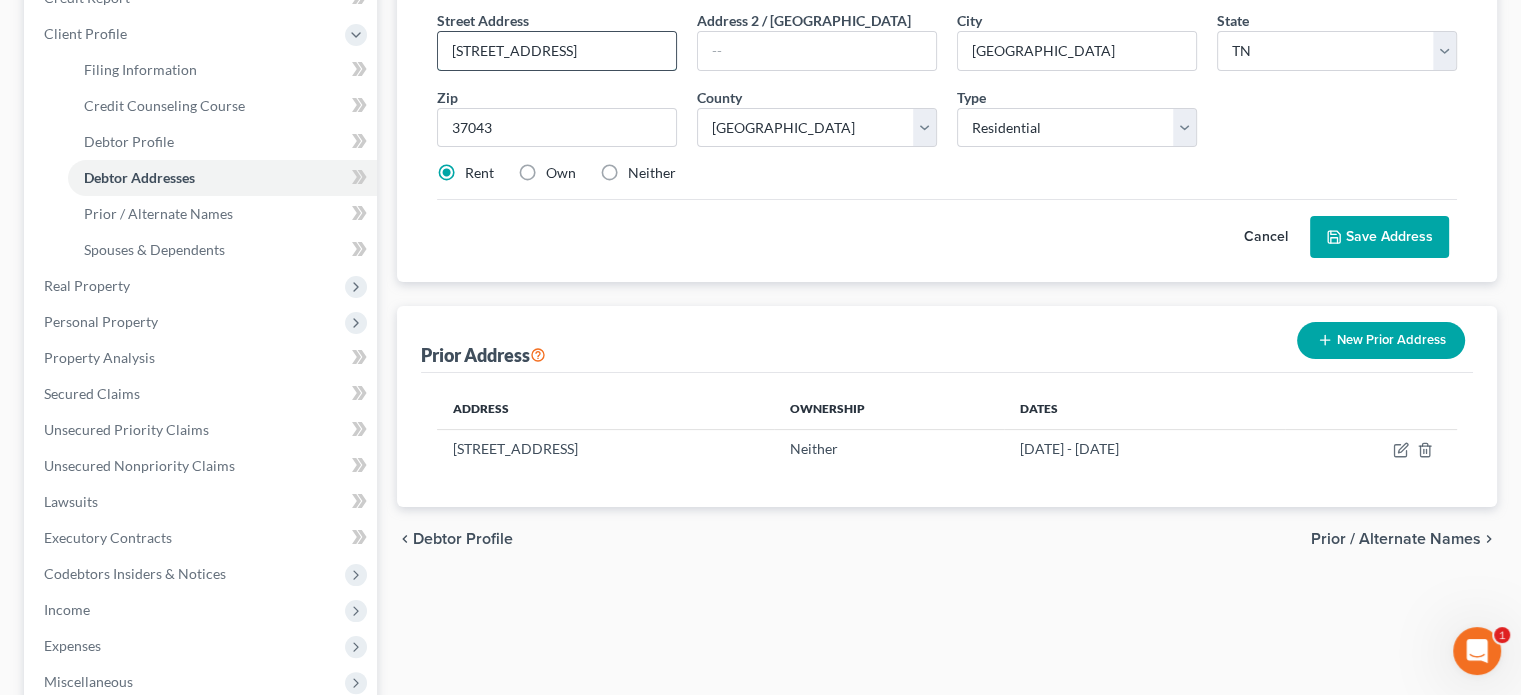 click on "[STREET_ADDRESS]" at bounding box center [557, 51] 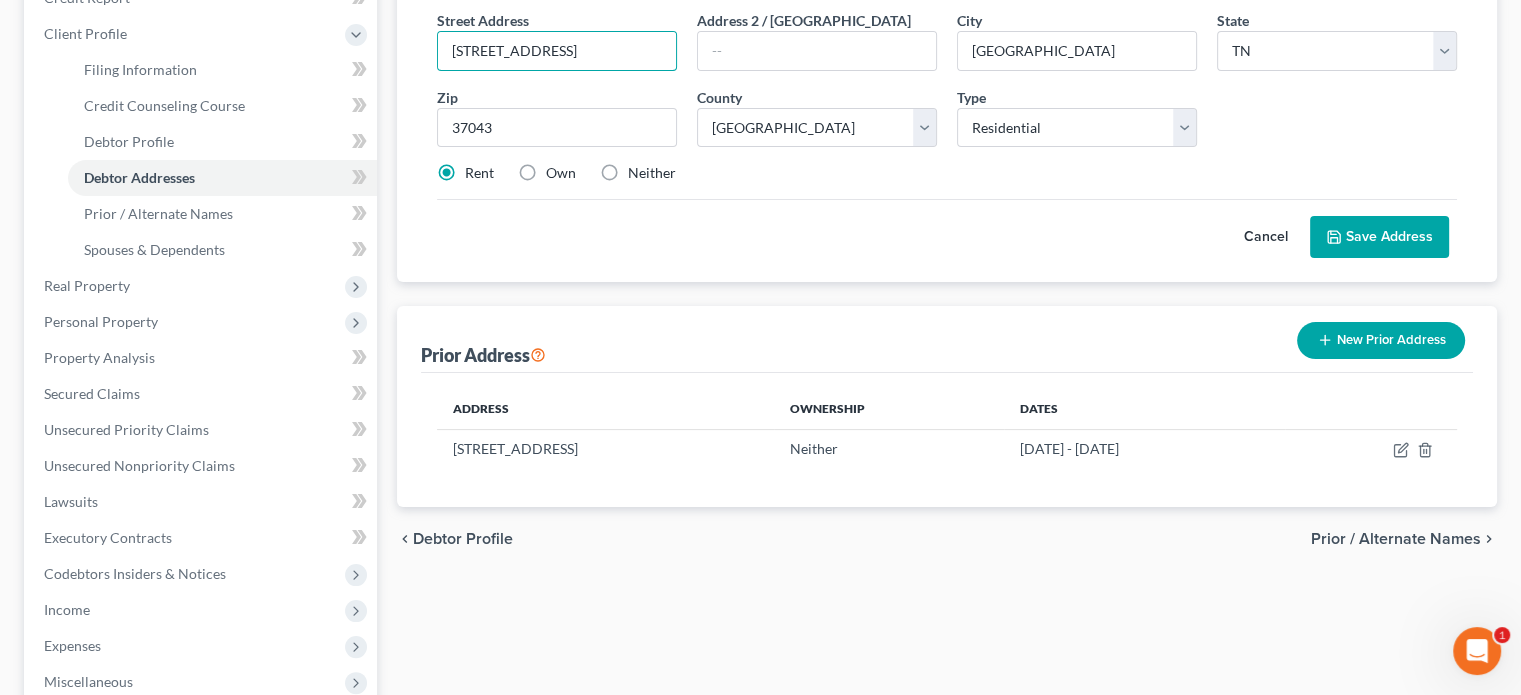 scroll, scrollTop: 0, scrollLeft: 0, axis: both 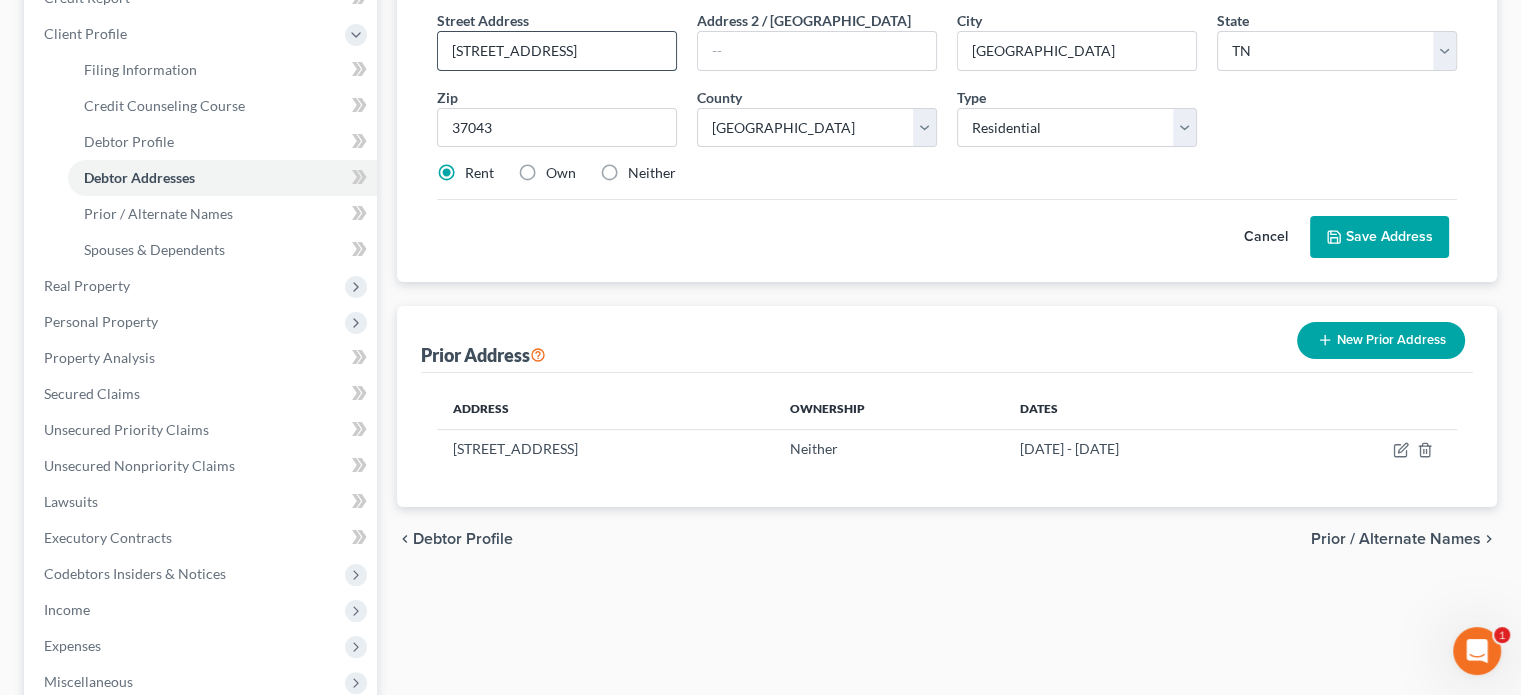click on "[STREET_ADDRESS]" at bounding box center (557, 51) 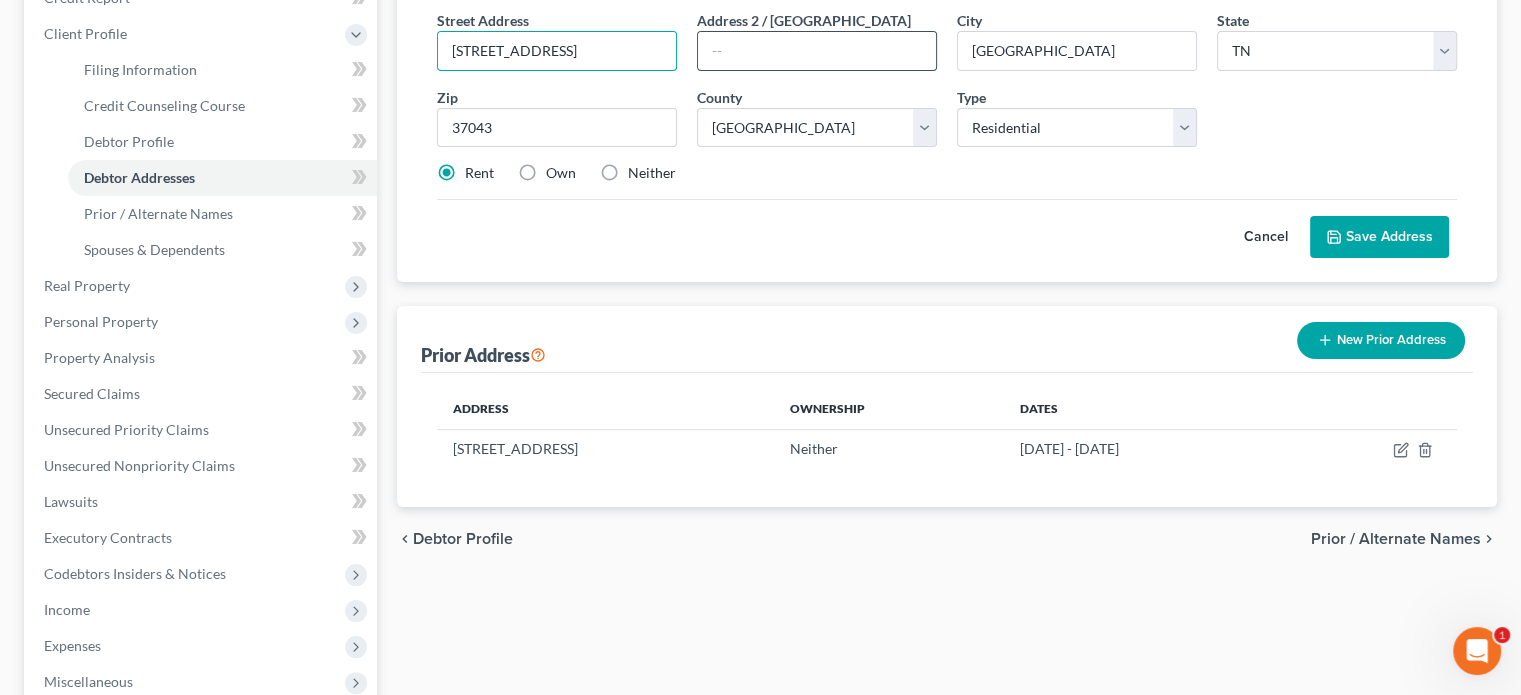 scroll, scrollTop: 0, scrollLeft: 27, axis: horizontal 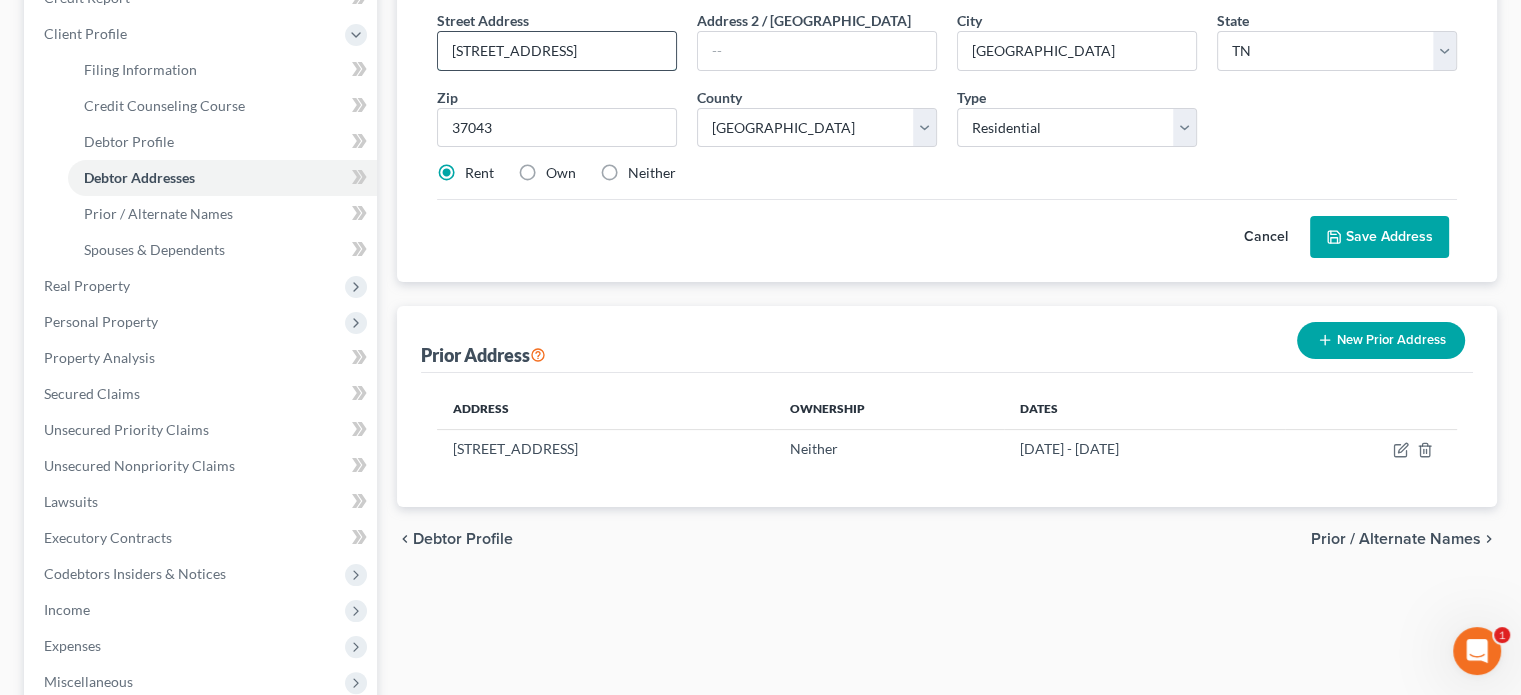drag, startPoint x: 652, startPoint y: 231, endPoint x: 674, endPoint y: 228, distance: 22.203604 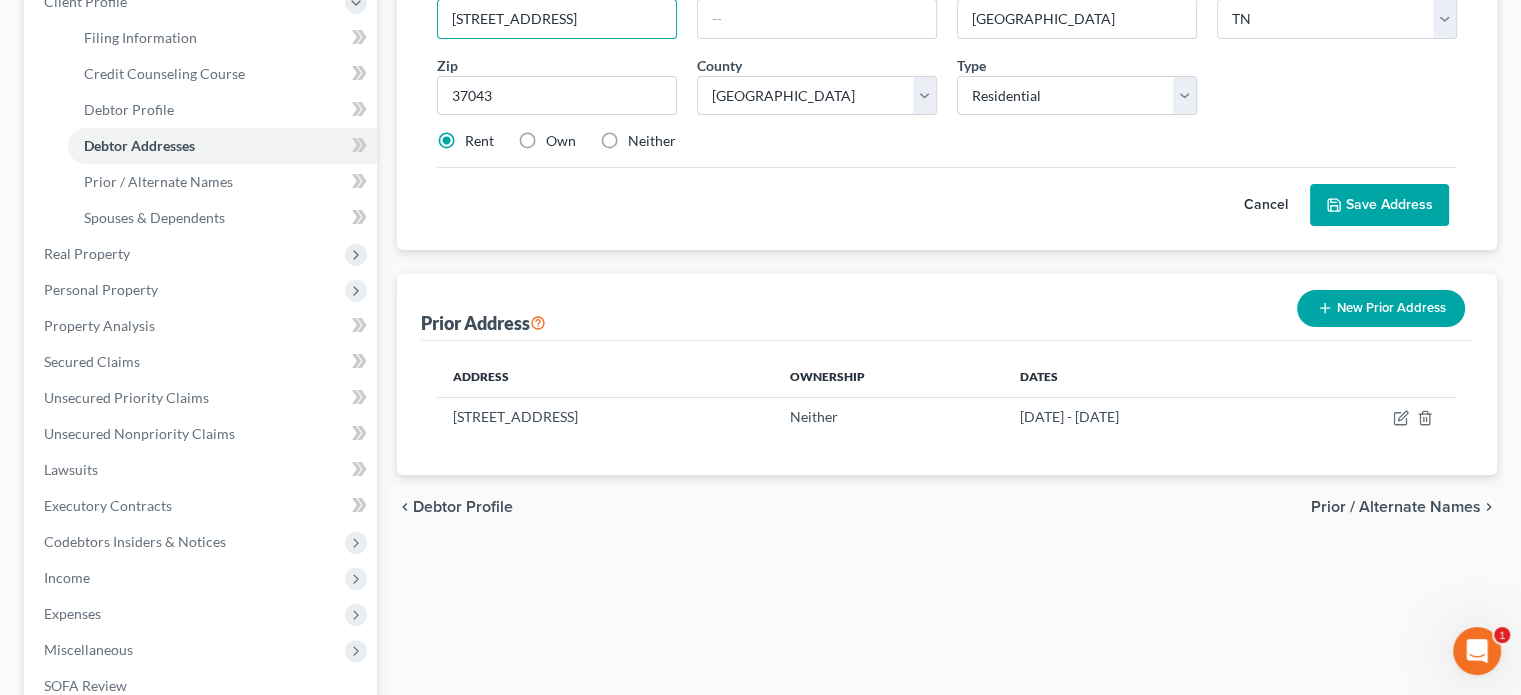 scroll, scrollTop: 300, scrollLeft: 0, axis: vertical 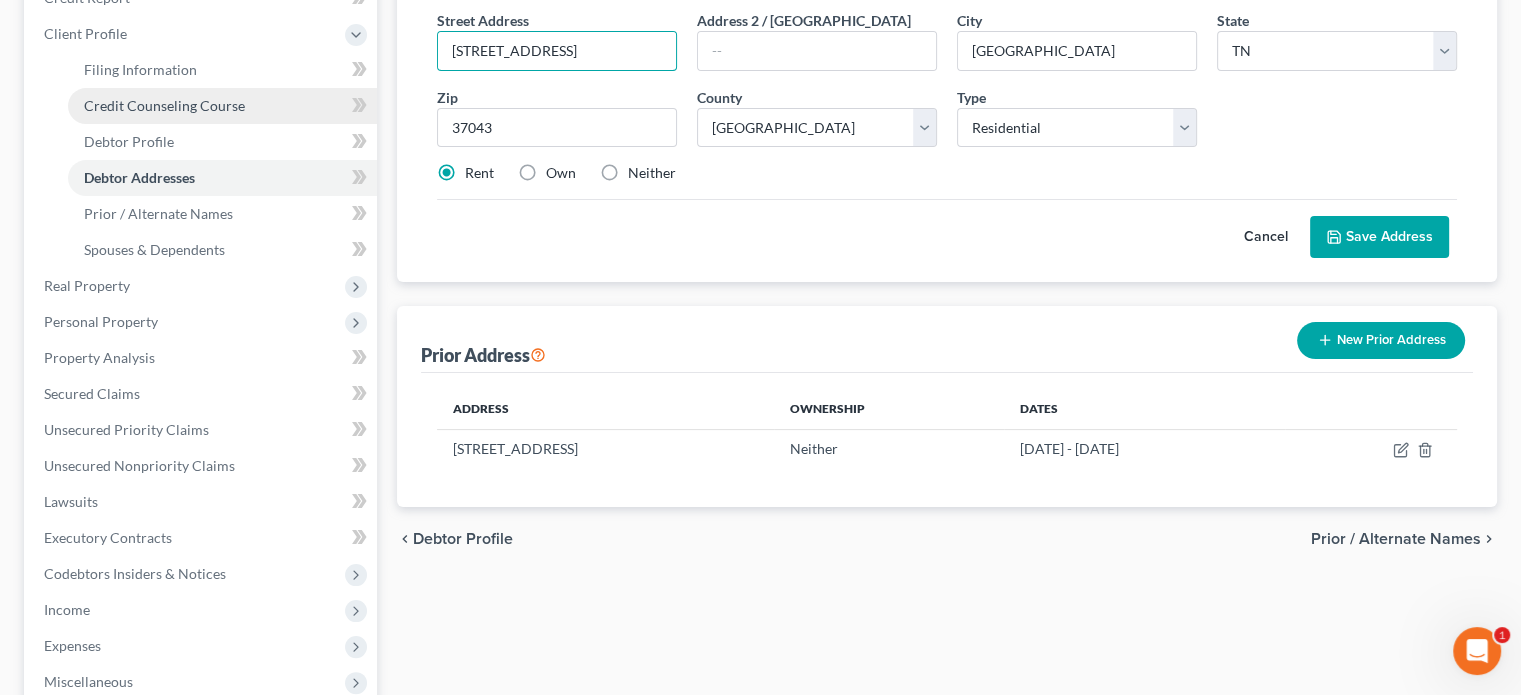 drag, startPoint x: 676, startPoint y: 229, endPoint x: 317, endPoint y: 233, distance: 359.02228 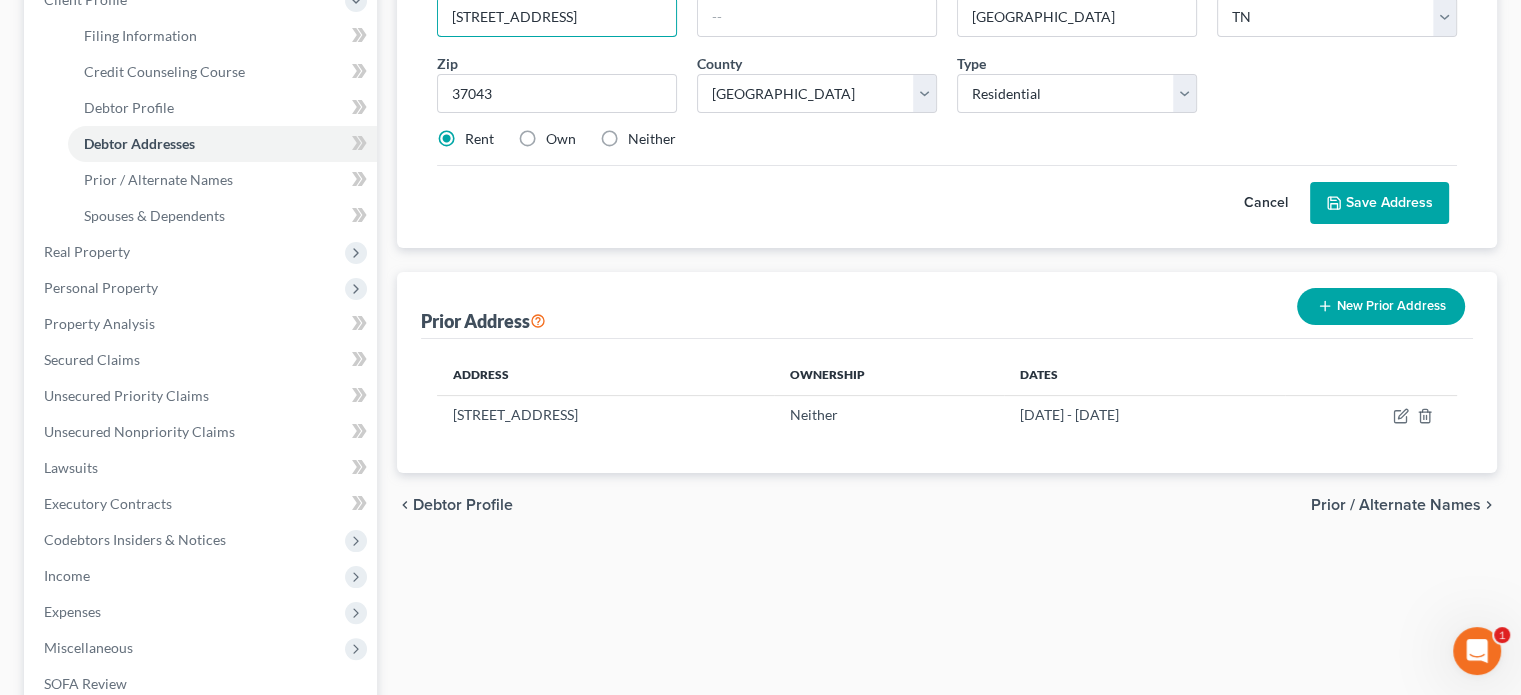 scroll, scrollTop: 300, scrollLeft: 0, axis: vertical 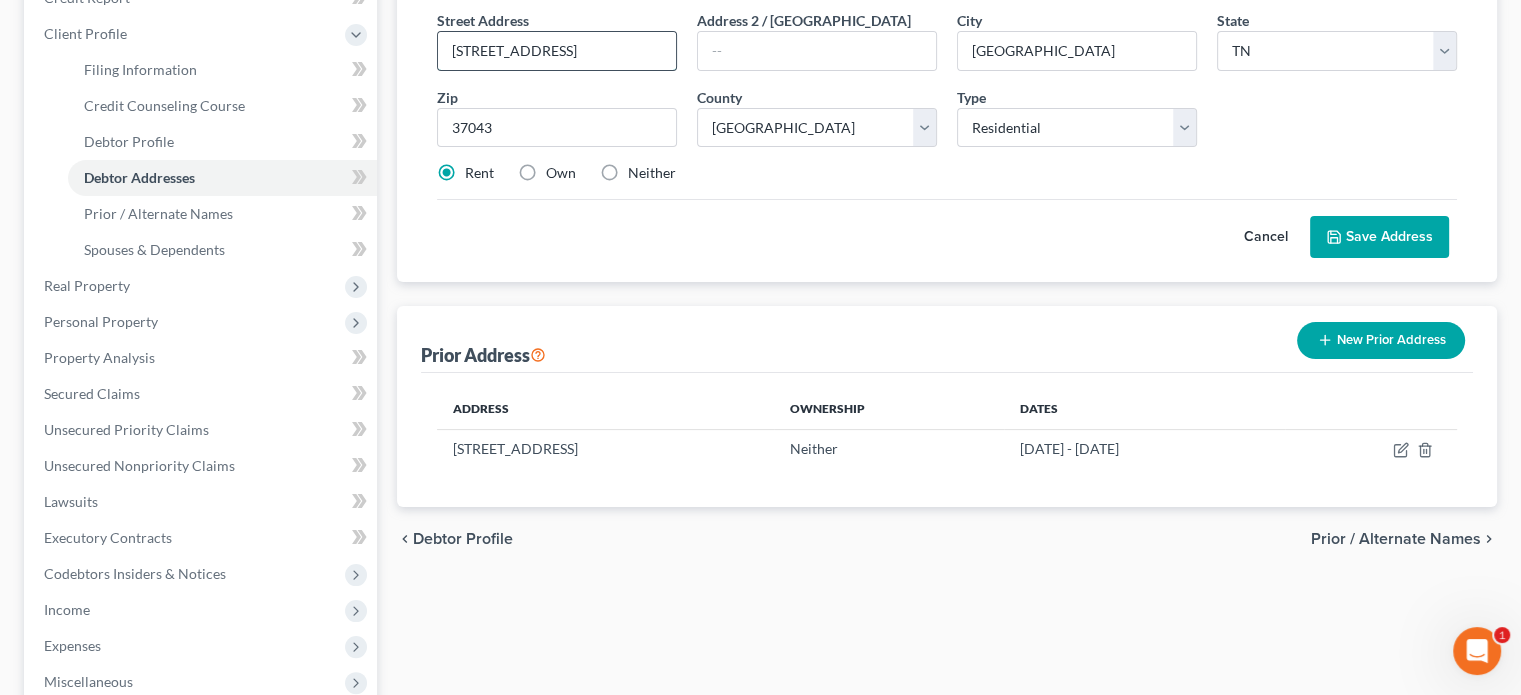 drag, startPoint x: 676, startPoint y: 231, endPoint x: 460, endPoint y: 231, distance: 216 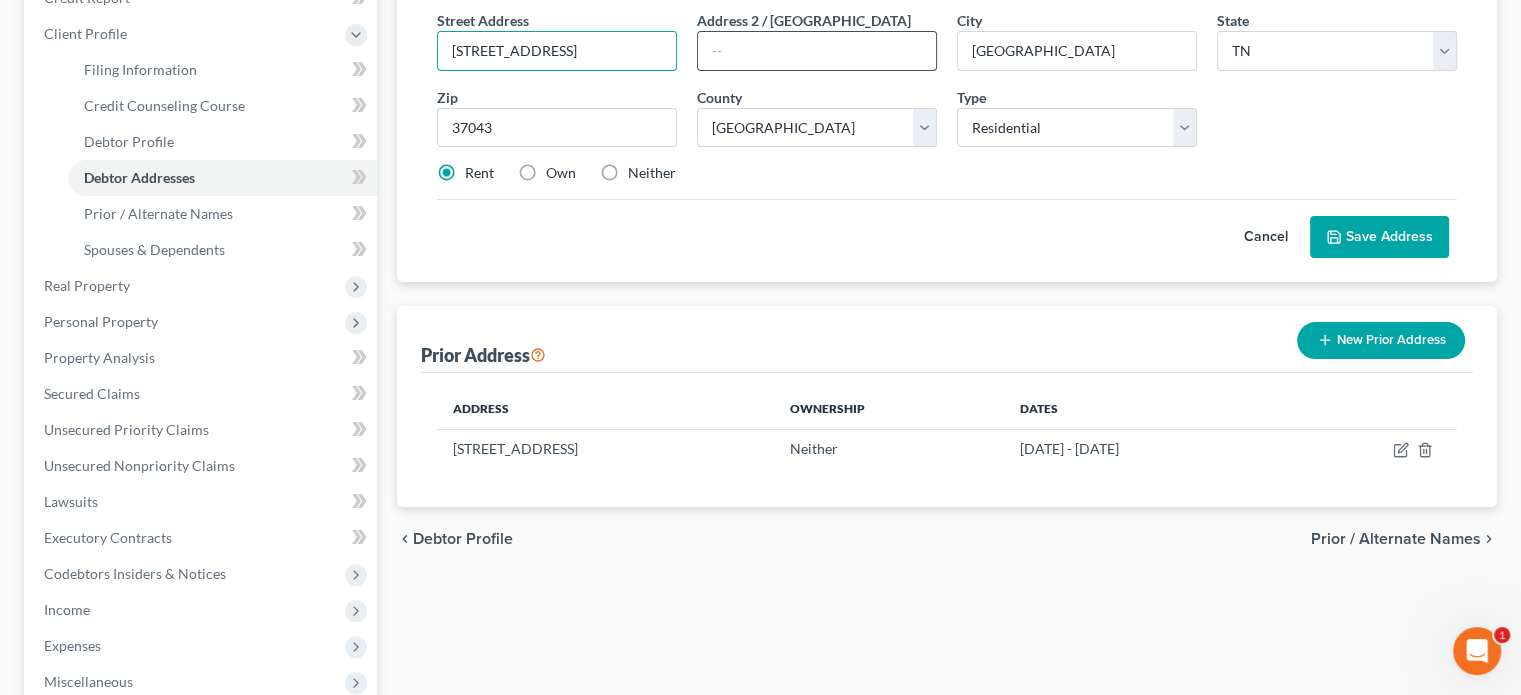 type on "[STREET_ADDRESS]" 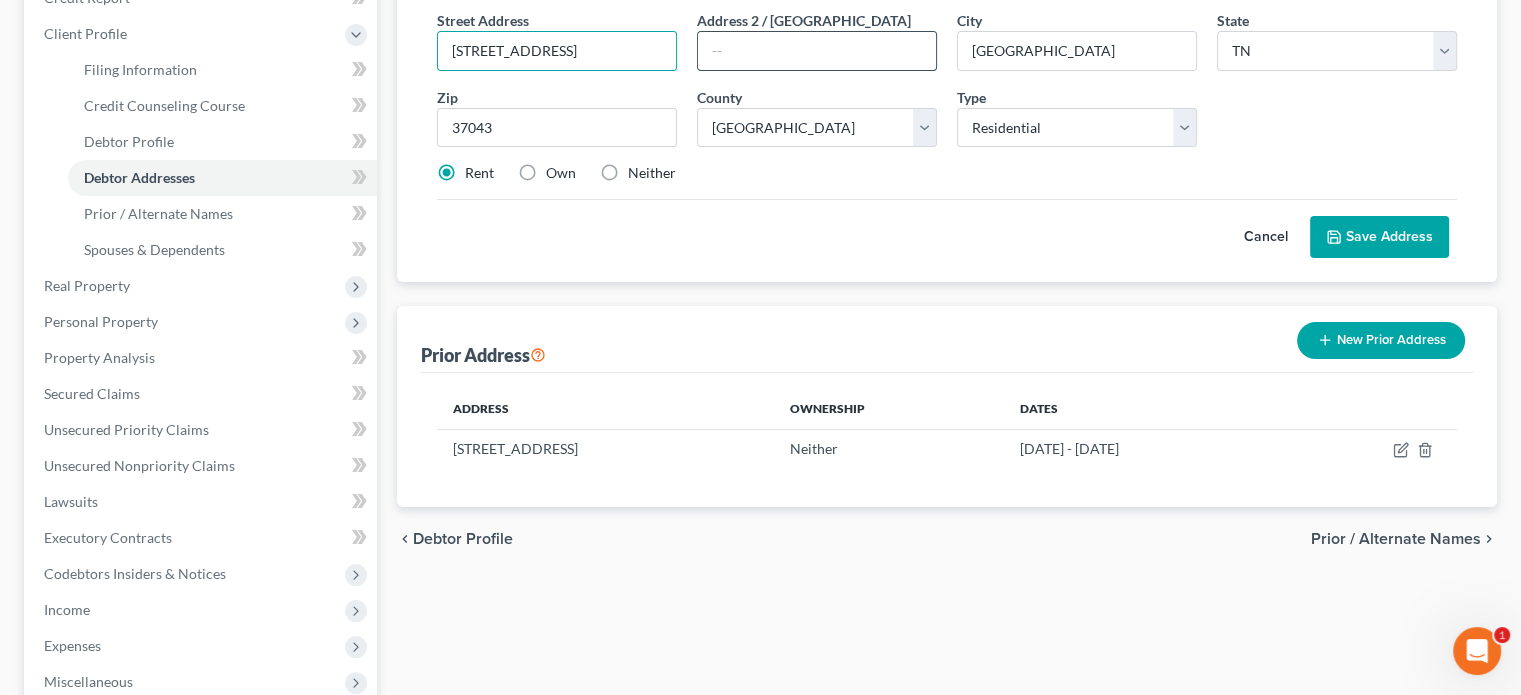 click at bounding box center [817, 51] 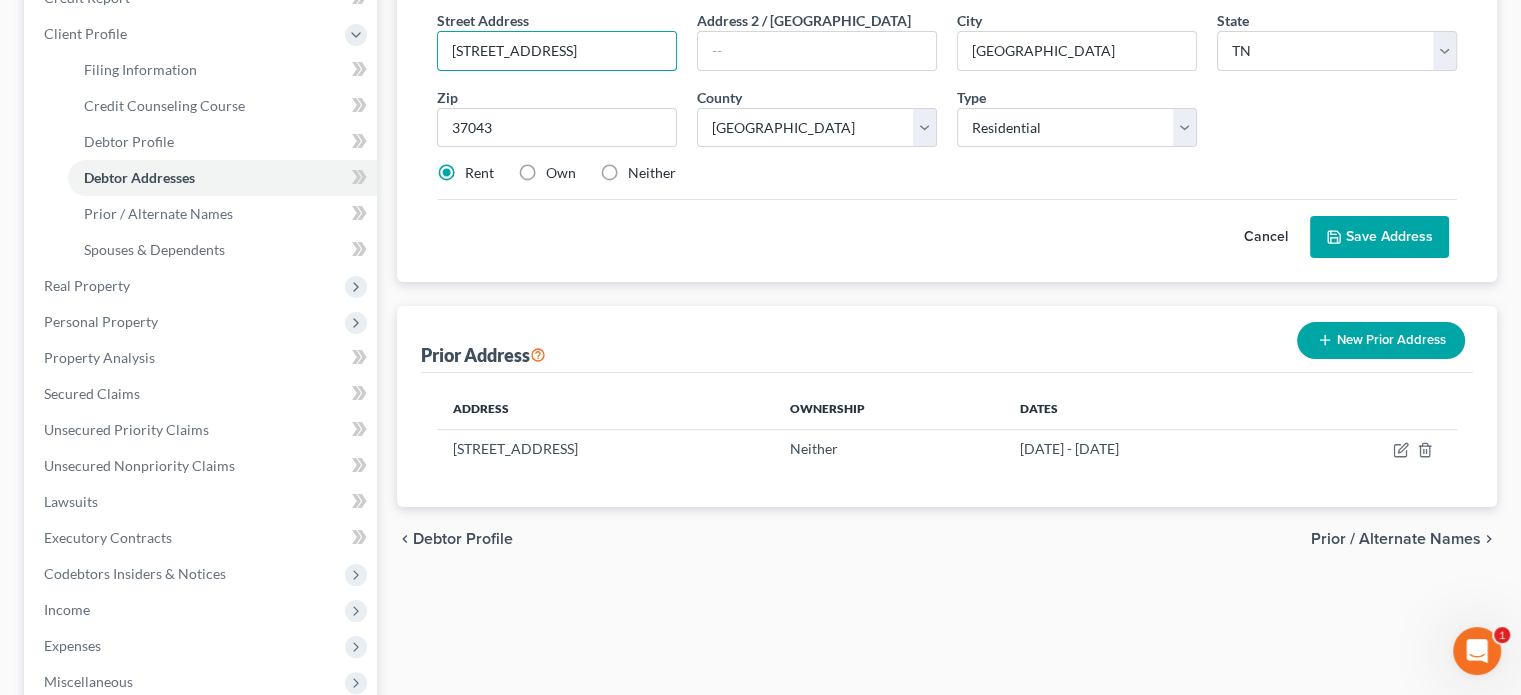 scroll, scrollTop: 0, scrollLeft: 60, axis: horizontal 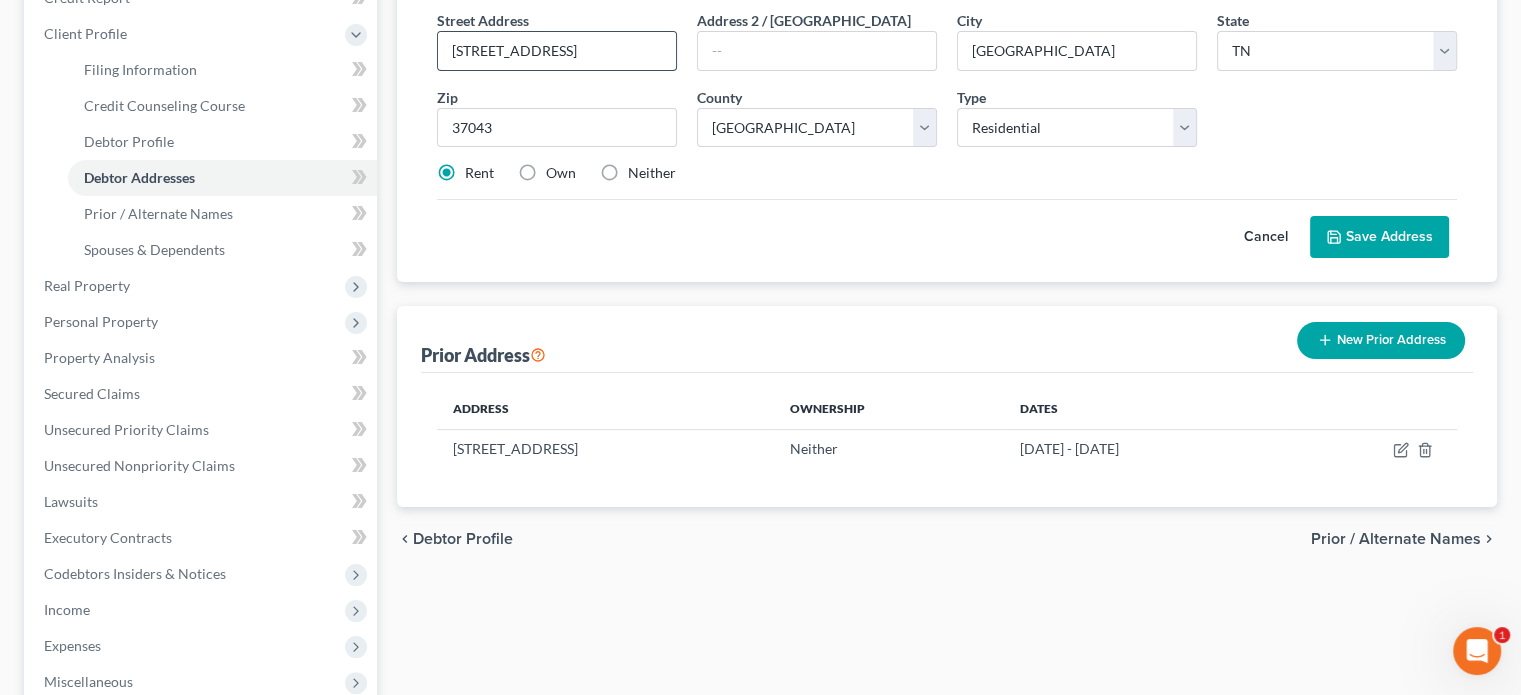 click on "[STREET_ADDRESS]" at bounding box center [557, 51] 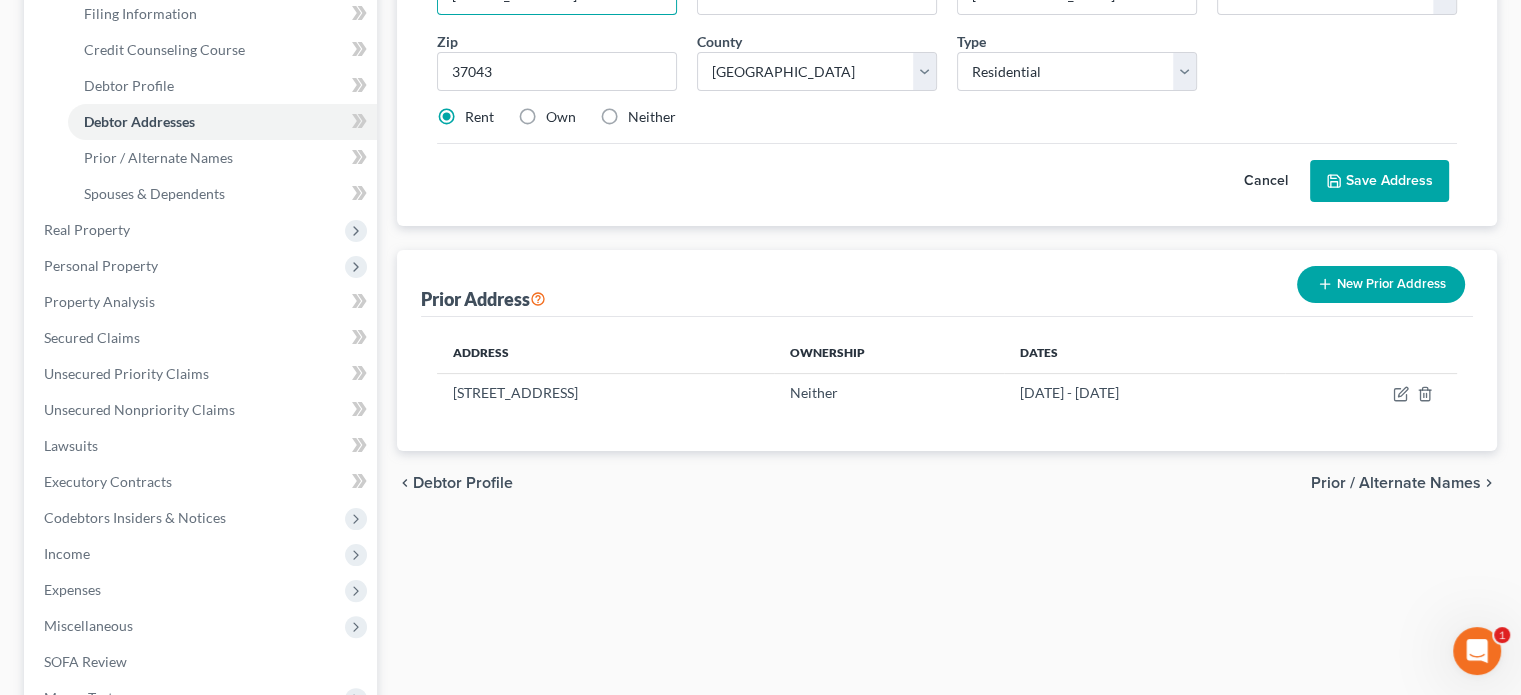 scroll, scrollTop: 400, scrollLeft: 0, axis: vertical 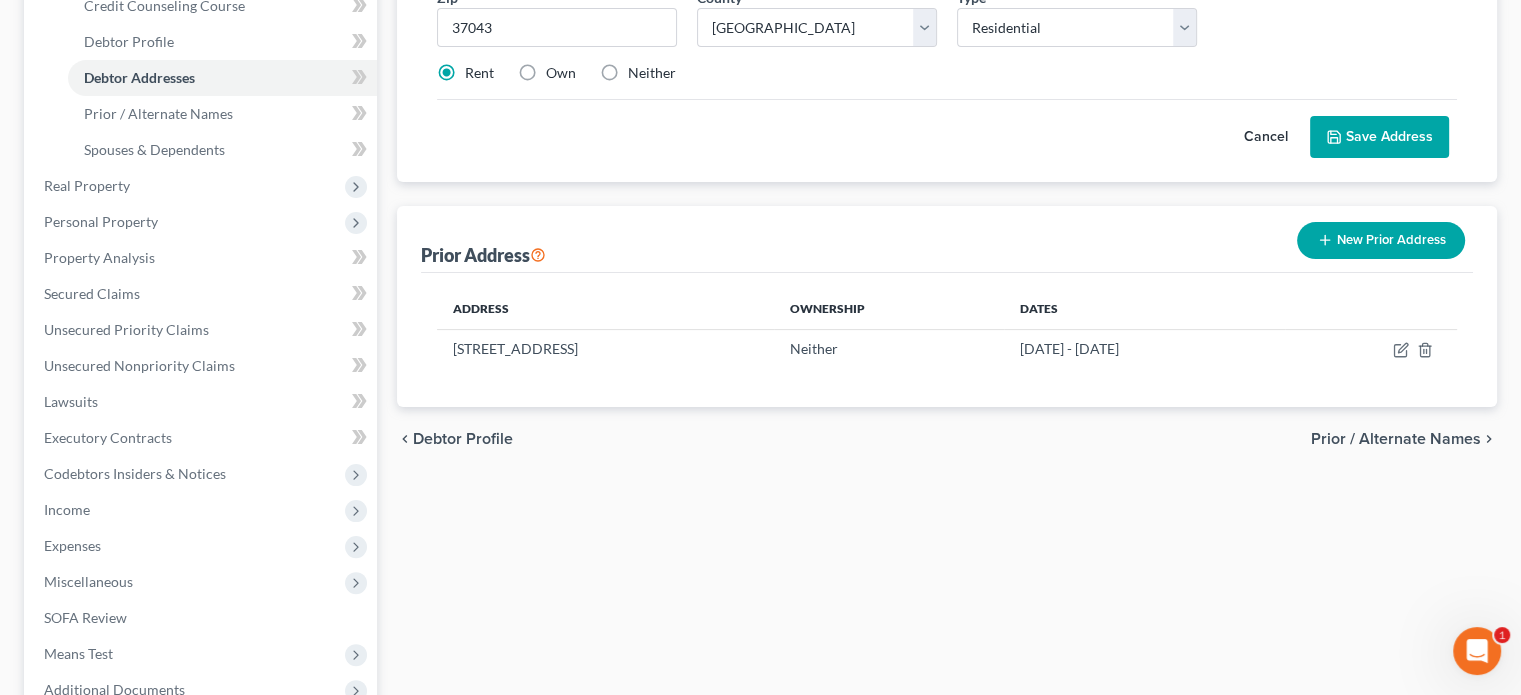 click on "Save Address" at bounding box center [1379, 137] 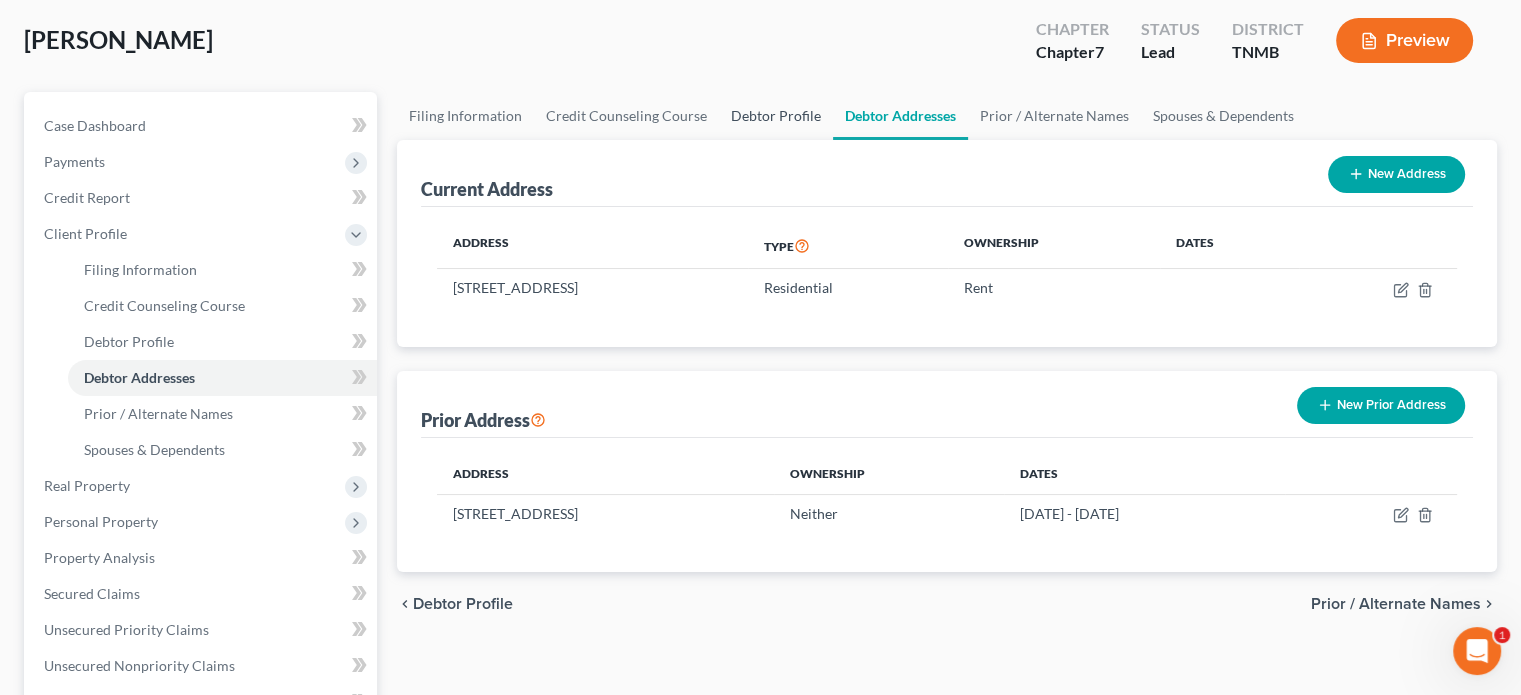 click on "Debtor Profile" at bounding box center (776, 116) 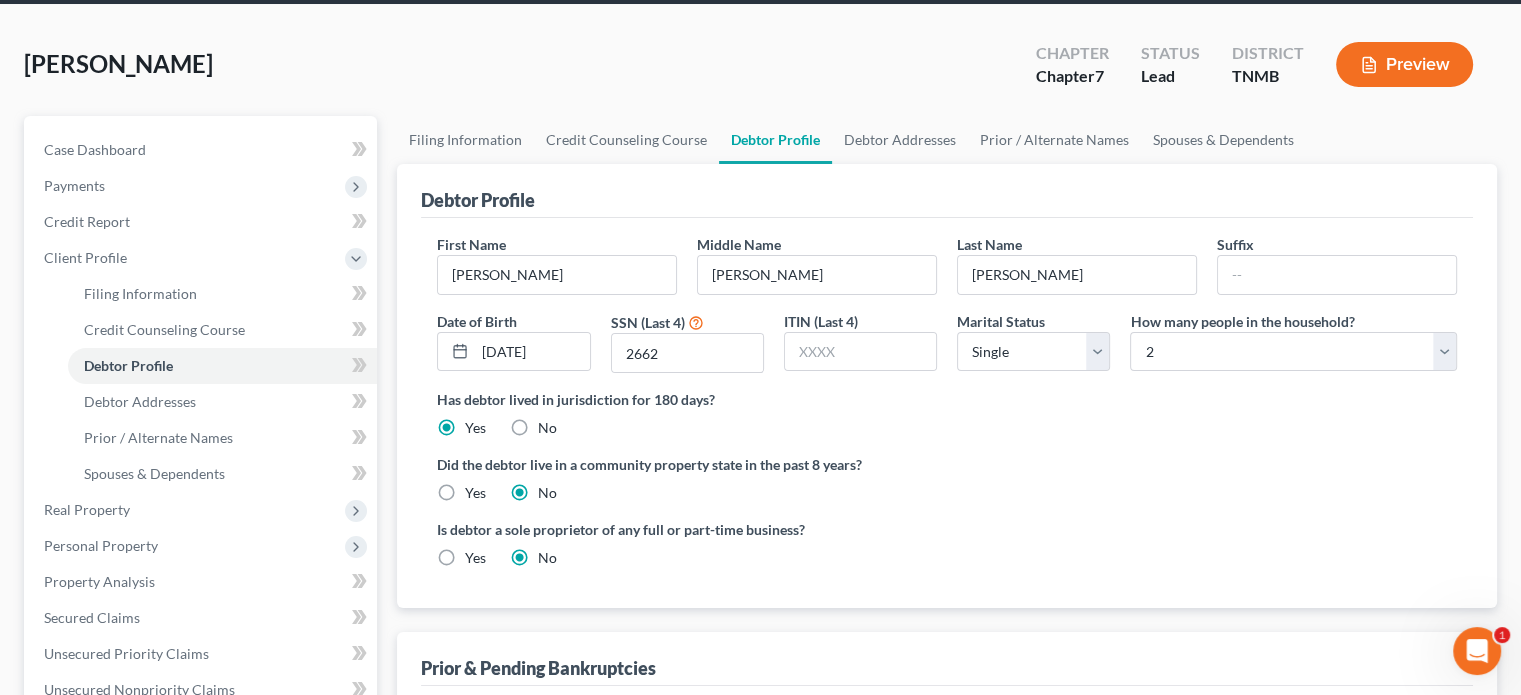 scroll, scrollTop: 200, scrollLeft: 0, axis: vertical 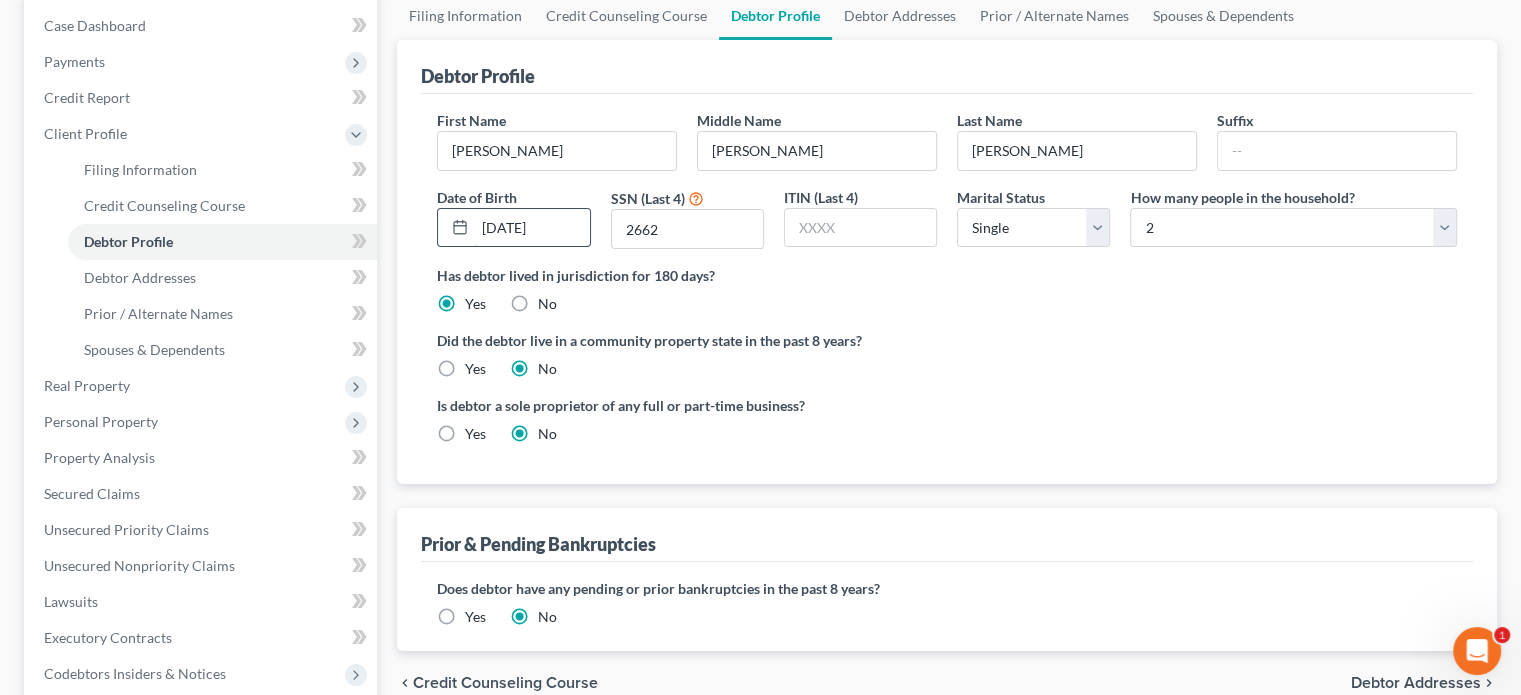 drag, startPoint x: 547, startPoint y: 431, endPoint x: 591, endPoint y: 434, distance: 44.102154 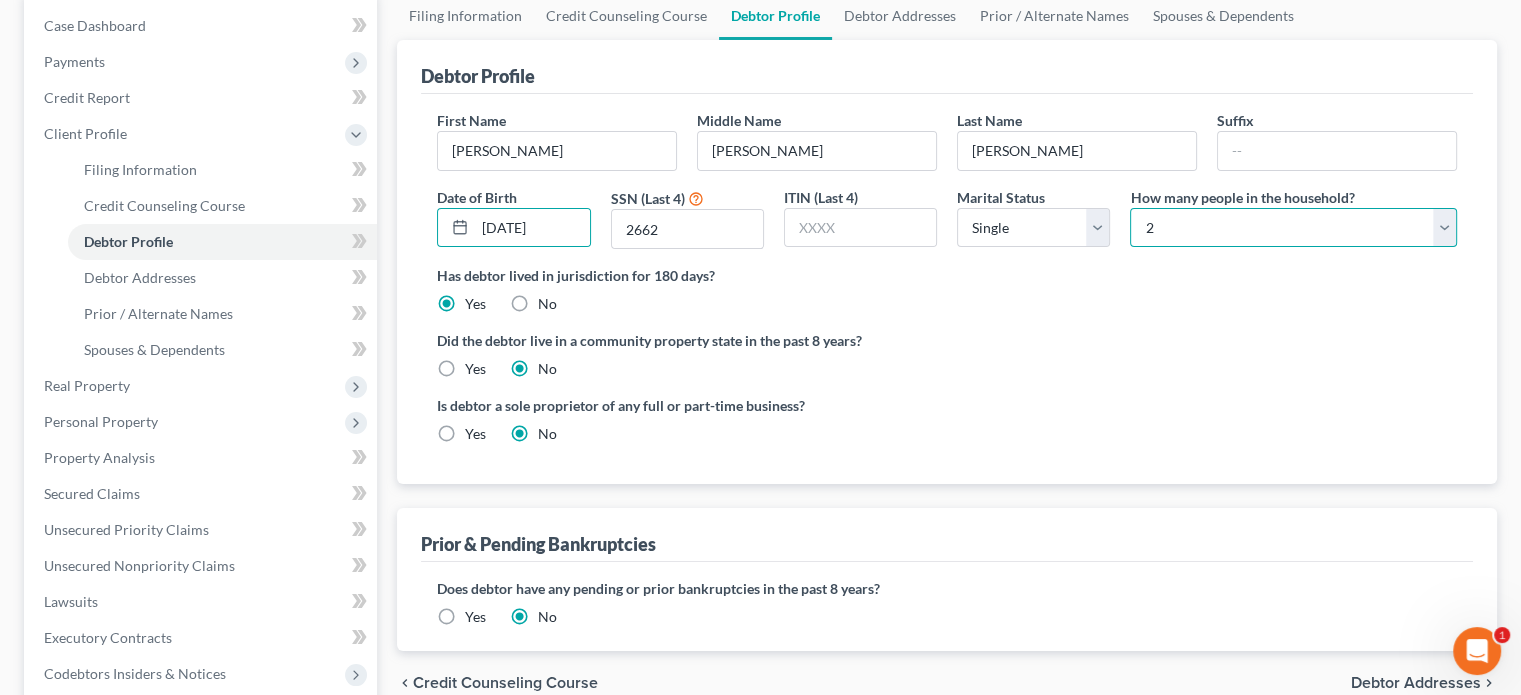 scroll, scrollTop: 0, scrollLeft: 0, axis: both 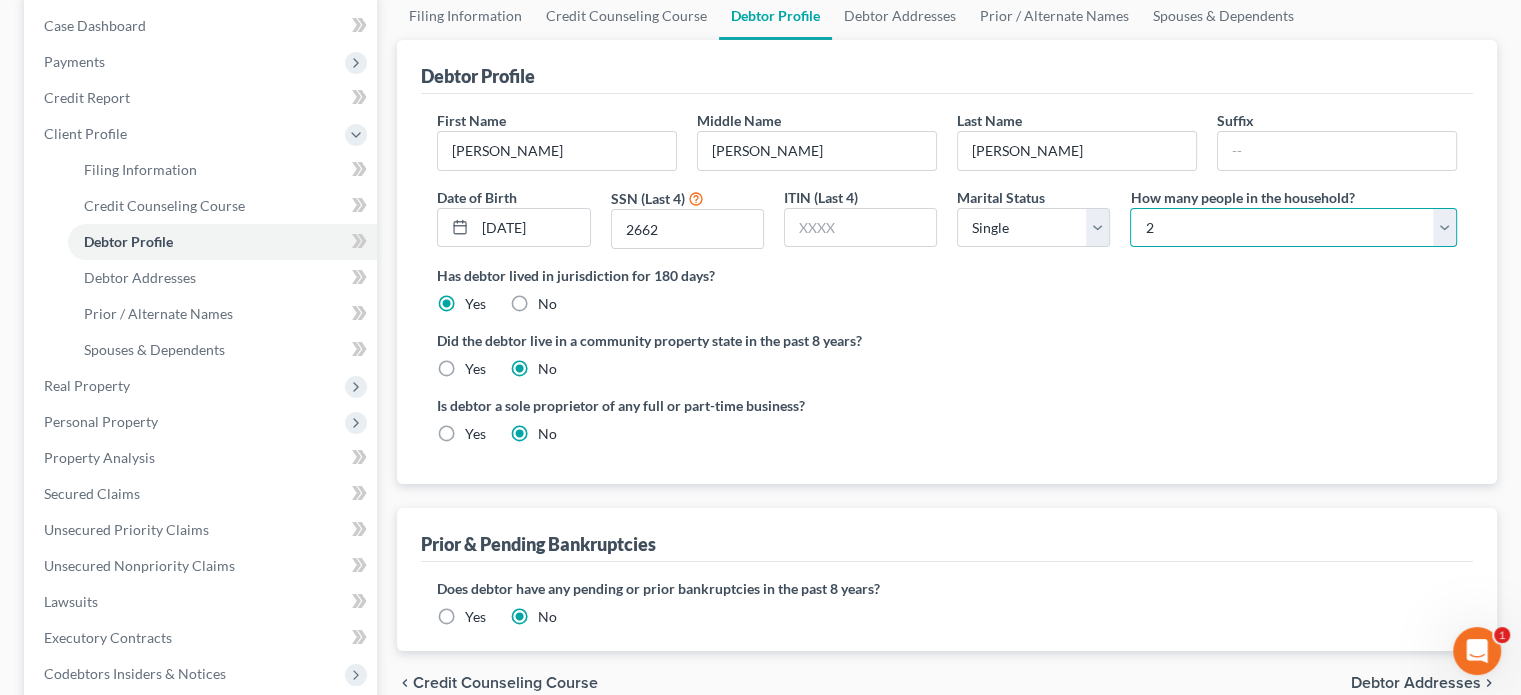 click on "Select 1 2 3 4 5 6 7 8 9 10 11 12 13 14 15 16 17 18 19 20" at bounding box center [1293, 228] 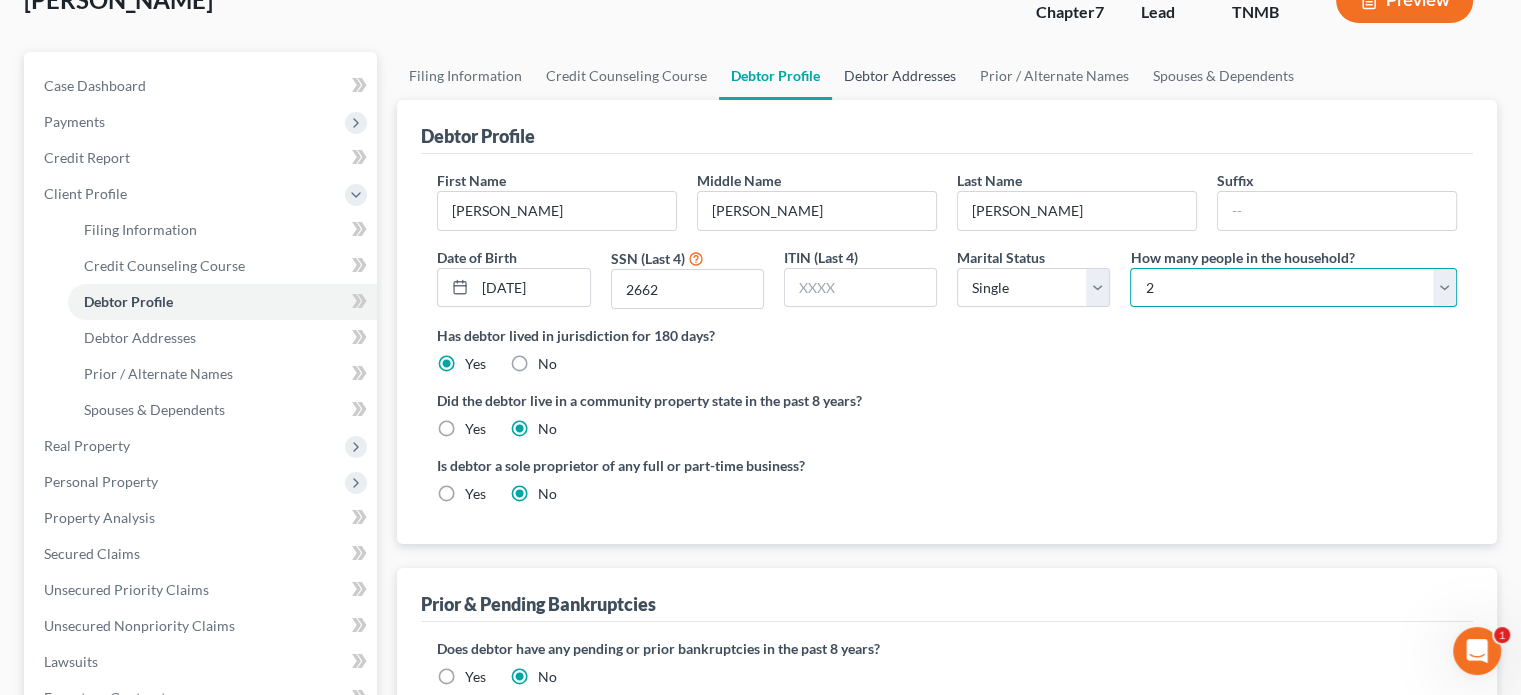 scroll, scrollTop: 200, scrollLeft: 0, axis: vertical 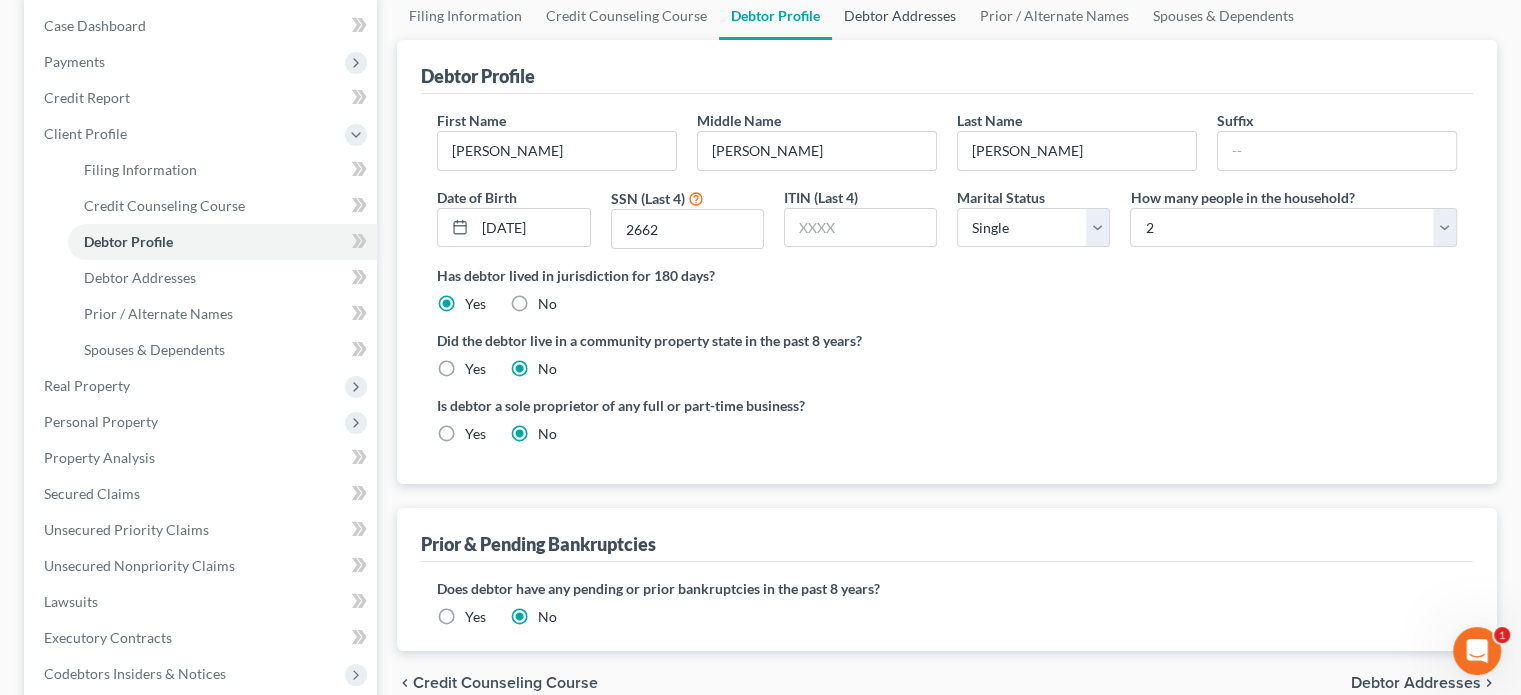 click on "Debtor Addresses" at bounding box center (900, 16) 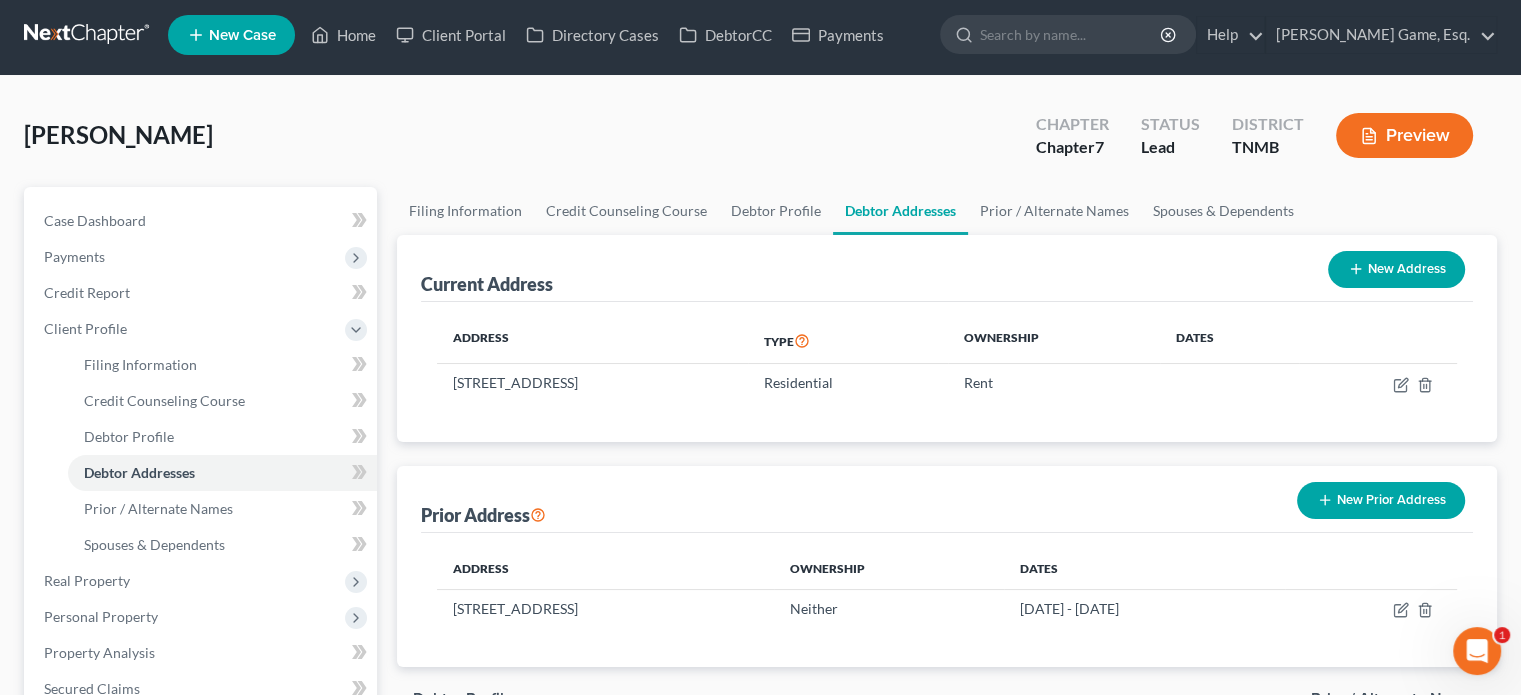 scroll, scrollTop: 0, scrollLeft: 0, axis: both 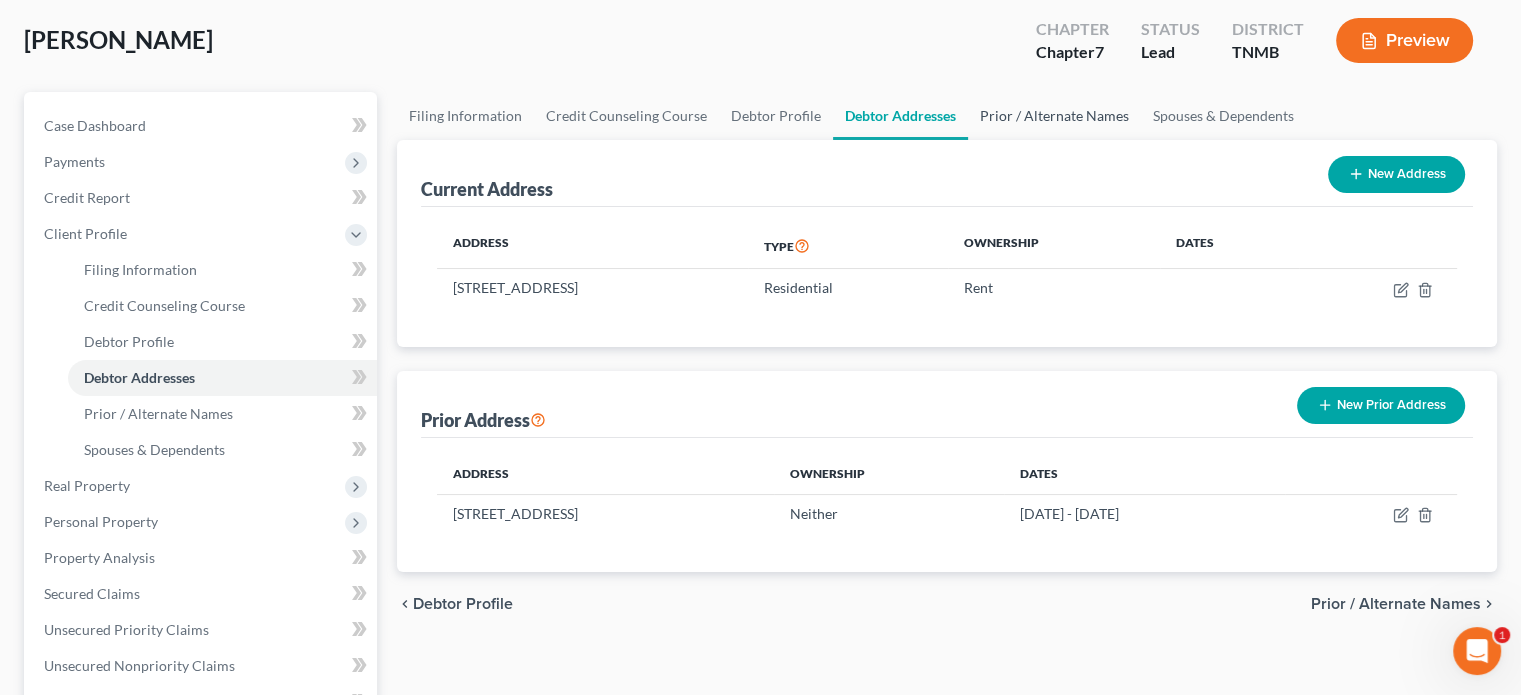 click on "Prior / Alternate Names" at bounding box center (1054, 116) 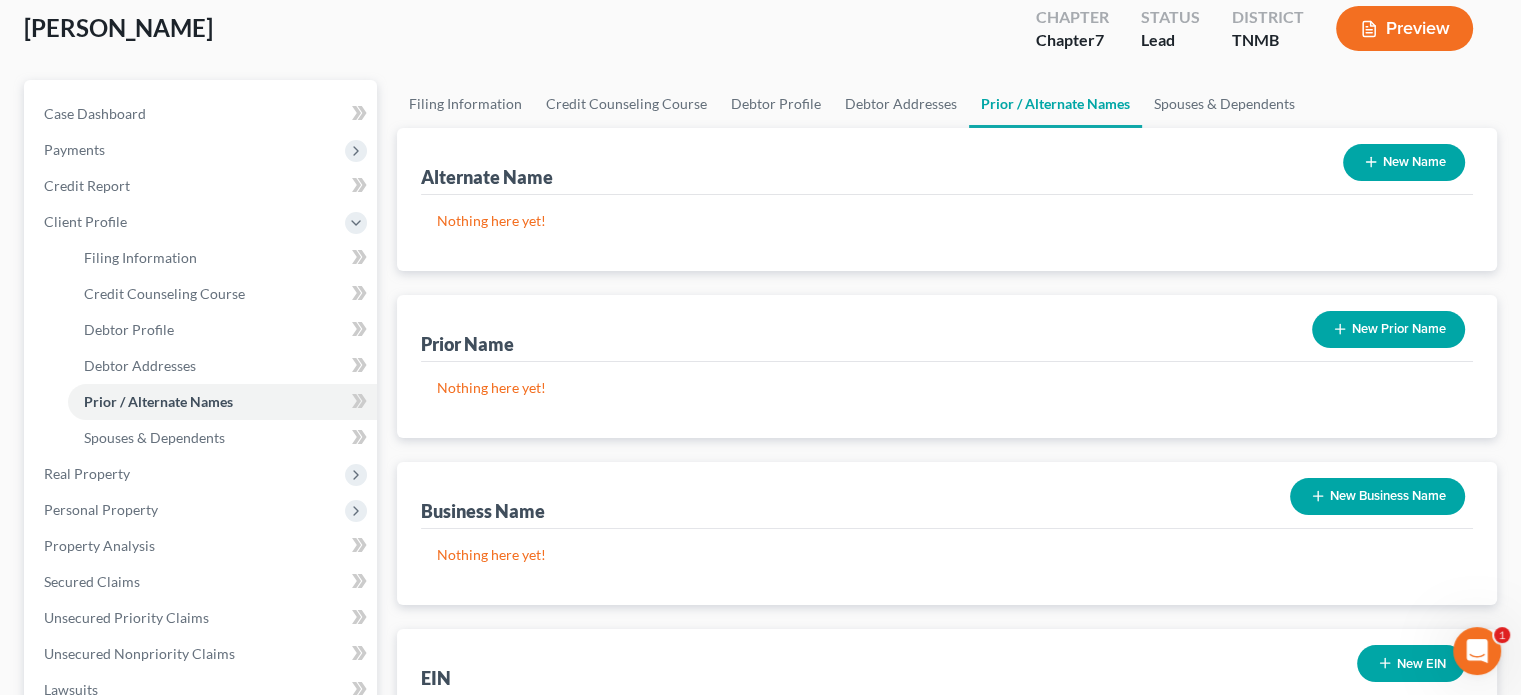 scroll, scrollTop: 300, scrollLeft: 0, axis: vertical 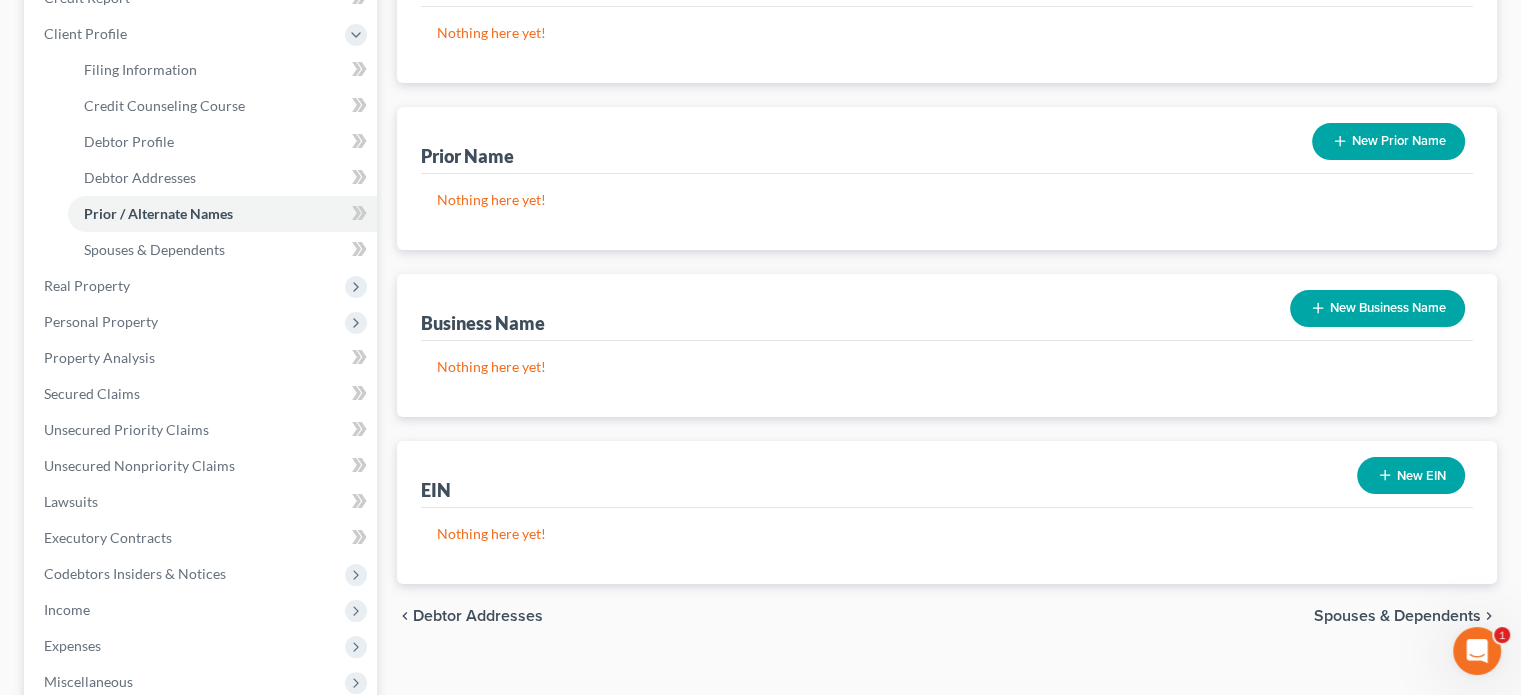 click on "New Prior Name" at bounding box center [1388, 141] 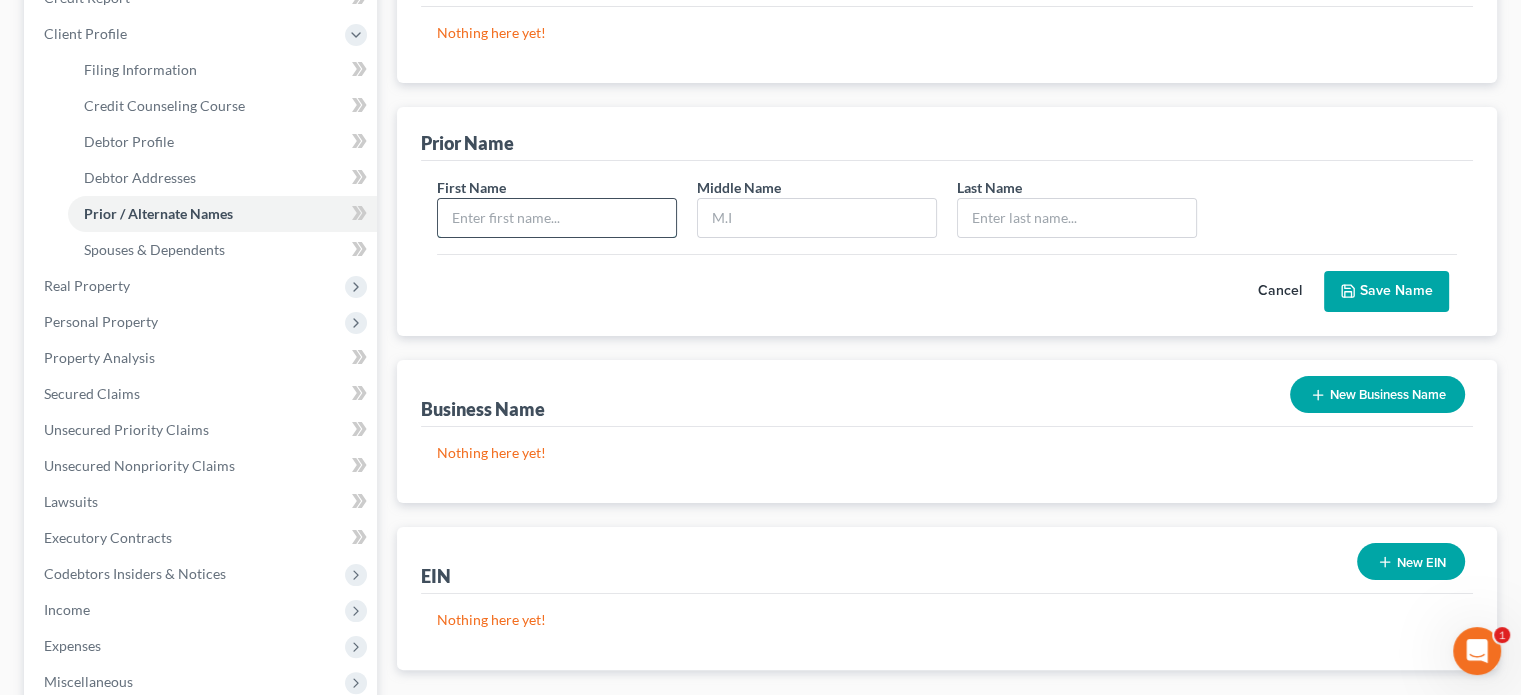 click at bounding box center (557, 218) 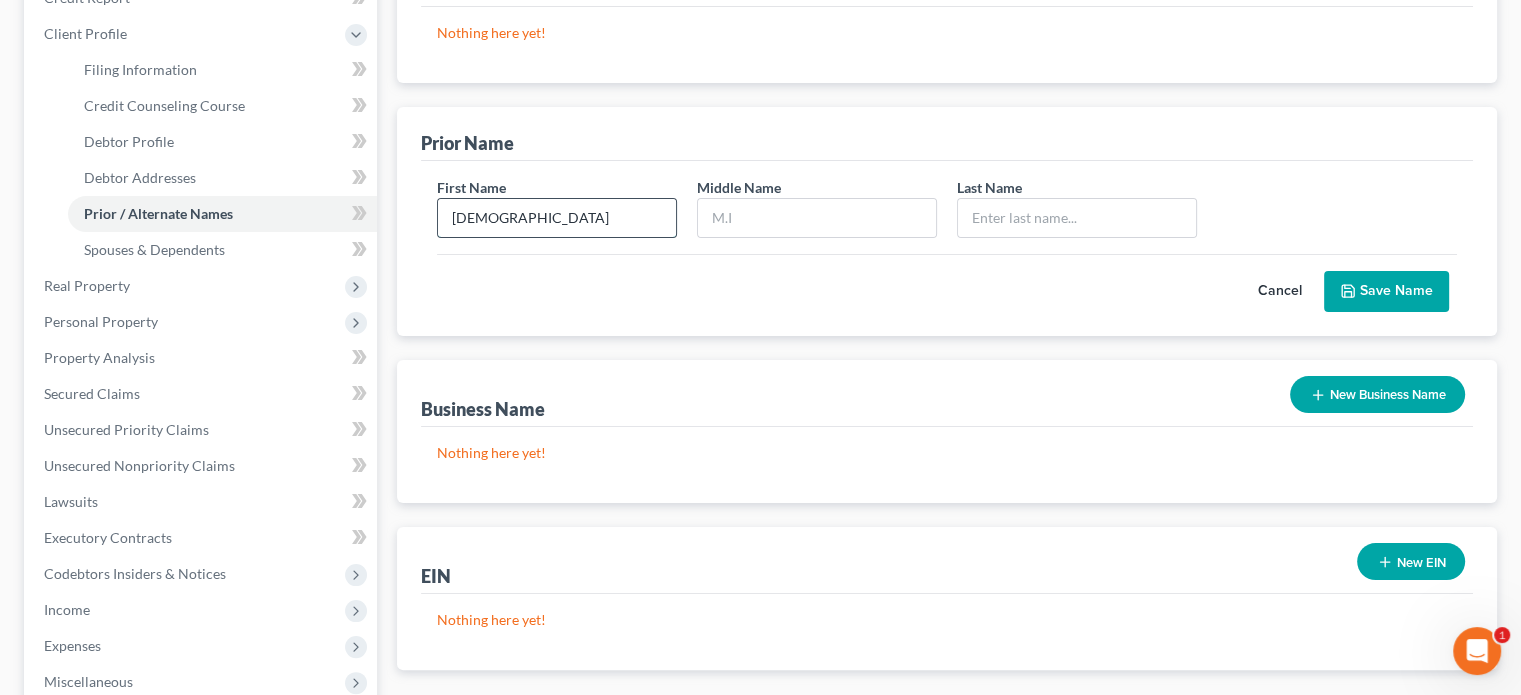 type on "[DEMOGRAPHIC_DATA]" 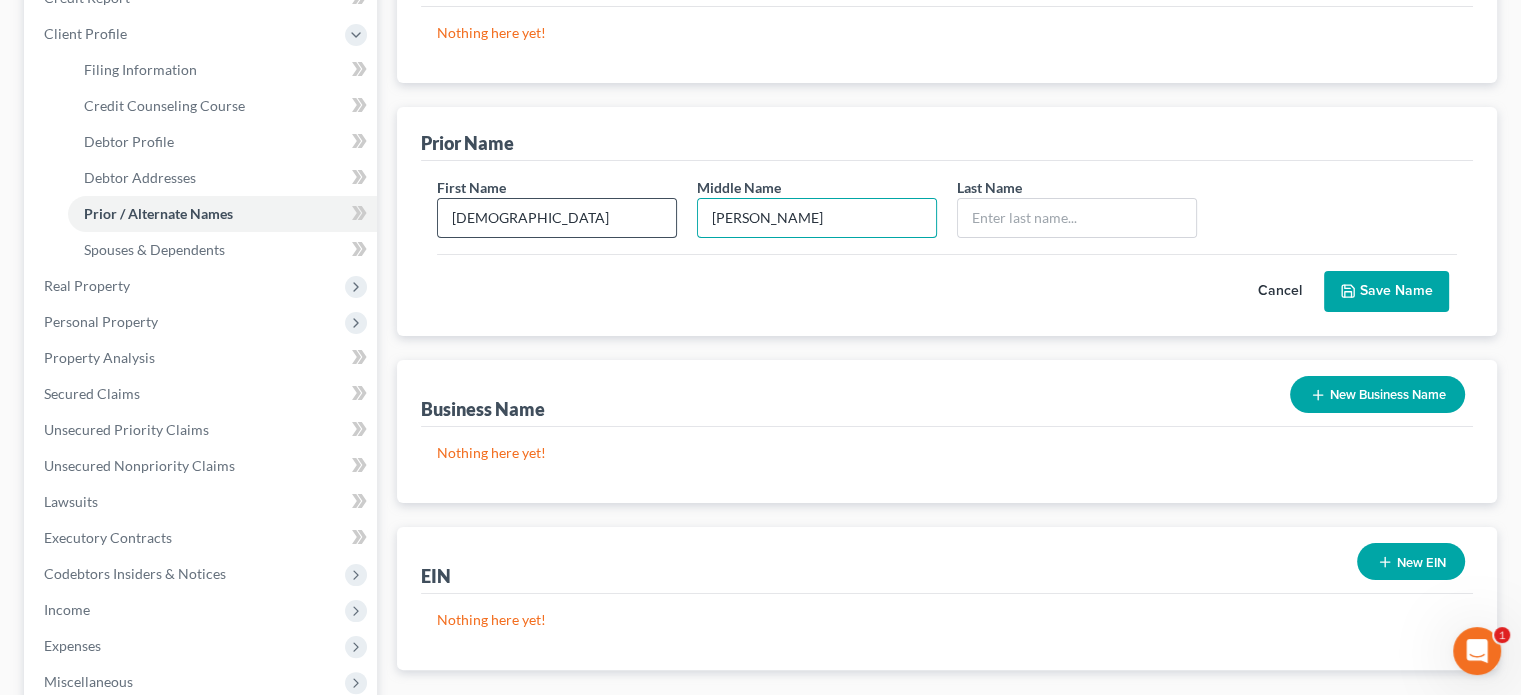 type on "[PERSON_NAME]" 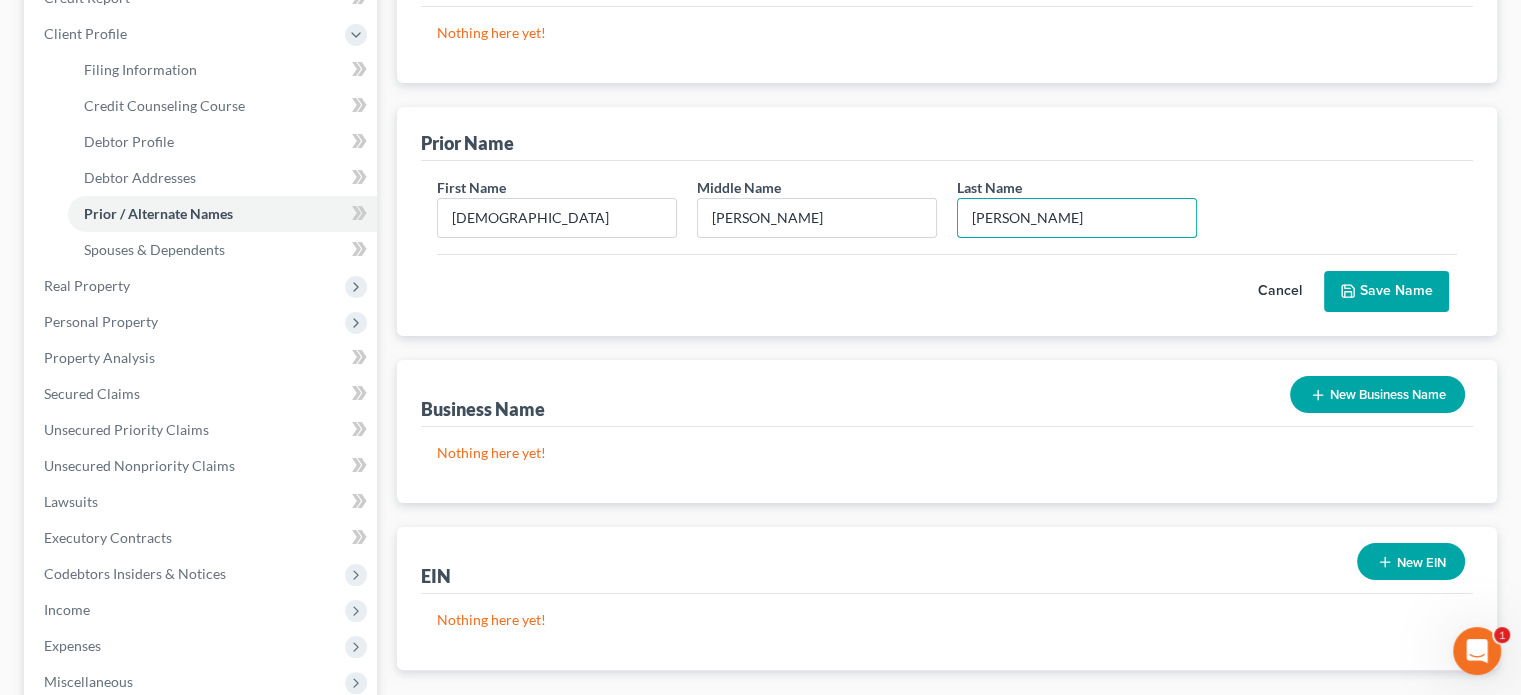 type on "[PERSON_NAME]" 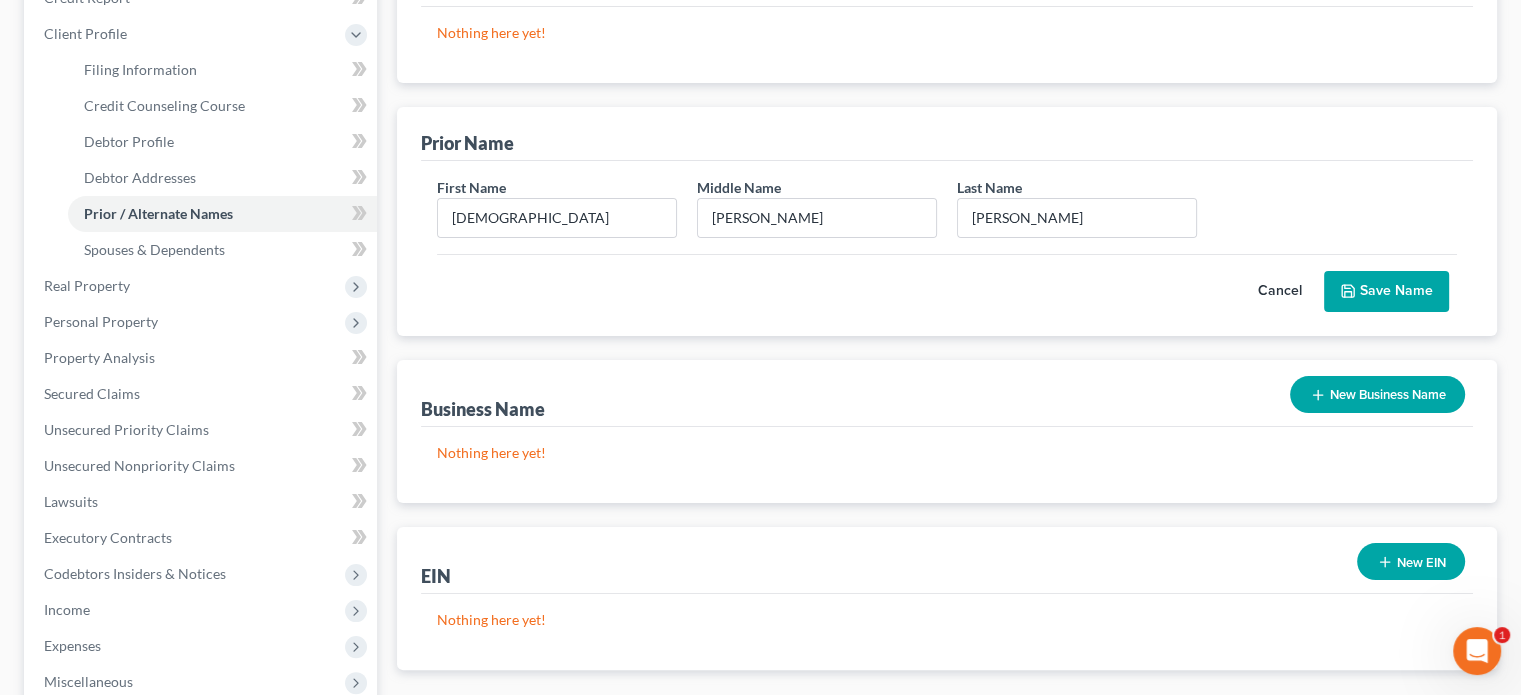 click on "Save Name" at bounding box center (1386, 292) 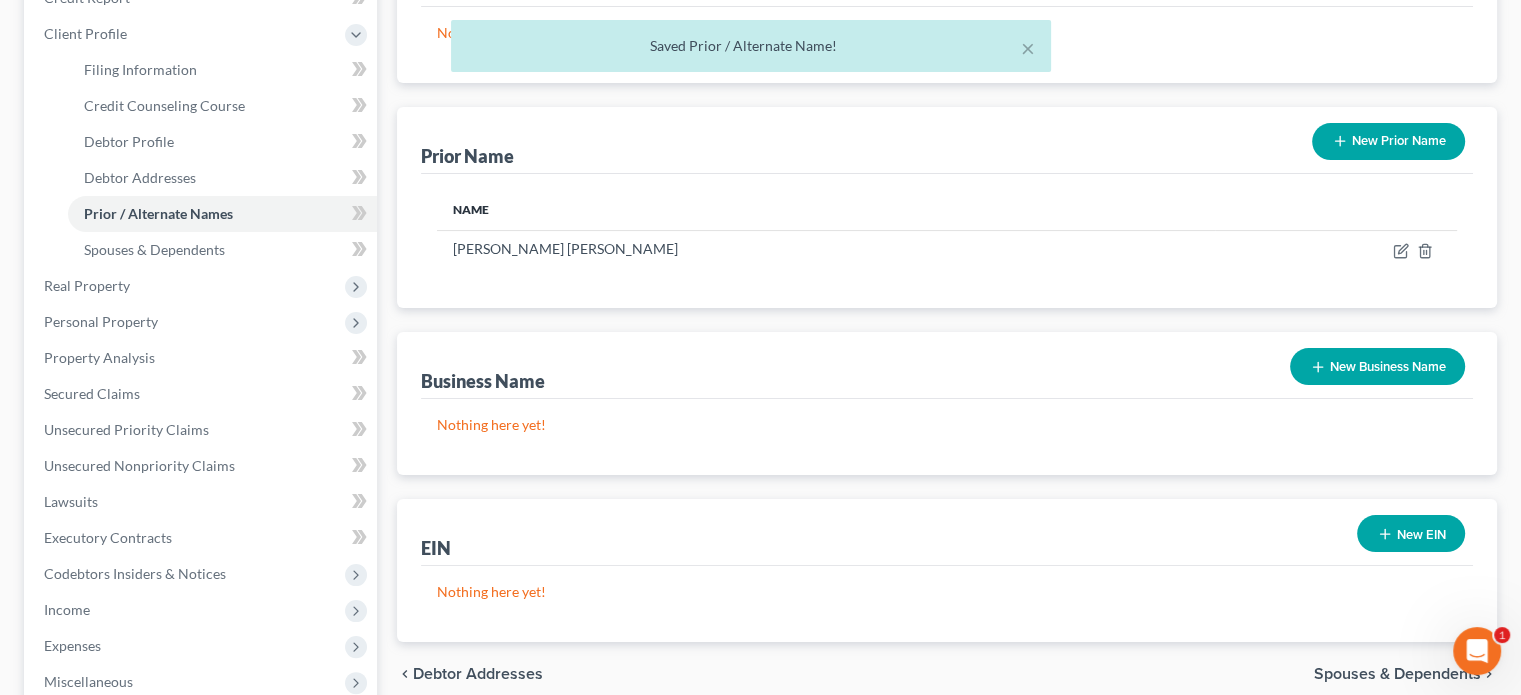 click on "New Prior Name" at bounding box center [1388, 141] 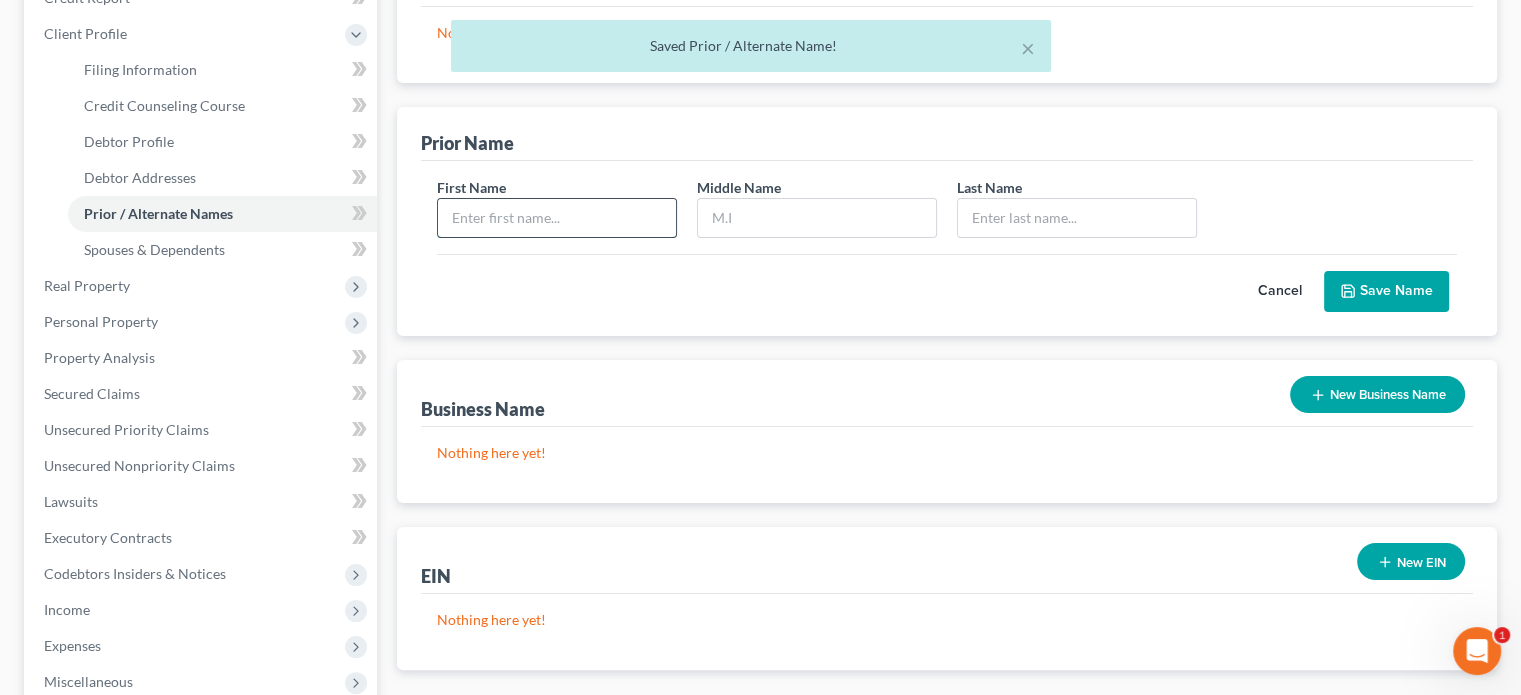 click at bounding box center [557, 218] 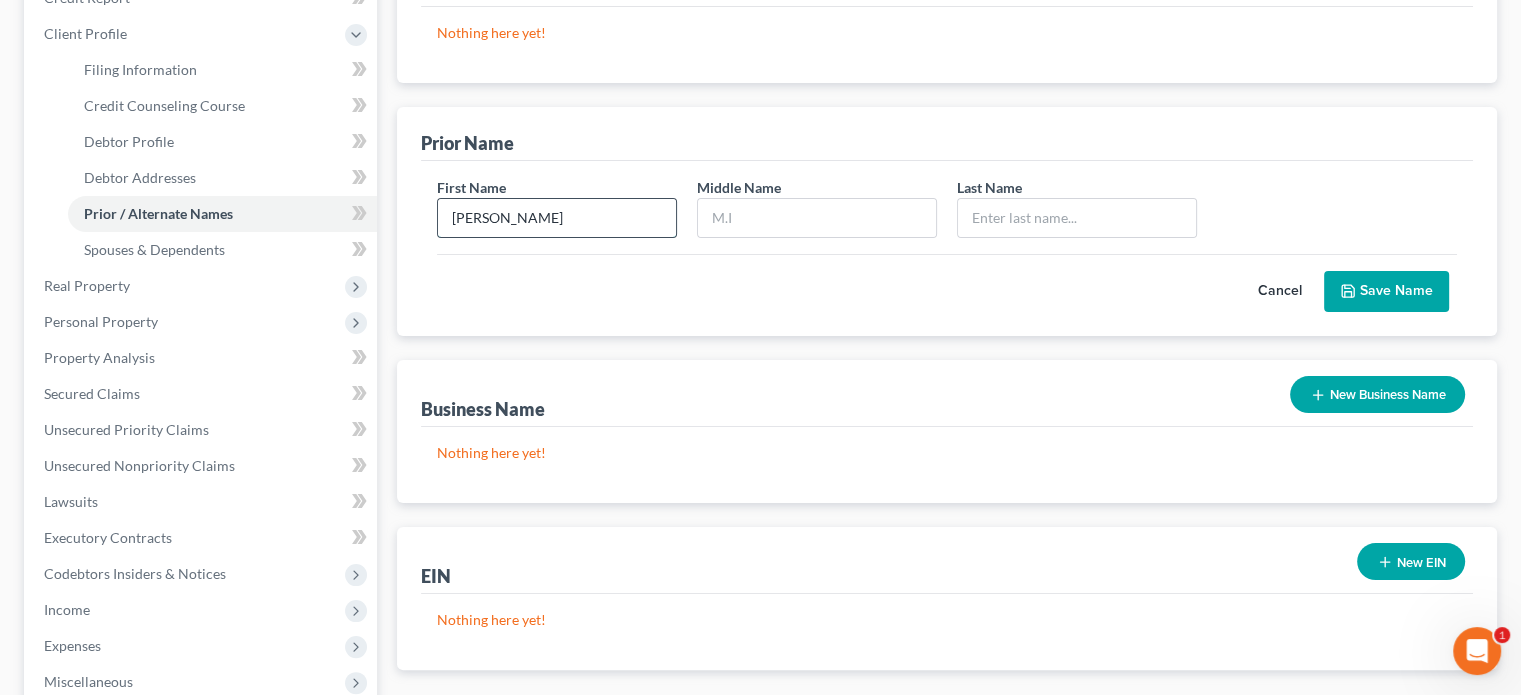 type on "[PERSON_NAME]" 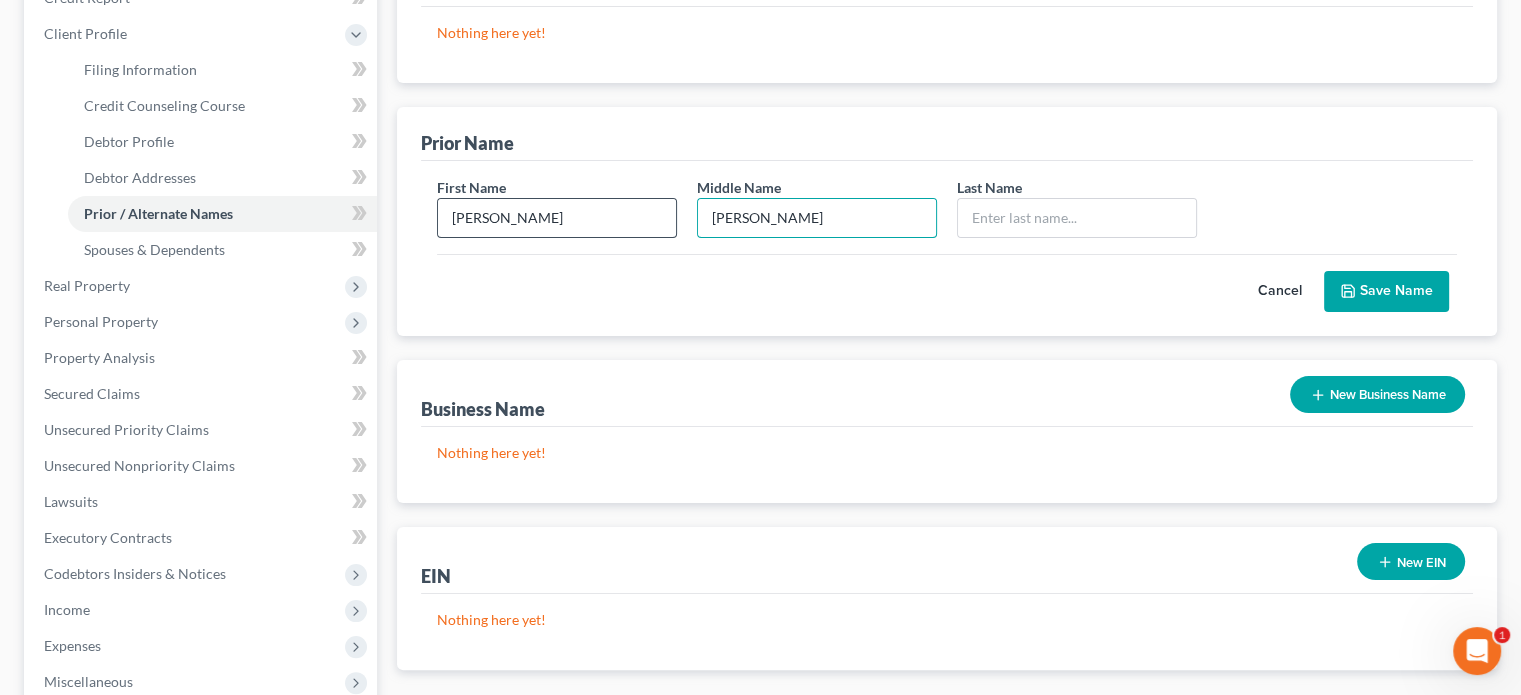 type on "[PERSON_NAME]" 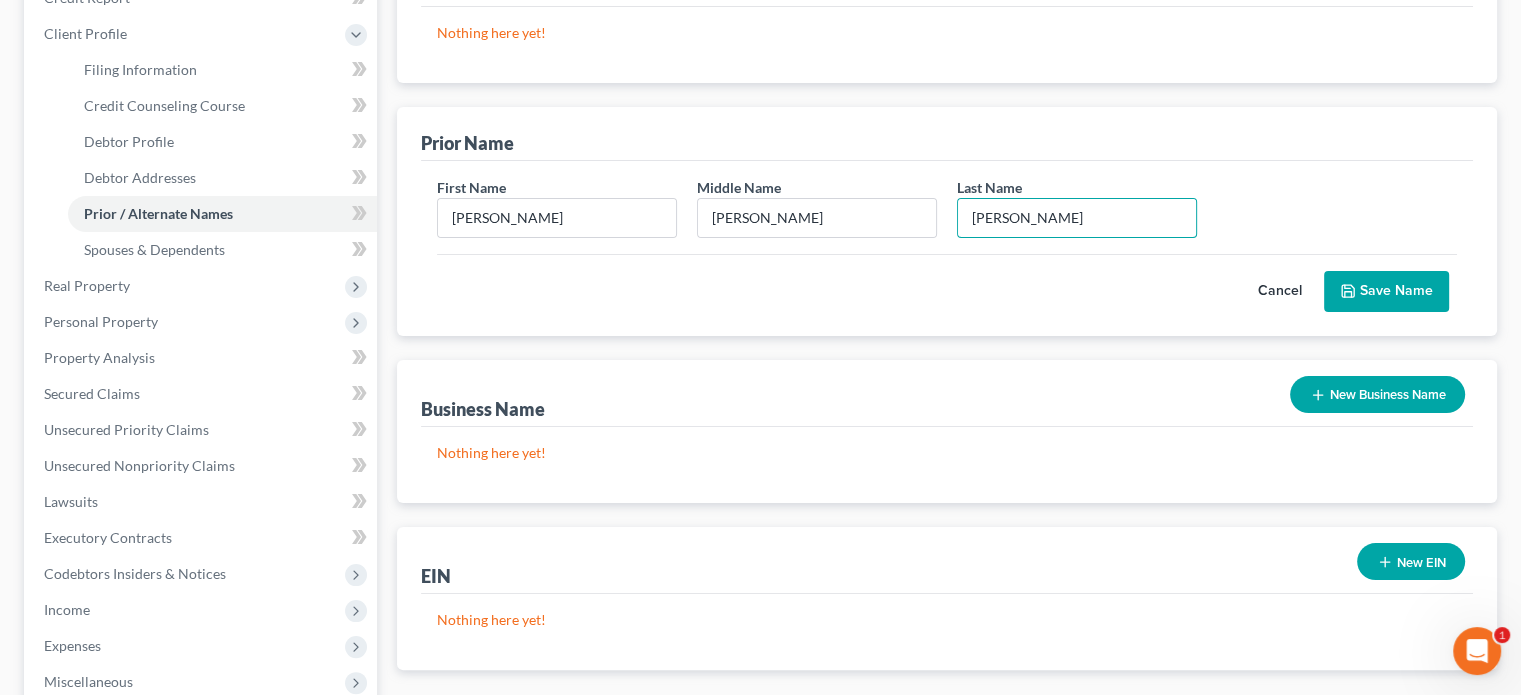 type on "[PERSON_NAME]" 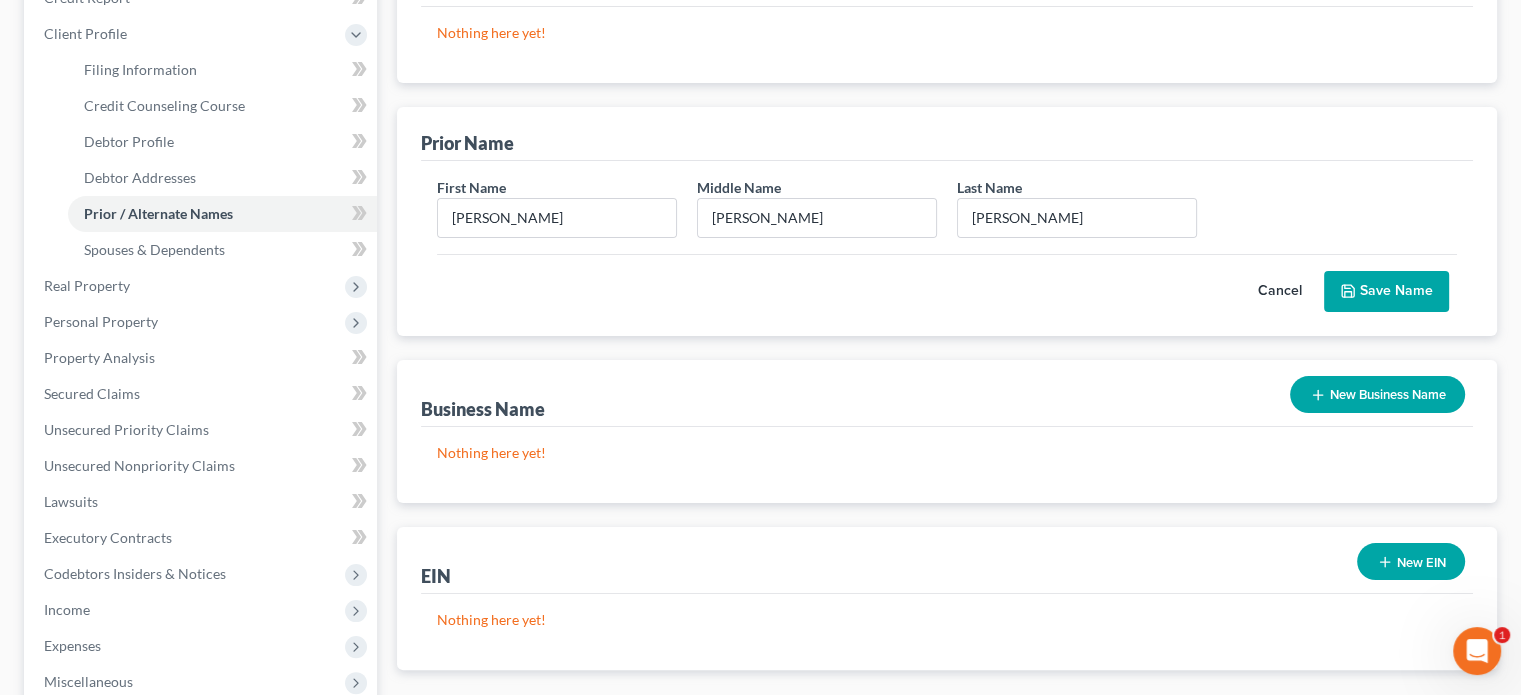click on "Save Name" at bounding box center (1386, 292) 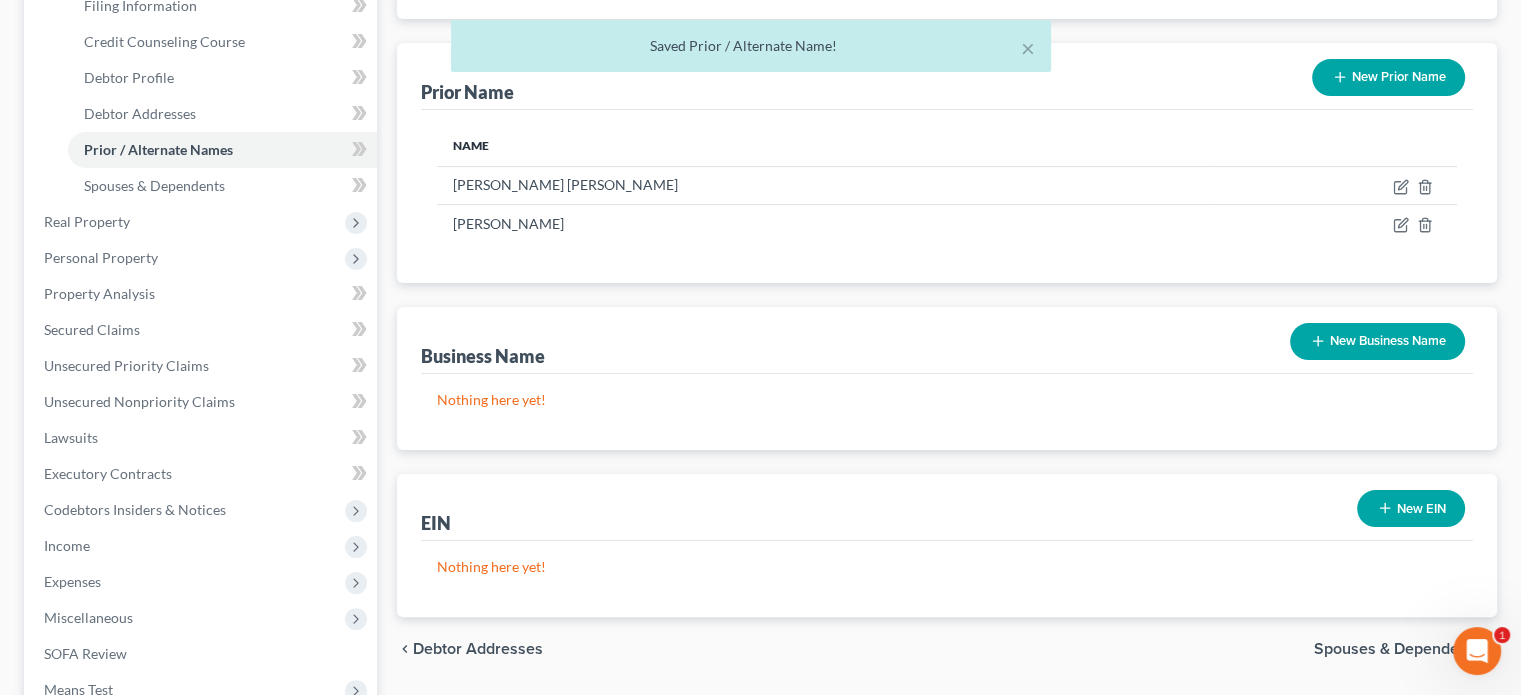 scroll, scrollTop: 400, scrollLeft: 0, axis: vertical 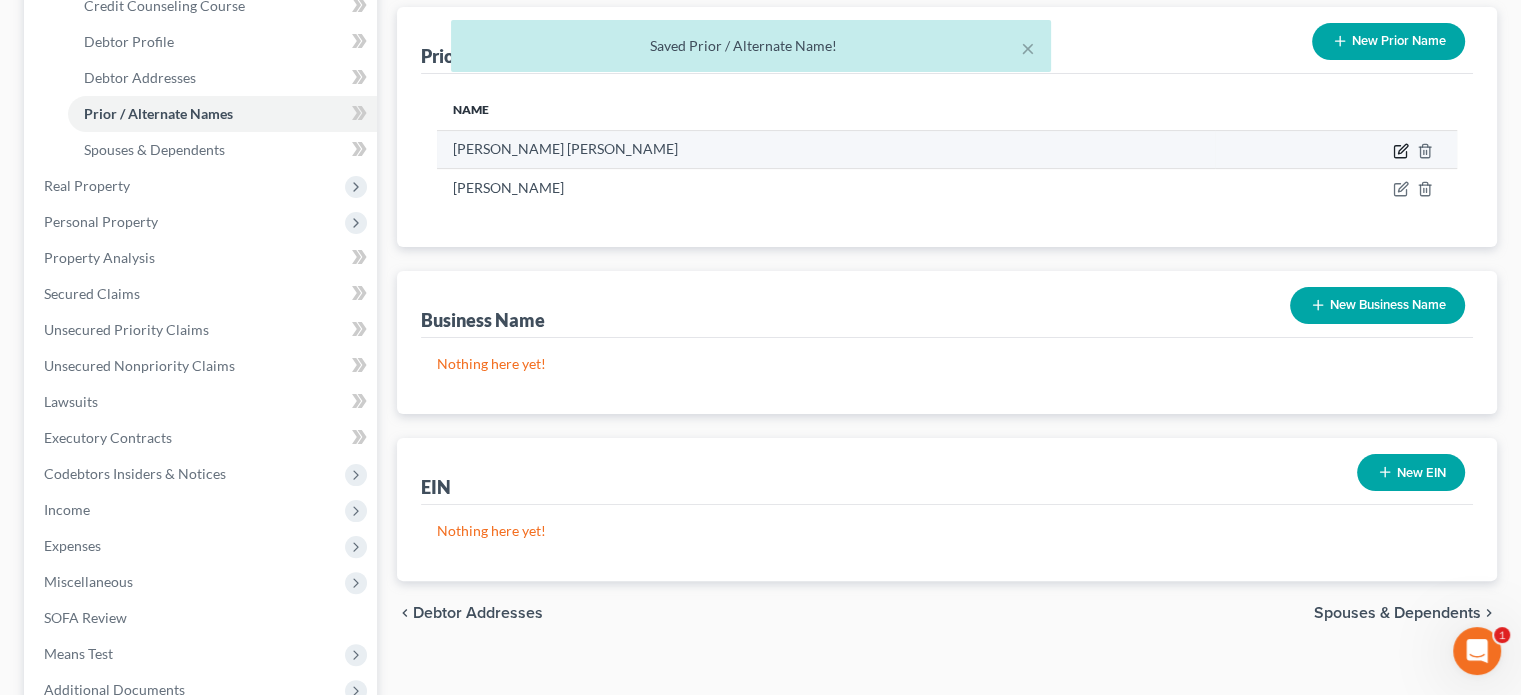 click 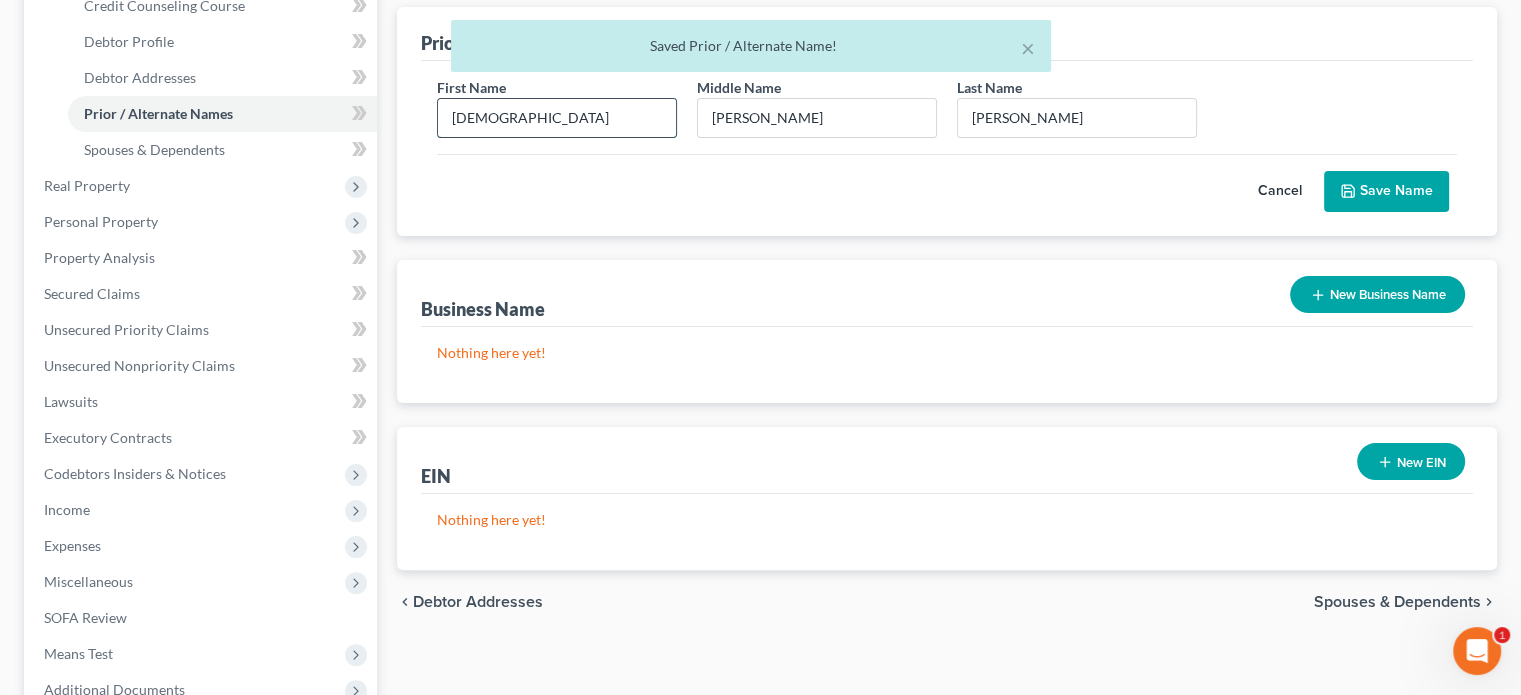 click on "[DEMOGRAPHIC_DATA]" at bounding box center [557, 118] 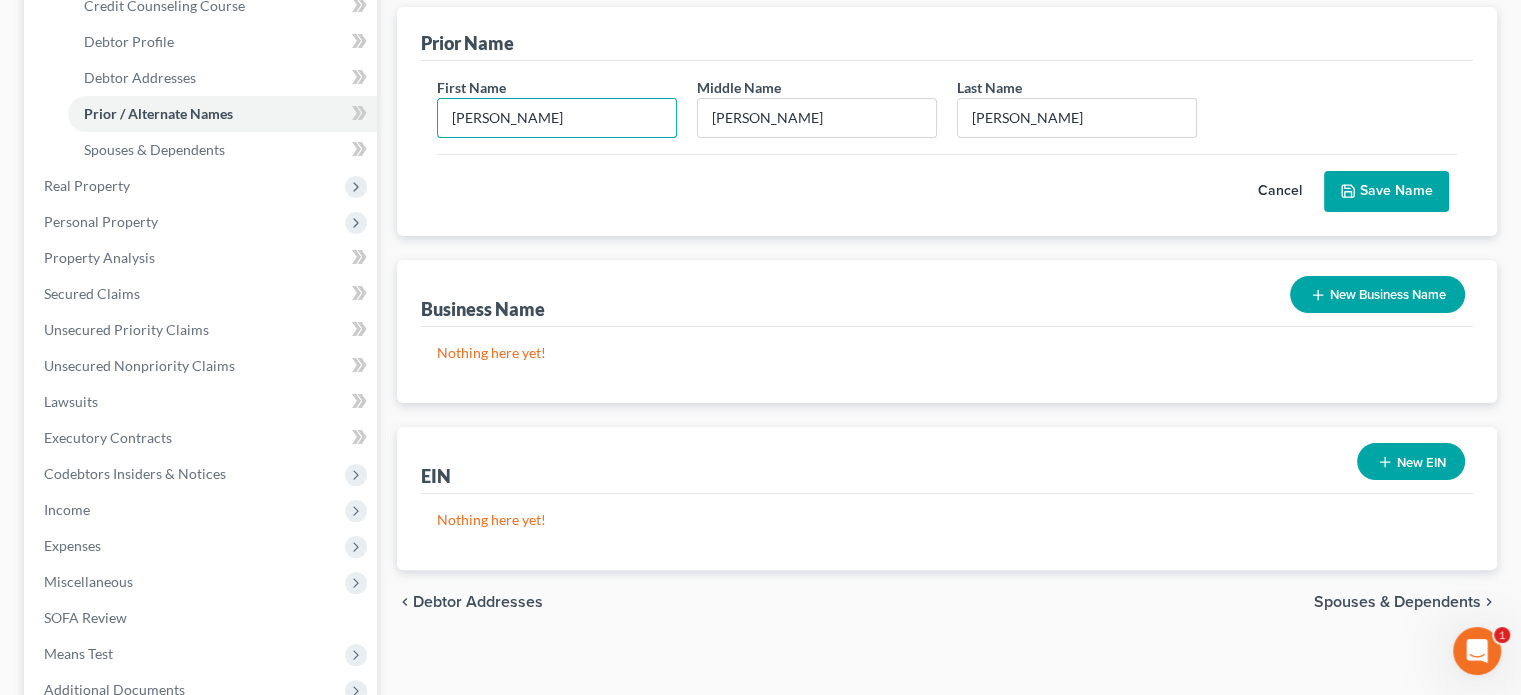 type on "[PERSON_NAME]" 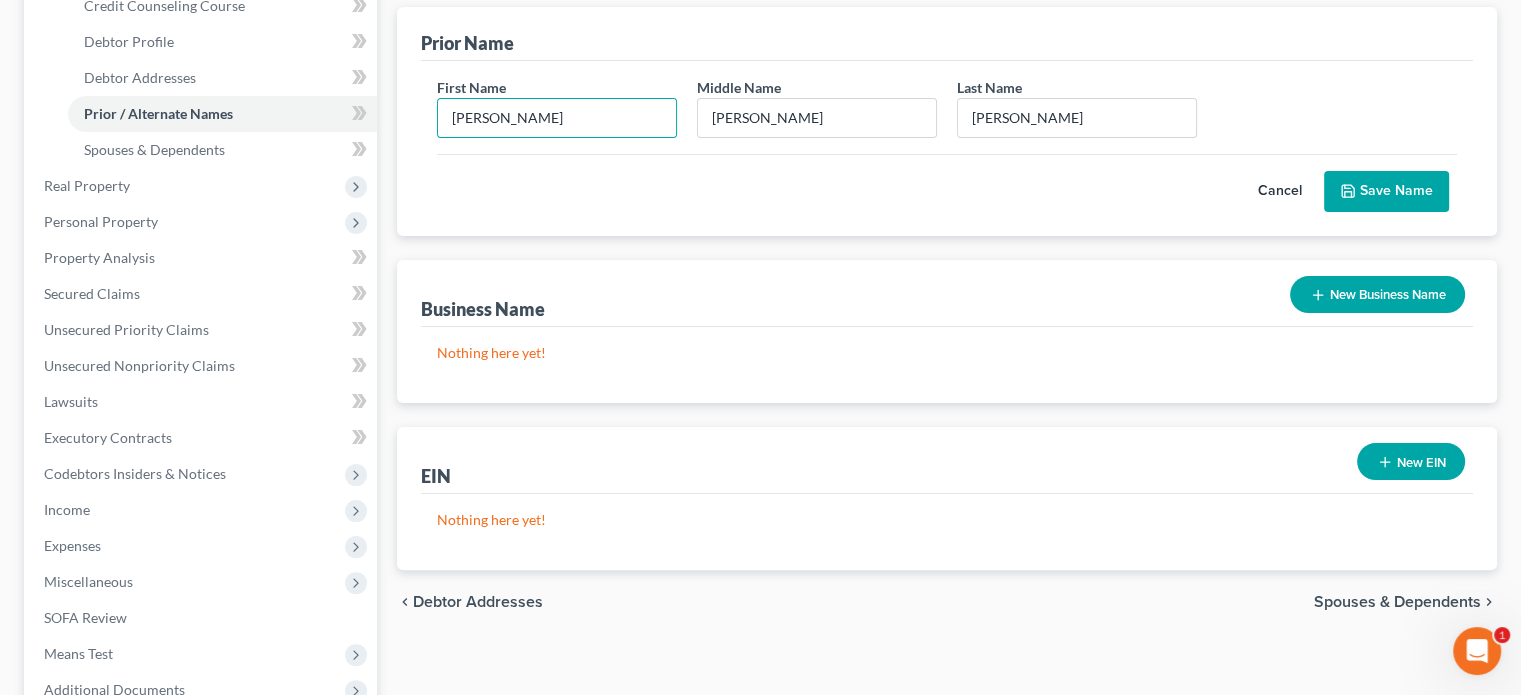 click on "Save Name" at bounding box center [1386, 192] 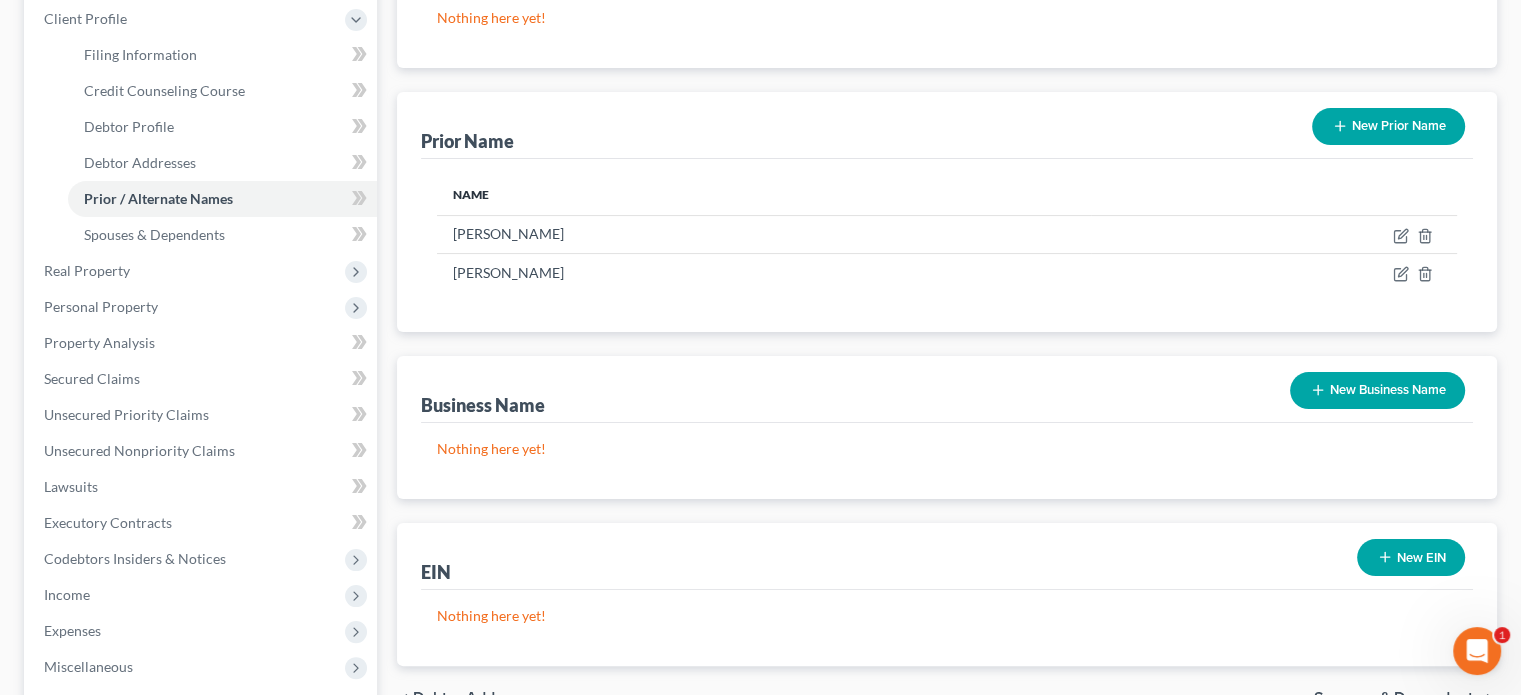 scroll, scrollTop: 200, scrollLeft: 0, axis: vertical 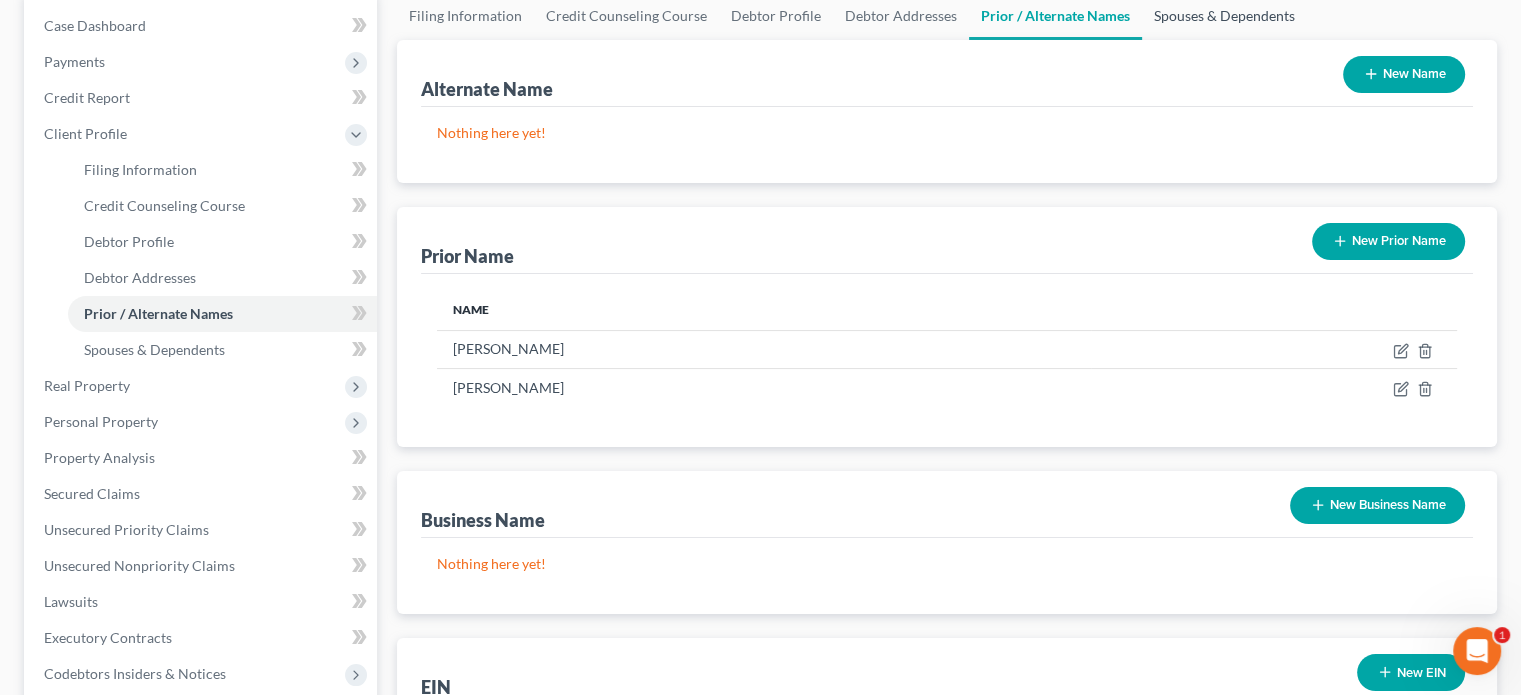 drag, startPoint x: 428, startPoint y: 159, endPoint x: 533, endPoint y: 171, distance: 105.68349 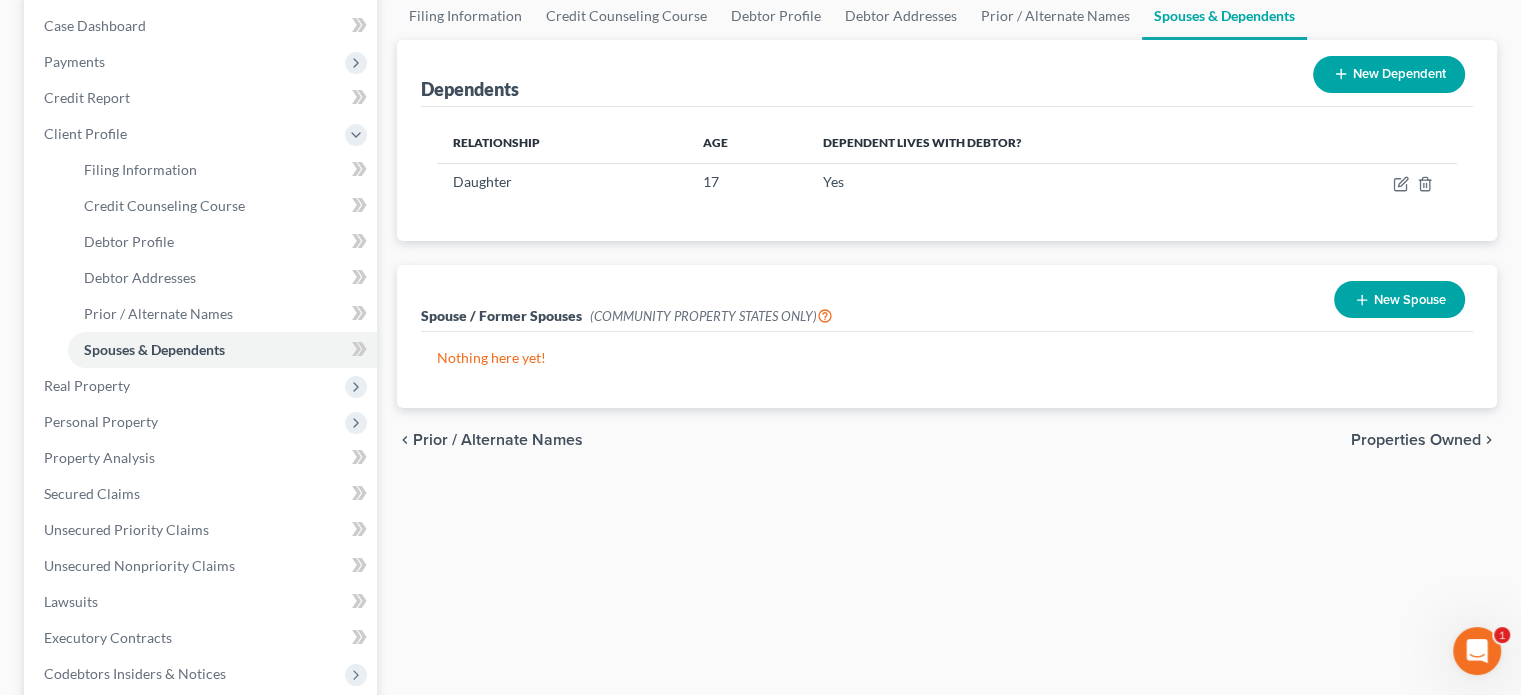 scroll, scrollTop: 300, scrollLeft: 0, axis: vertical 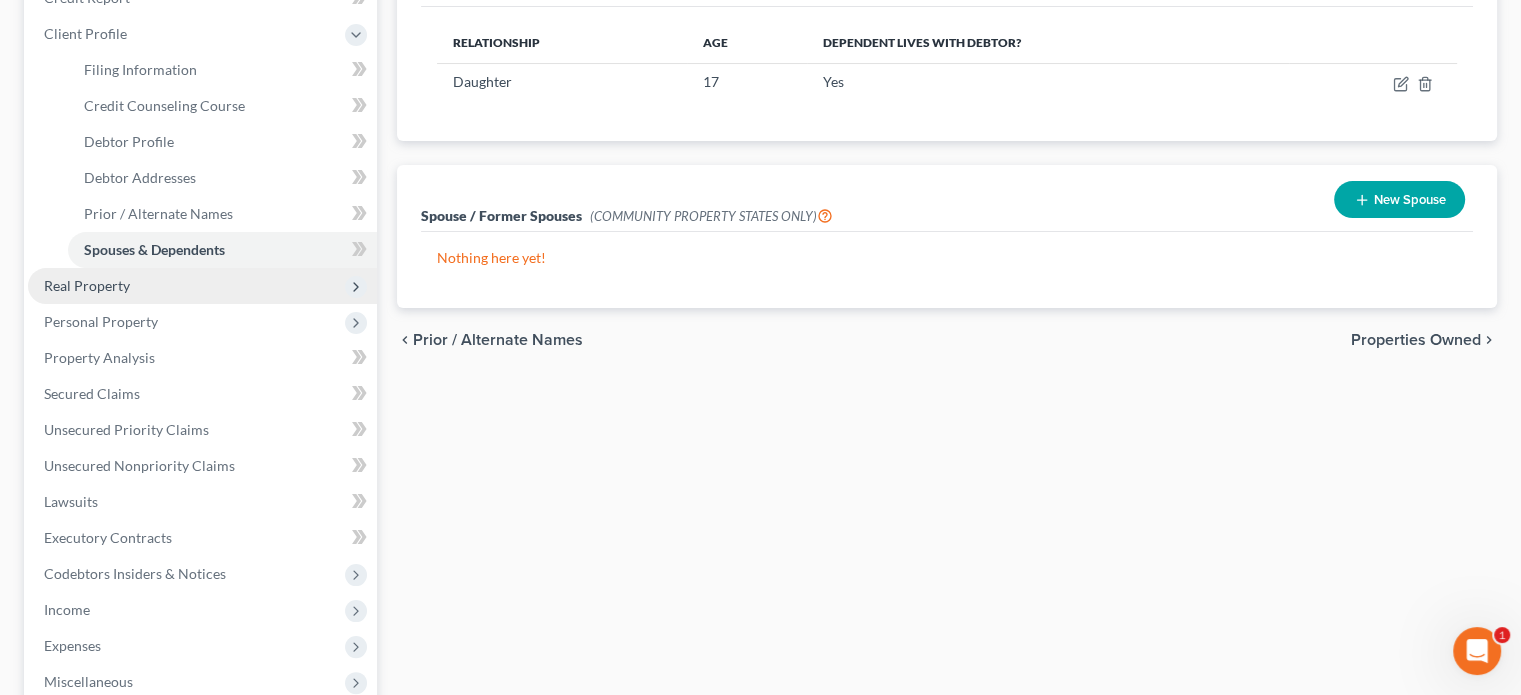 click on "Real Property" at bounding box center (87, 285) 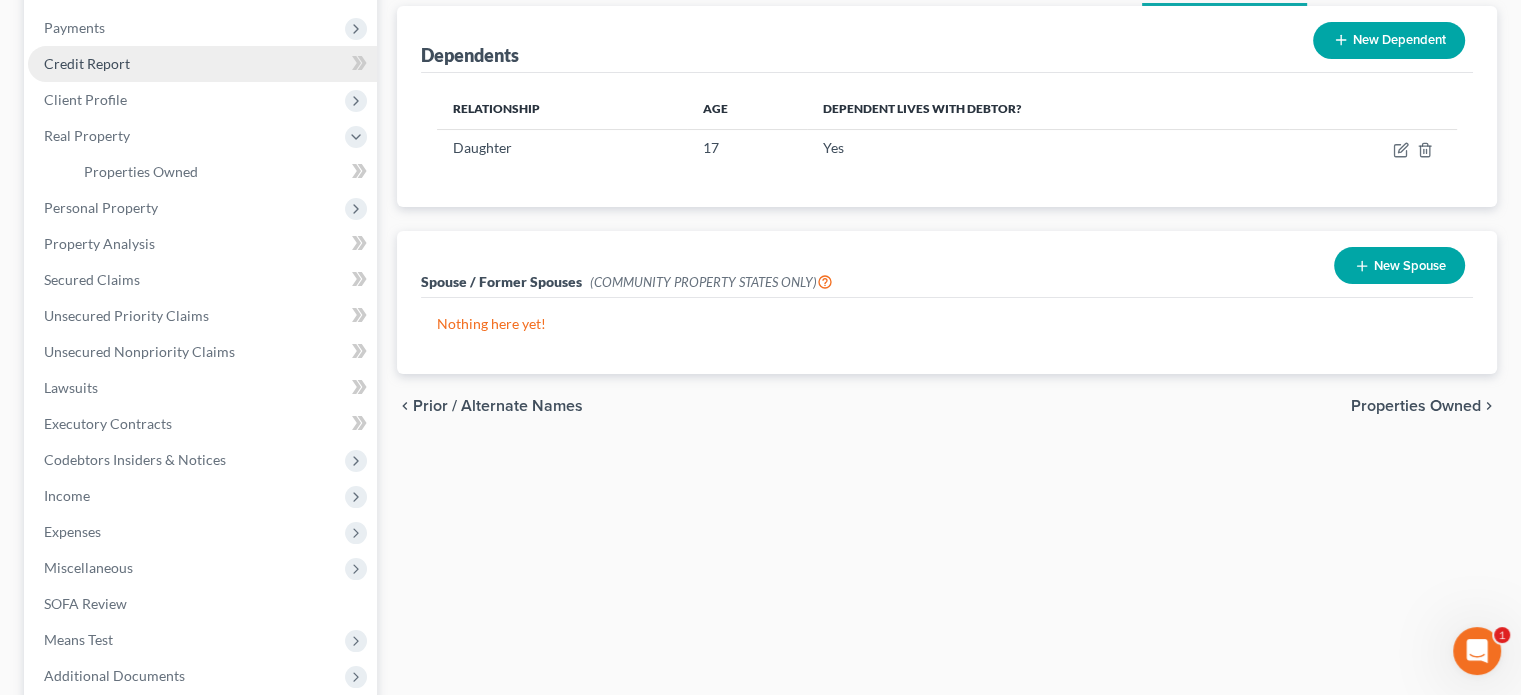 scroll, scrollTop: 200, scrollLeft: 0, axis: vertical 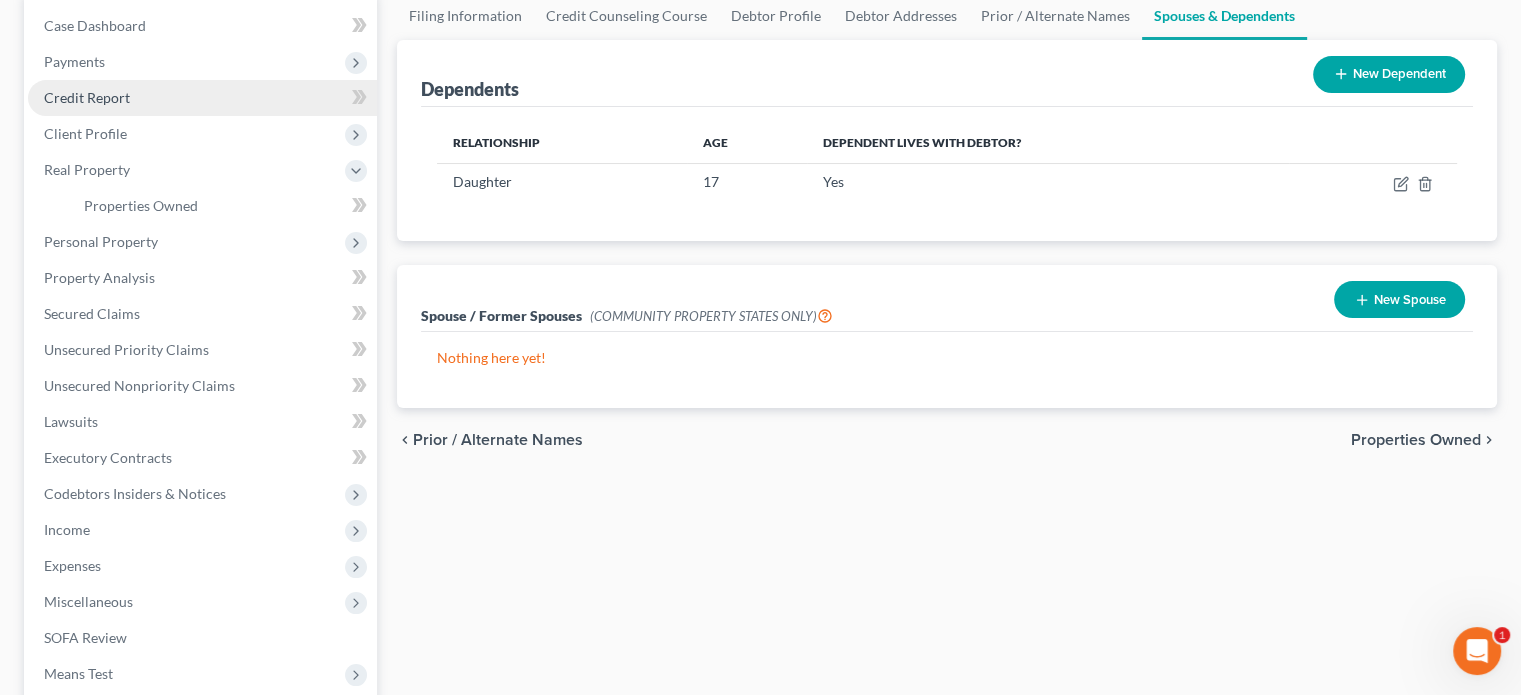 click on "Credit Report" at bounding box center (202, 98) 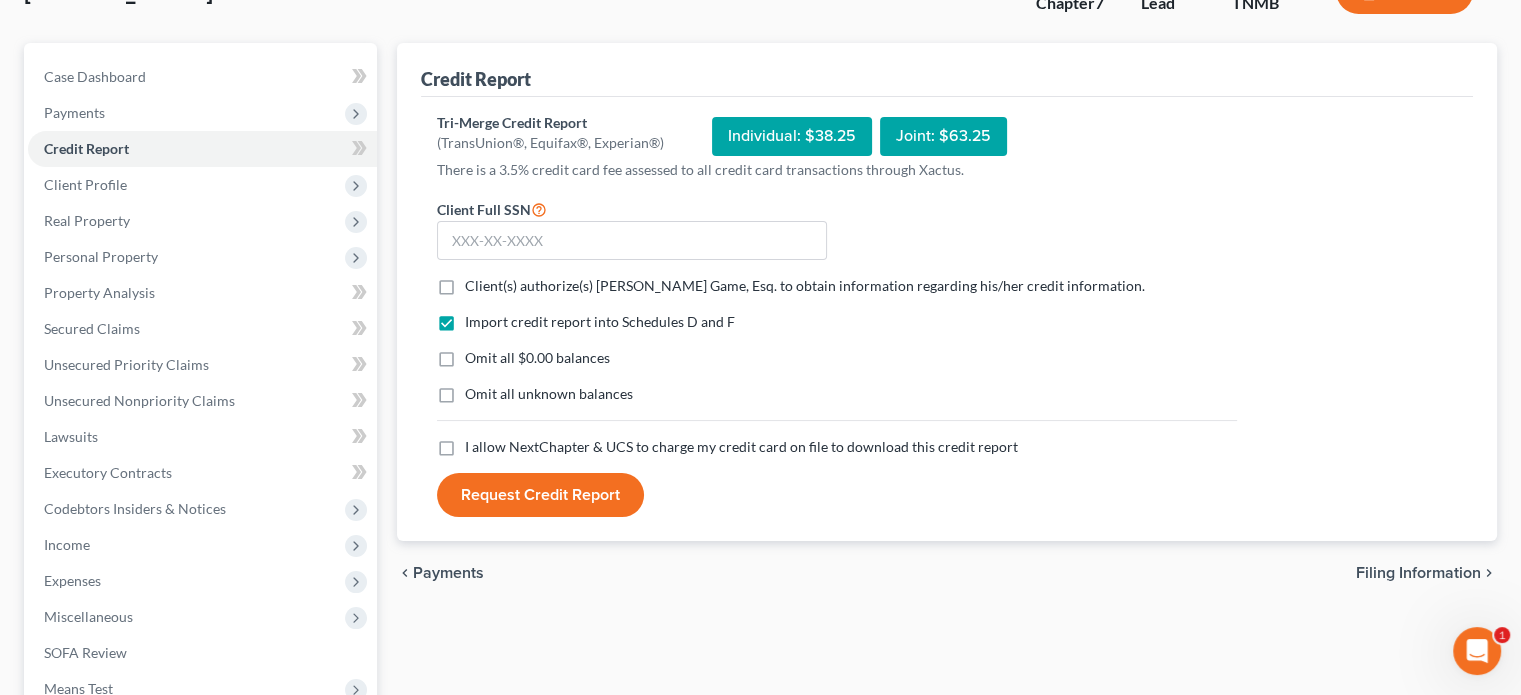 scroll, scrollTop: 200, scrollLeft: 0, axis: vertical 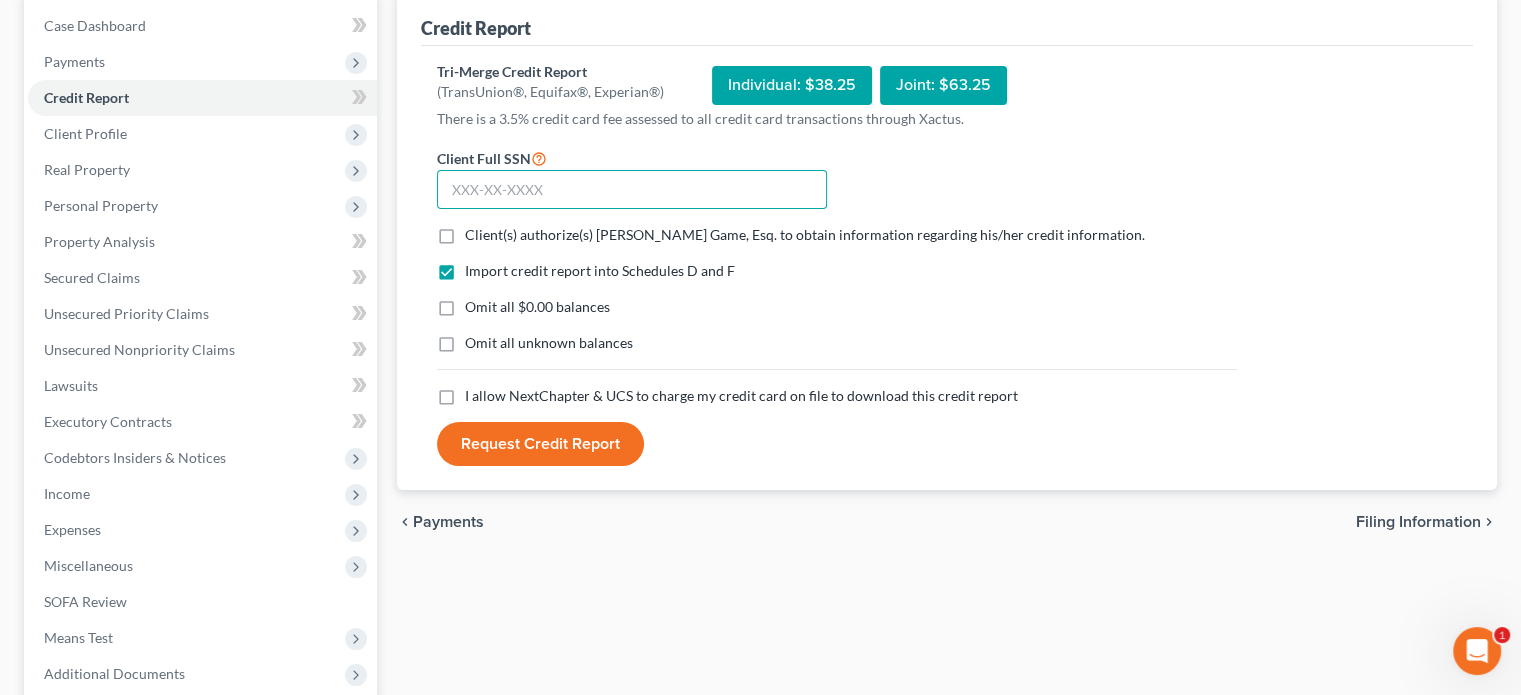 click at bounding box center [632, 190] 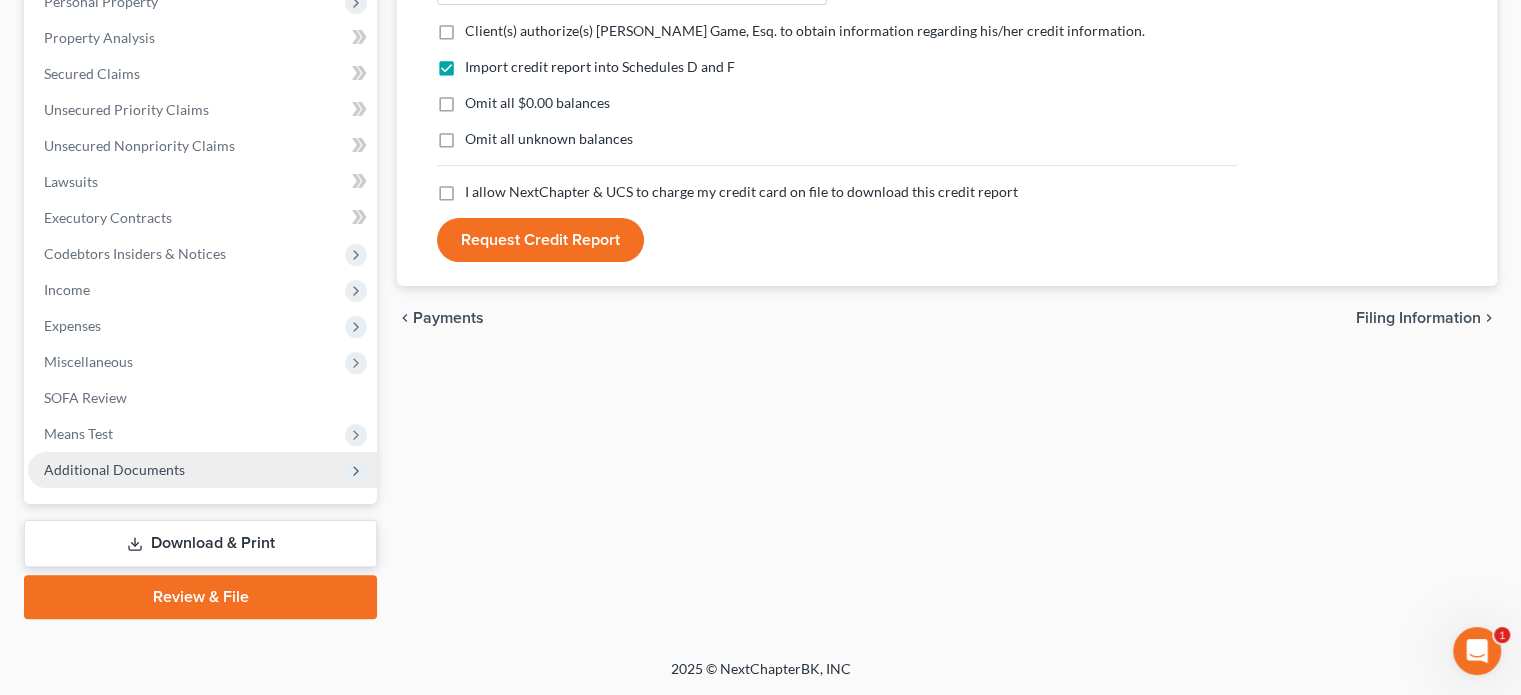 click on "Additional Documents" at bounding box center [114, 469] 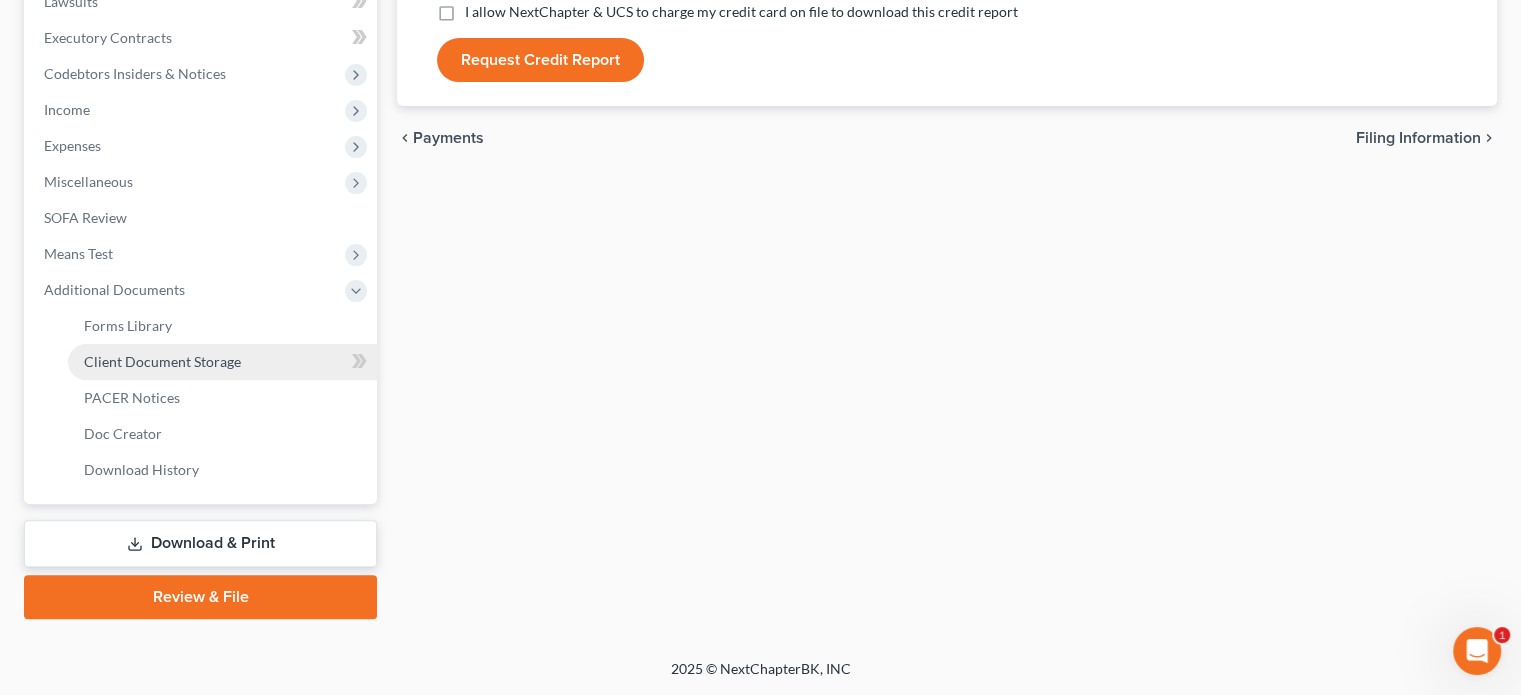 click on "Client Document Storage" at bounding box center (162, 361) 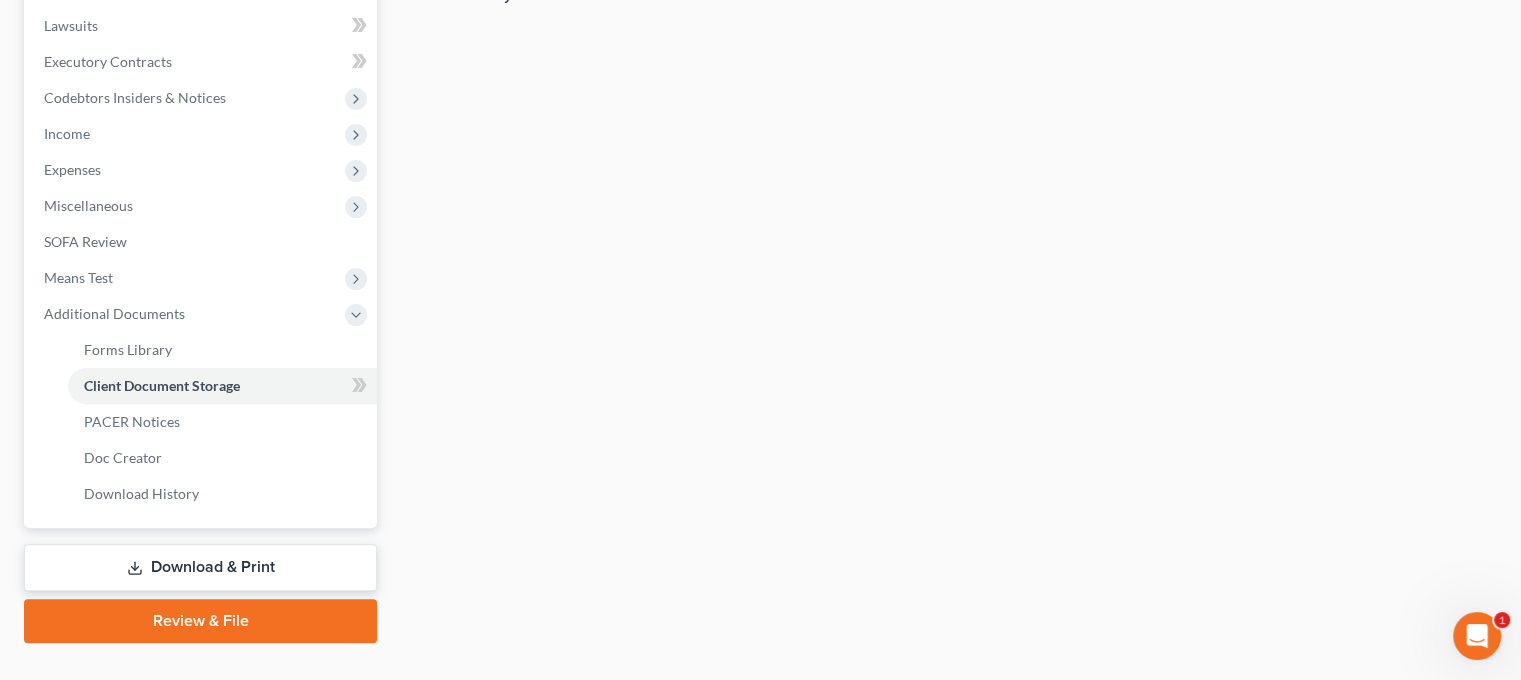 select on "0" 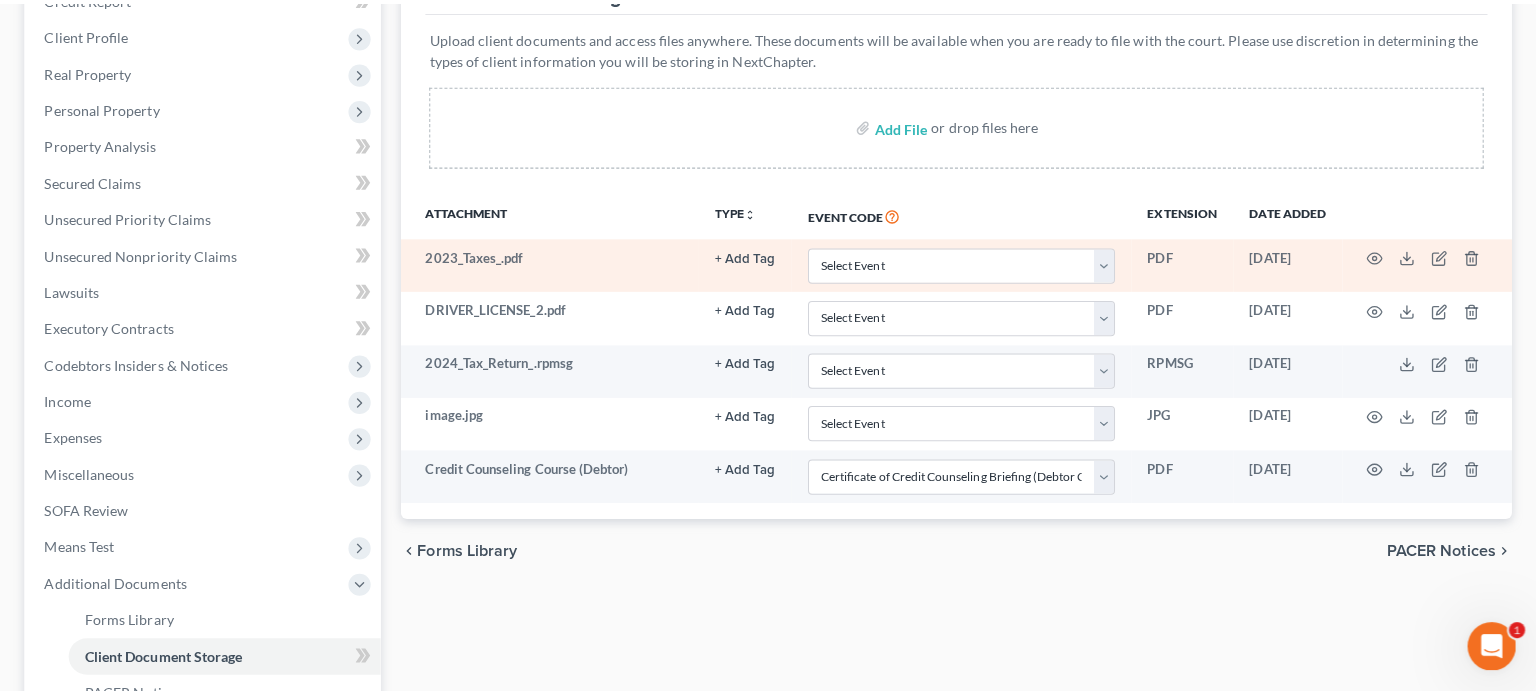 scroll, scrollTop: 500, scrollLeft: 0, axis: vertical 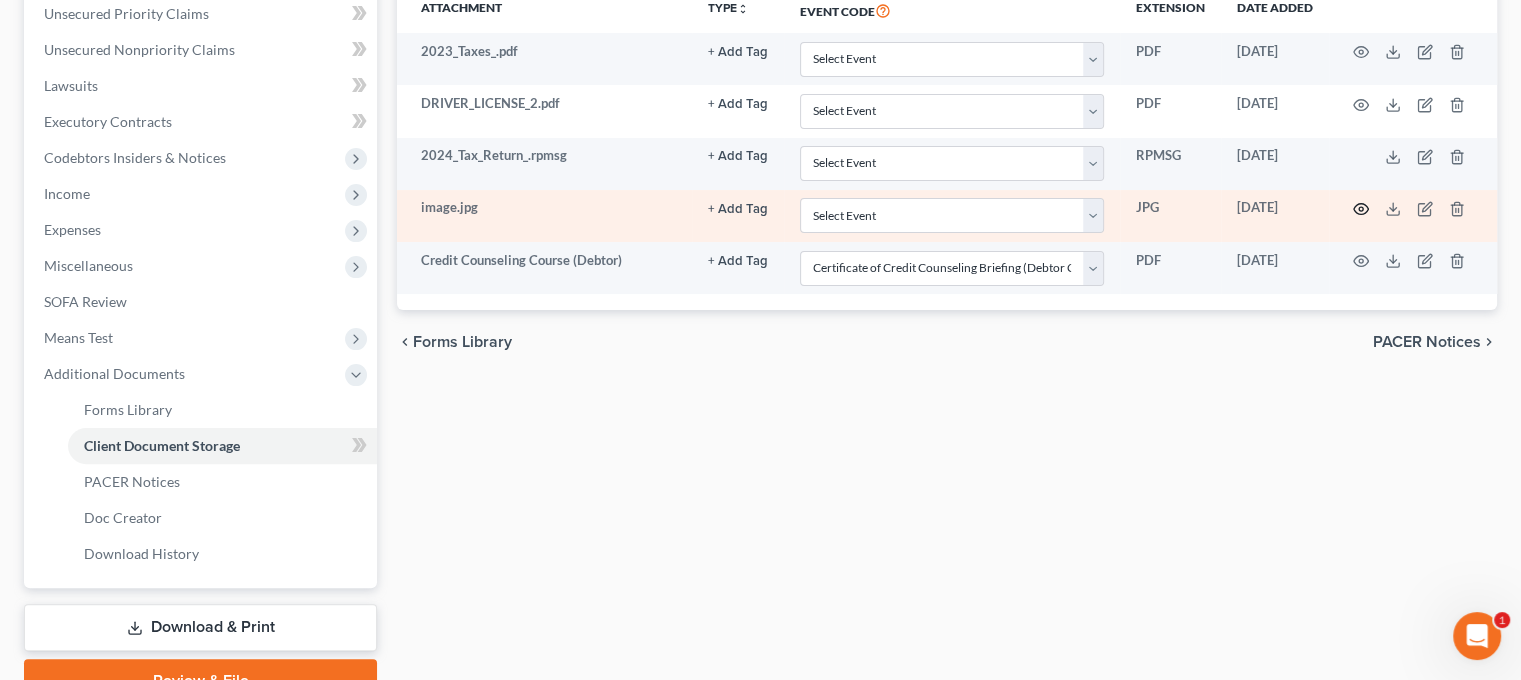 click 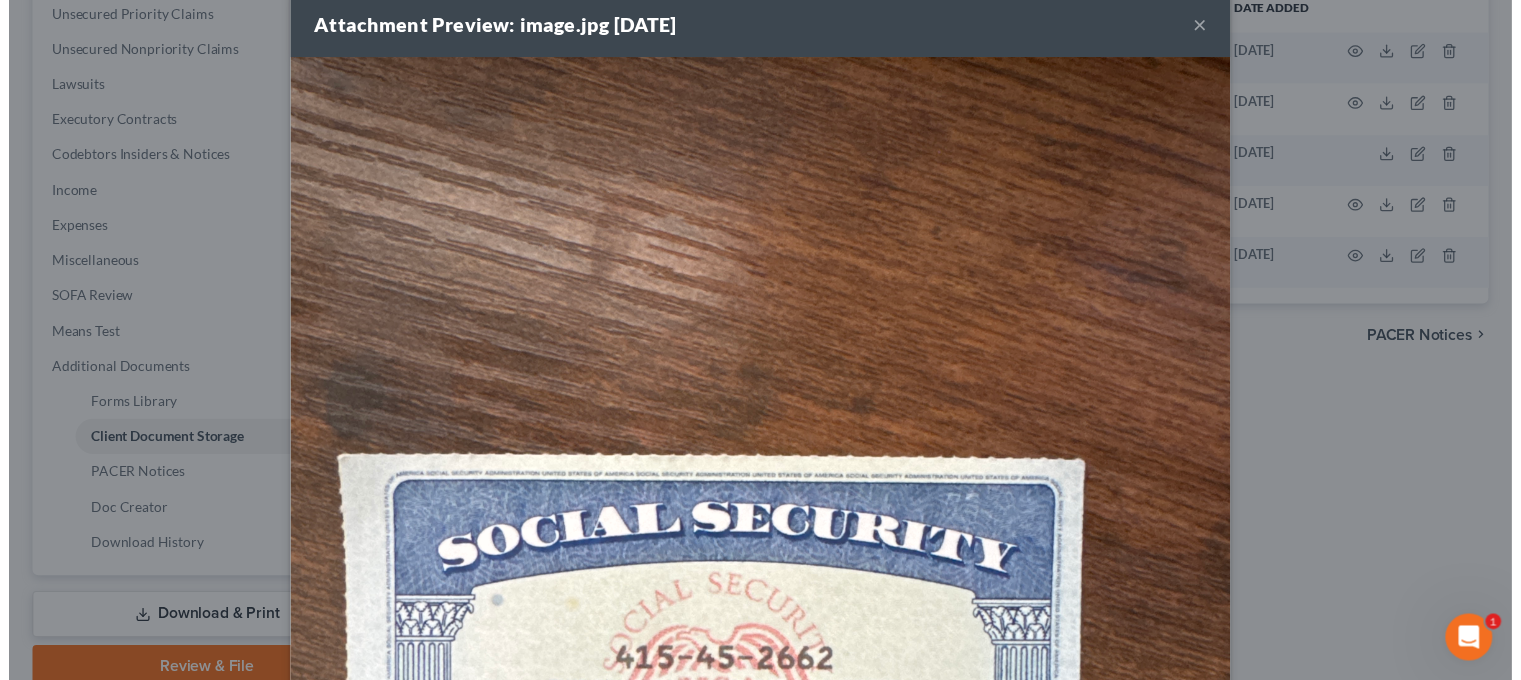 scroll, scrollTop: 0, scrollLeft: 0, axis: both 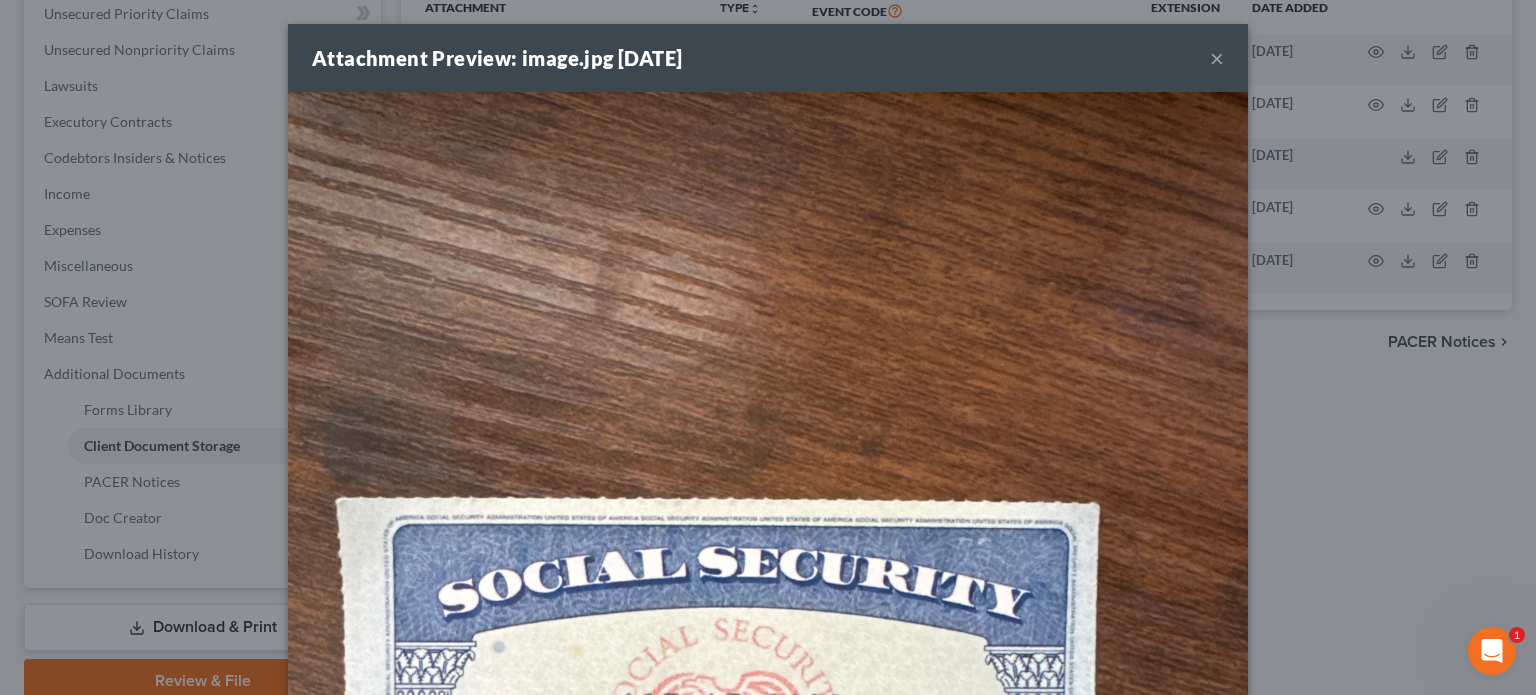 click on "×" at bounding box center (1217, 58) 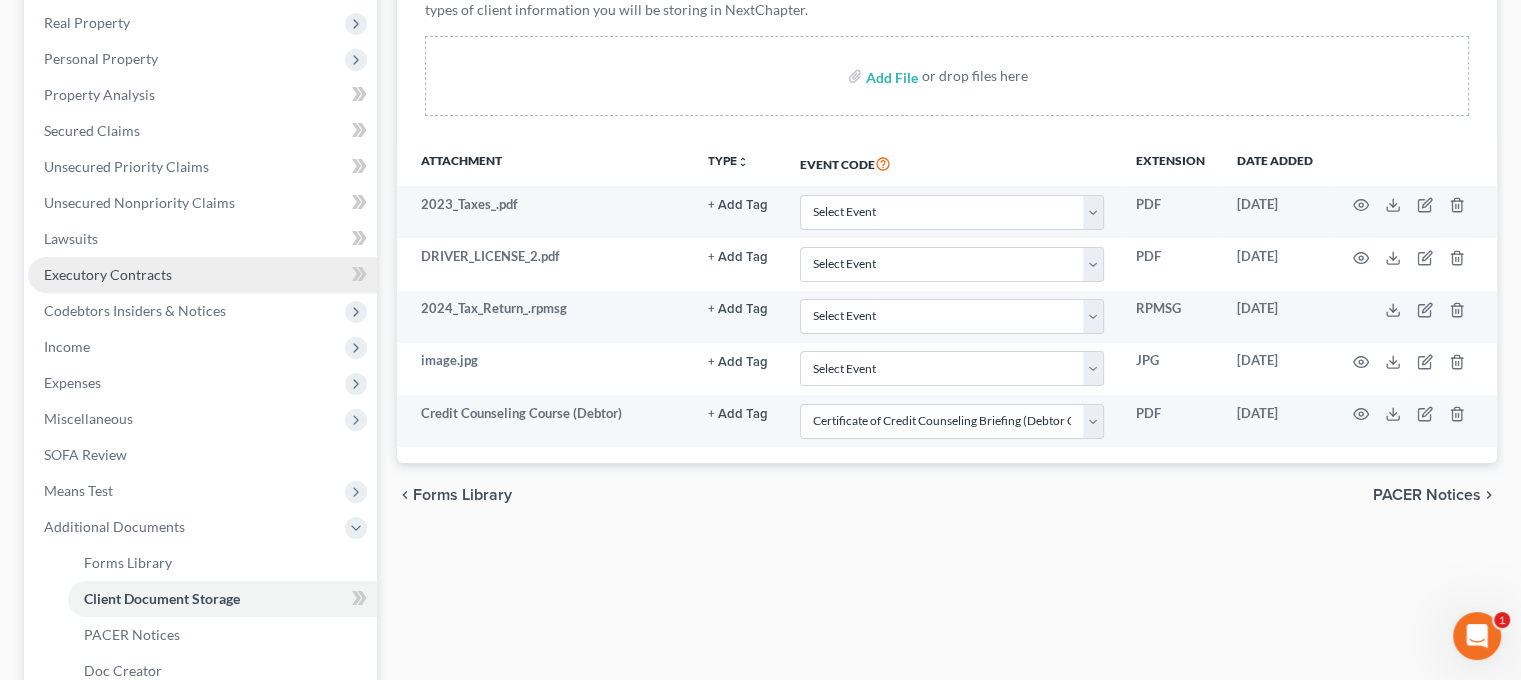 scroll, scrollTop: 300, scrollLeft: 0, axis: vertical 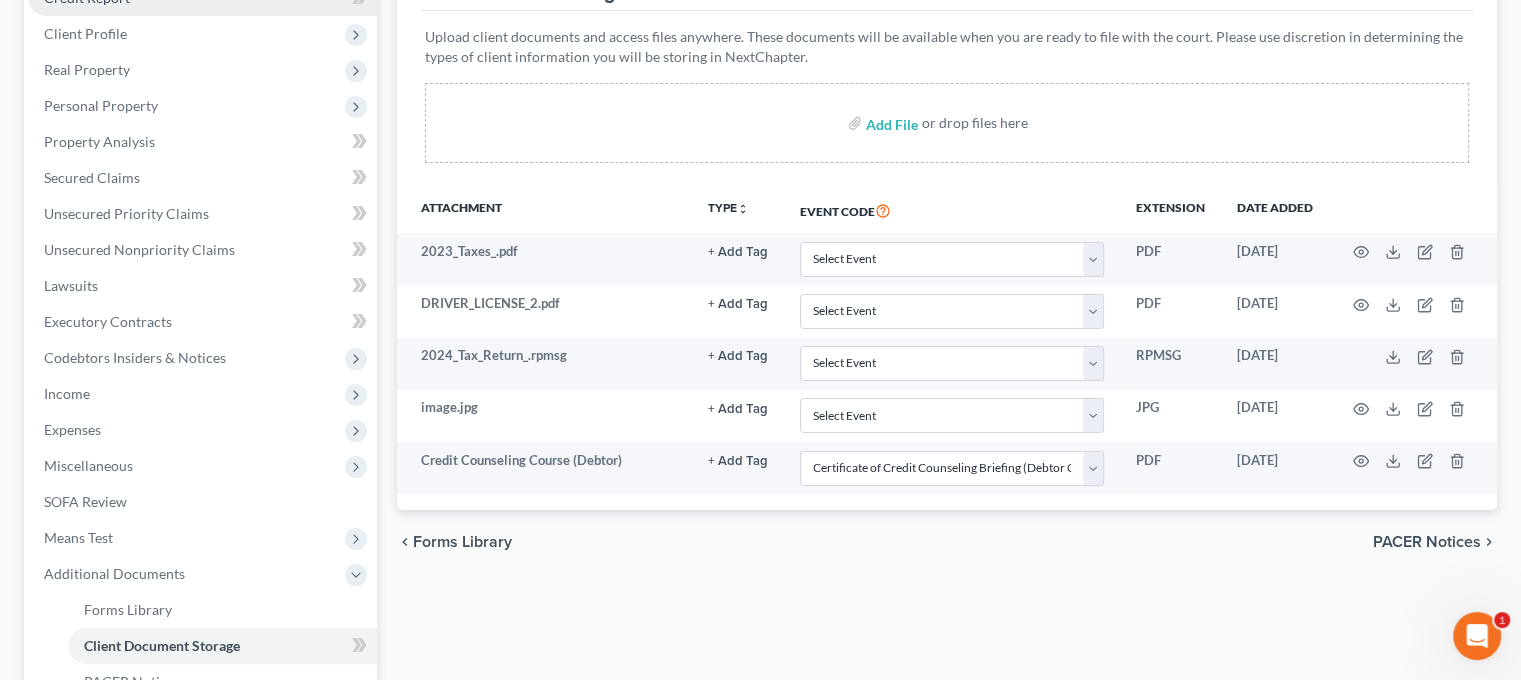 click on "Credit Report" at bounding box center (87, -3) 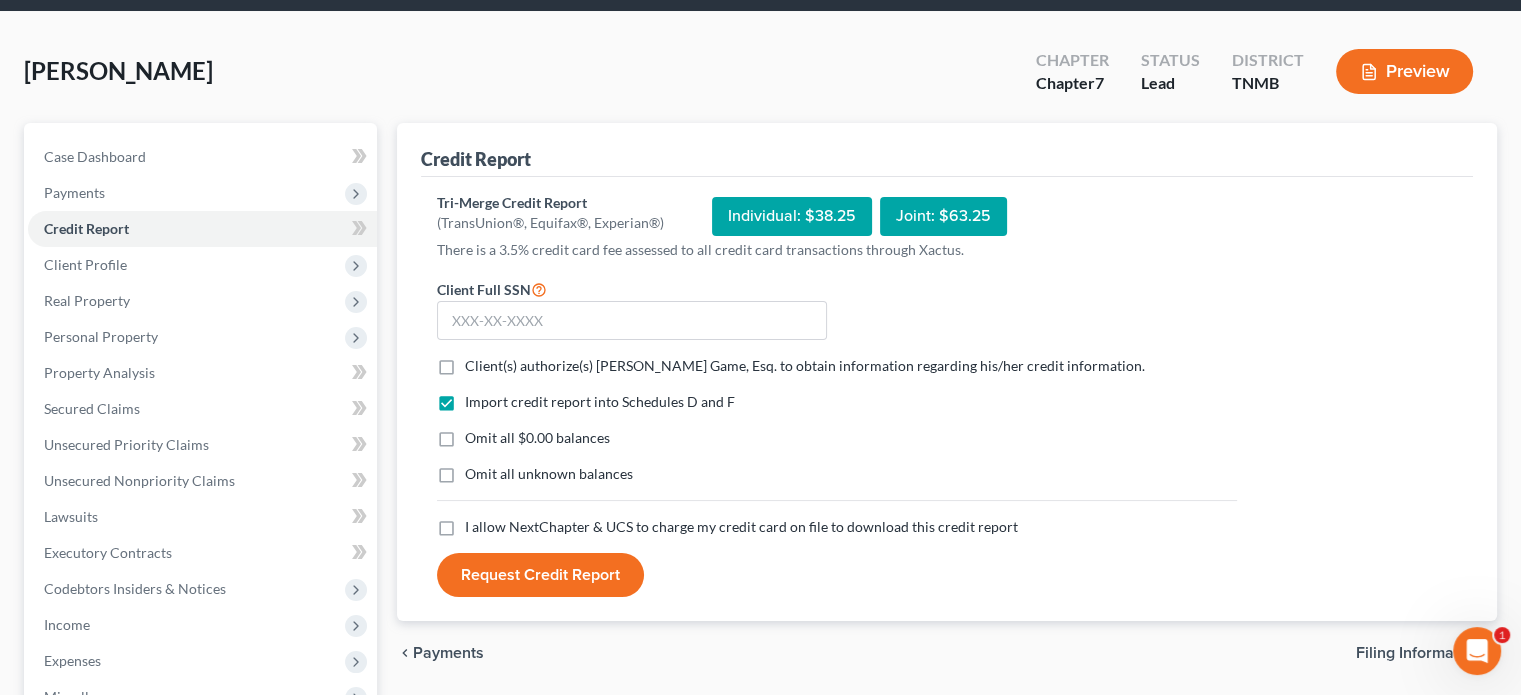 scroll, scrollTop: 300, scrollLeft: 0, axis: vertical 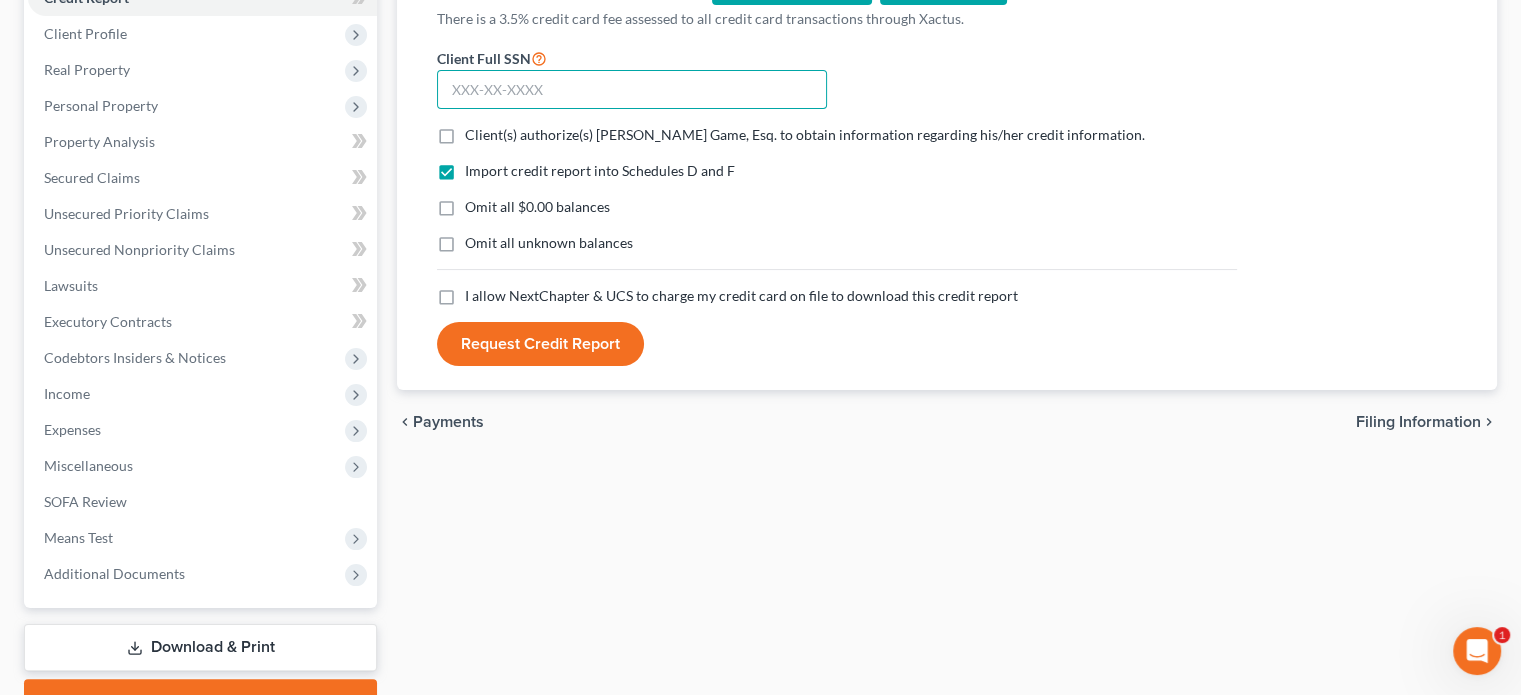 click at bounding box center [632, 90] 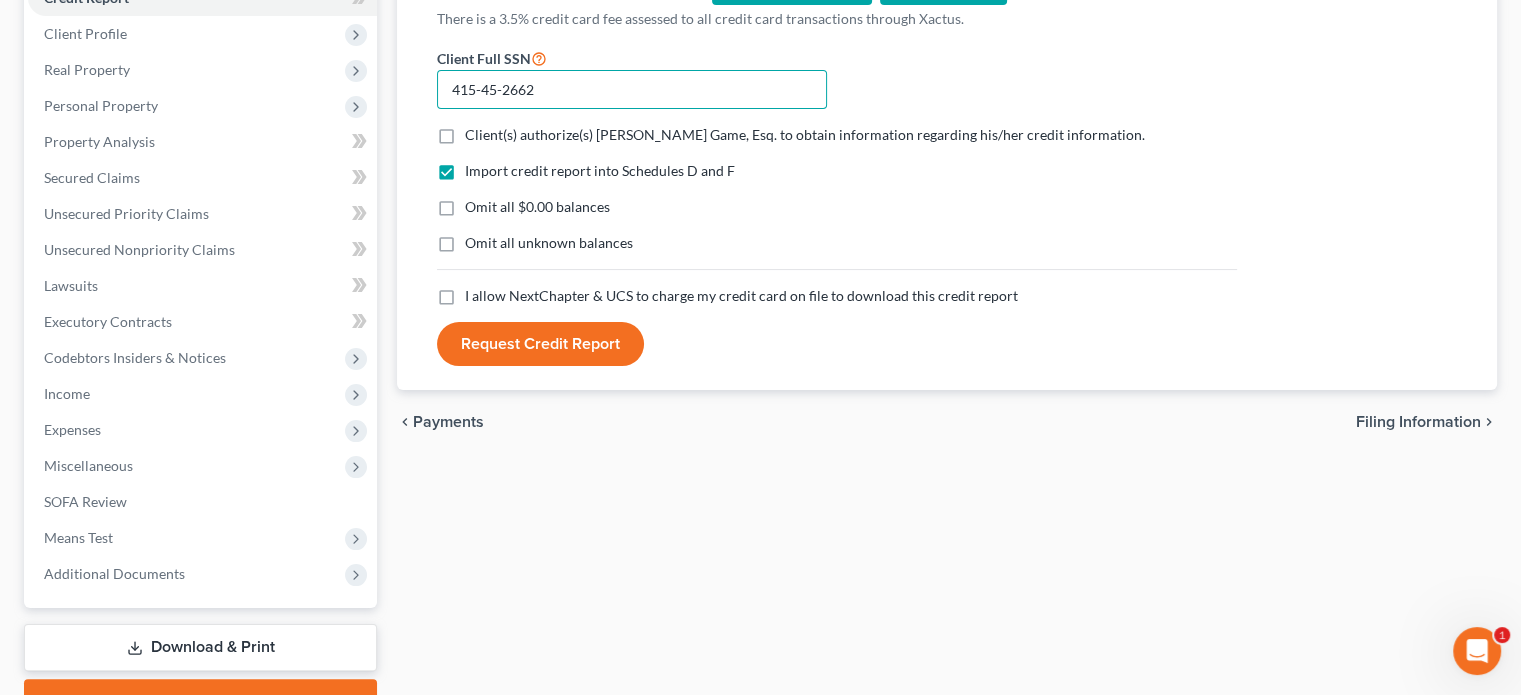 drag, startPoint x: 602, startPoint y: 215, endPoint x: 439, endPoint y: 215, distance: 163 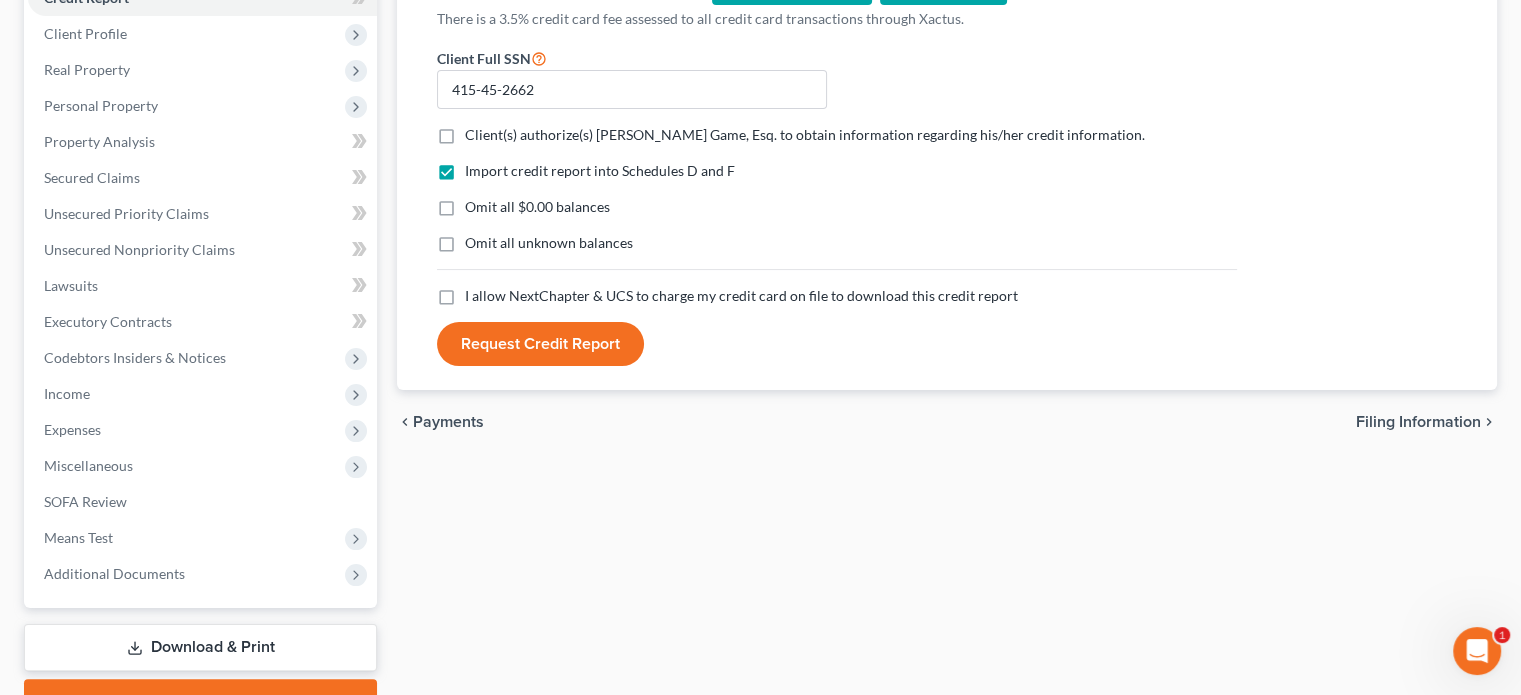 click on "Client(s) authorize(s) [PERSON_NAME] Game, Esq. to obtain information regarding his/her credit information.
*" at bounding box center (805, 135) 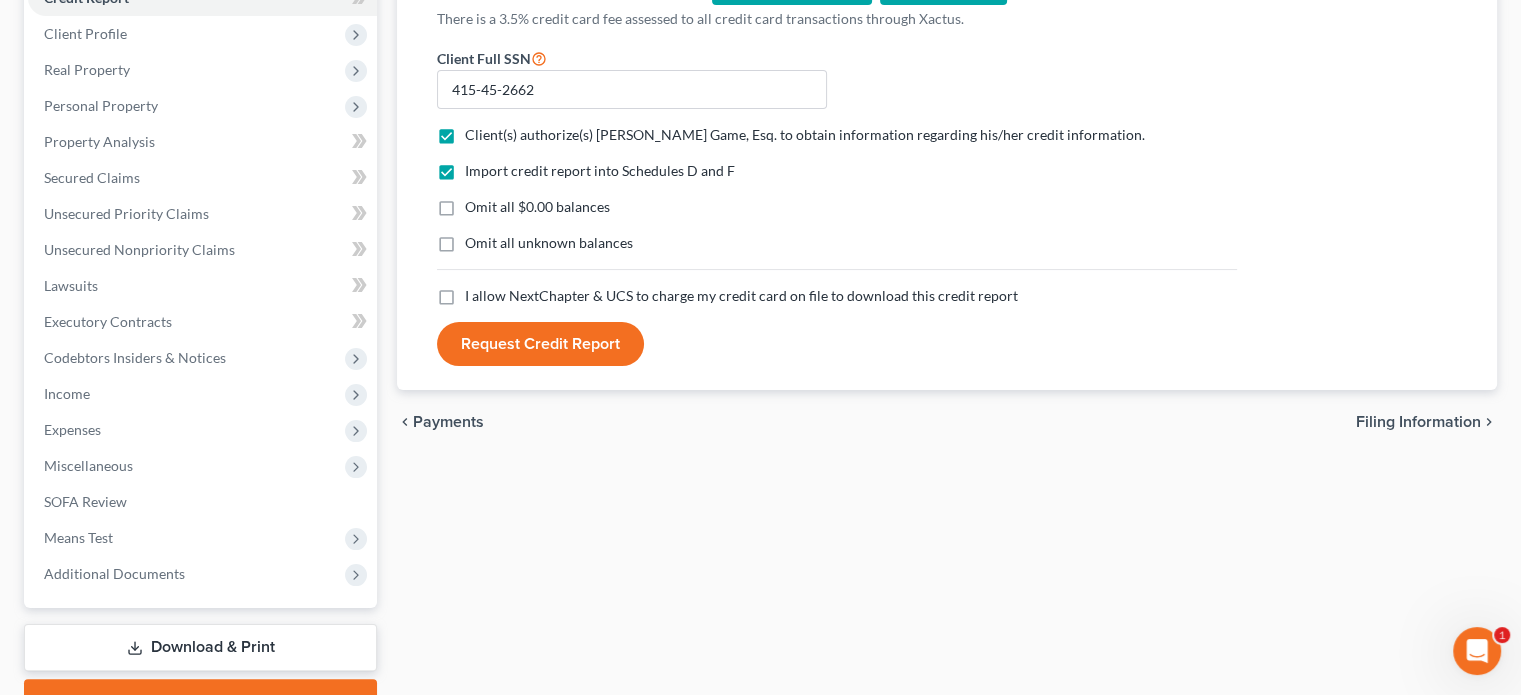 click on "Omit all $0.00 balances" at bounding box center [537, 207] 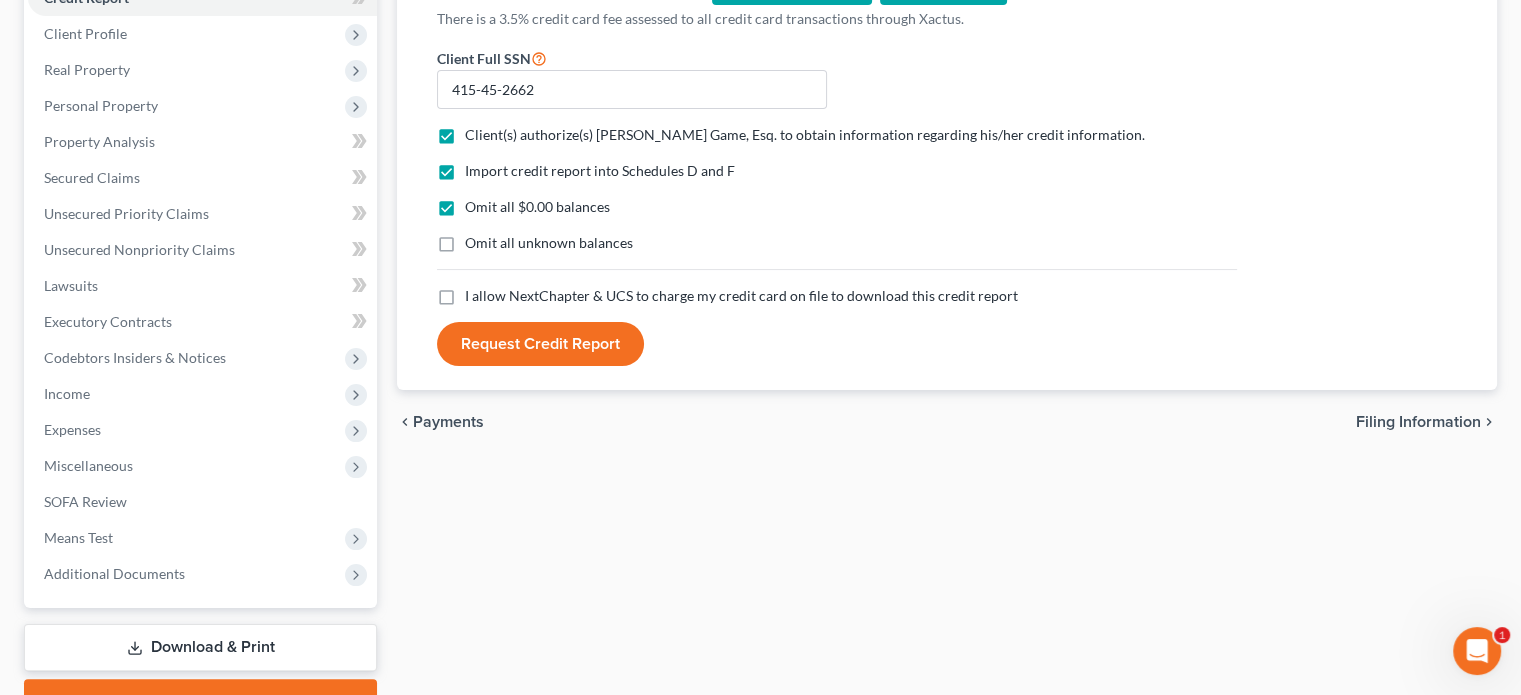 click on "Omit all unknown balances" at bounding box center (549, 243) 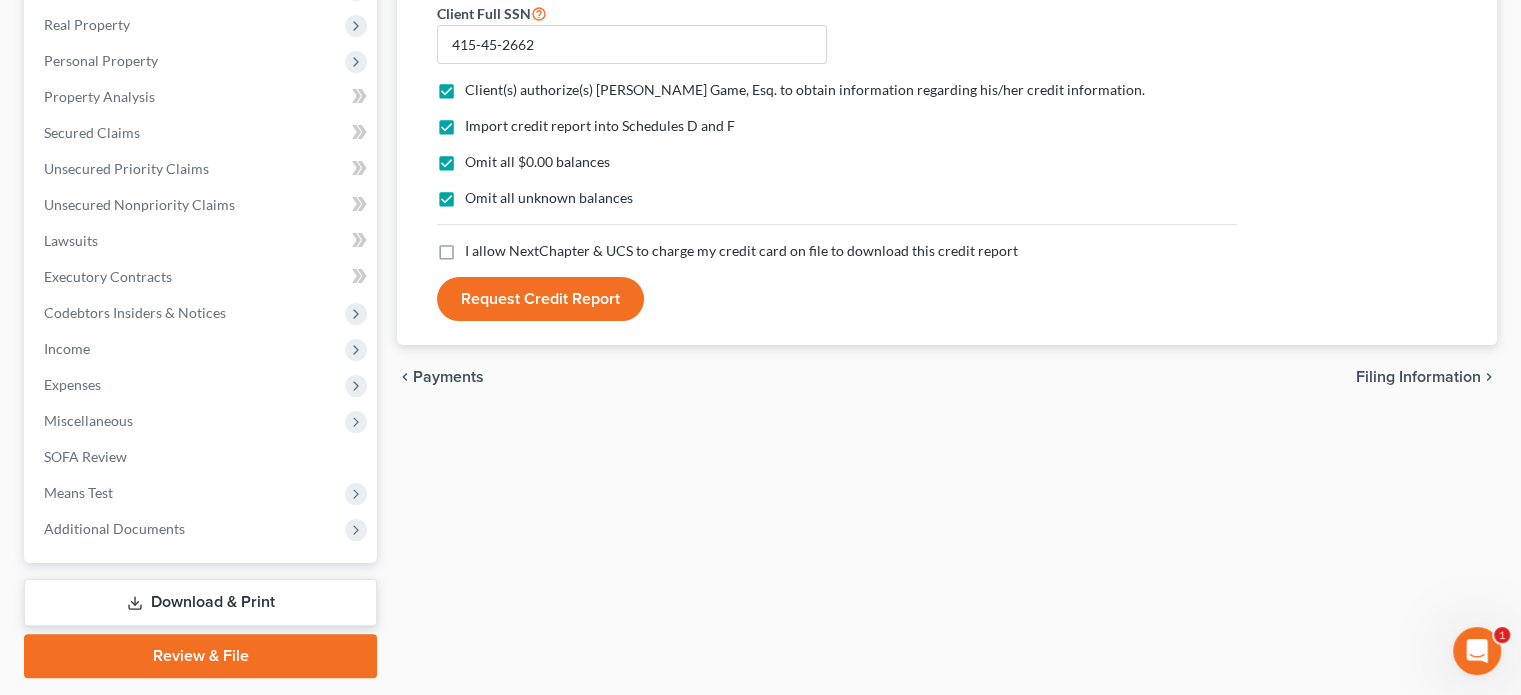 scroll, scrollTop: 300, scrollLeft: 0, axis: vertical 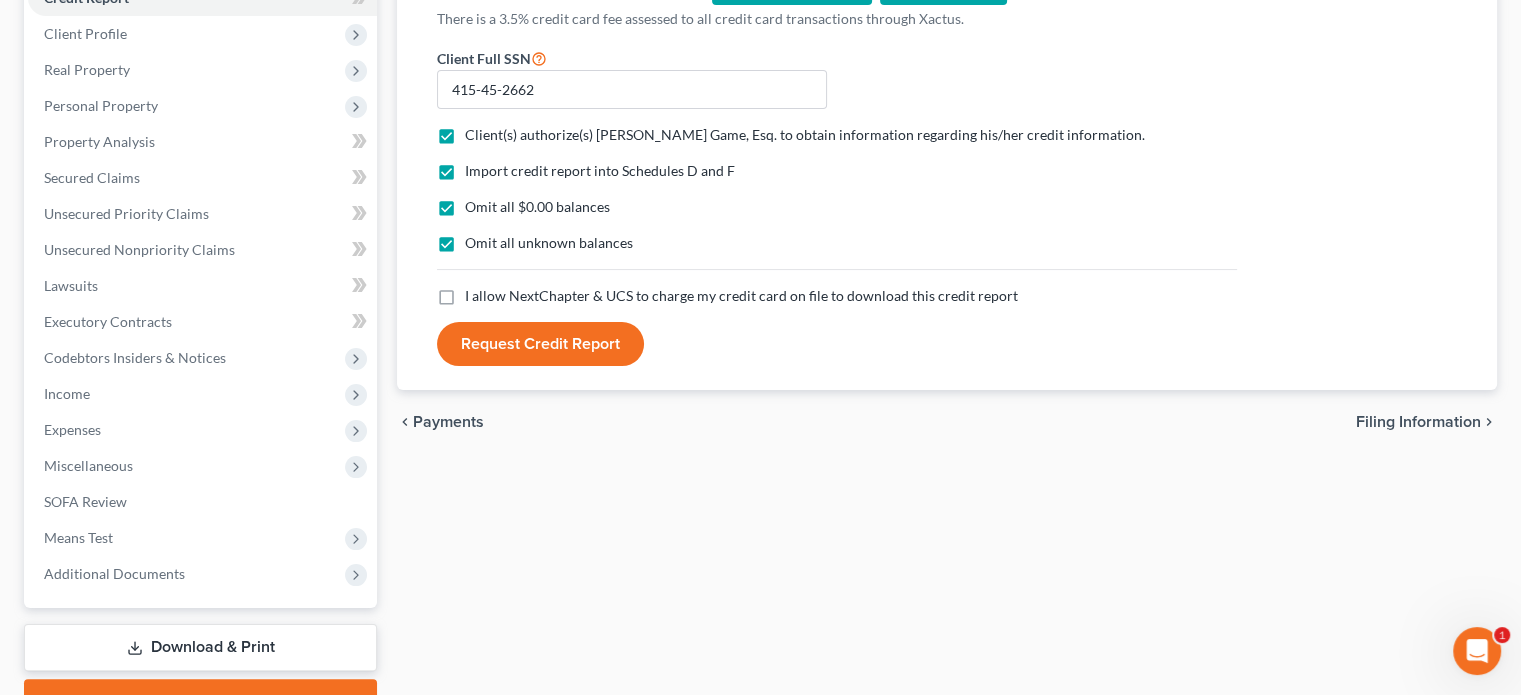 click on "I allow NextChapter & UCS to charge my credit card on file to download this credit report
*" at bounding box center [741, 296] 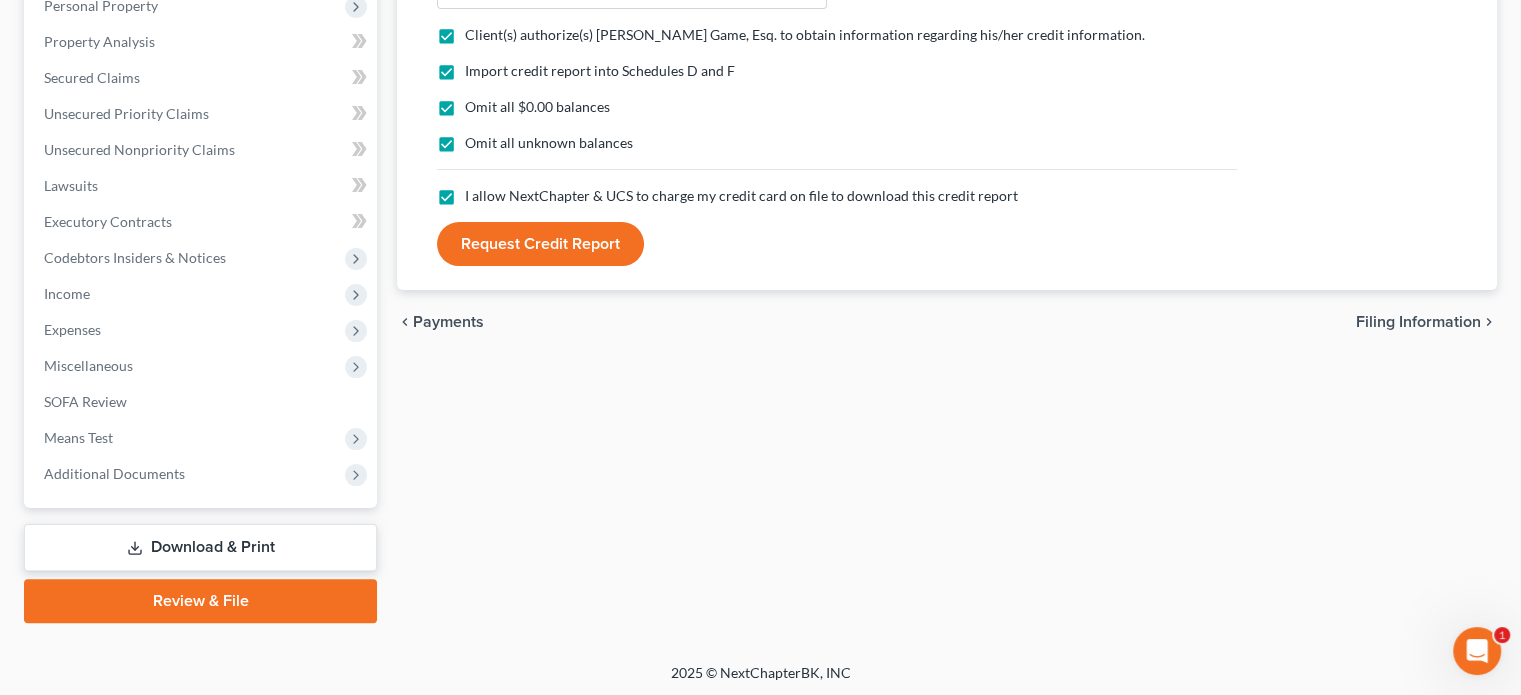 scroll, scrollTop: 300, scrollLeft: 0, axis: vertical 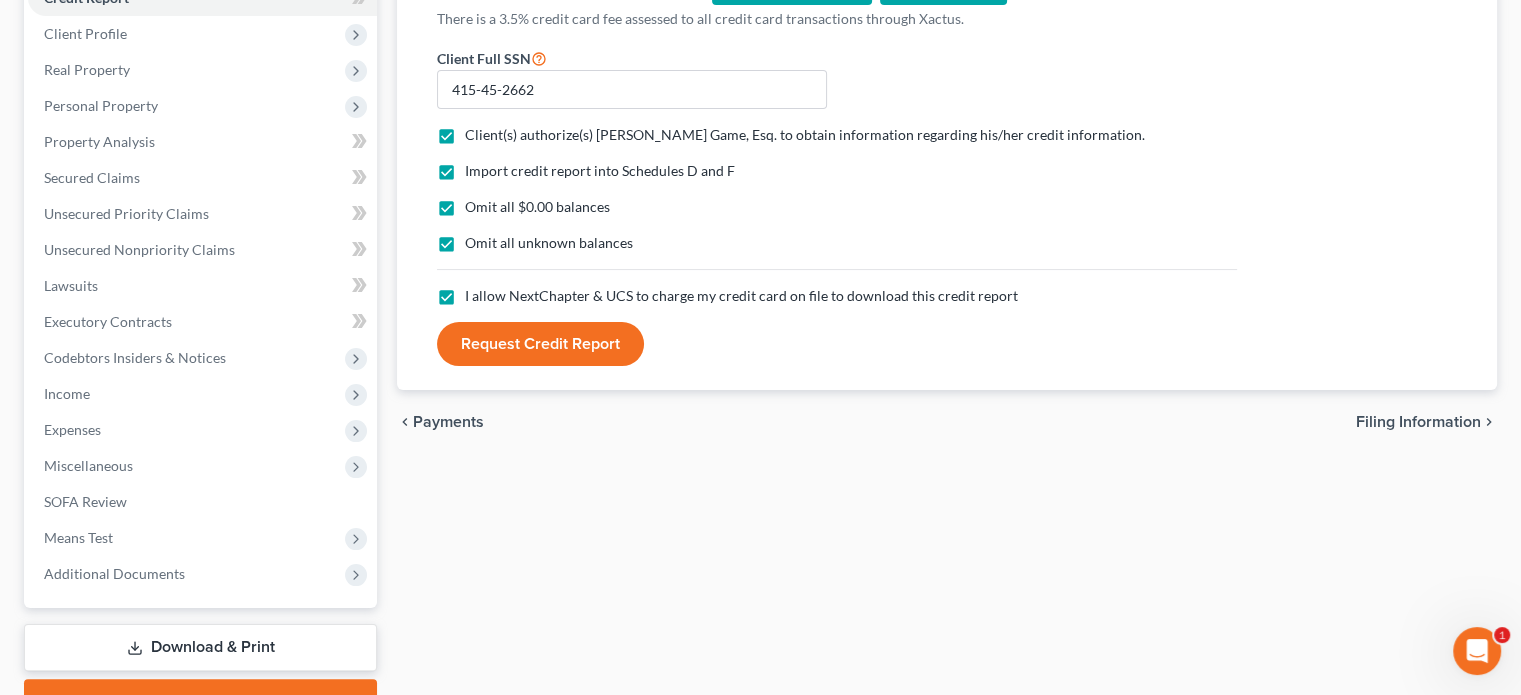 click on "Request Credit Report" at bounding box center [540, 344] 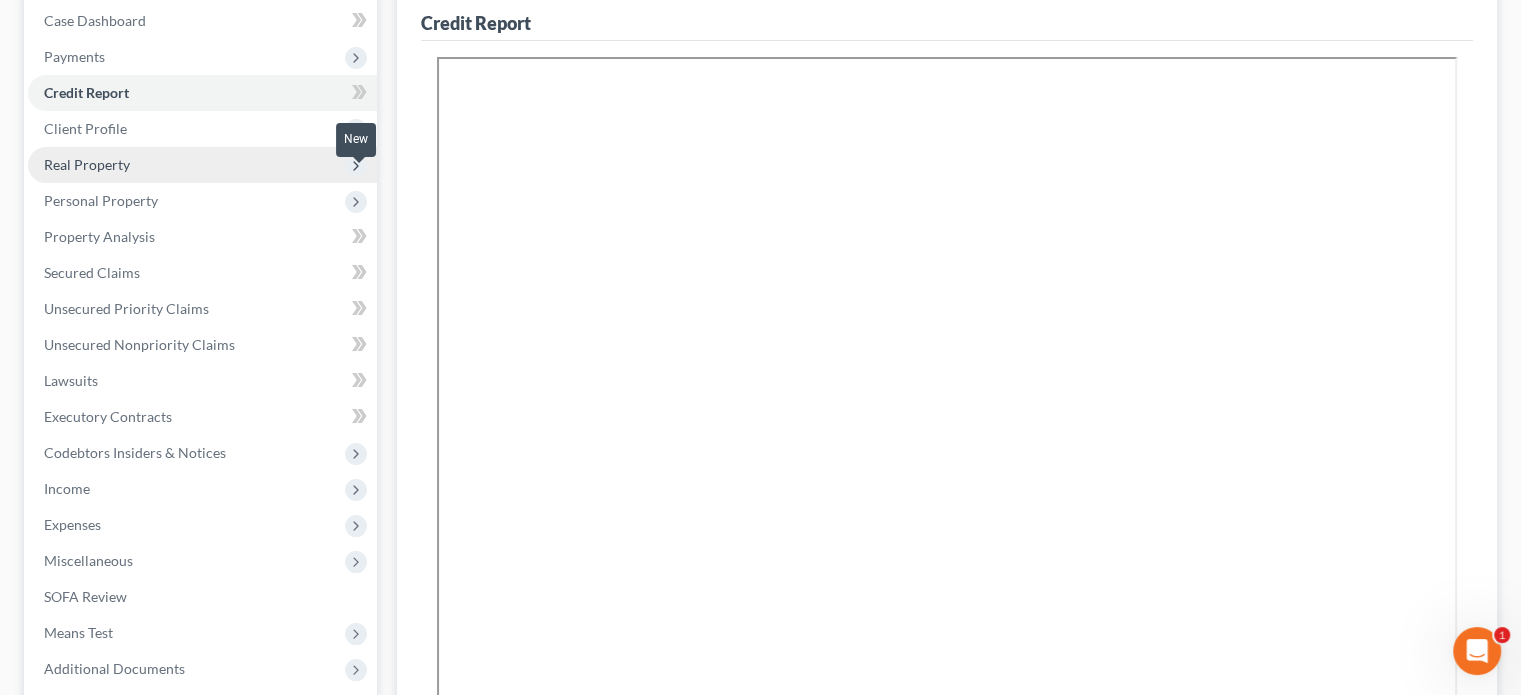 scroll, scrollTop: 300, scrollLeft: 0, axis: vertical 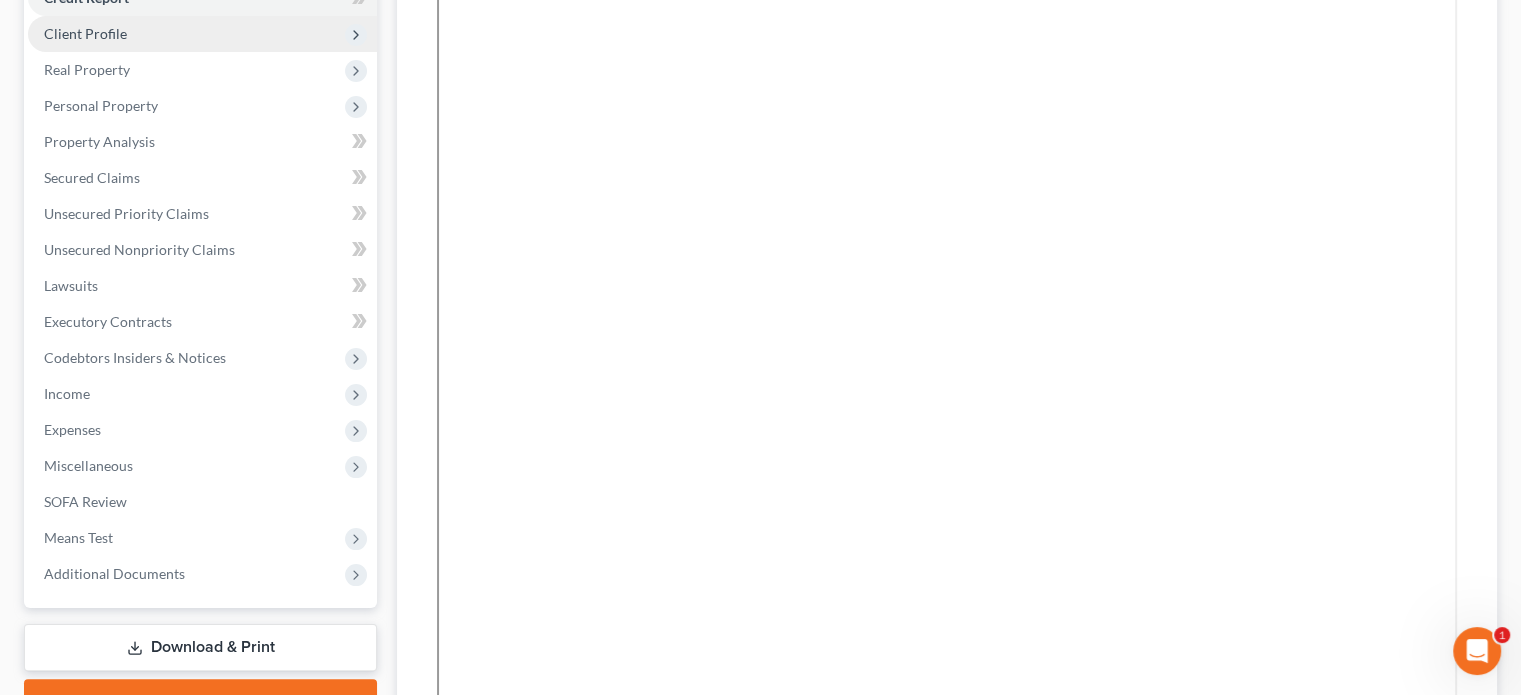 click on "Client Profile" at bounding box center [202, 34] 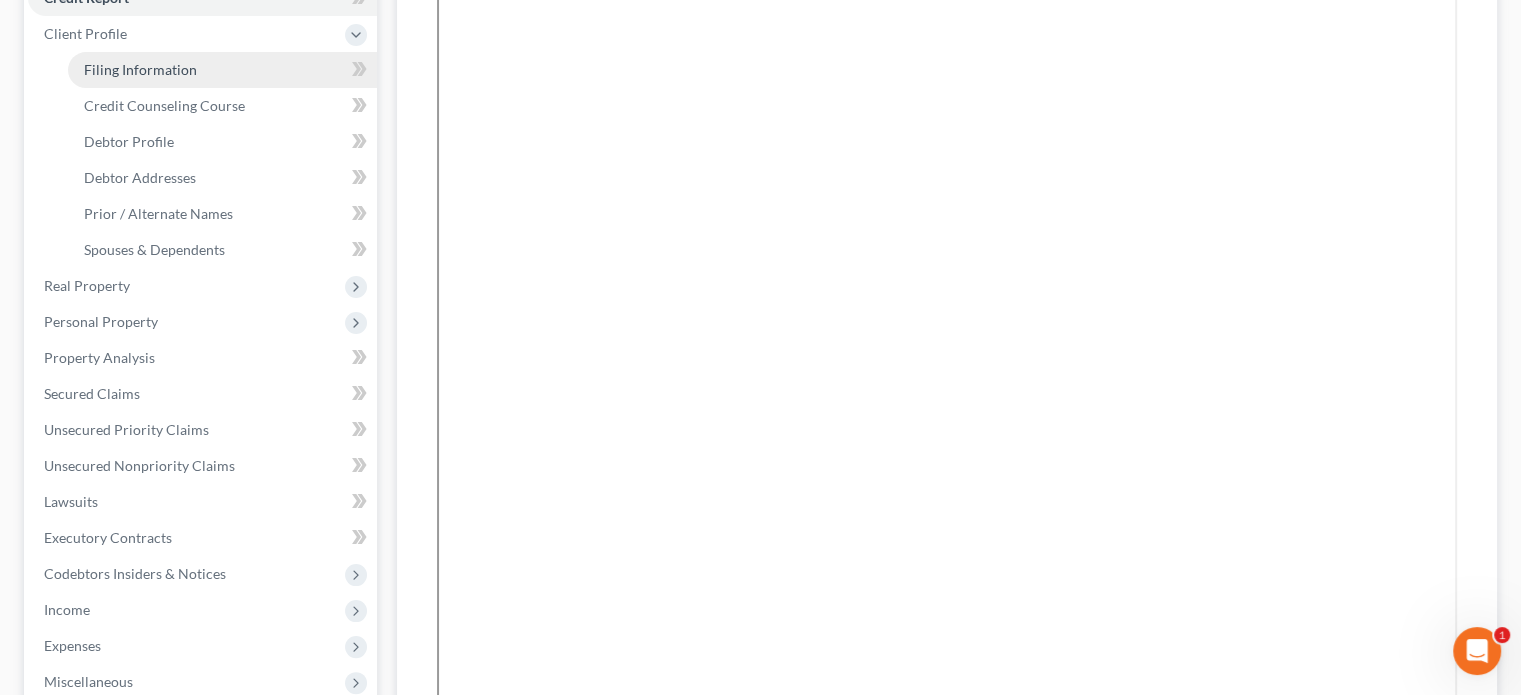 click on "Filing Information" at bounding box center [140, 69] 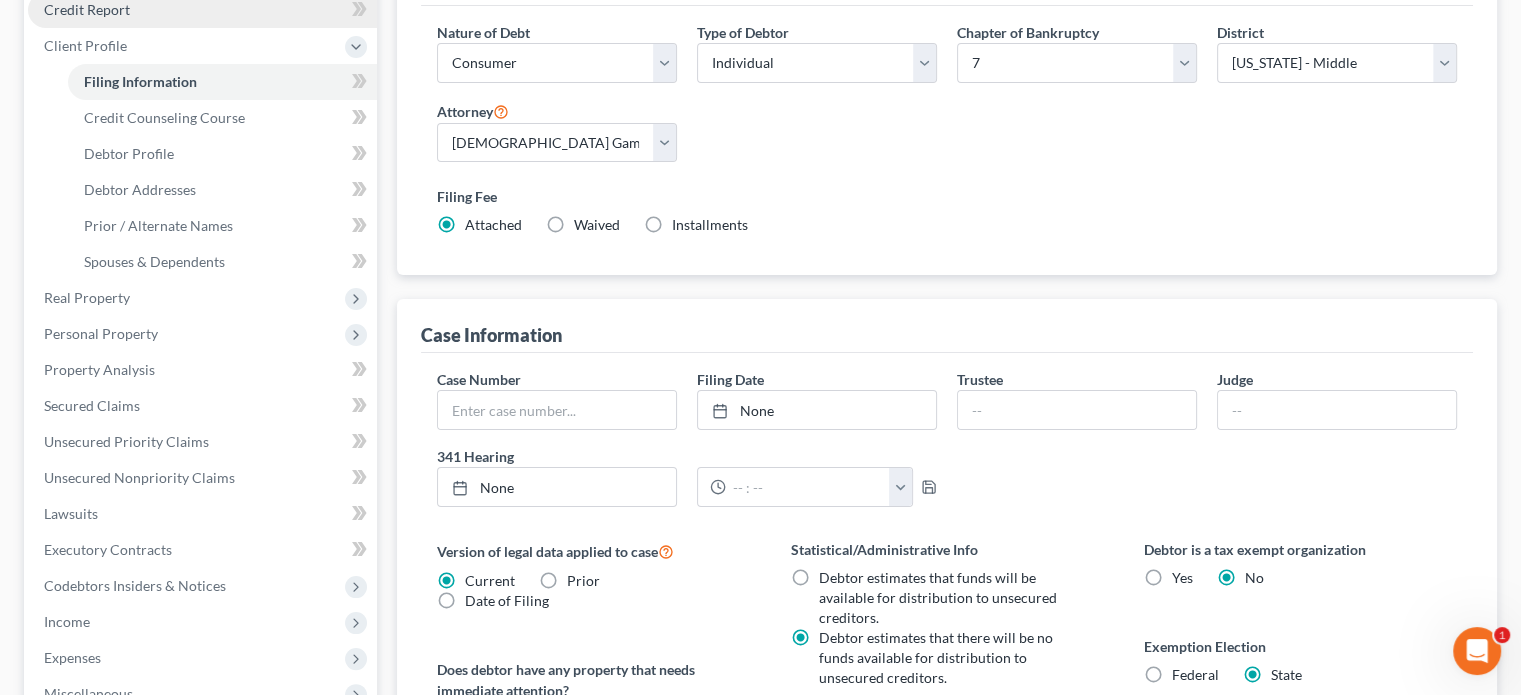 scroll, scrollTop: 300, scrollLeft: 0, axis: vertical 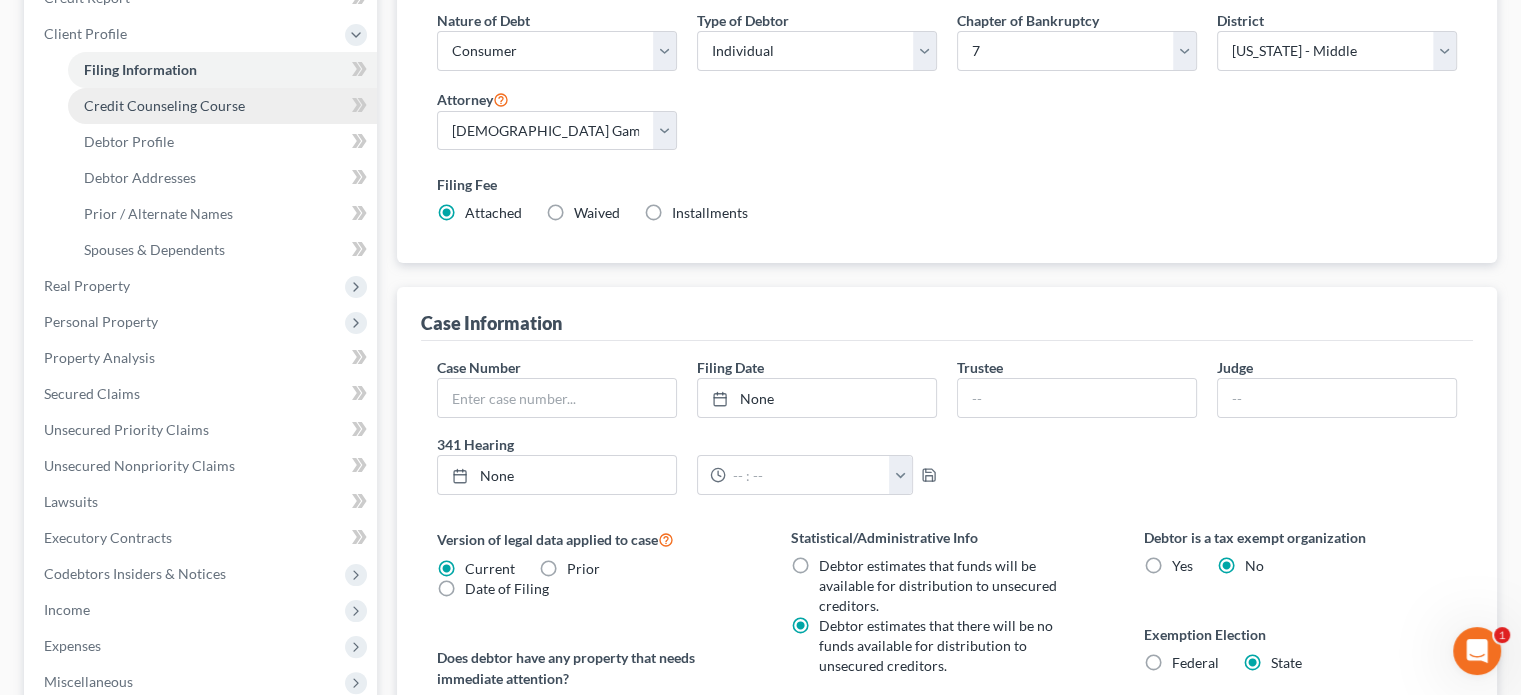 click on "Credit Counseling Course" at bounding box center (164, 105) 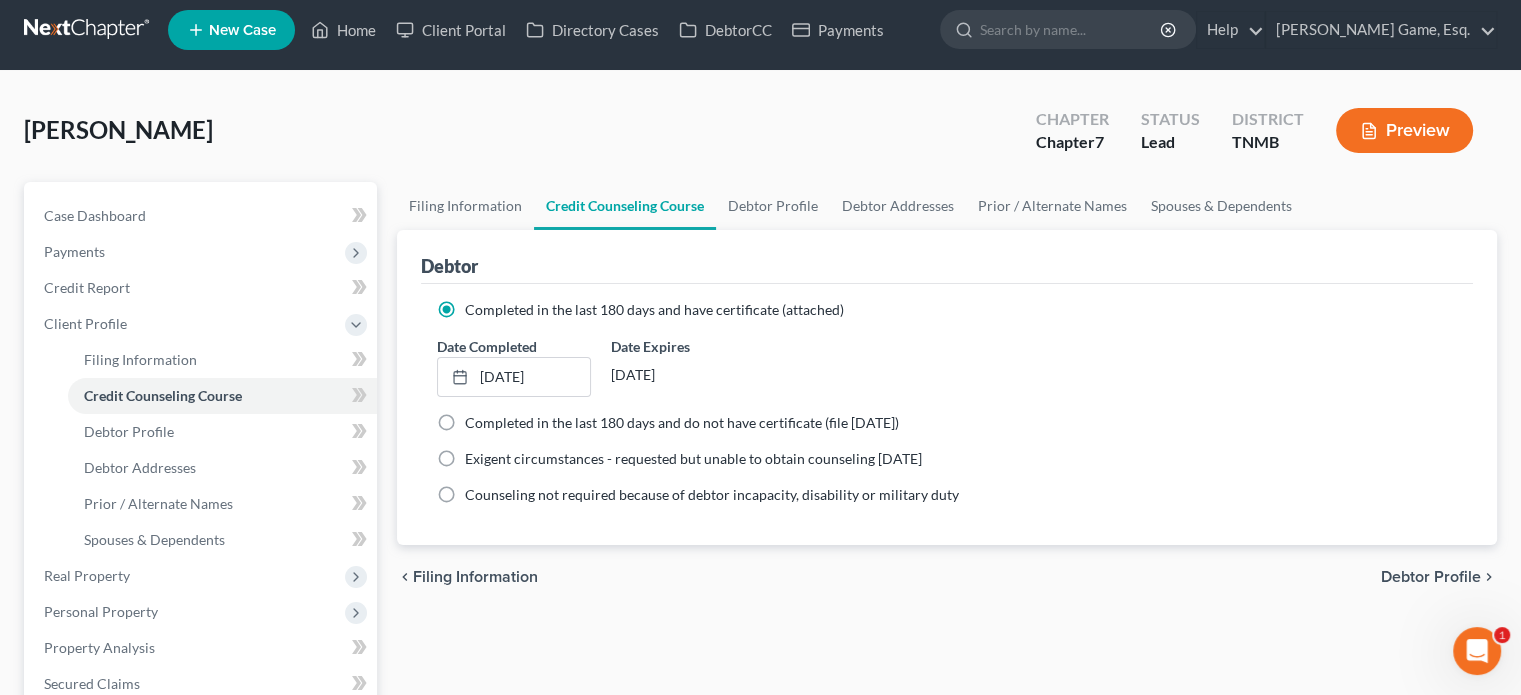 scroll, scrollTop: 0, scrollLeft: 0, axis: both 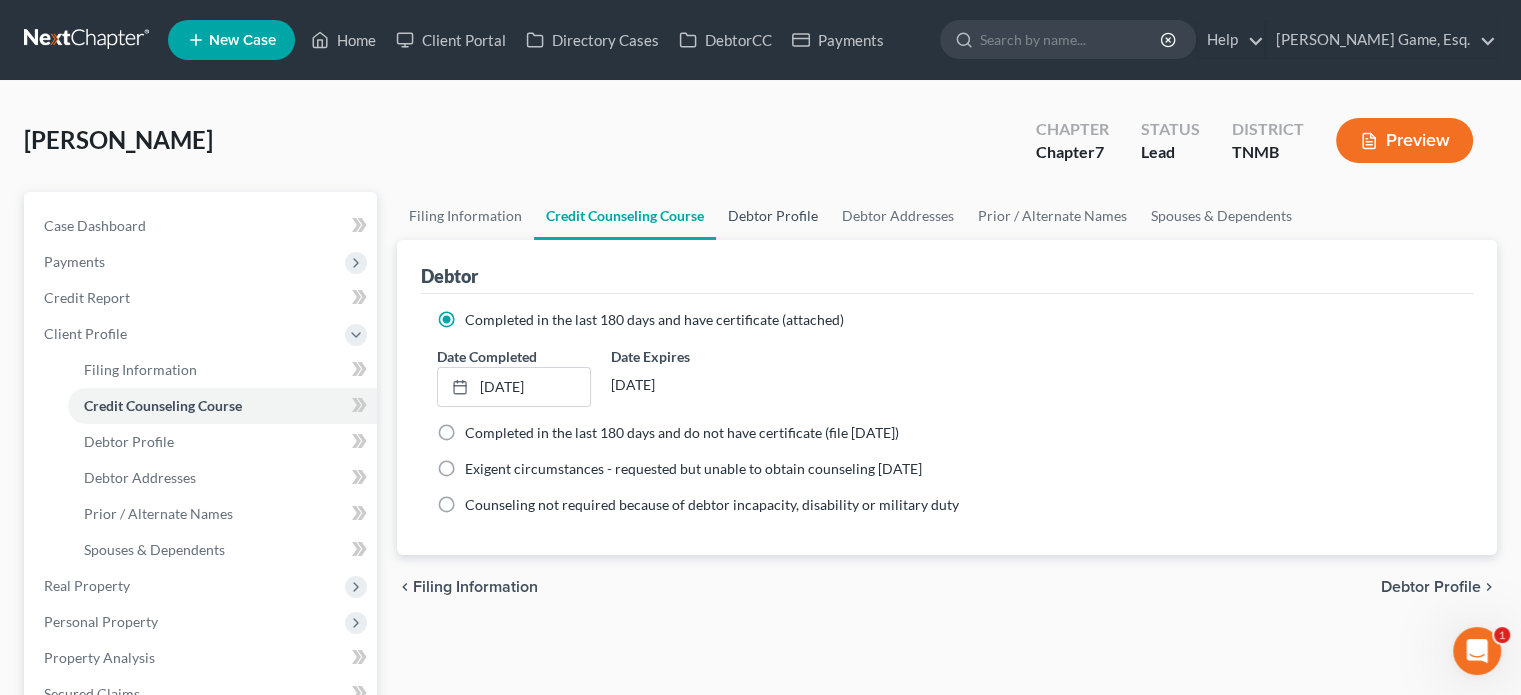 click on "Debtor Profile" at bounding box center (773, 216) 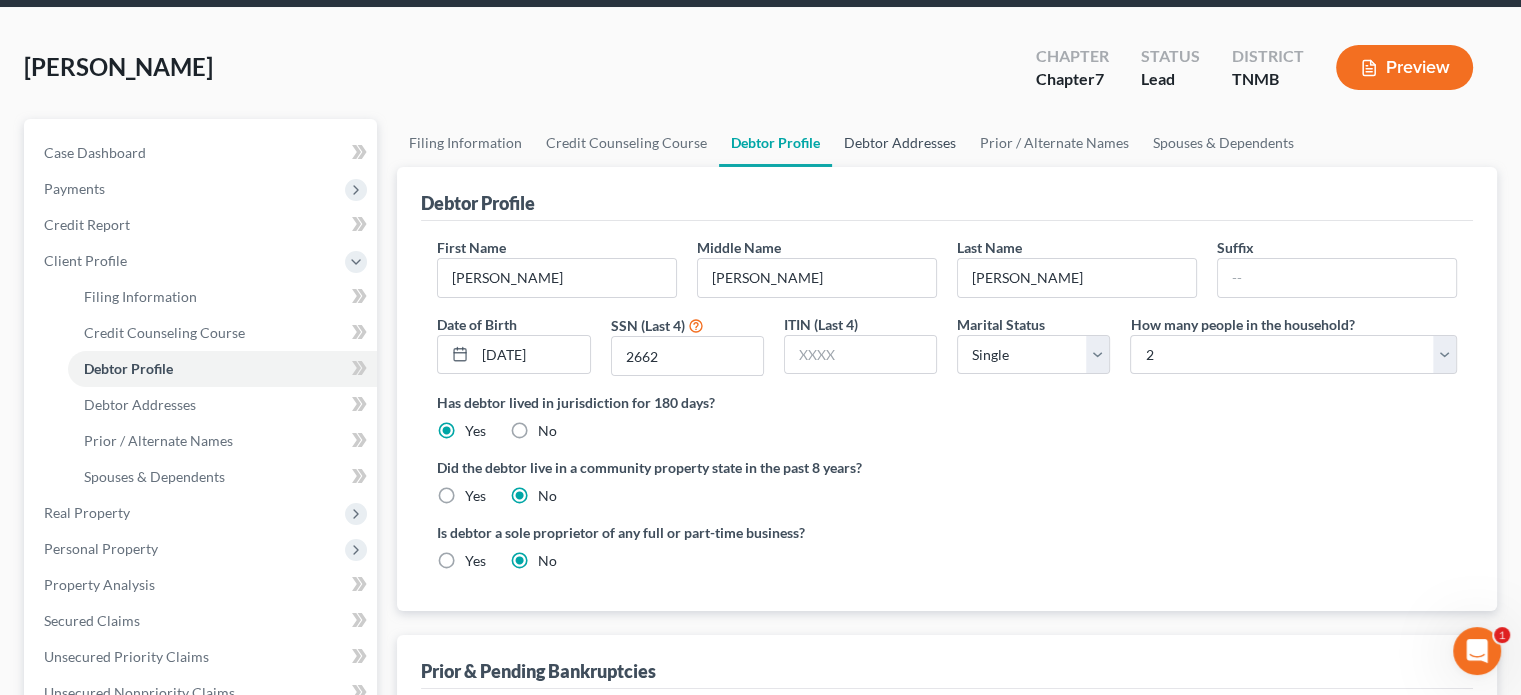 scroll, scrollTop: 0, scrollLeft: 0, axis: both 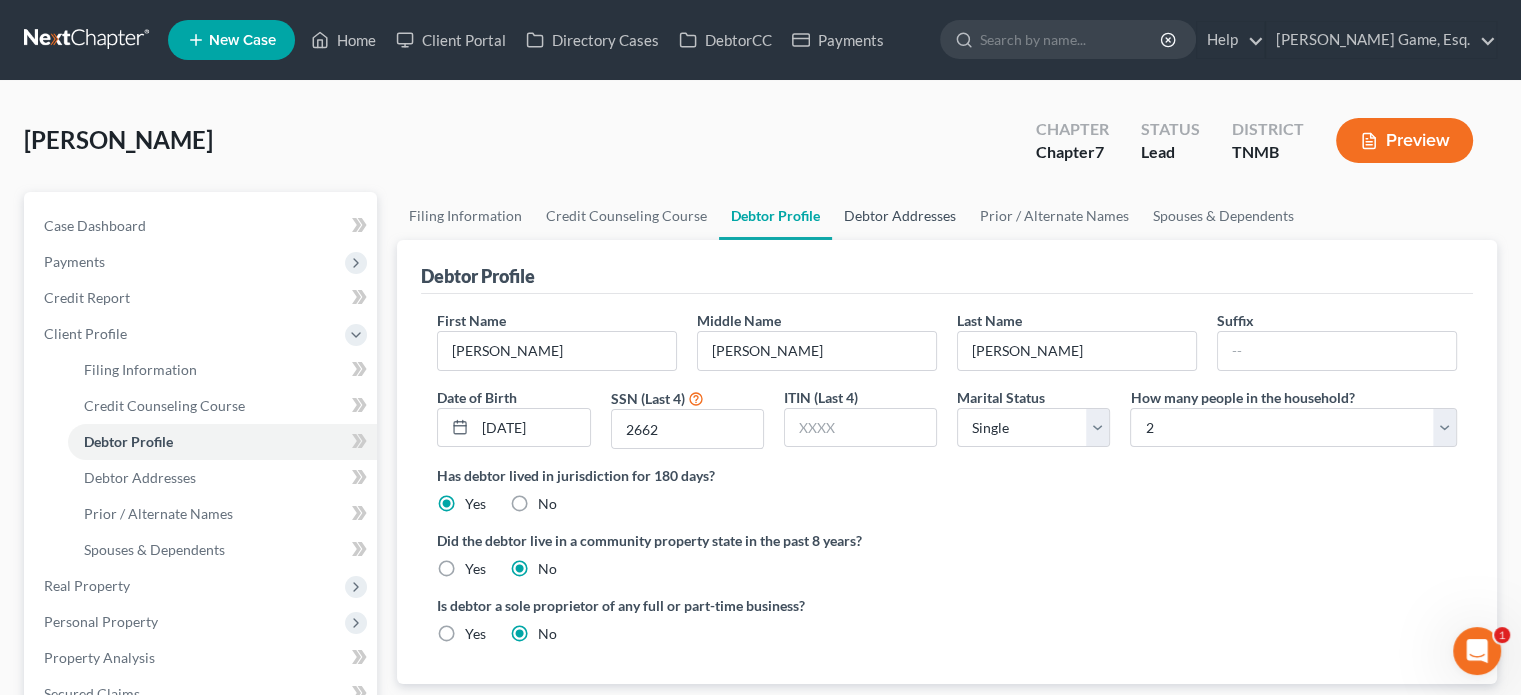 click on "Debtor Addresses" at bounding box center (900, 216) 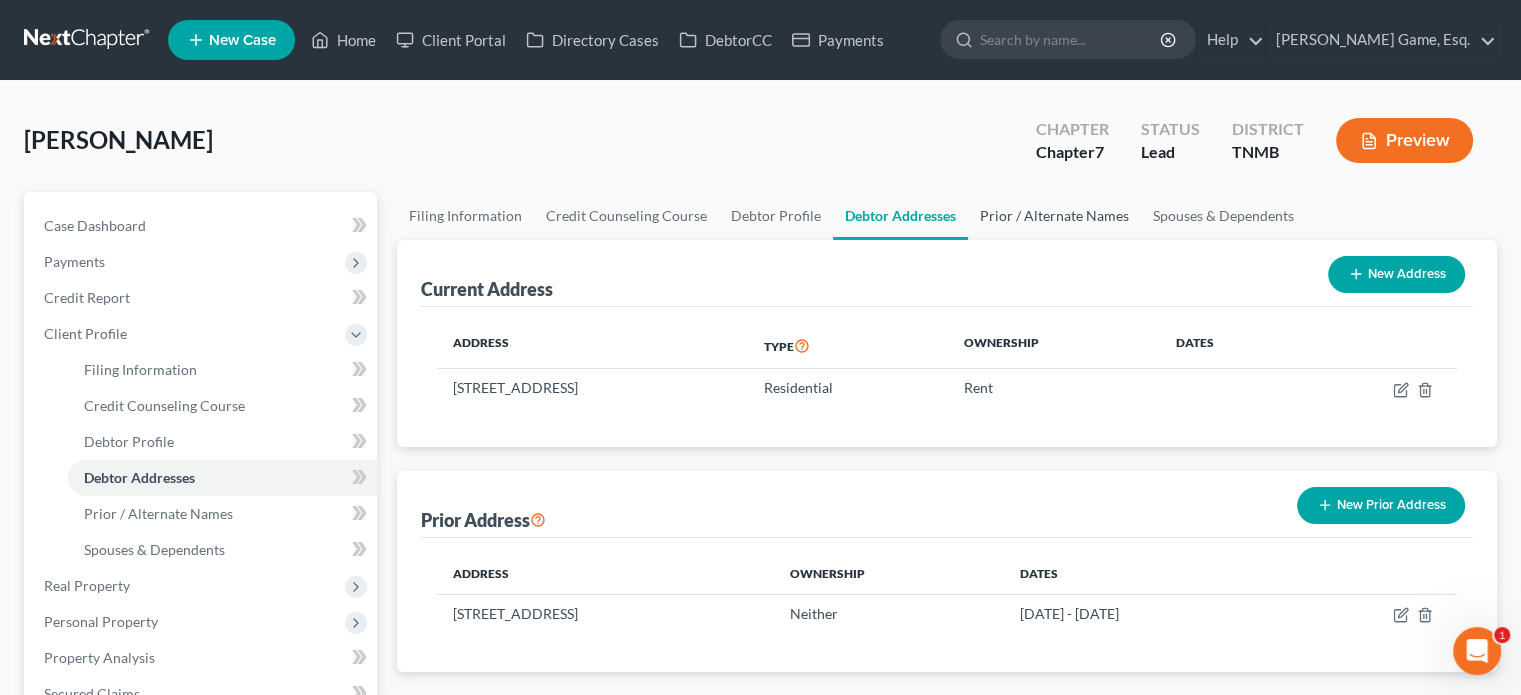 click on "Prior / Alternate Names" at bounding box center [1054, 216] 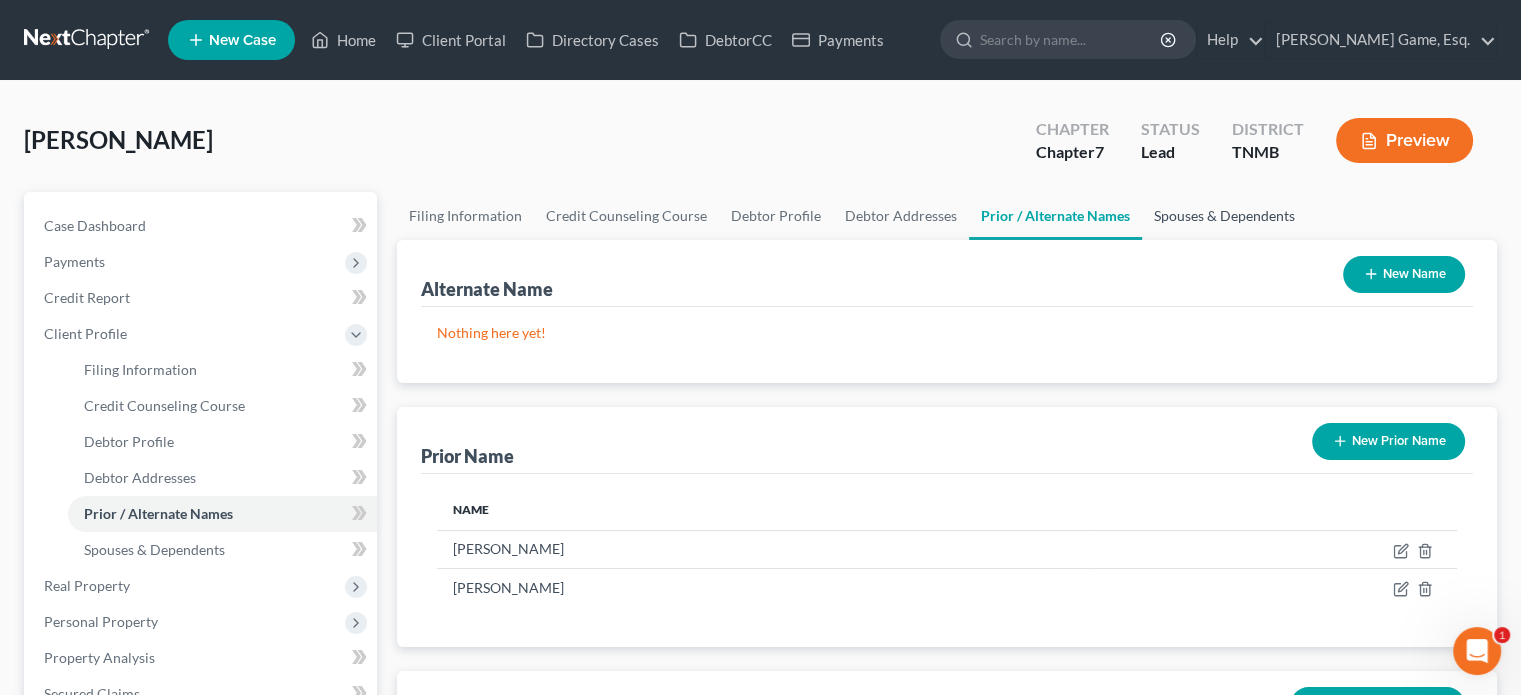 click on "Spouses & Dependents" at bounding box center [1224, 216] 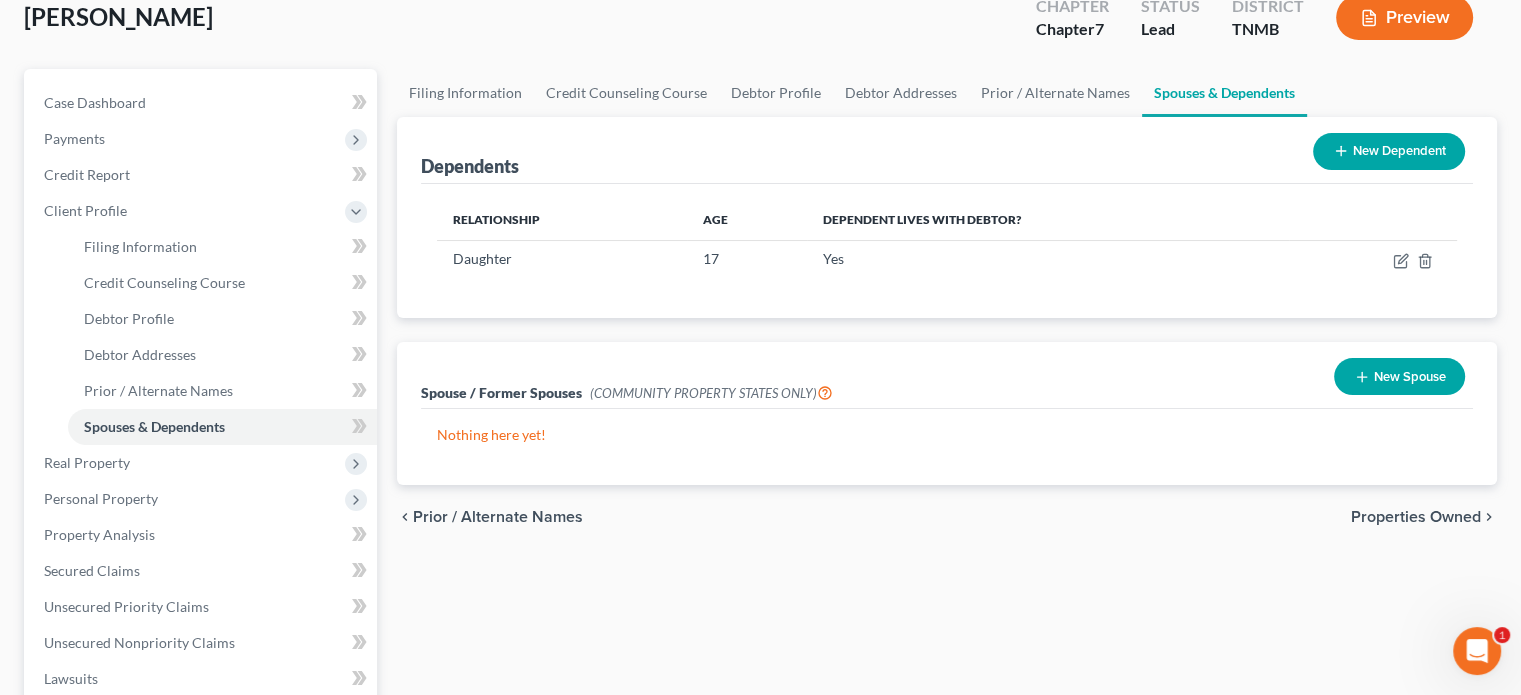 scroll, scrollTop: 300, scrollLeft: 0, axis: vertical 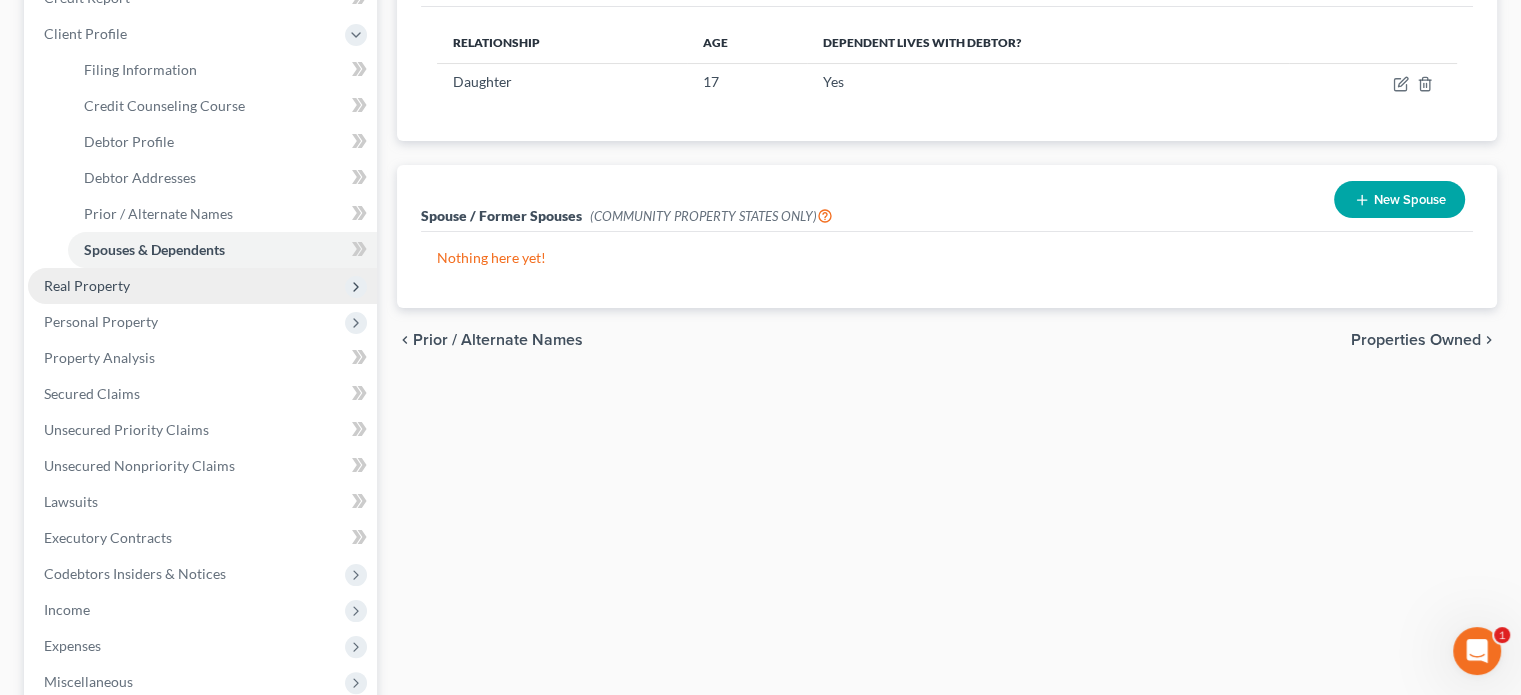 click on "Real Property" at bounding box center [202, 286] 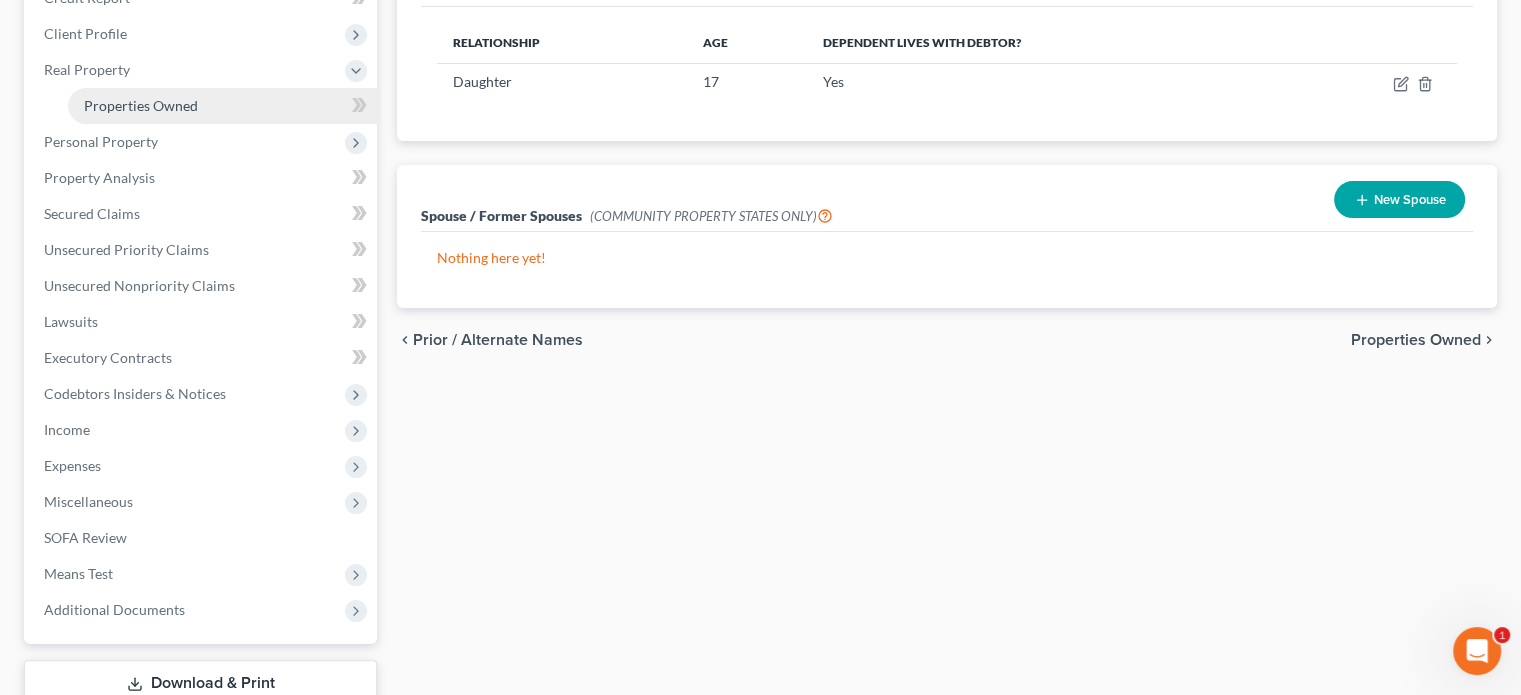 click on "Properties Owned" at bounding box center [141, 105] 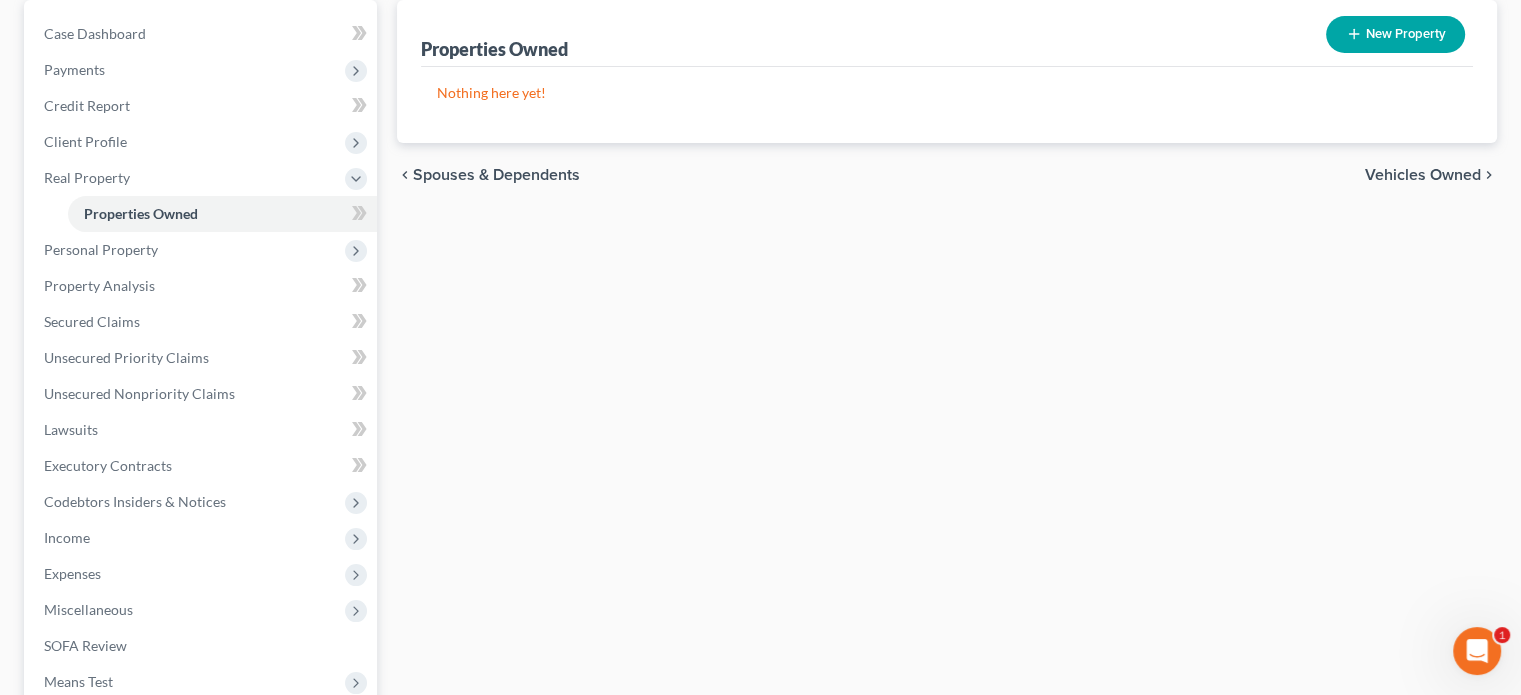 scroll, scrollTop: 200, scrollLeft: 0, axis: vertical 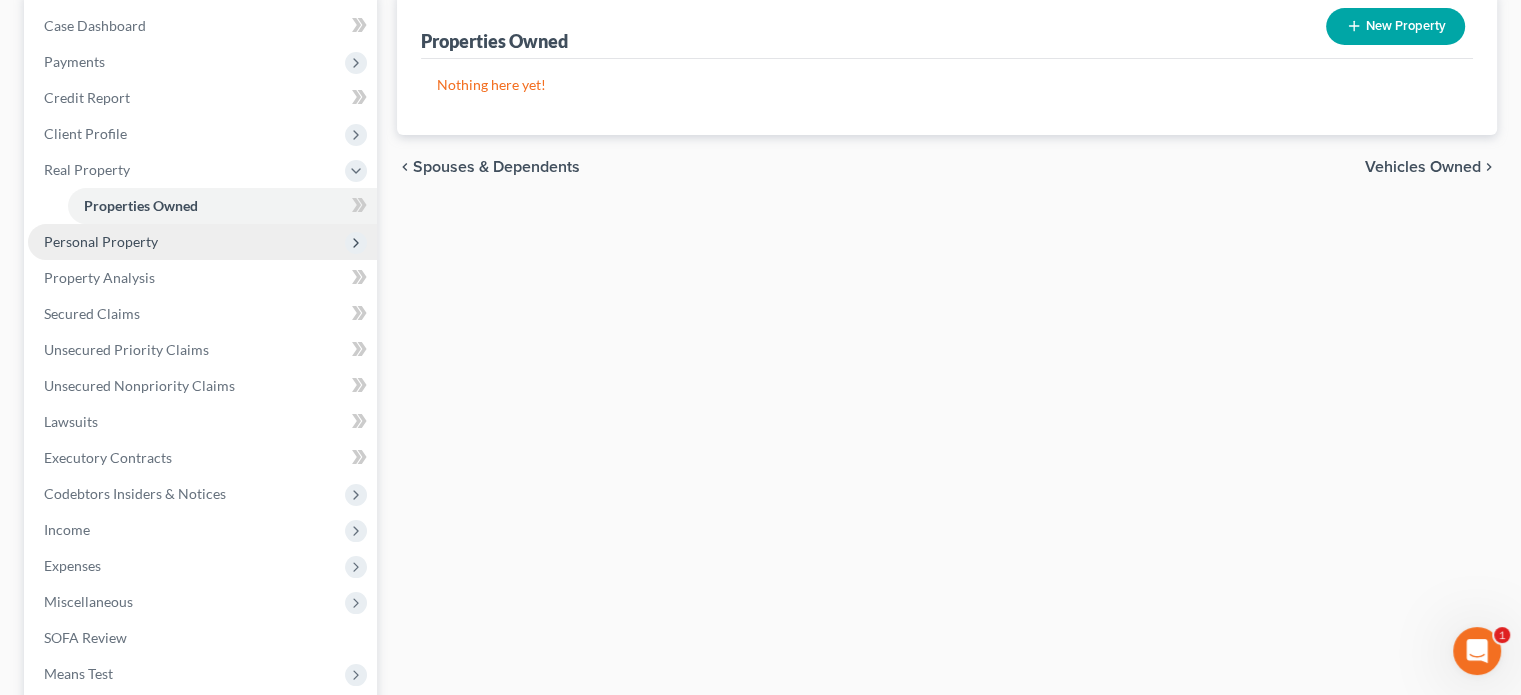 click on "Personal Property" at bounding box center [202, 242] 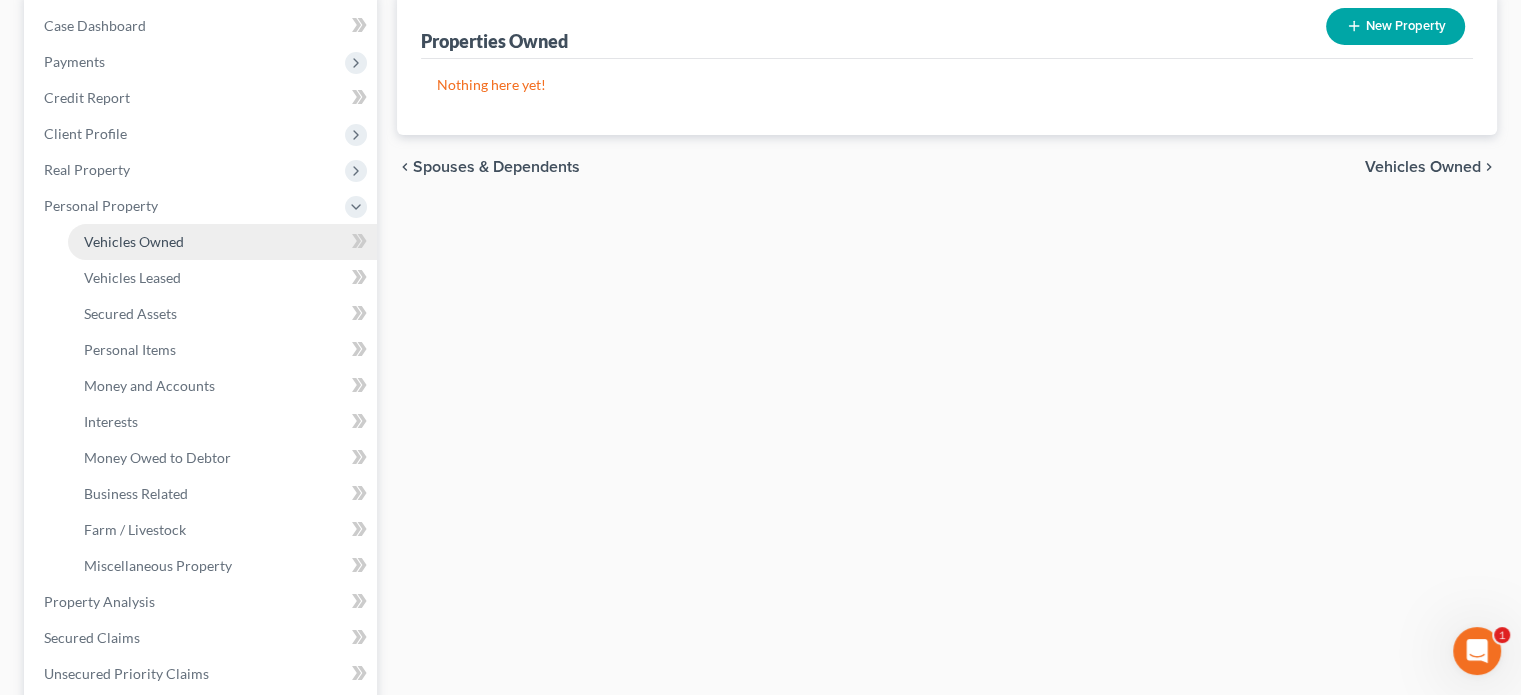 click on "Vehicles Owned" at bounding box center (222, 242) 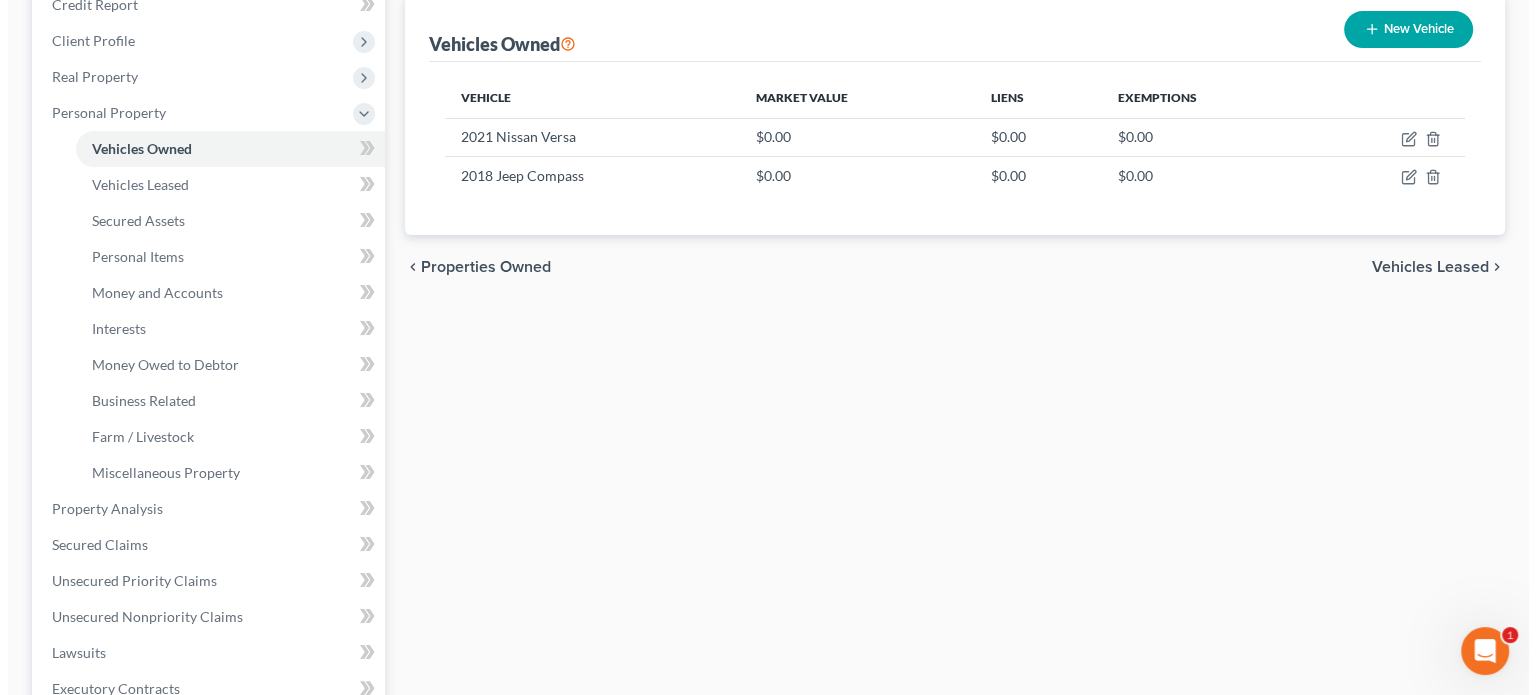 scroll, scrollTop: 300, scrollLeft: 0, axis: vertical 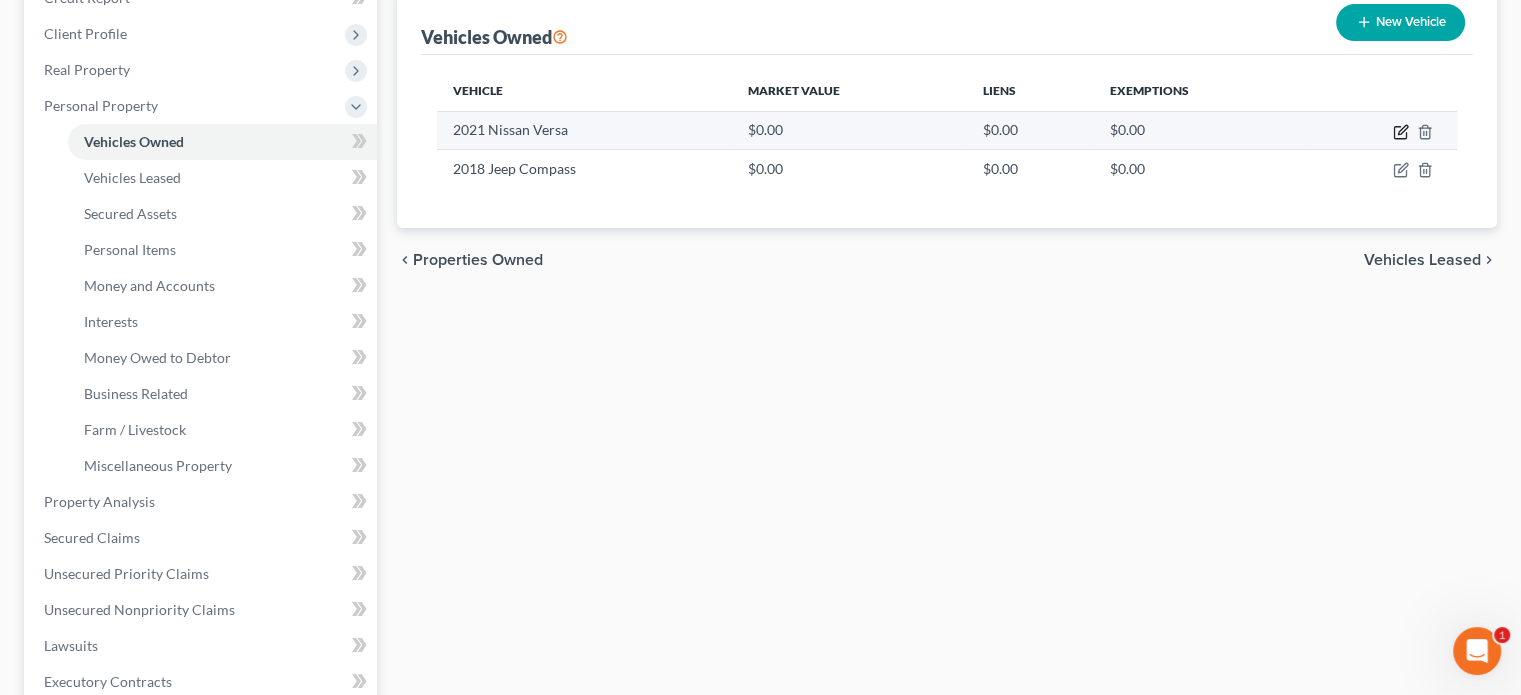 click 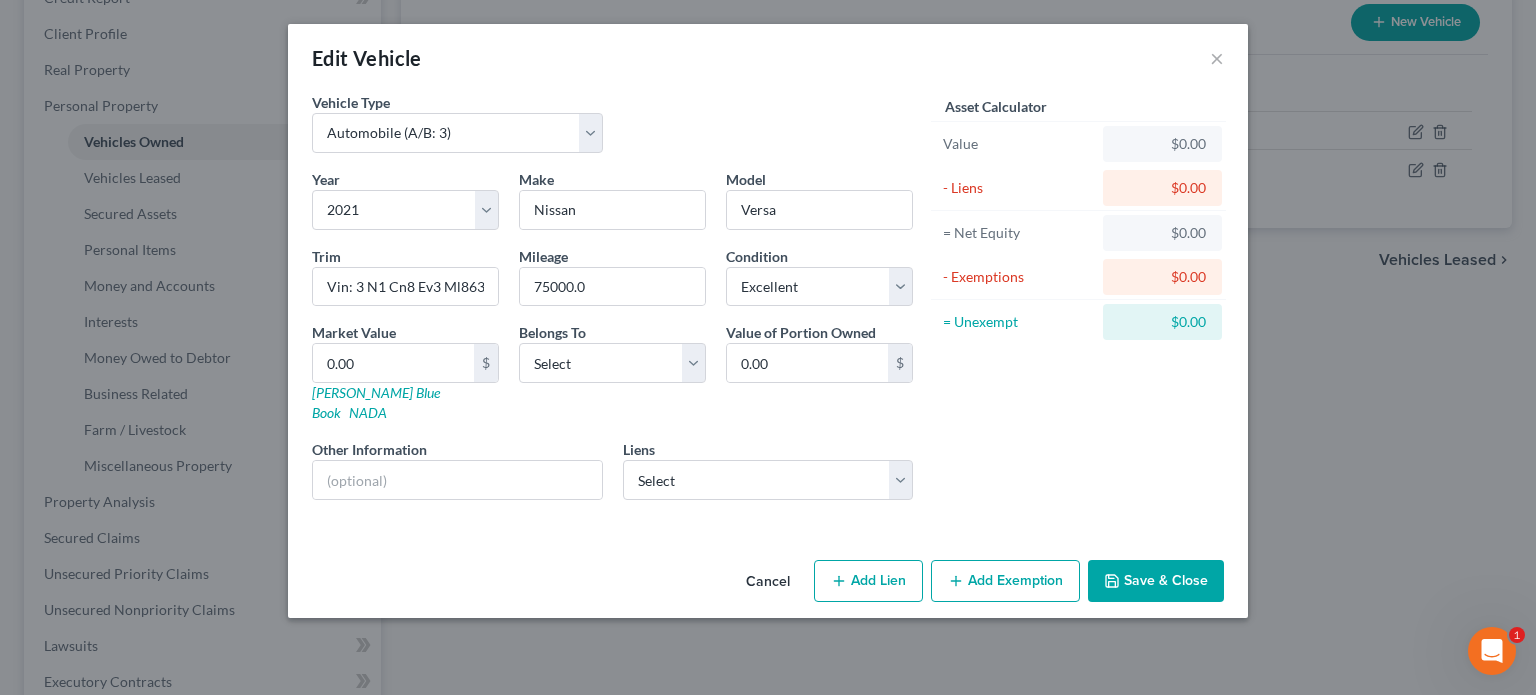 scroll, scrollTop: 75, scrollLeft: 0, axis: vertical 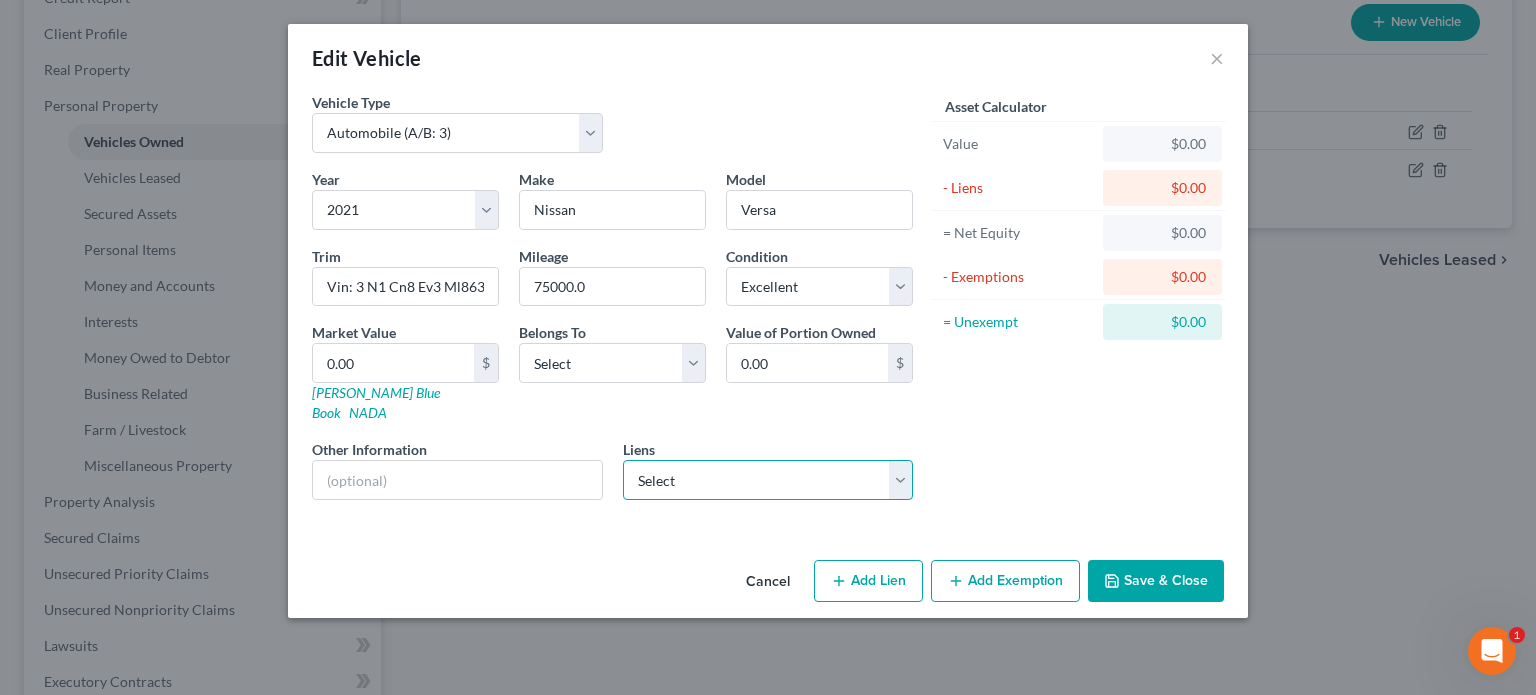drag, startPoint x: 746, startPoint y: 491, endPoint x: 740, endPoint y: 515, distance: 24.738634 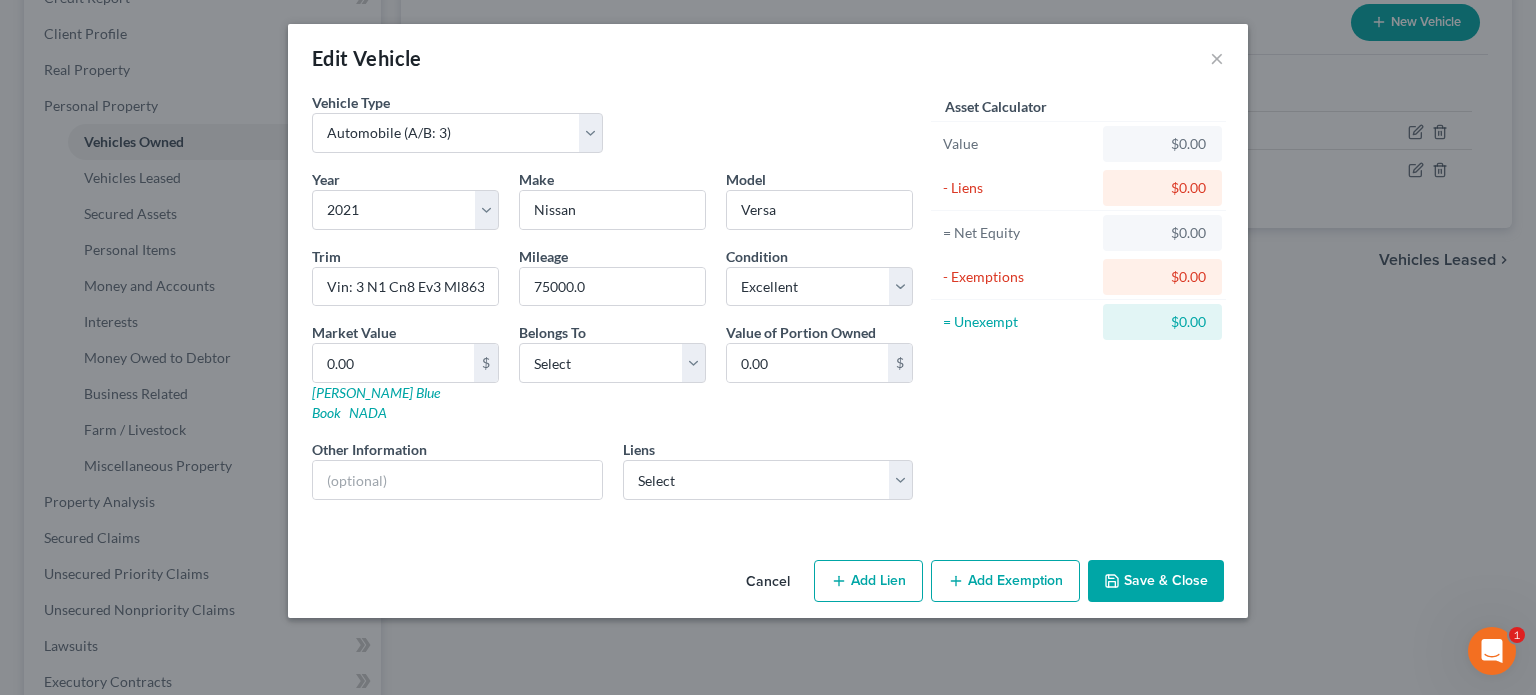 click on "Asset Calculator Value $0.00 - Liens $0.00 = Net Equity $0.00 - Exemptions $0.00 = Unexempt $0.00" at bounding box center (1078, 304) 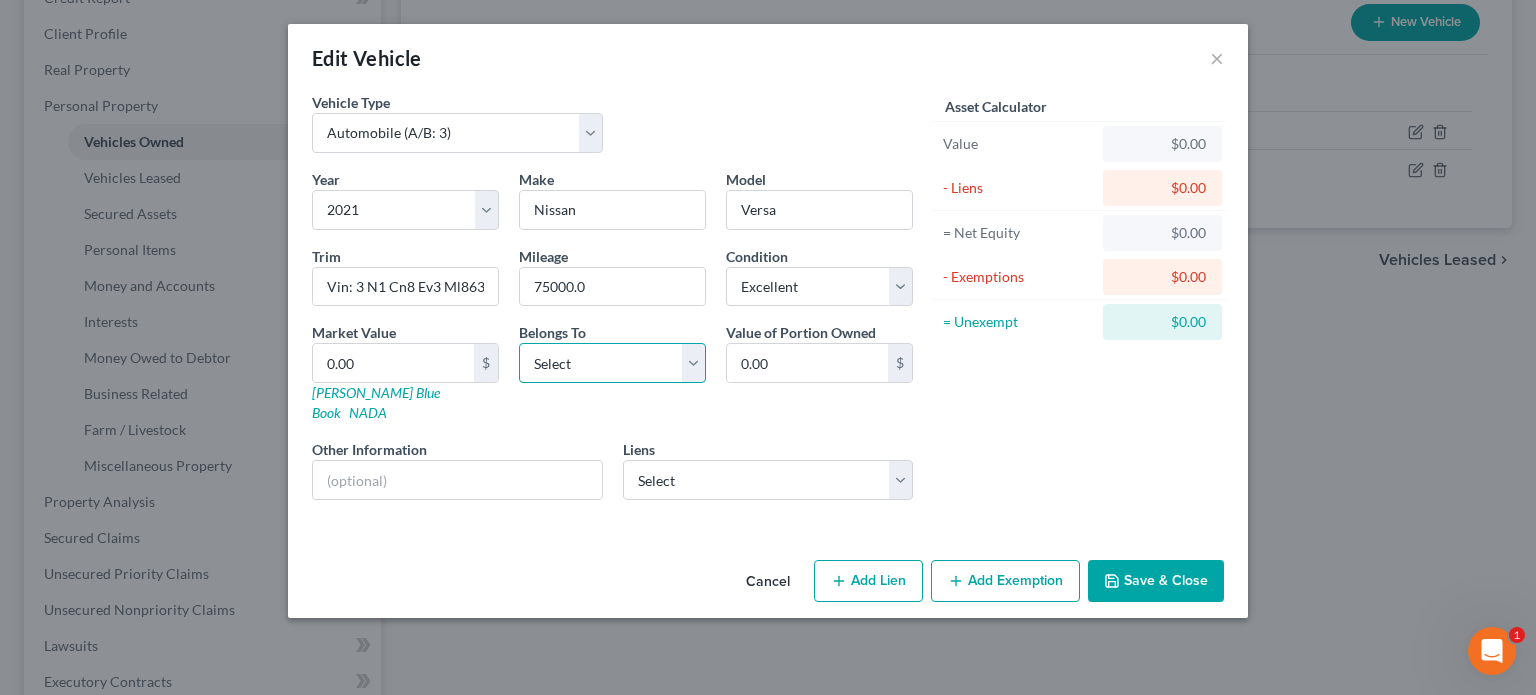 click on "Select Debtor 1 Only Debtor 2 Only Debtor 1 And Debtor 2 Only At Least One Of The Debtors And Another Community Property" at bounding box center [612, 363] 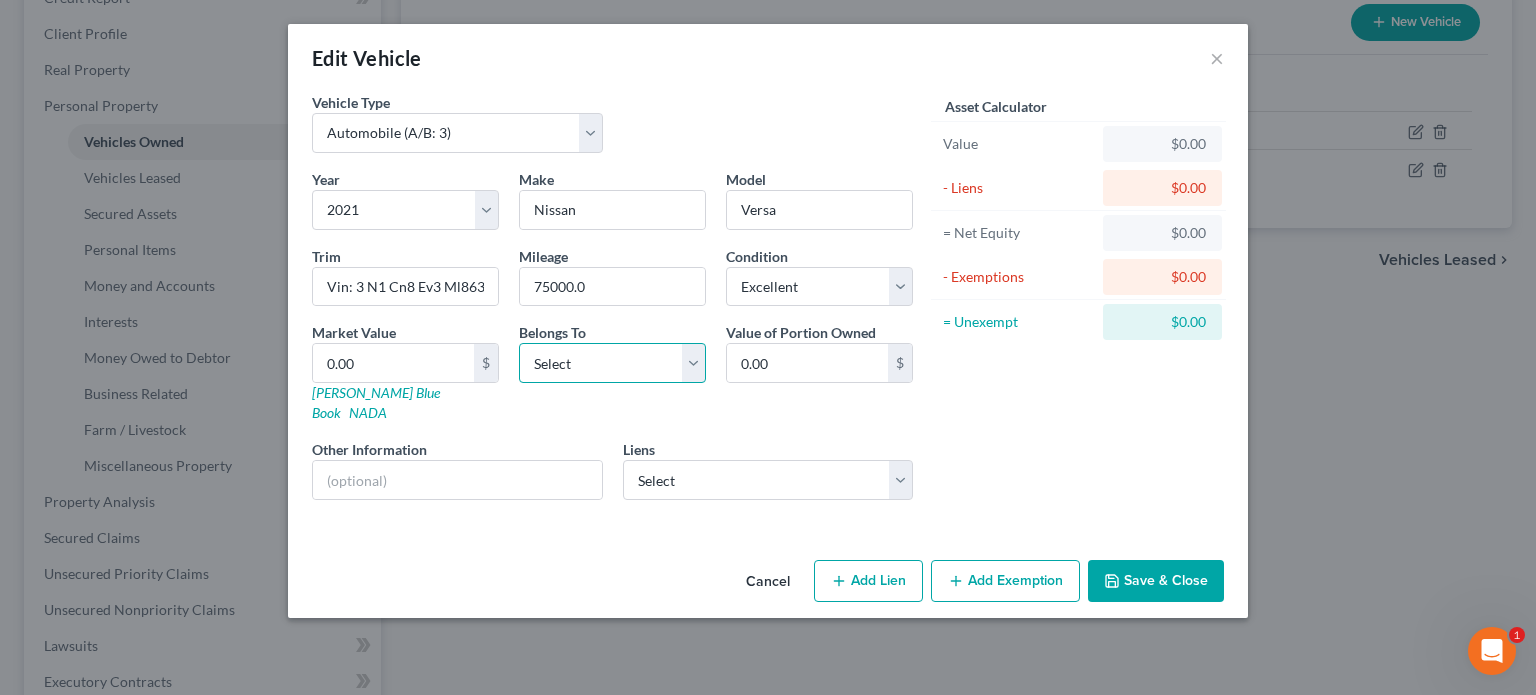 select on "0" 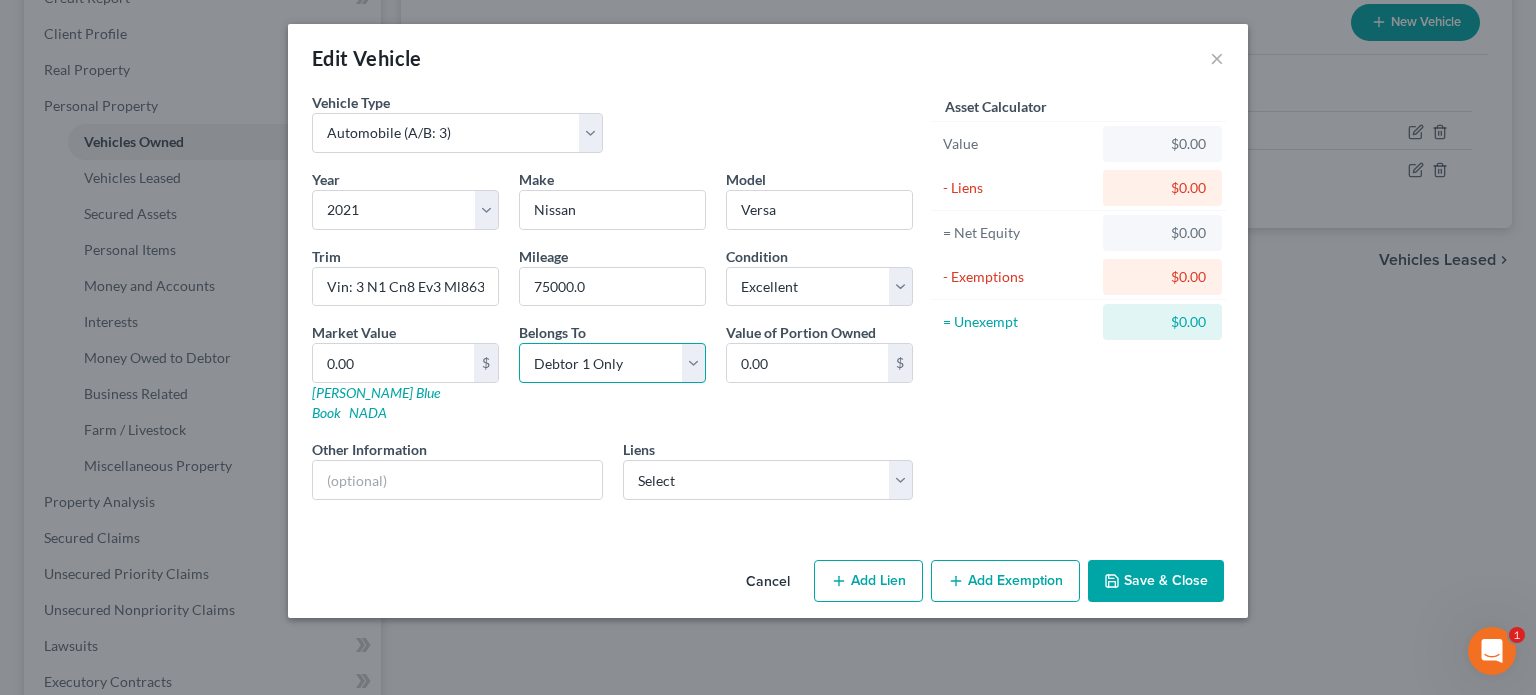 click on "Select Debtor 1 Only Debtor 2 Only Debtor 1 And Debtor 2 Only At Least One Of The Debtors And Another Community Property" at bounding box center [612, 363] 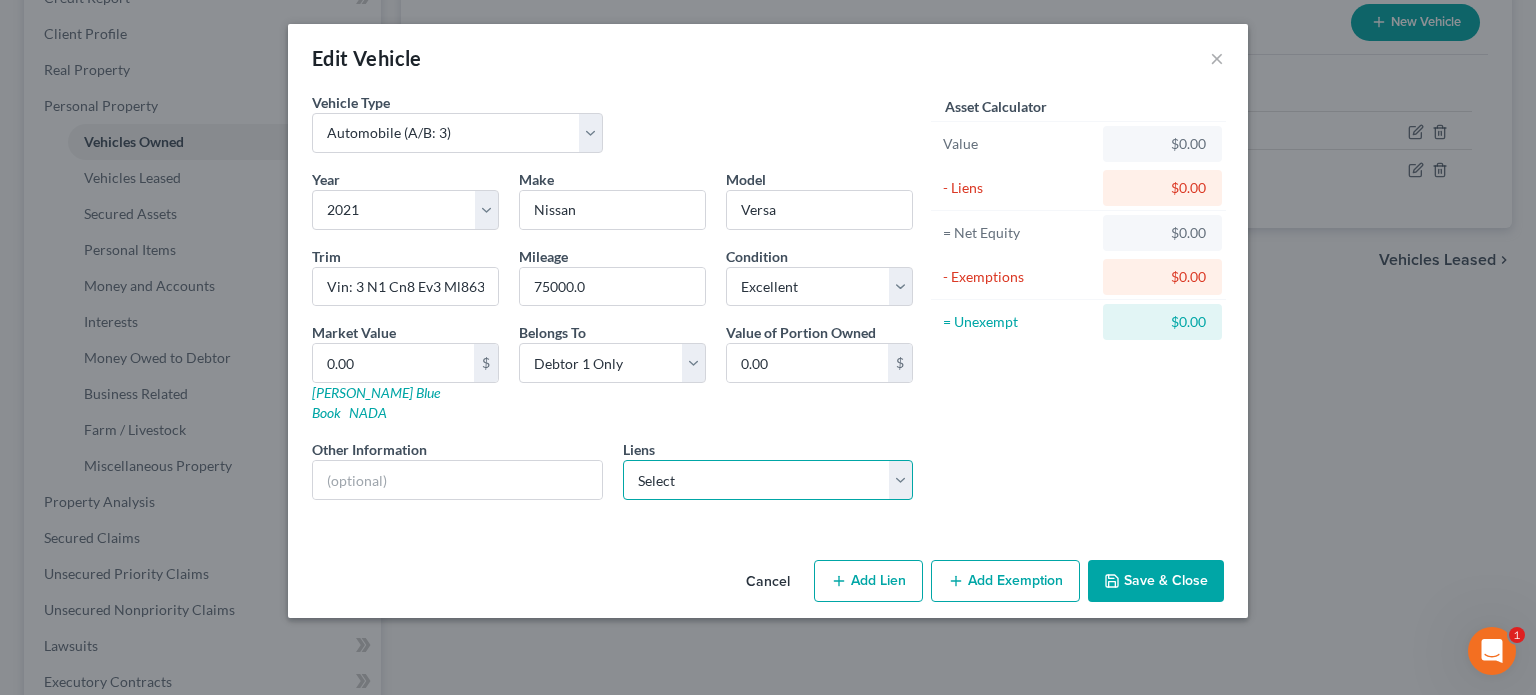 click on "Select Bridgecrest - $18,691.00 Bridgecrest - $16,686.00" at bounding box center [768, 480] 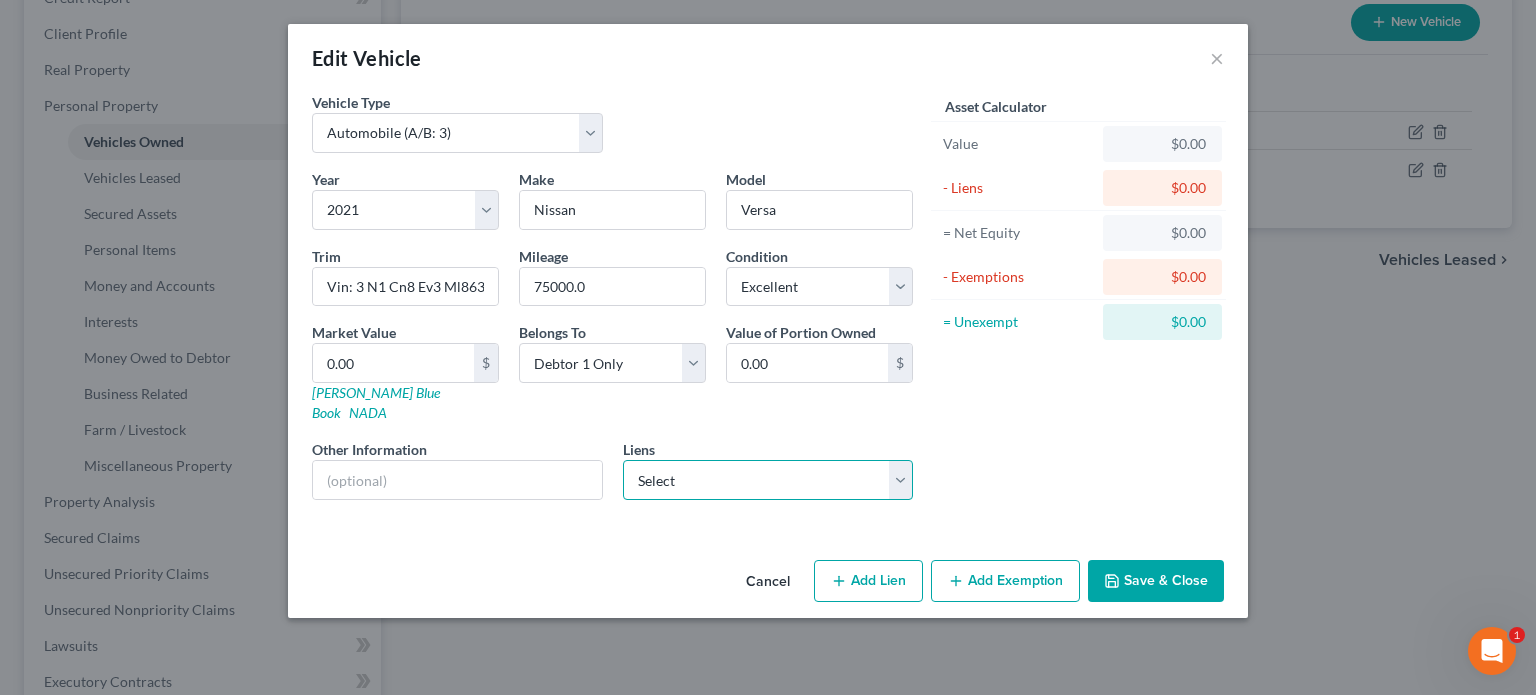scroll, scrollTop: 75, scrollLeft: 0, axis: vertical 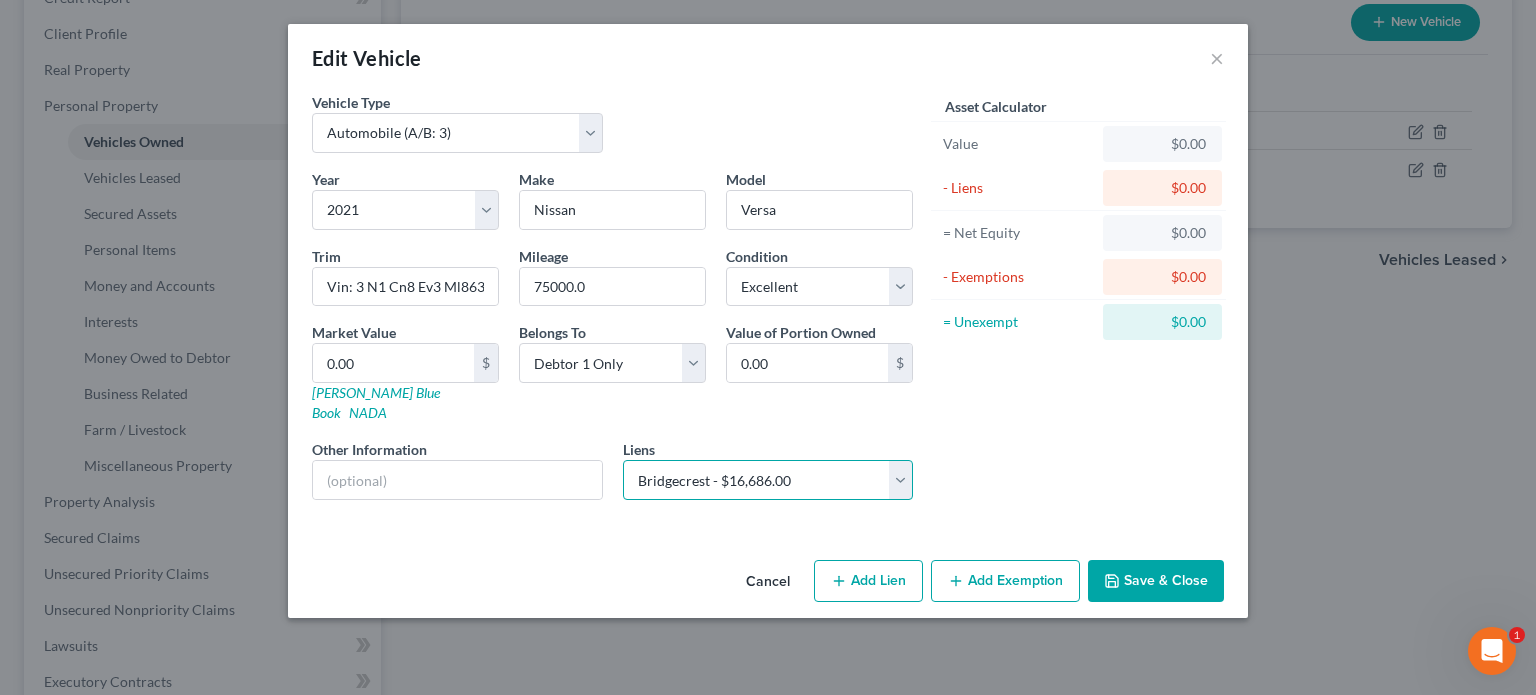 click on "Select Bridgecrest - $18,691.00 Bridgecrest - $16,686.00" at bounding box center (768, 480) 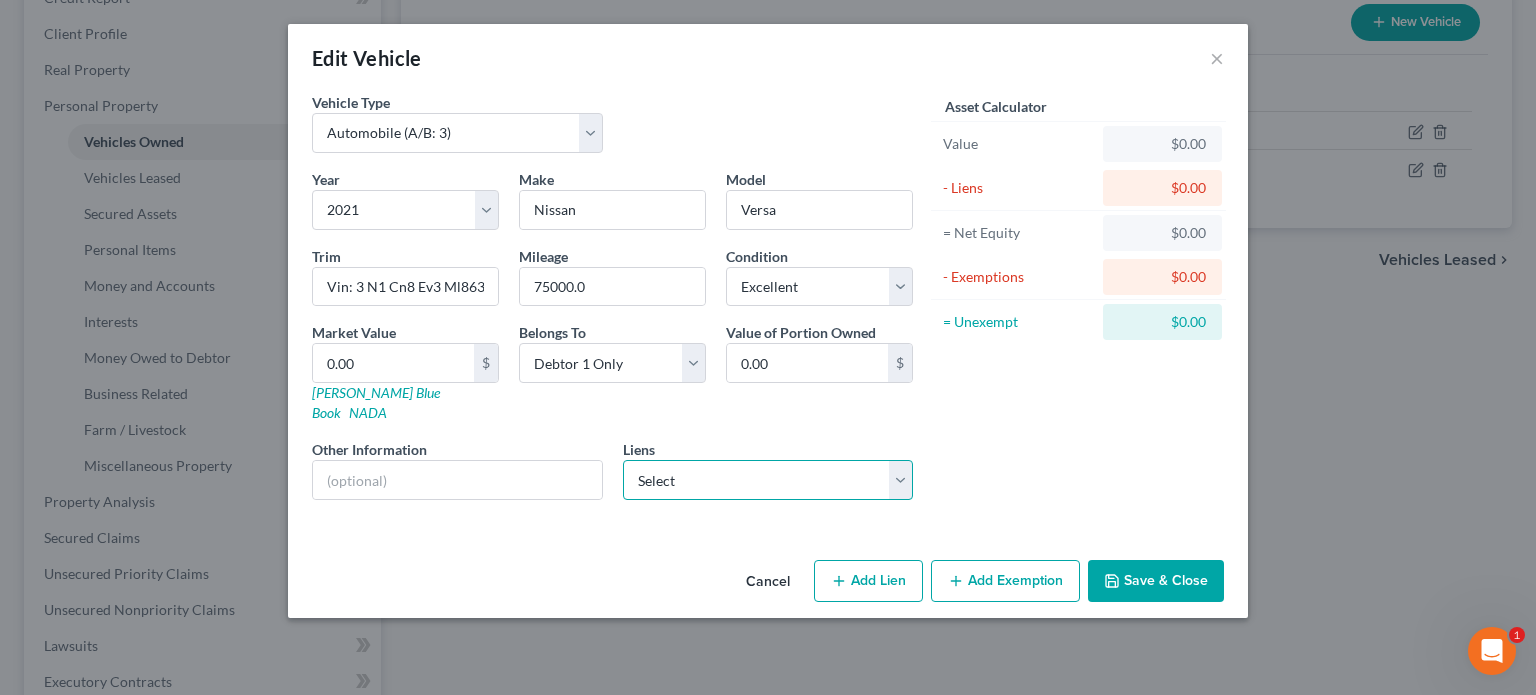 select on "3" 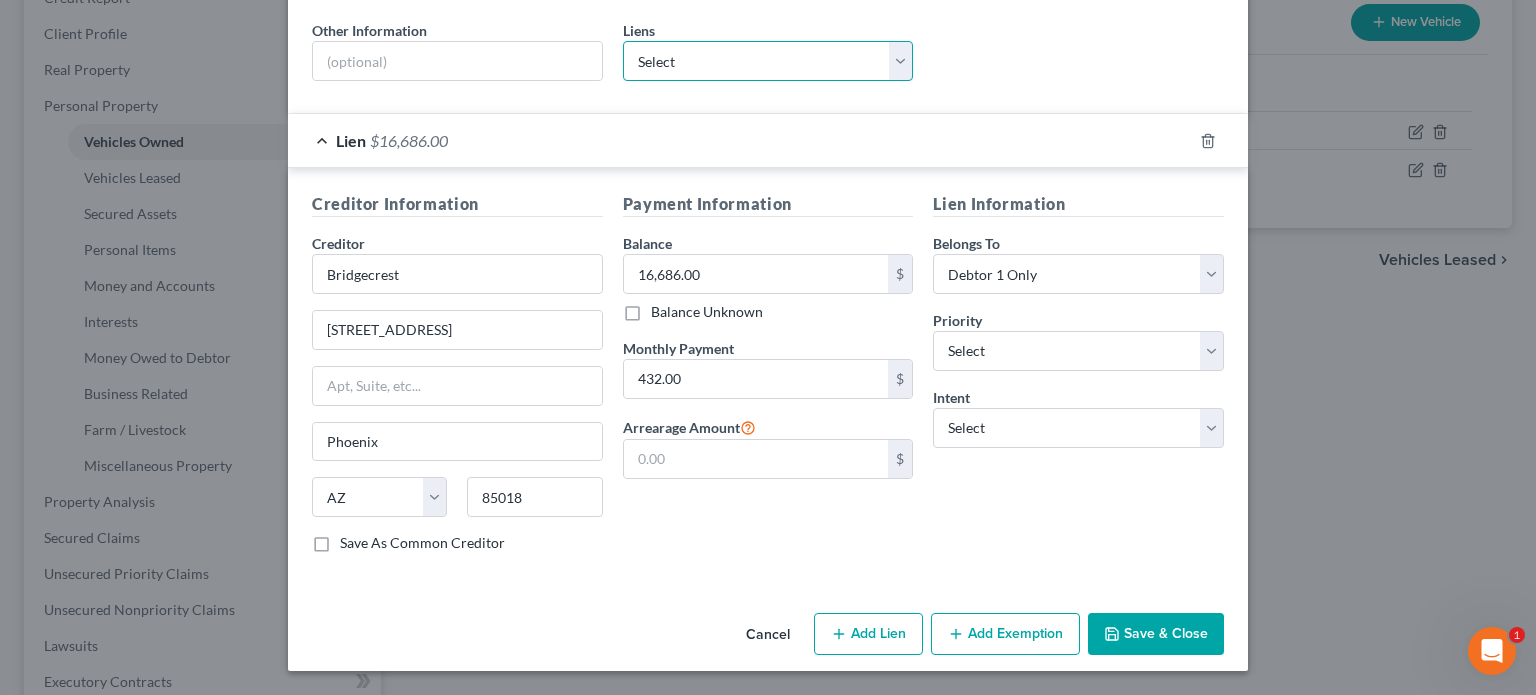 scroll, scrollTop: 575, scrollLeft: 0, axis: vertical 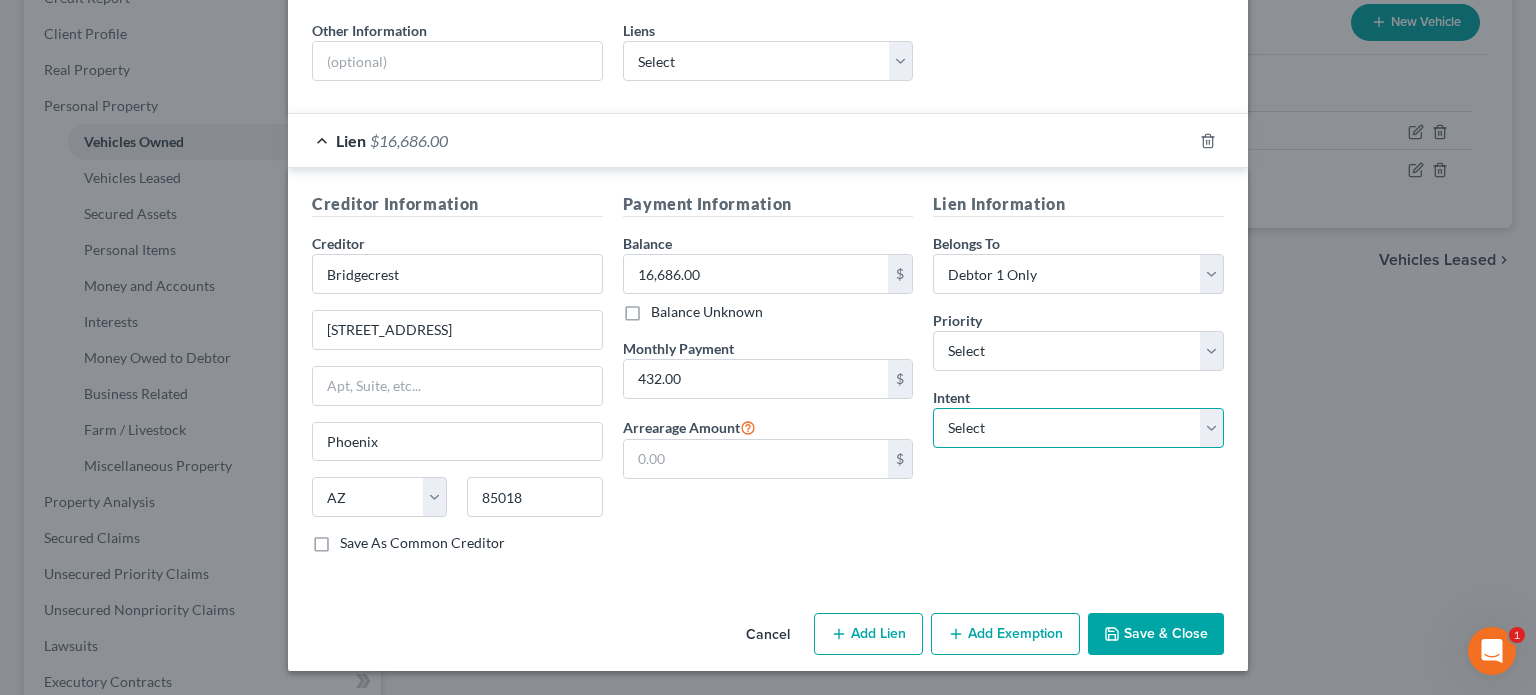 click on "Select Surrender Redeem Reaffirm Avoid Other" at bounding box center [1078, 428] 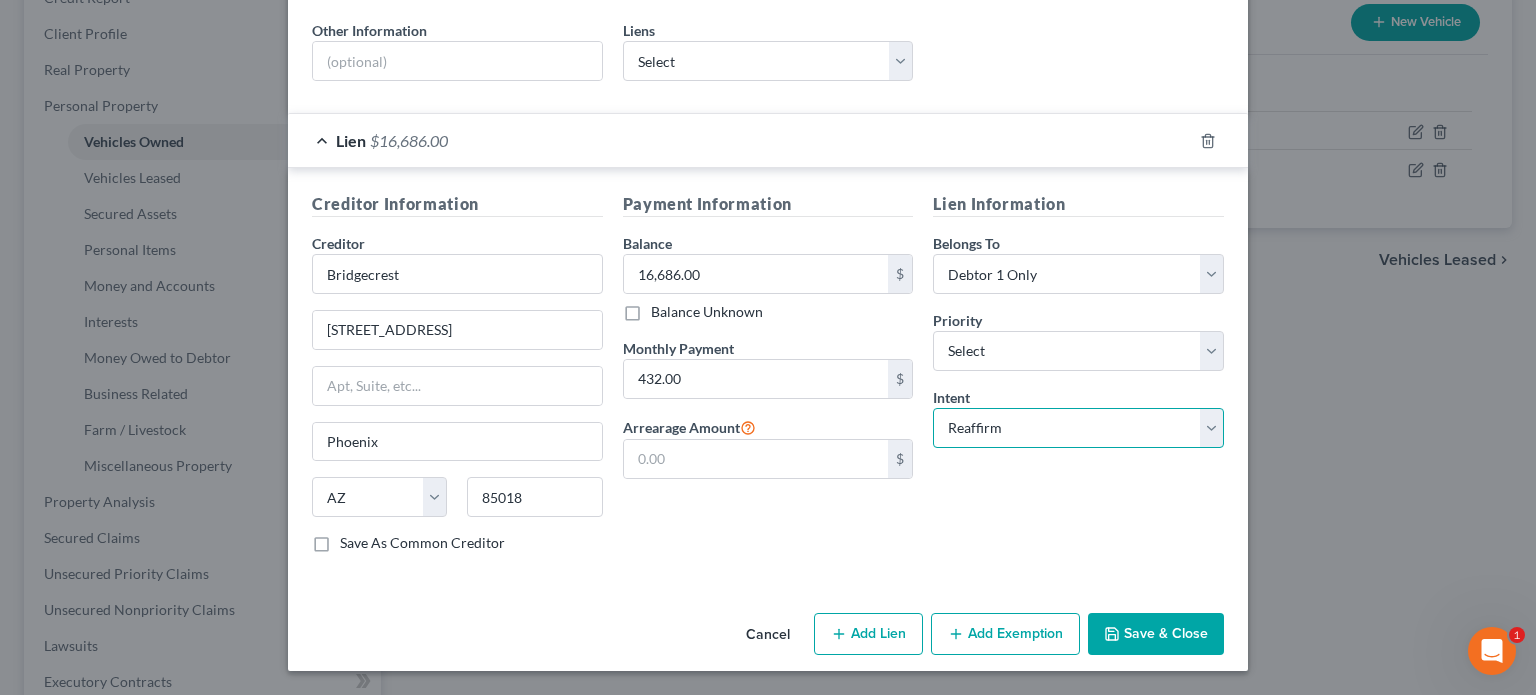 click on "Select Surrender Redeem Reaffirm Avoid Other" at bounding box center (1078, 428) 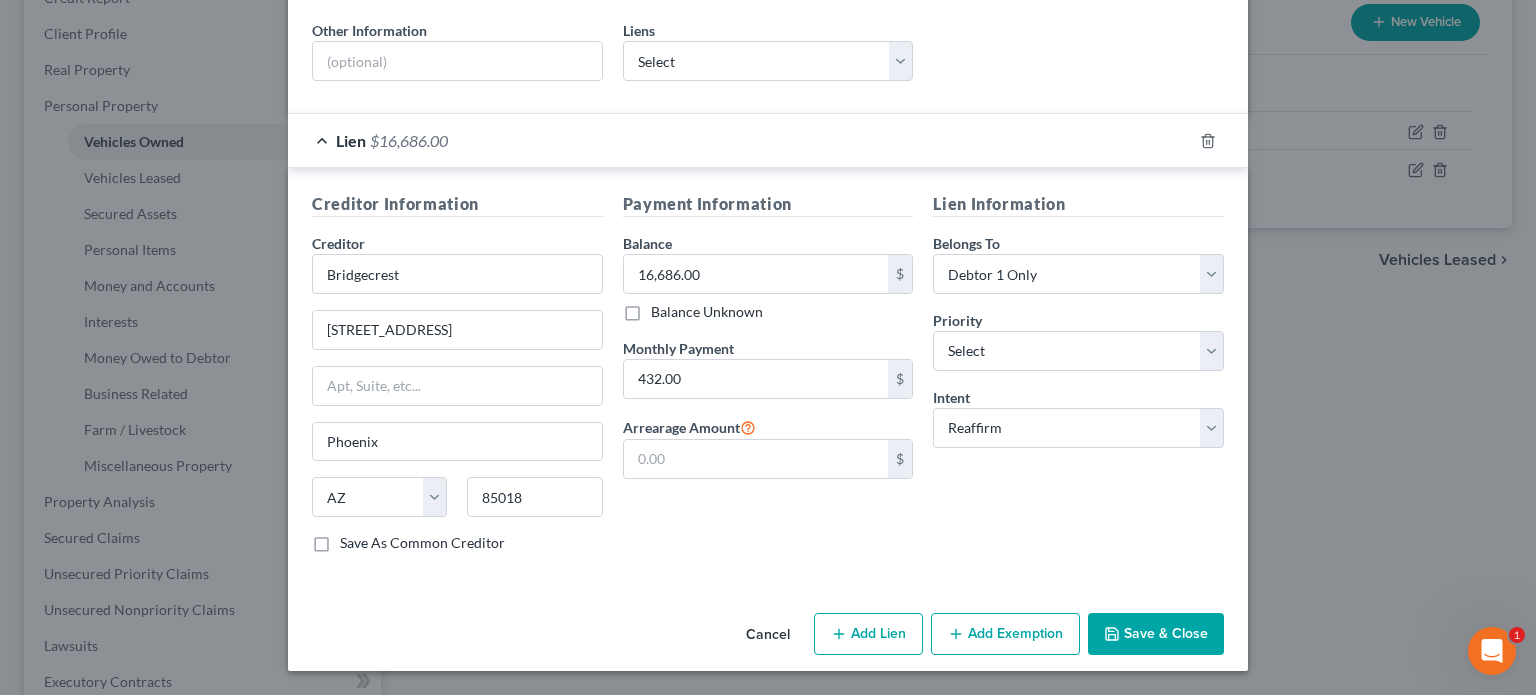 click on "Save & Close" at bounding box center (1156, 634) 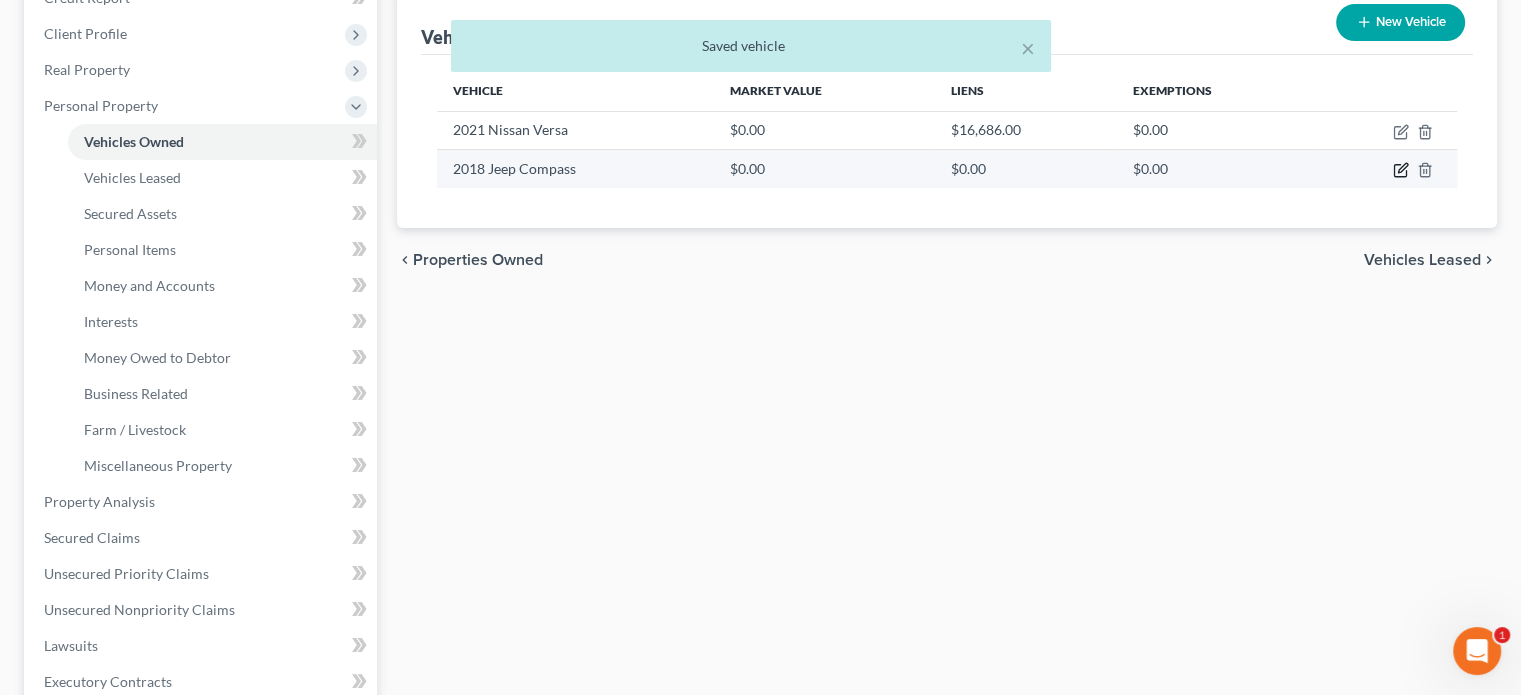 click 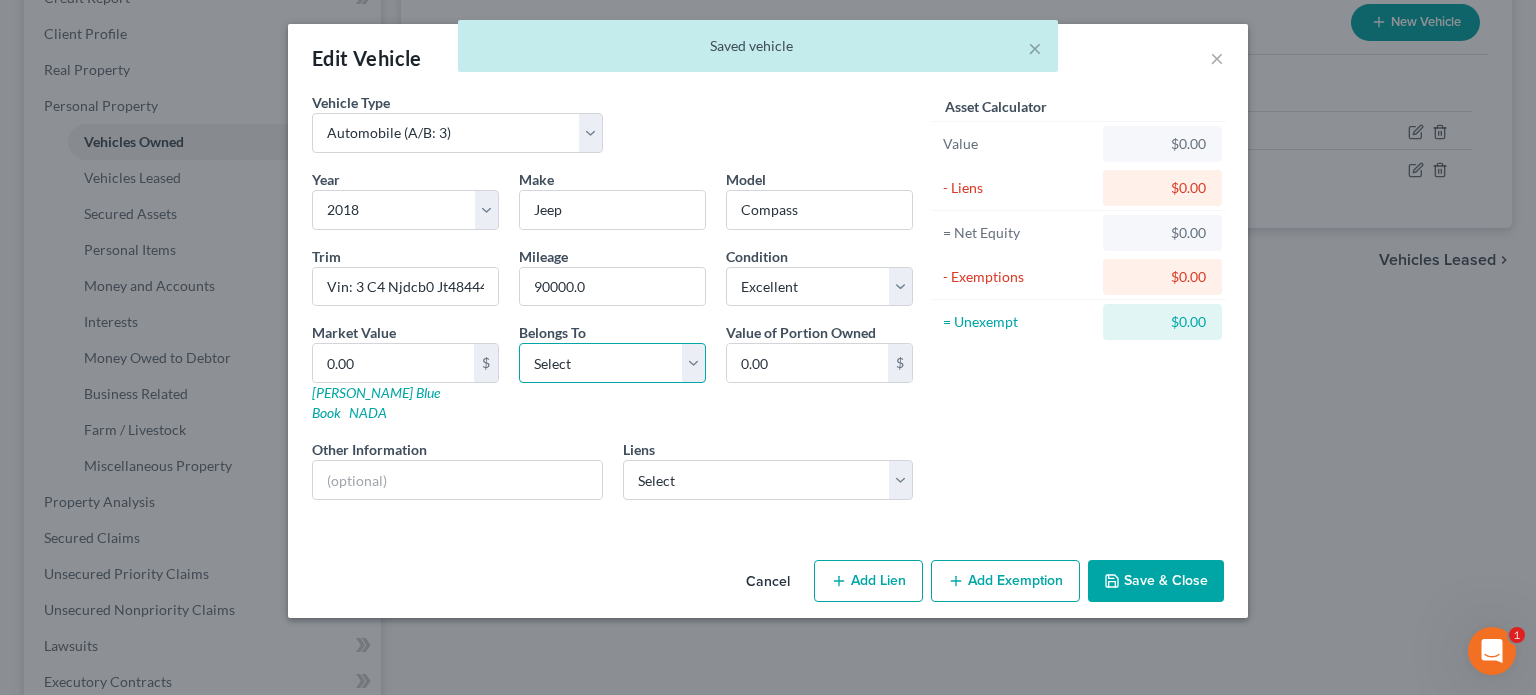 drag, startPoint x: 595, startPoint y: 435, endPoint x: 595, endPoint y: 447, distance: 12 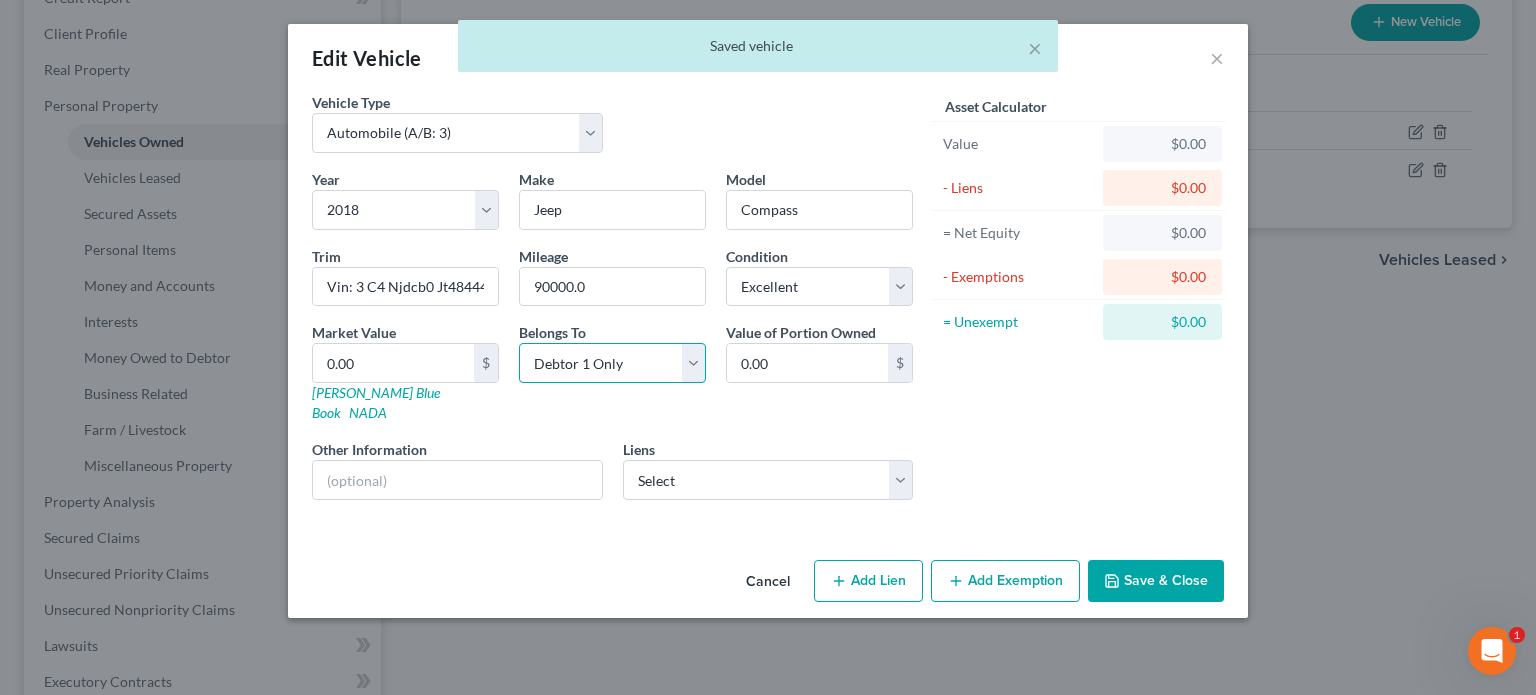 click on "Select Debtor 1 Only Debtor 2 Only Debtor 1 And Debtor 2 Only At Least One Of The Debtors And Another Community Property" at bounding box center (612, 363) 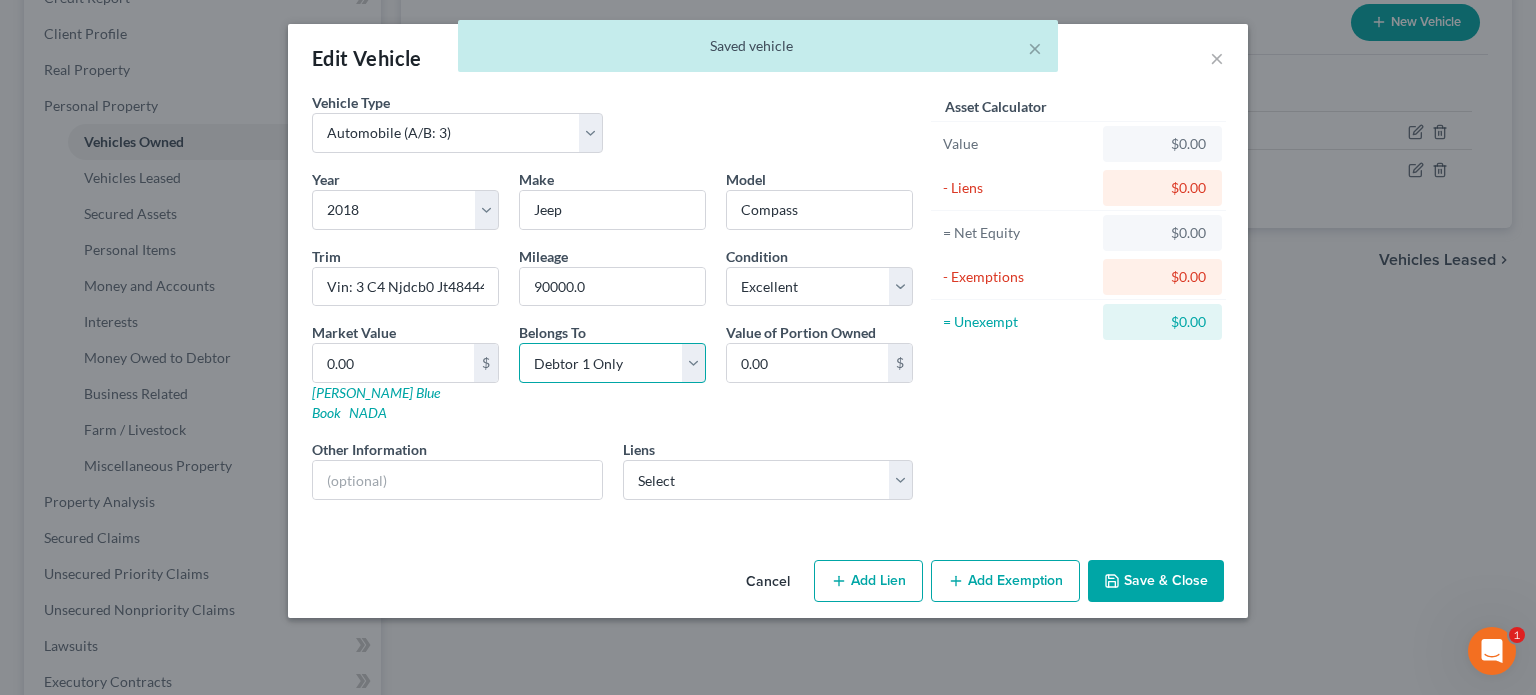scroll, scrollTop: 75, scrollLeft: 0, axis: vertical 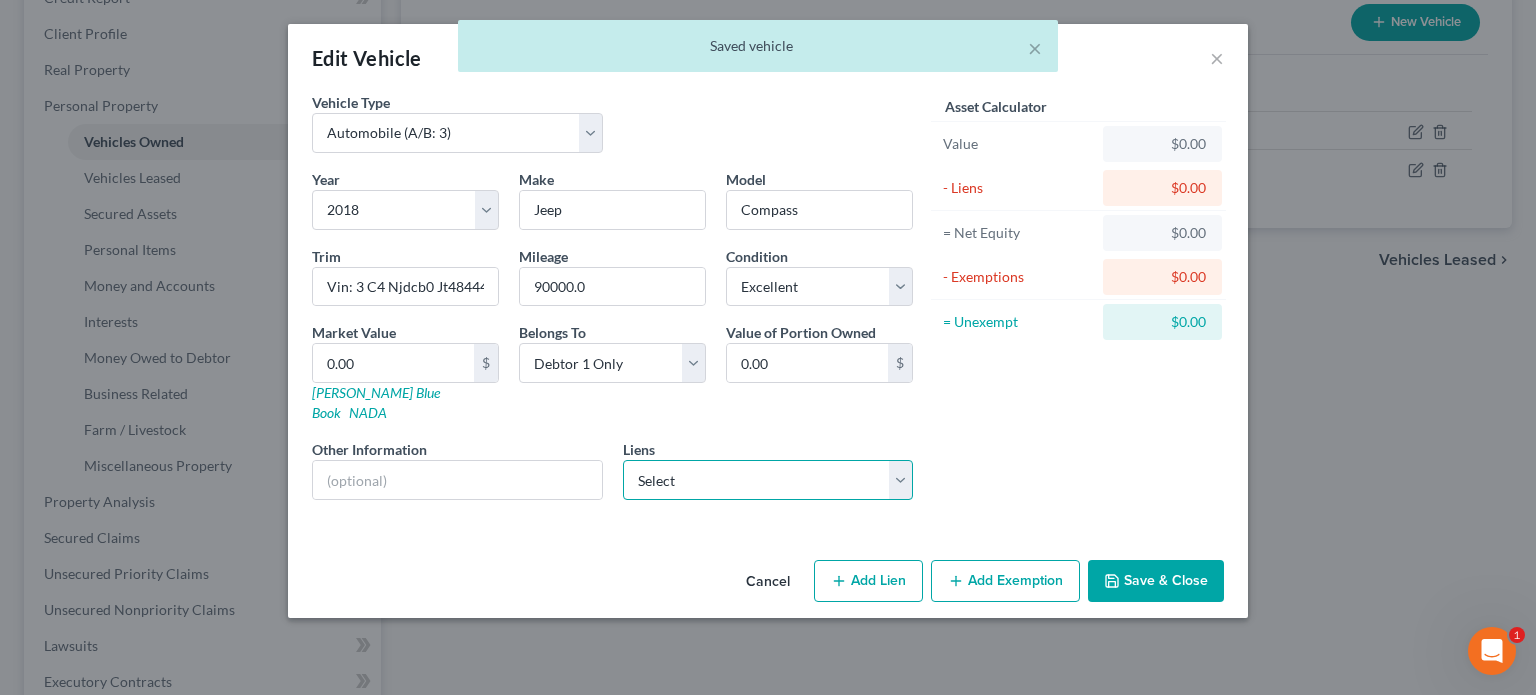 click on "Select Bridgecrest - $18,691.00" at bounding box center (768, 480) 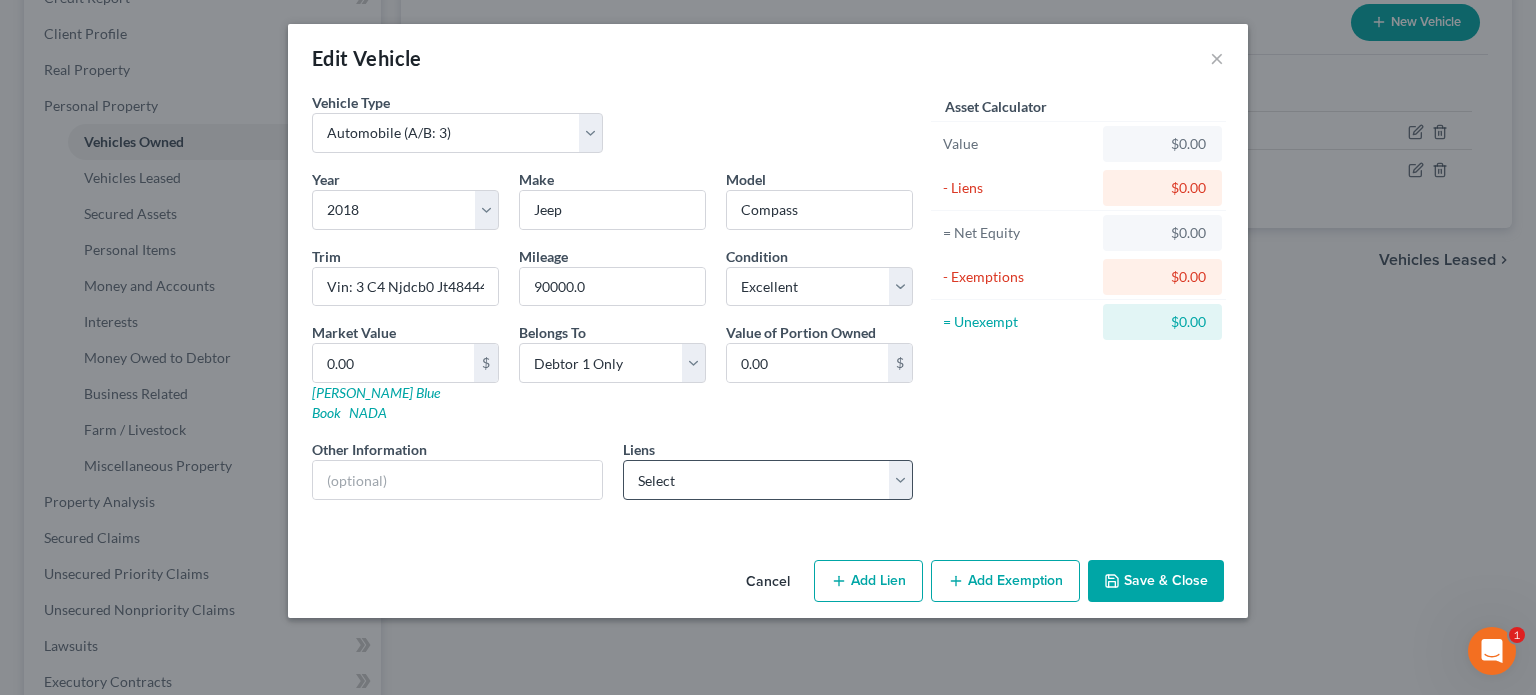 select on "3" 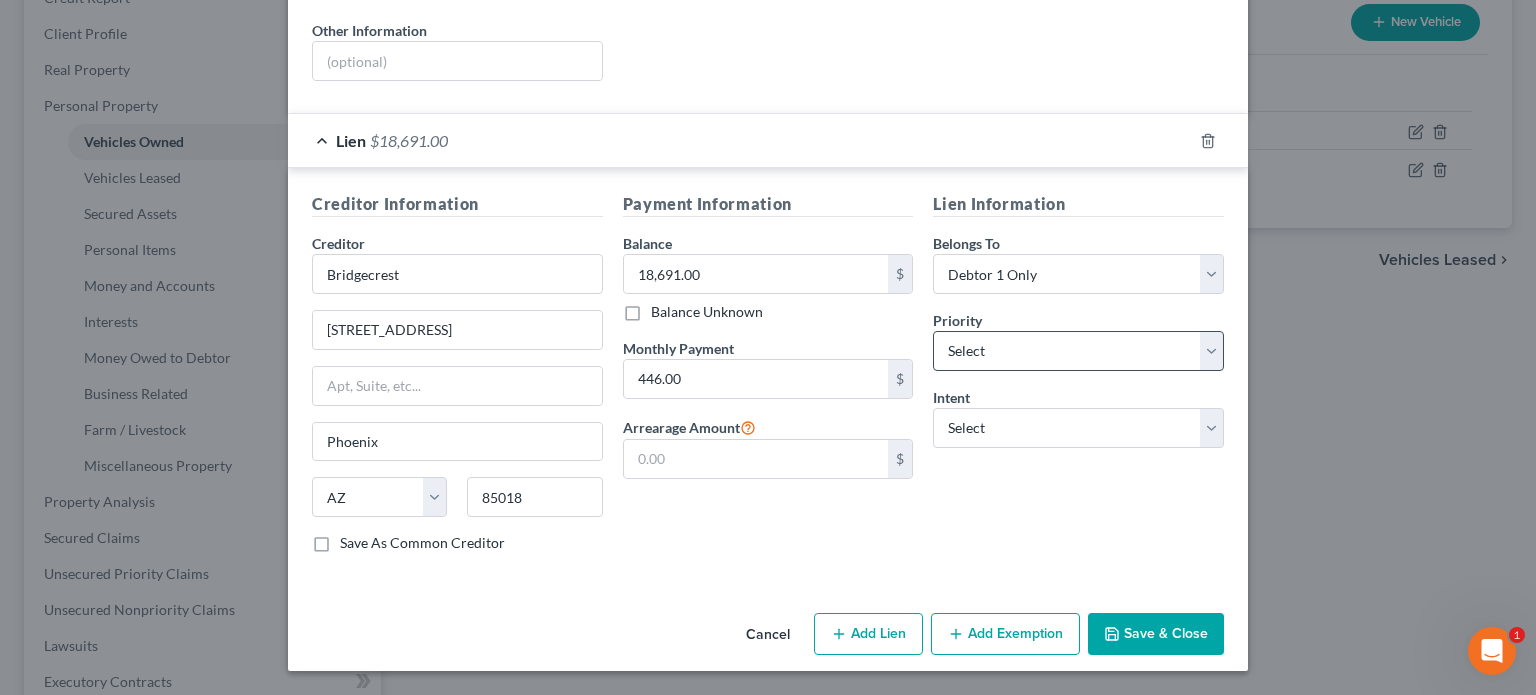 scroll, scrollTop: 660, scrollLeft: 0, axis: vertical 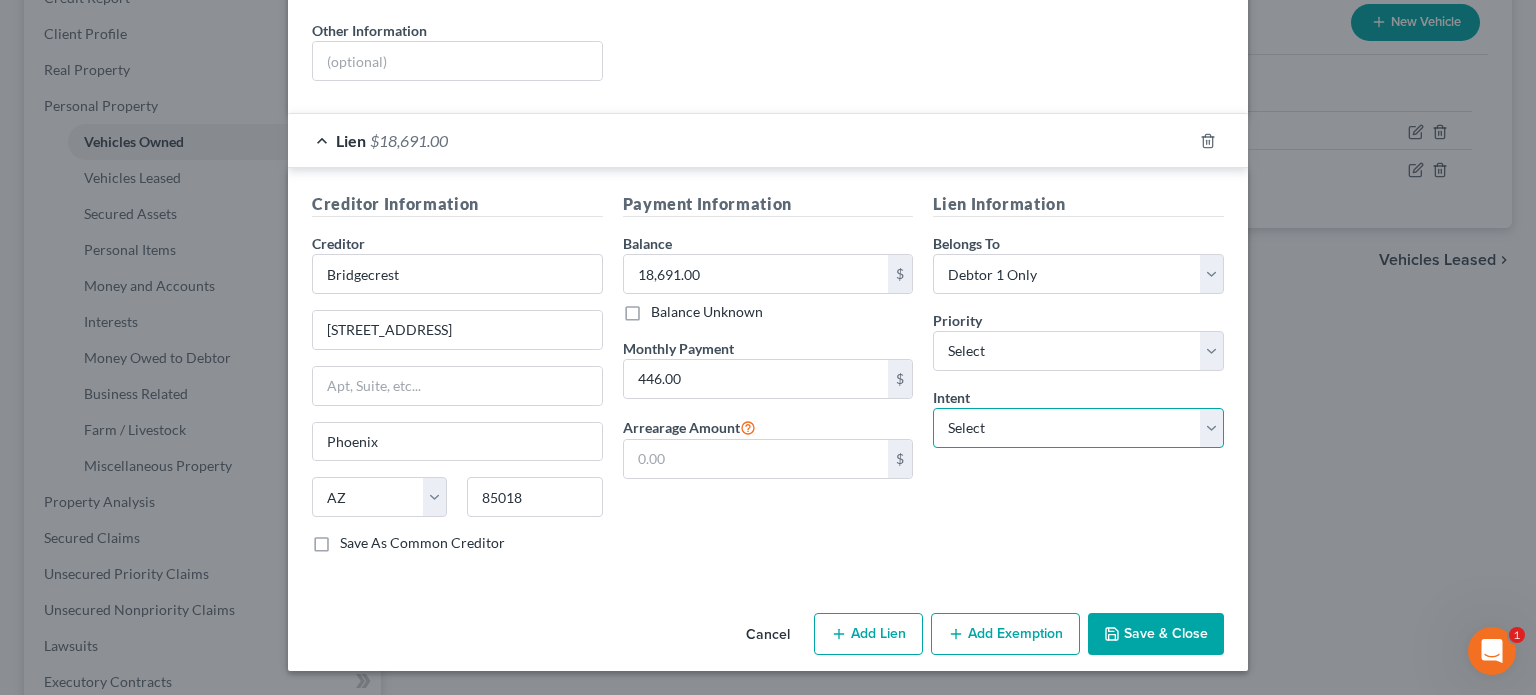 drag, startPoint x: 1064, startPoint y: 353, endPoint x: 1066, endPoint y: 367, distance: 14.142136 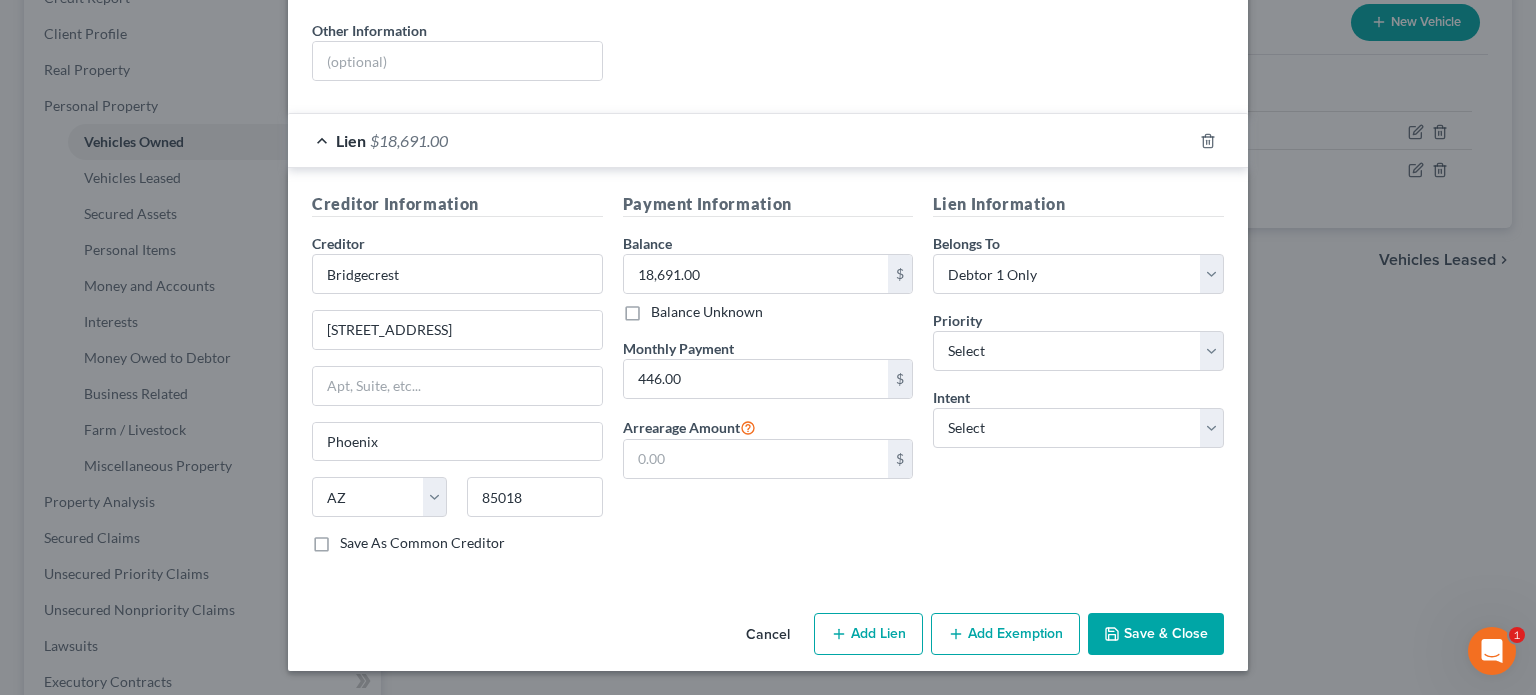 click on "Intent
Select Surrender Redeem Reaffirm Avoid Other" at bounding box center (1078, 417) 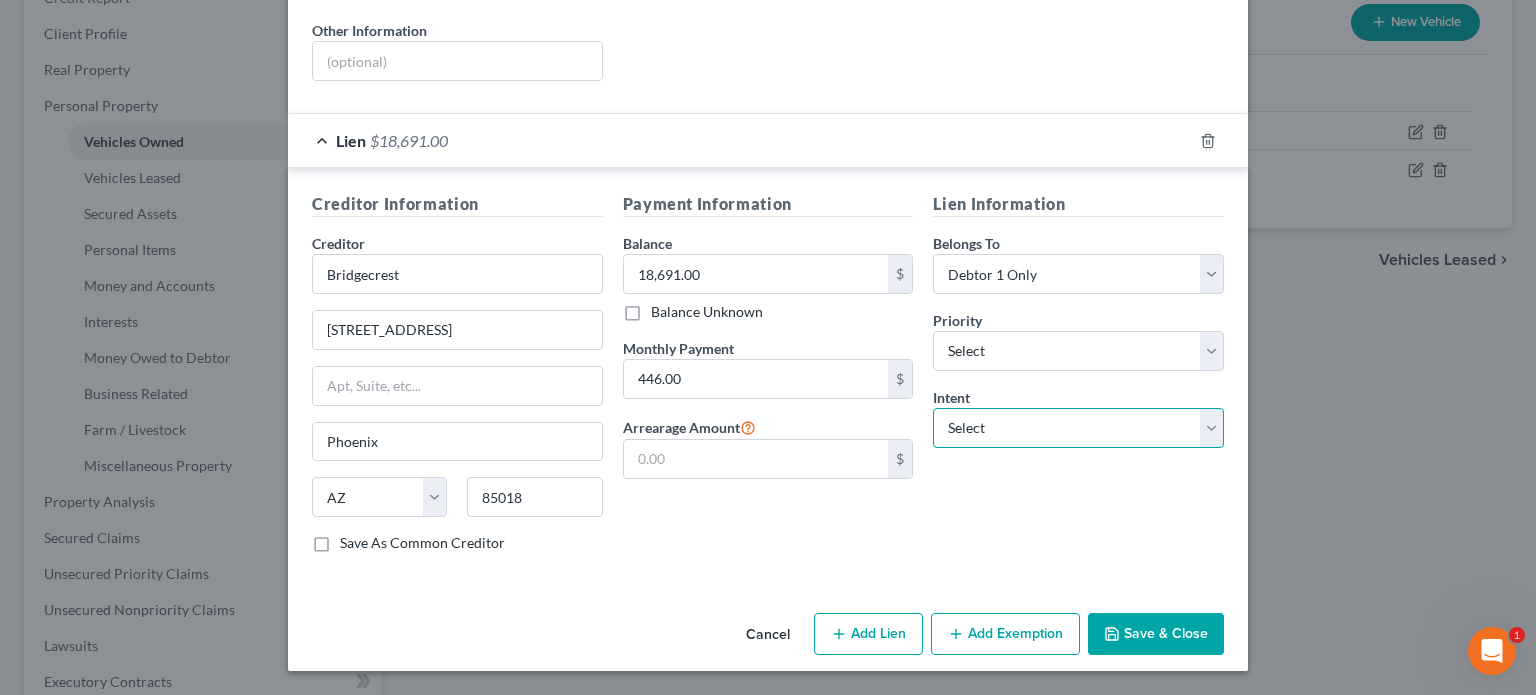 click on "Select Surrender Redeem Reaffirm Avoid Other" at bounding box center [1078, 428] 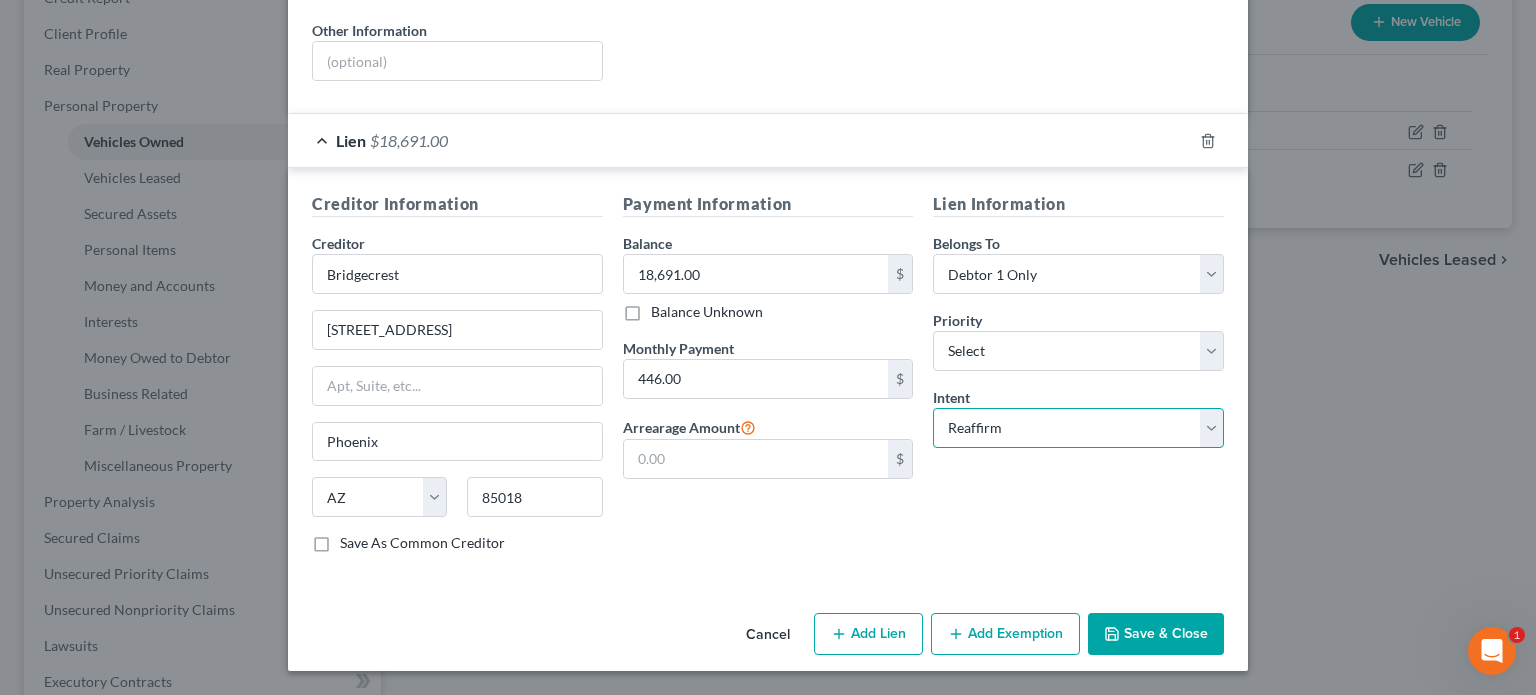 click on "Select Surrender Redeem Reaffirm Avoid Other" at bounding box center [1078, 428] 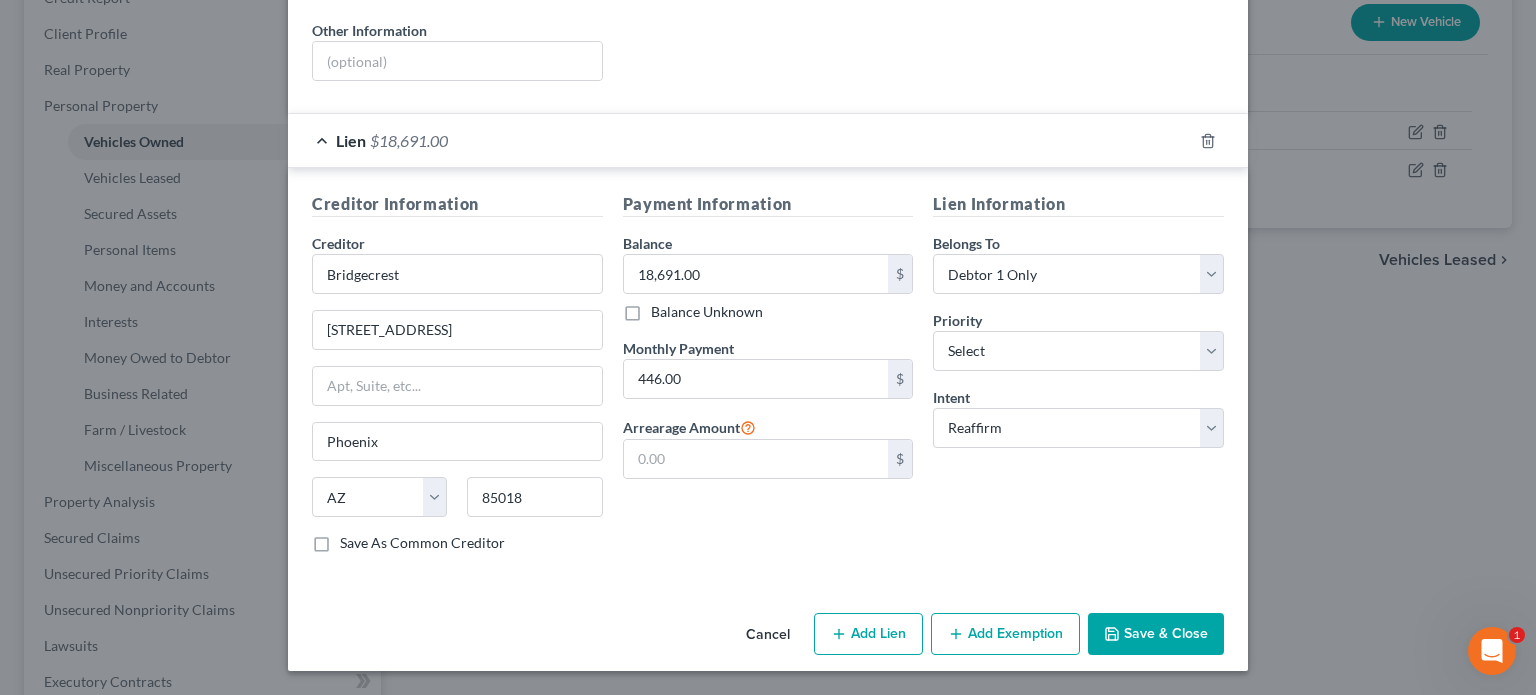 click on "Save & Close" at bounding box center (1156, 634) 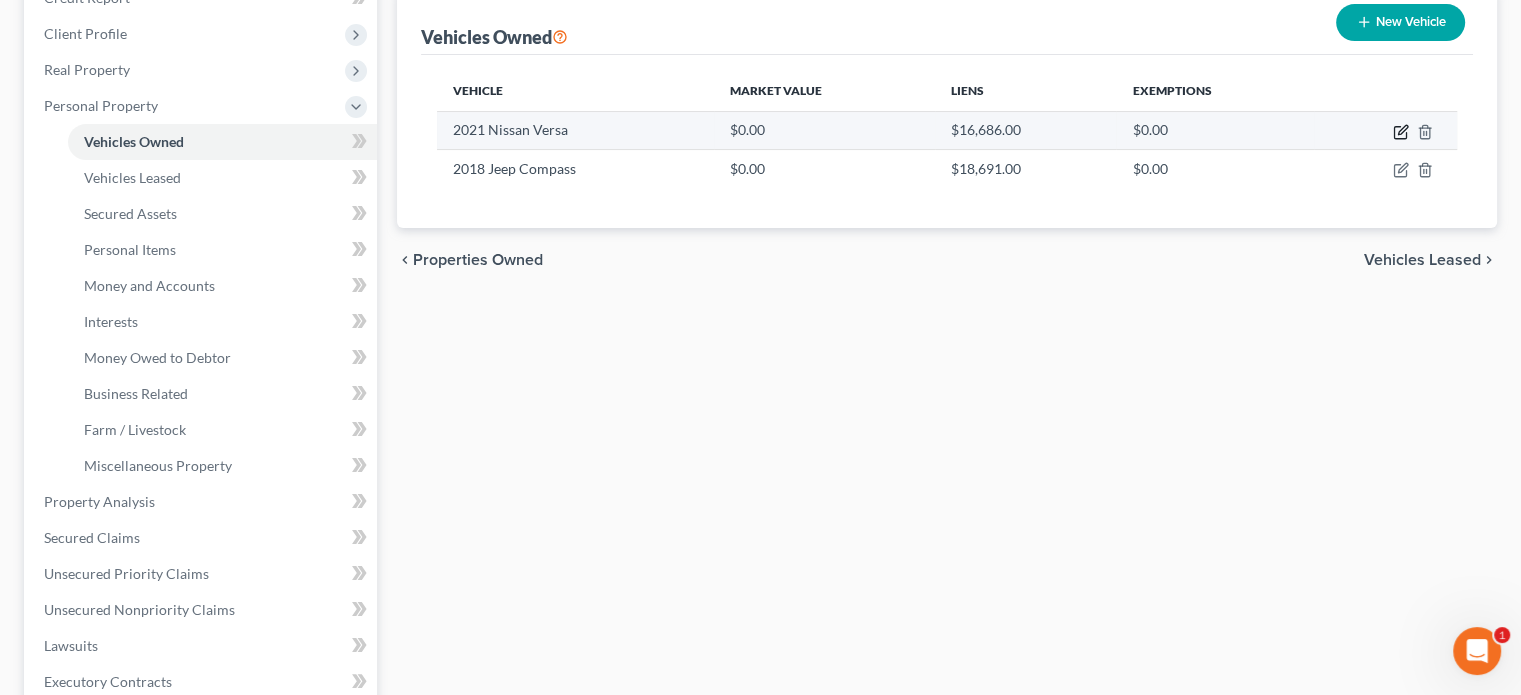 click 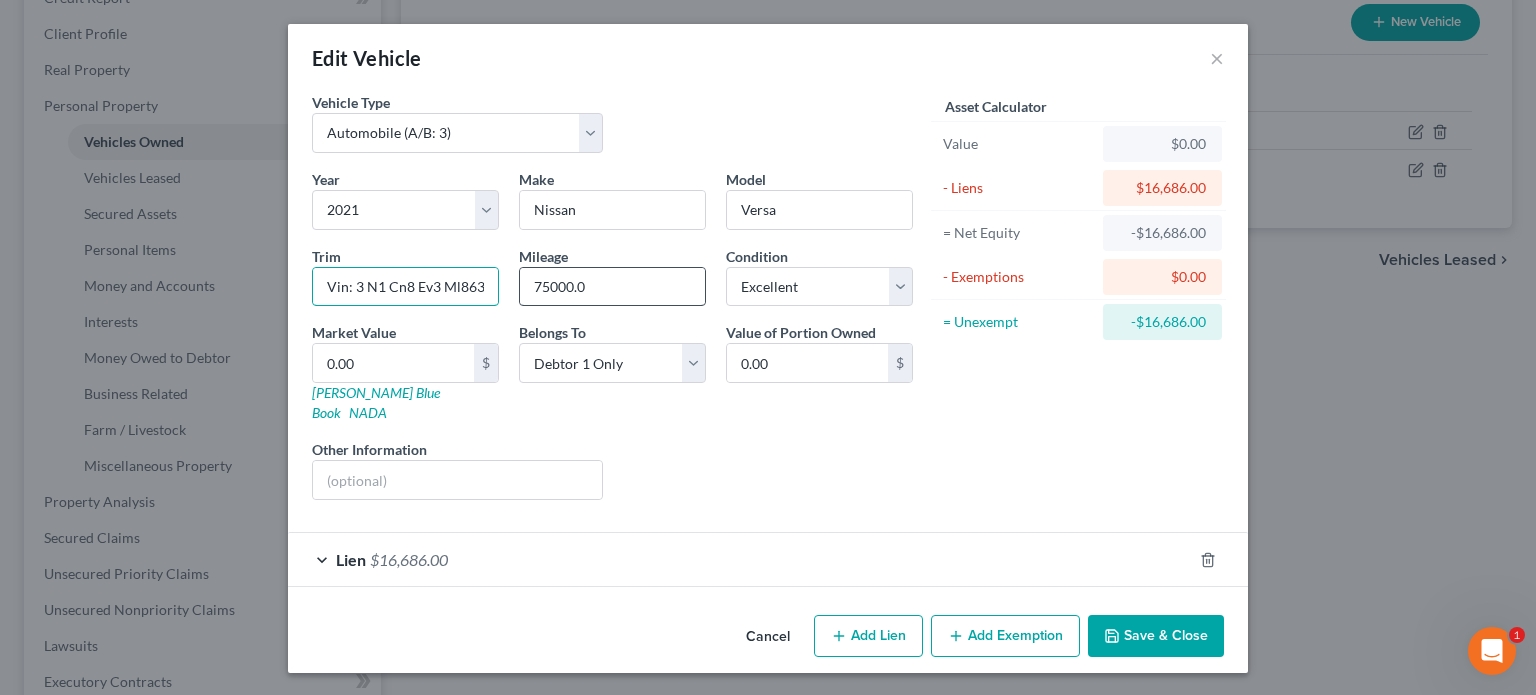 scroll, scrollTop: 0, scrollLeft: 22, axis: horizontal 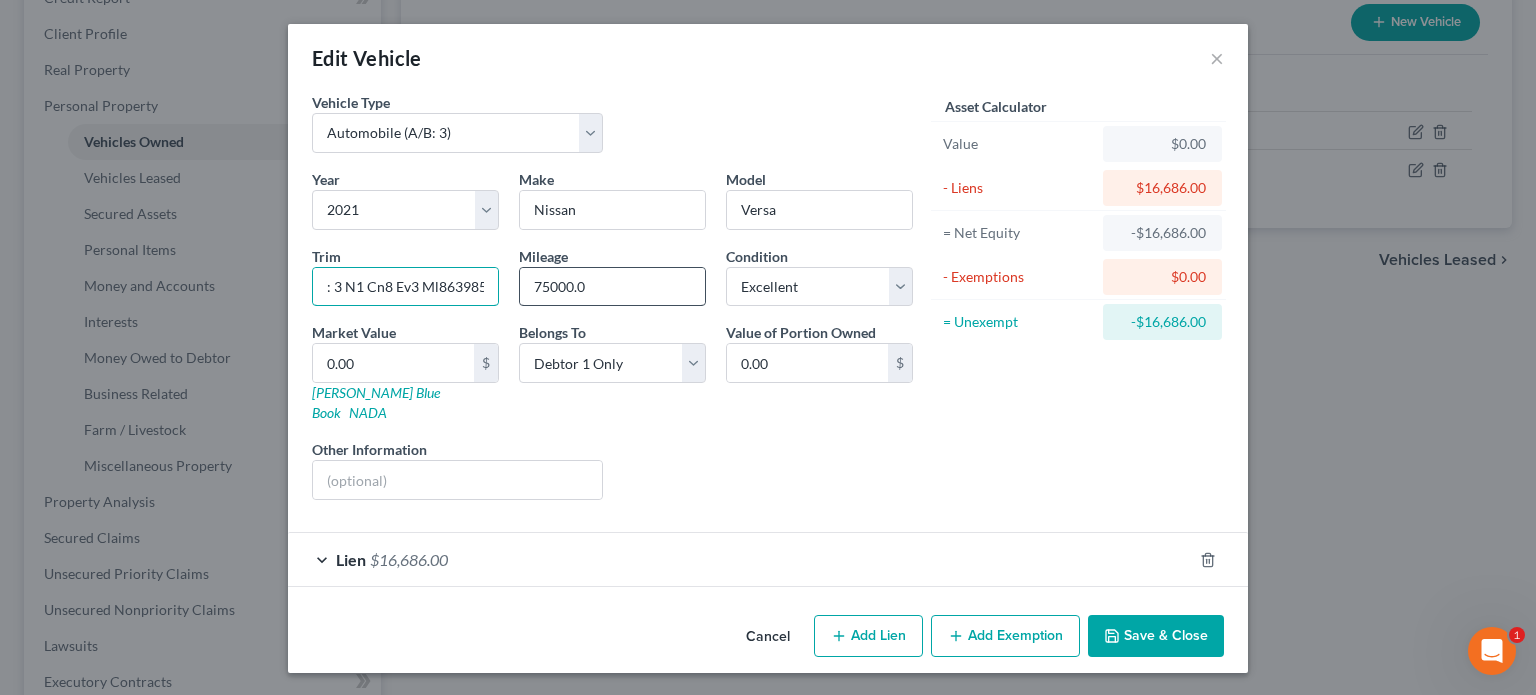drag, startPoint x: 243, startPoint y: 357, endPoint x: 464, endPoint y: 360, distance: 221.02036 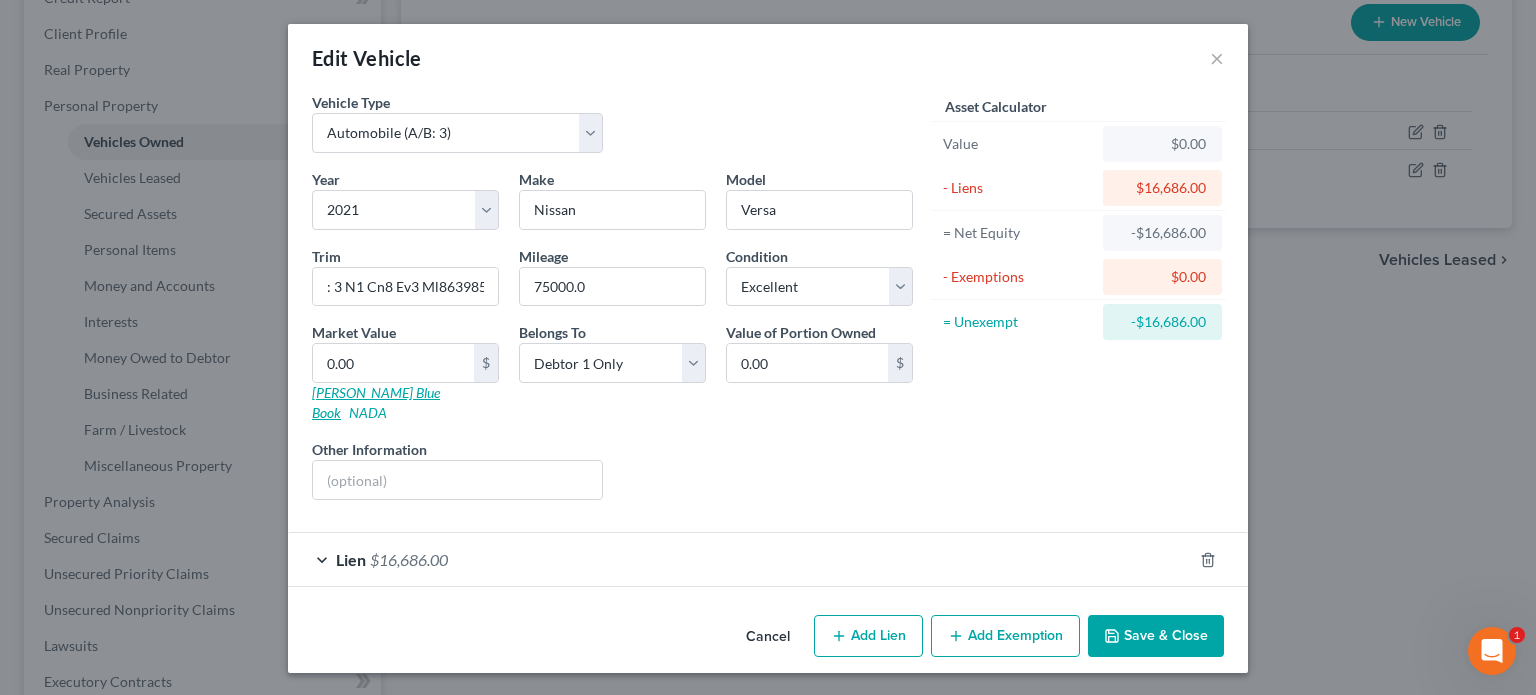 click on "[PERSON_NAME] Blue Book" at bounding box center (376, 402) 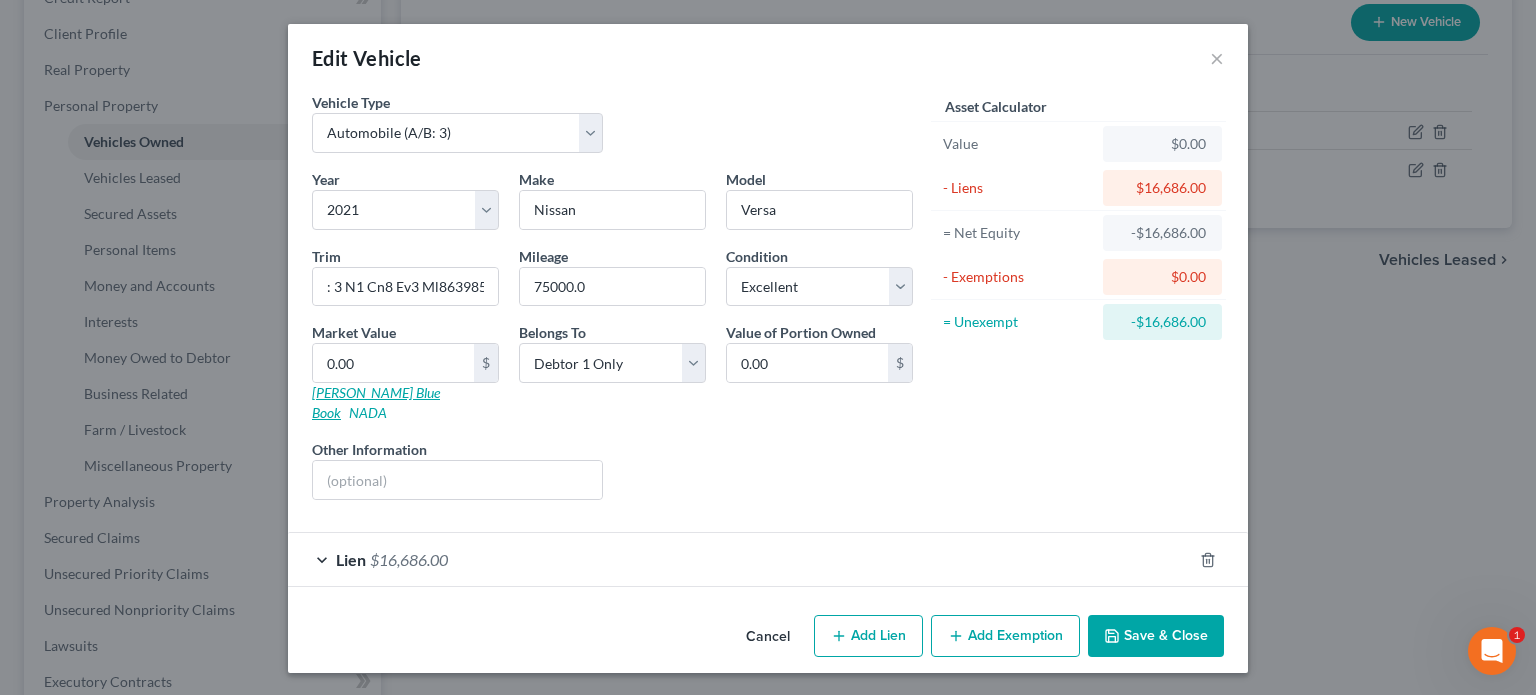 scroll, scrollTop: 0, scrollLeft: 0, axis: both 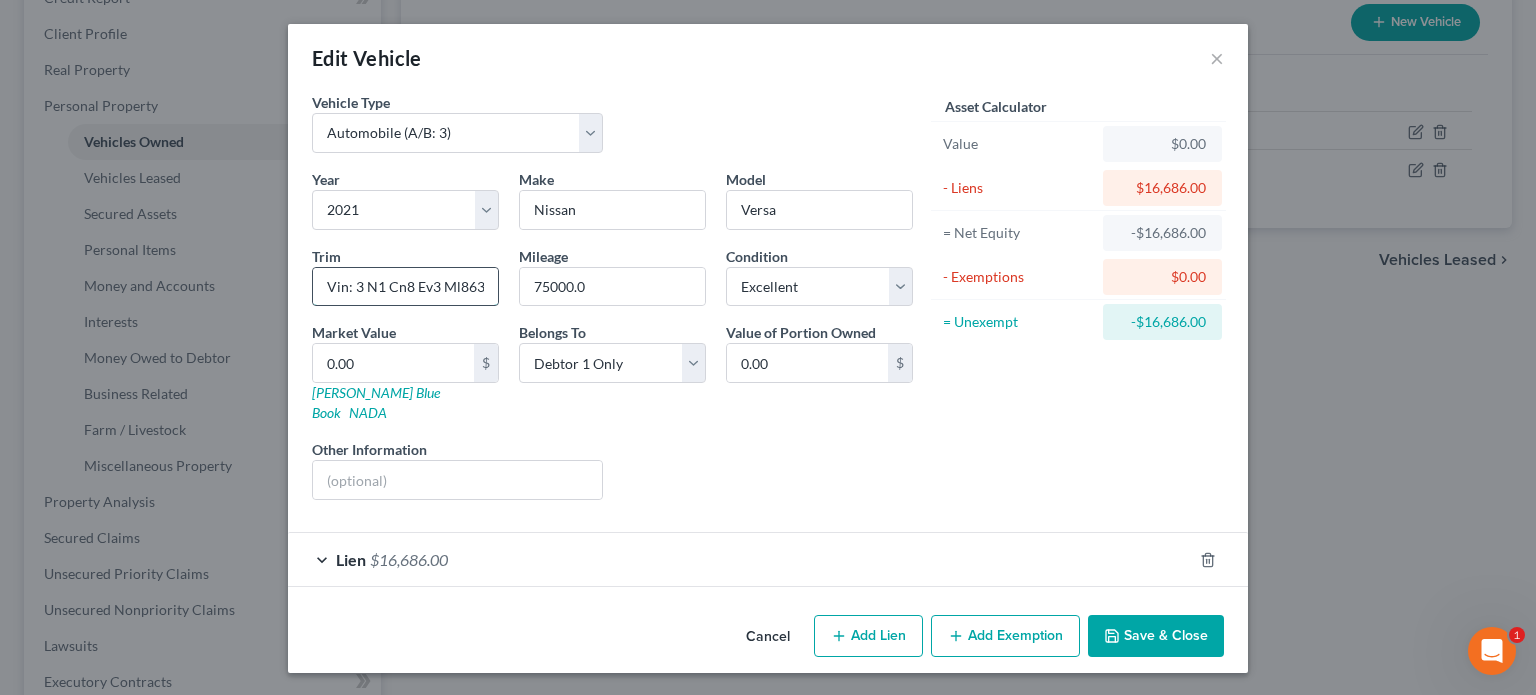 drag, startPoint x: 400, startPoint y: 360, endPoint x: 411, endPoint y: 359, distance: 11.045361 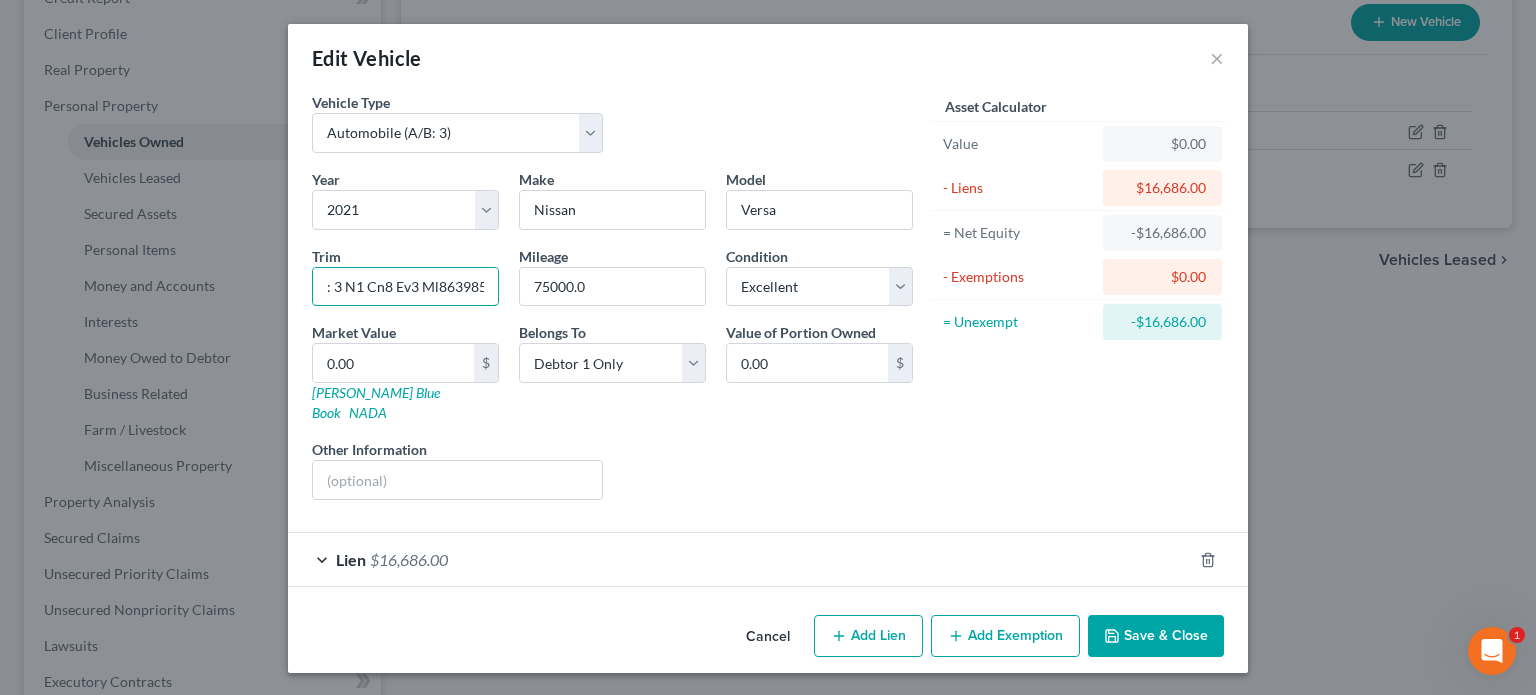 drag, startPoint x: 406, startPoint y: 358, endPoint x: 430, endPoint y: 355, distance: 24.186773 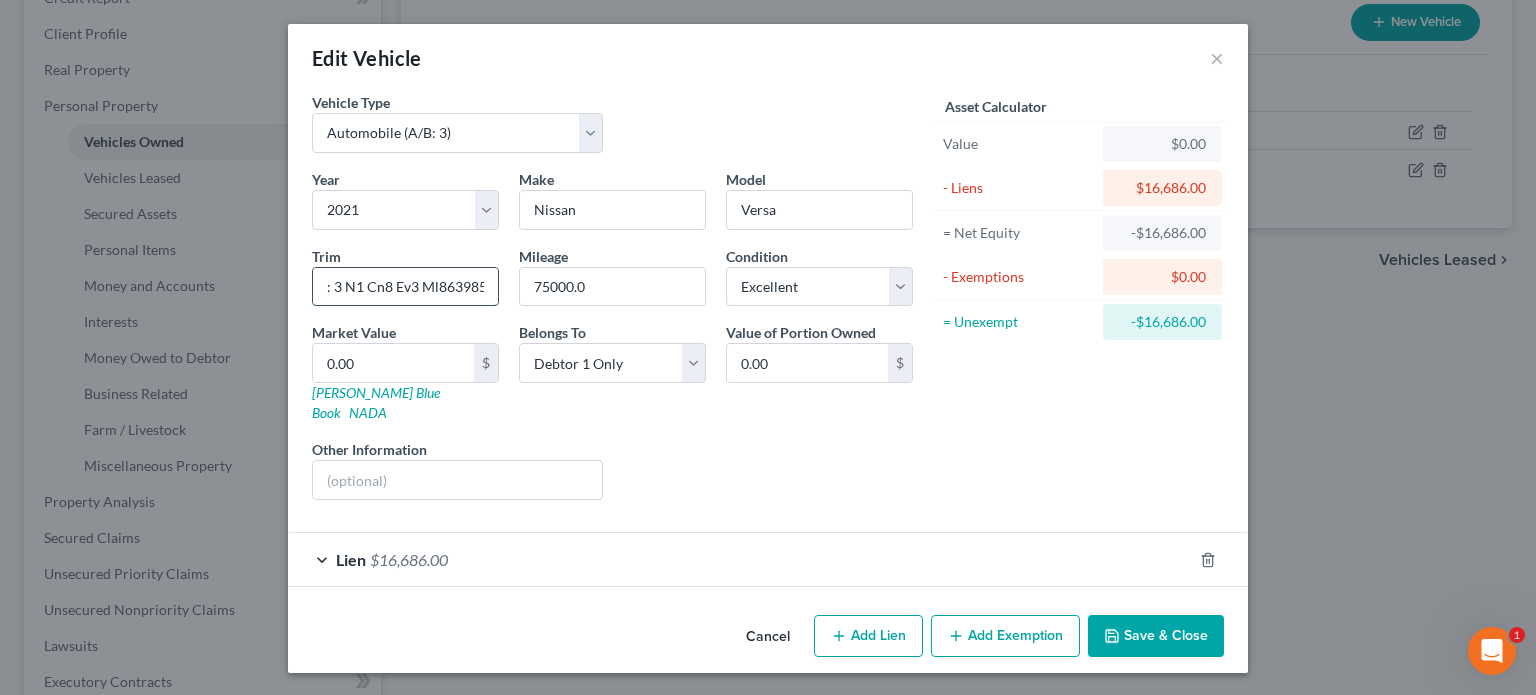 click on "Vin: 3 N1 Cn8 Ev3 Ml863985" at bounding box center (405, 287) 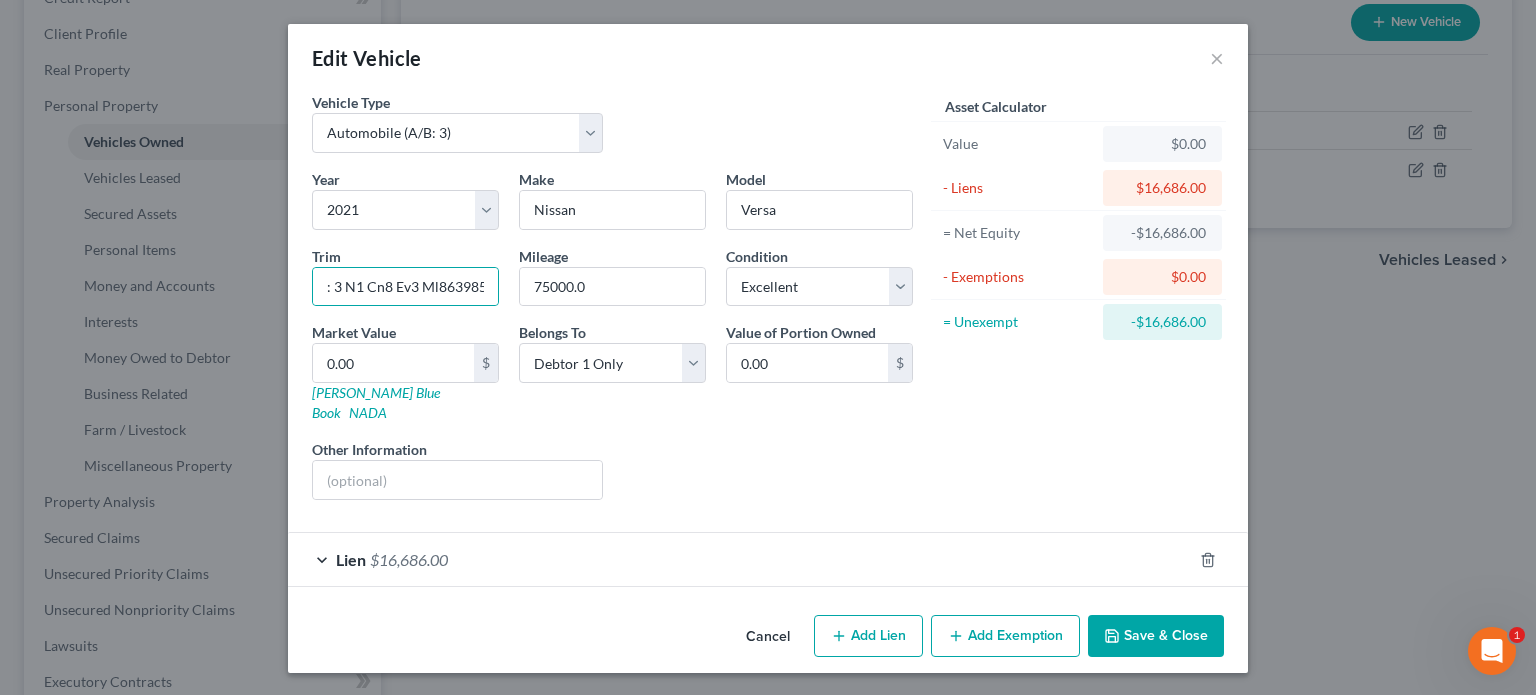 scroll, scrollTop: 0, scrollLeft: 0, axis: both 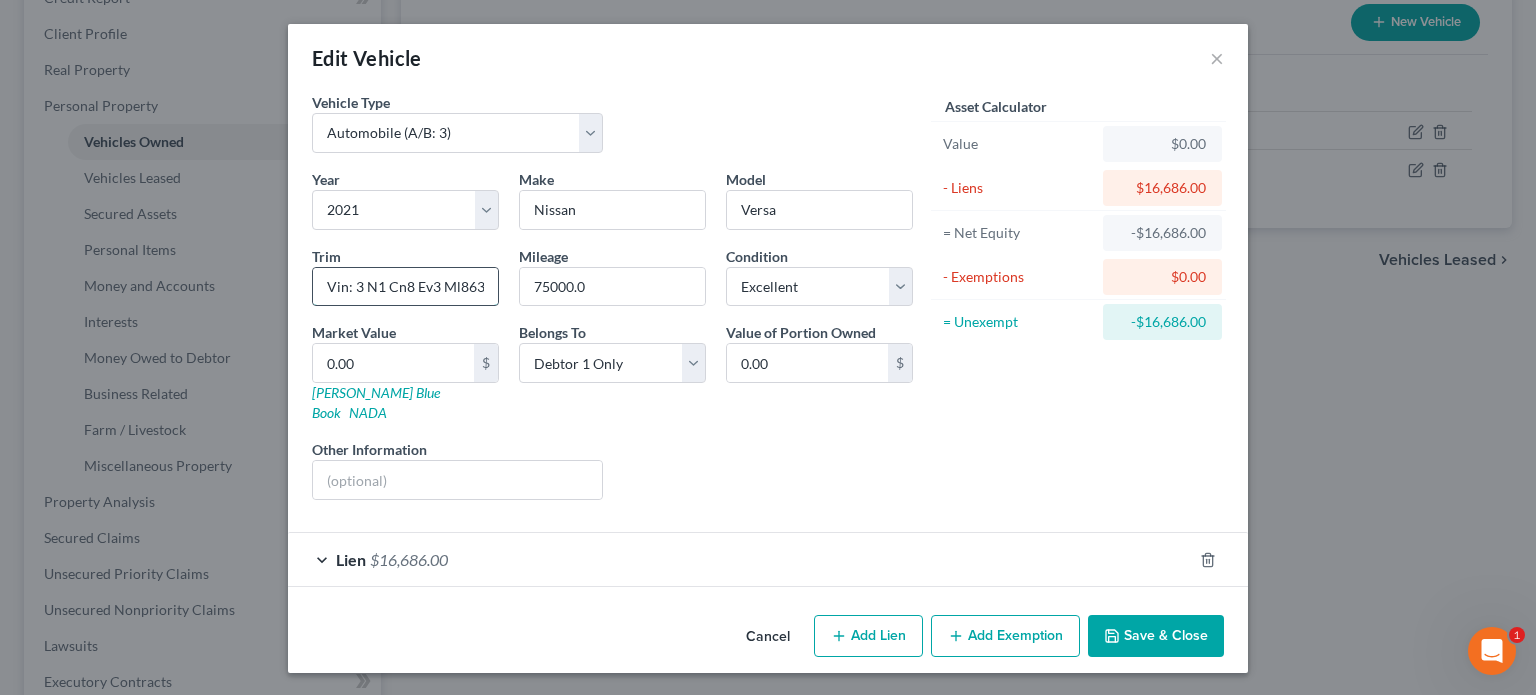 click on "Vin: 3 N1 Cn8 Ev3 Ml863985" at bounding box center (405, 287) 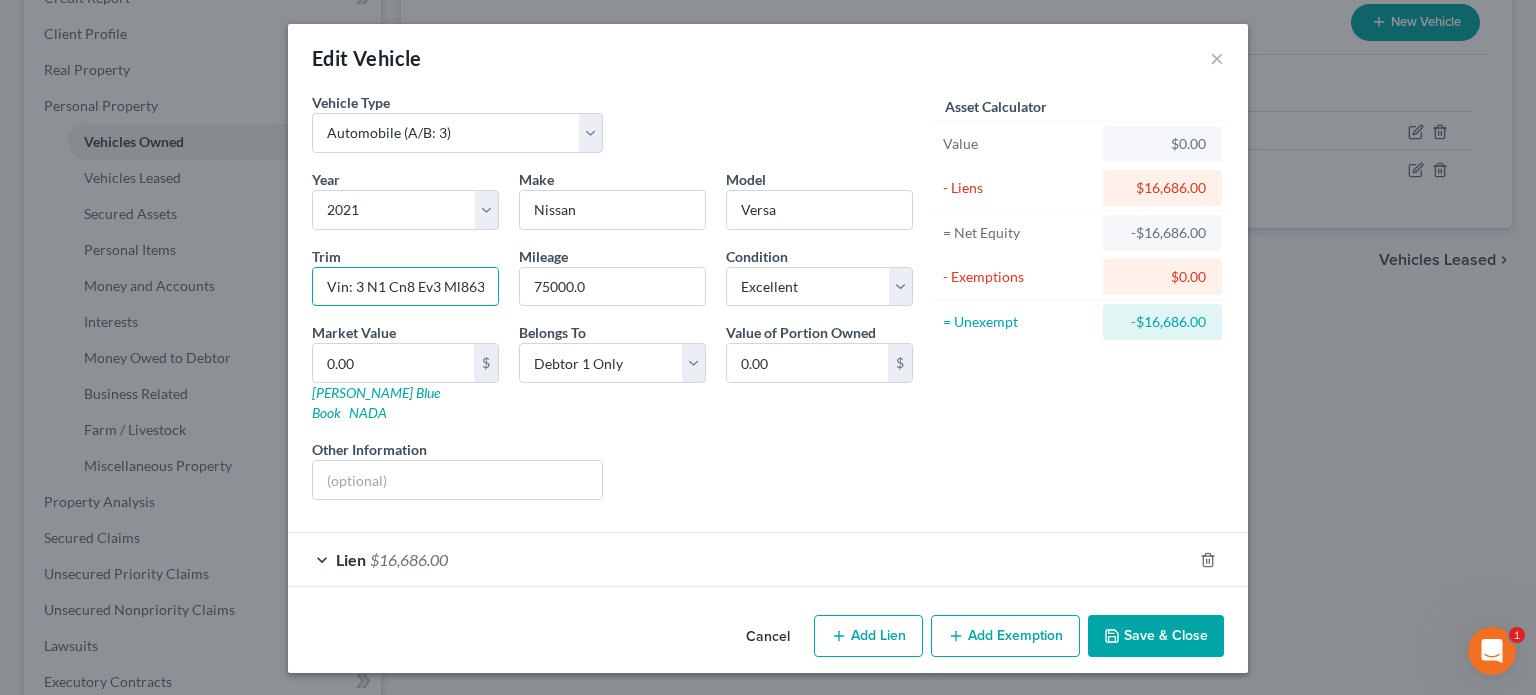 scroll, scrollTop: 0, scrollLeft: 22, axis: horizontal 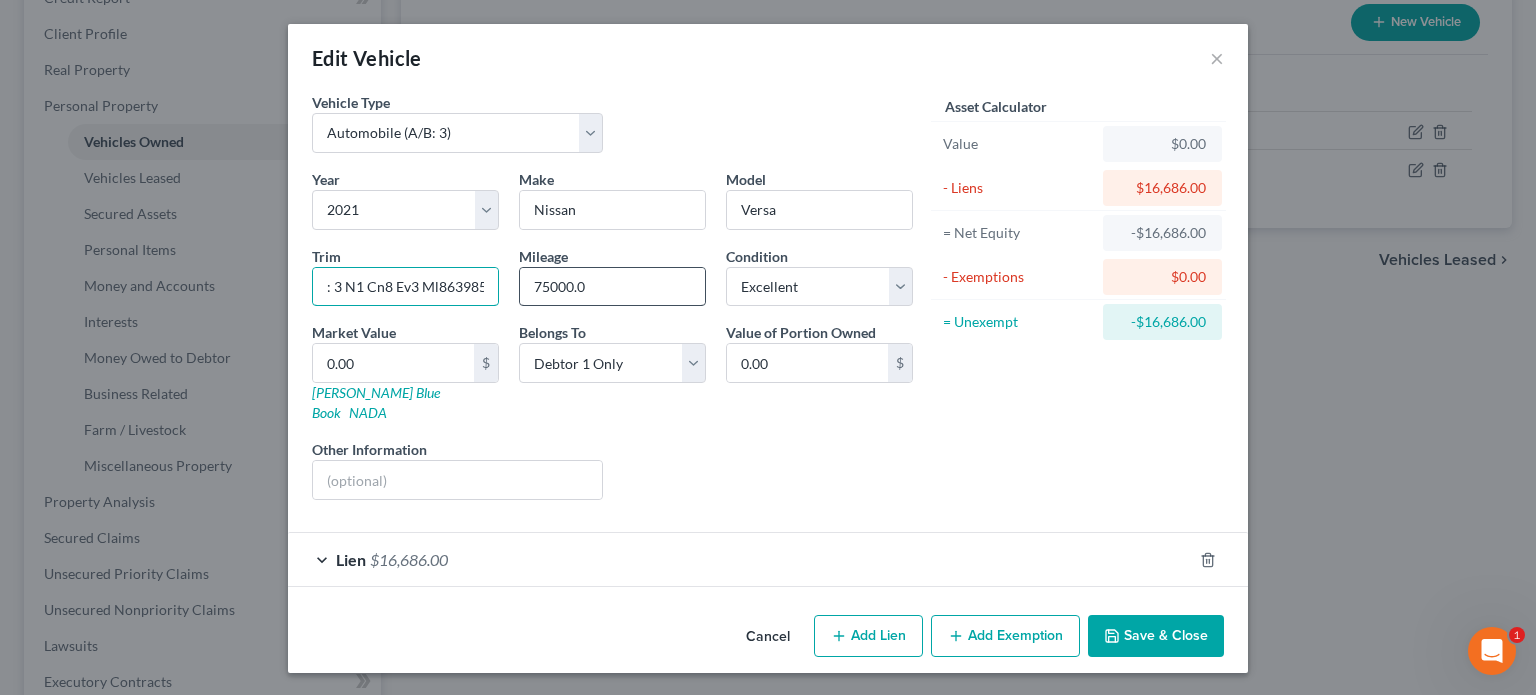 drag, startPoint x: 381, startPoint y: 343, endPoint x: 627, endPoint y: 436, distance: 262.9924 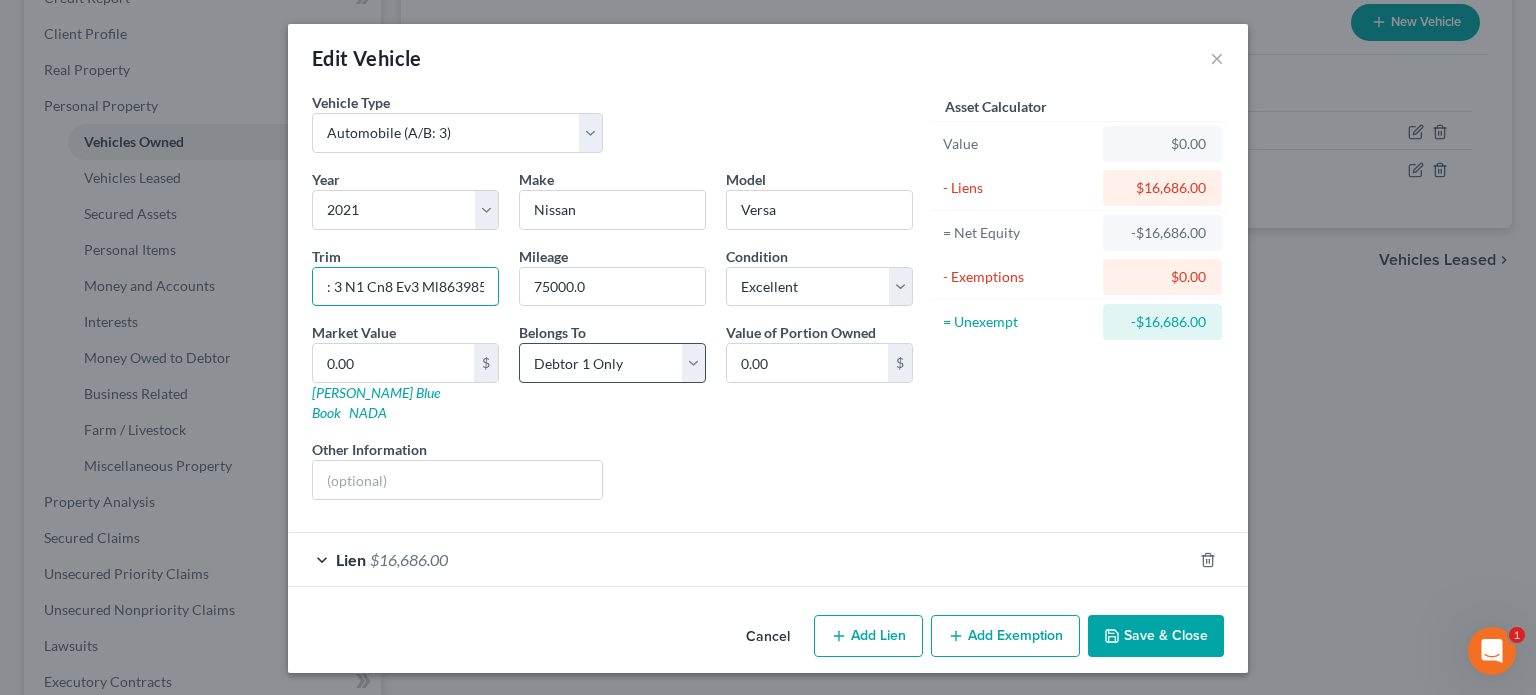 click on "Year Select 2026 2025 2024 2023 2022 2021 2020 2019 2018 2017 2016 2015 2014 2013 2012 2011 2010 2009 2008 2007 2006 2005 2004 2003 2002 2001 2000 1999 1998 1997 1996 1995 1994 1993 1992 1991 1990 1989 1988 1987 1986 1985 1984 1983 1982 1981 1980 1979 1978 1977 1976 1975 1974 1973 1972 1971 1970 1969 1968 1967 1966 1965 1964 1963 1962 1961 1960 1959 1958 1957 1956 1955 1954 1953 1952 1951 1950 1949 1948 1947 1946 1945 1944 1943 1942 1941 1940 1939 1938 1937 1936 1935 1934 1933 1932 1931 1930 1929 1928 1927 1926 1925 1924 1923 1922 1921 1920 1919 1918 1917 1916 1915 1914 1913 1912 1911 1910 1909 1908 1907 1906 1905 1904 1903 1902 1901
Make
*
Nissan Model Versa Trim Vin: 3 N1 Cn8 Ev3 Ml863985 Mileage 75000.0 Condition Select Excellent Very Good Good Fair Poor Market Value 0.00 $ [PERSON_NAME] Blue Book NADA
Belongs To
*
Select Debtor 1 Only Debtor 2 Only Debtor 1 And Debtor 2 Only At Least One Of The Debtors And Another Community Property Value of Portion Owned 0.00 $ Other Information" at bounding box center (612, 342) 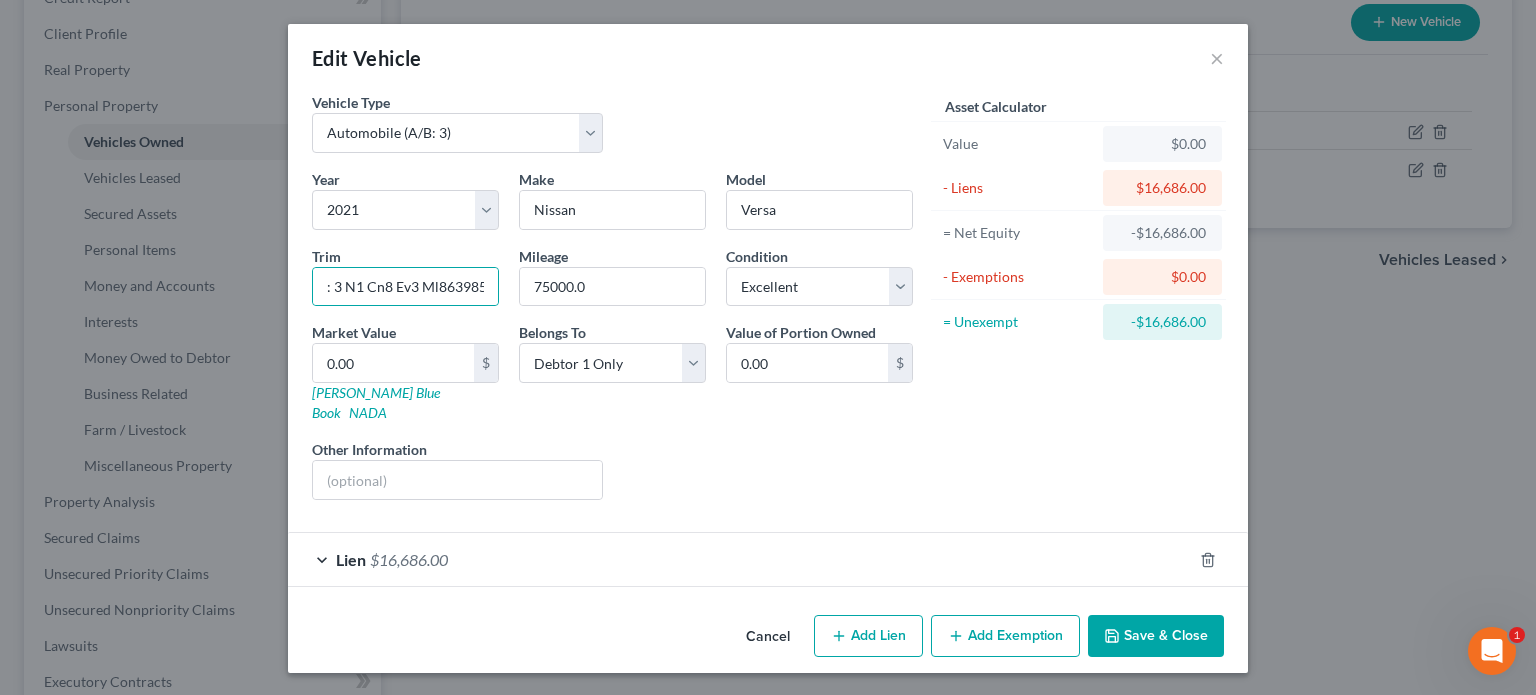 scroll, scrollTop: 0, scrollLeft: 0, axis: both 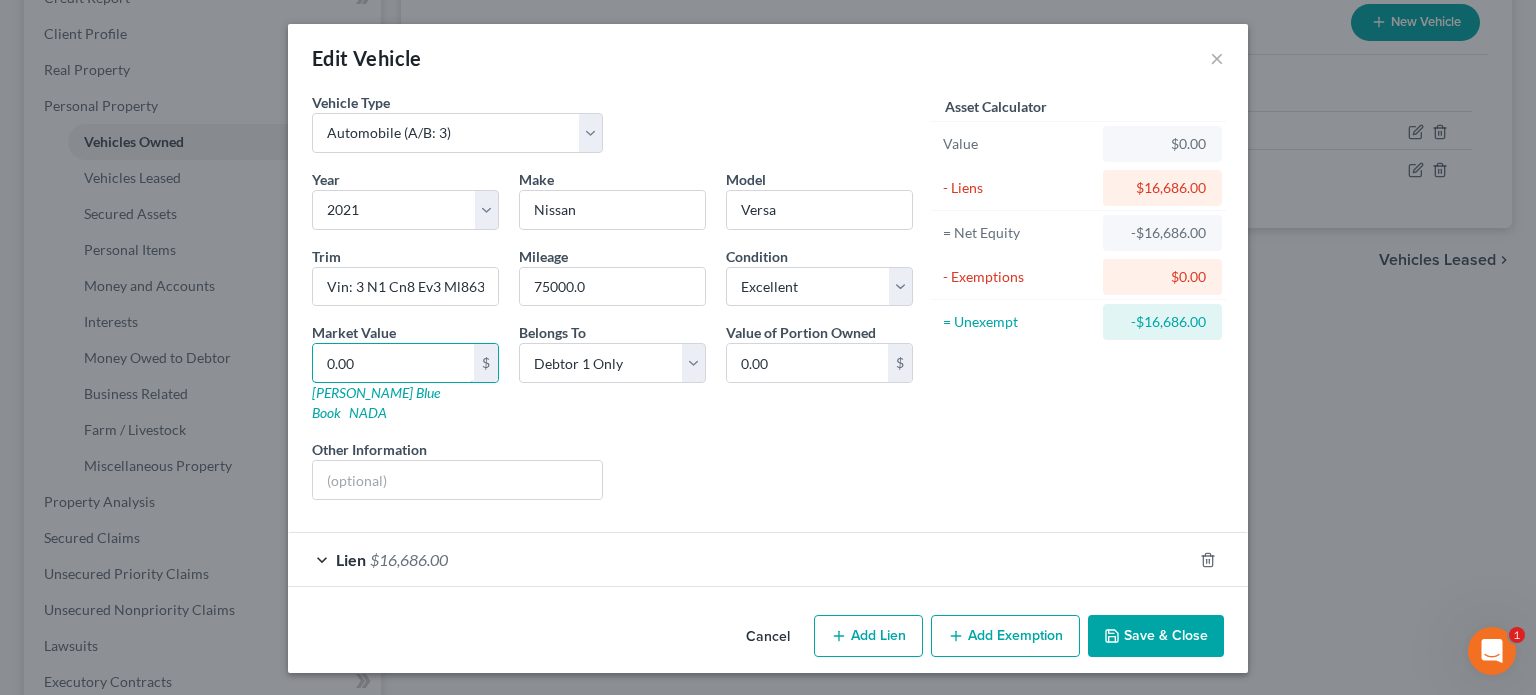 type on "1" 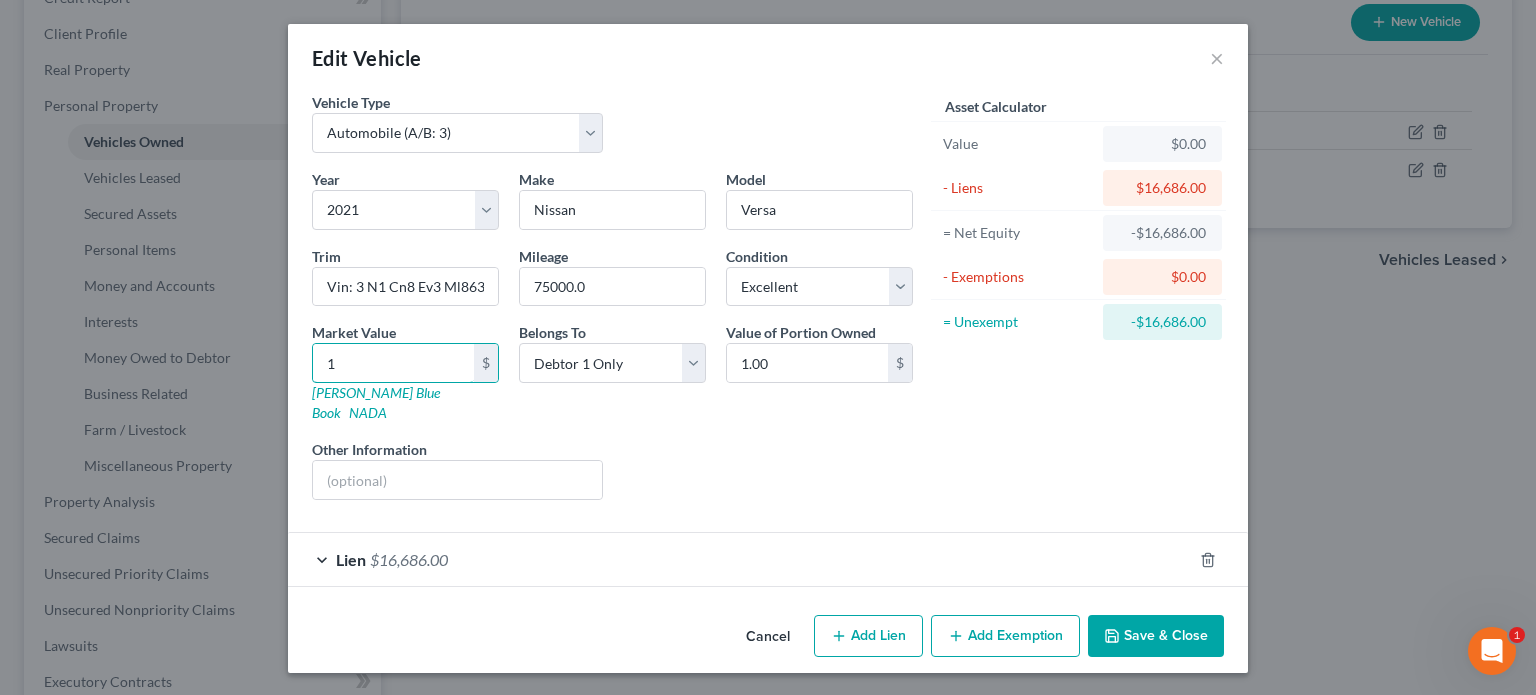 type on "10" 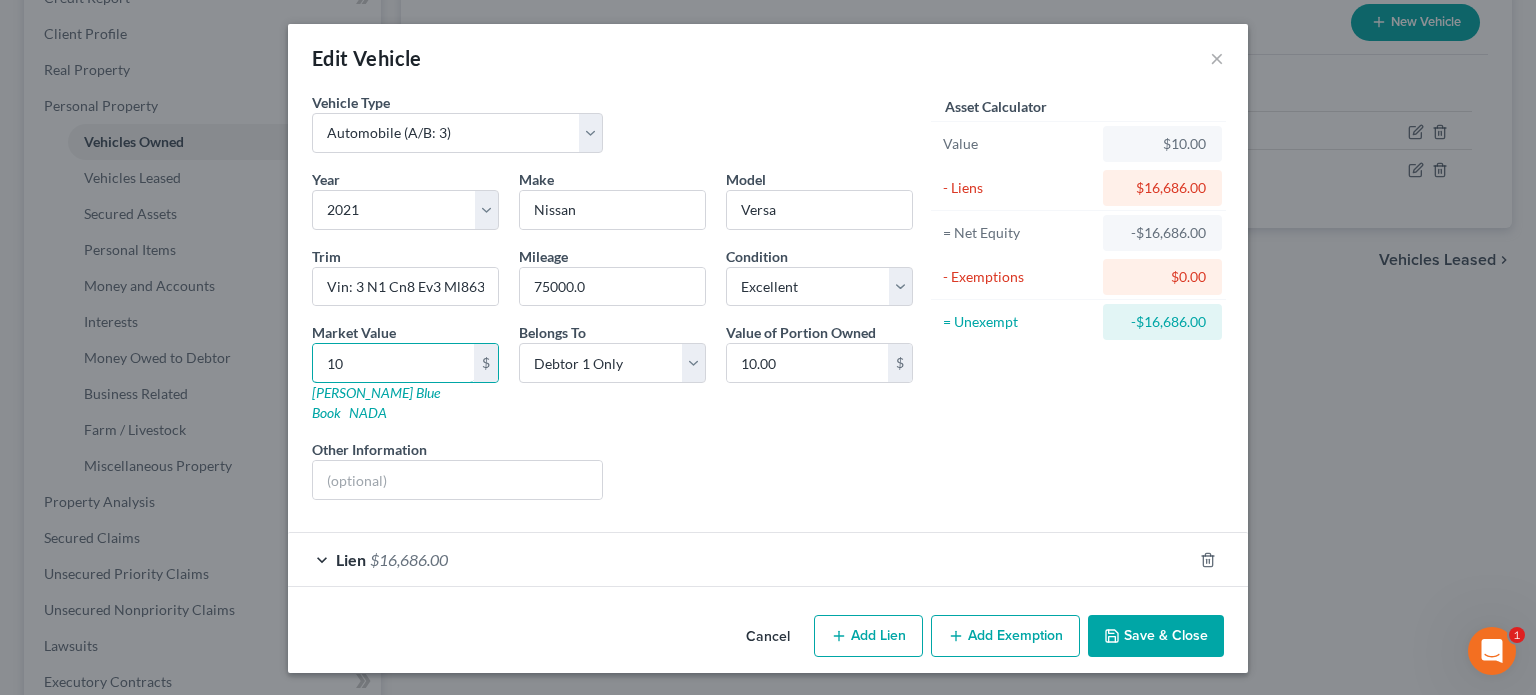 type on "100" 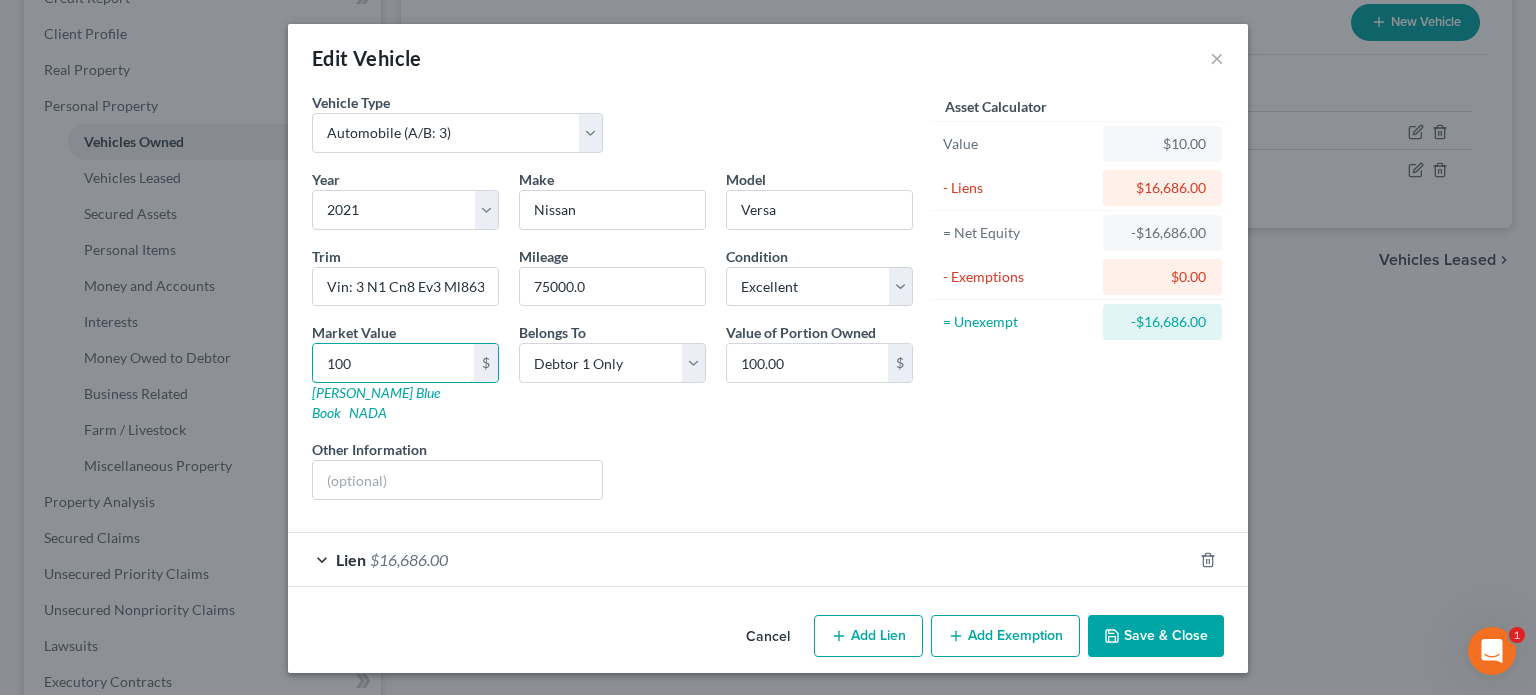 type on "1008" 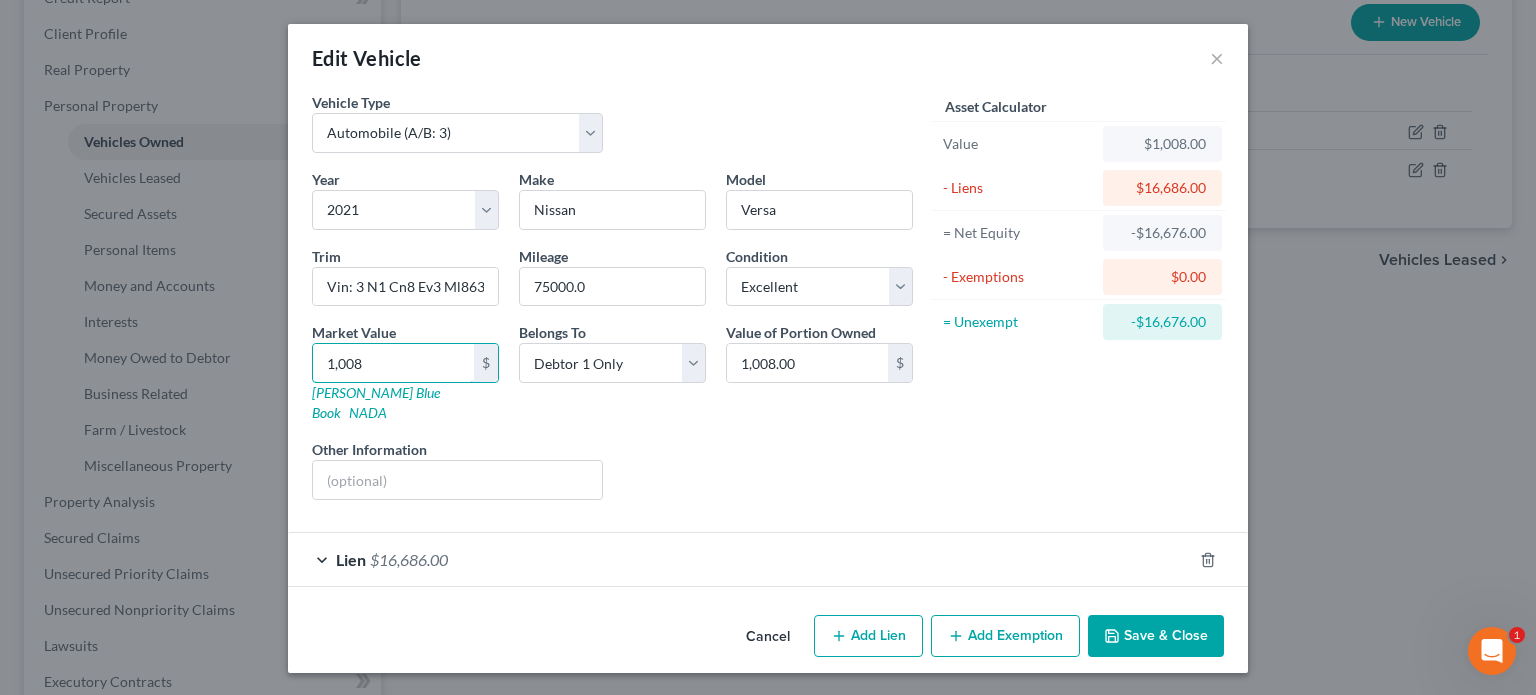 type on "1,0083" 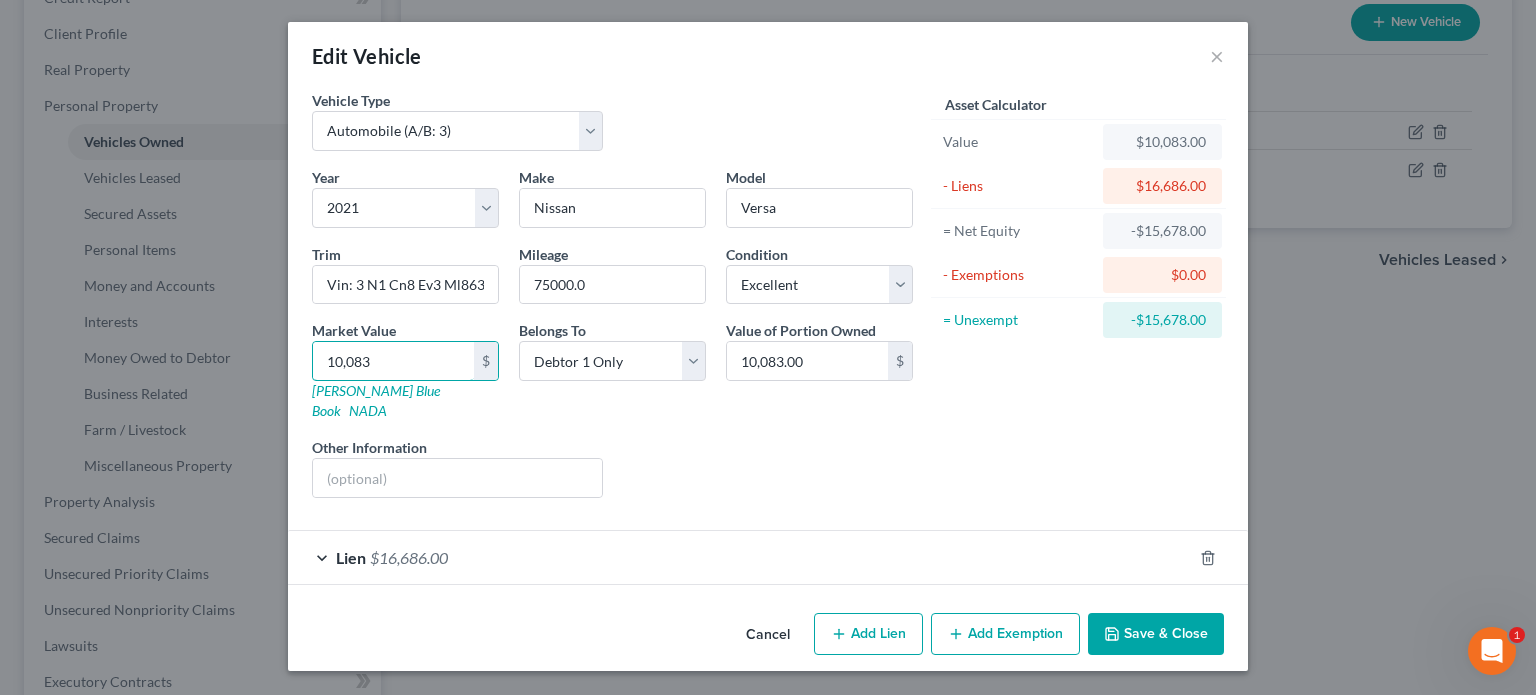 scroll, scrollTop: 143, scrollLeft: 0, axis: vertical 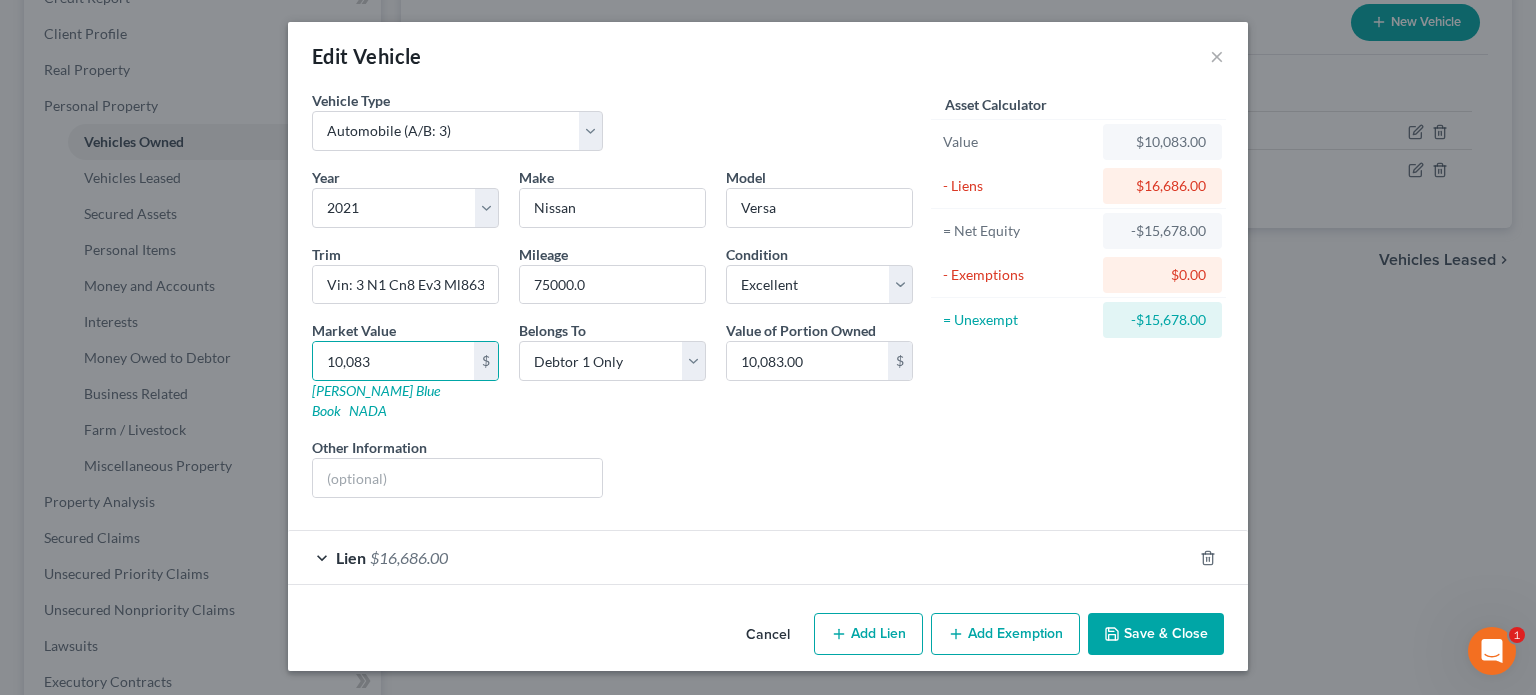 click on "Save & Close" at bounding box center (1156, 634) 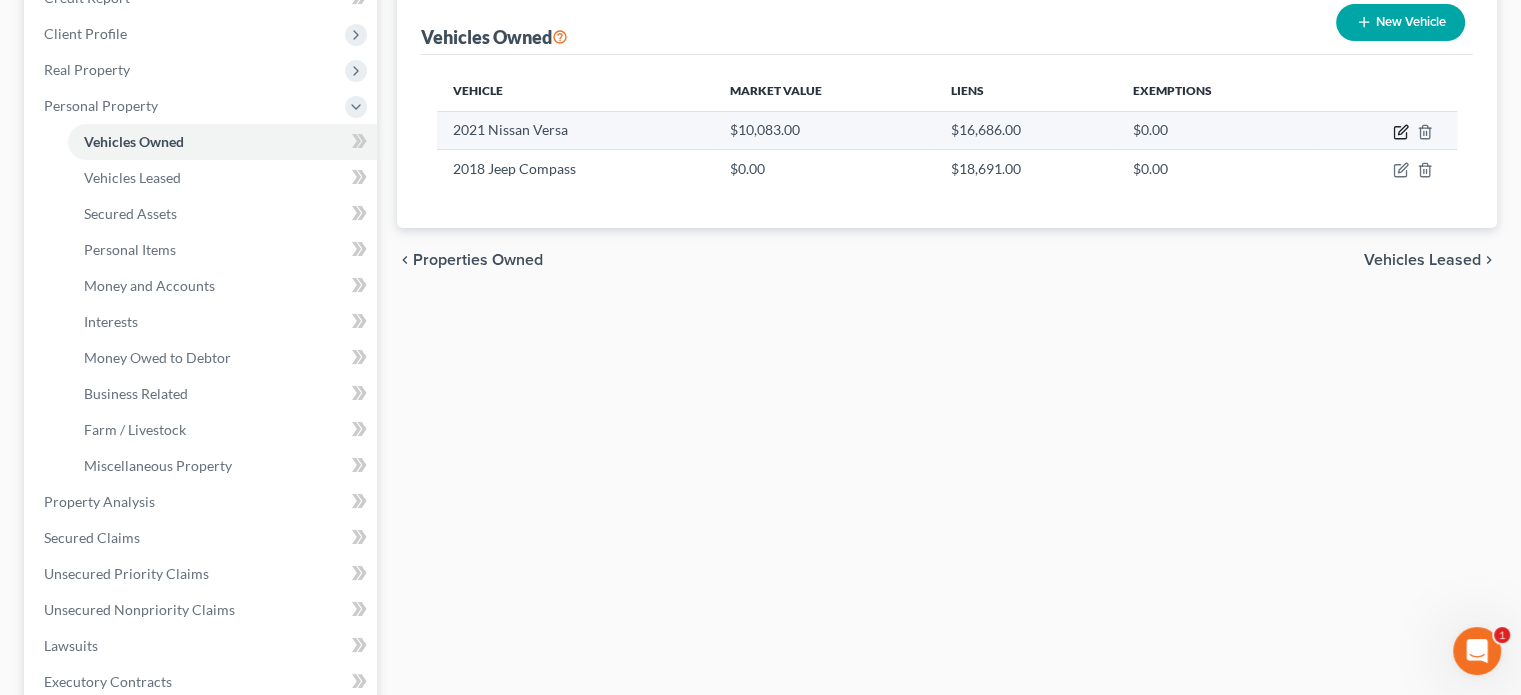 click 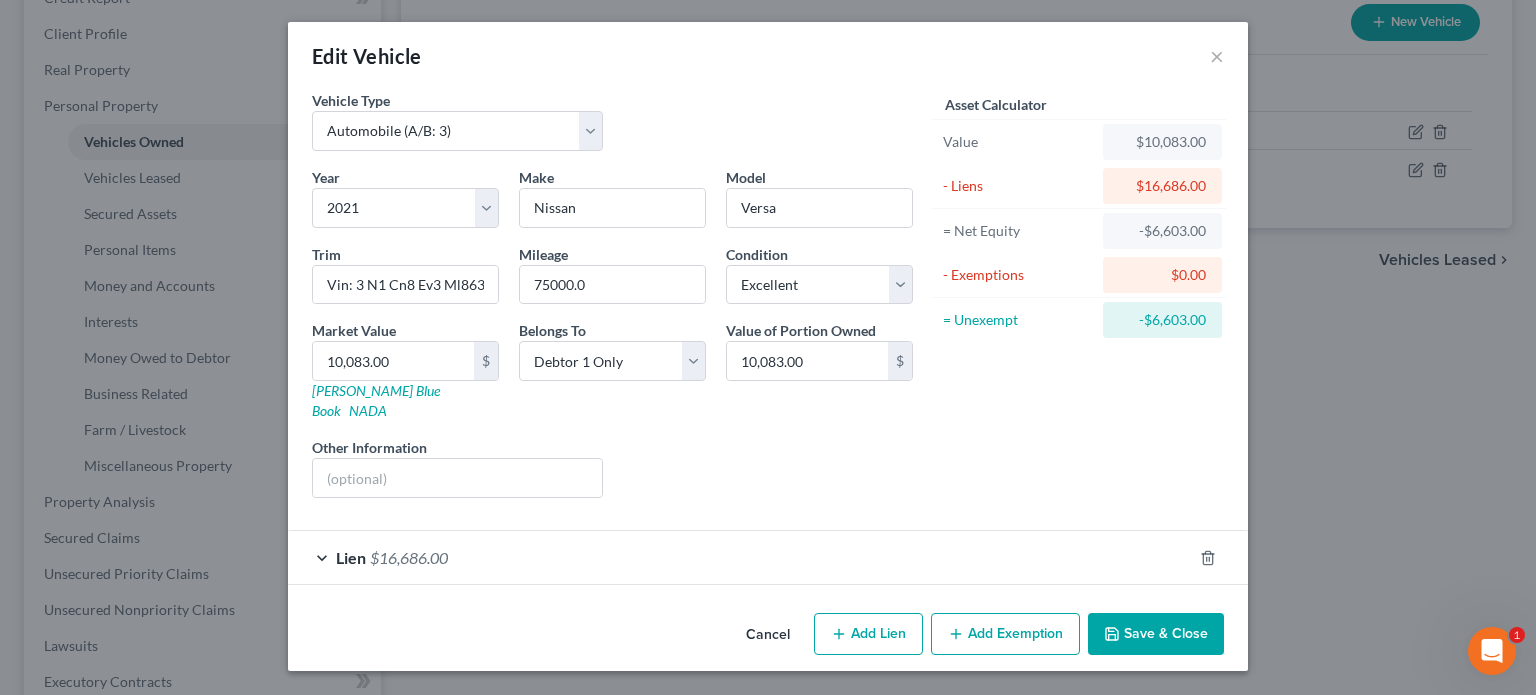 scroll, scrollTop: 143, scrollLeft: 0, axis: vertical 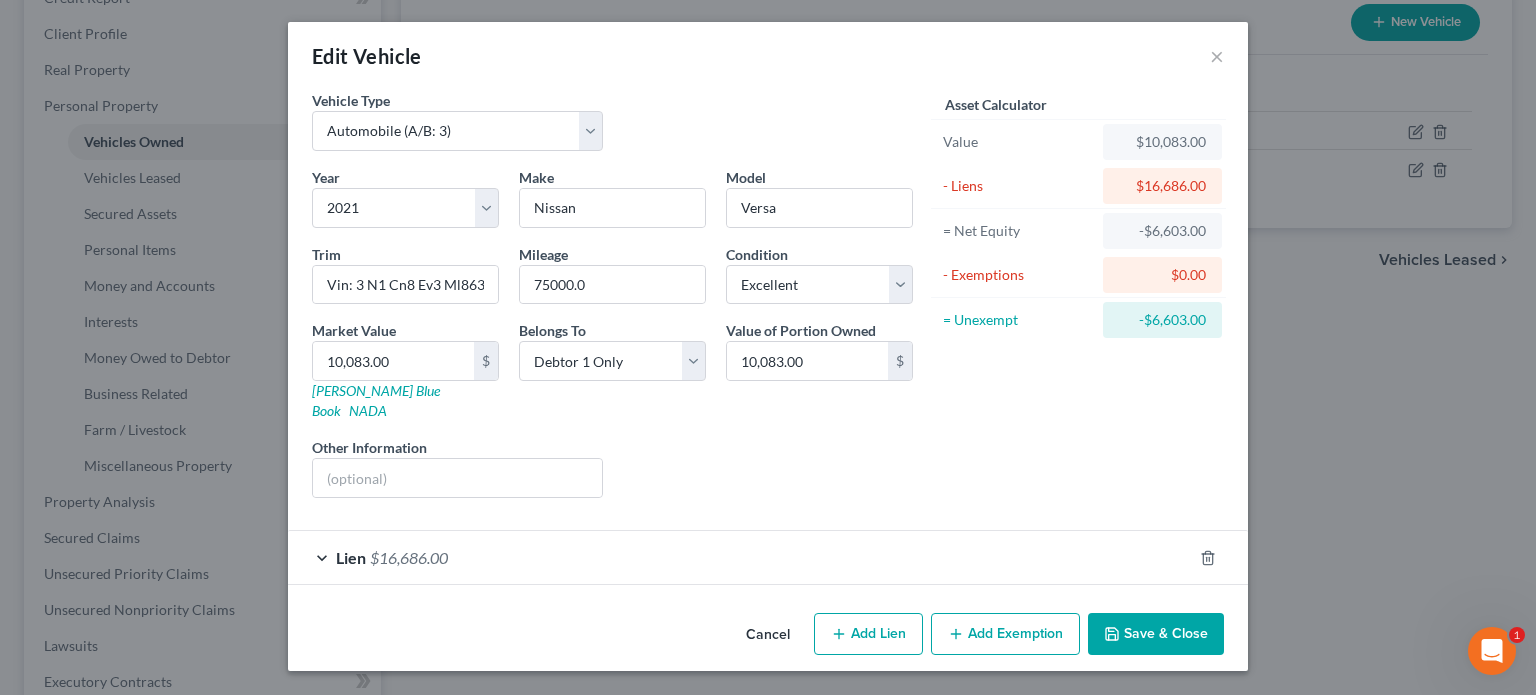 click on "Lien $16,686.00" at bounding box center (740, 557) 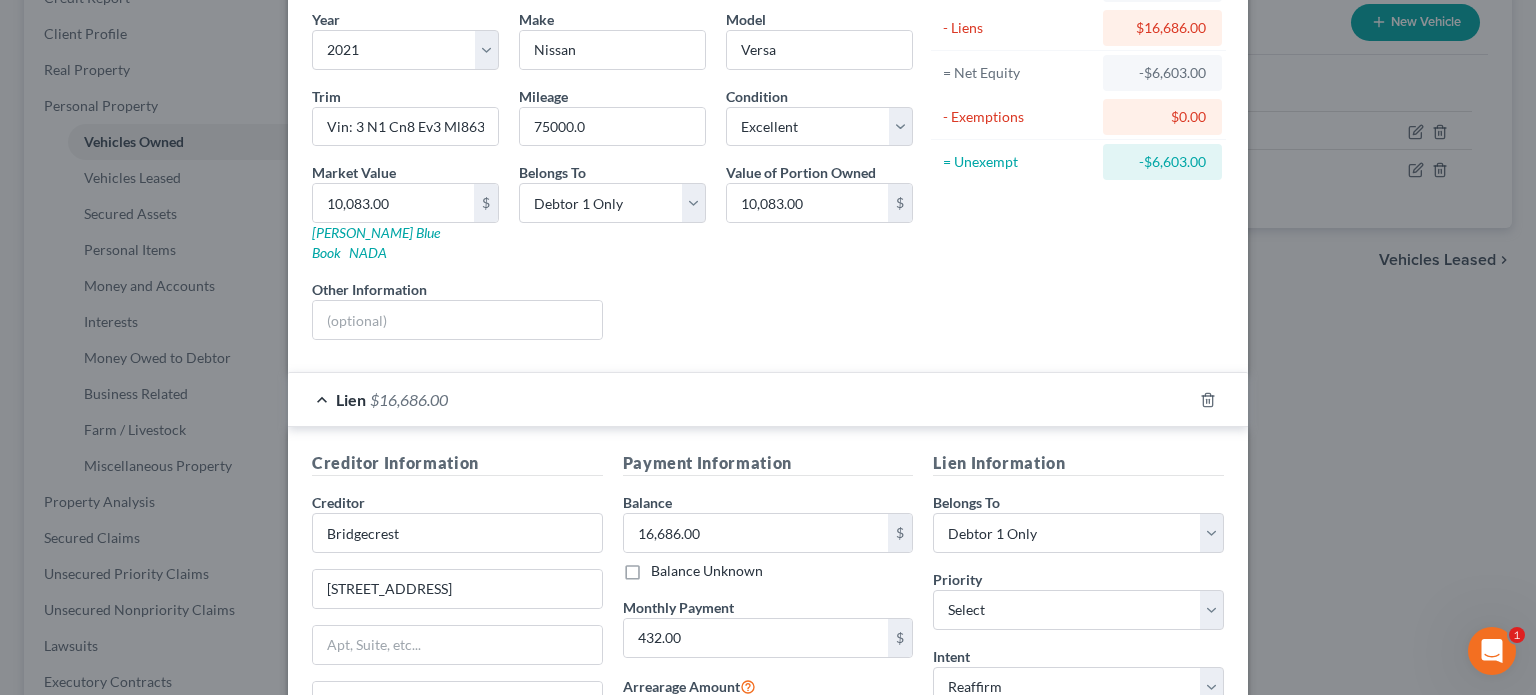 scroll, scrollTop: 0, scrollLeft: 0, axis: both 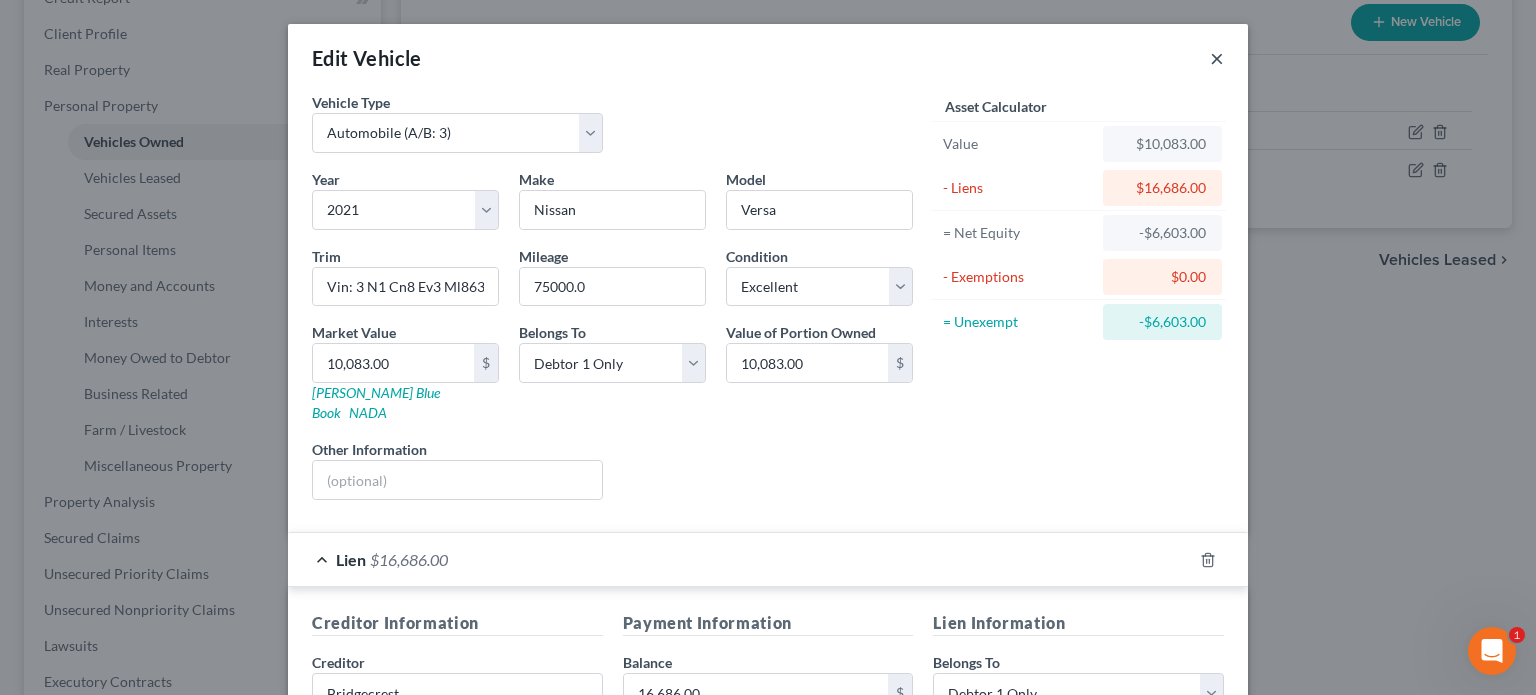 click on "×" at bounding box center [1217, 58] 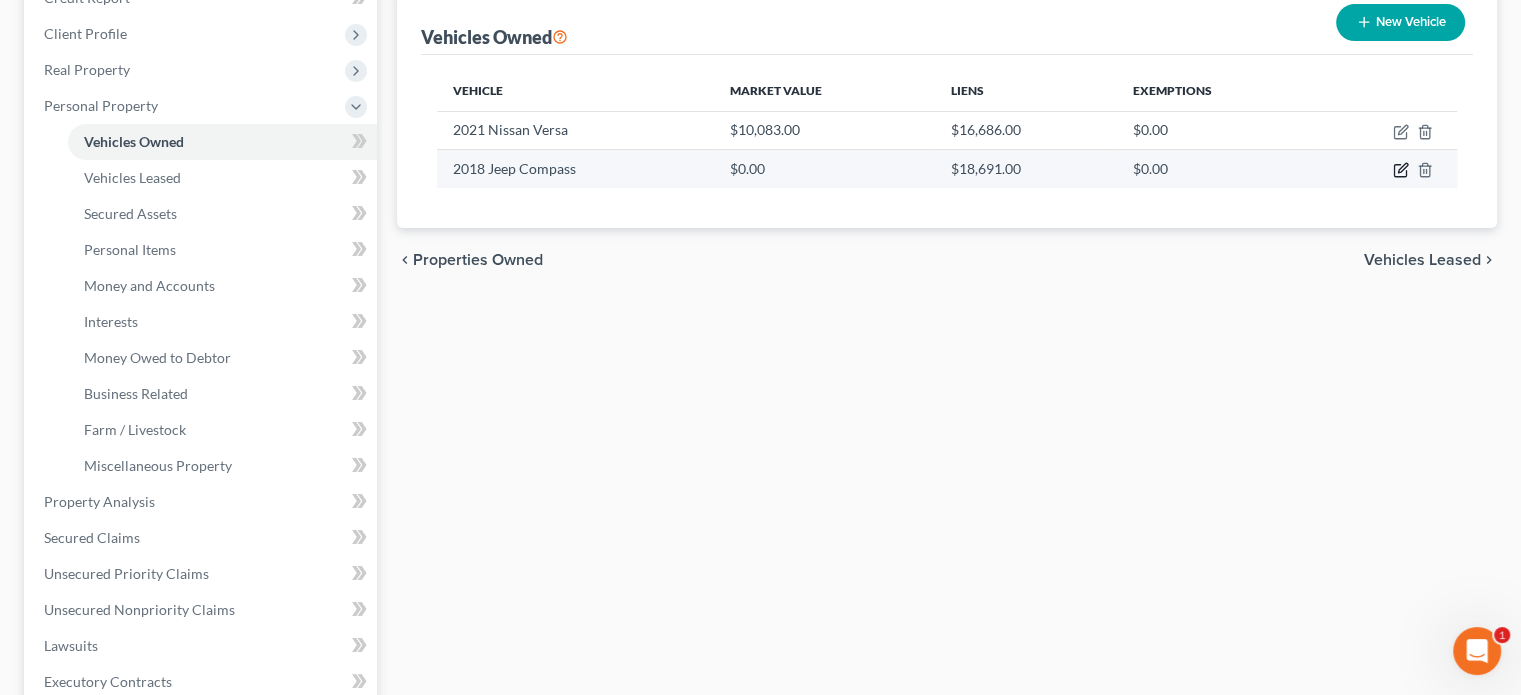 click 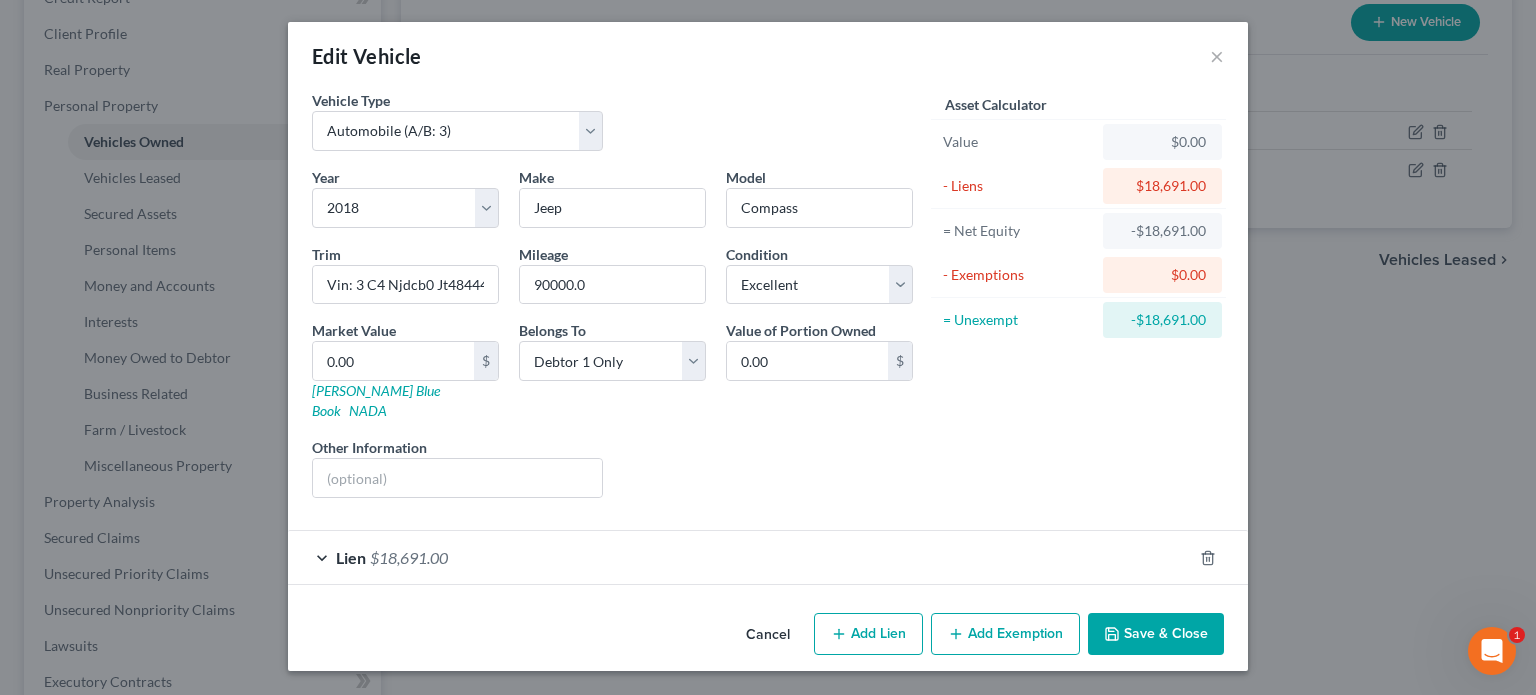 scroll, scrollTop: 143, scrollLeft: 0, axis: vertical 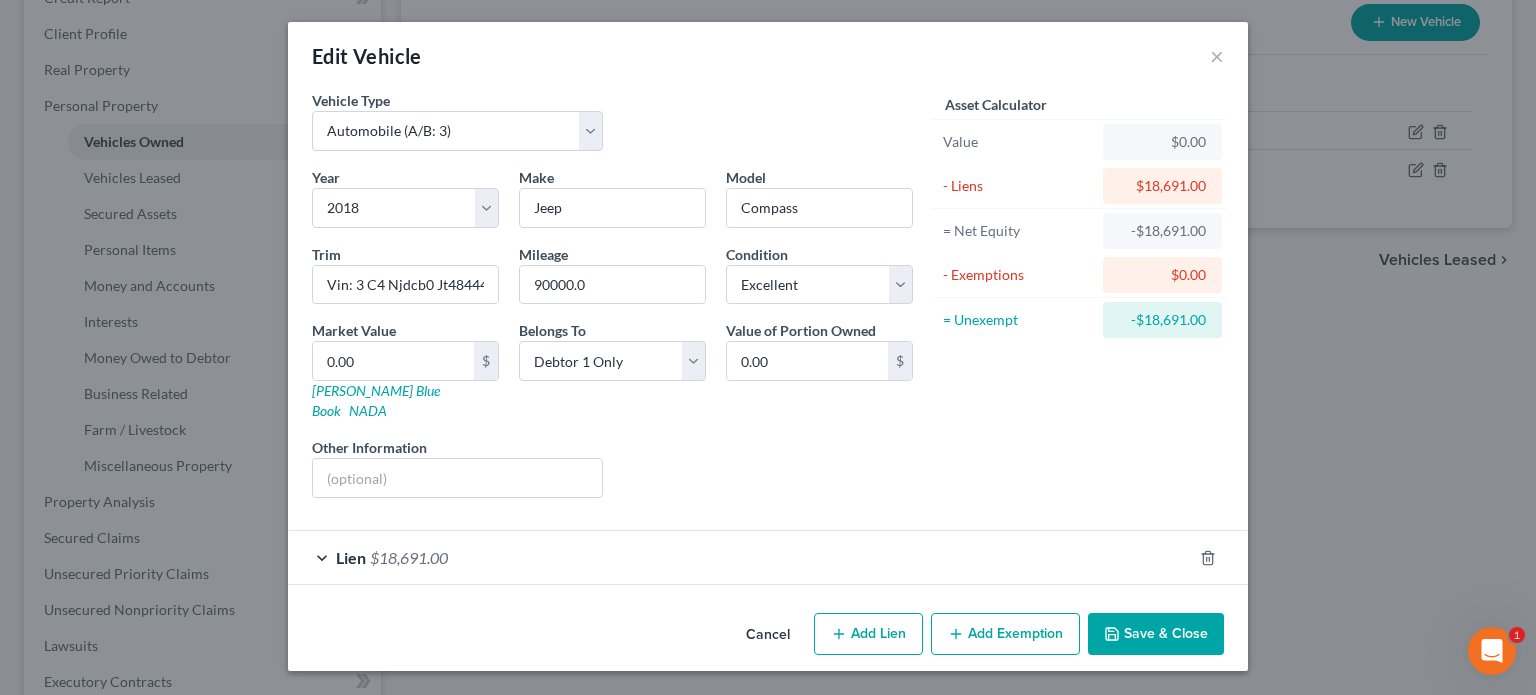click on "Lien $18,691.00" at bounding box center [740, 557] 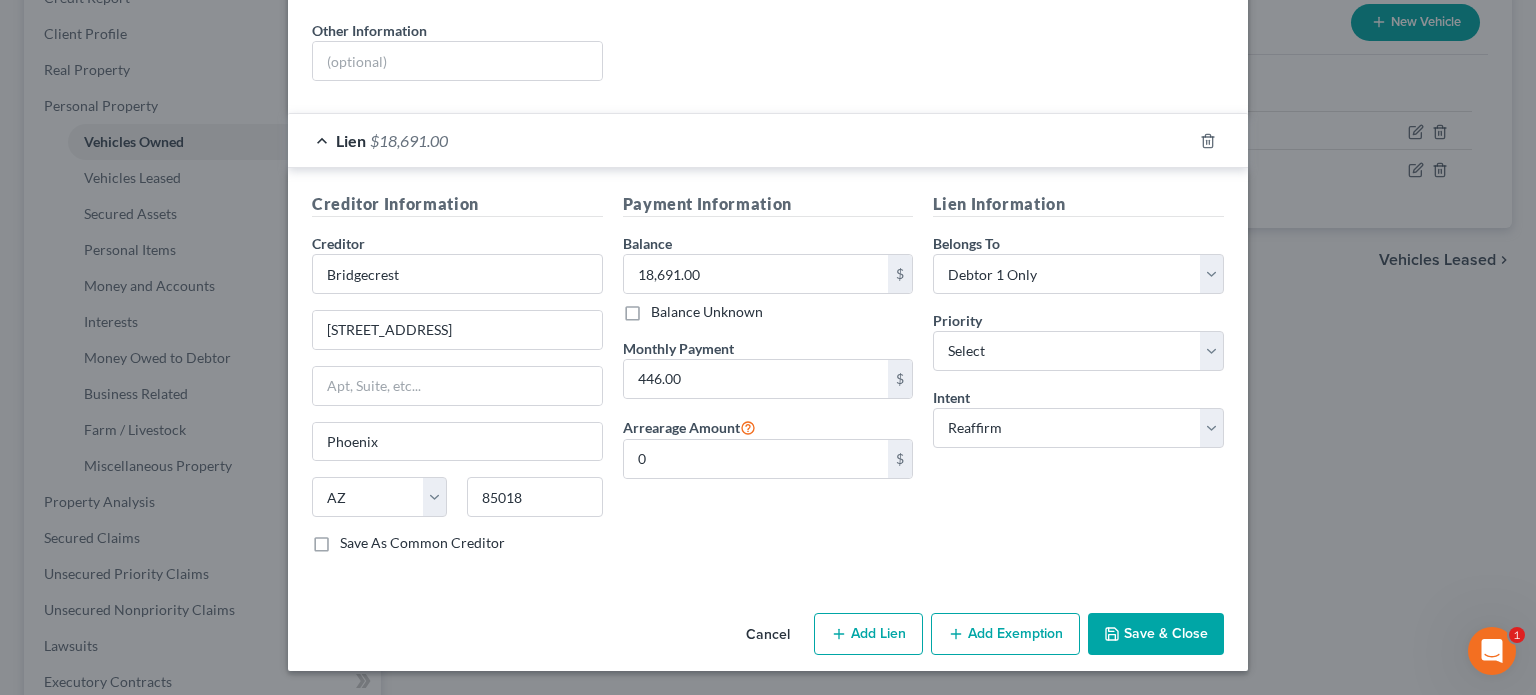 scroll, scrollTop: 543, scrollLeft: 0, axis: vertical 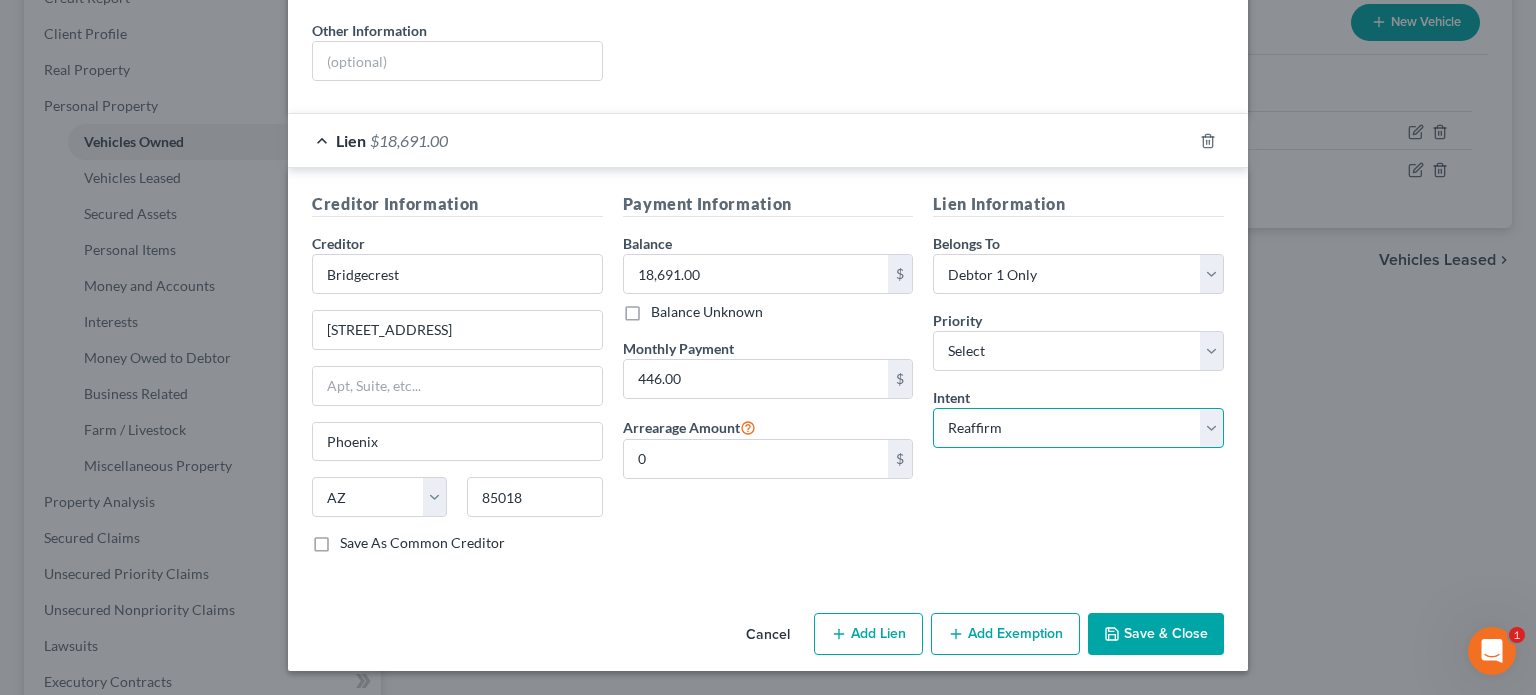 click on "Select Surrender Redeem Reaffirm Avoid Other" at bounding box center (1078, 428) 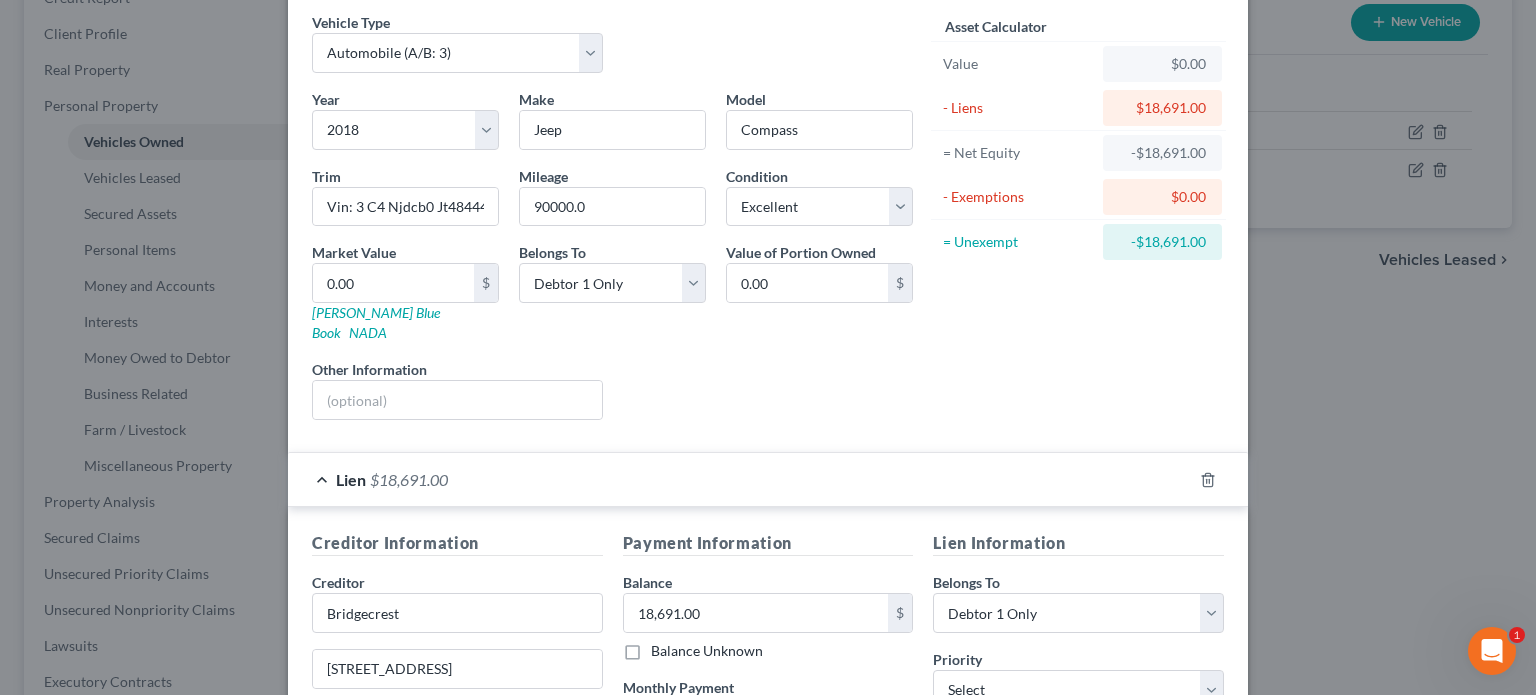 scroll, scrollTop: 0, scrollLeft: 0, axis: both 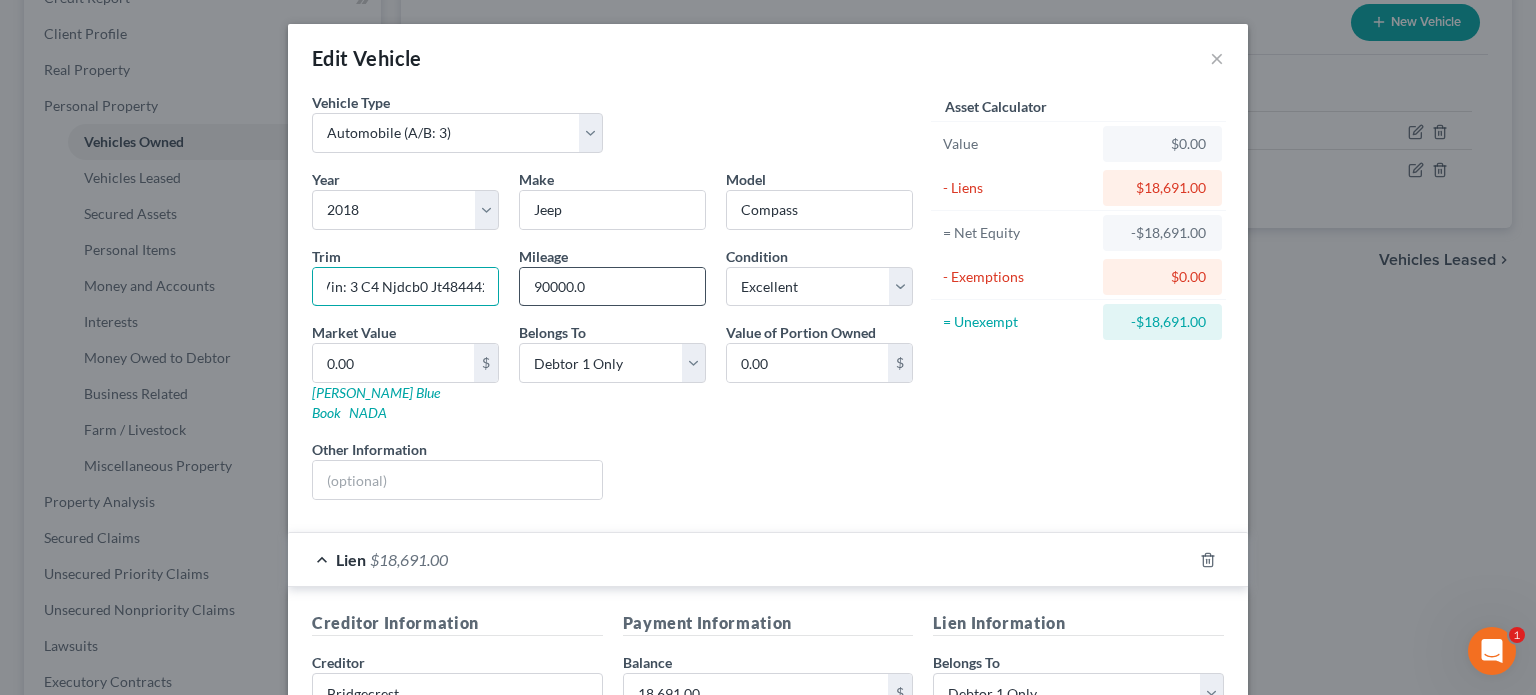 drag, startPoint x: 248, startPoint y: 351, endPoint x: 517, endPoint y: 344, distance: 269.09106 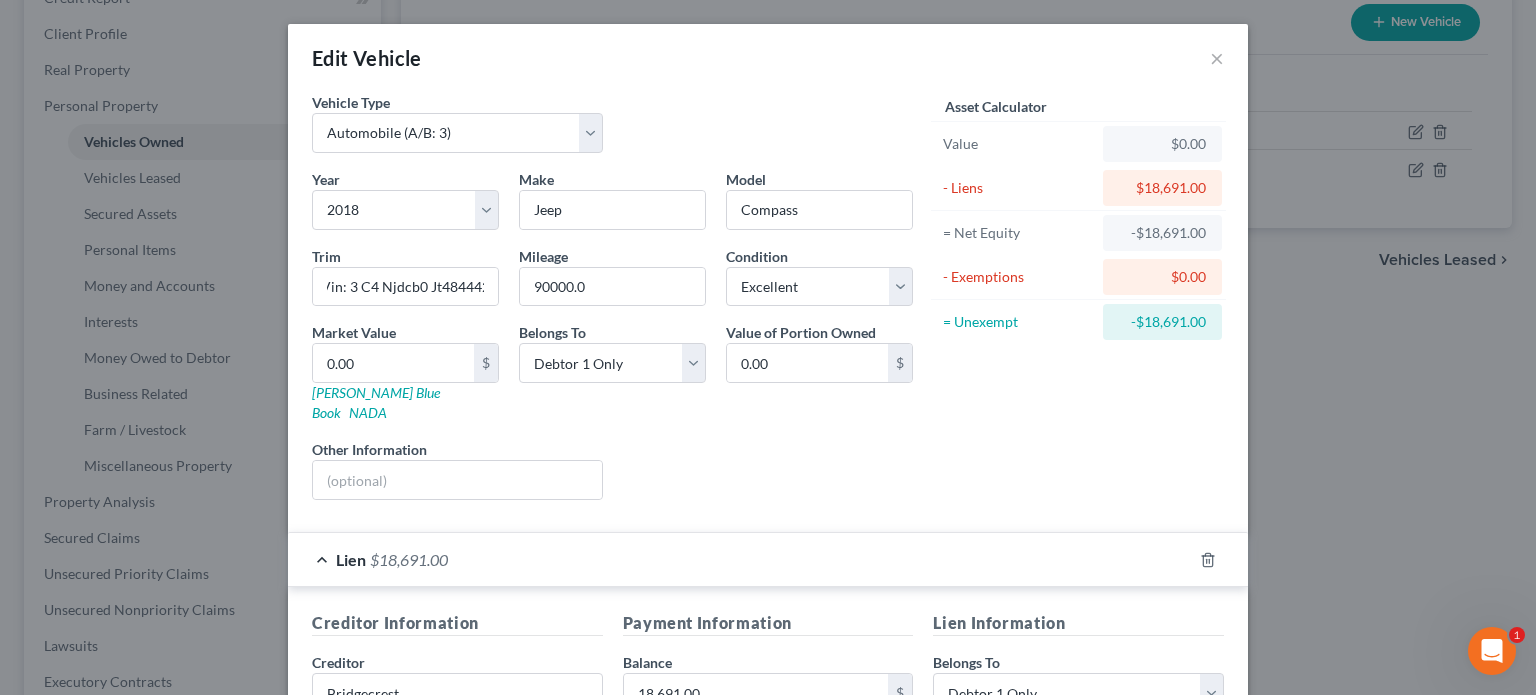 scroll, scrollTop: 0, scrollLeft: 0, axis: both 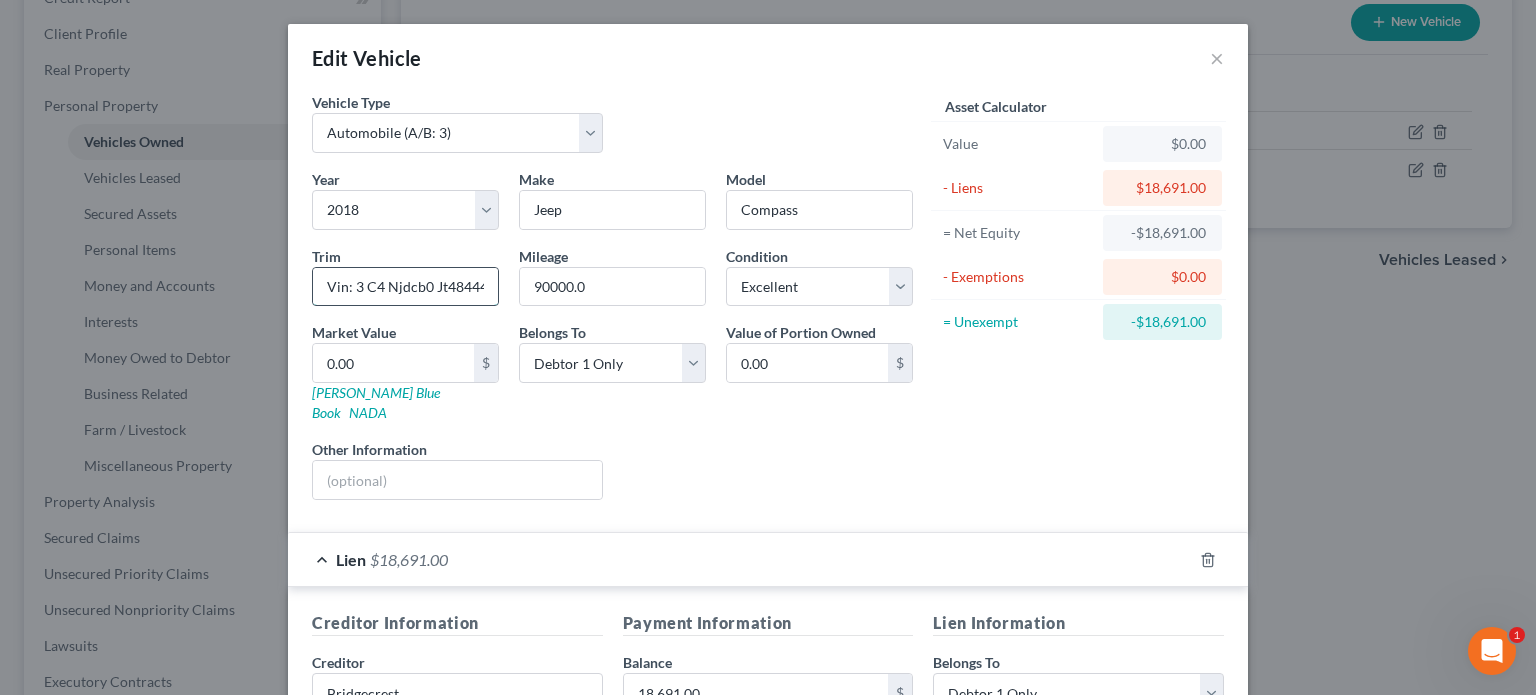 click on "Vin: 3 C4 Njdcb0 Jt484442" at bounding box center (405, 287) 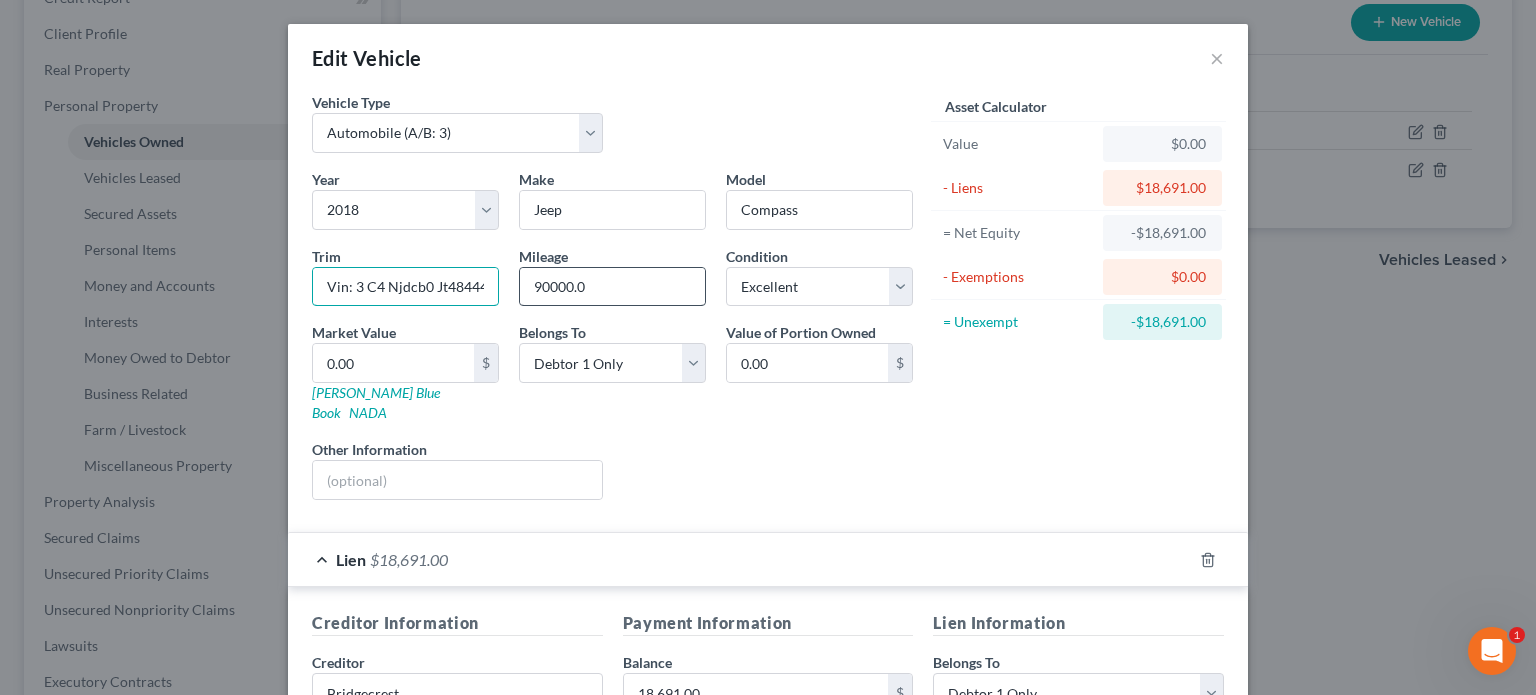 scroll, scrollTop: 0, scrollLeft: 6, axis: horizontal 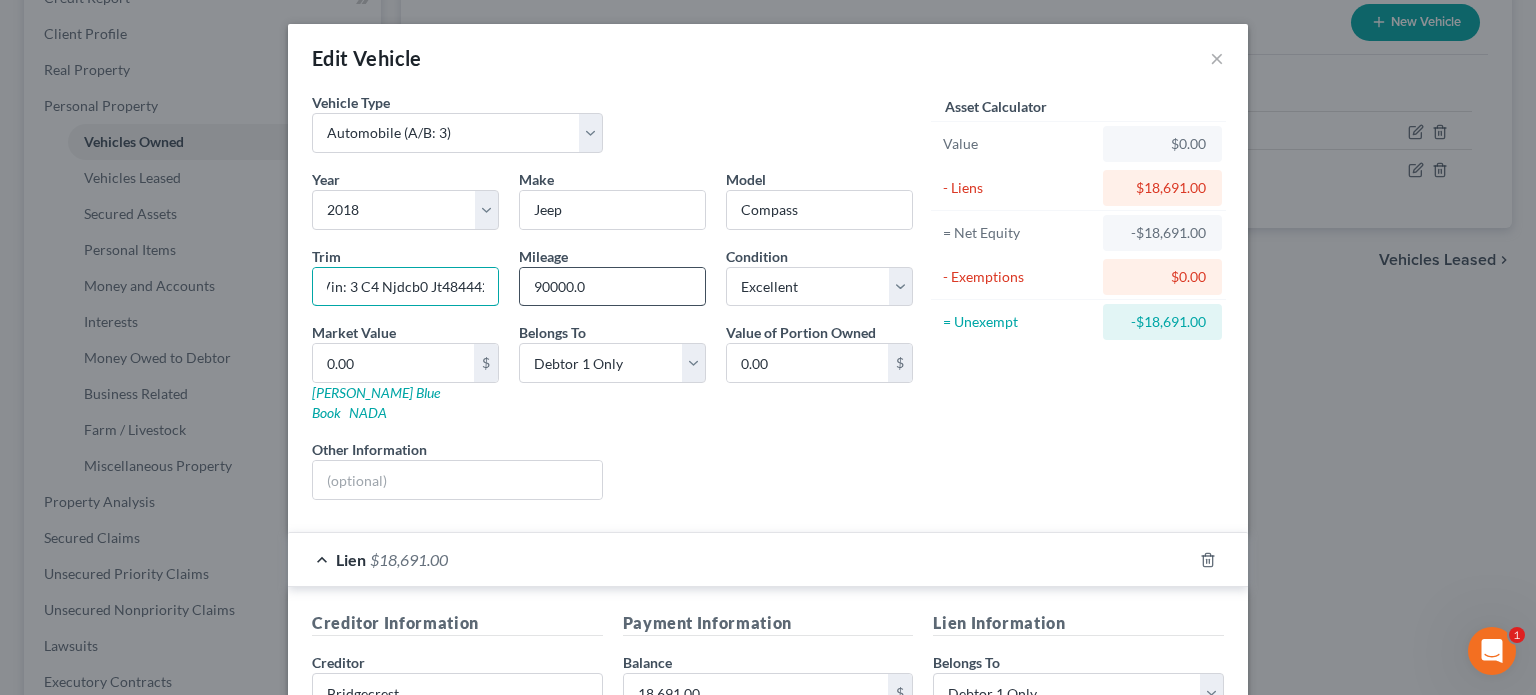 drag, startPoint x: 354, startPoint y: 355, endPoint x: 451, endPoint y: 343, distance: 97.73945 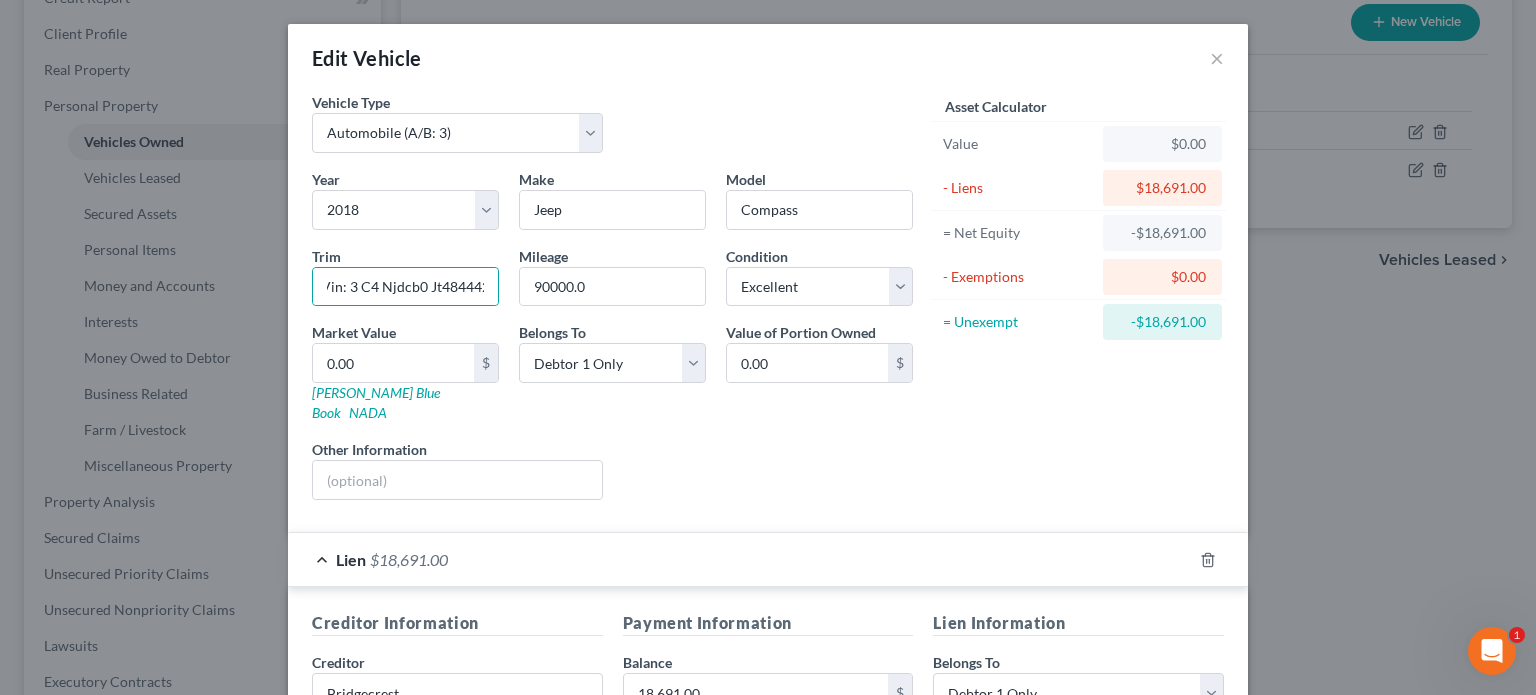 click on "Asset Calculator Value $0.00 - Liens $18,691.00 = Net Equity -$18,691.00 - Exemptions $0.00 = Unexempt -$18,691.00" at bounding box center [1078, 304] 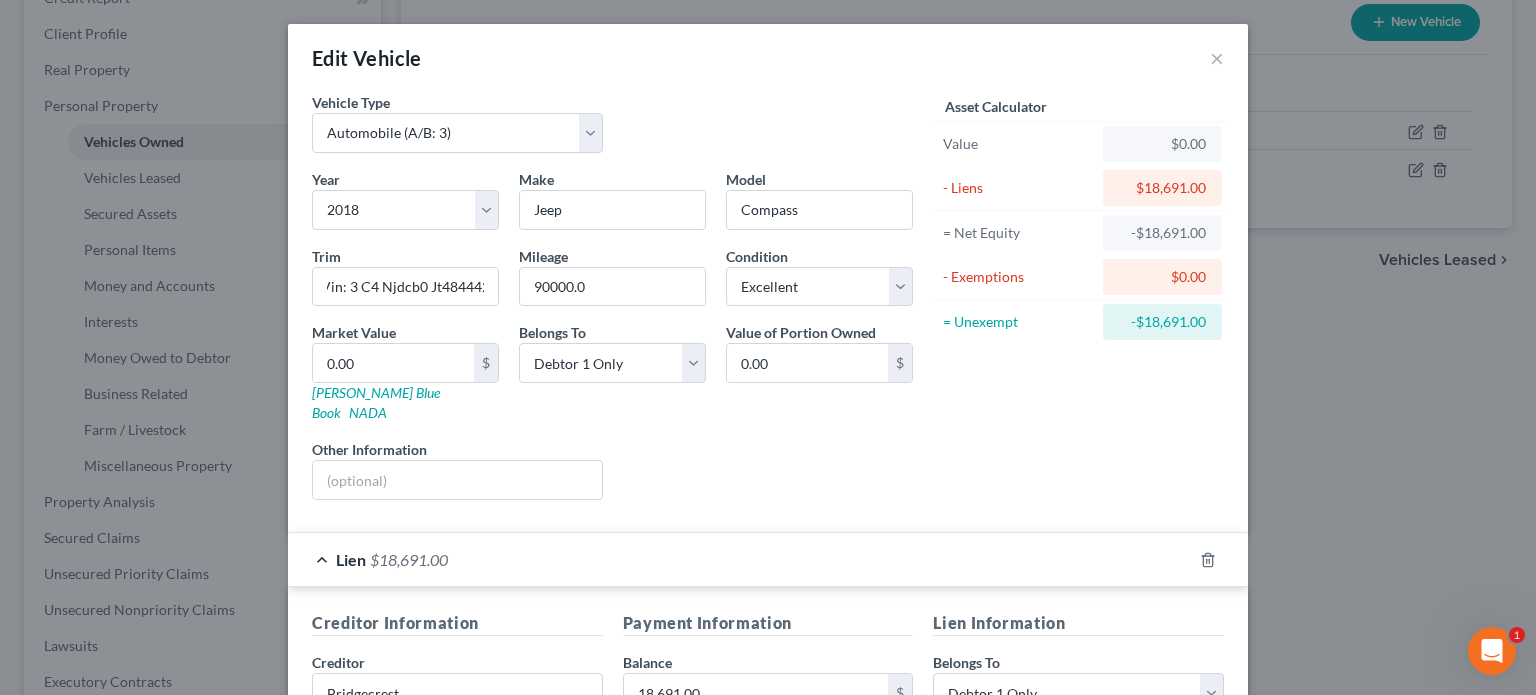 scroll, scrollTop: 0, scrollLeft: 0, axis: both 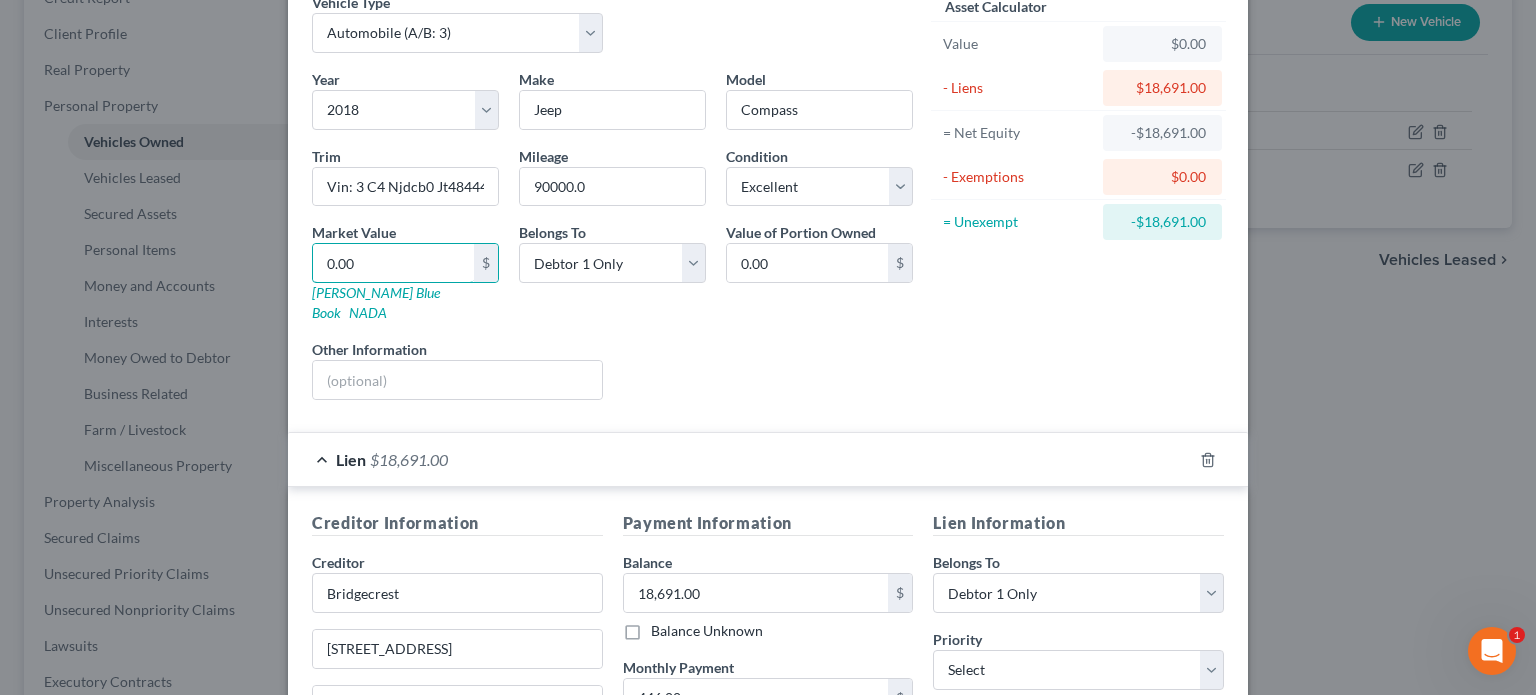 type on "1" 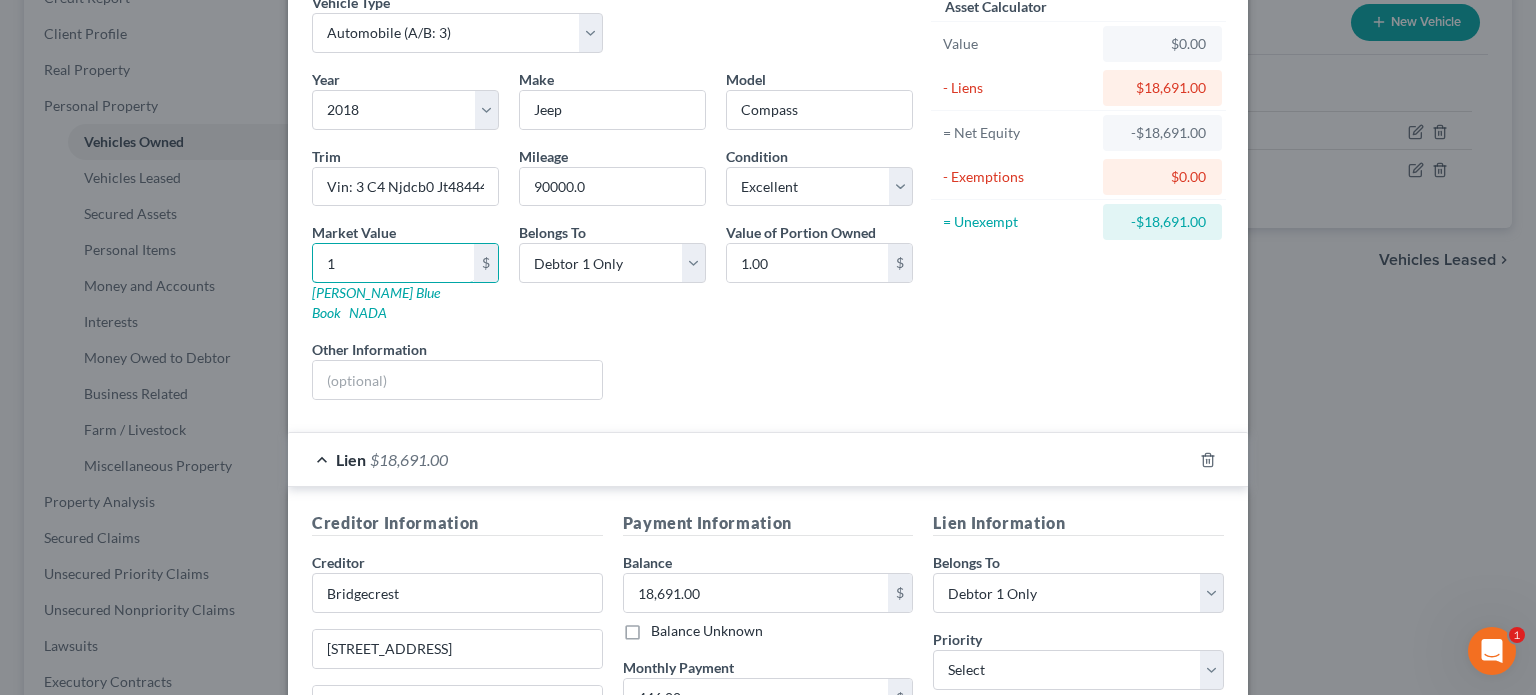 type on "11" 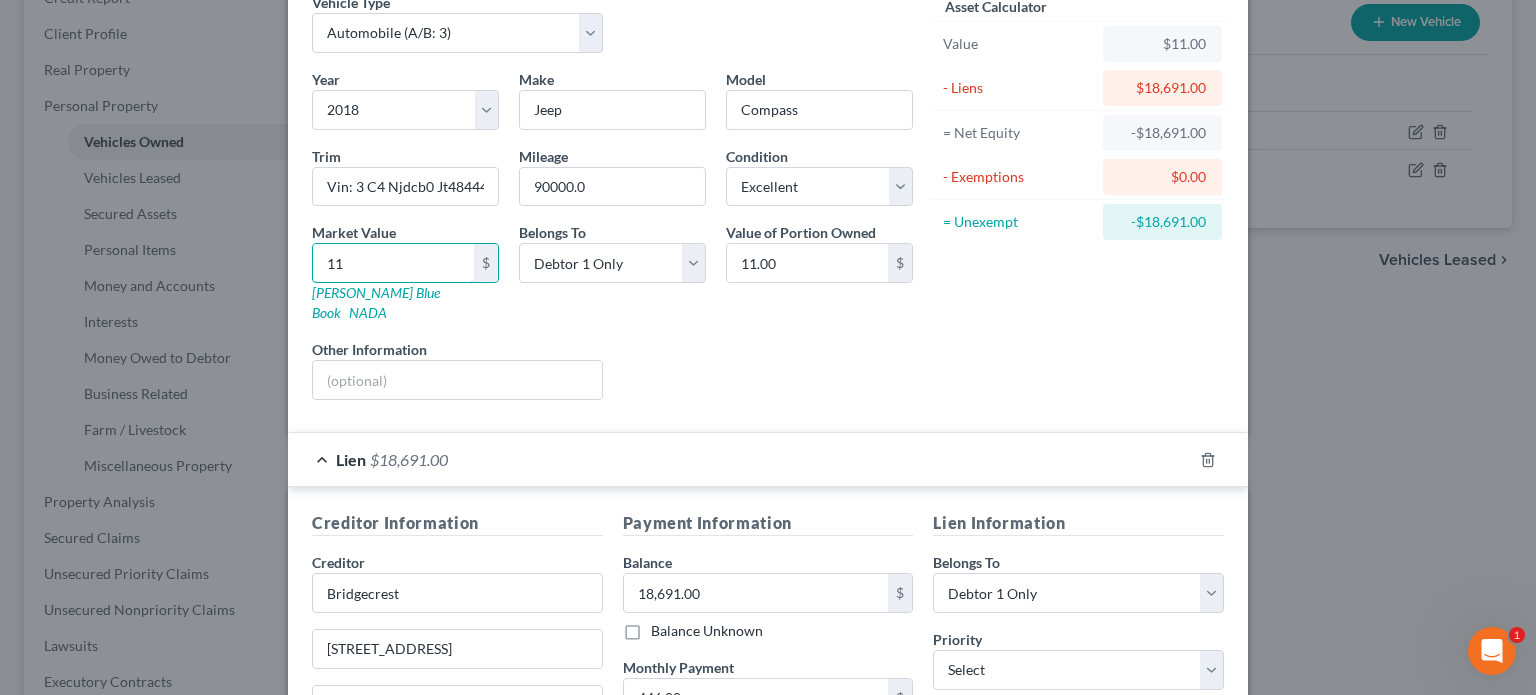 type on "116" 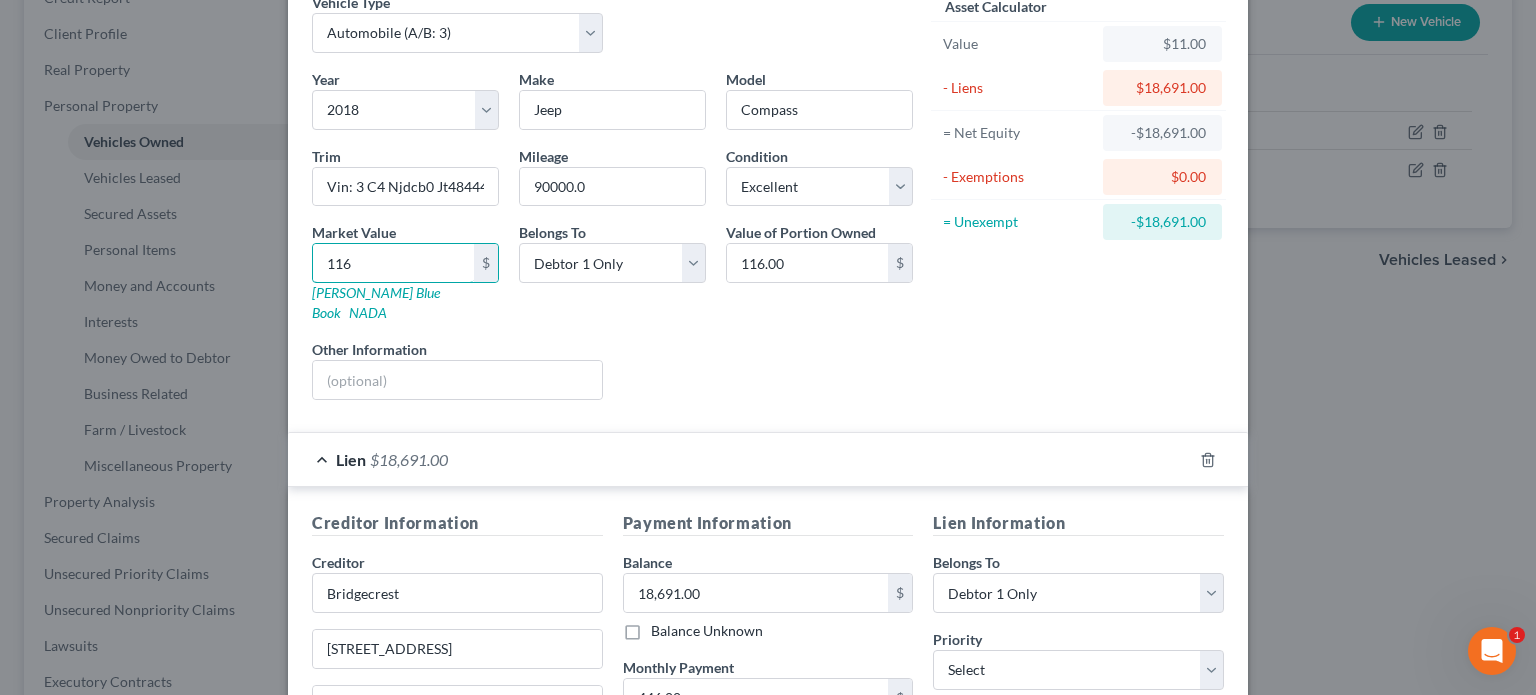 type on "1166" 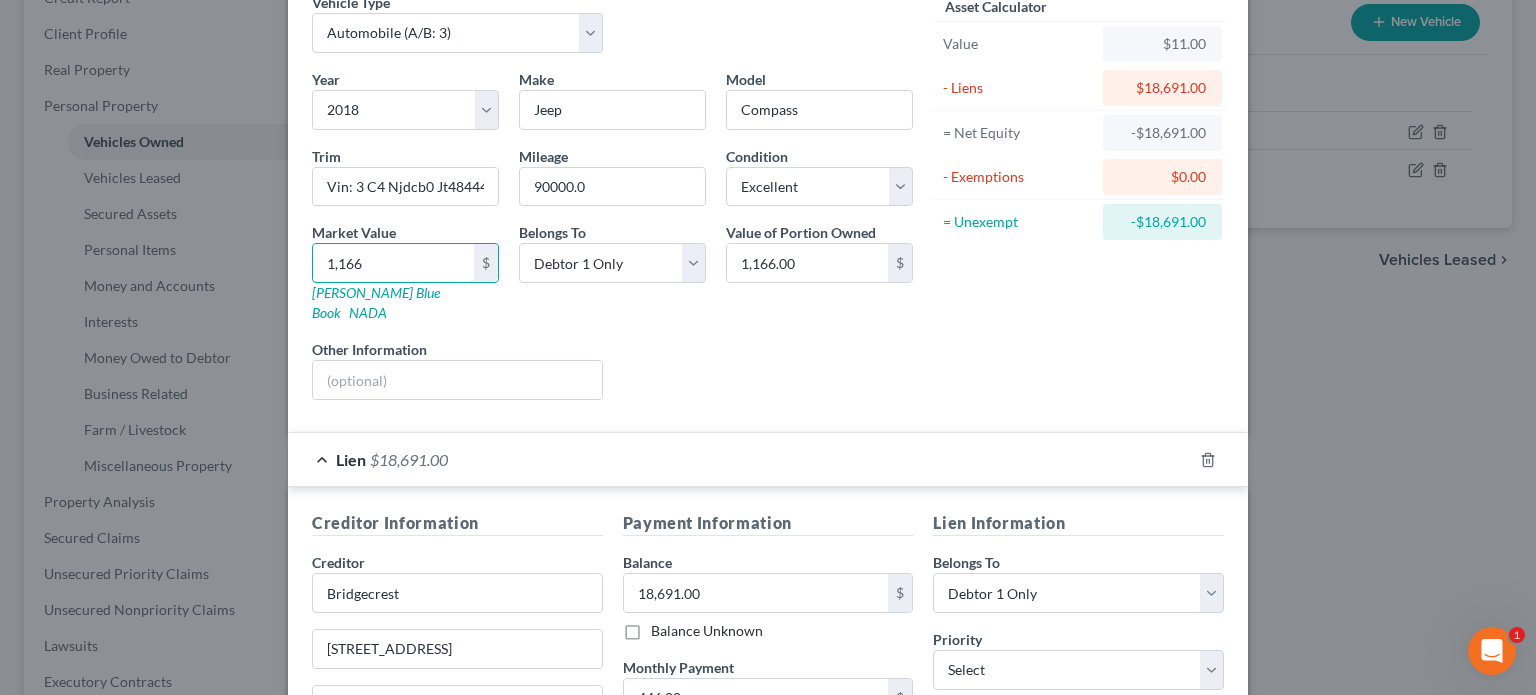 type on "1,1661" 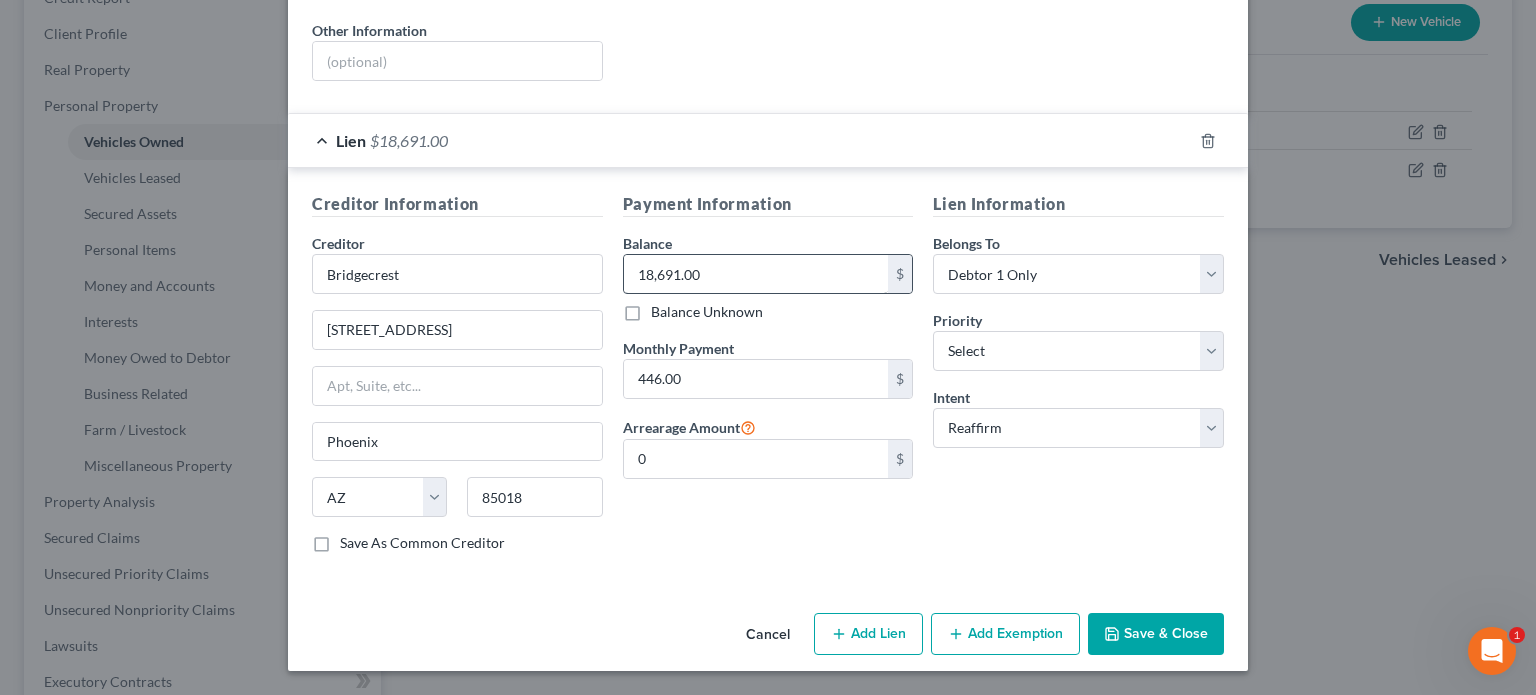 scroll, scrollTop: 660, scrollLeft: 0, axis: vertical 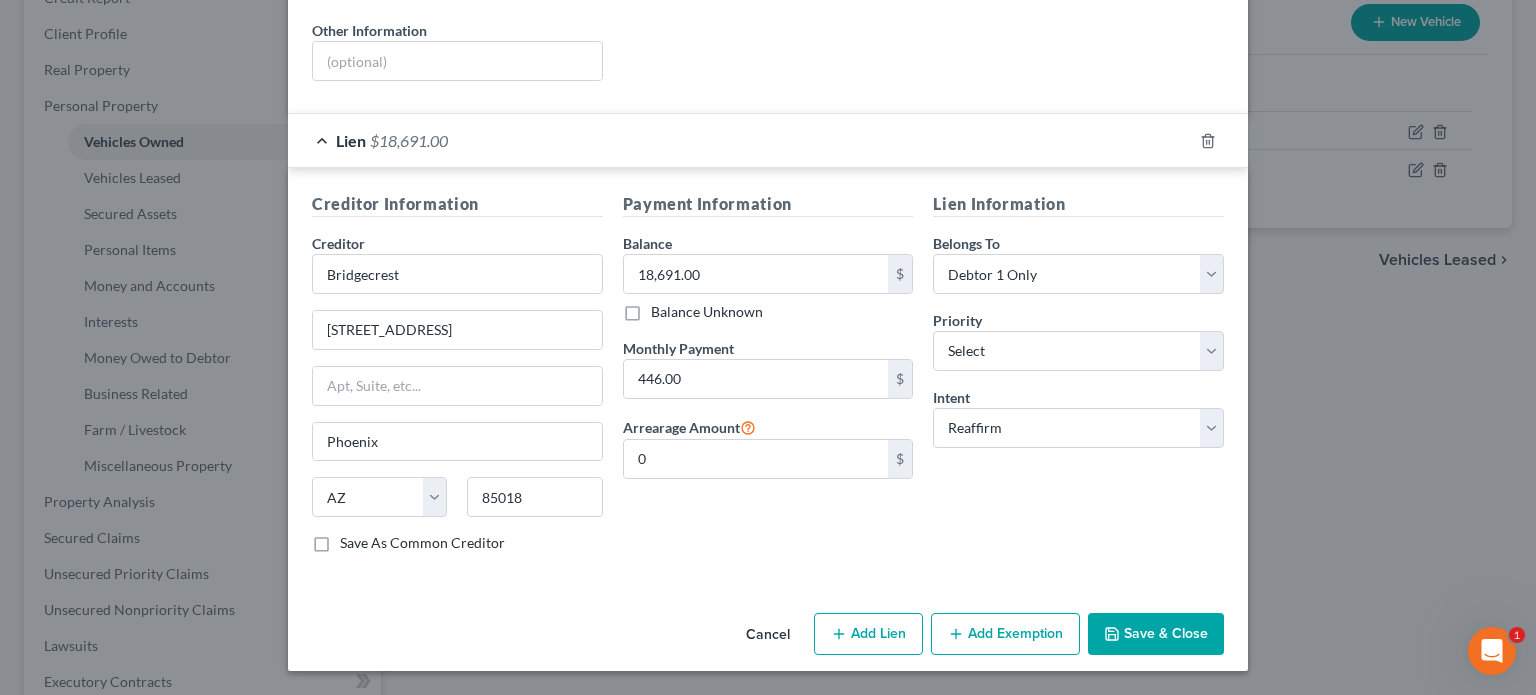 type on "11,661" 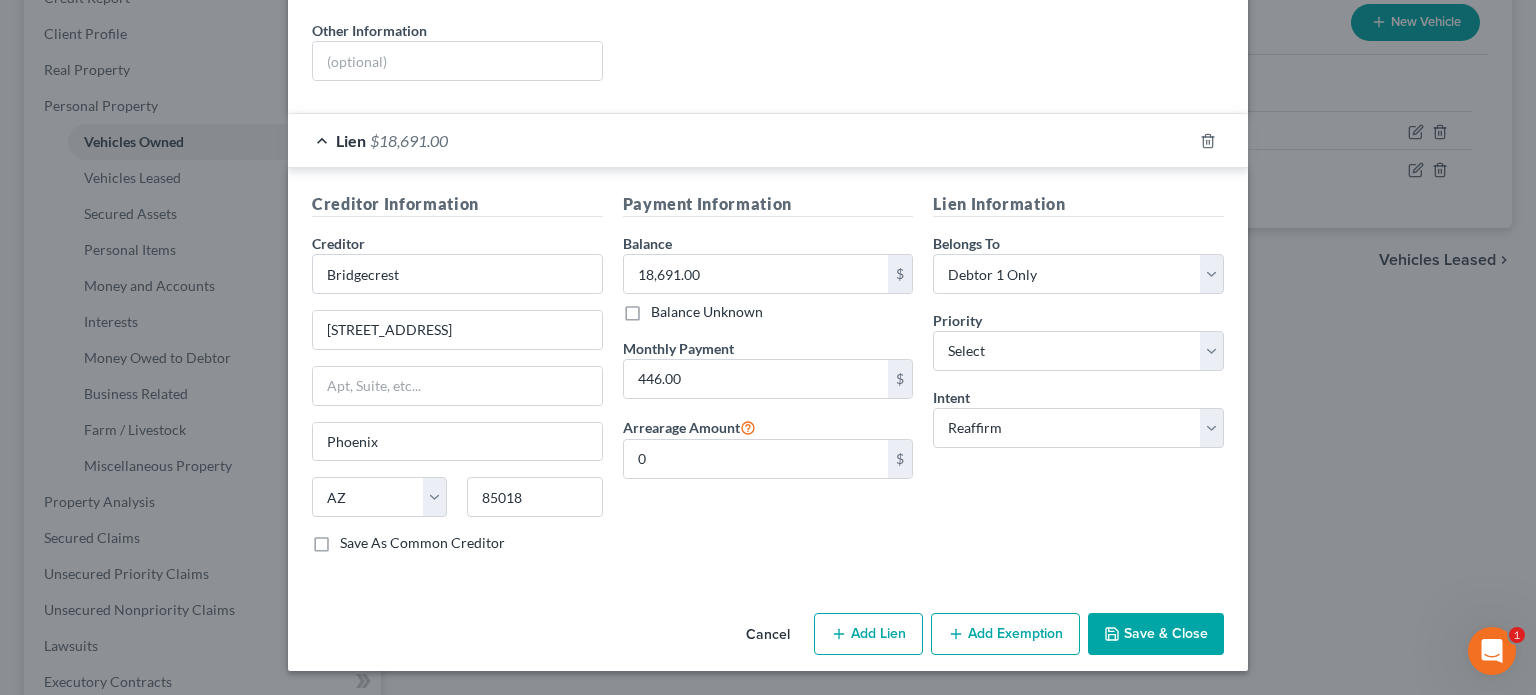 click on "Lien Information
Belongs To
*
Select Debtor 1 Only Debtor 2 Only Debtor 1 And Debtor 2 Only At Least One Of The Debtors And Another Community Property
Priority
*
Select 1st 2nd 3rd 4th 5th 6th 7th 8th 9th 10th 11th 12th 13th 14th 15th 16th 17th 18th 19th 20th 21th 22th 23th 24th 25th 26th 27th 28th 29th 30th
Intent
Select Surrender Redeem Reaffirm Avoid Other" at bounding box center (1078, 380) 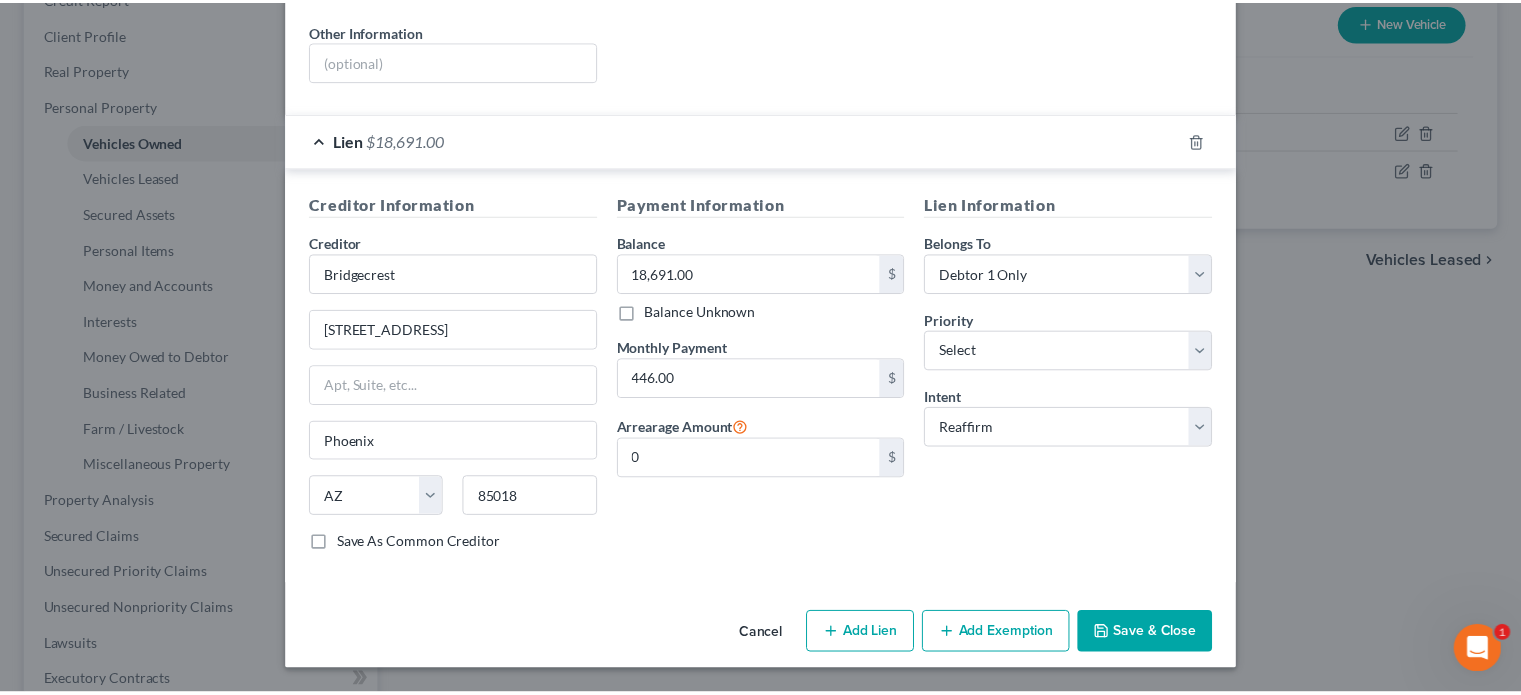 scroll, scrollTop: 660, scrollLeft: 0, axis: vertical 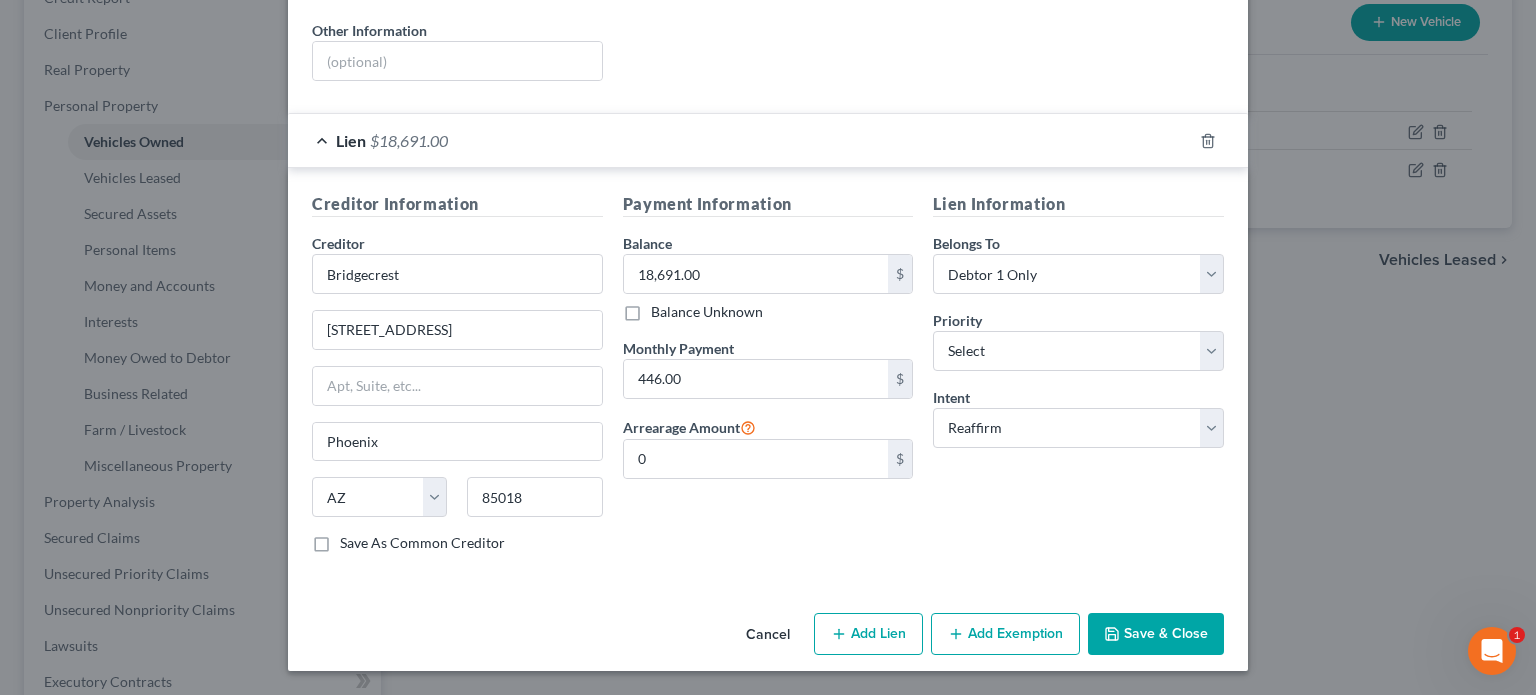 click on "Save & Close" at bounding box center (1156, 634) 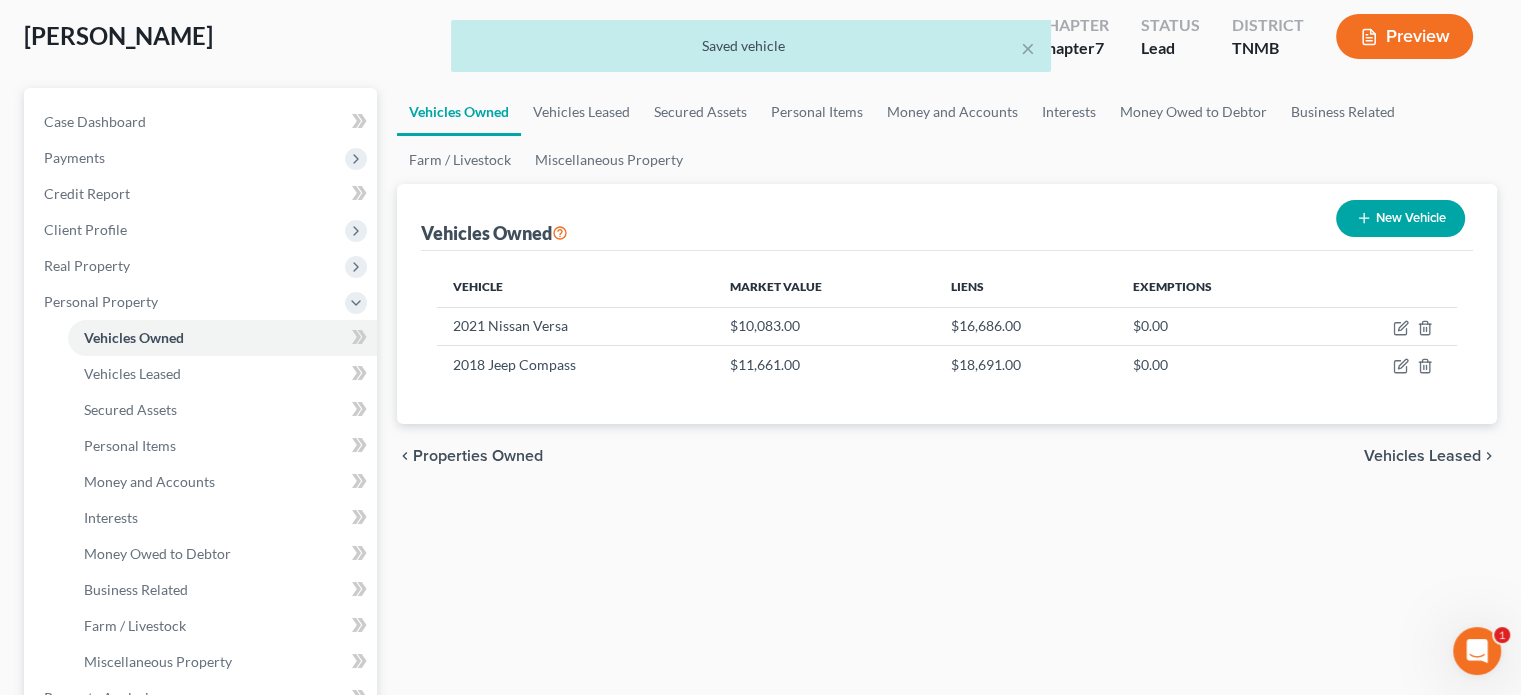 scroll, scrollTop: 100, scrollLeft: 0, axis: vertical 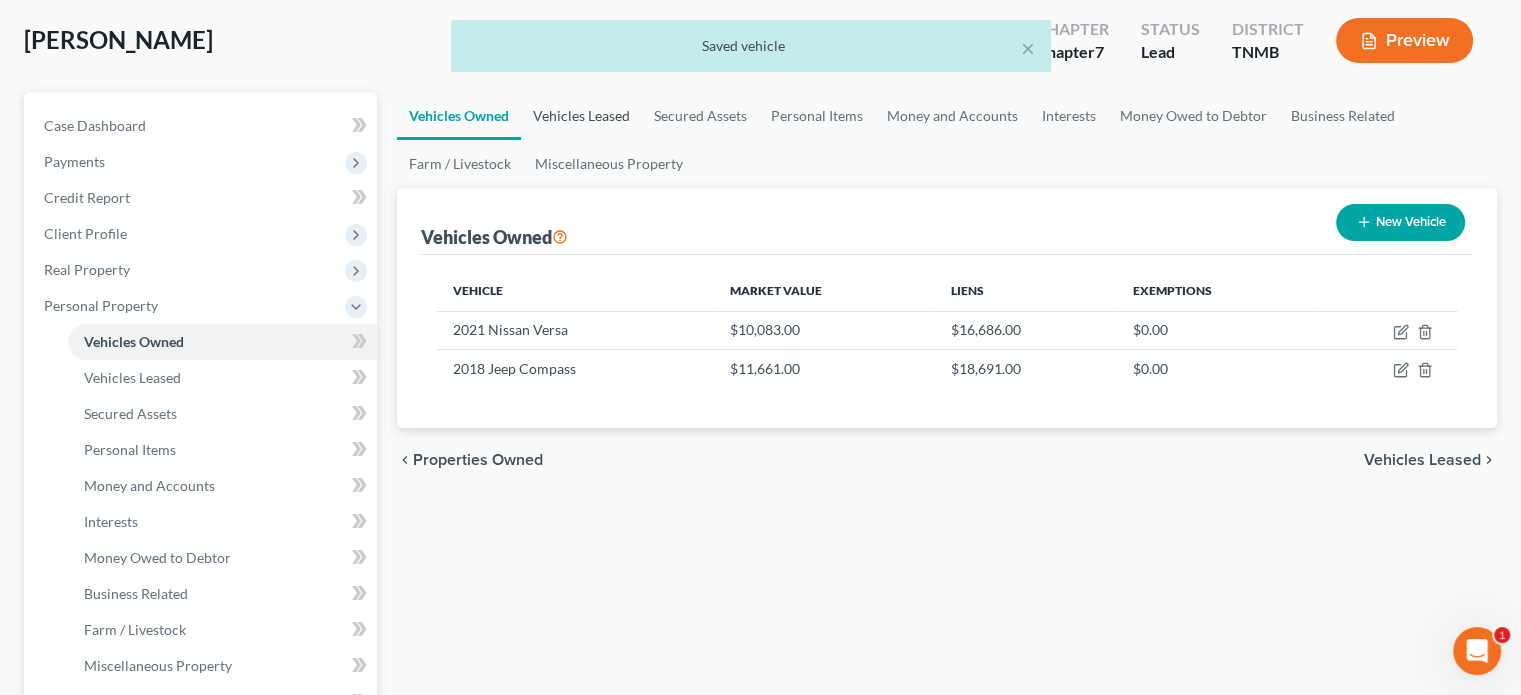click on "Vehicles Leased" at bounding box center [581, 116] 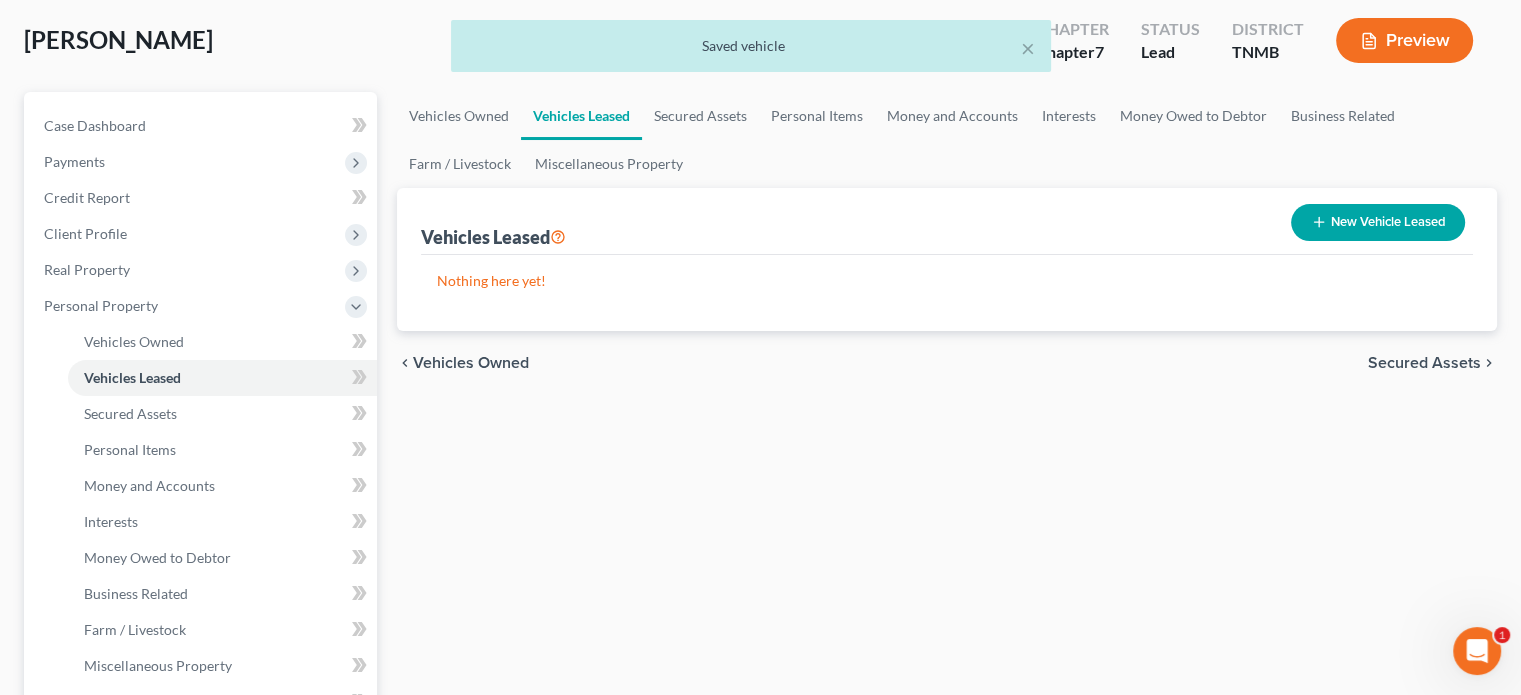 scroll, scrollTop: 0, scrollLeft: 0, axis: both 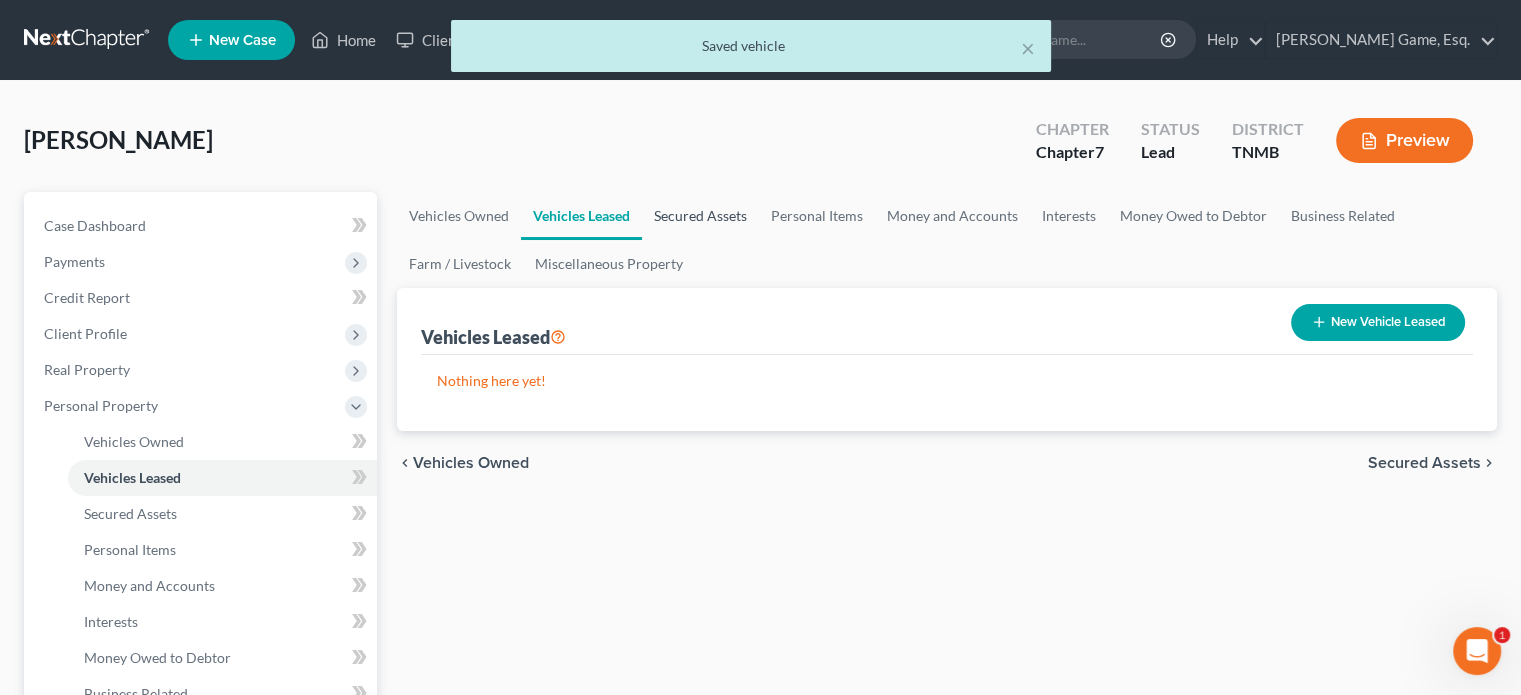 click on "Secured Assets" at bounding box center [700, 216] 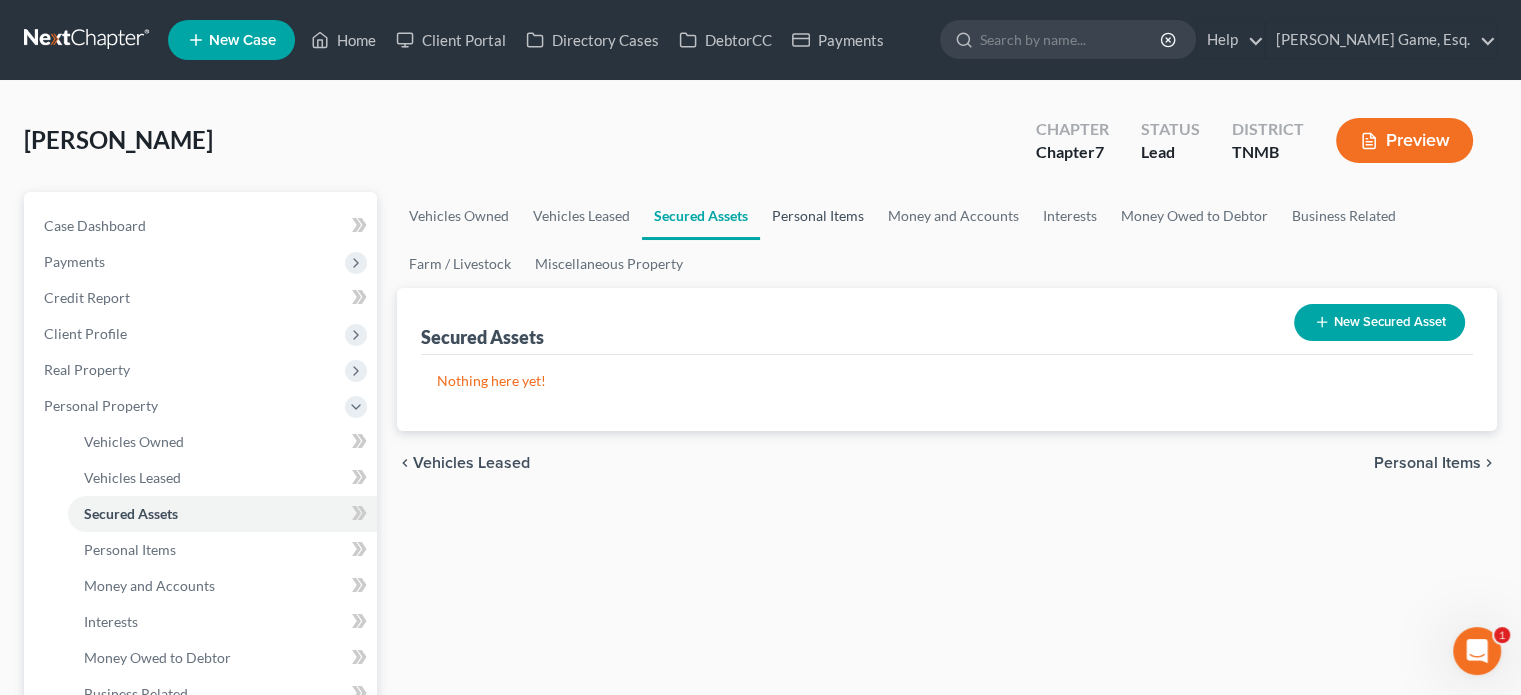 click on "Personal Items" at bounding box center (818, 216) 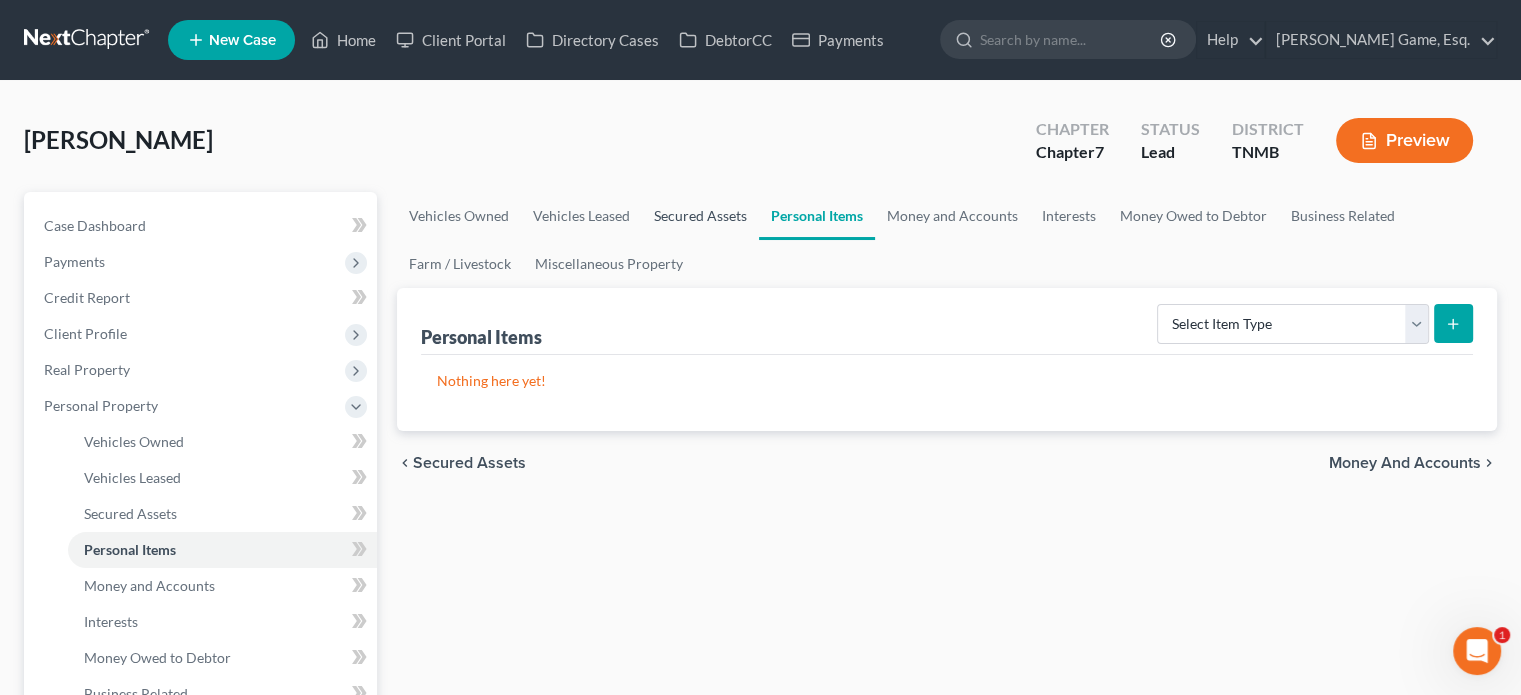 click on "Secured Assets" at bounding box center [700, 216] 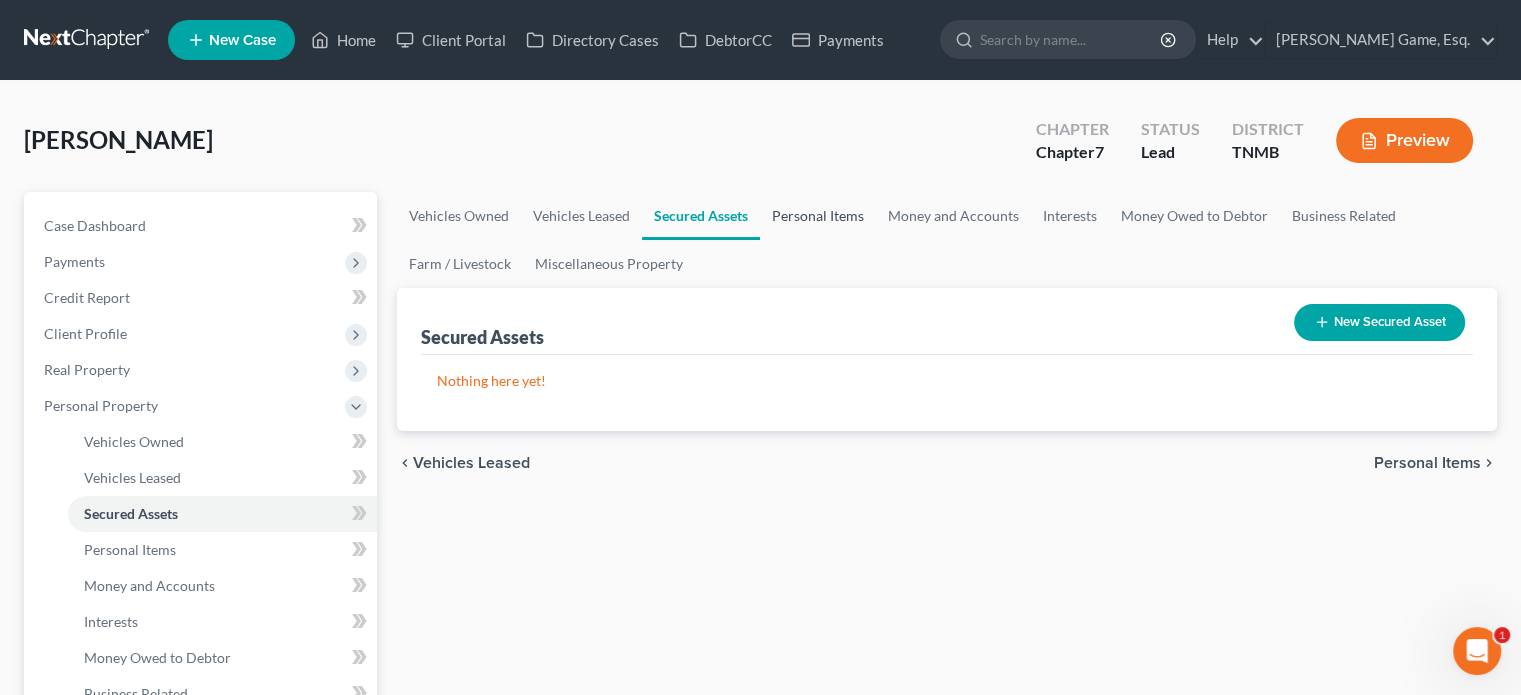 click on "Personal Items" at bounding box center (818, 216) 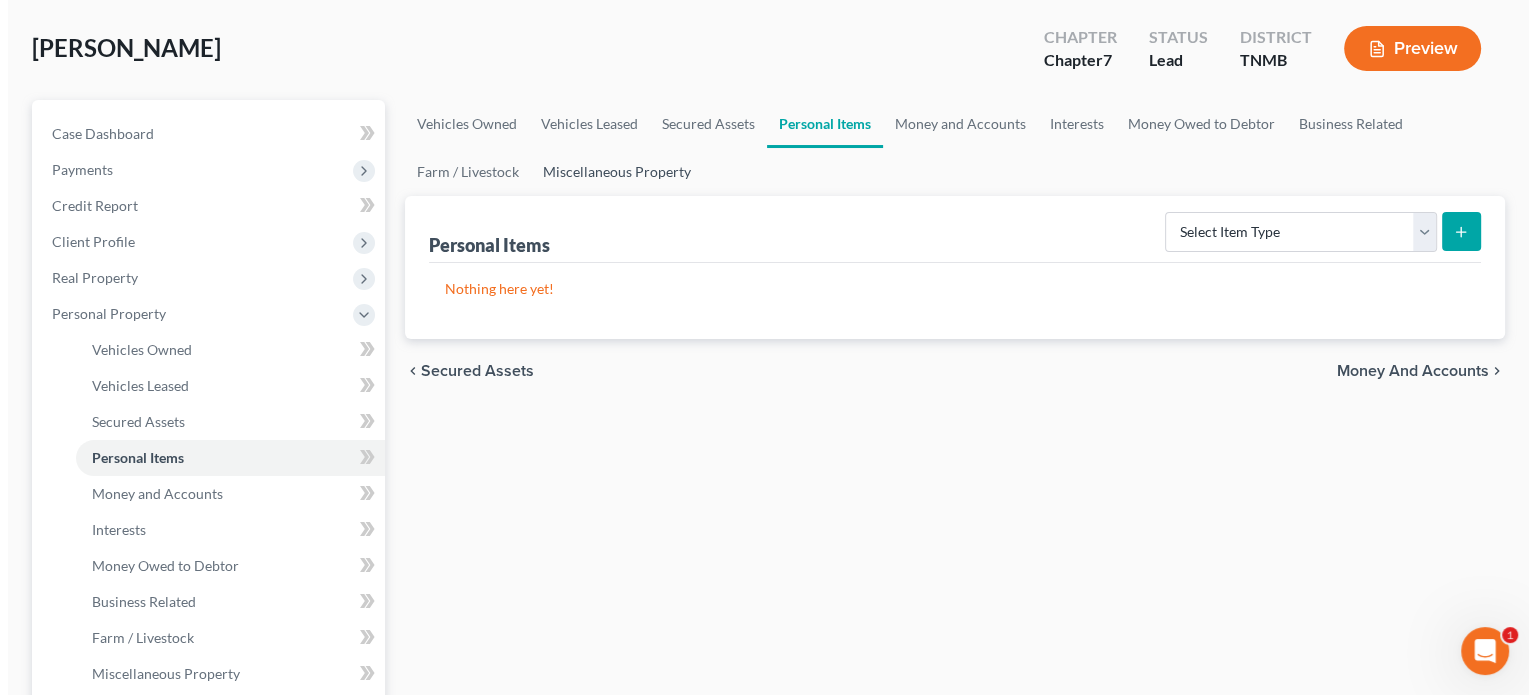 scroll, scrollTop: 200, scrollLeft: 0, axis: vertical 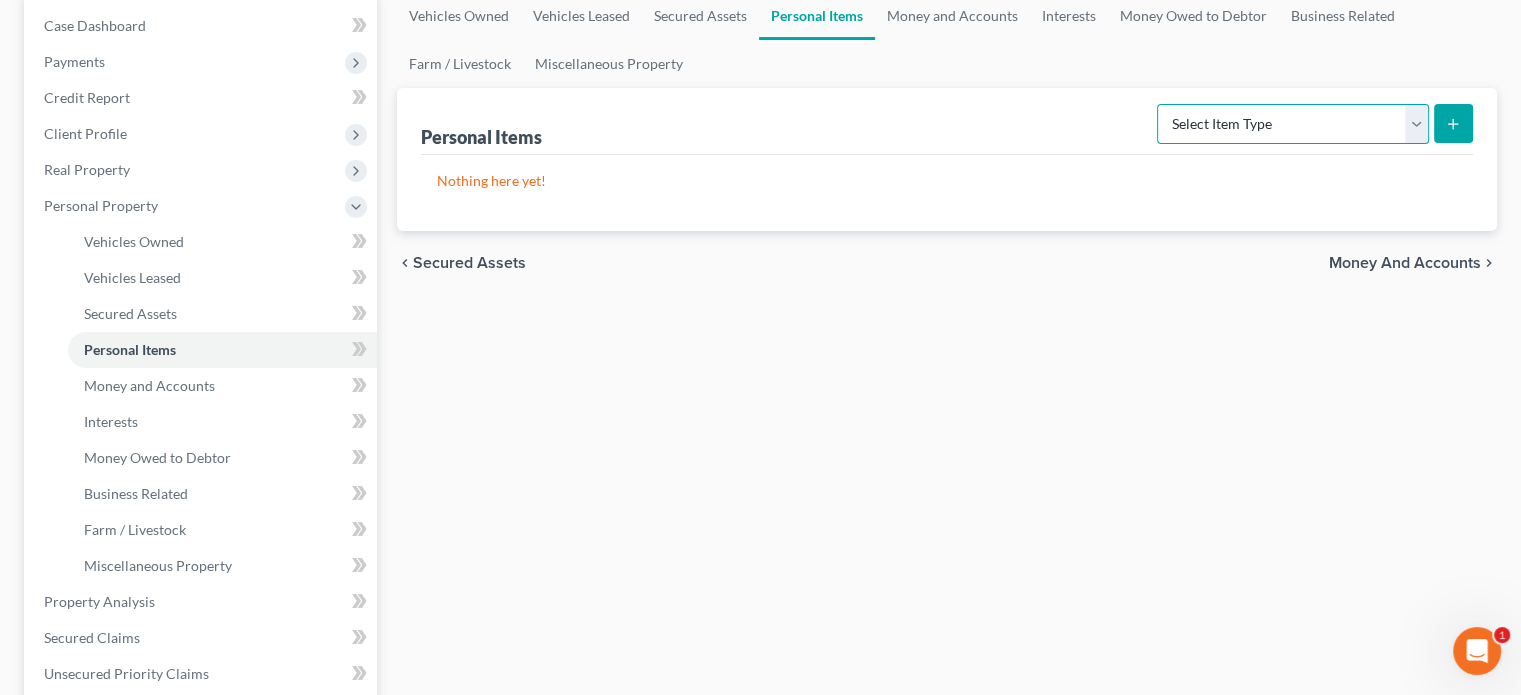 click on "Select Item Type Clothing (A/B: 11) Collectibles Of Value (A/B: 8) Electronics (A/B: 7) Firearms (A/B: 10) Household Goods (A/B: 6) Jewelry (A/B: 12) Other (A/B: 14) Pet(s) (A/B: 13) Sports & Hobby Equipment (A/B: 9)" at bounding box center [1293, 124] 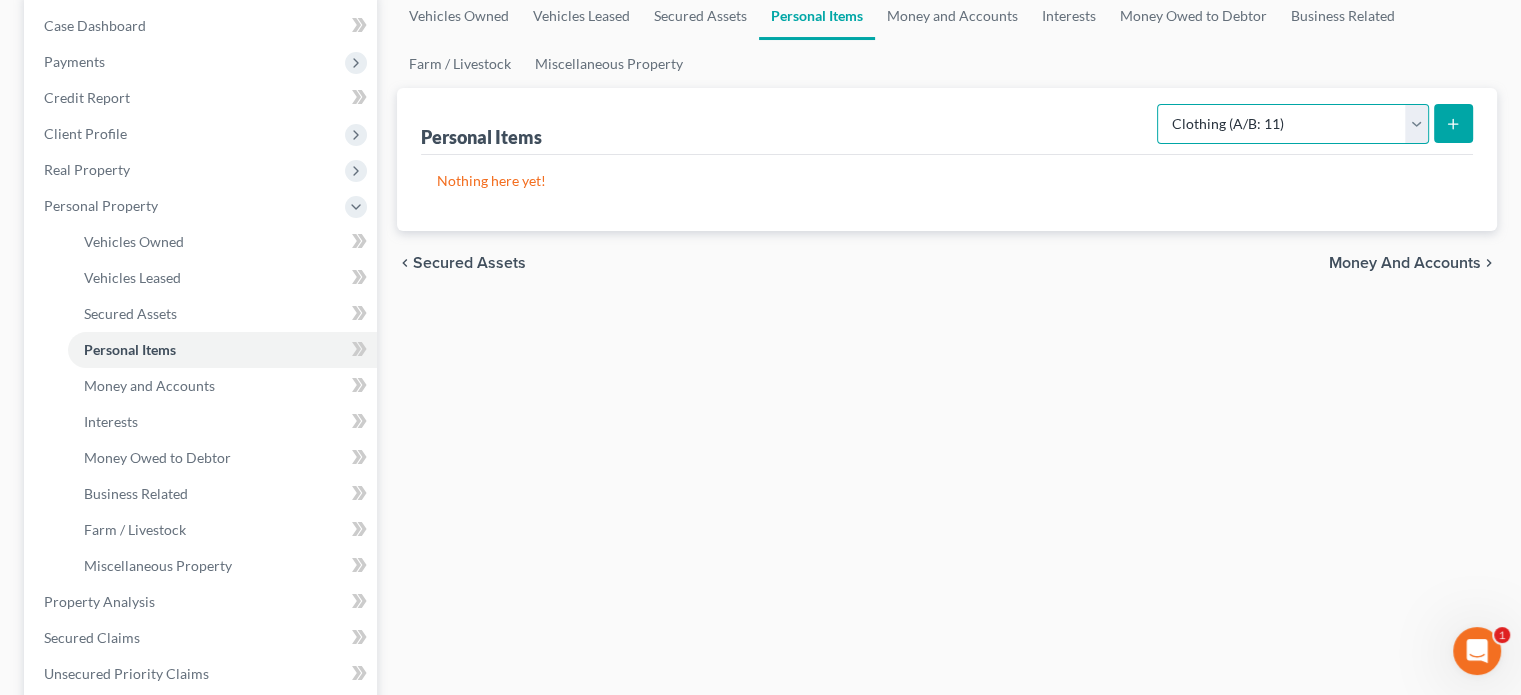 click on "Select Item Type Clothing (A/B: 11) Collectibles Of Value (A/B: 8) Electronics (A/B: 7) Firearms (A/B: 10) Household Goods (A/B: 6) Jewelry (A/B: 12) Other (A/B: 14) Pet(s) (A/B: 13) Sports & Hobby Equipment (A/B: 9)" at bounding box center (1293, 124) 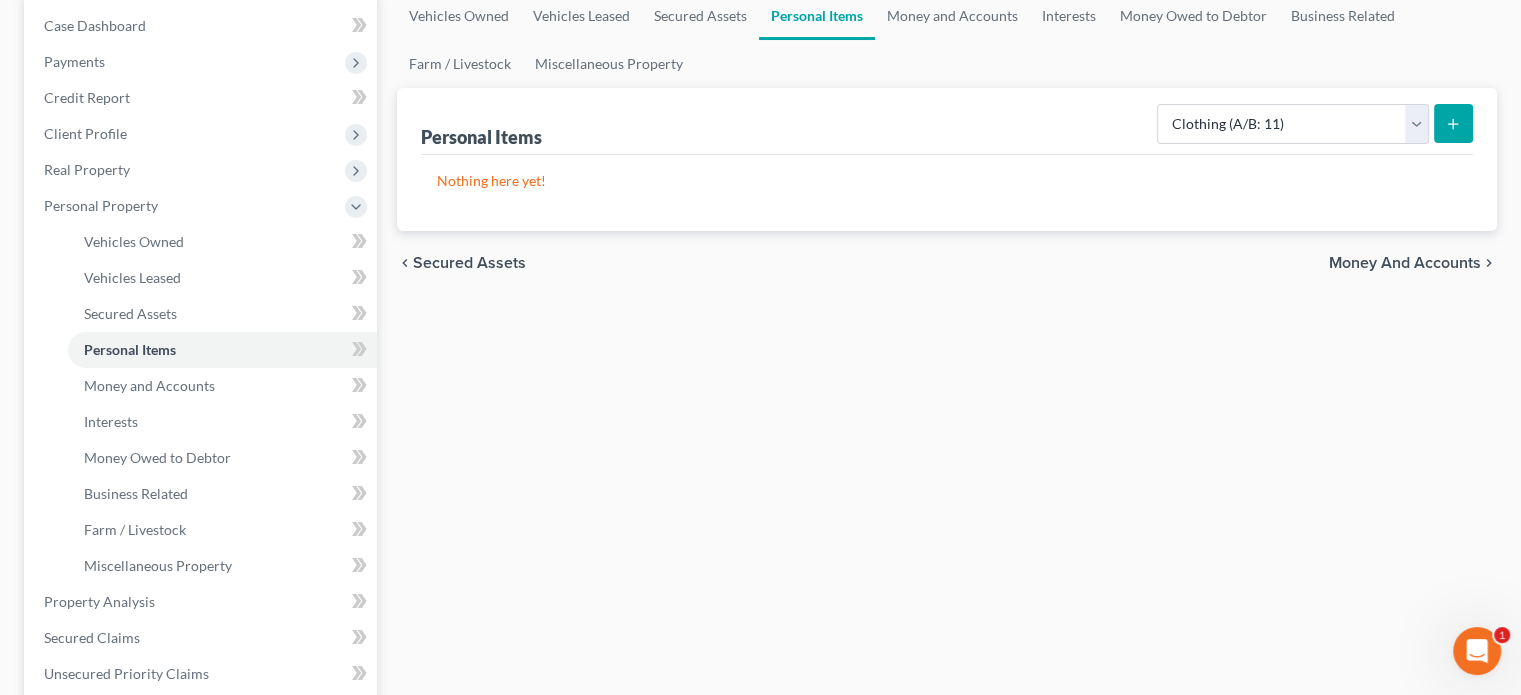 click at bounding box center [1453, 123] 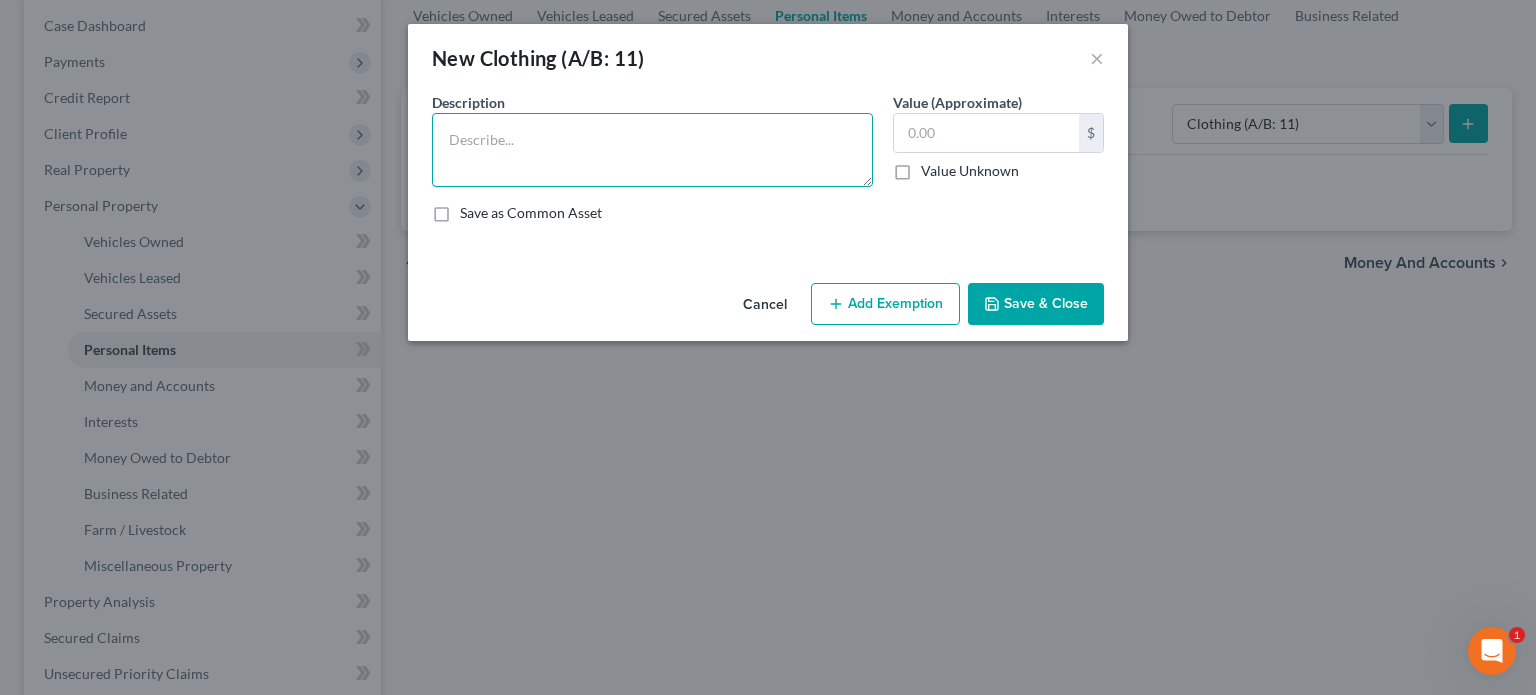 click at bounding box center [652, 150] 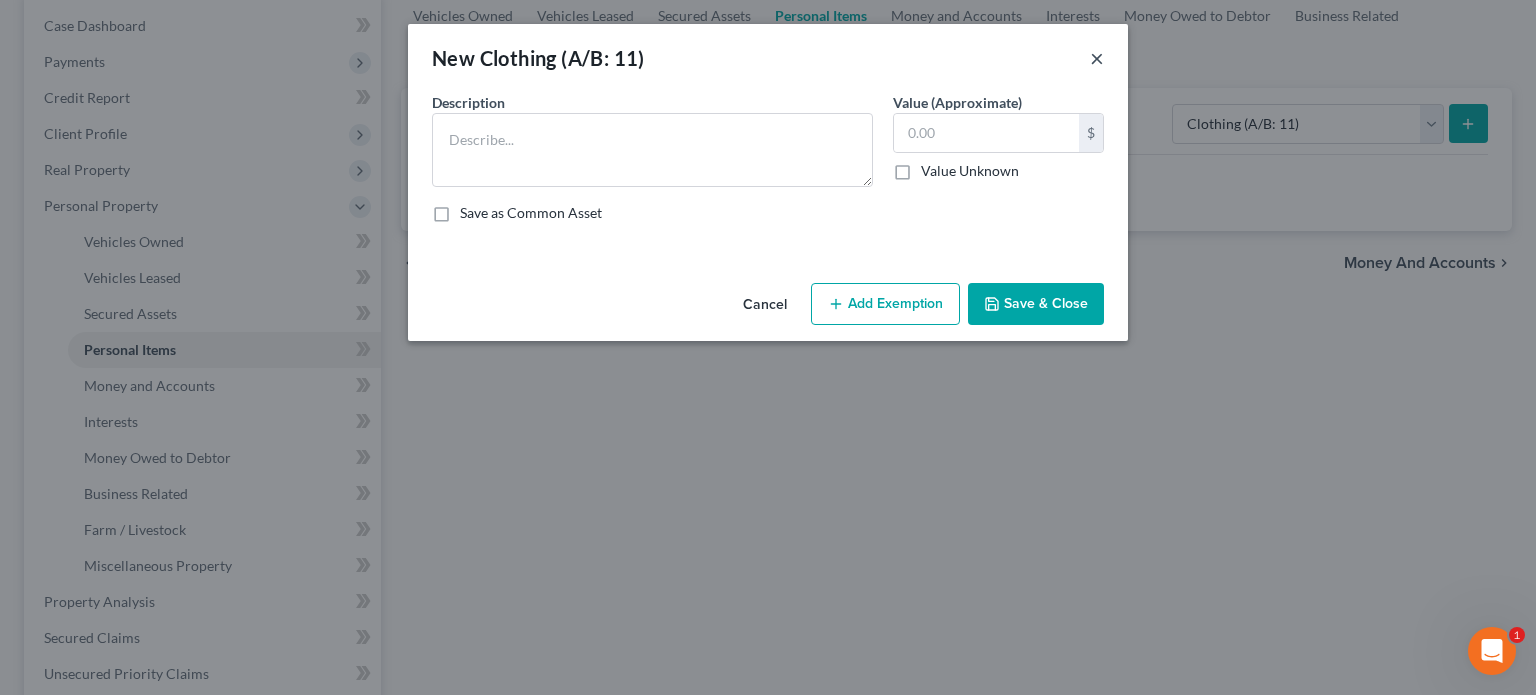 click on "×" at bounding box center (1097, 58) 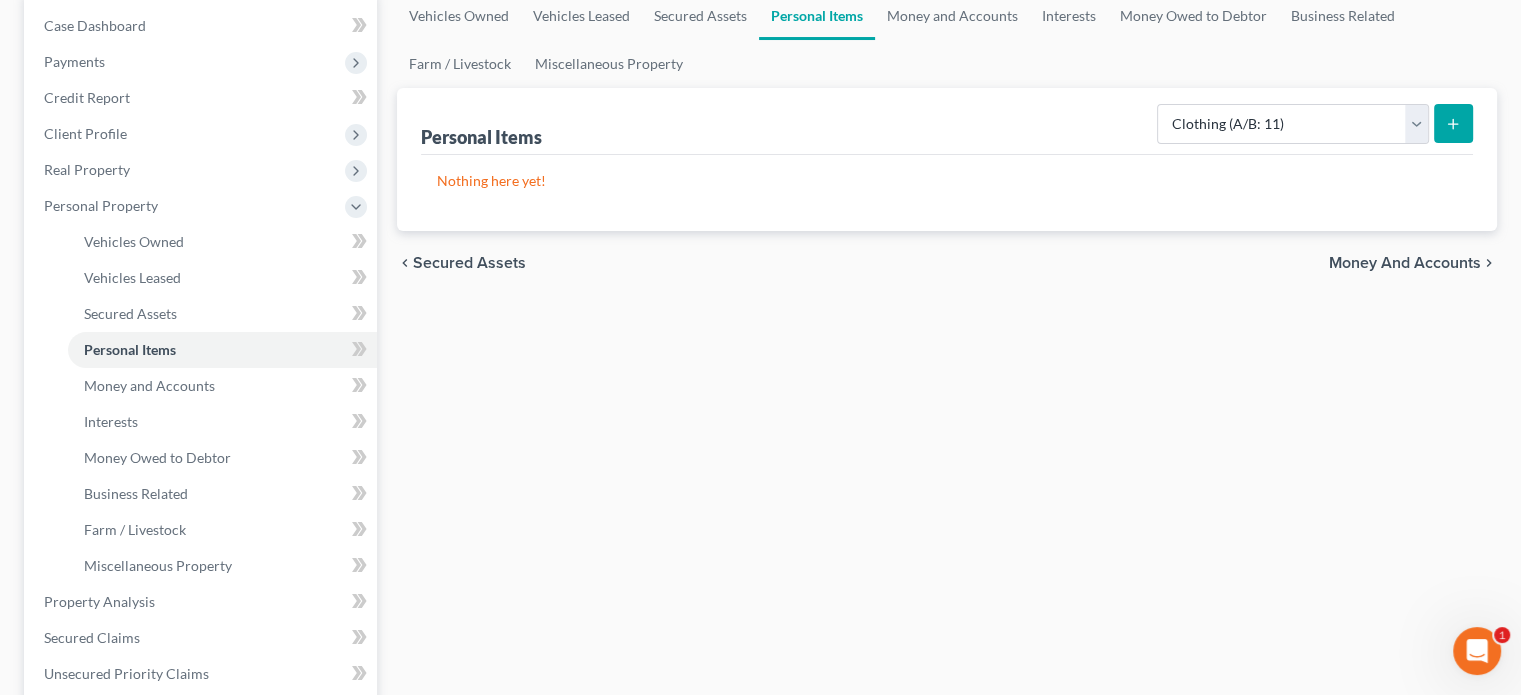 click at bounding box center (1453, 123) 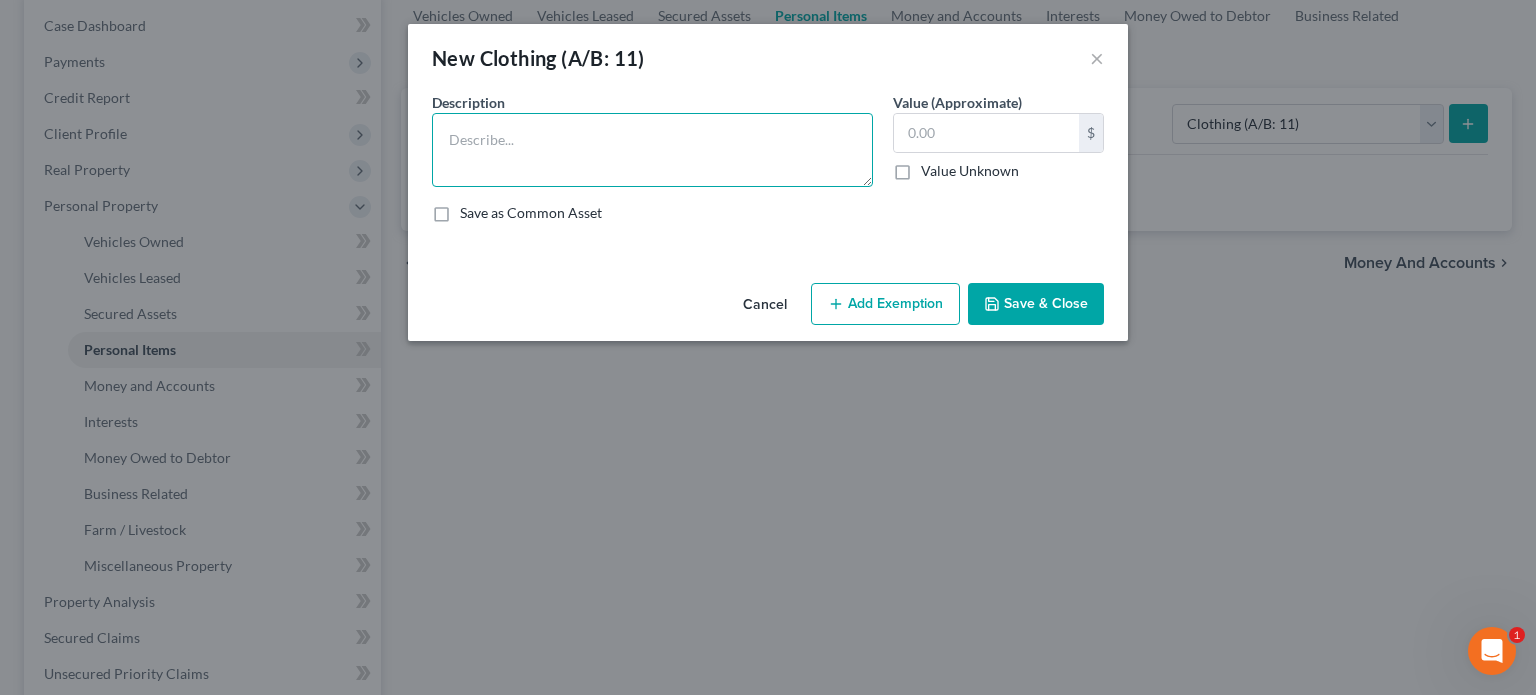 click at bounding box center [652, 150] 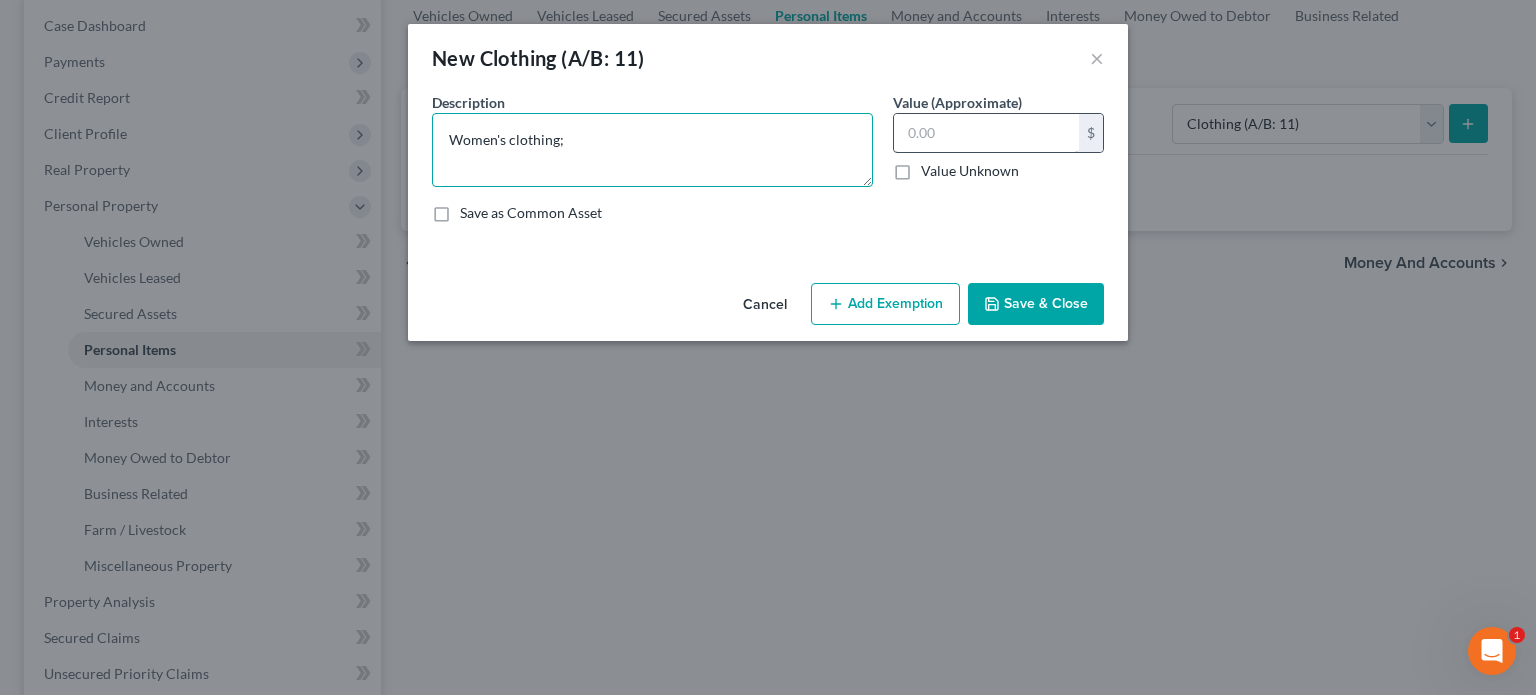 type on "Women's clothing;" 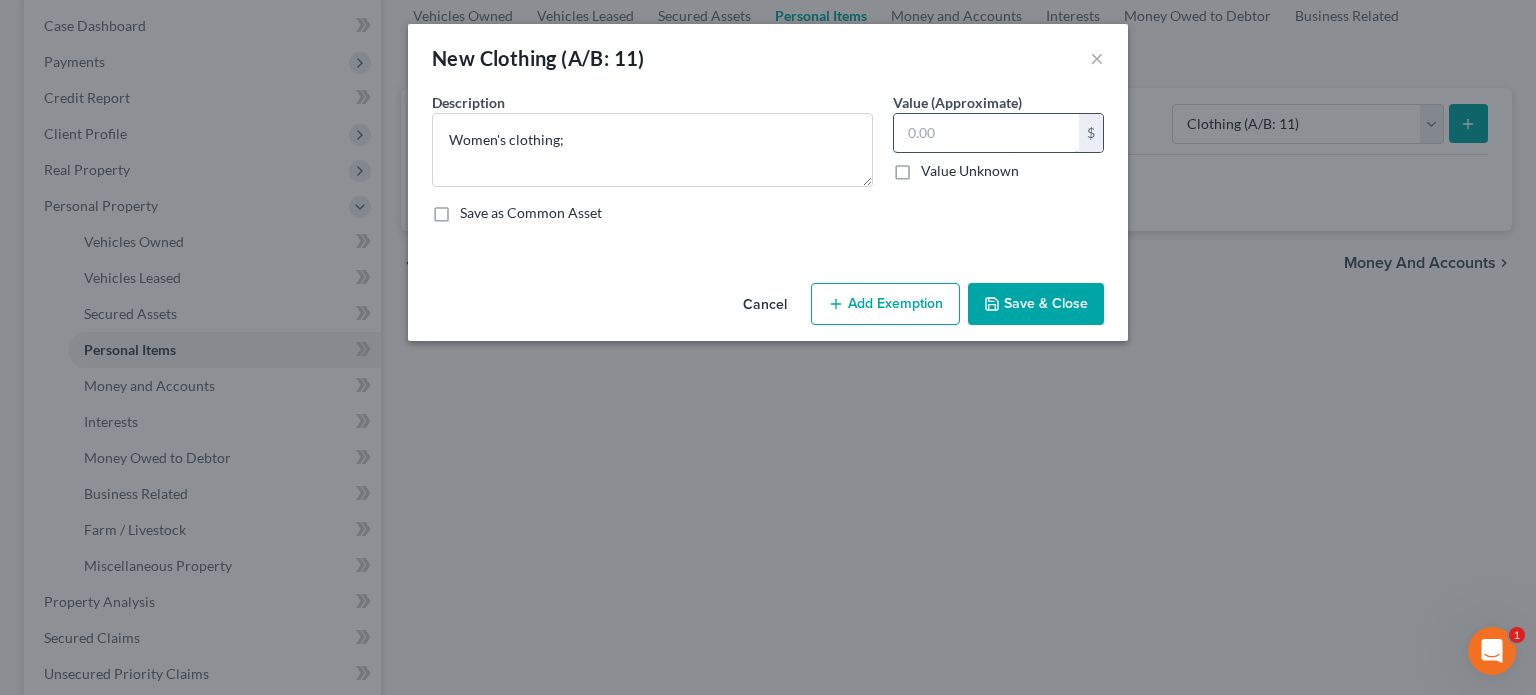 click at bounding box center (986, 133) 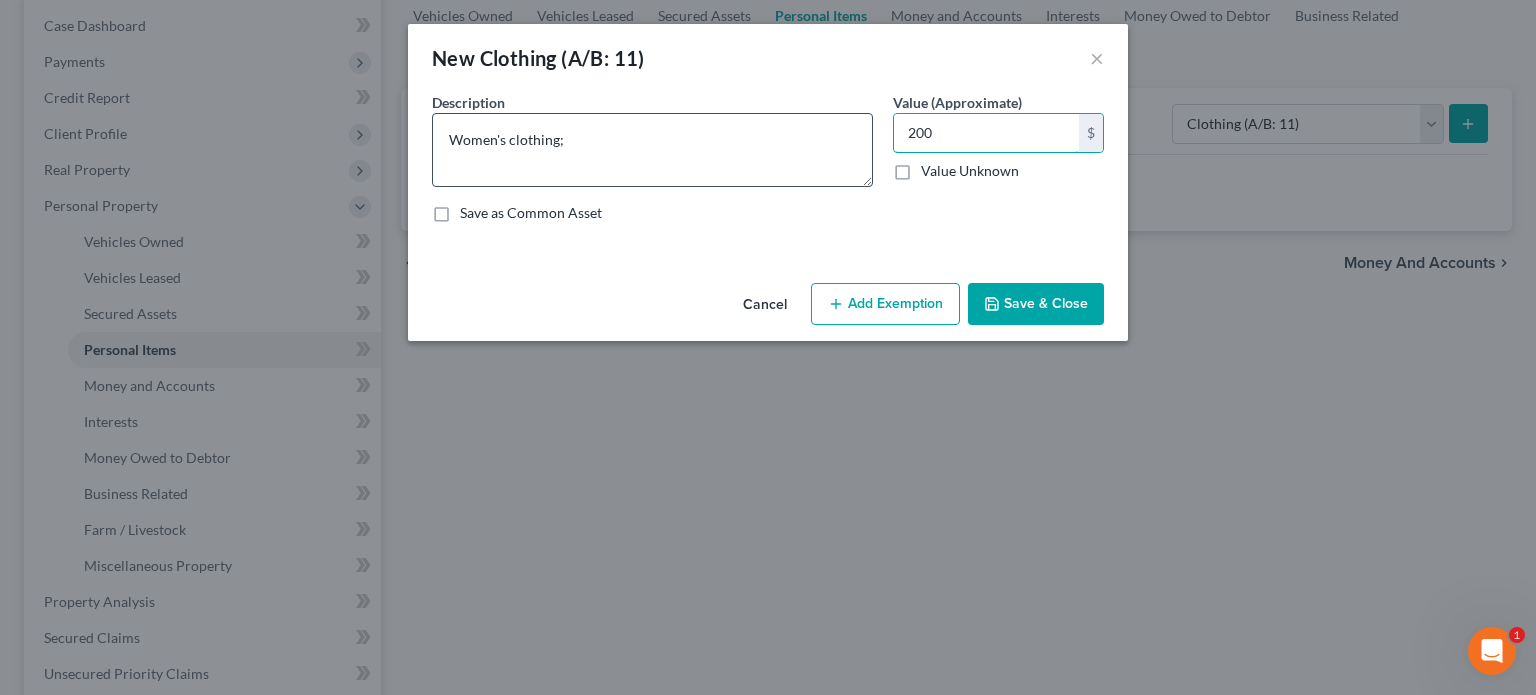 type on "200" 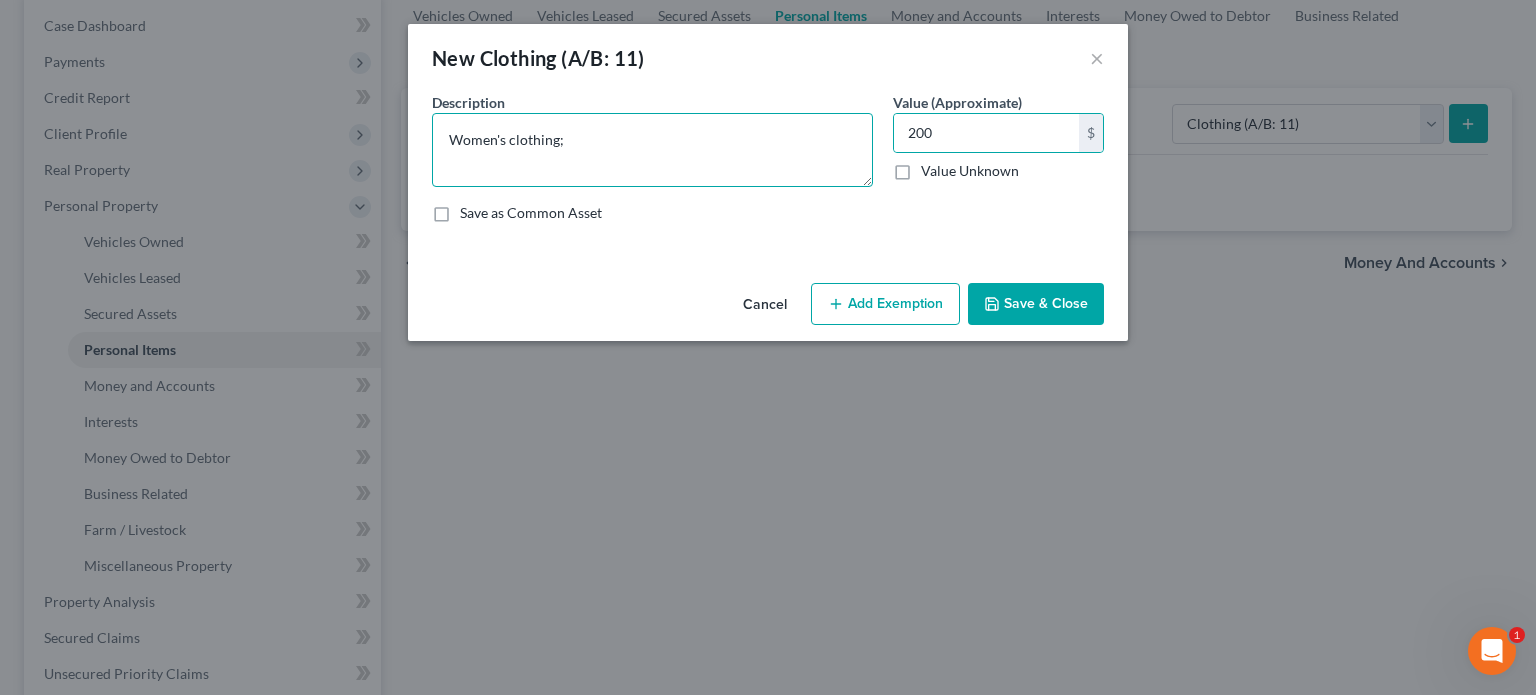 click on "Women's clothing;" at bounding box center (652, 150) 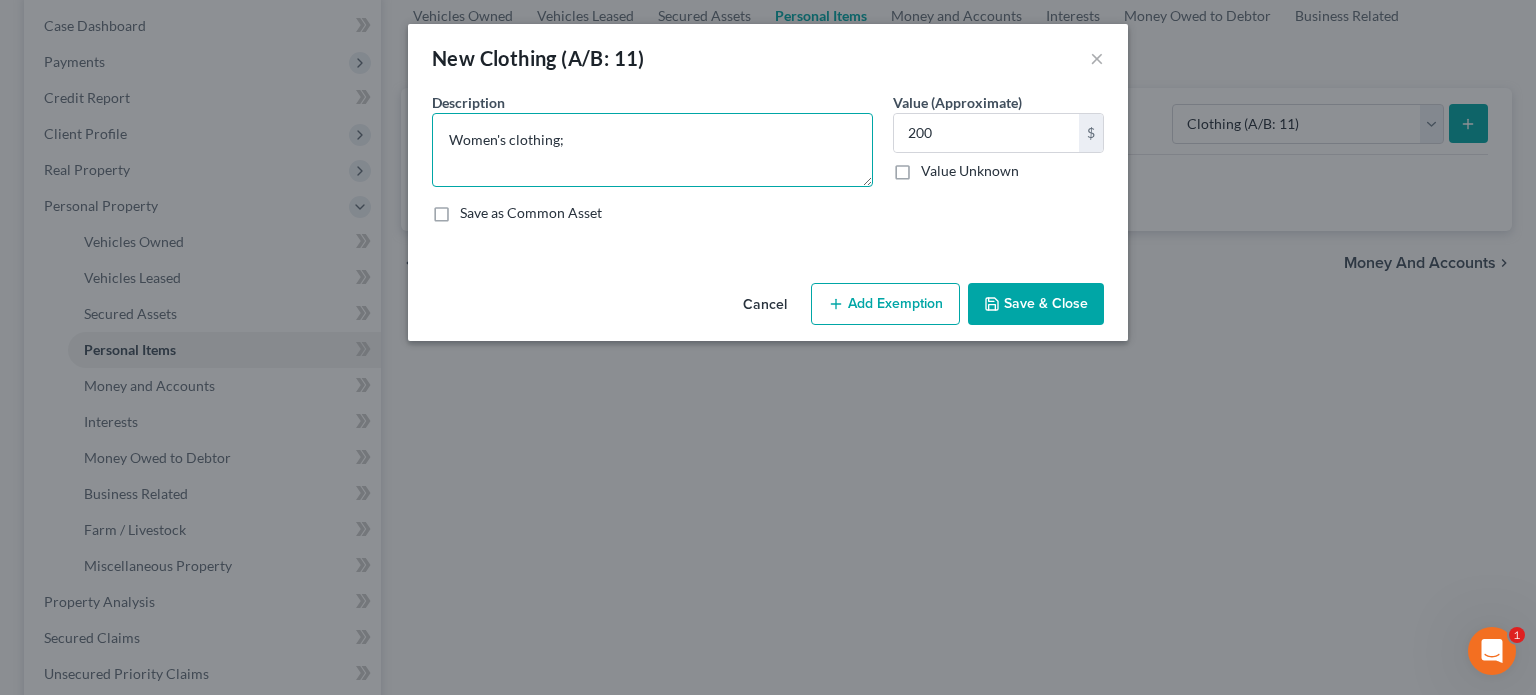 click on "Women's clothing;" at bounding box center [652, 150] 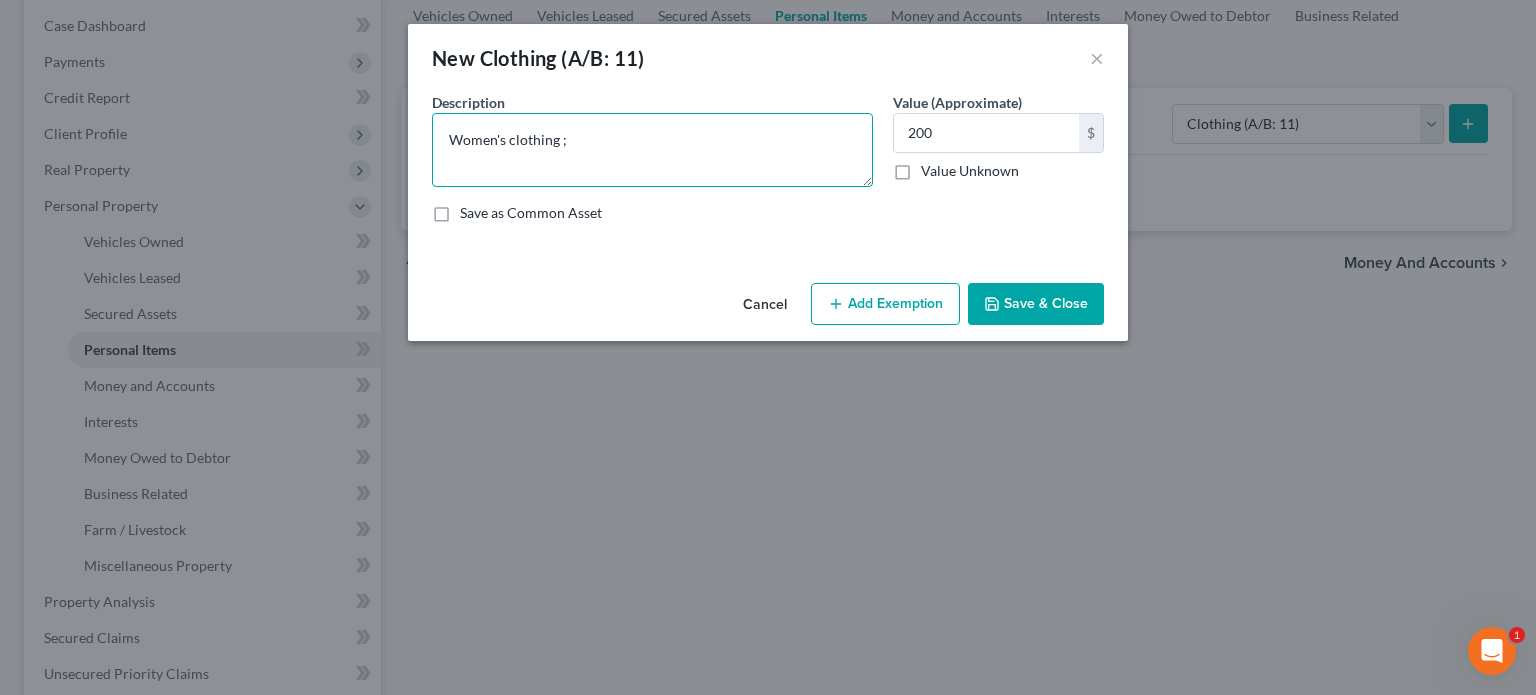 type on "Women's clothing;" 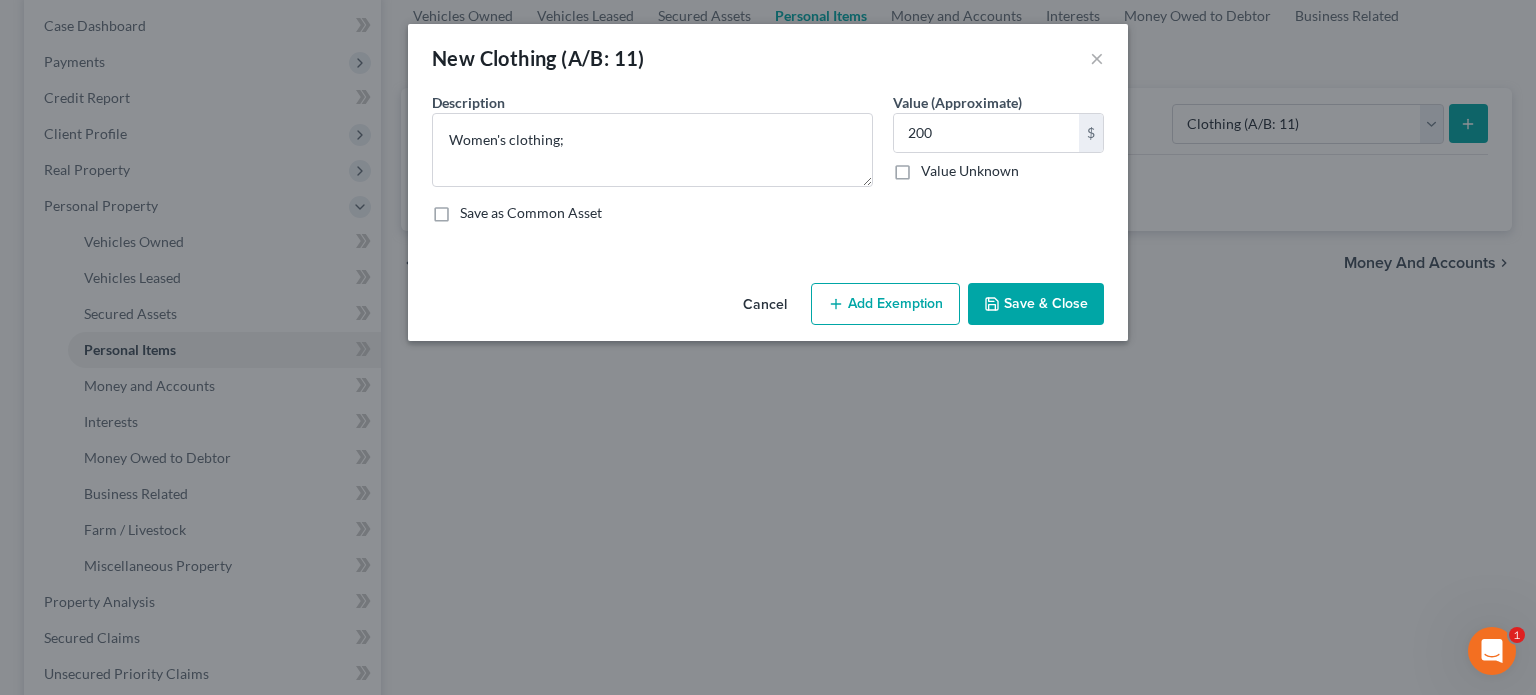 click on "Add Exemption" at bounding box center (885, 304) 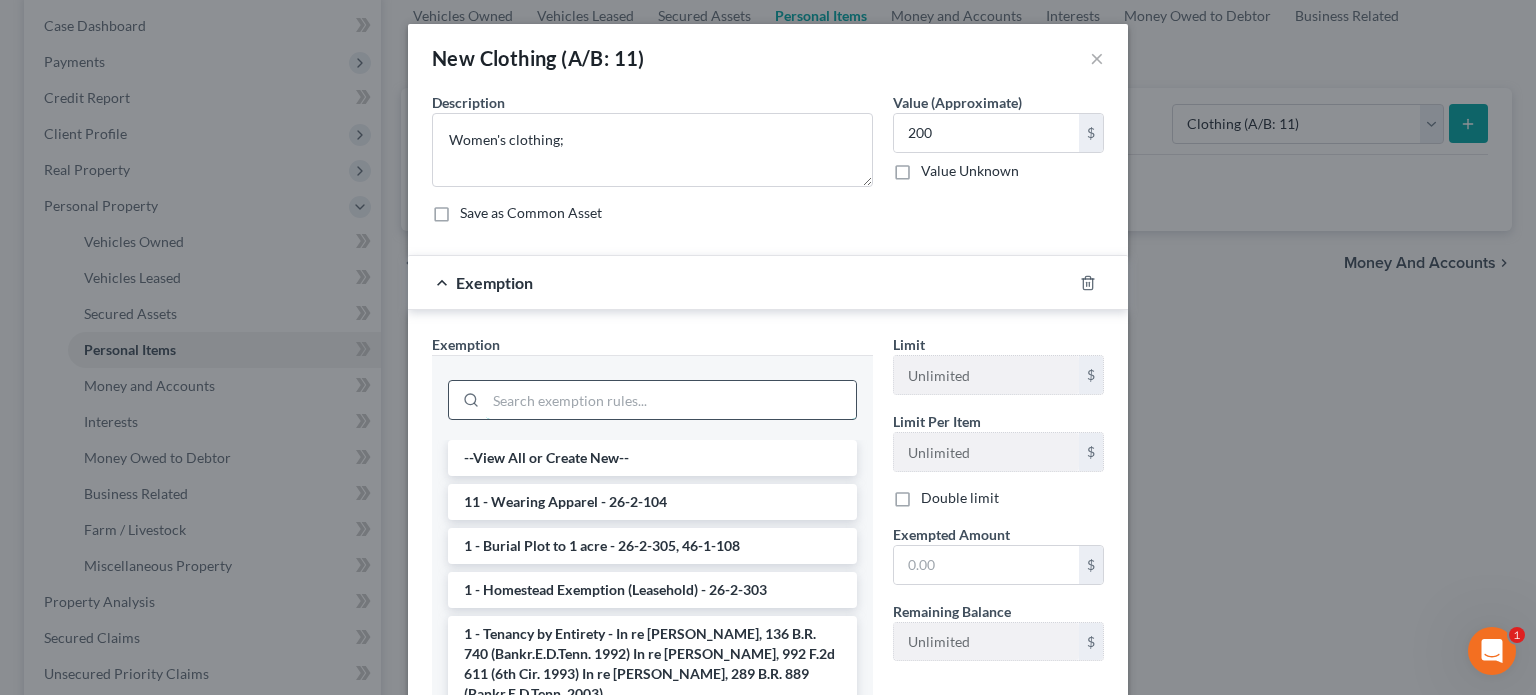 click at bounding box center (671, 400) 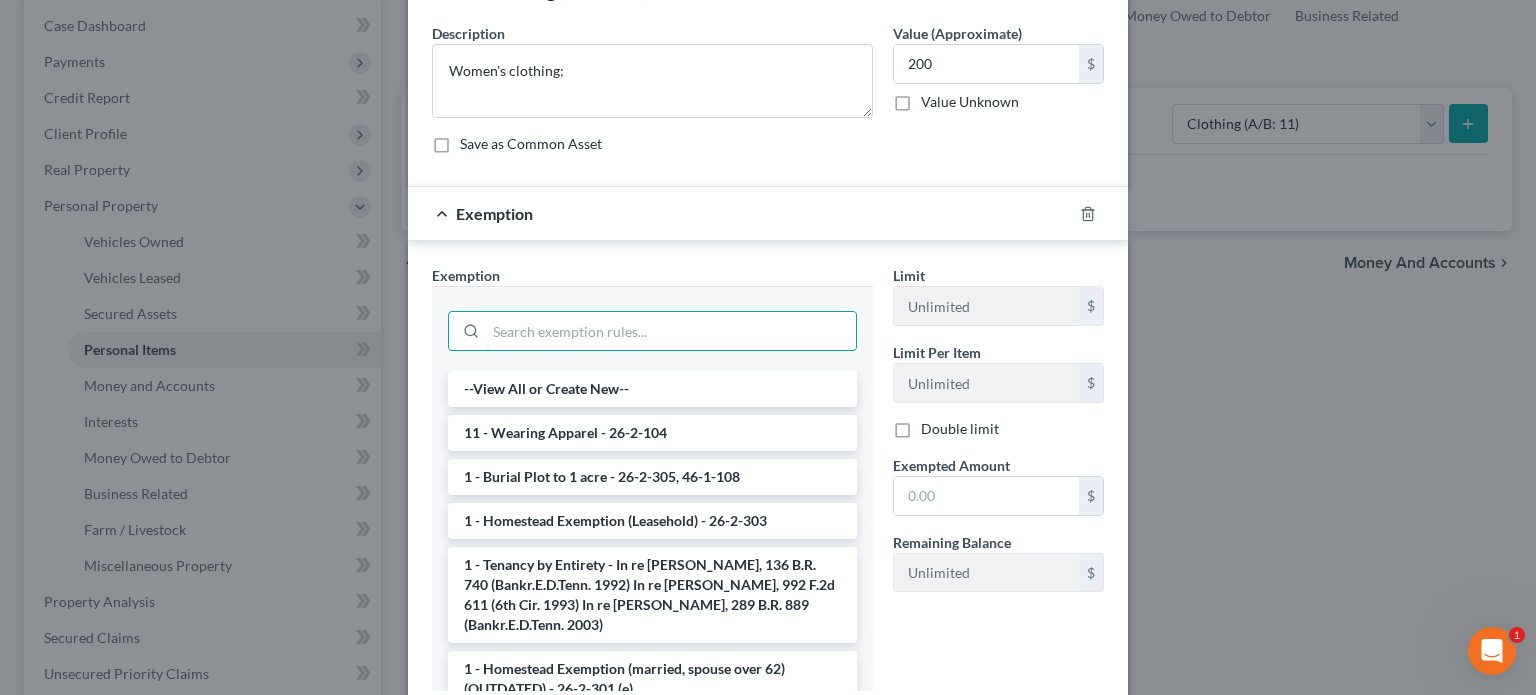 scroll, scrollTop: 100, scrollLeft: 0, axis: vertical 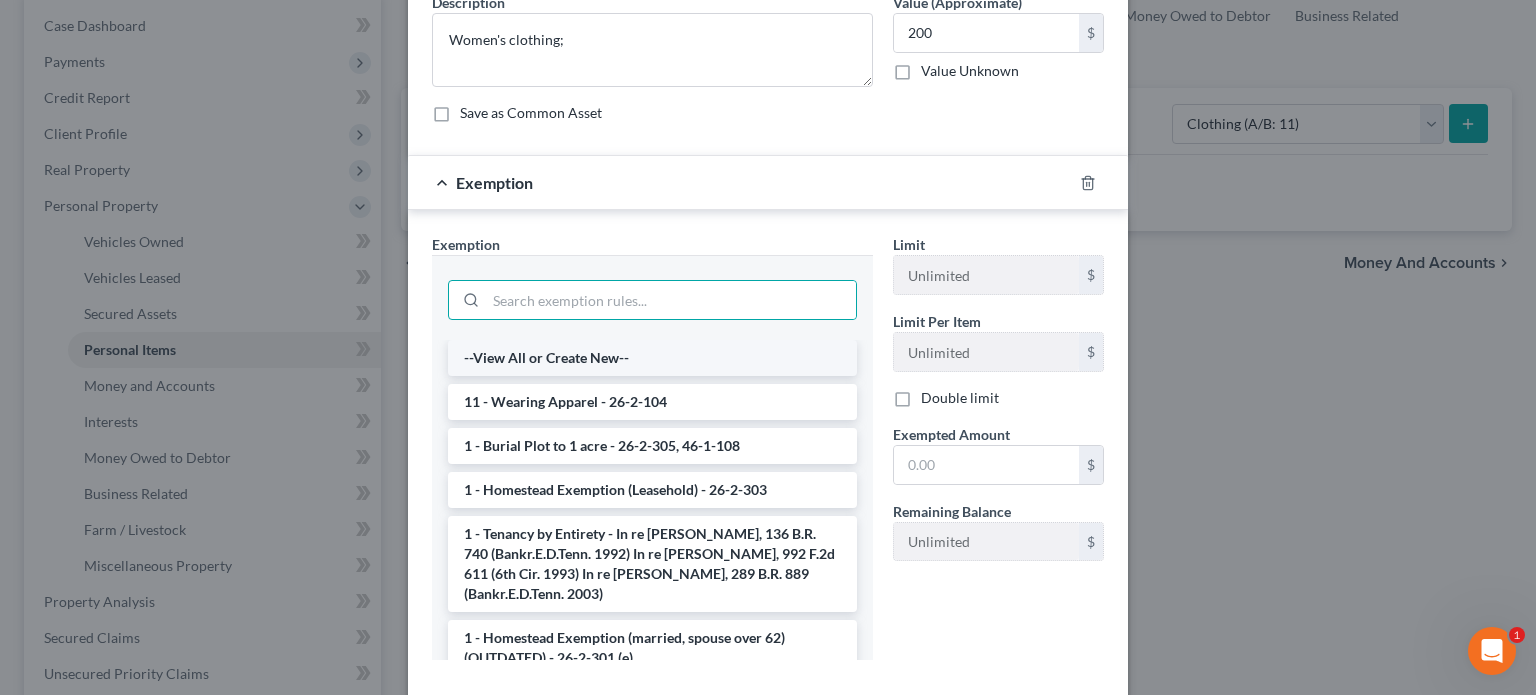 click on "--View All or Create New--" at bounding box center [652, 358] 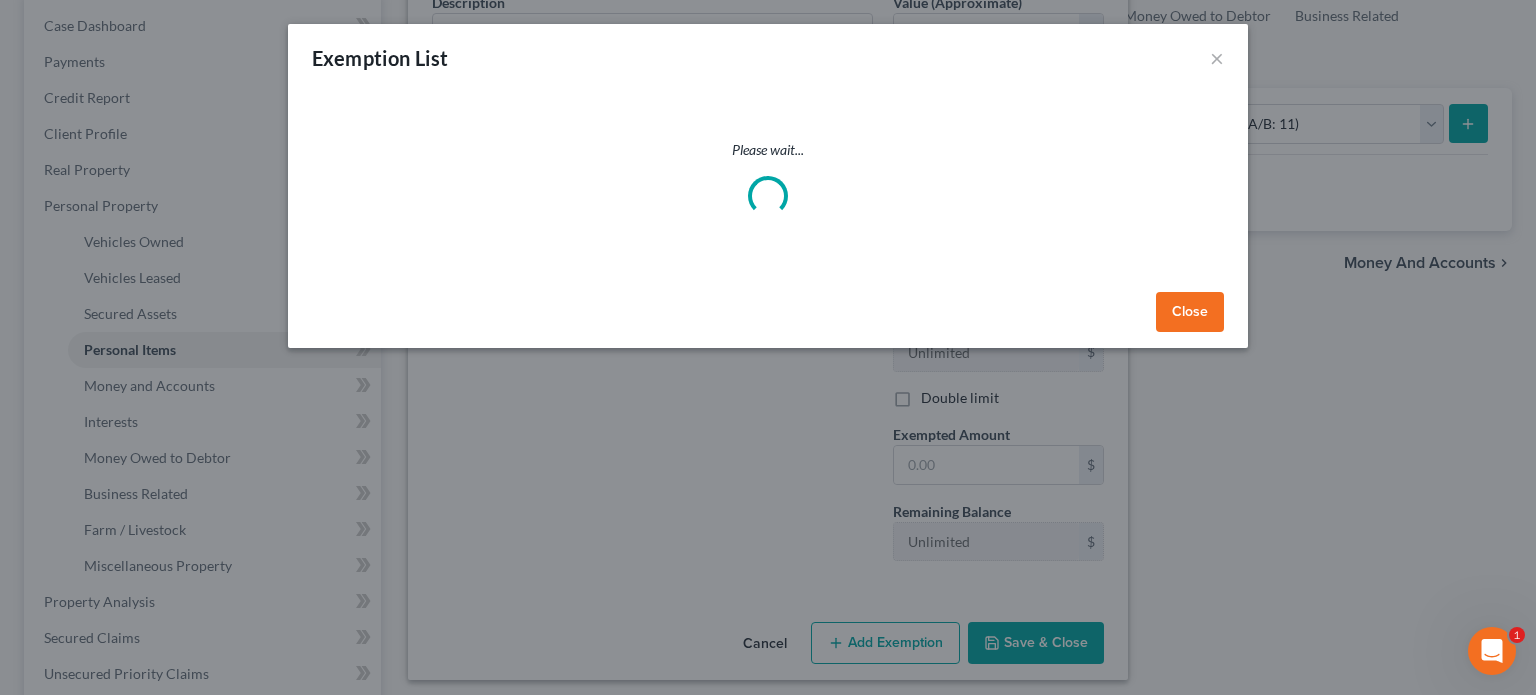 select on "45" 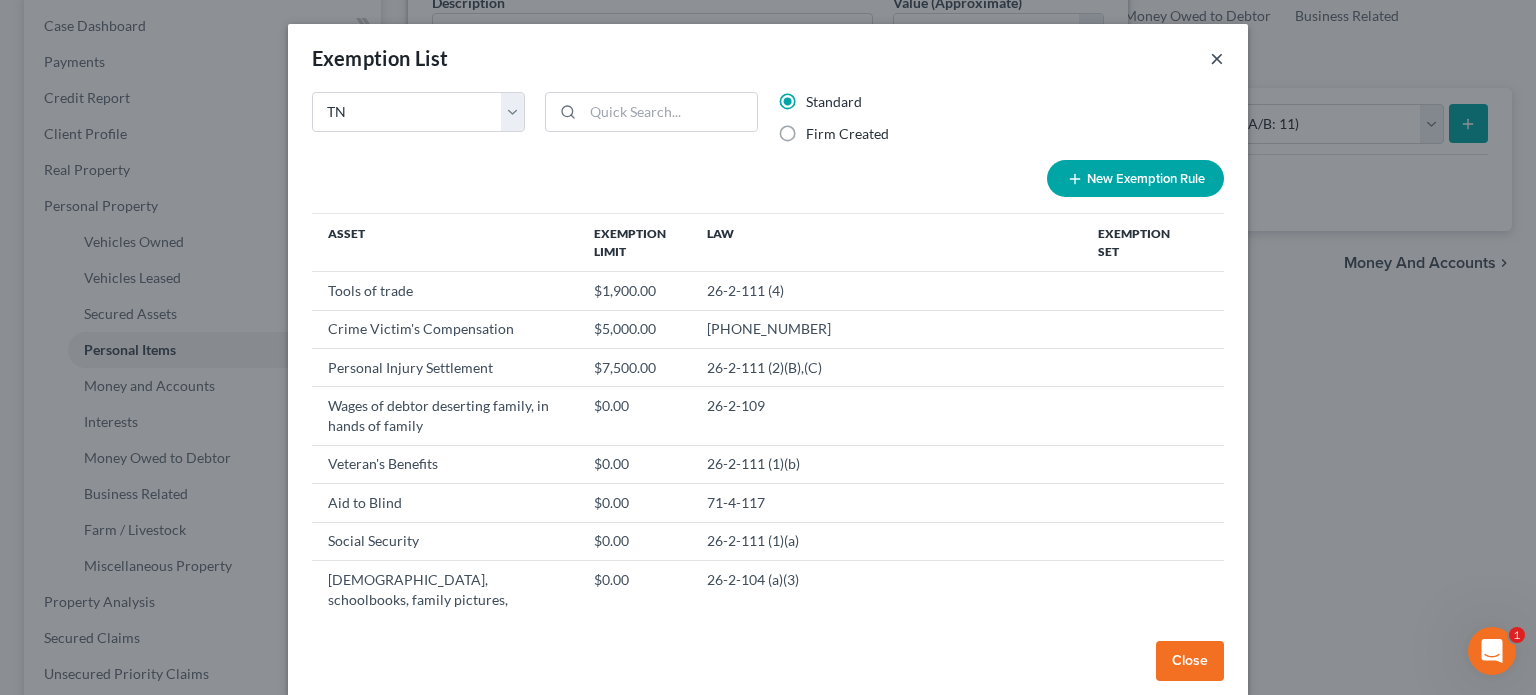 click on "×" at bounding box center [1217, 58] 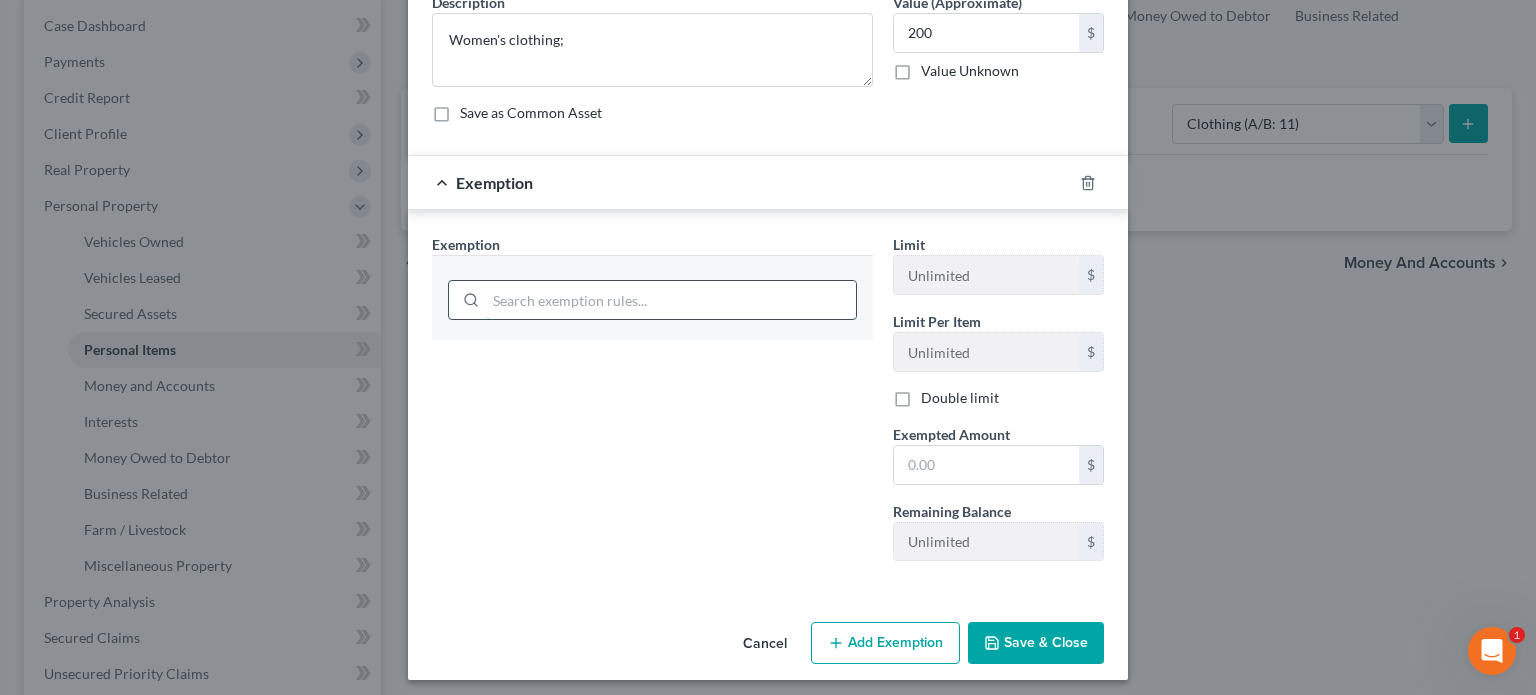 click at bounding box center [671, 300] 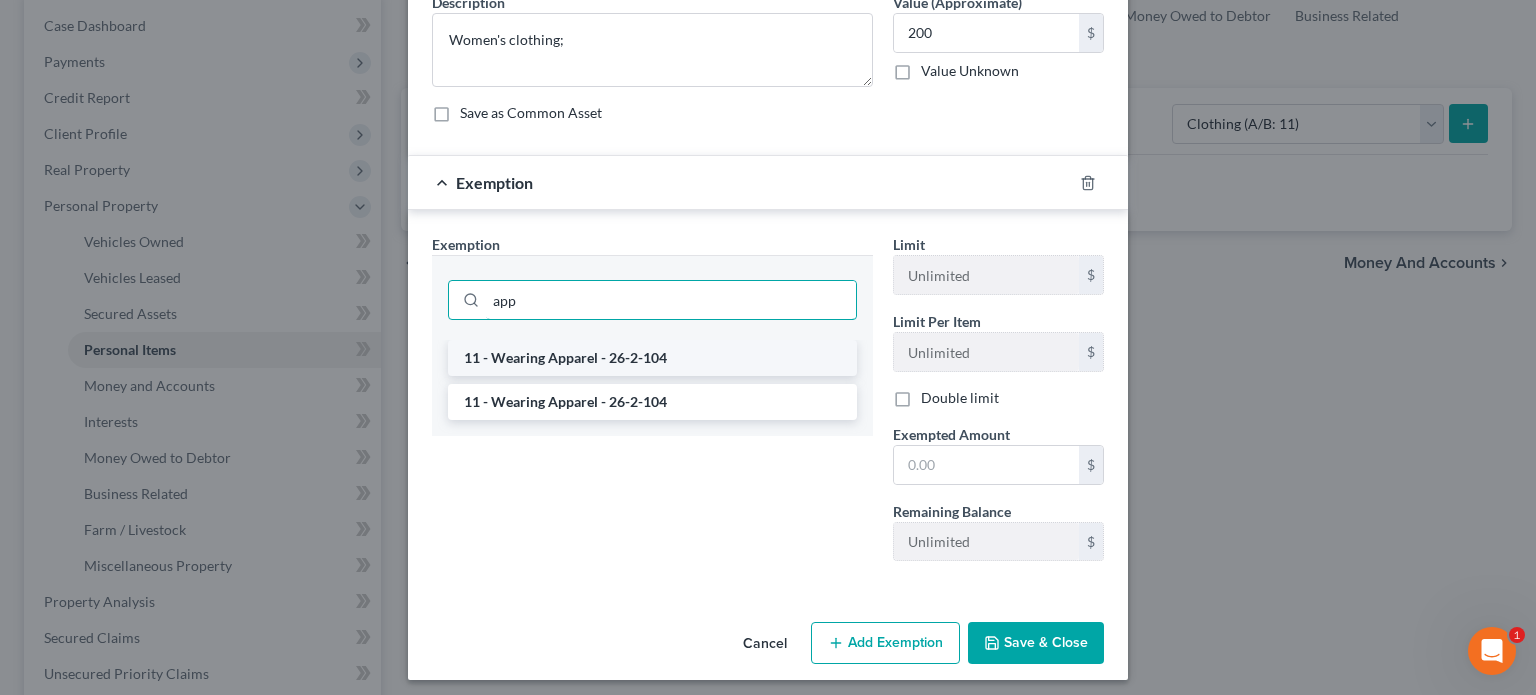 type on "app" 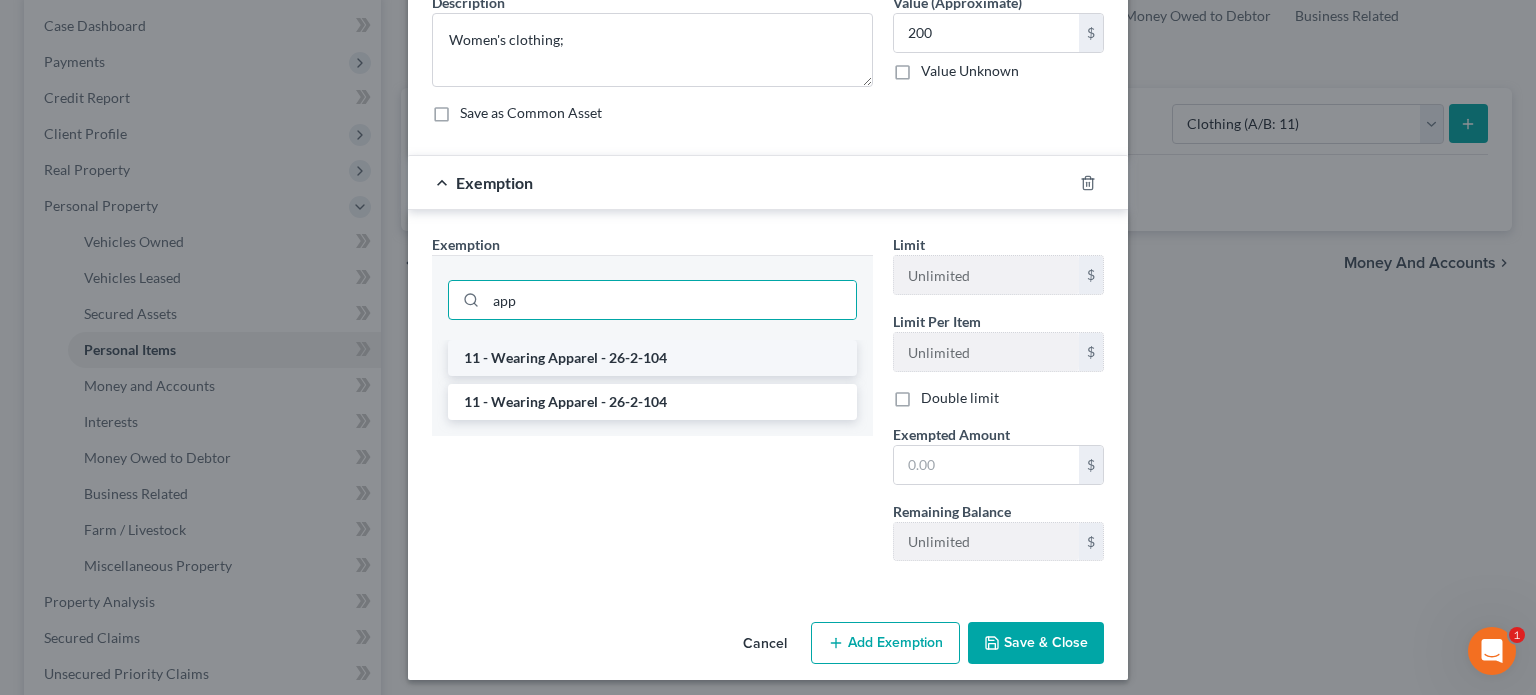 click on "11 - Wearing Apparel - 26-2-104" at bounding box center [652, 358] 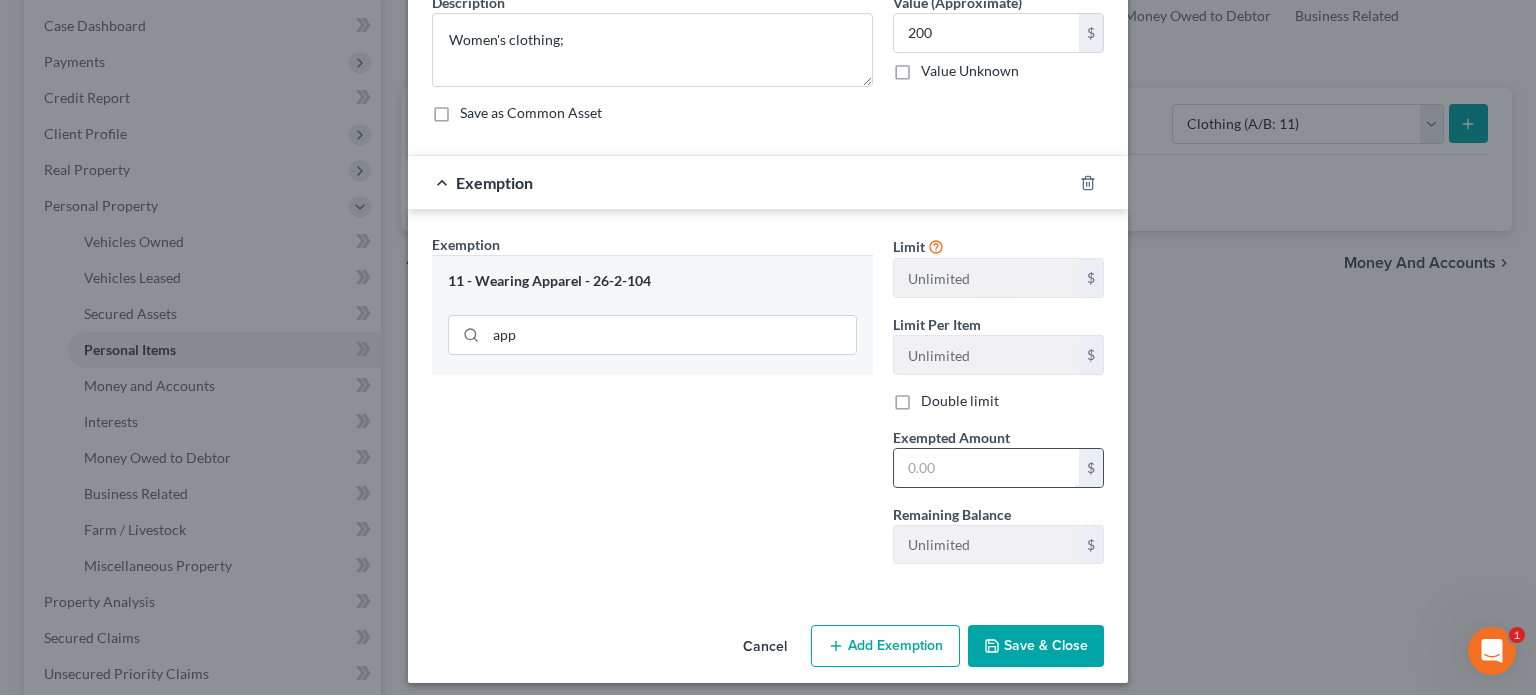 click at bounding box center [986, 468] 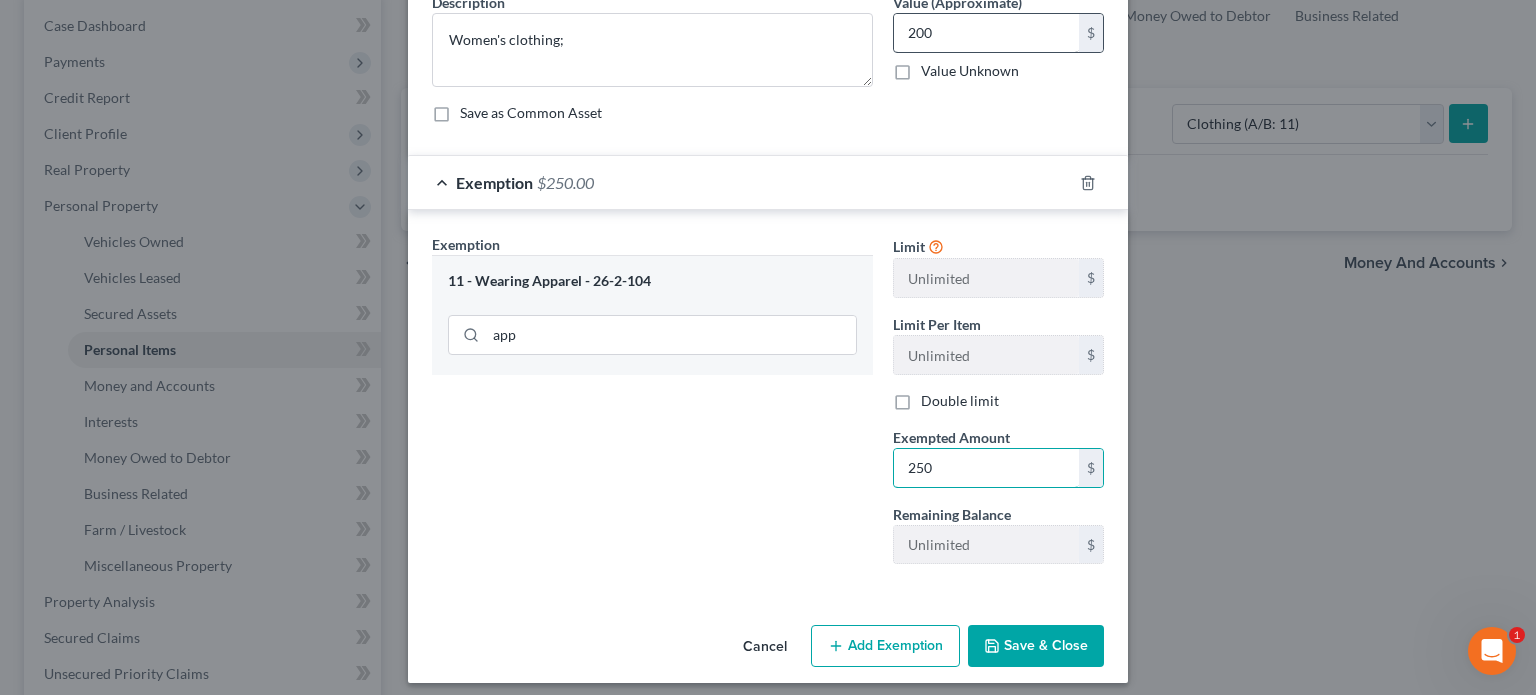 type on "250" 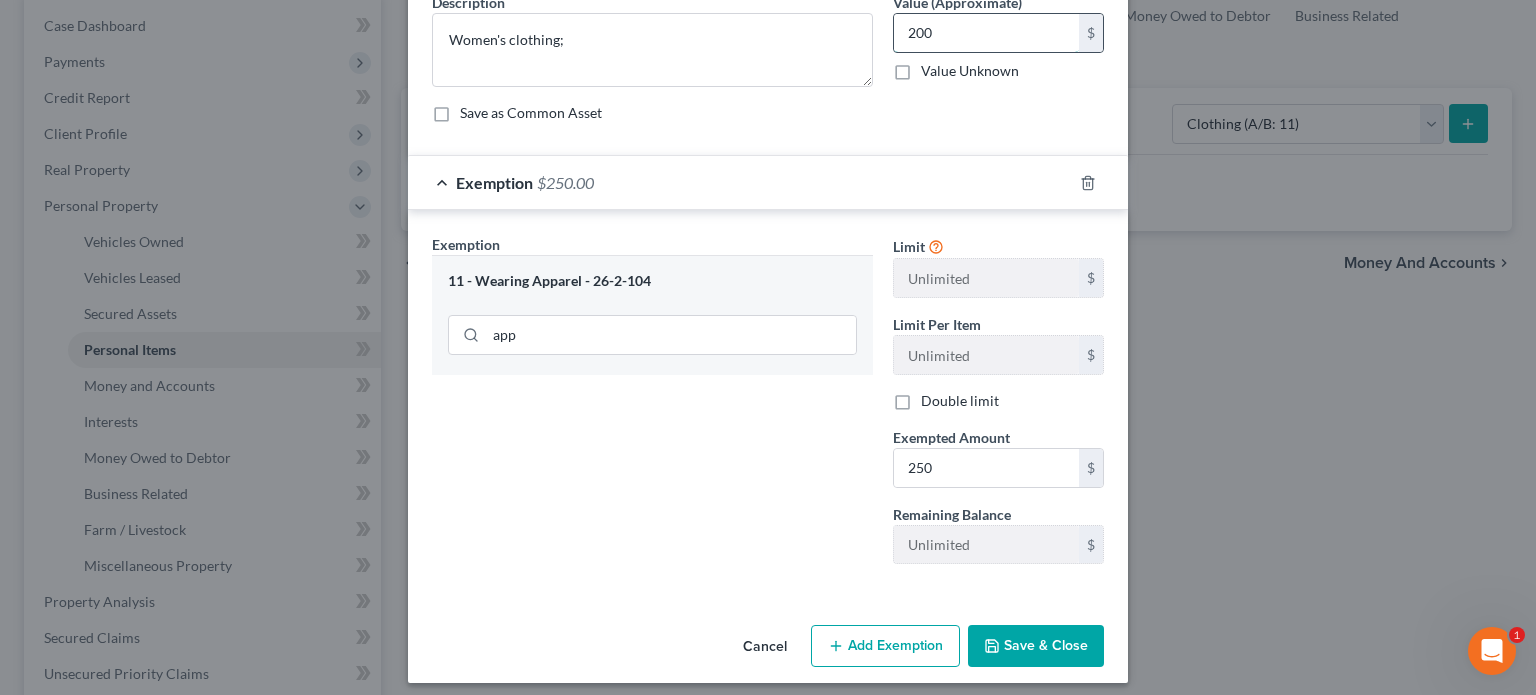 click on "200" at bounding box center [986, 33] 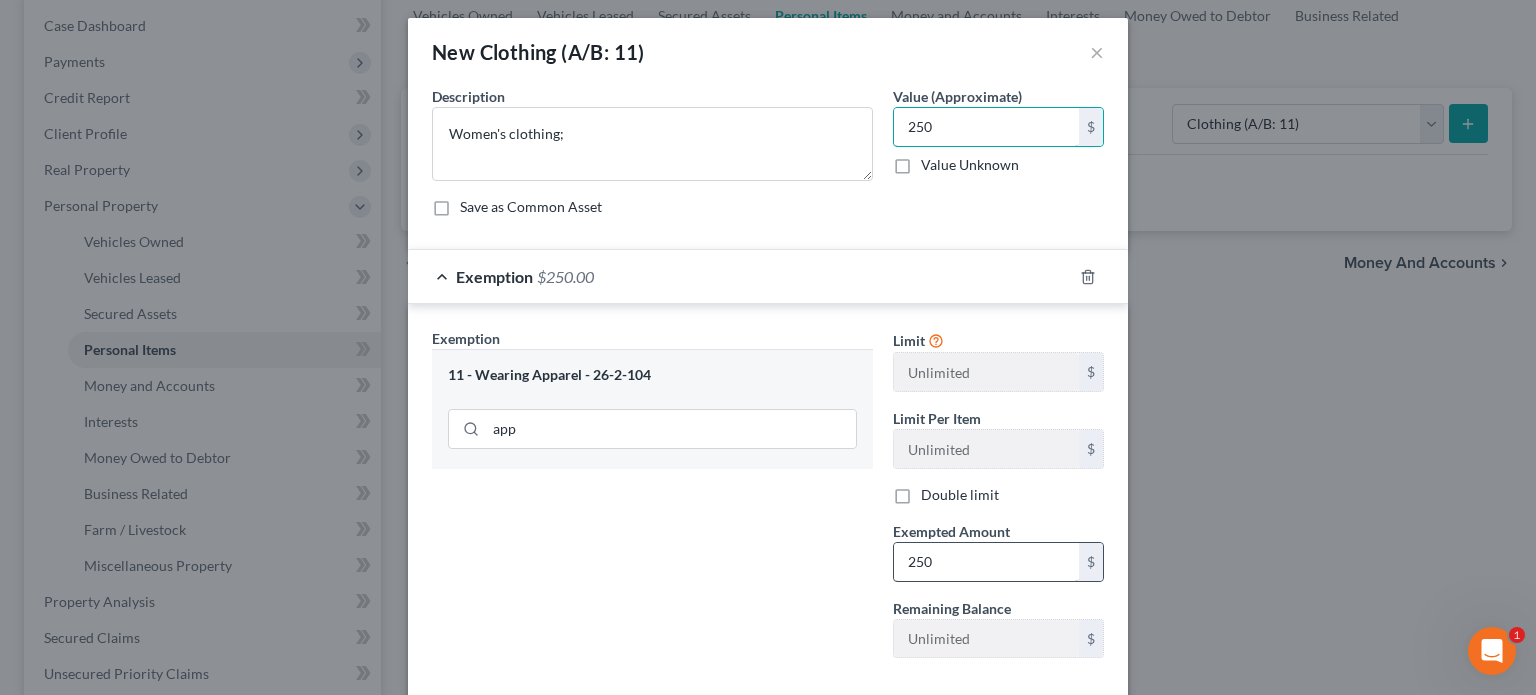 scroll, scrollTop: 306, scrollLeft: 0, axis: vertical 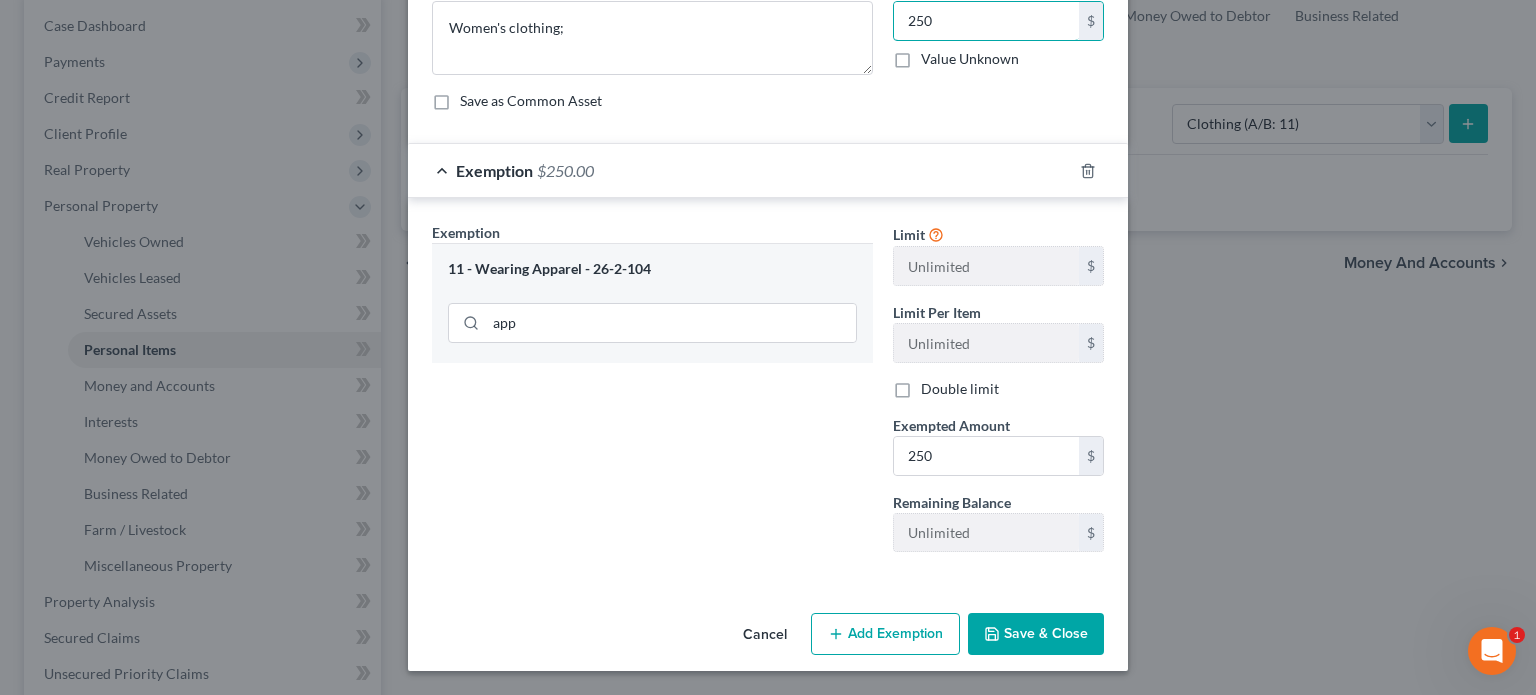 type on "250" 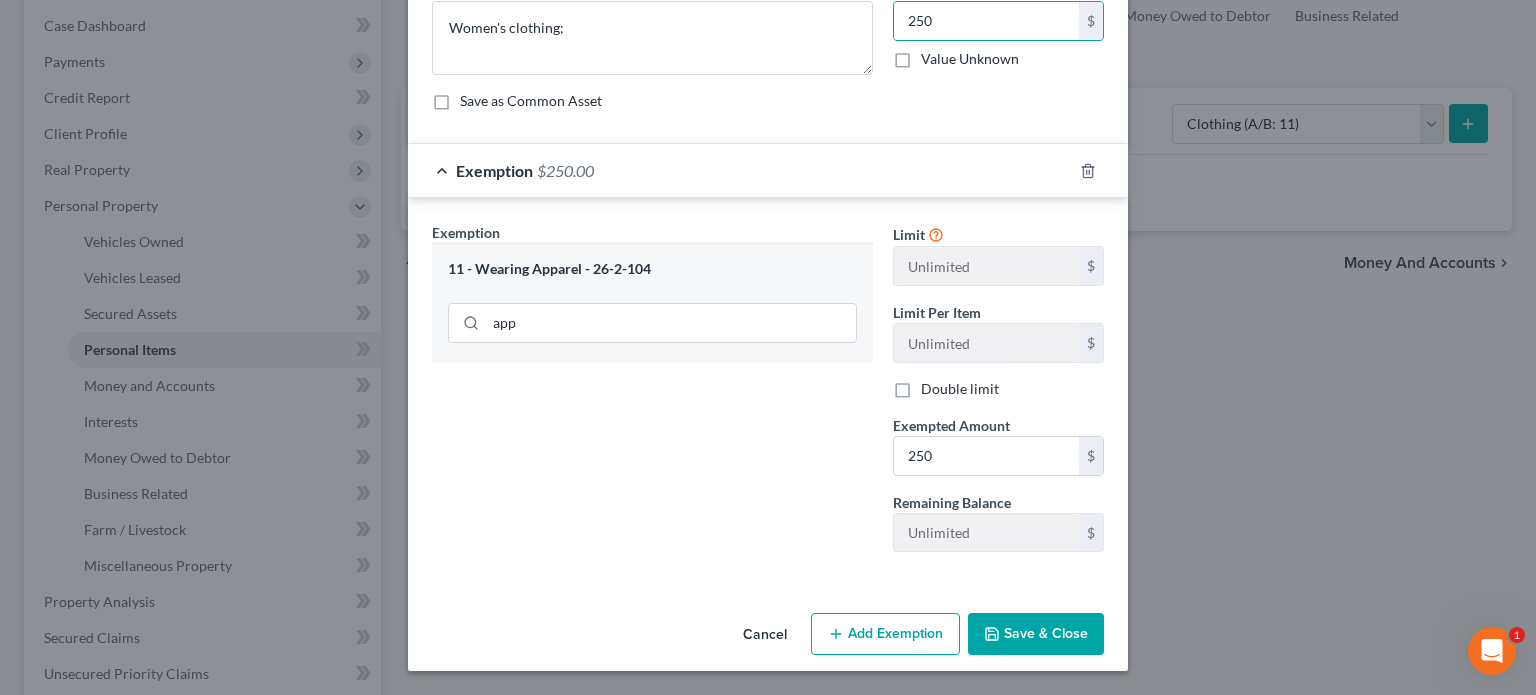 click on "Save & Close" at bounding box center [1036, 634] 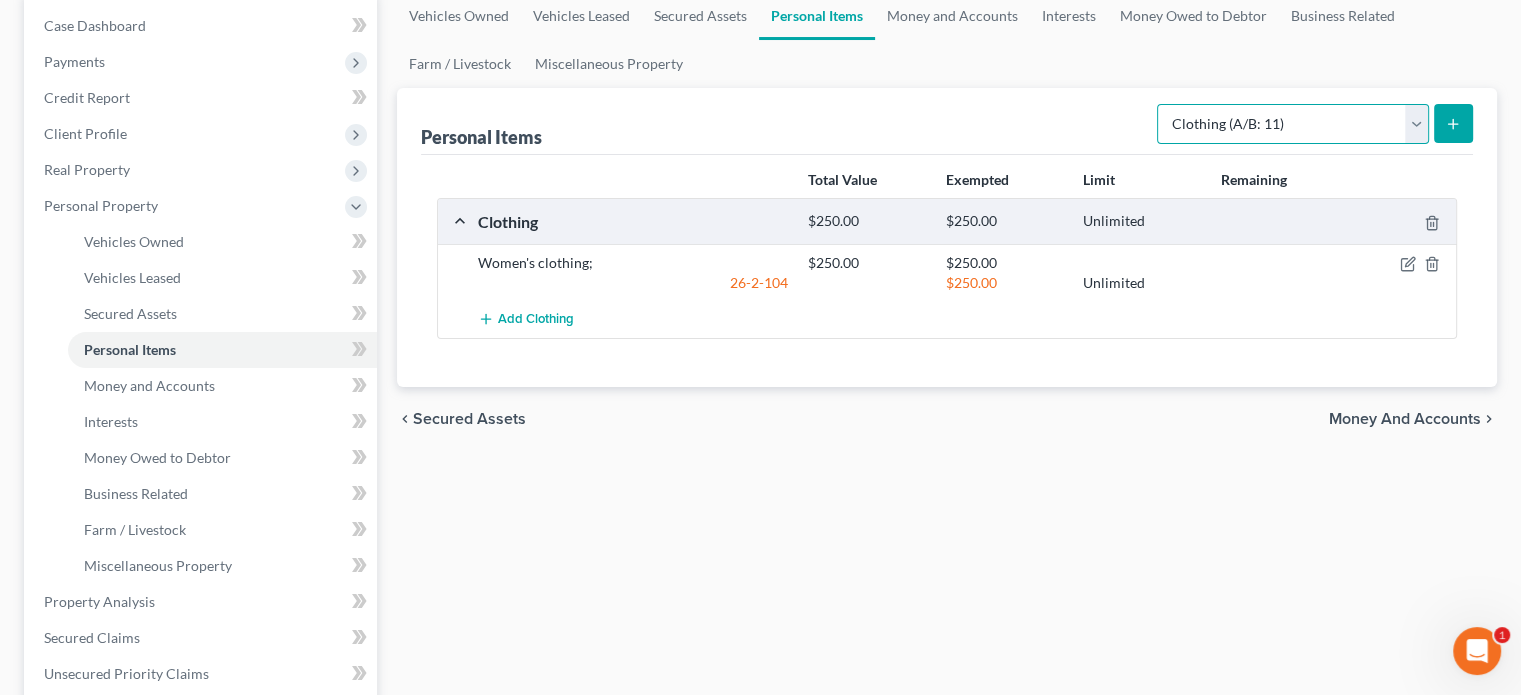 click on "Select Item Type Clothing (A/B: 11) Collectibles Of Value (A/B: 8) Electronics (A/B: 7) Firearms (A/B: 10) Household Goods (A/B: 6) Jewelry (A/B: 12) Other (A/B: 14) Pet(s) (A/B: 13) Sports & Hobby Equipment (A/B: 9)" at bounding box center [1293, 124] 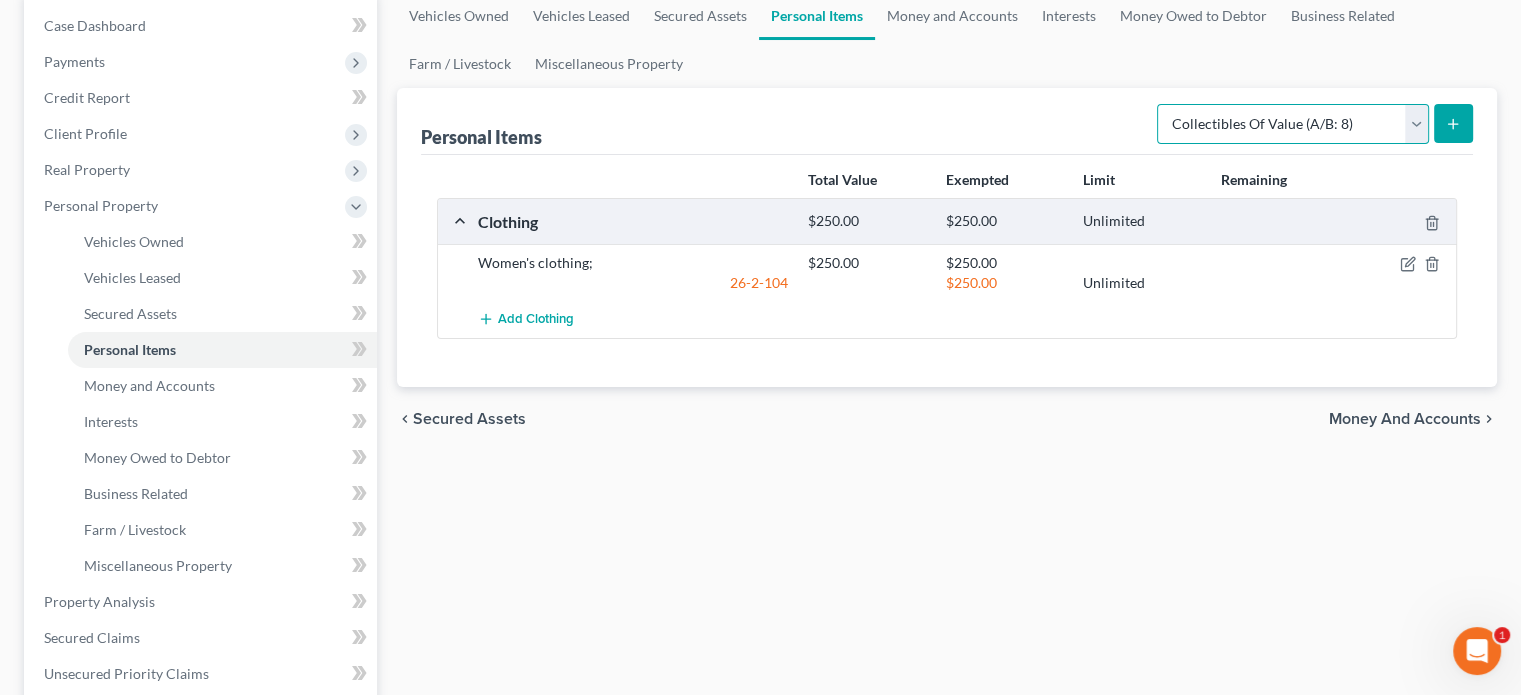 click on "Select Item Type Clothing (A/B: 11) Collectibles Of Value (A/B: 8) Electronics (A/B: 7) Firearms (A/B: 10) Household Goods (A/B: 6) Jewelry (A/B: 12) Other (A/B: 14) Pet(s) (A/B: 13) Sports & Hobby Equipment (A/B: 9)" at bounding box center (1293, 124) 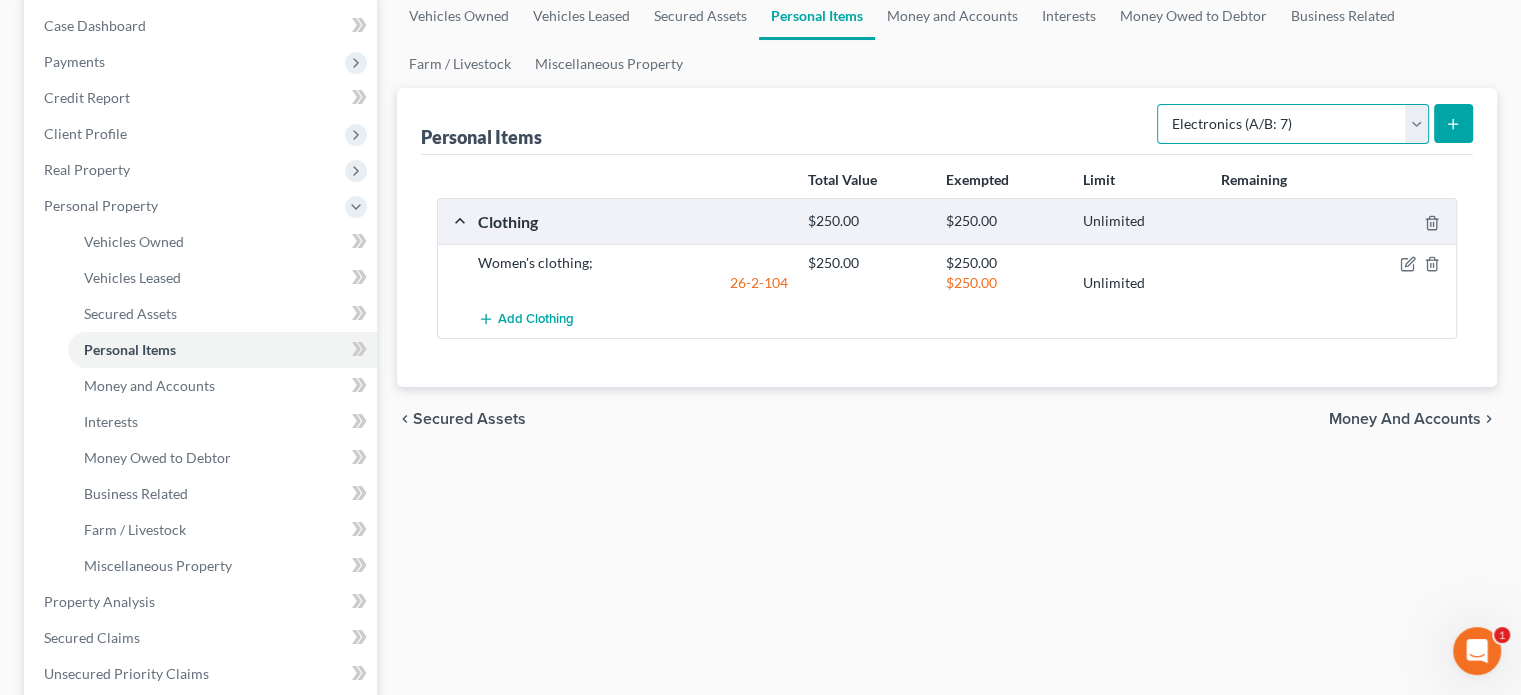 click on "Select Item Type Clothing (A/B: 11) Collectibles Of Value (A/B: 8) Electronics (A/B: 7) Firearms (A/B: 10) Household Goods (A/B: 6) Jewelry (A/B: 12) Other (A/B: 14) Pet(s) (A/B: 13) Sports & Hobby Equipment (A/B: 9)" at bounding box center (1293, 124) 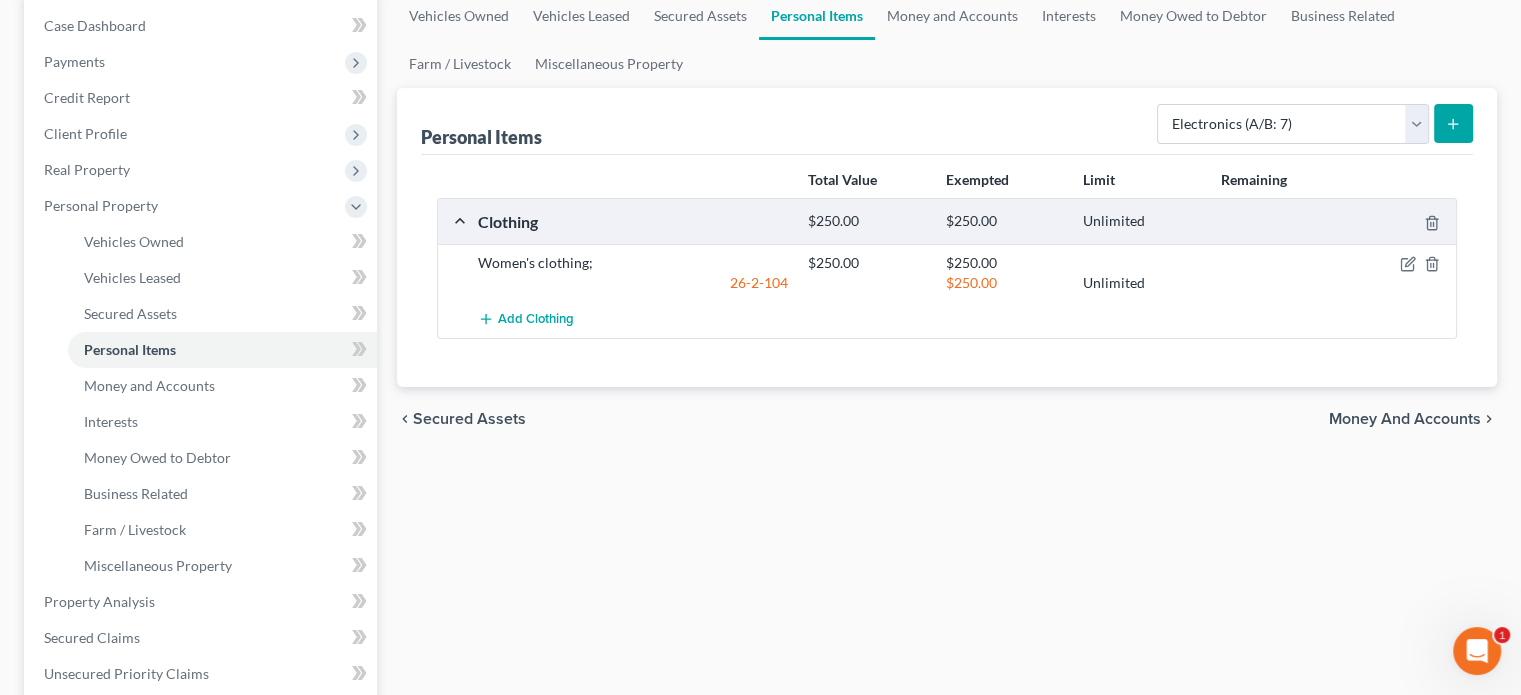 click at bounding box center [1453, 123] 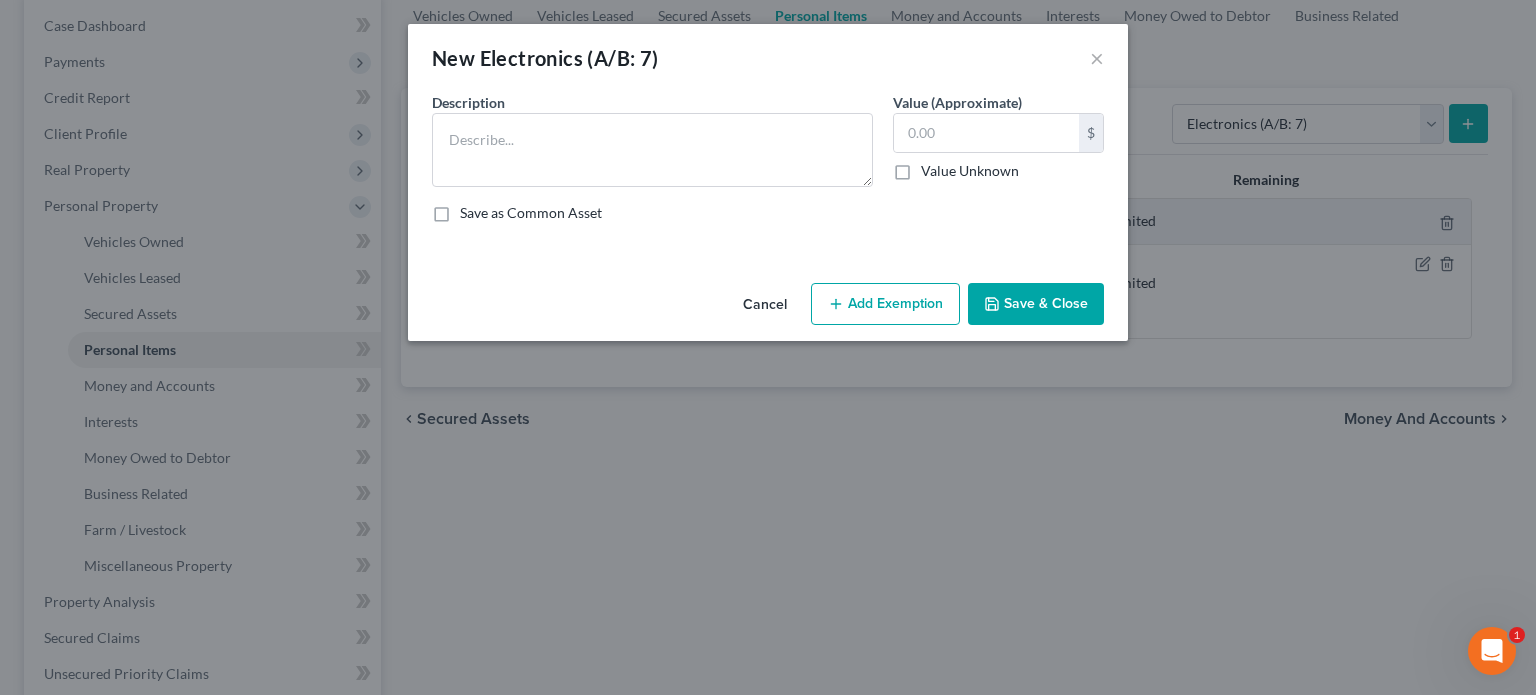 drag, startPoint x: 1434, startPoint y: 244, endPoint x: 1018, endPoint y: 75, distance: 449.01782 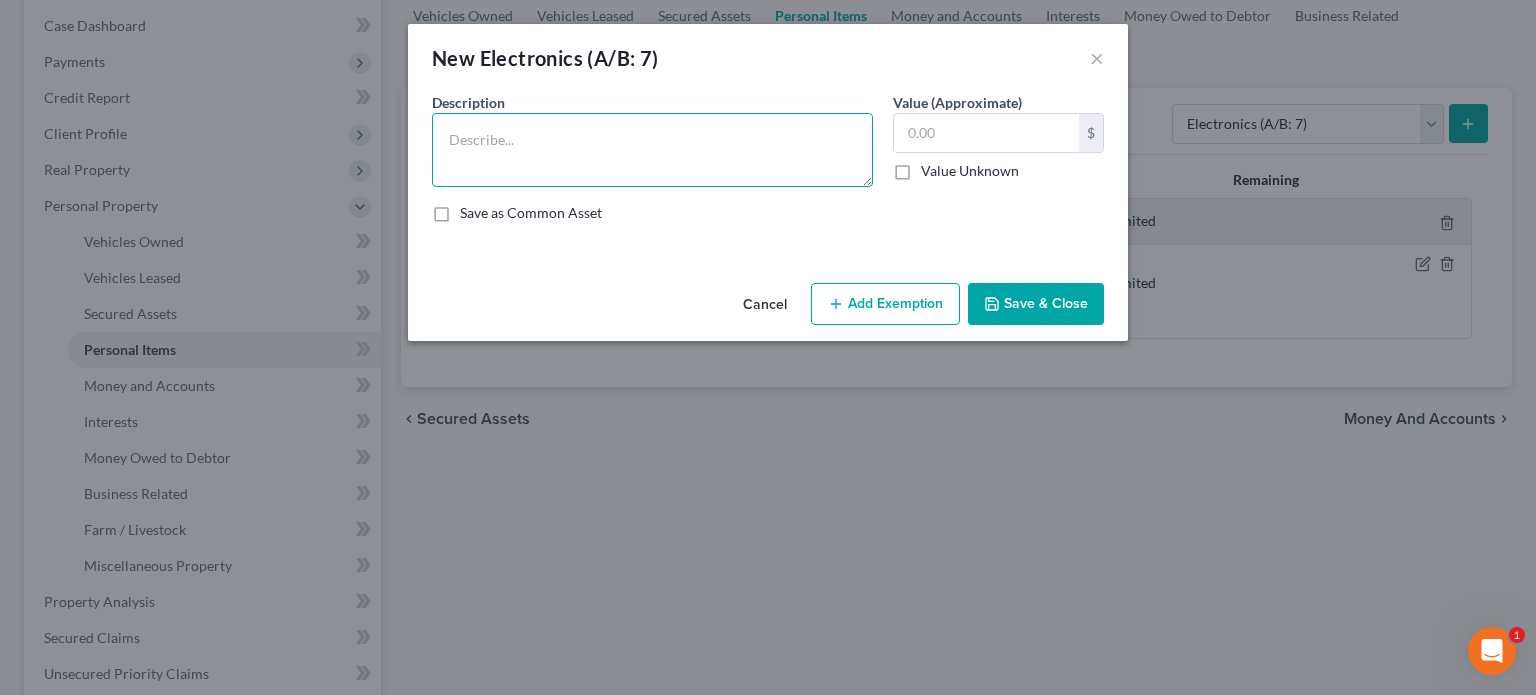 click at bounding box center (652, 150) 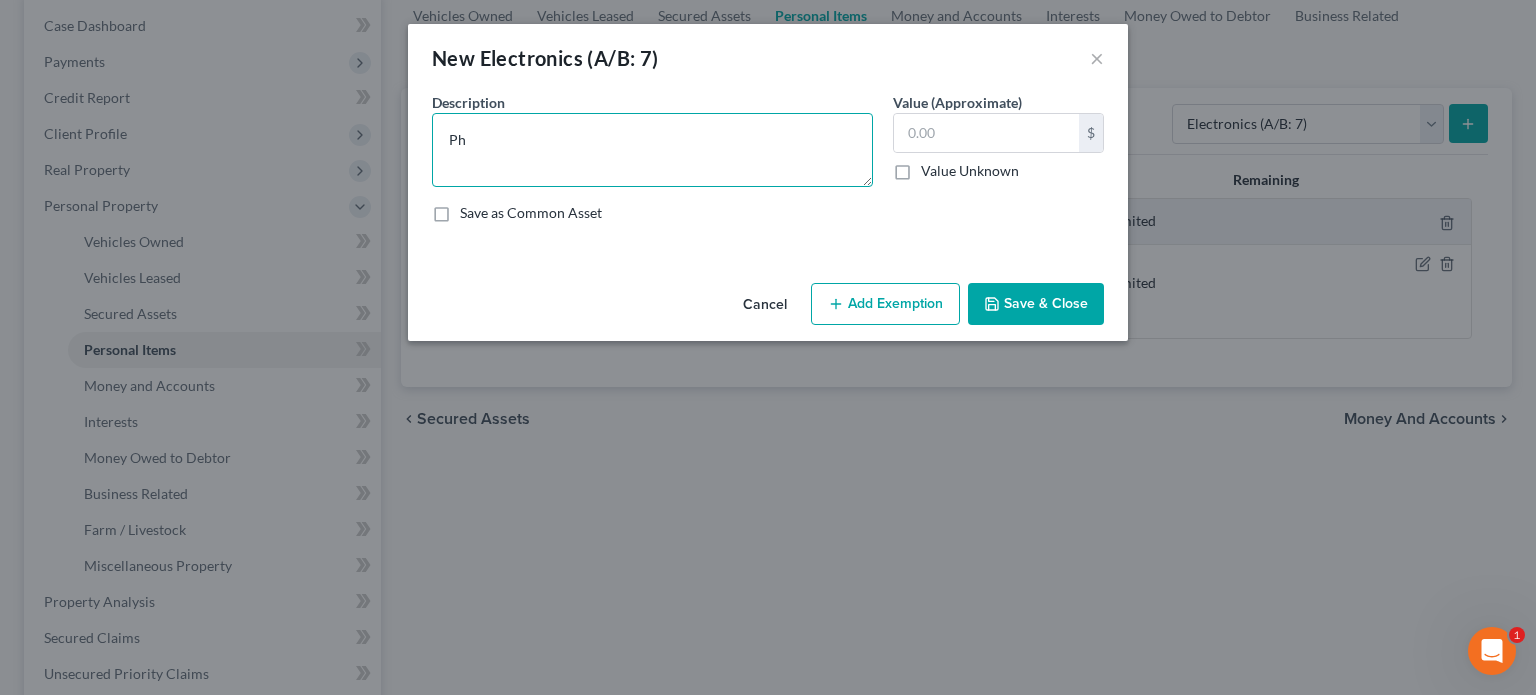 type on "P" 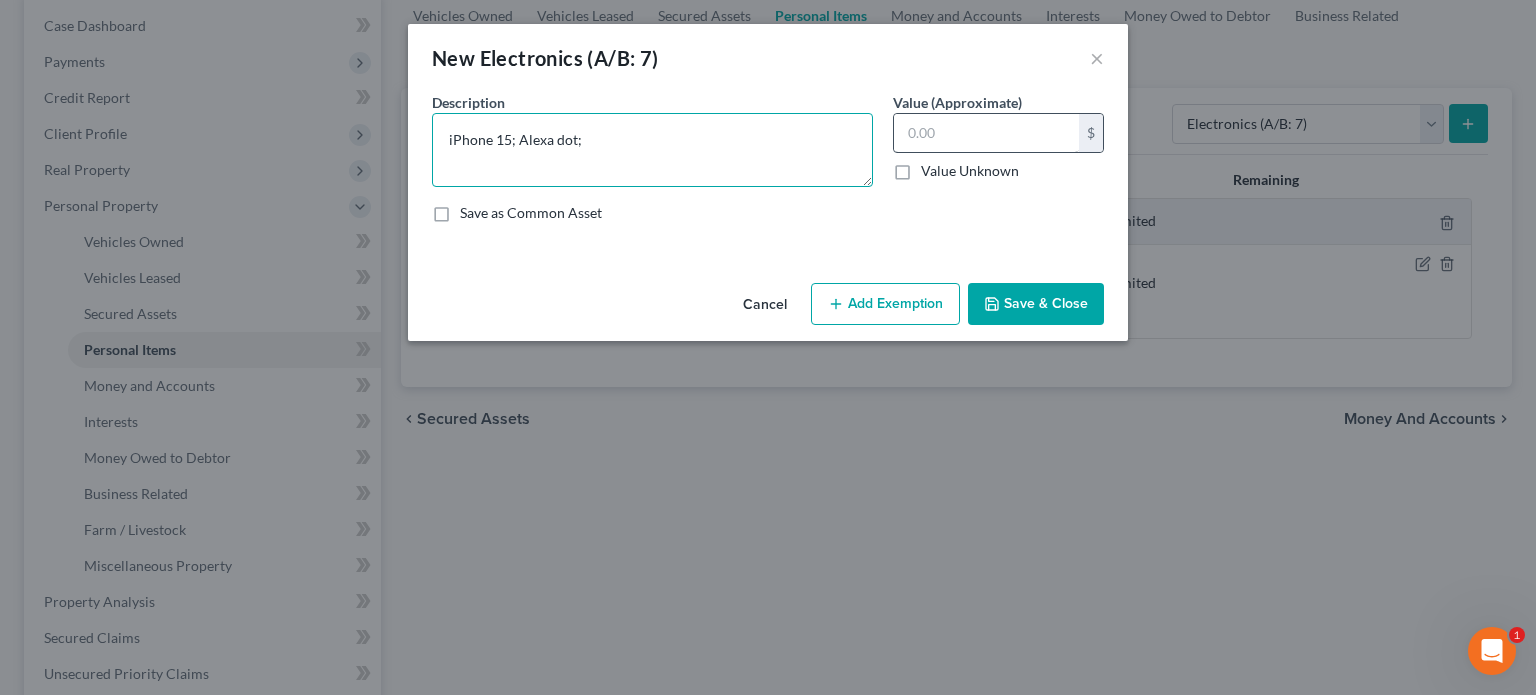 type on "iPhone 15; Alexa dot;" 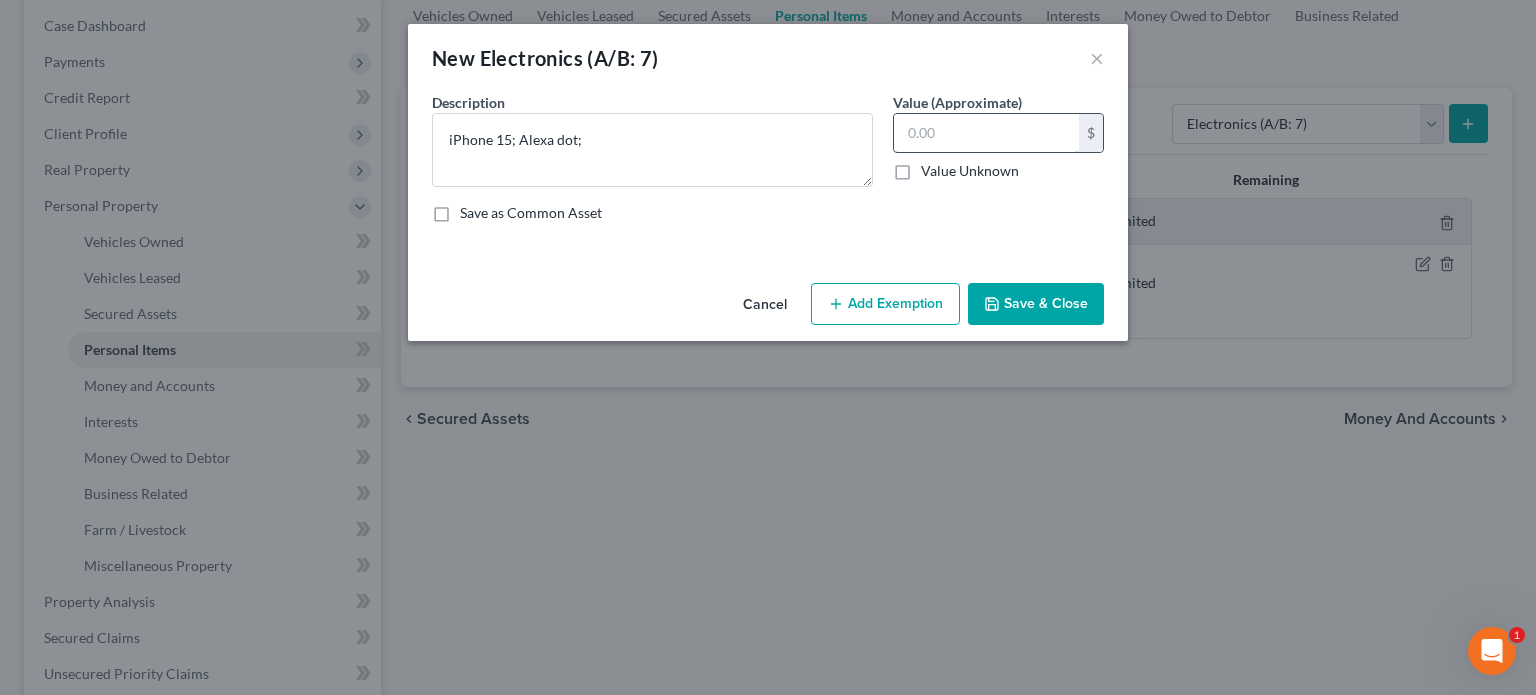 click at bounding box center [986, 133] 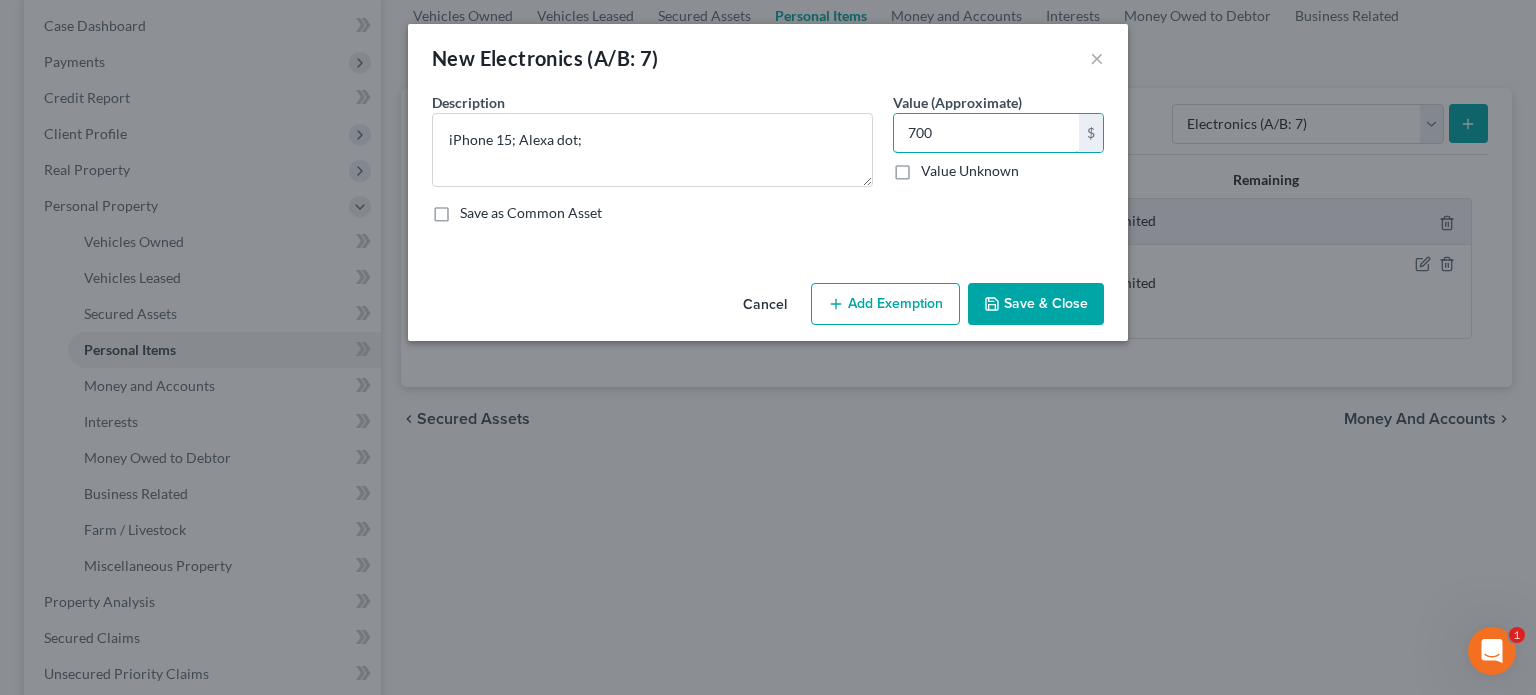 type on "700" 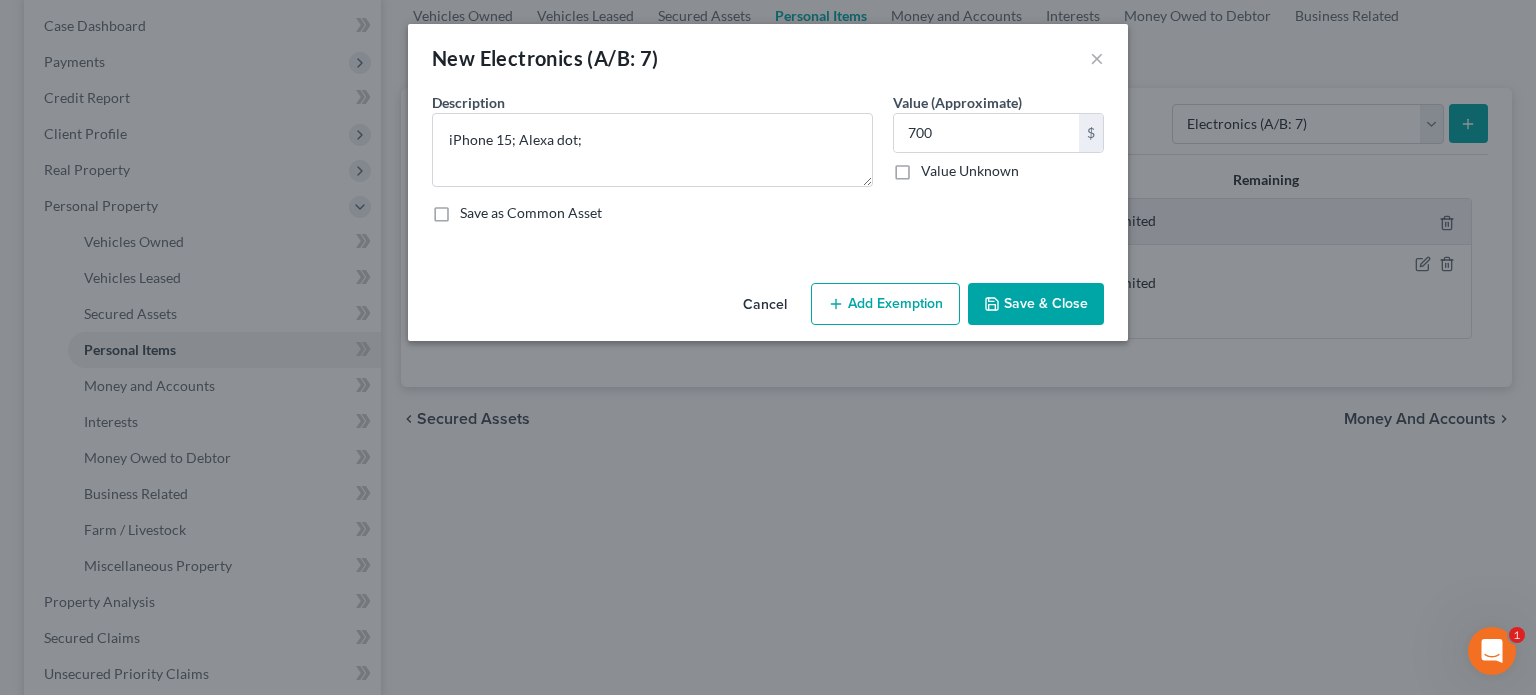 click on "Add Exemption" at bounding box center (885, 304) 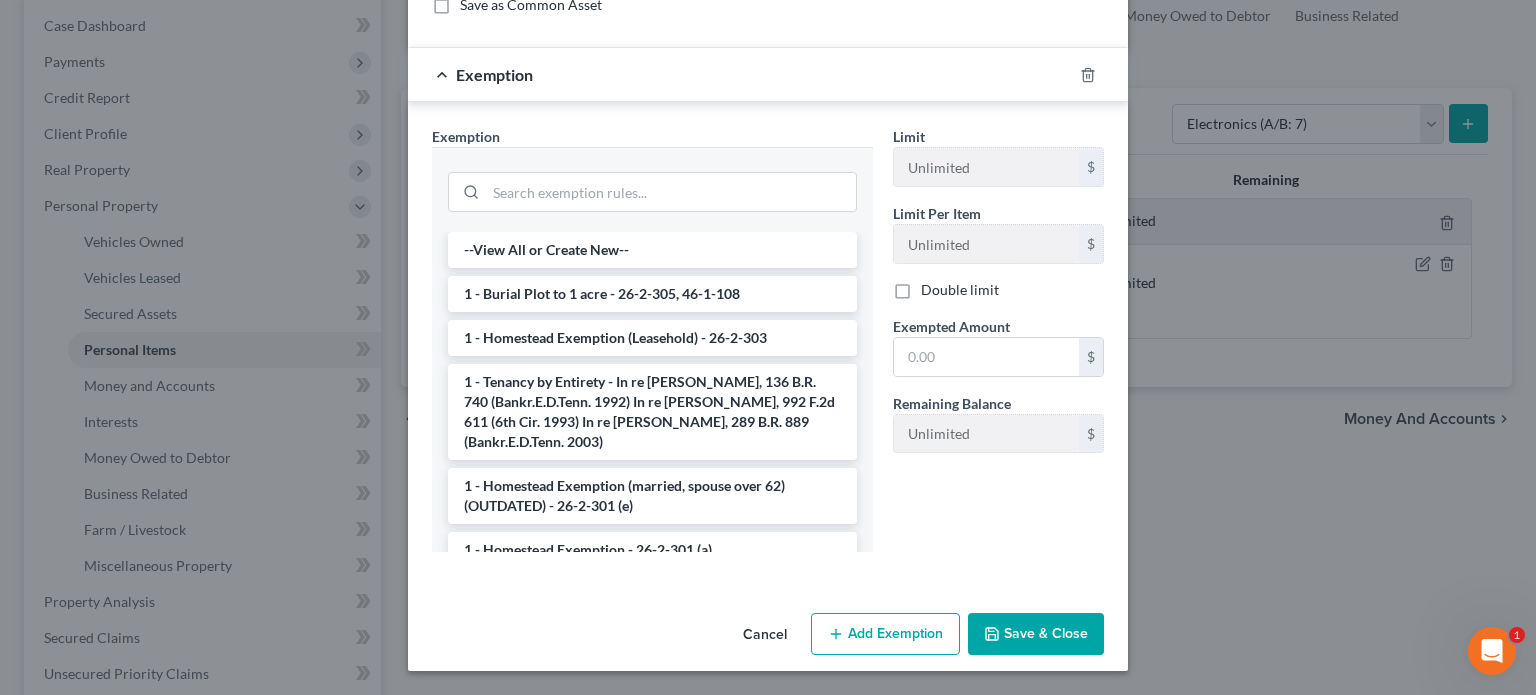 scroll, scrollTop: 400, scrollLeft: 0, axis: vertical 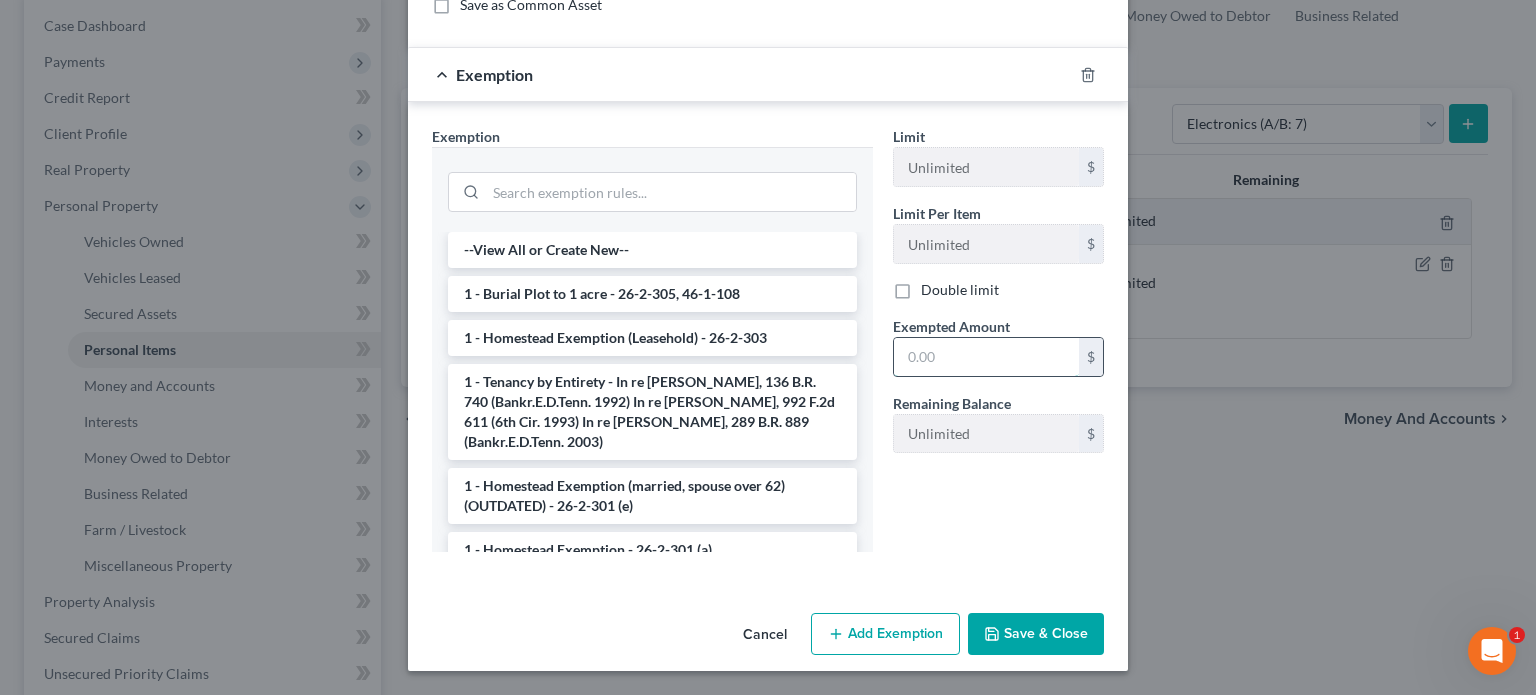 click at bounding box center (986, 357) 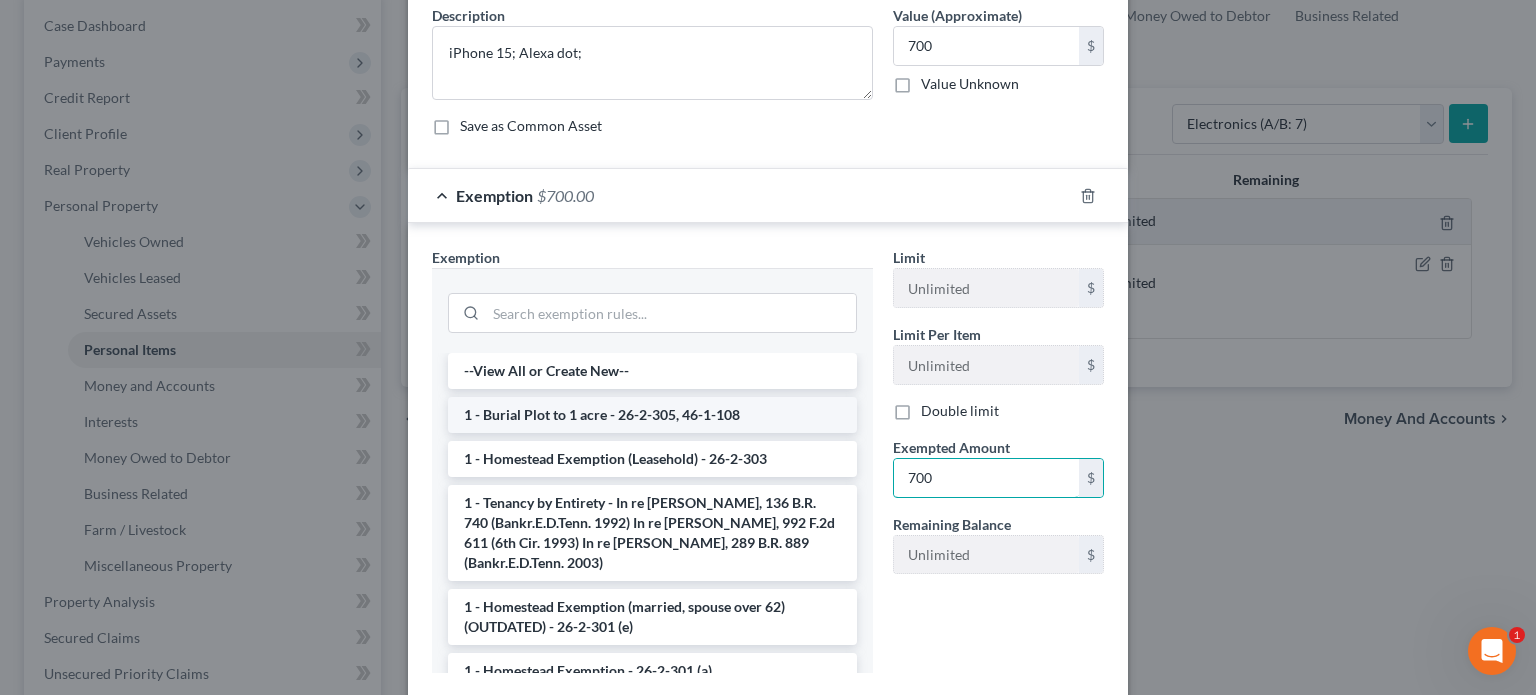 scroll, scrollTop: 300, scrollLeft: 0, axis: vertical 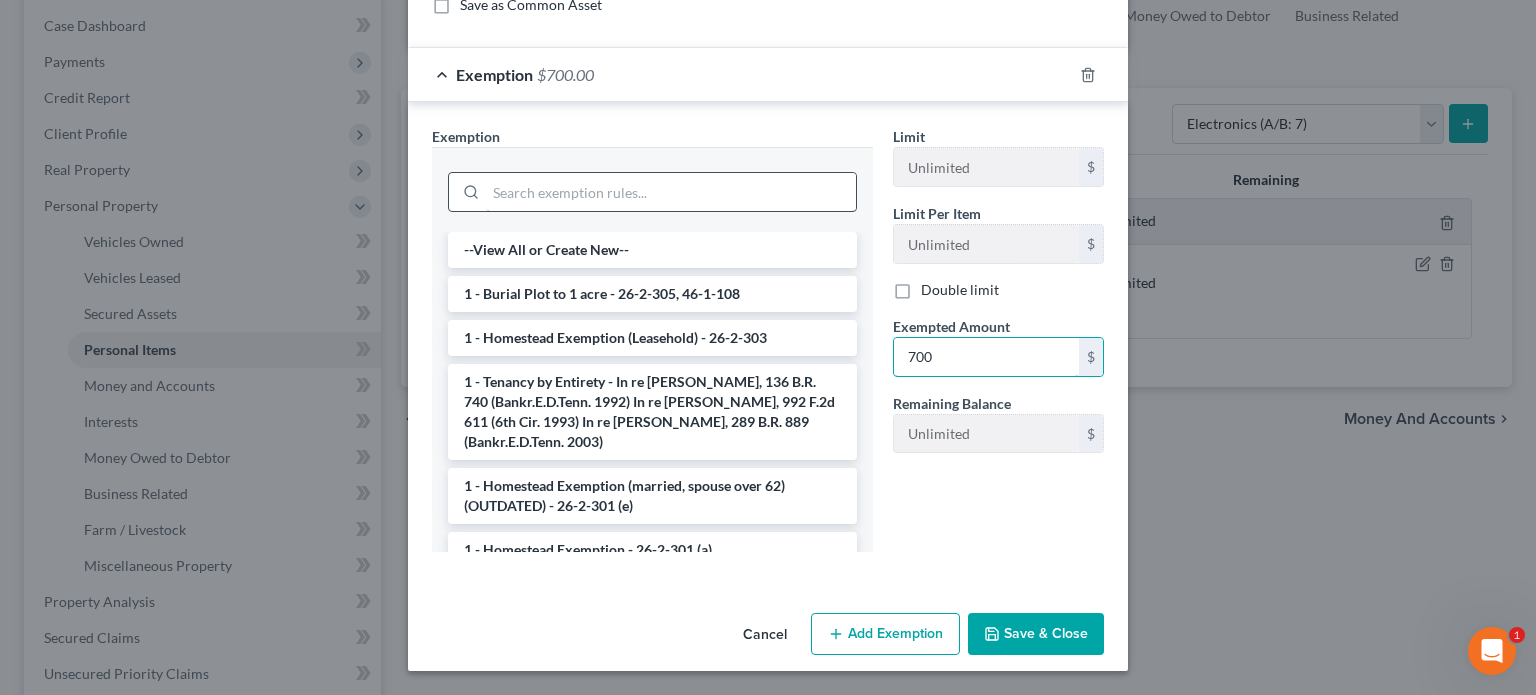 type on "700" 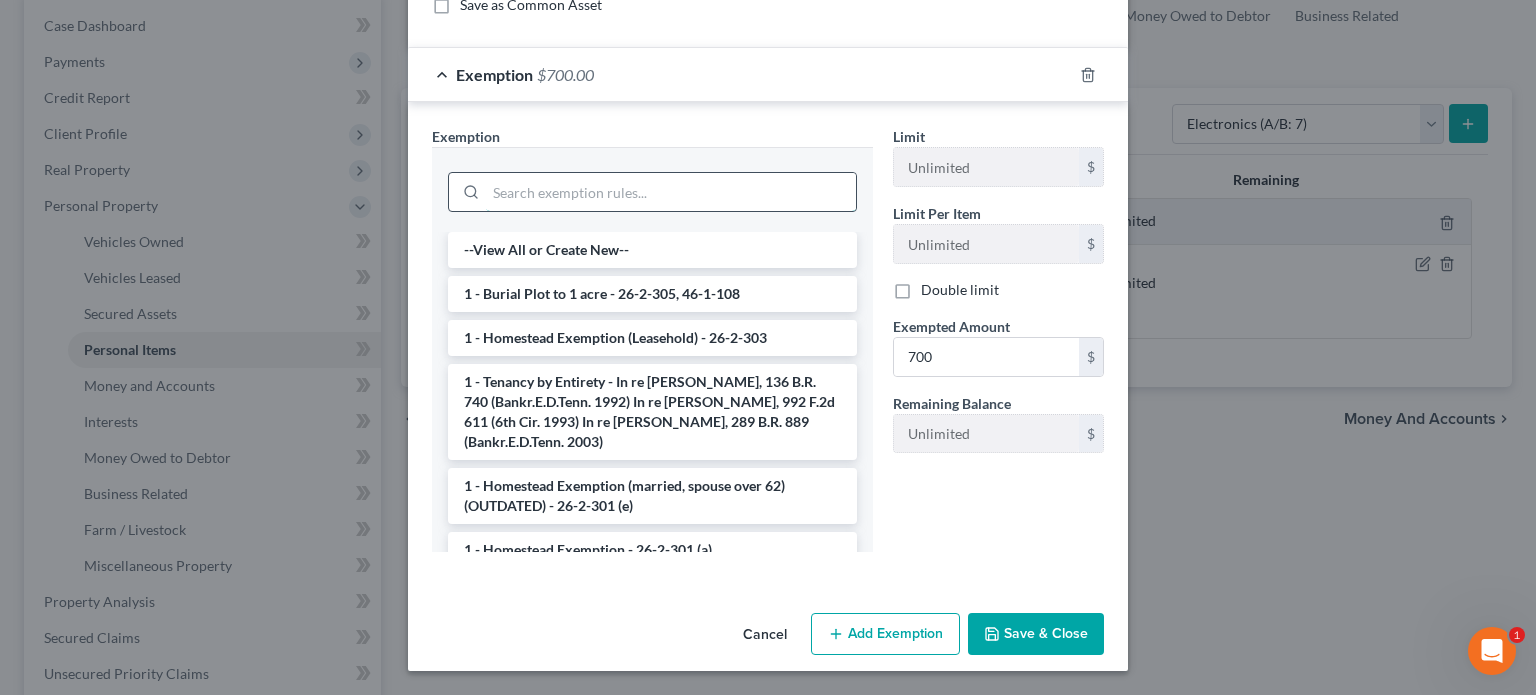 click at bounding box center (671, 192) 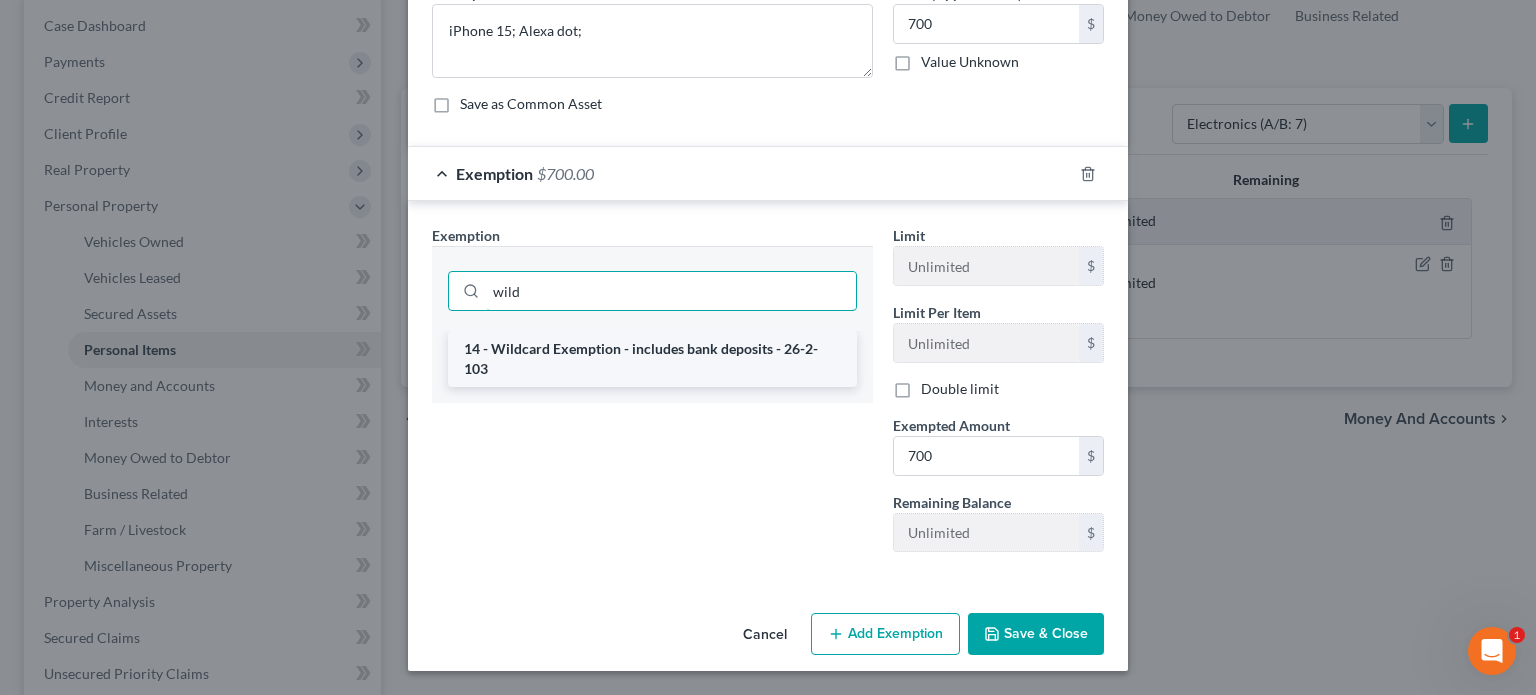 type on "wild" 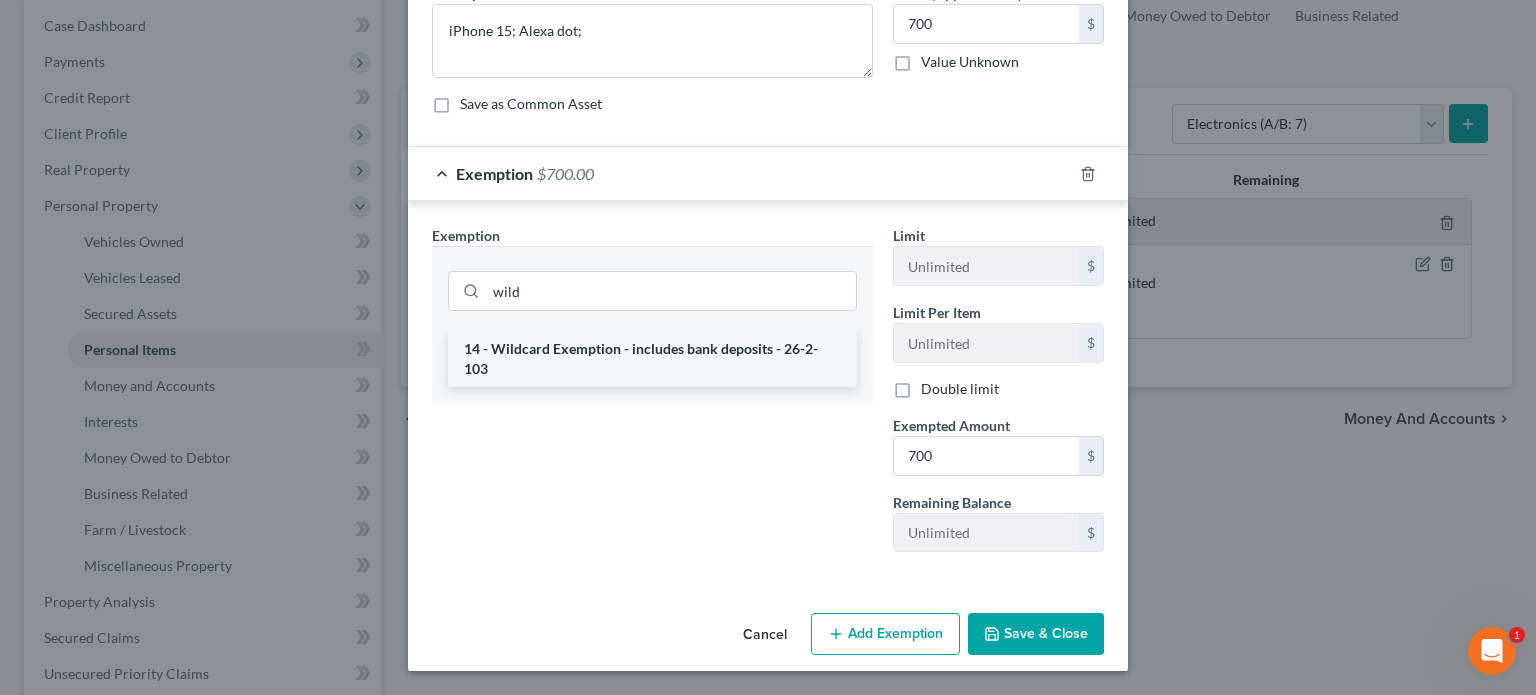 click on "14 - Wildcard Exemption - includes bank deposits - 26-2-103" at bounding box center [652, 359] 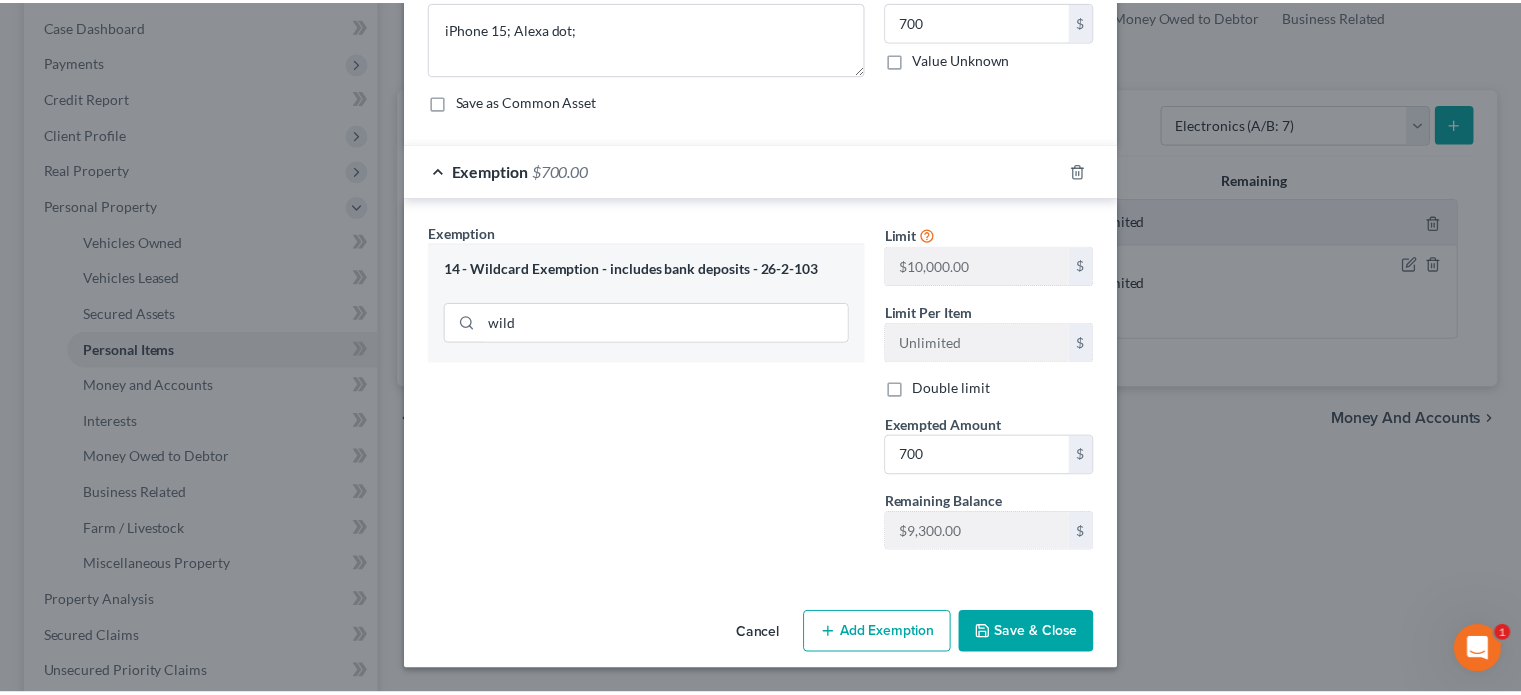 scroll, scrollTop: 306, scrollLeft: 0, axis: vertical 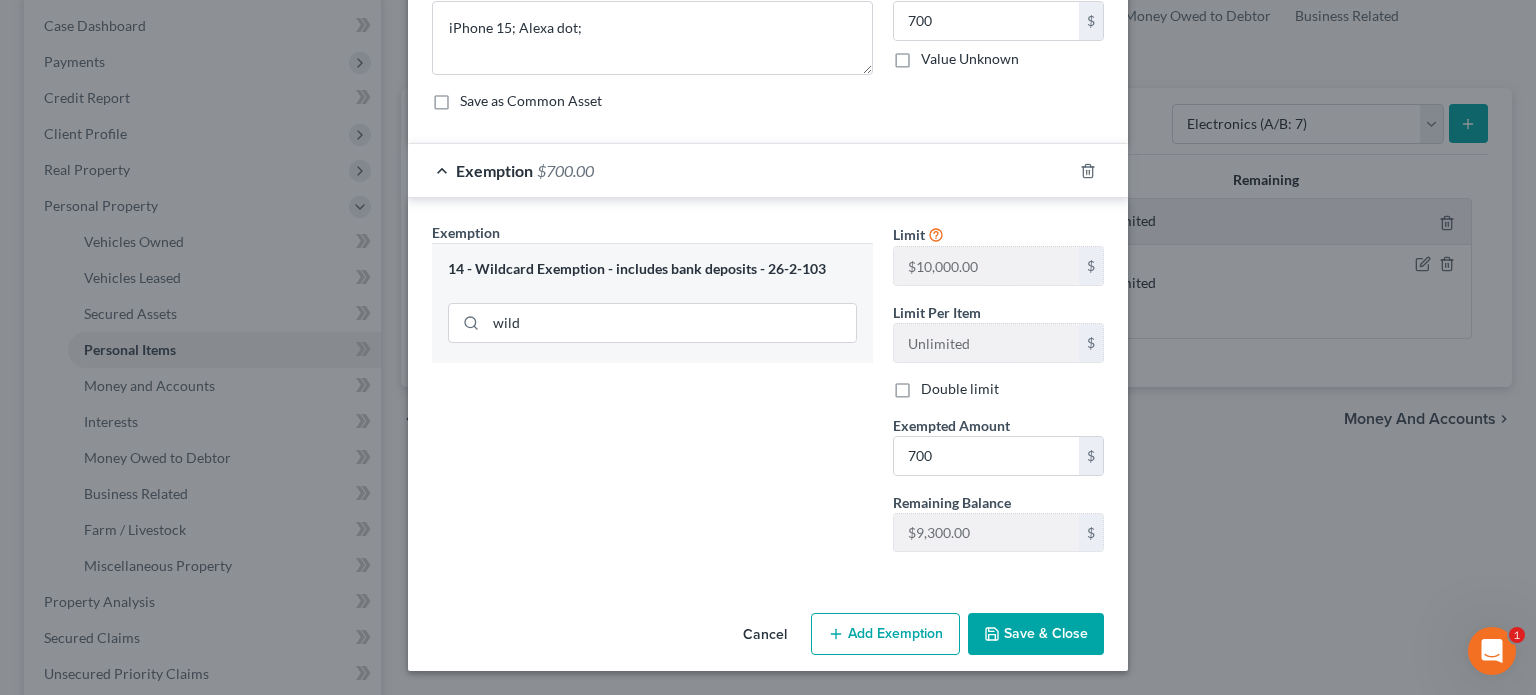 click on "Save & Close" at bounding box center (1036, 634) 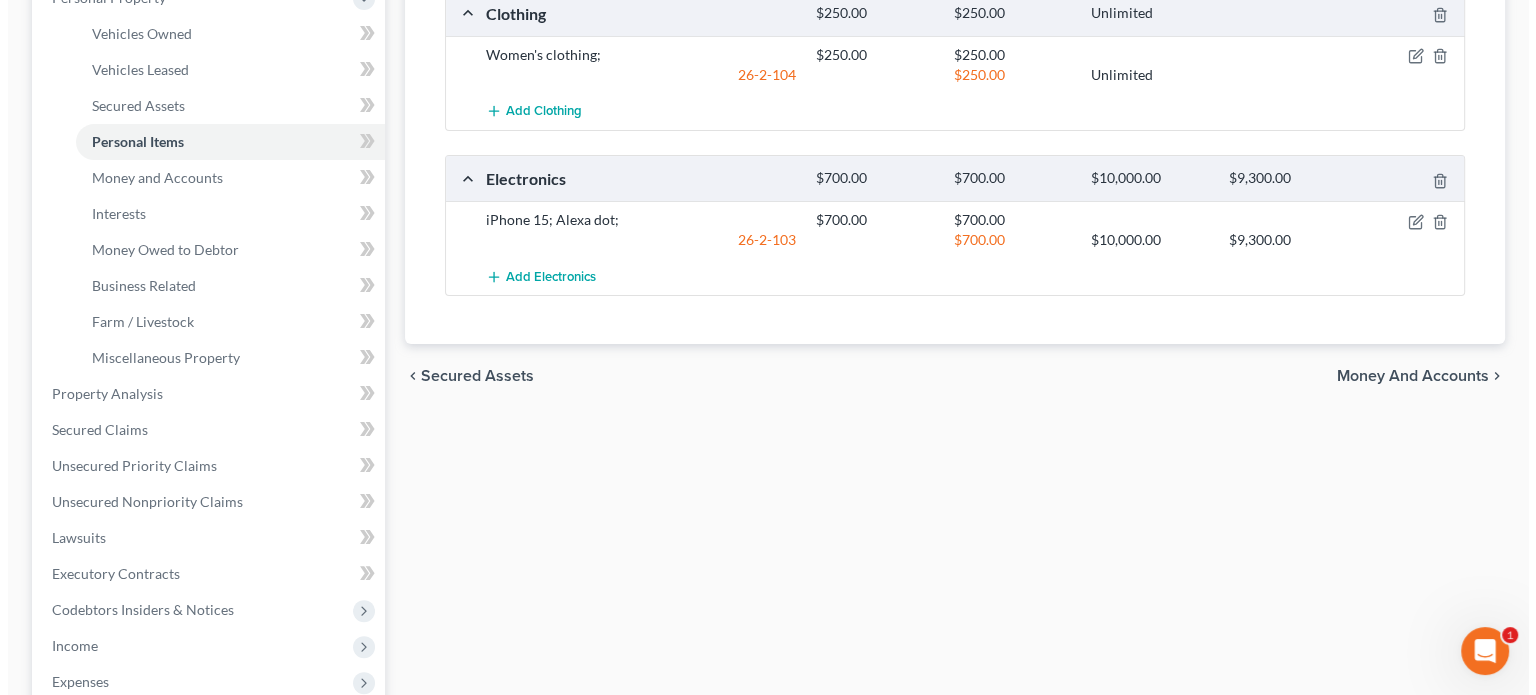 scroll, scrollTop: 400, scrollLeft: 0, axis: vertical 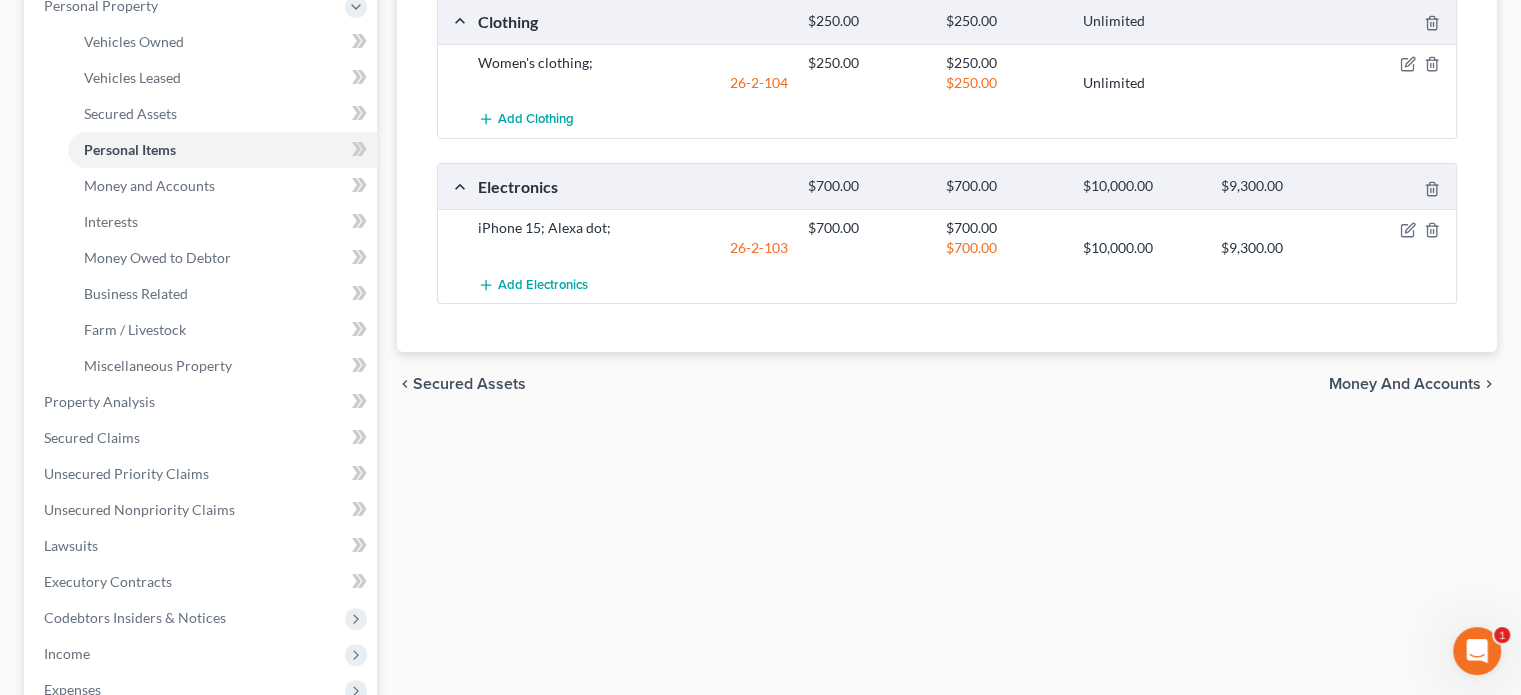 click on "Select Item Type Clothing (A/B: 11) Collectibles Of Value (A/B: 8) Electronics (A/B: 7) Firearms (A/B: 10) Household Goods (A/B: 6) Jewelry (A/B: 12) Other (A/B: 14) Pet(s) (A/B: 13) Sports & Hobby Equipment (A/B: 9)" at bounding box center [1293, -76] 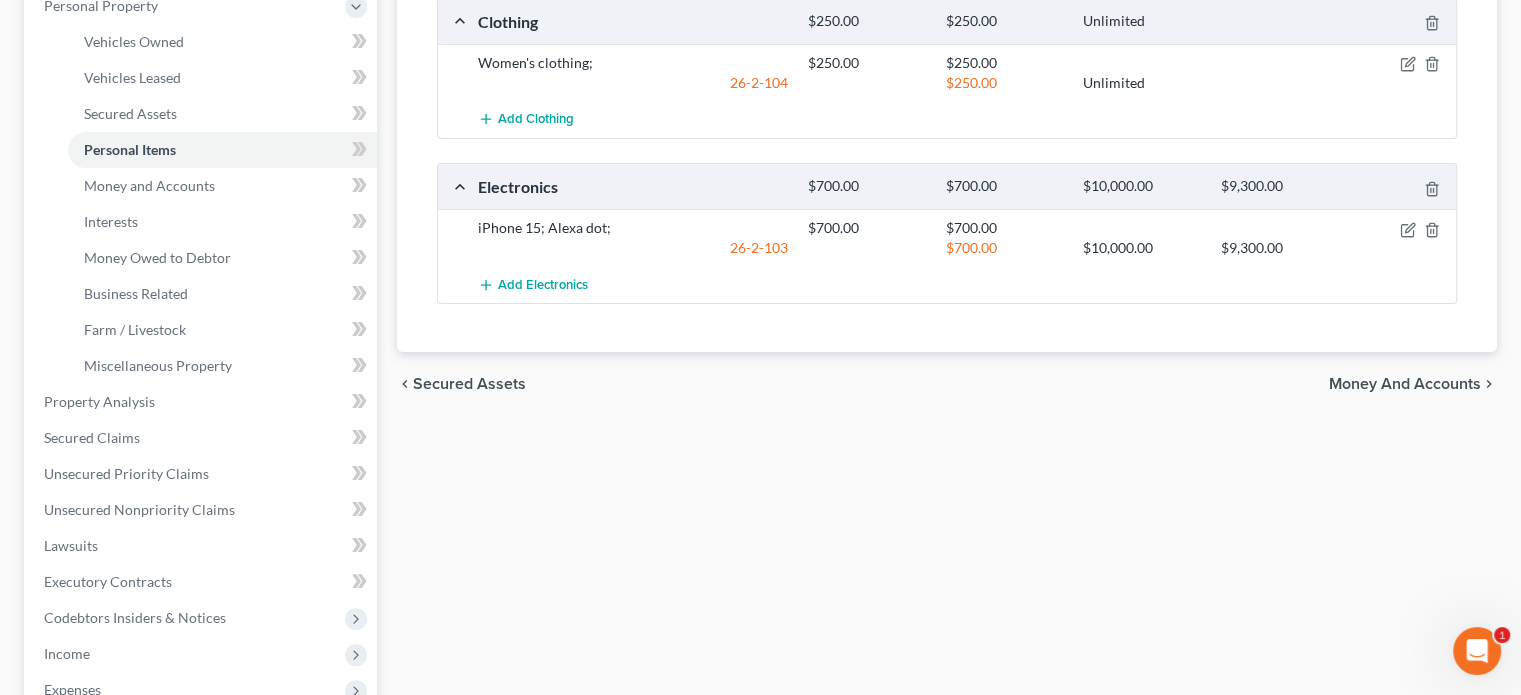 click on "Select Item Type Clothing (A/B: 11) Collectibles Of Value (A/B: 8) Electronics (A/B: 7) Firearms (A/B: 10) Household Goods (A/B: 6) Jewelry (A/B: 12) Other (A/B: 14) Pet(s) (A/B: 13) Sports & Hobby Equipment (A/B: 9)" at bounding box center (1293, -76) 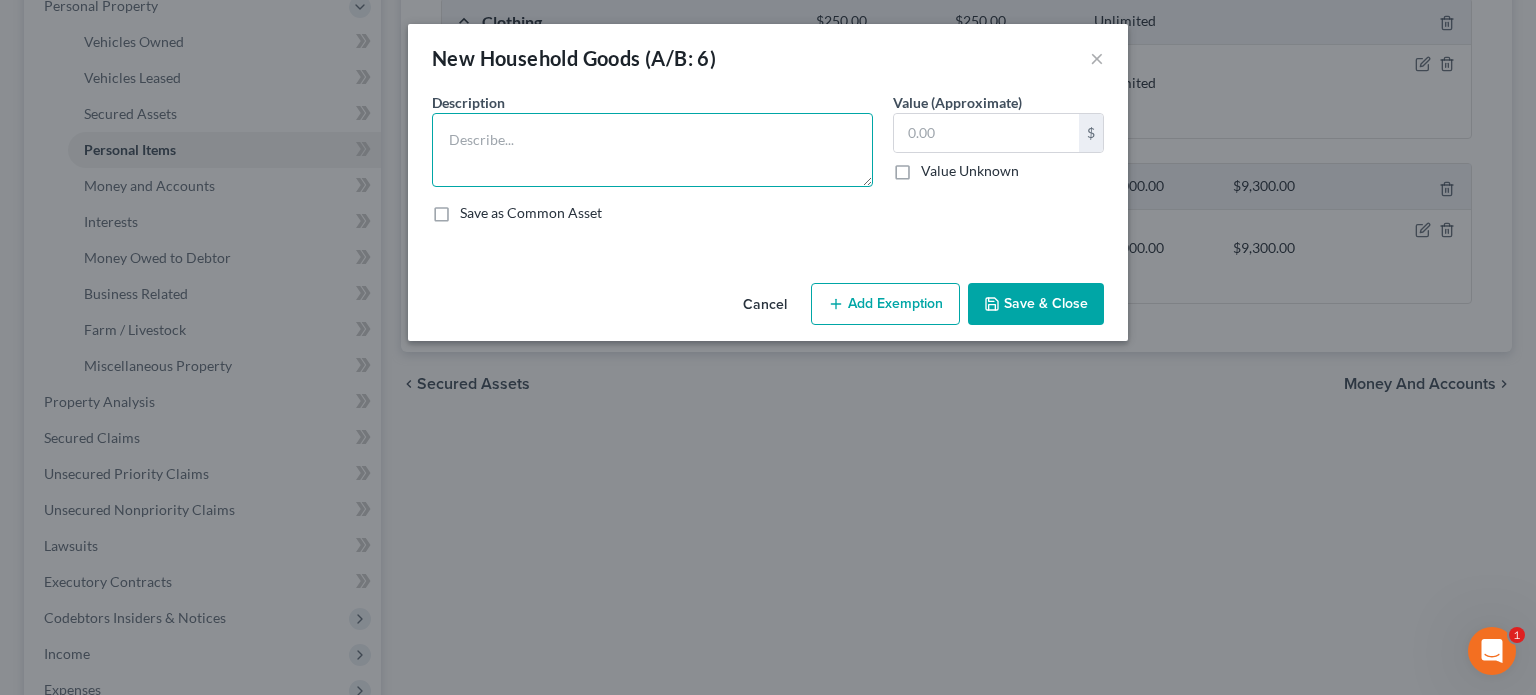 click at bounding box center [652, 150] 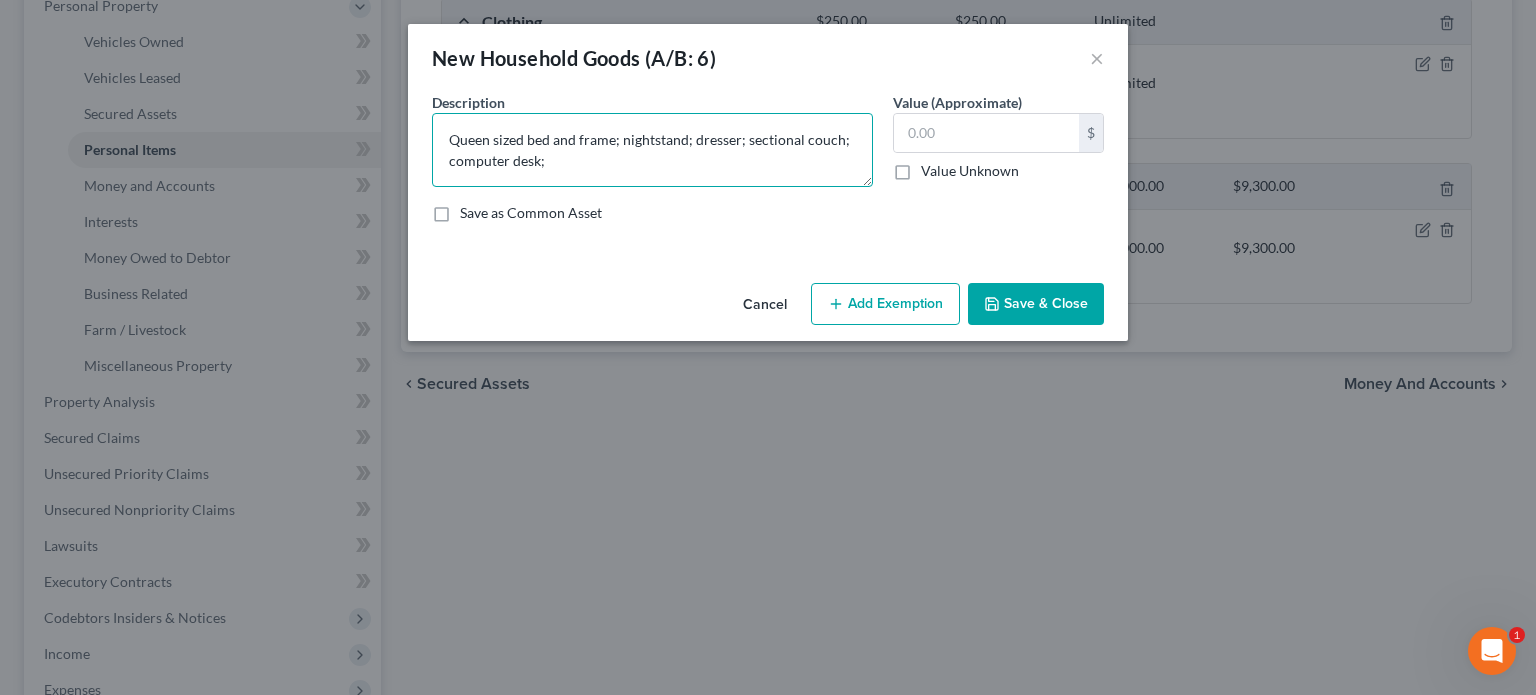 type on "Queen sized bed and frame; nightstand; dresser; sectional couch; computer desk;" 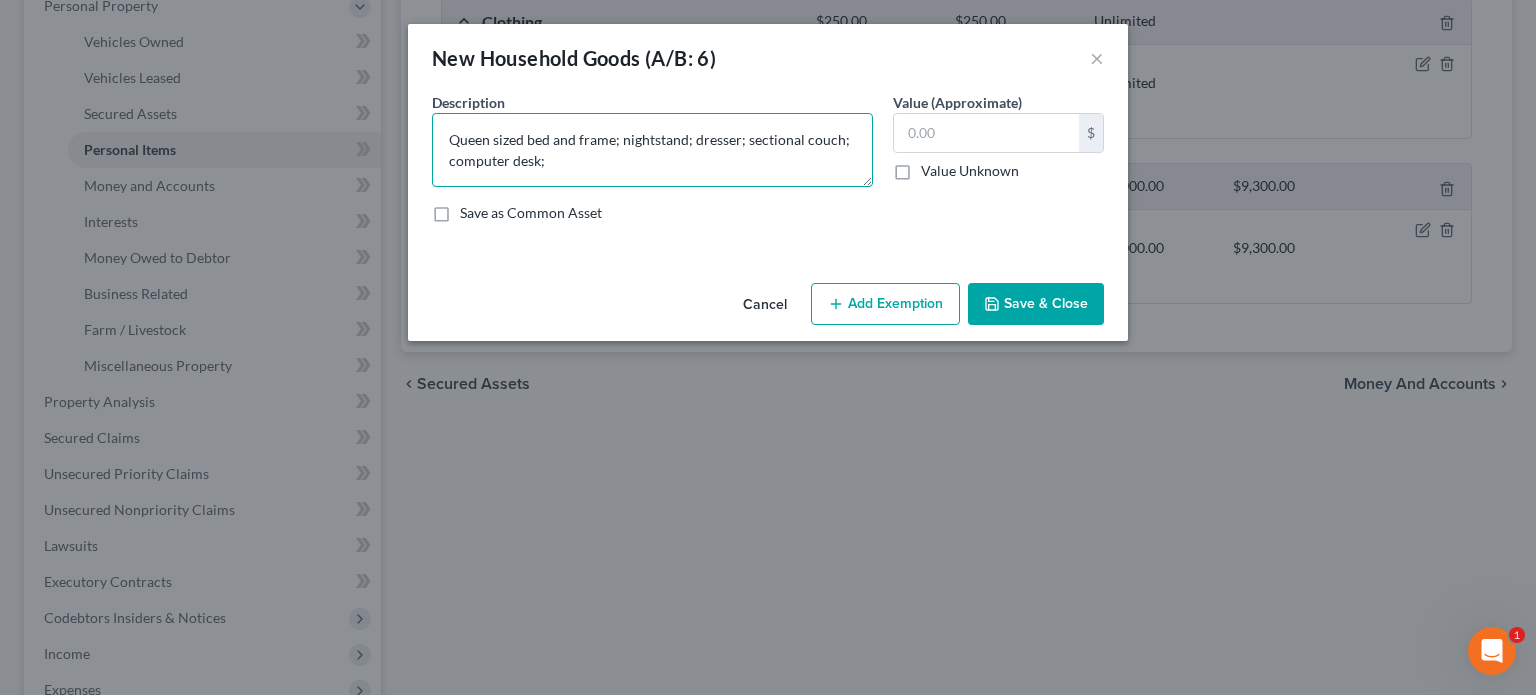 click on "Queen sized bed and frame; nightstand; dresser; sectional couch; computer desk;" at bounding box center [652, 150] 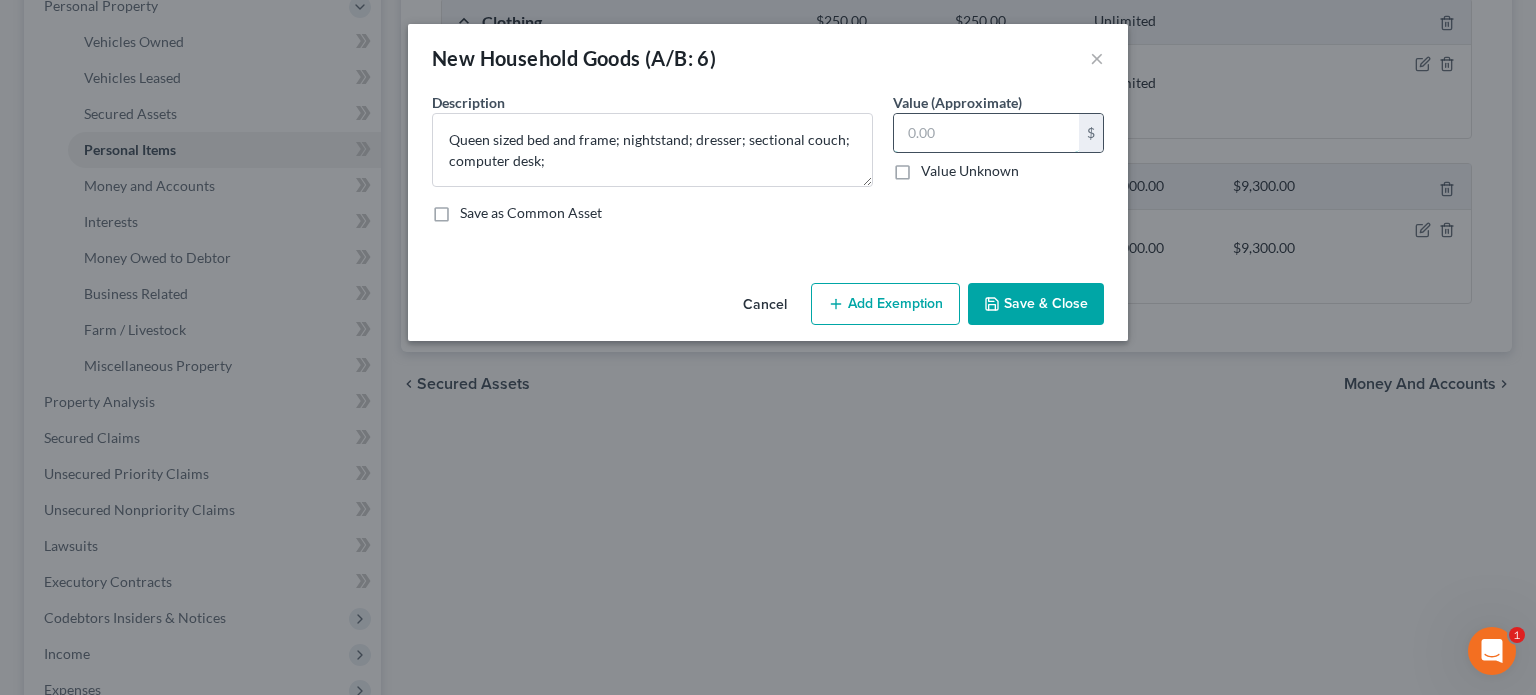 click at bounding box center (986, 133) 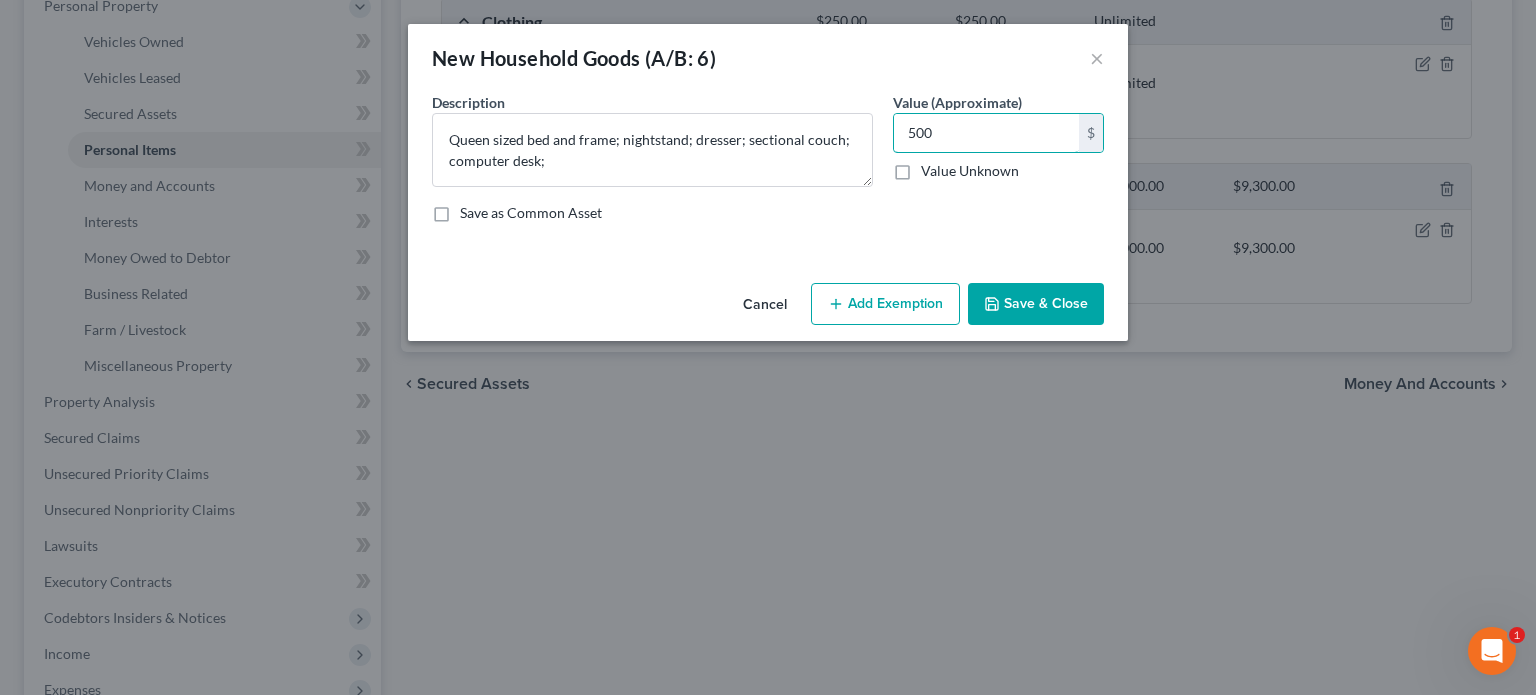 type on "500" 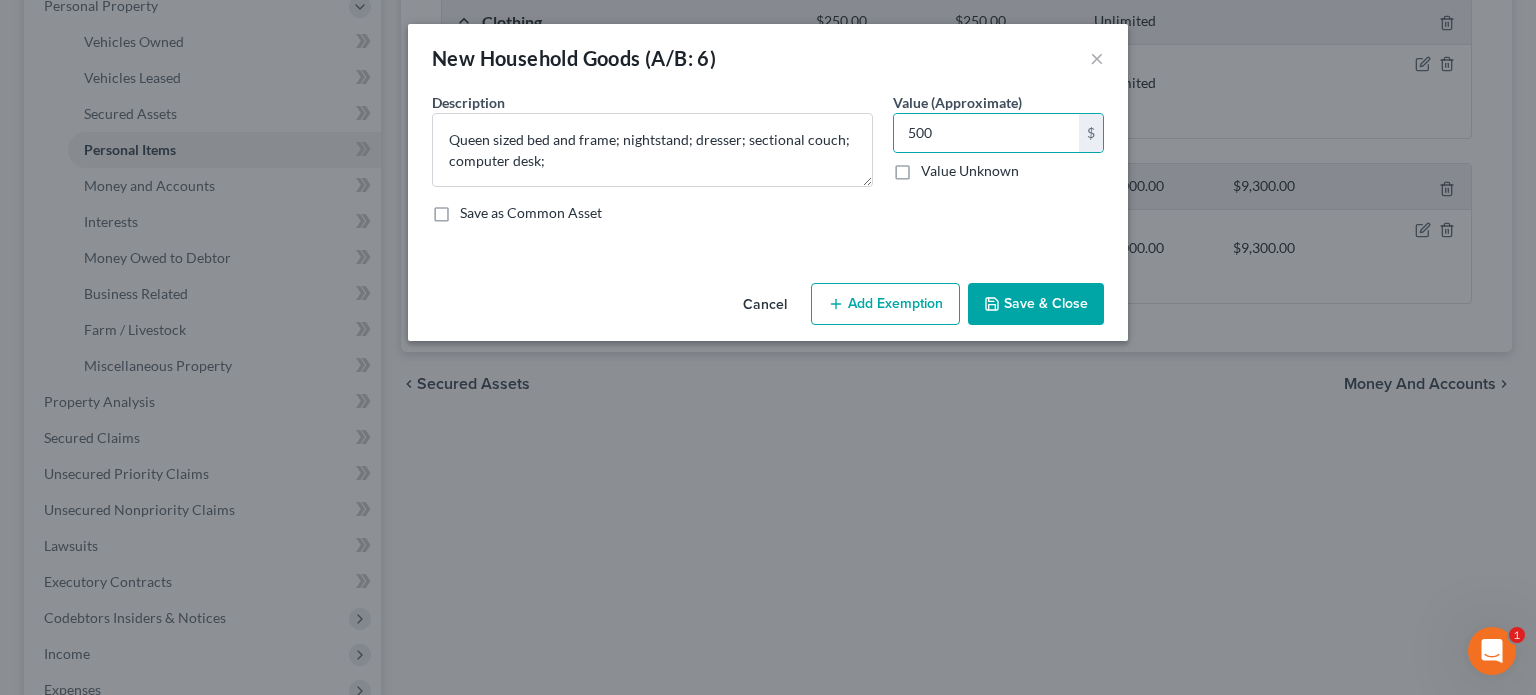 click on "Add Exemption" at bounding box center [885, 304] 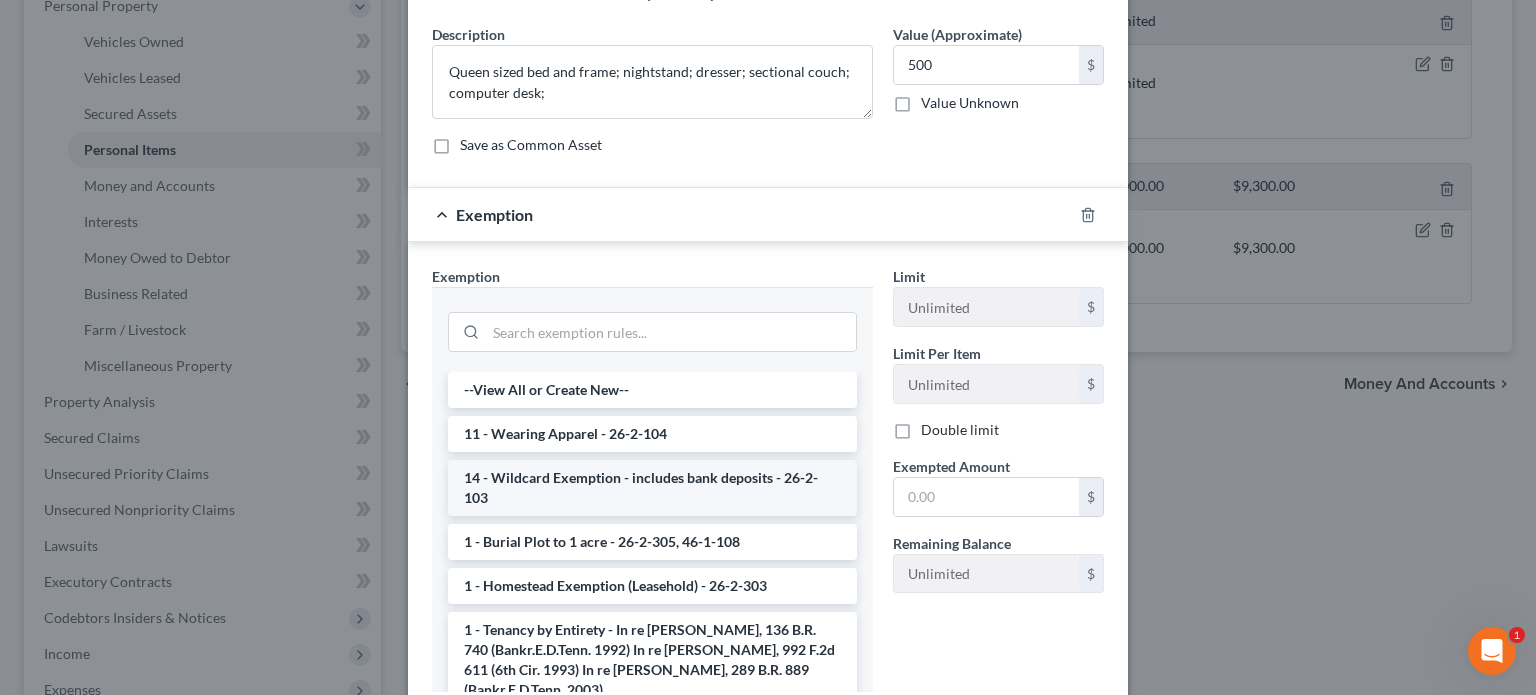 scroll, scrollTop: 300, scrollLeft: 0, axis: vertical 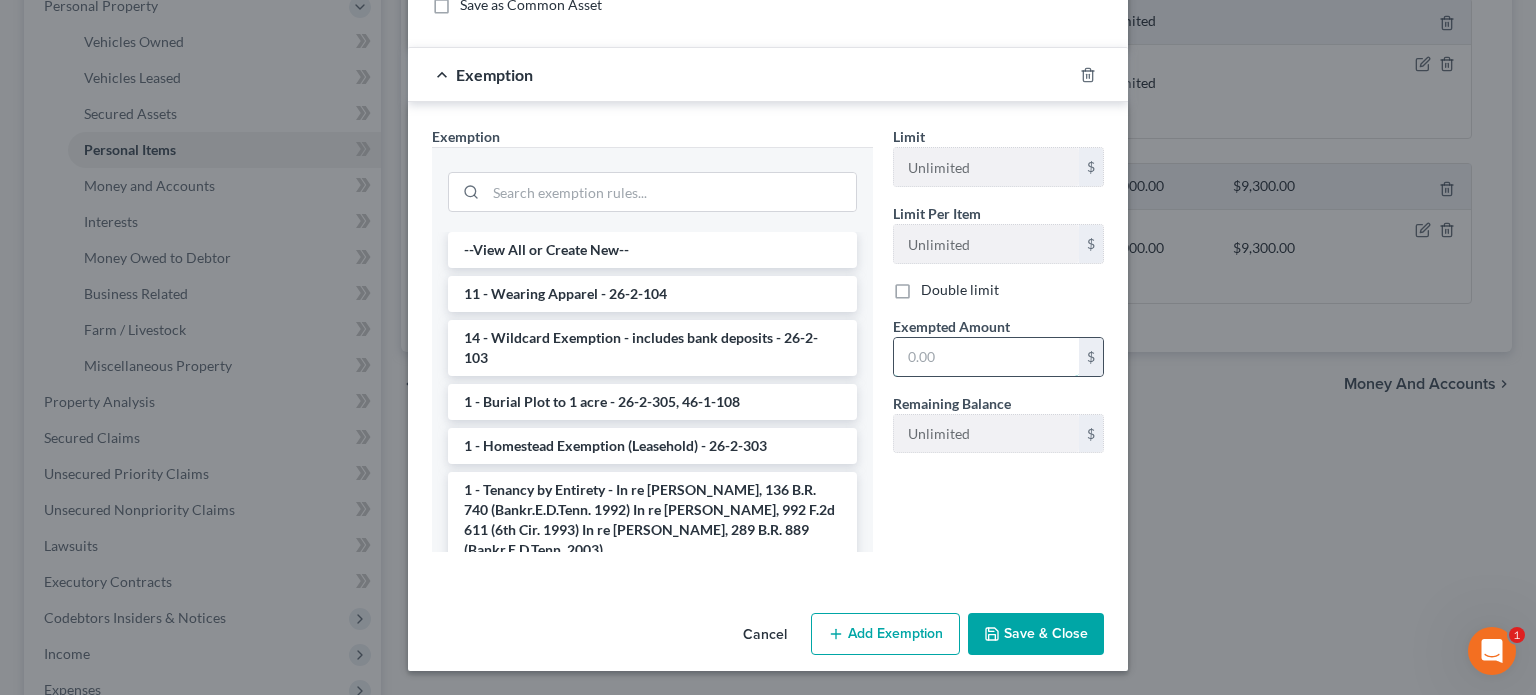 click at bounding box center (986, 357) 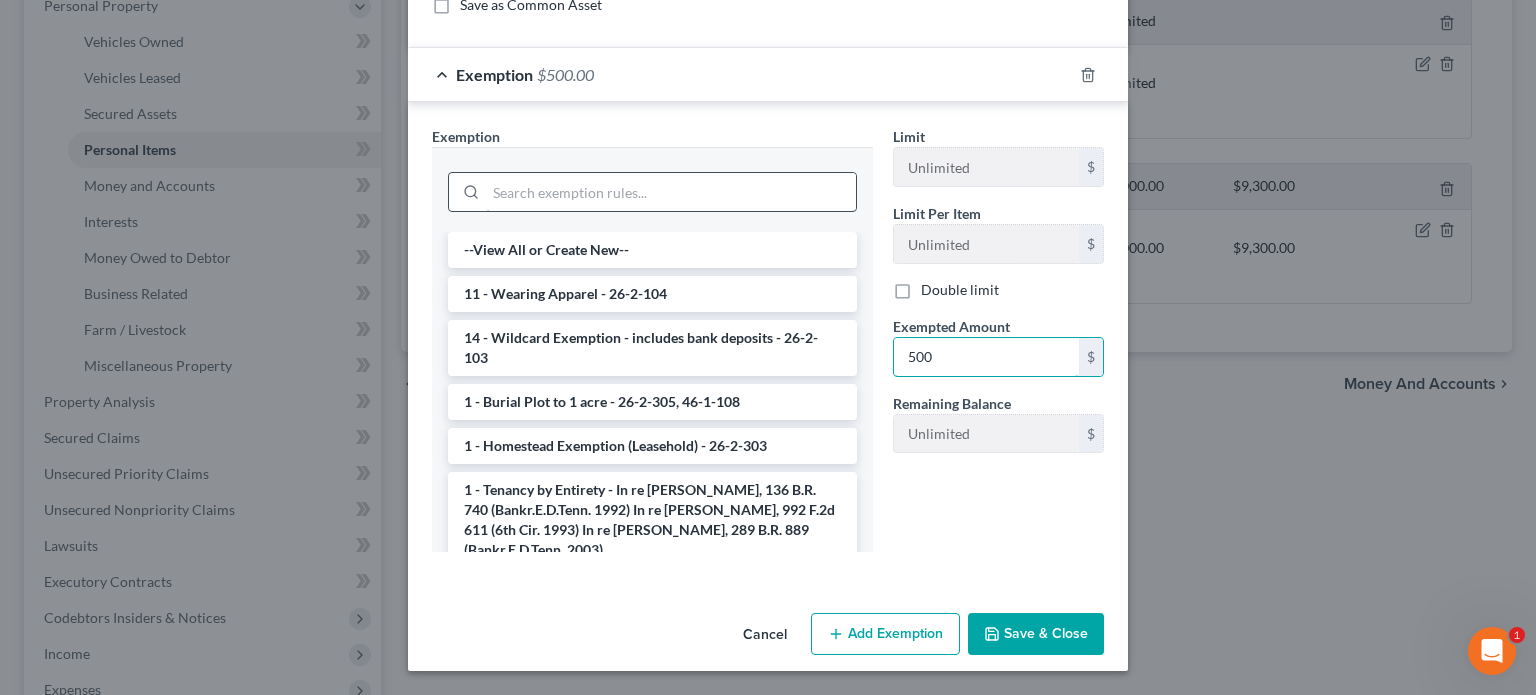 type on "500" 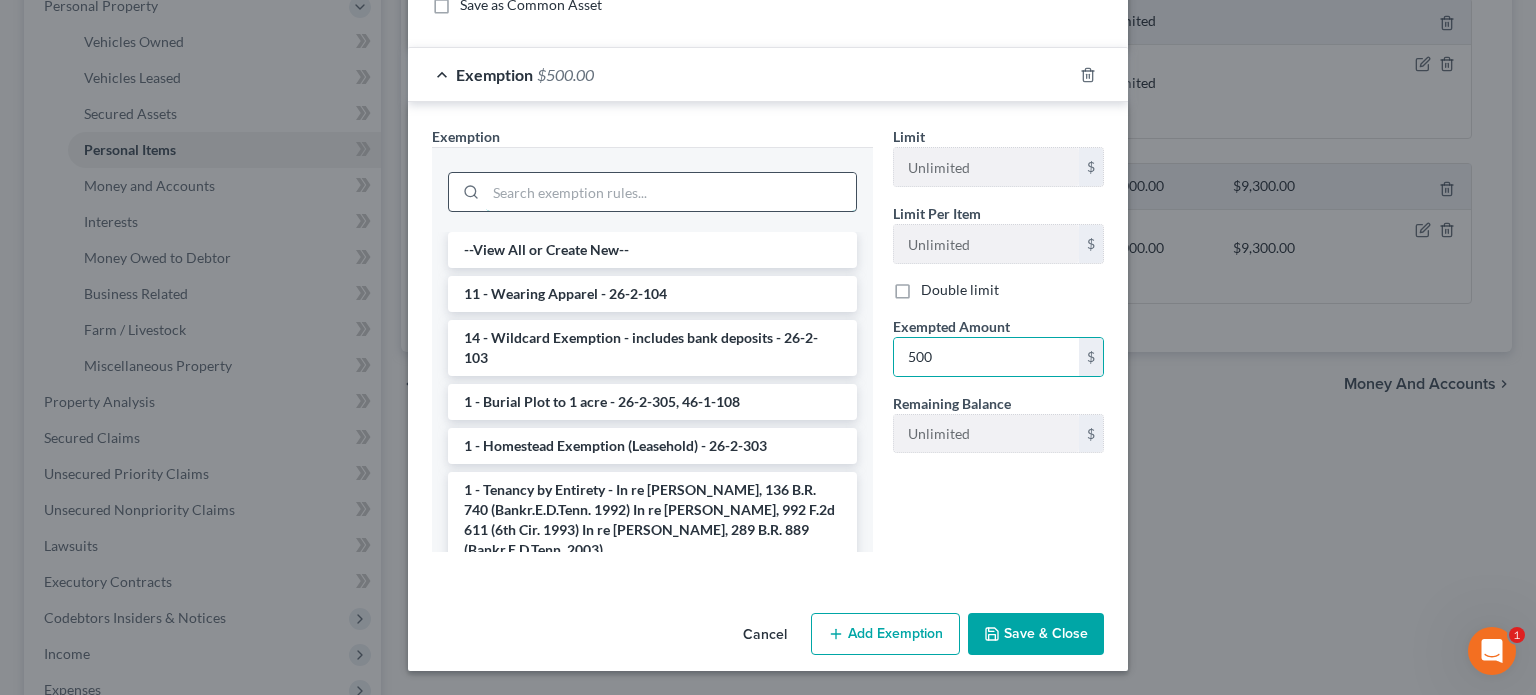 click at bounding box center (671, 192) 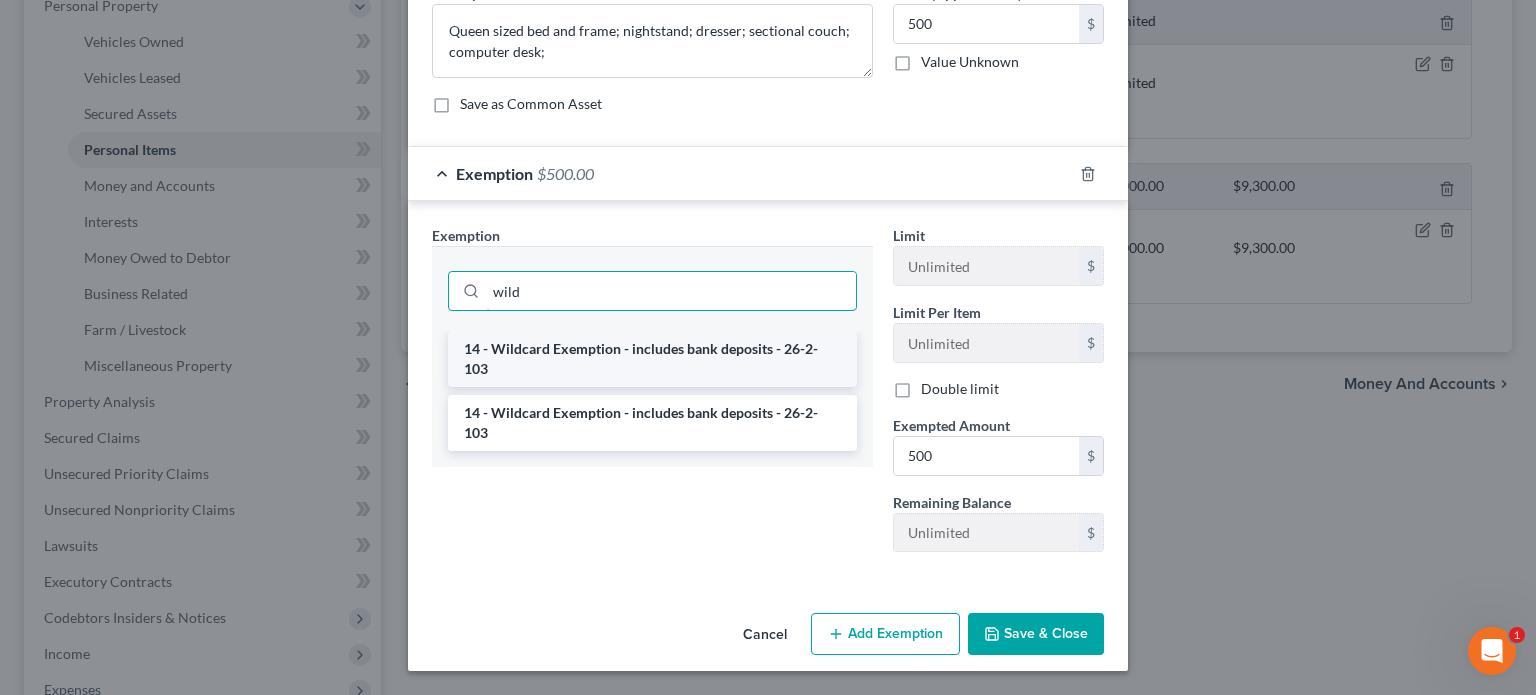 type on "wild" 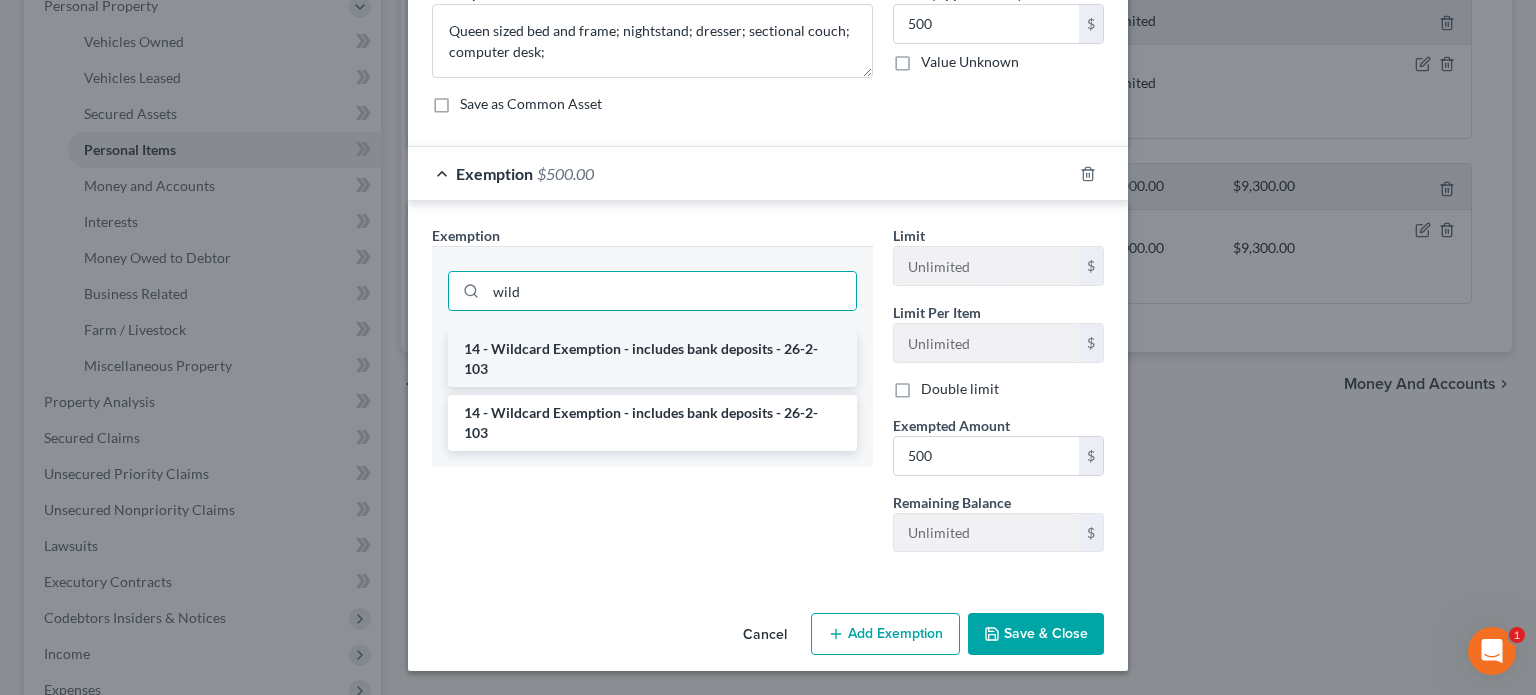 click on "14 - Wildcard Exemption - includes bank deposits - 26-2-103" at bounding box center [652, 359] 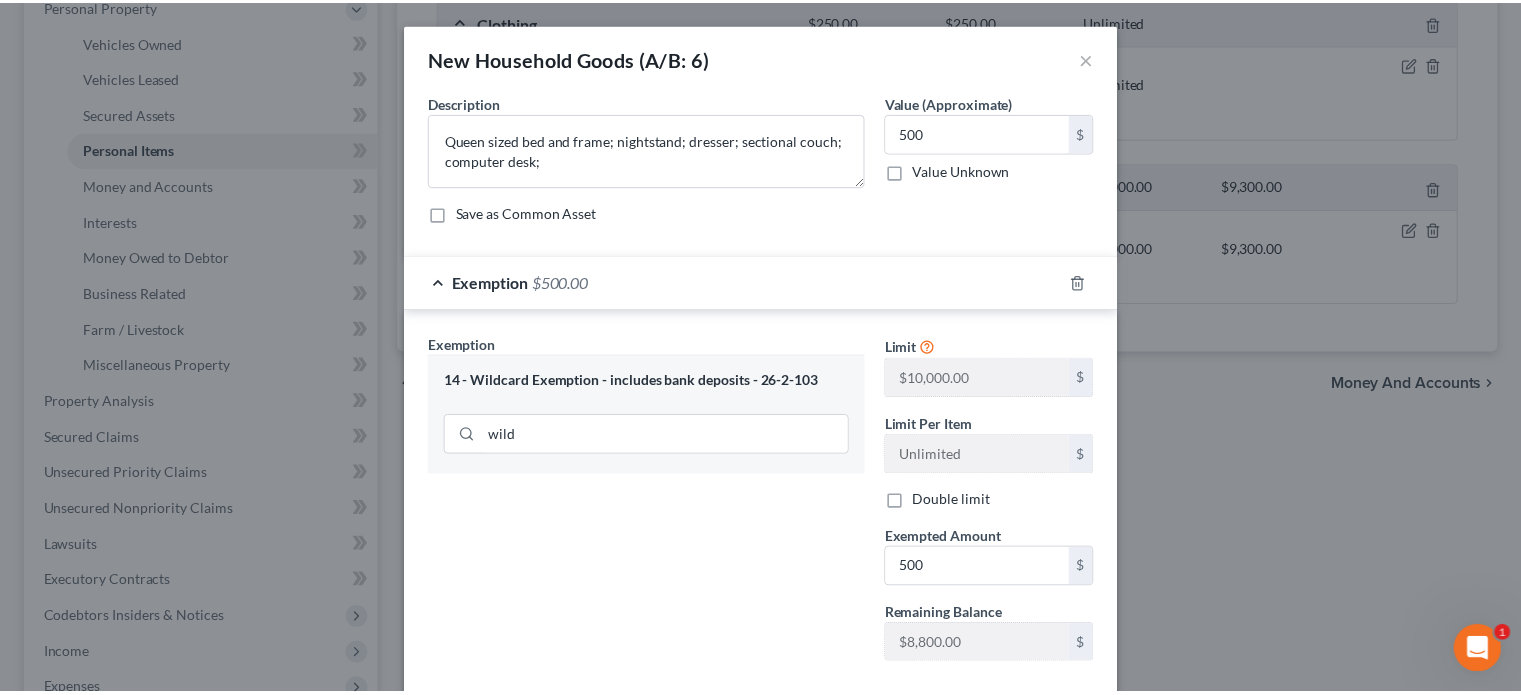 scroll, scrollTop: 306, scrollLeft: 0, axis: vertical 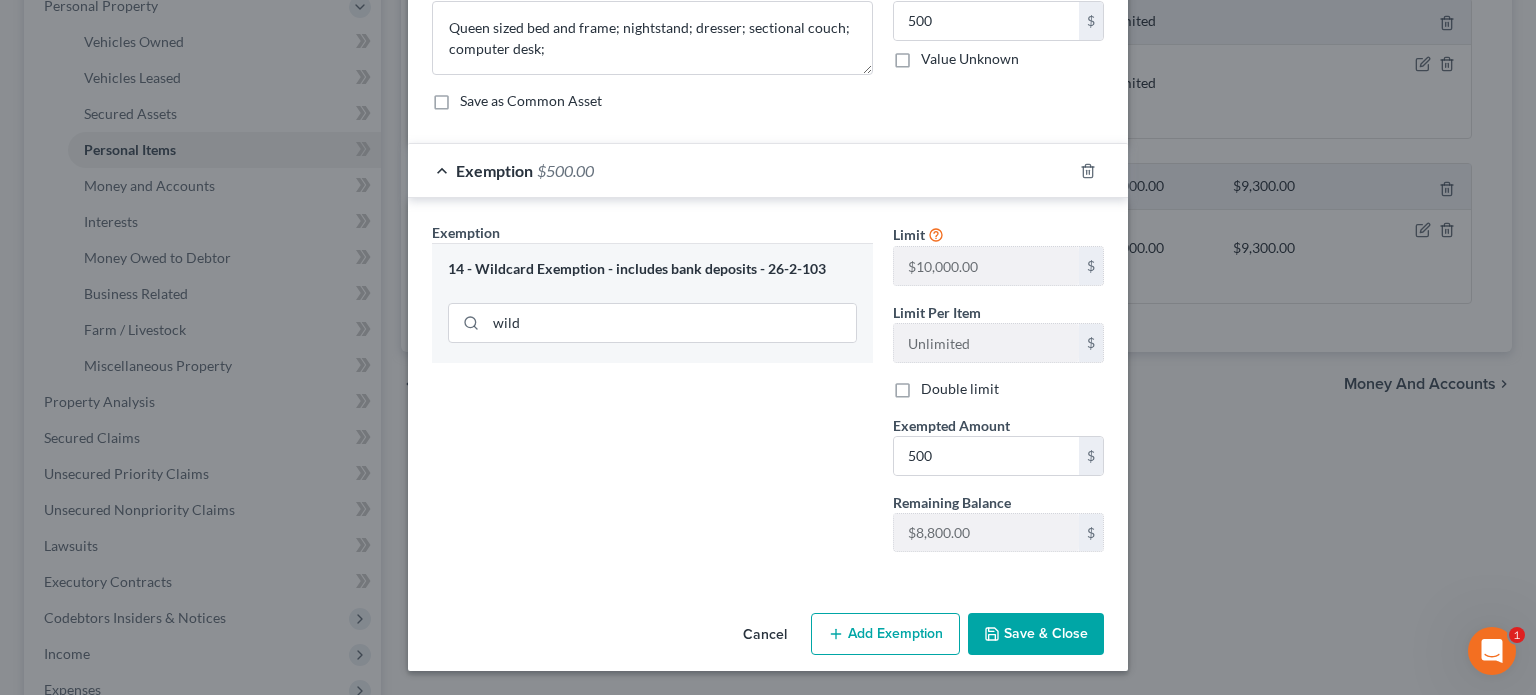 click on "Save & Close" at bounding box center (1036, 634) 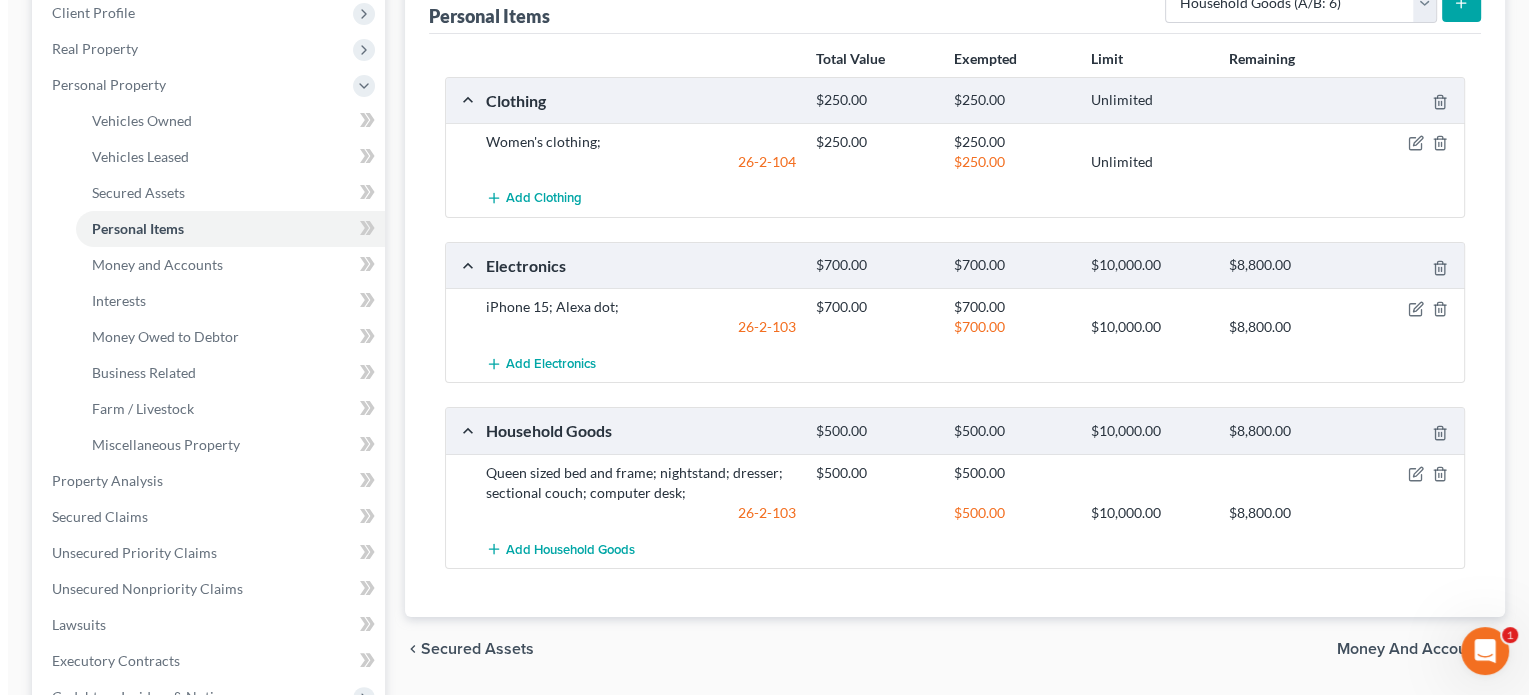scroll, scrollTop: 300, scrollLeft: 0, axis: vertical 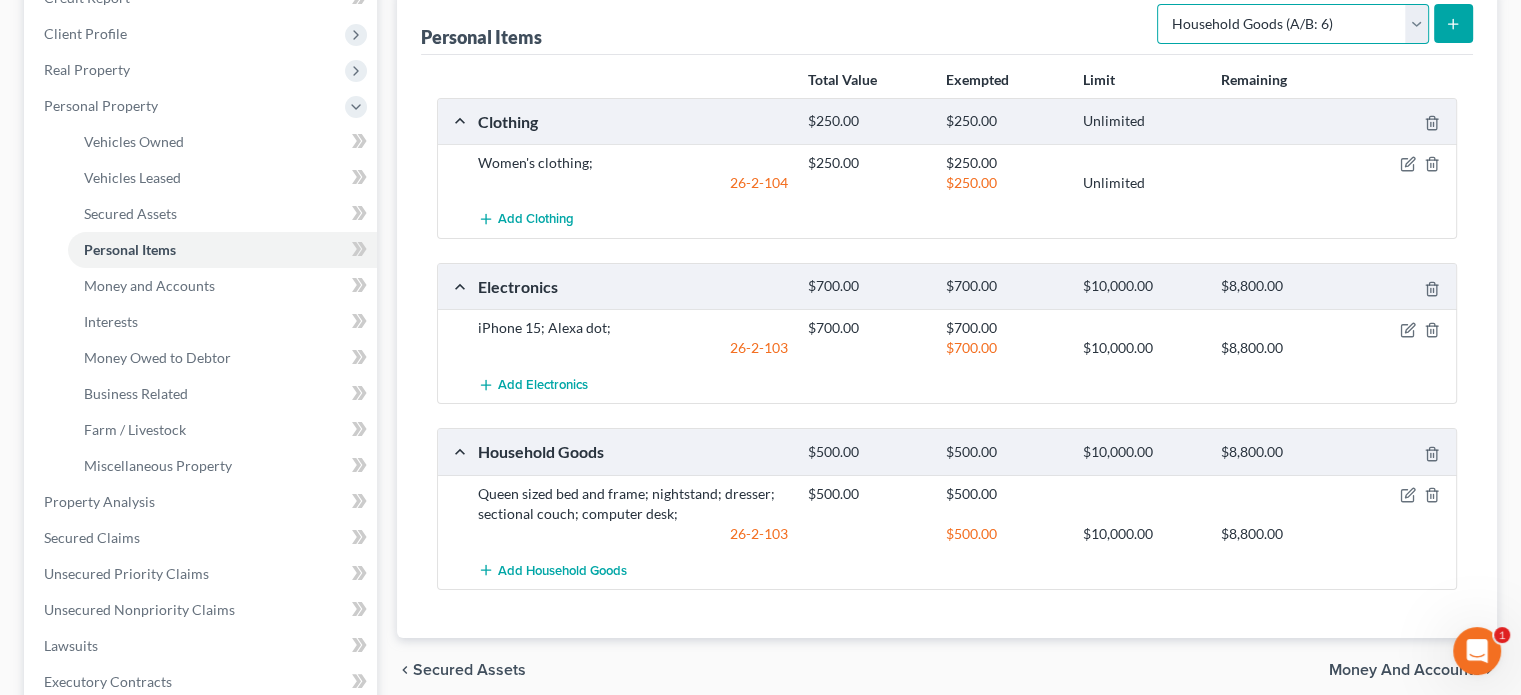 click on "Select Item Type Clothing (A/B: 11) Collectibles Of Value (A/B: 8) Electronics (A/B: 7) Firearms (A/B: 10) Household Goods (A/B: 6) Jewelry (A/B: 12) Other (A/B: 14) Pet(s) (A/B: 13) Sports & Hobby Equipment (A/B: 9)" at bounding box center (1293, 24) 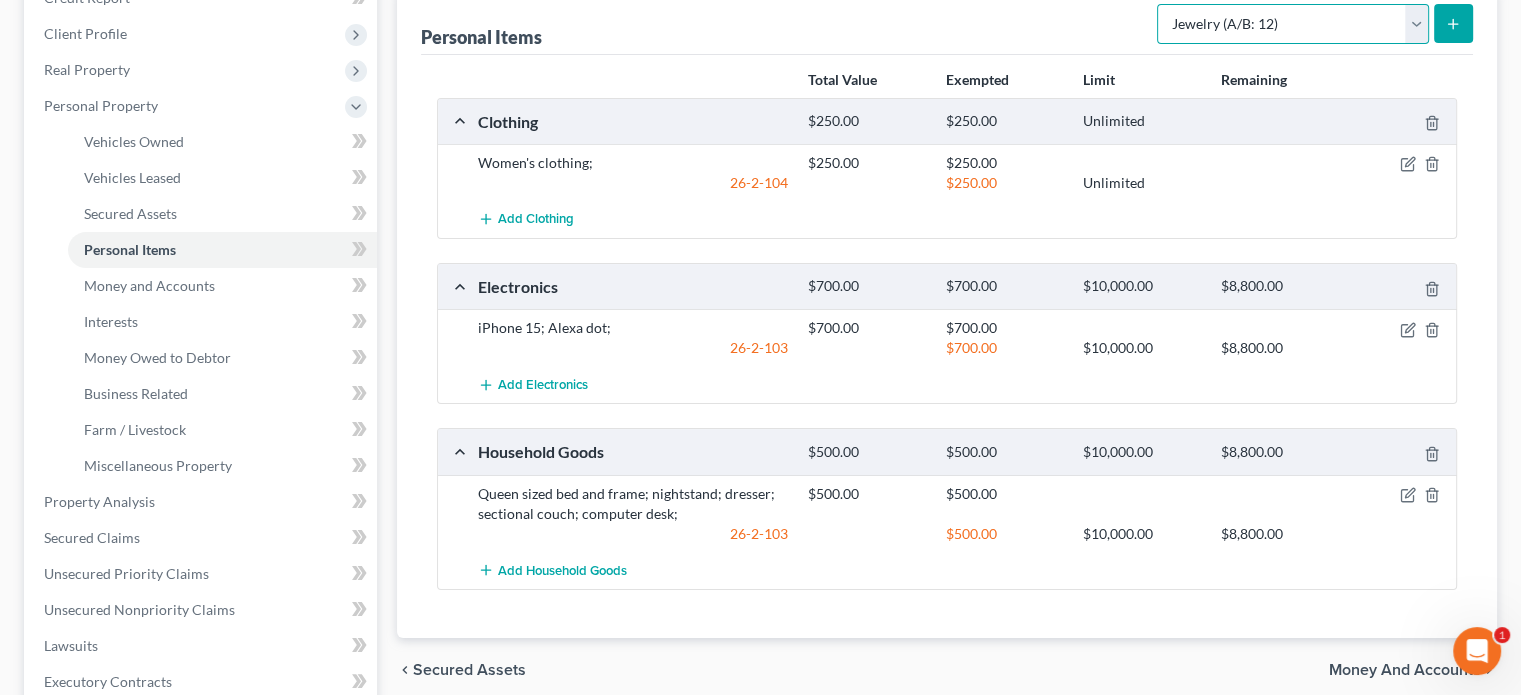 click on "Select Item Type Clothing (A/B: 11) Collectibles Of Value (A/B: 8) Electronics (A/B: 7) Firearms (A/B: 10) Household Goods (A/B: 6) Jewelry (A/B: 12) Other (A/B: 14) Pet(s) (A/B: 13) Sports & Hobby Equipment (A/B: 9)" at bounding box center (1293, 24) 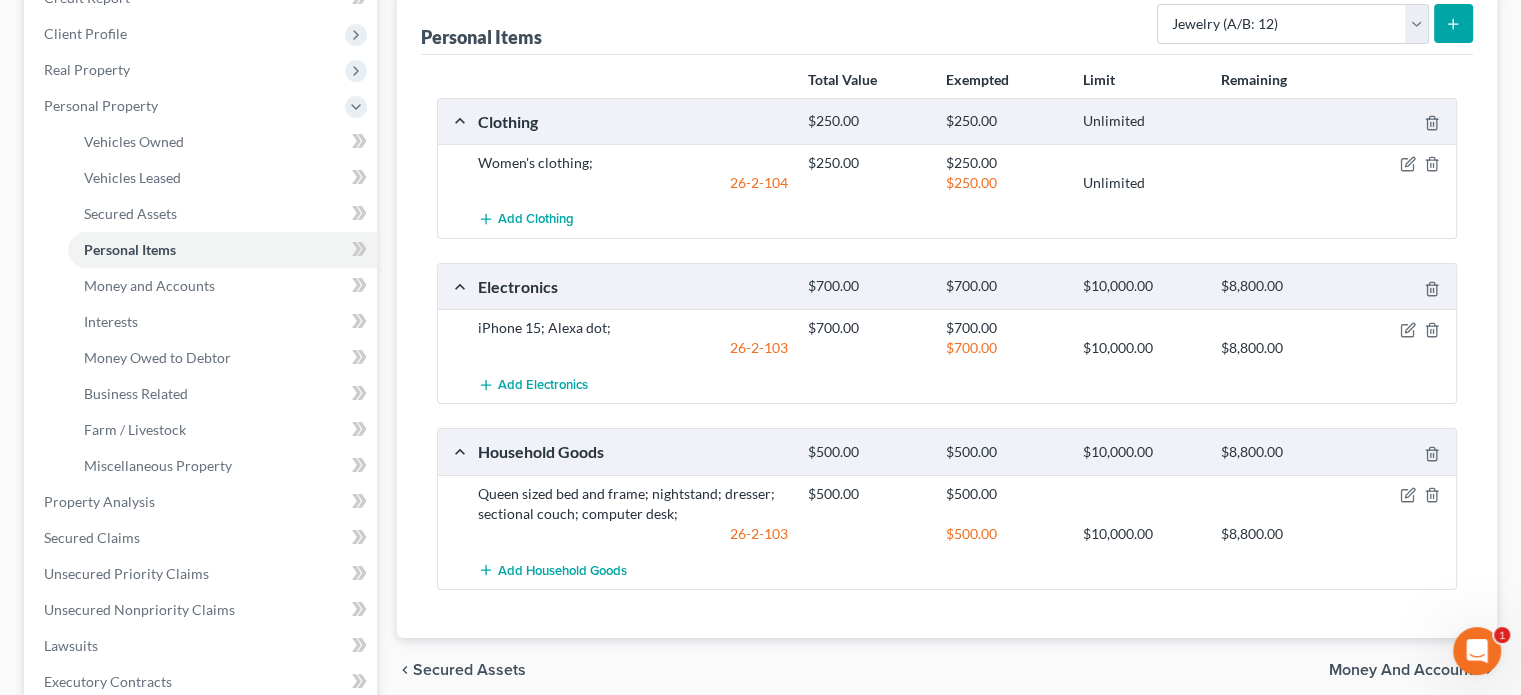 click 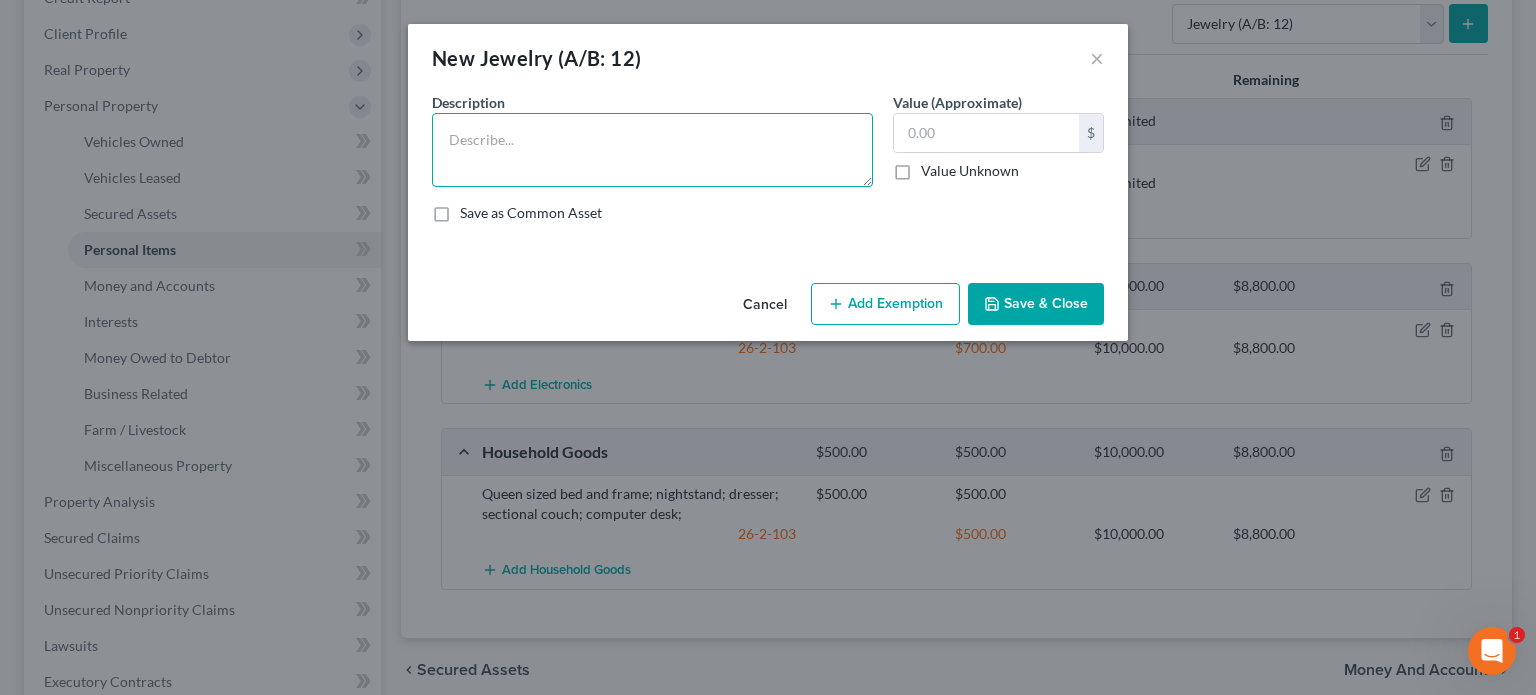 click at bounding box center (652, 150) 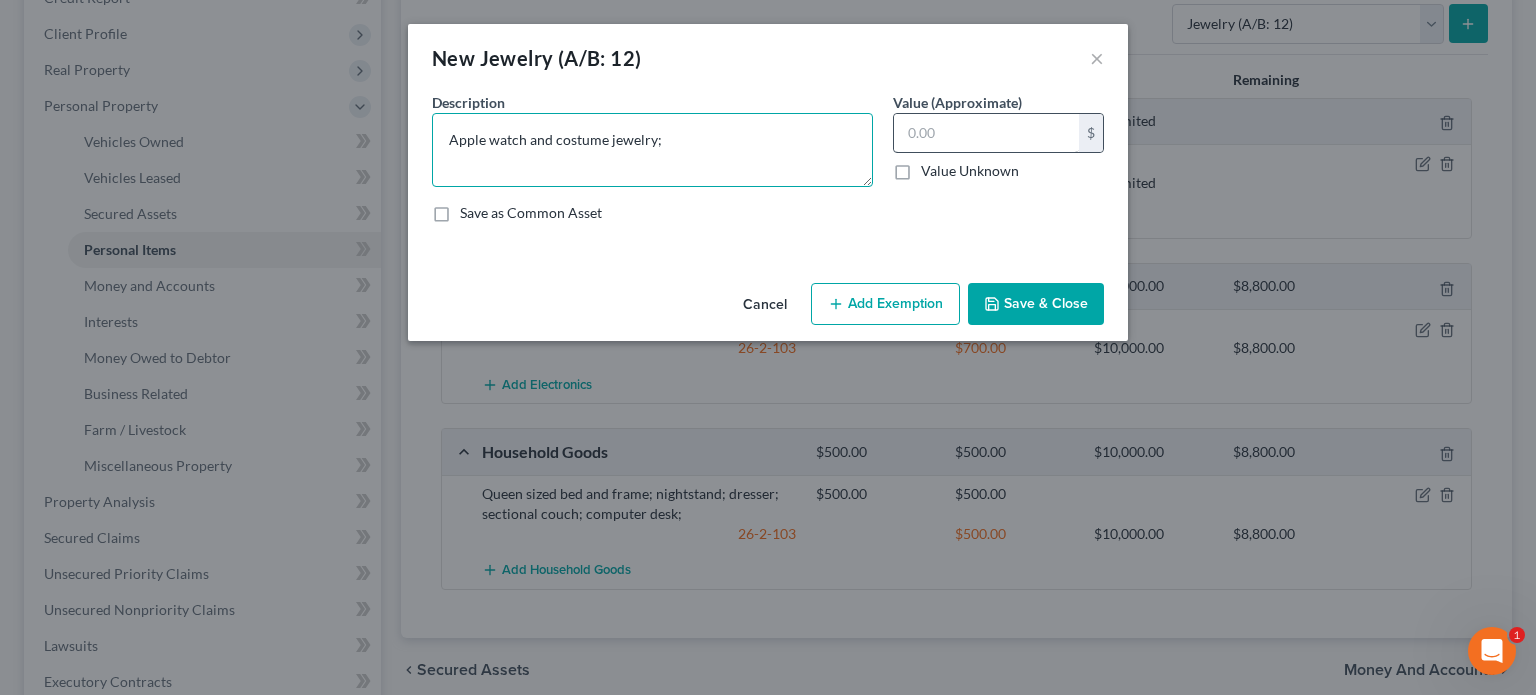 type on "Apple watch and costume jewelry;" 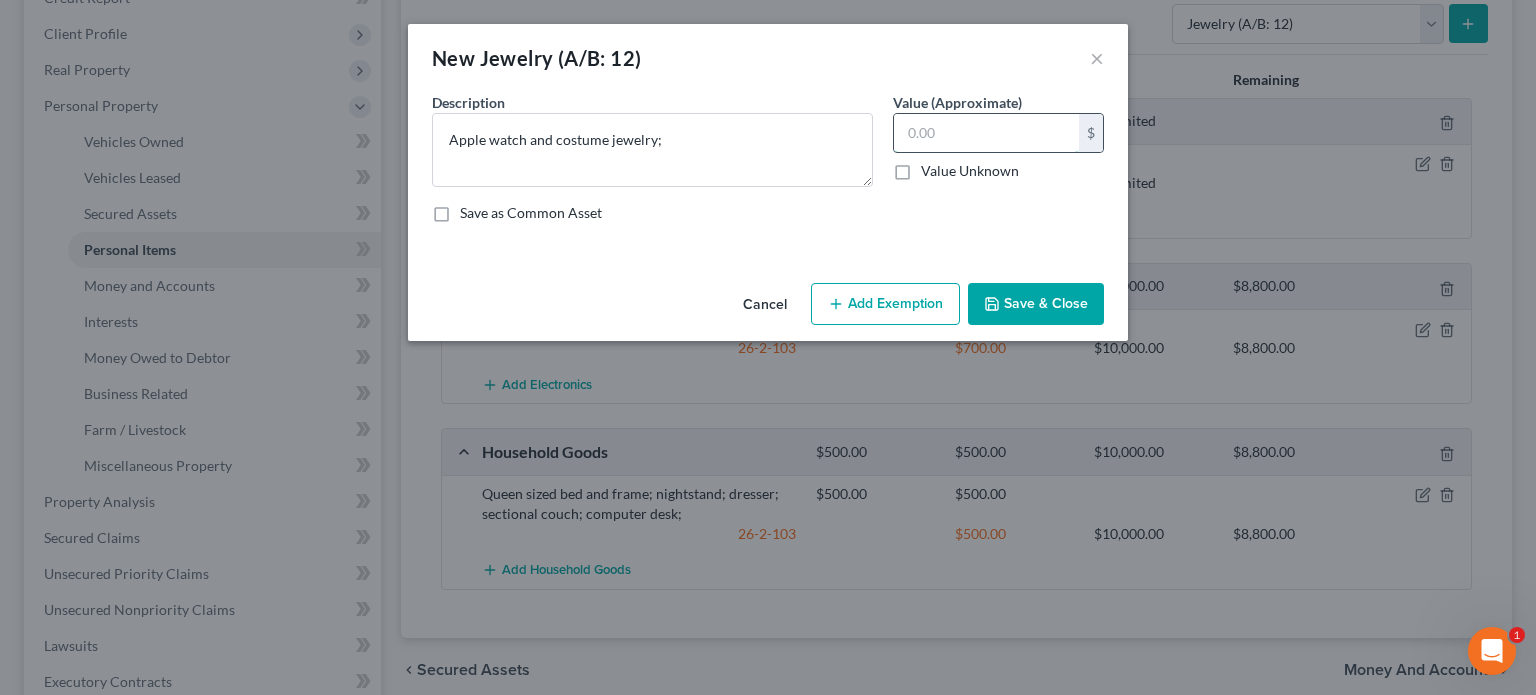 click at bounding box center [986, 133] 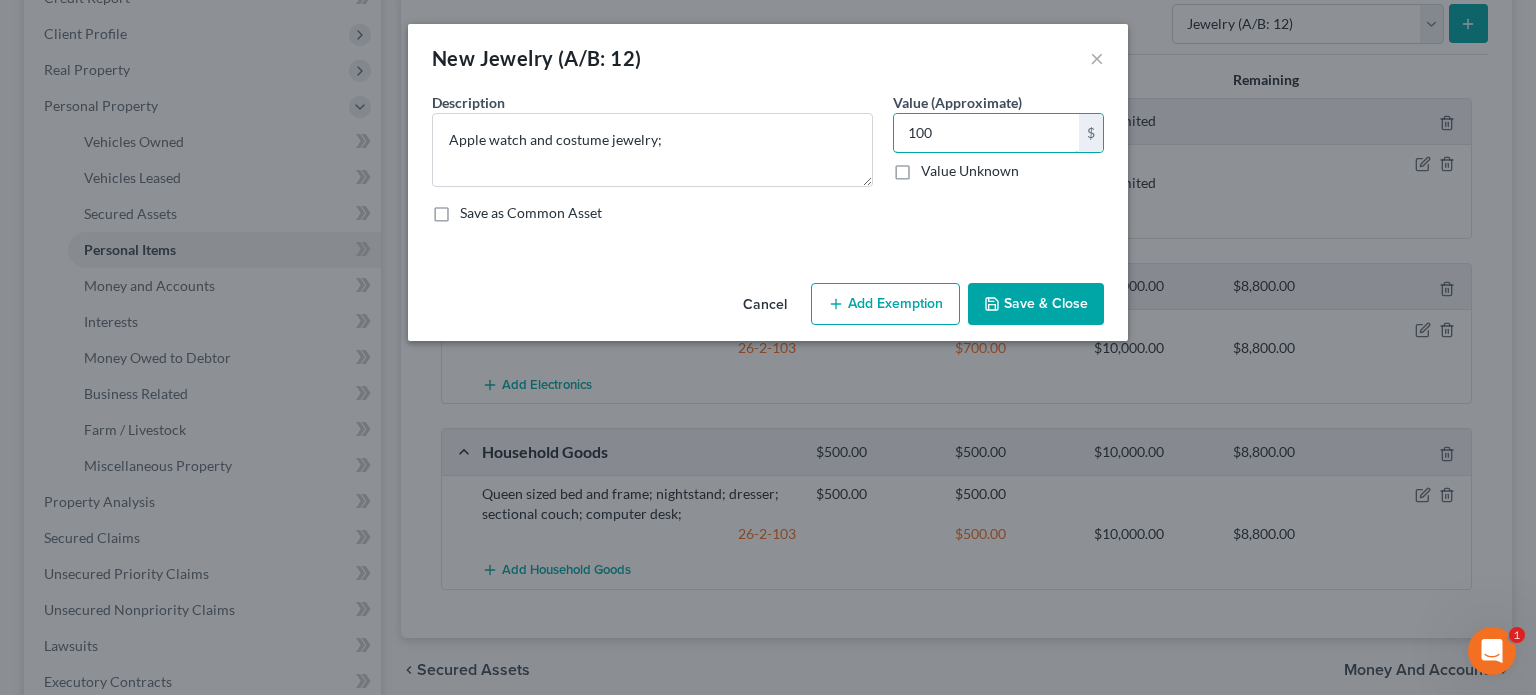 type on "100" 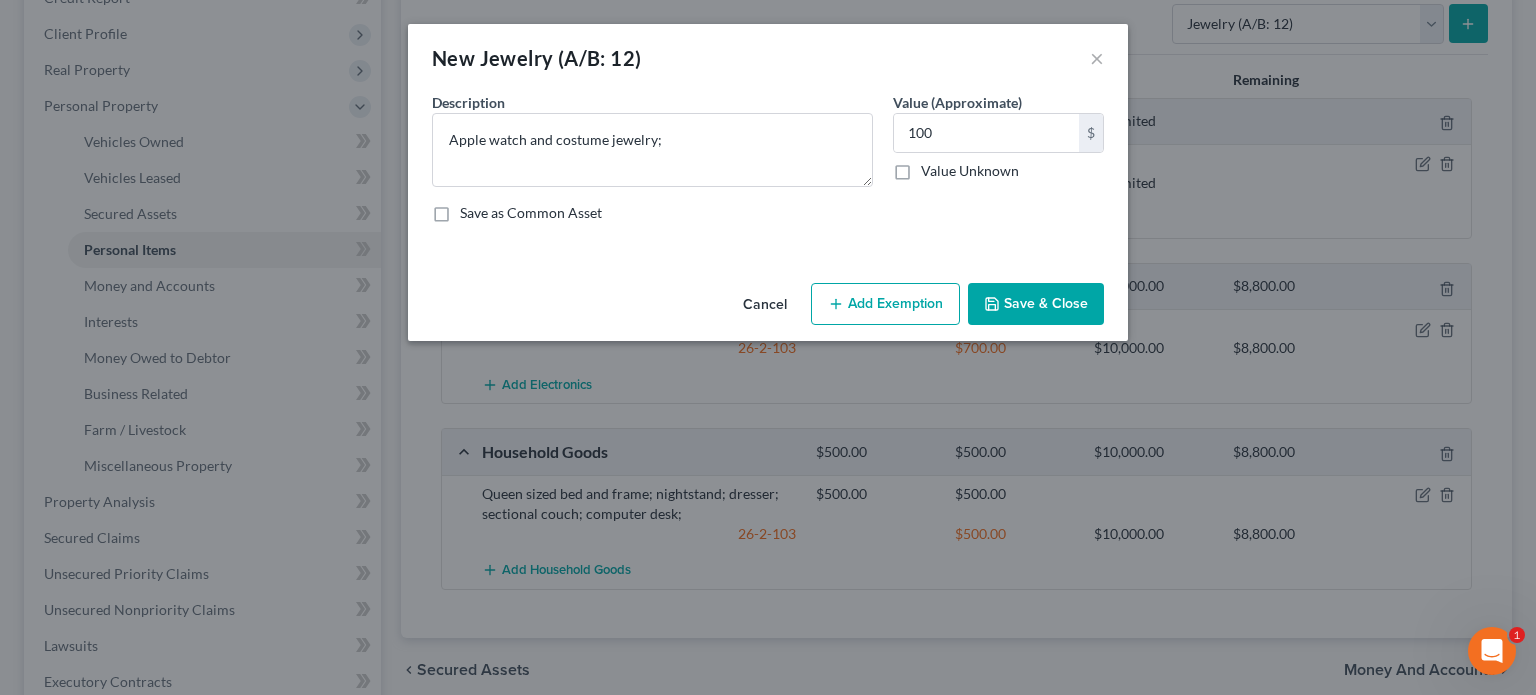 click on "Add Exemption" at bounding box center (885, 304) 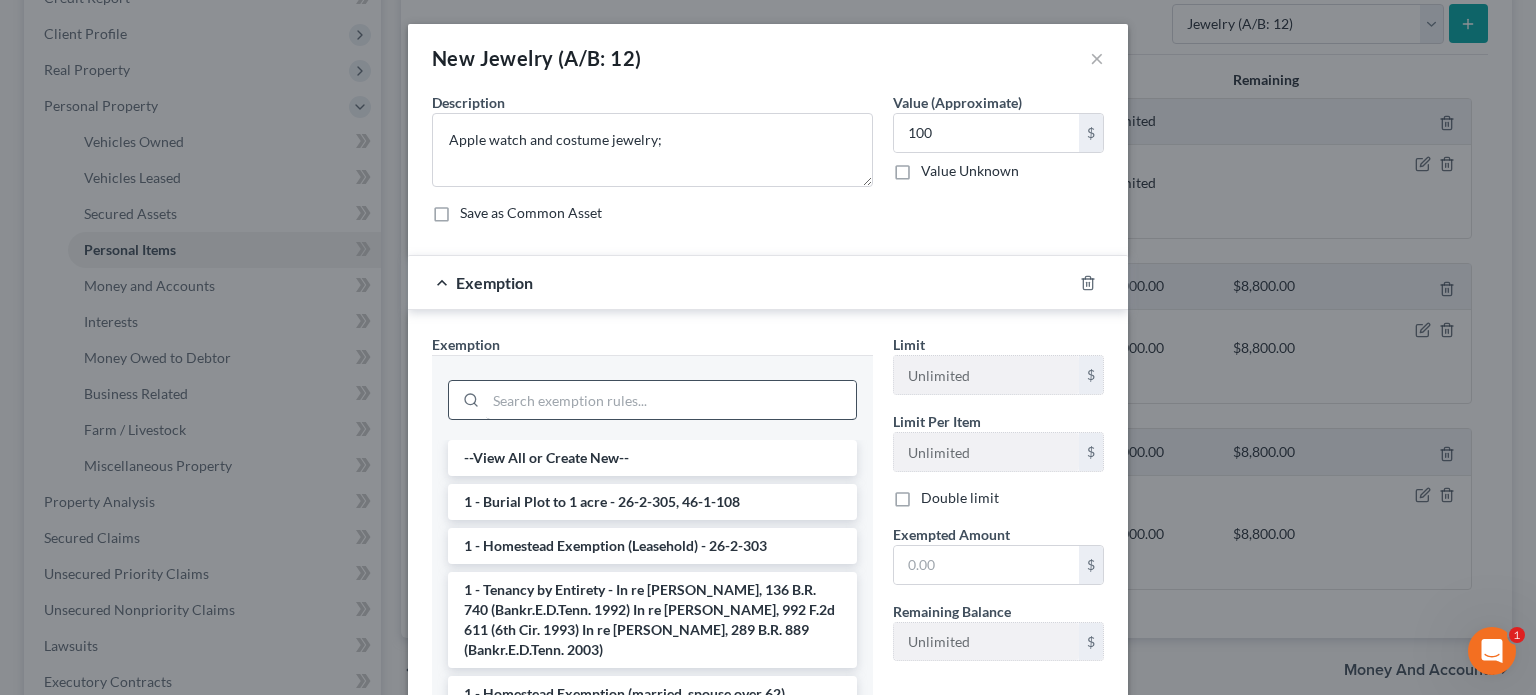 scroll, scrollTop: 200, scrollLeft: 0, axis: vertical 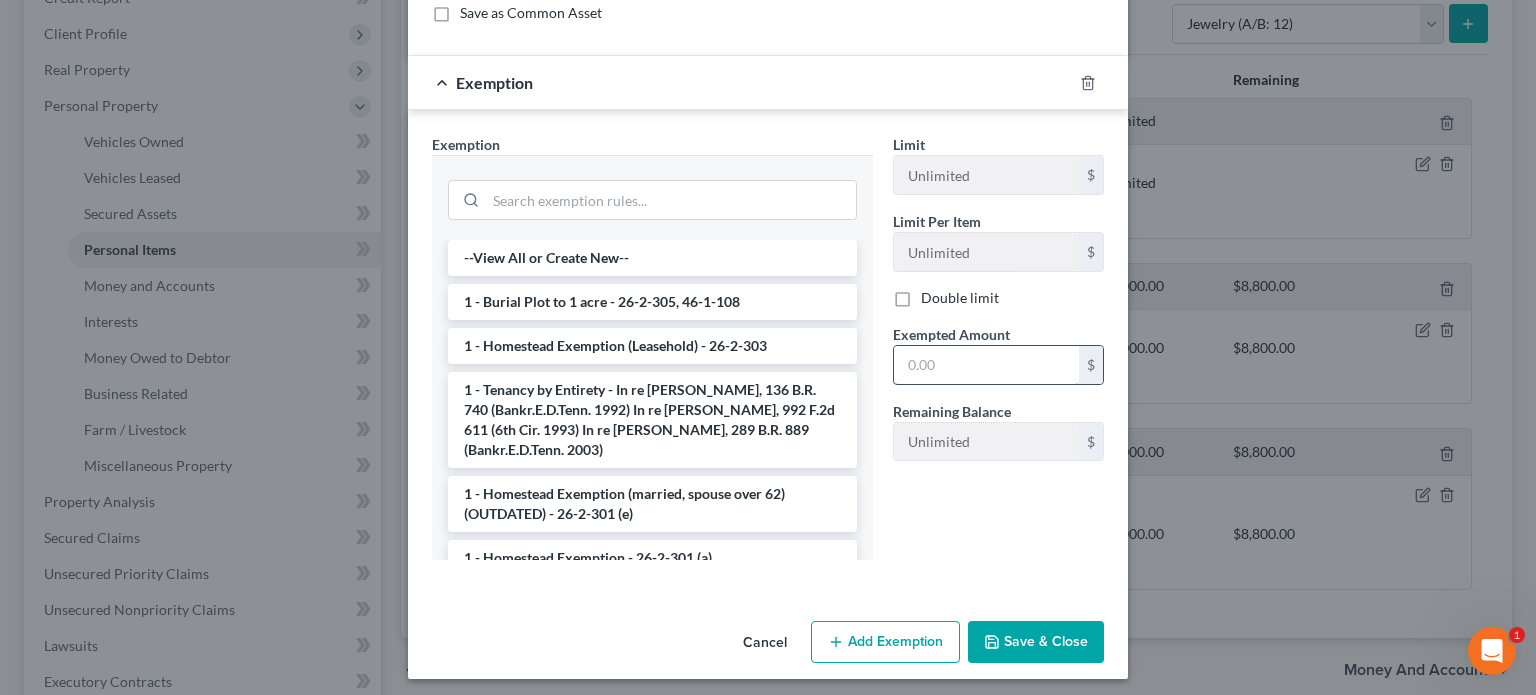 click at bounding box center [986, 365] 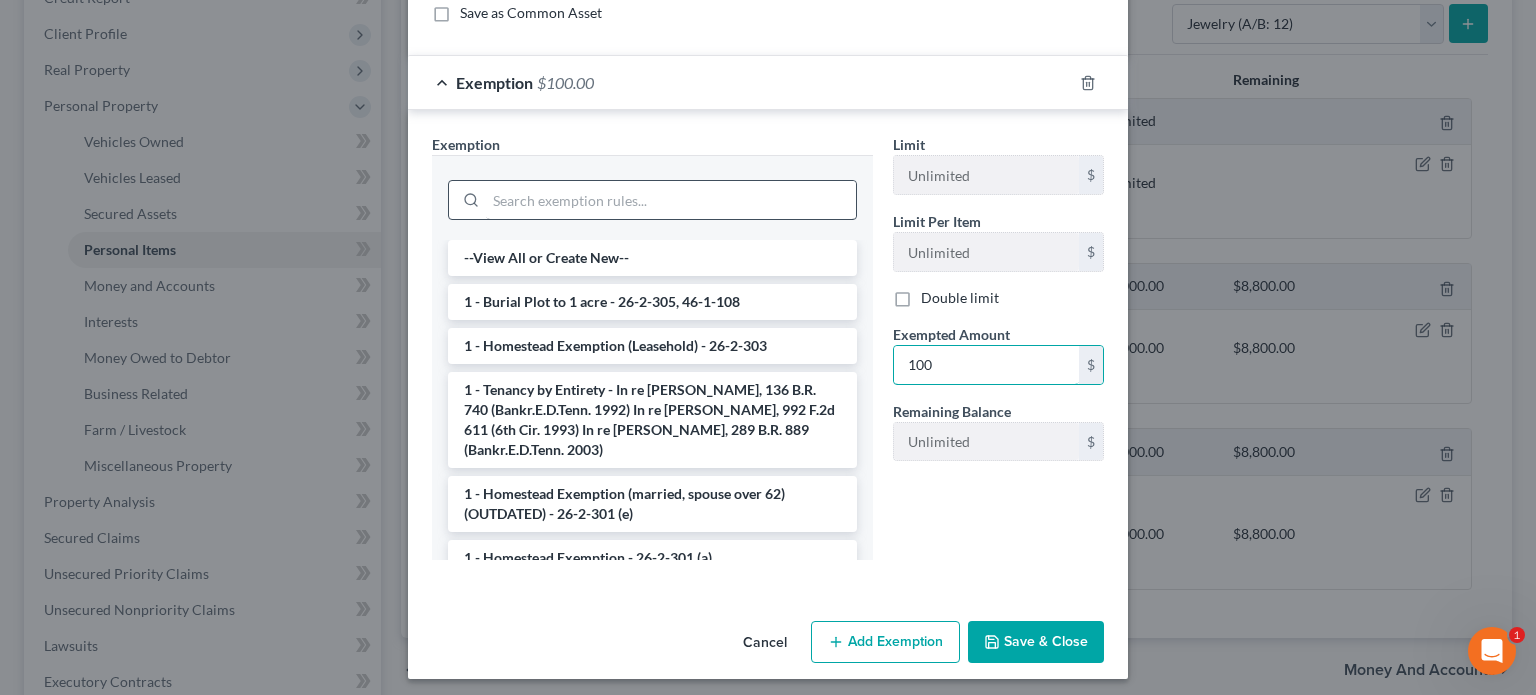 type on "100" 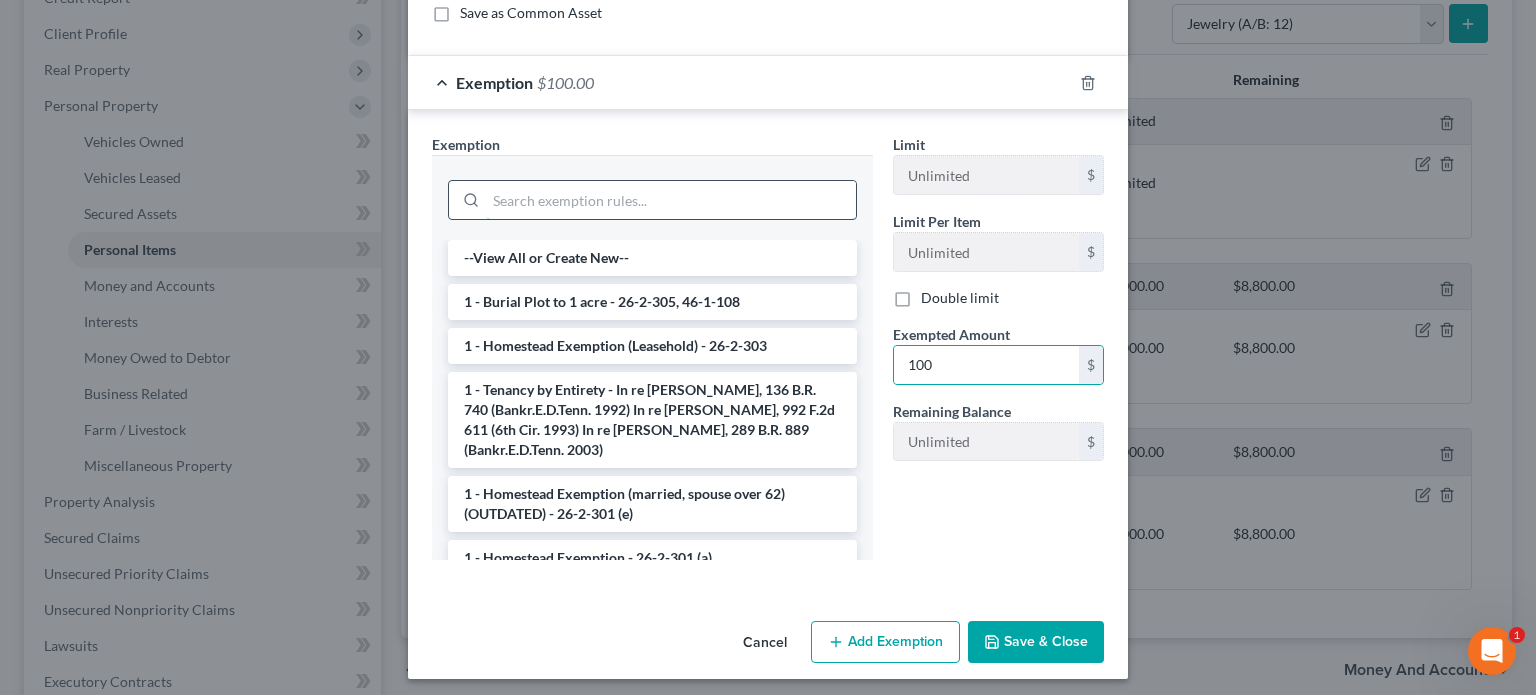 click at bounding box center (671, 200) 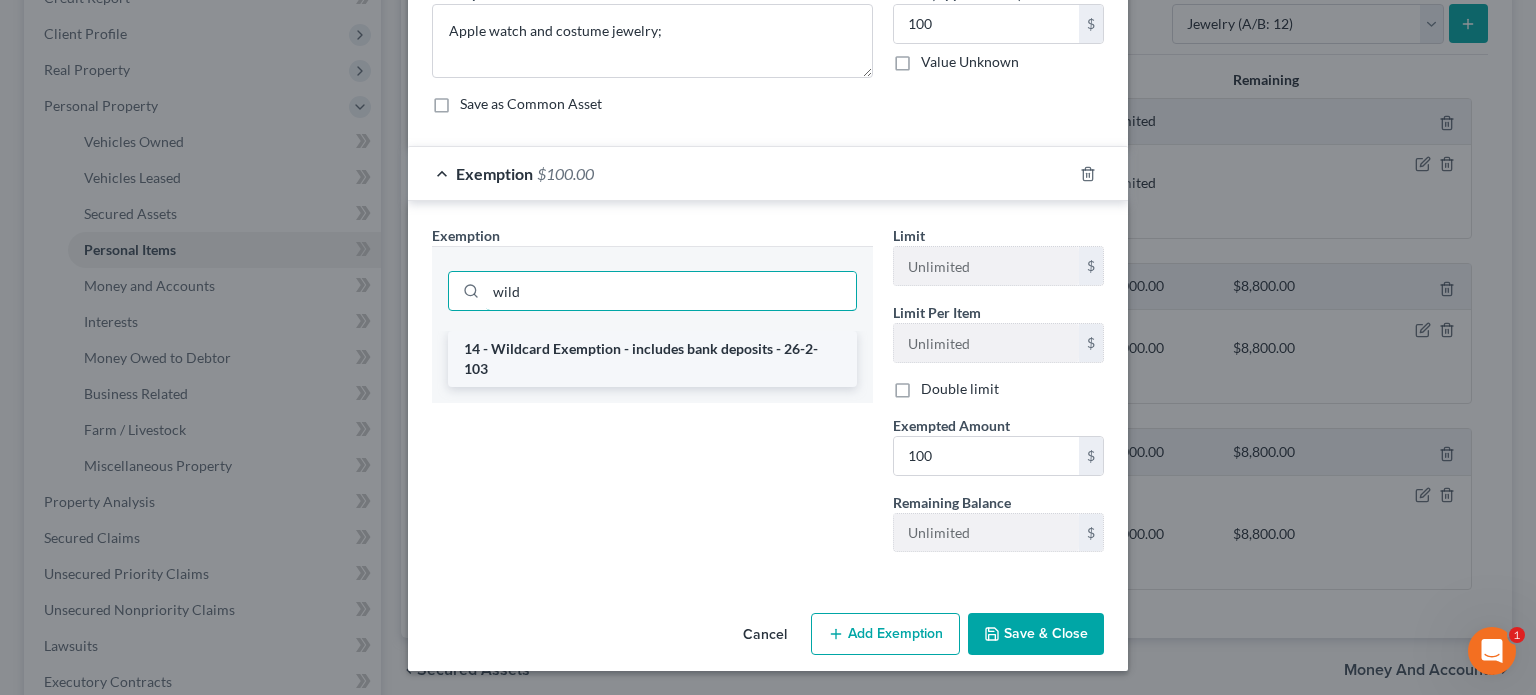 type on "wild" 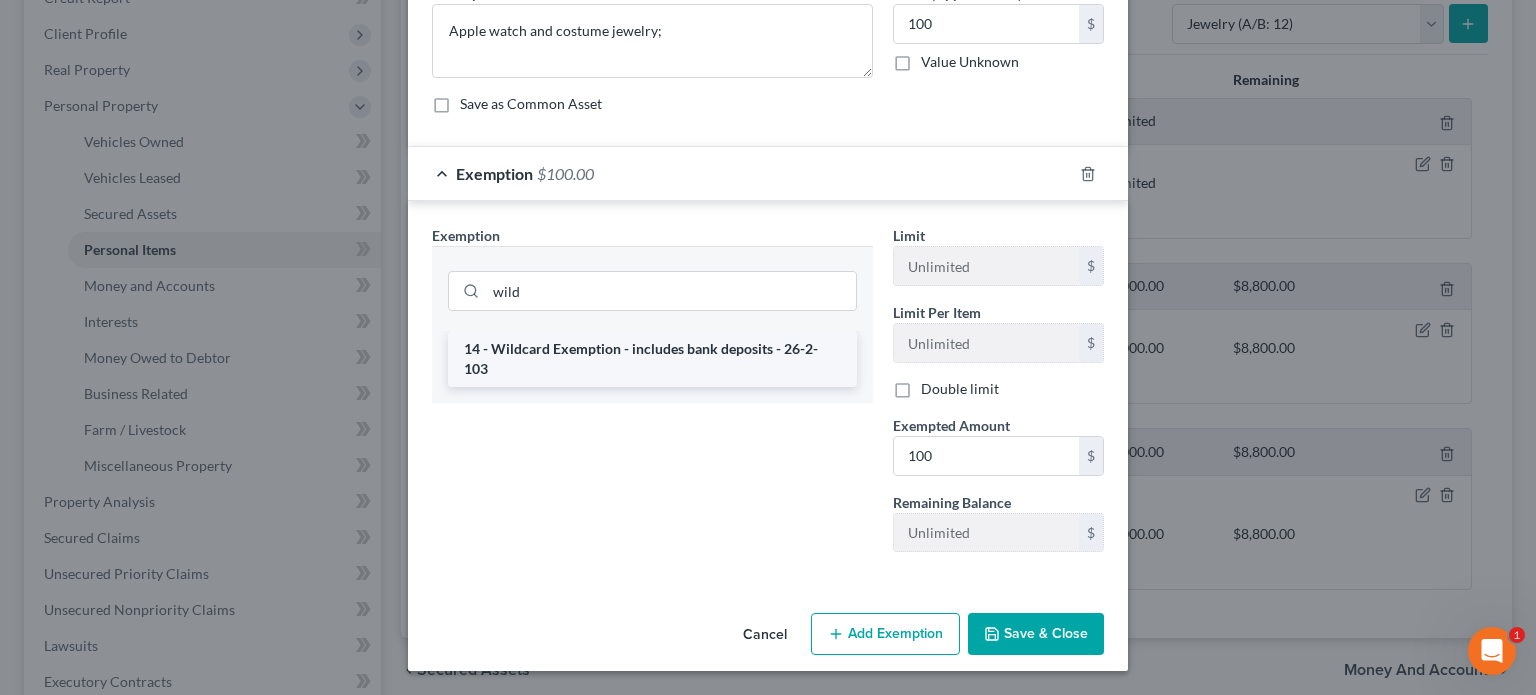 click on "14 - Wildcard Exemption - includes bank deposits - 26-2-103" at bounding box center [652, 359] 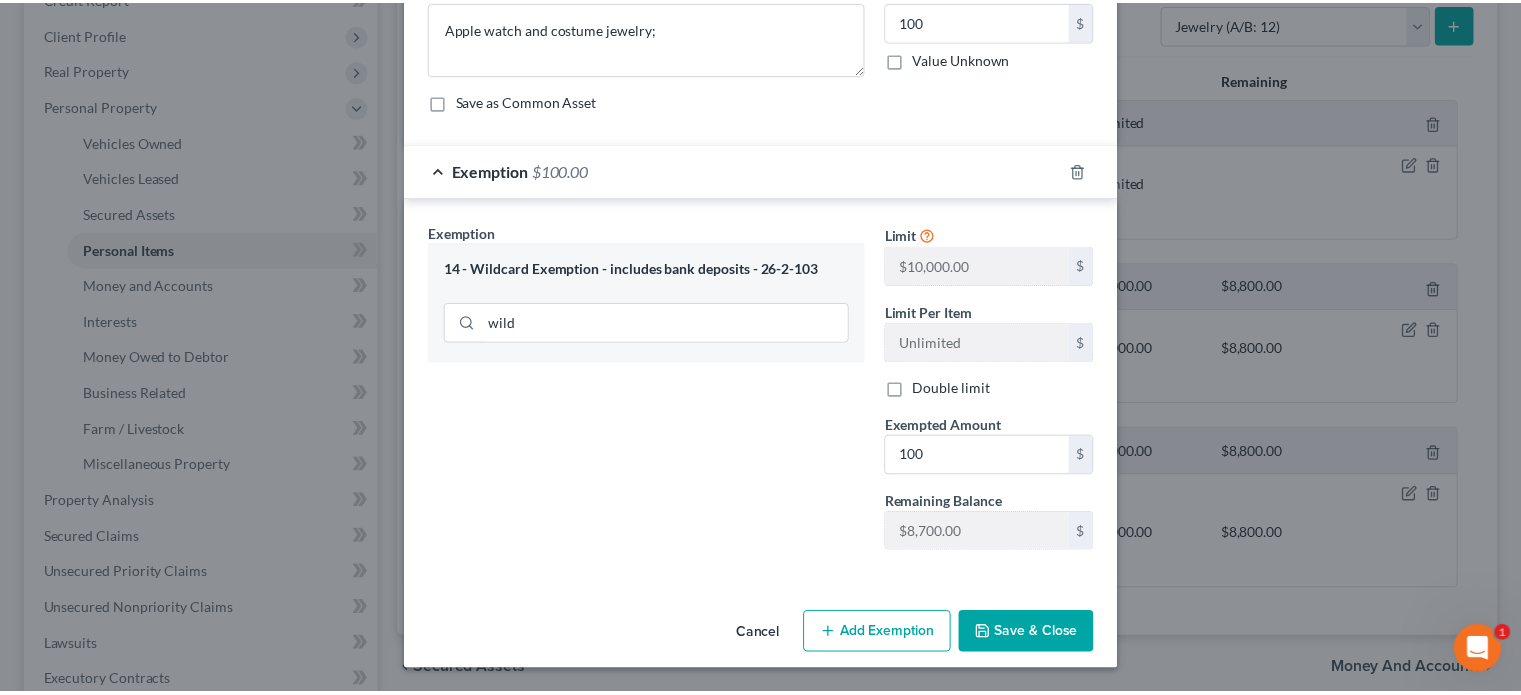 scroll, scrollTop: 306, scrollLeft: 0, axis: vertical 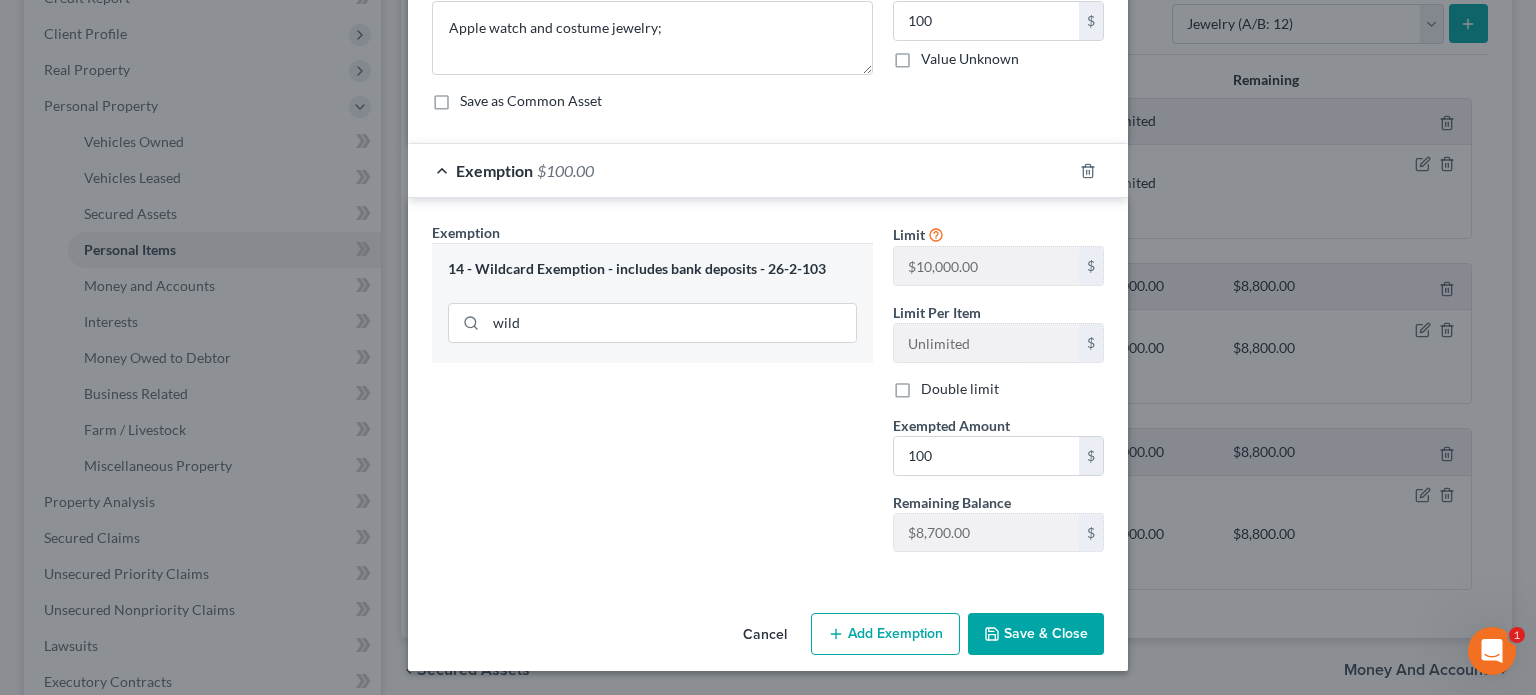 click on "Save & Close" at bounding box center [1036, 634] 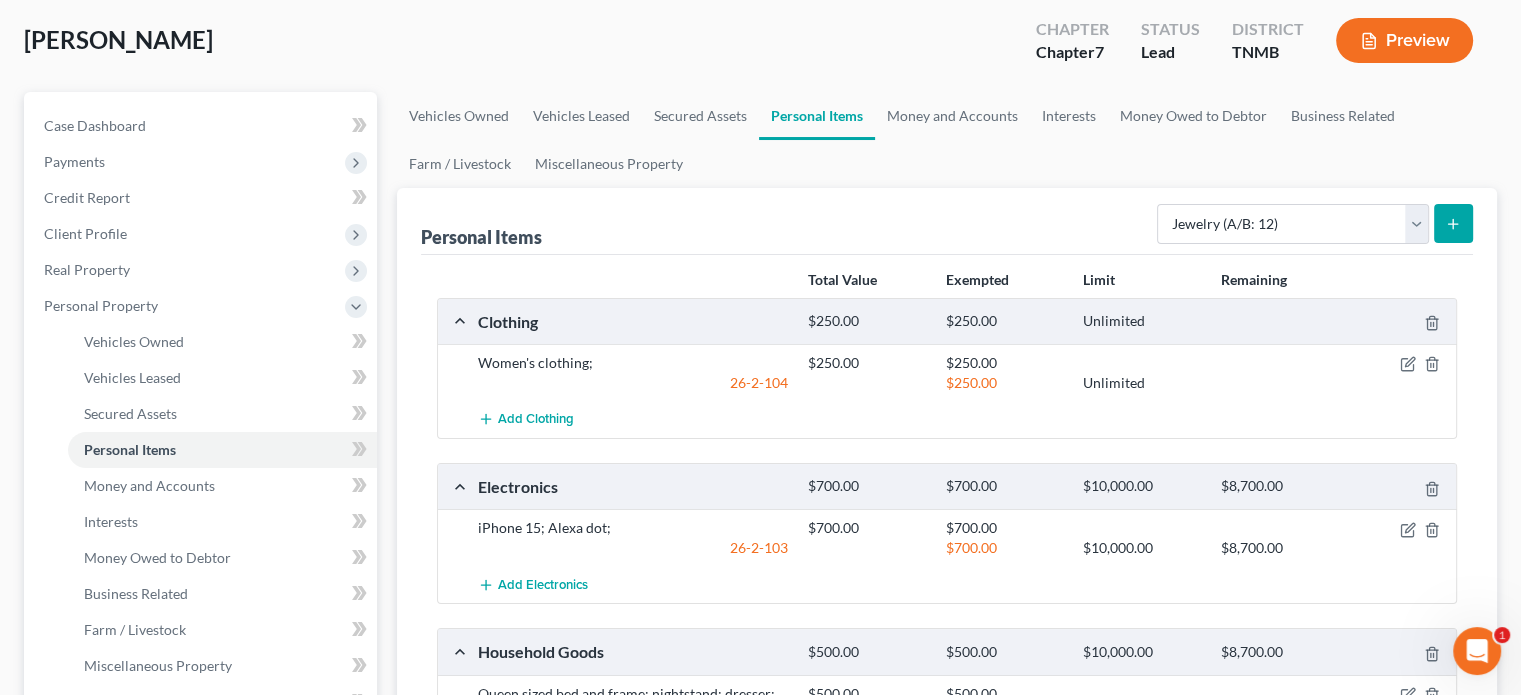 scroll, scrollTop: 0, scrollLeft: 0, axis: both 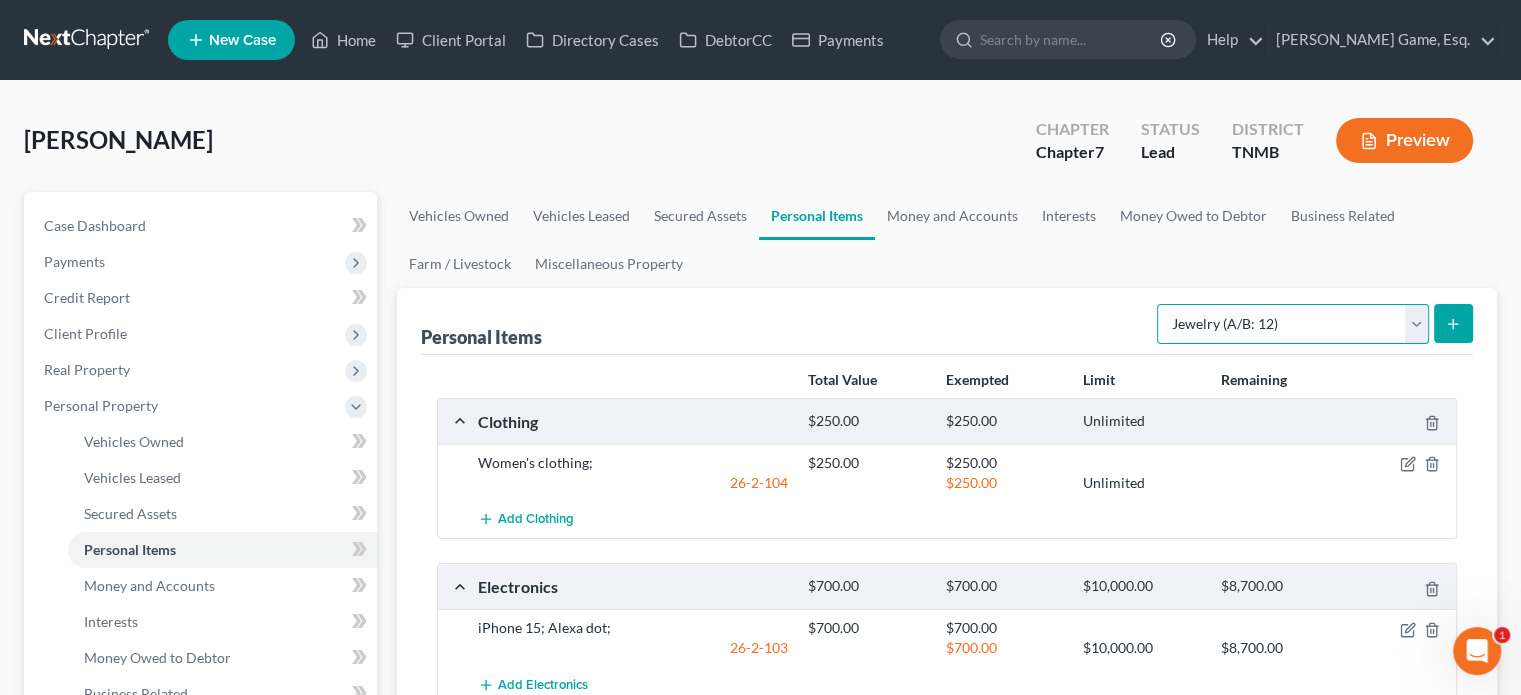 click on "Select Item Type Clothing (A/B: 11) Collectibles Of Value (A/B: 8) Electronics (A/B: 7) Firearms (A/B: 10) Household Goods (A/B: 6) Jewelry (A/B: 12) Other (A/B: 14) Pet(s) (A/B: 13) Sports & Hobby Equipment (A/B: 9)" at bounding box center (1293, 324) 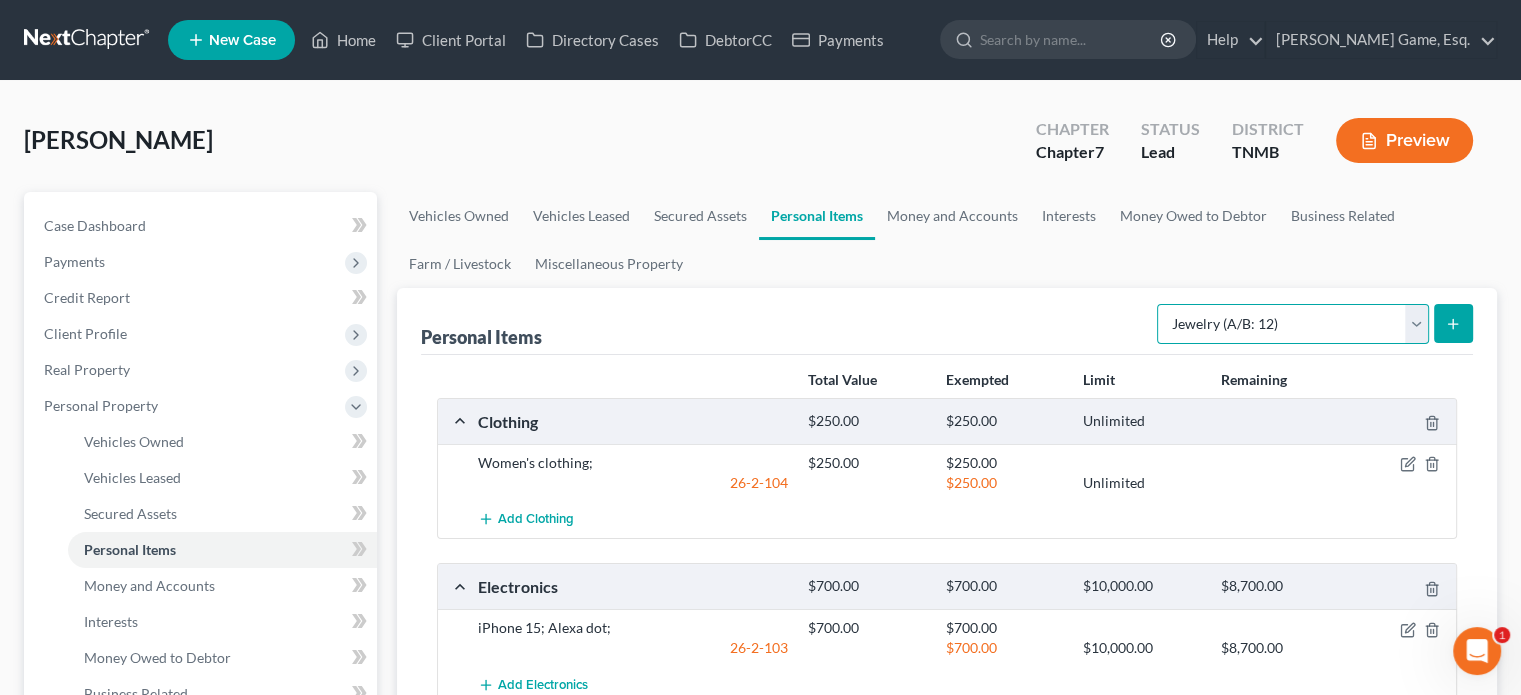 select on "sports_and_hobby_equipment" 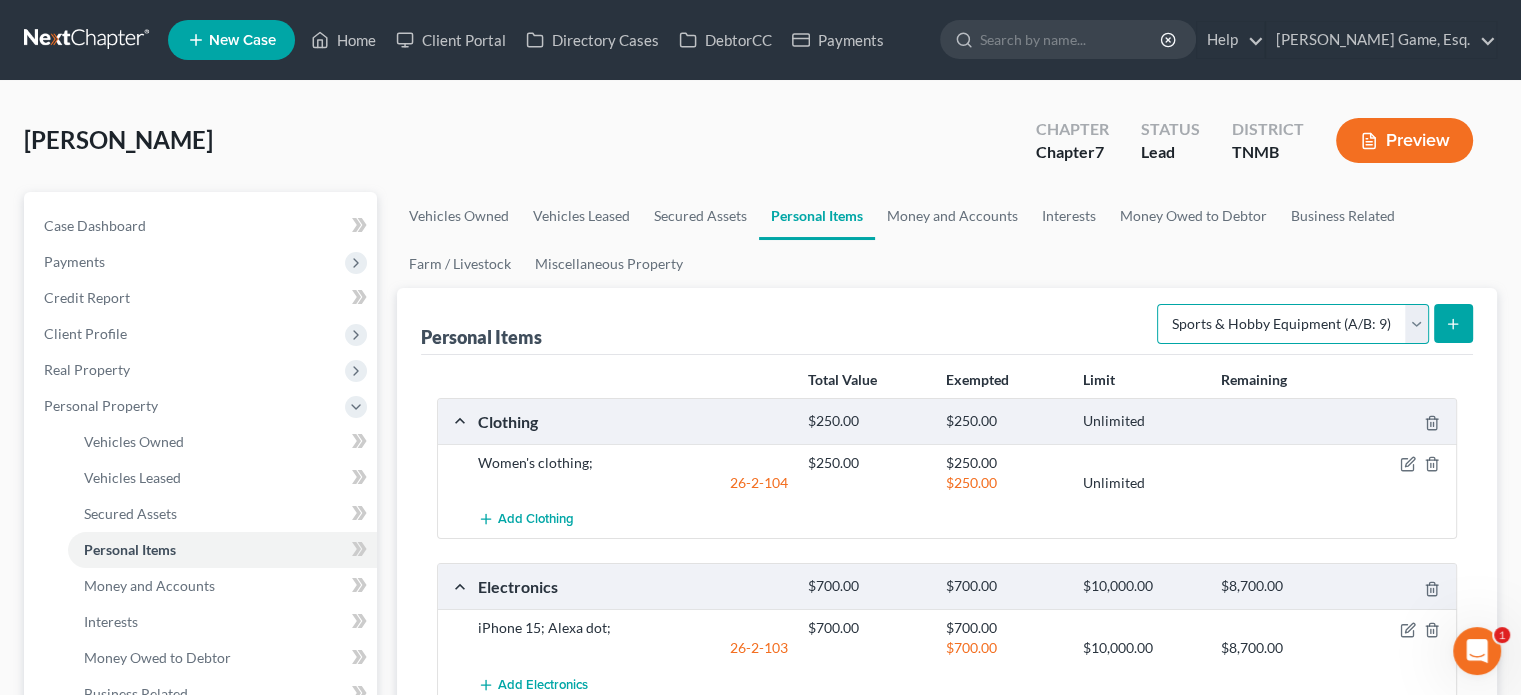 click on "Select Item Type Clothing (A/B: 11) Collectibles Of Value (A/B: 8) Electronics (A/B: 7) Firearms (A/B: 10) Household Goods (A/B: 6) Jewelry (A/B: 12) Other (A/B: 14) Pet(s) (A/B: 13) Sports & Hobby Equipment (A/B: 9)" at bounding box center [1293, 324] 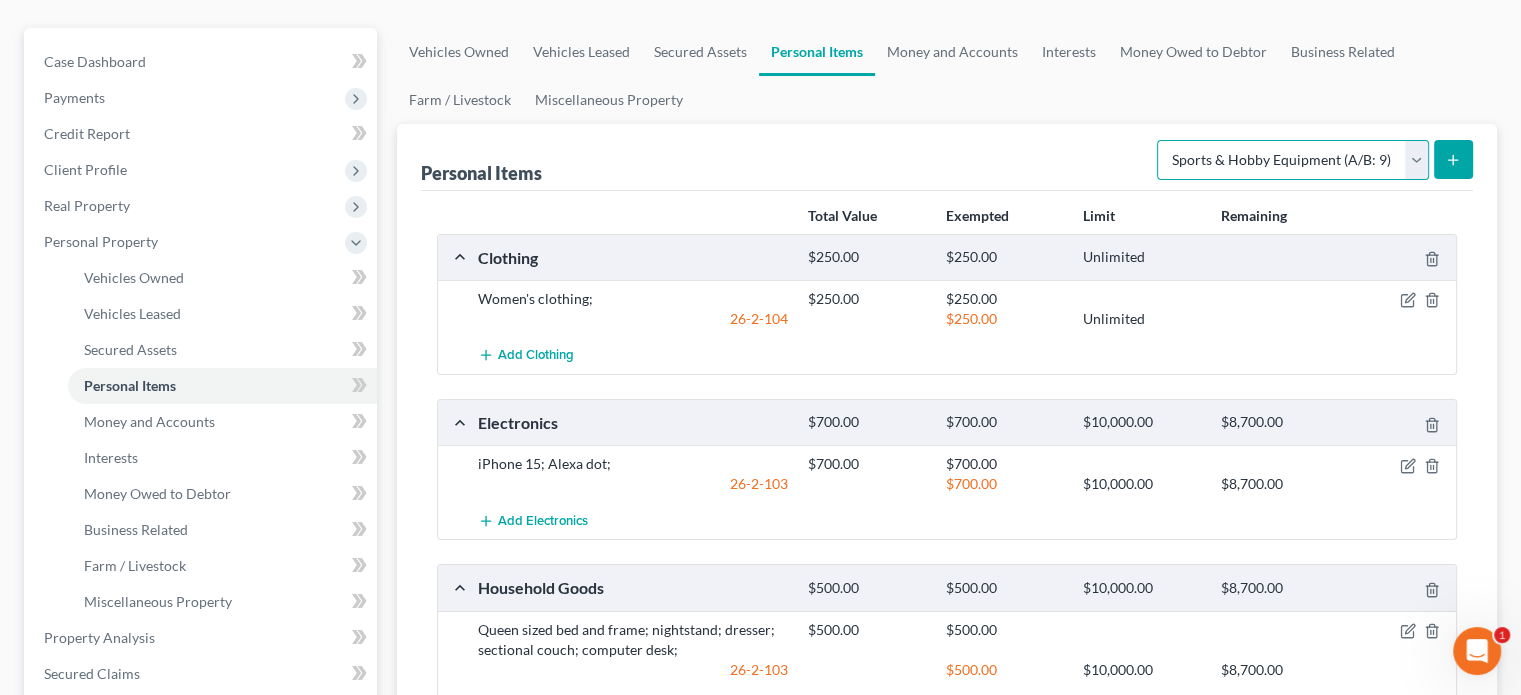 scroll, scrollTop: 0, scrollLeft: 0, axis: both 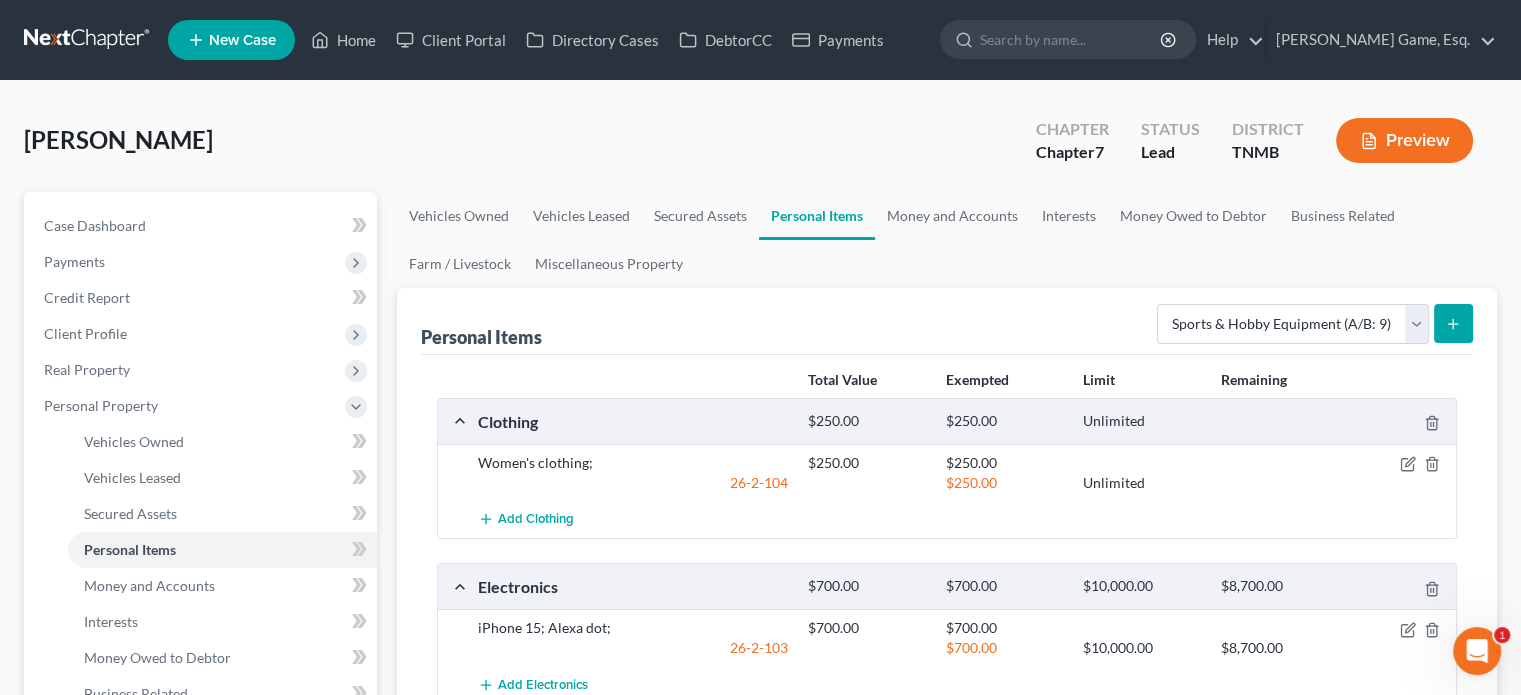 click on "[PERSON_NAME] Upgraded Chapter Chapter  7 Status Lead District TNMB Preview" at bounding box center [760, 148] 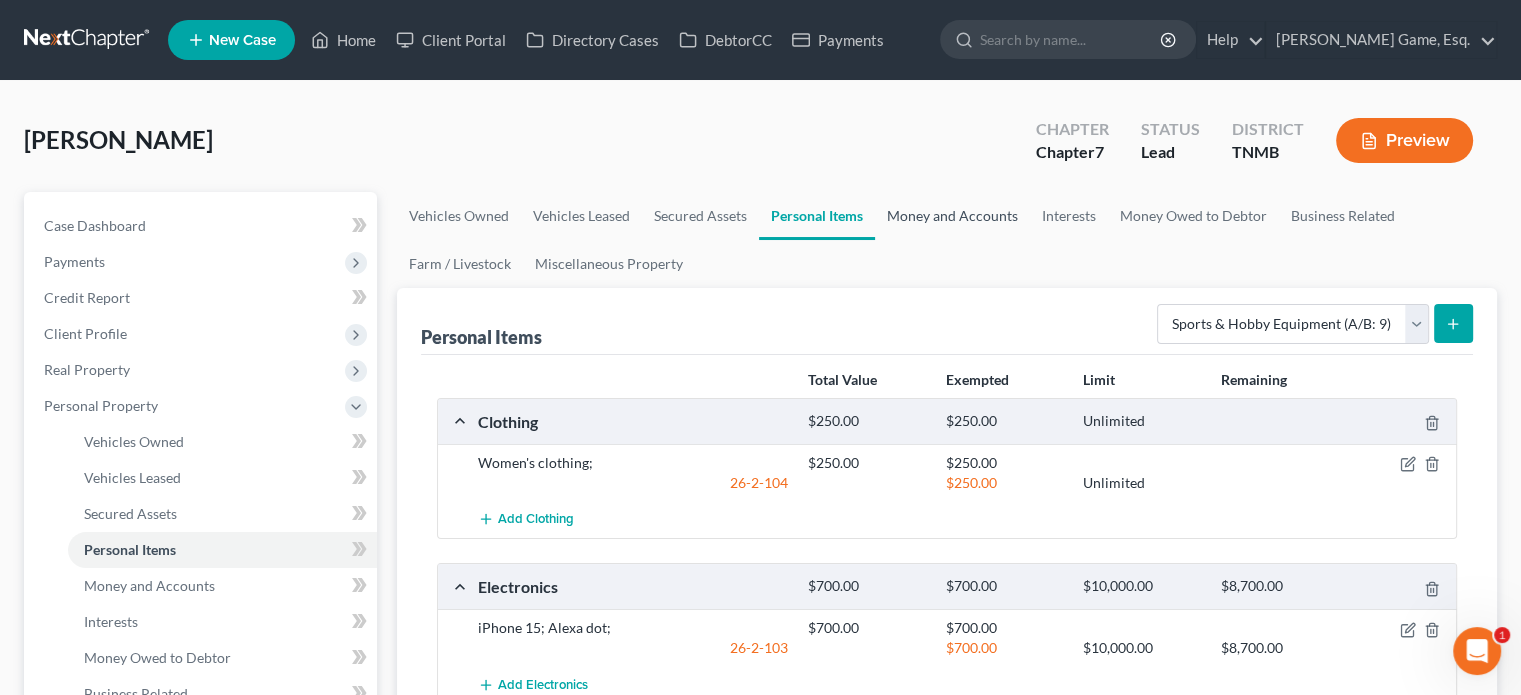 click on "Money and Accounts" at bounding box center [952, 216] 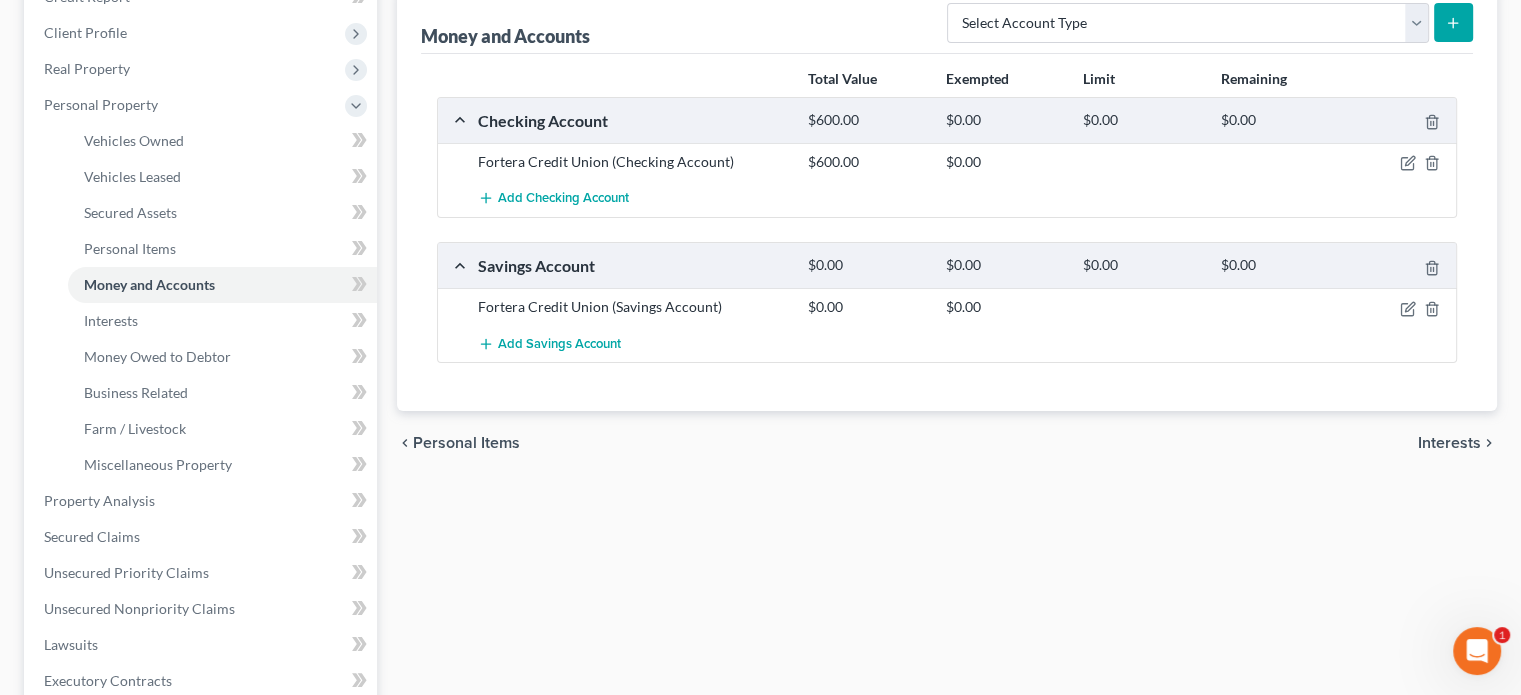 scroll, scrollTop: 400, scrollLeft: 0, axis: vertical 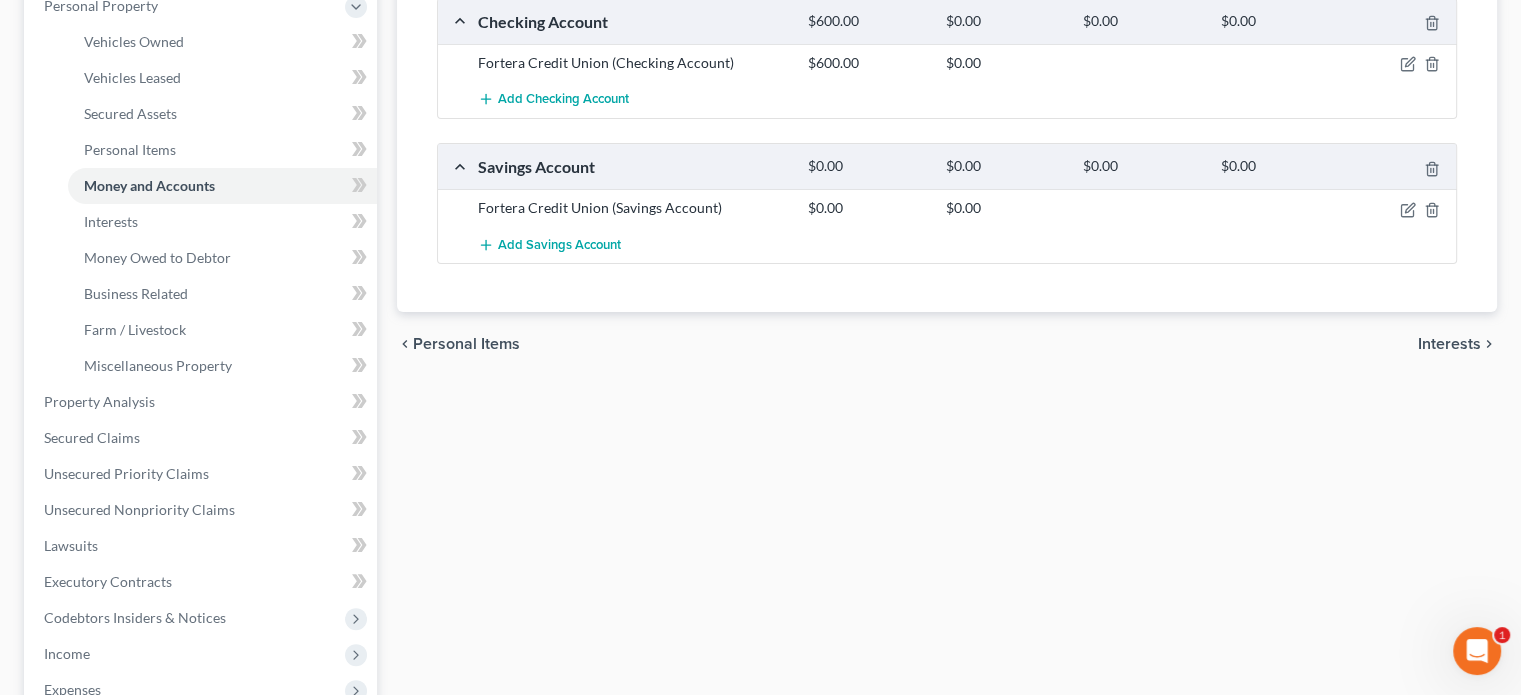 drag, startPoint x: 1280, startPoint y: 39, endPoint x: 752, endPoint y: 45, distance: 528.0341 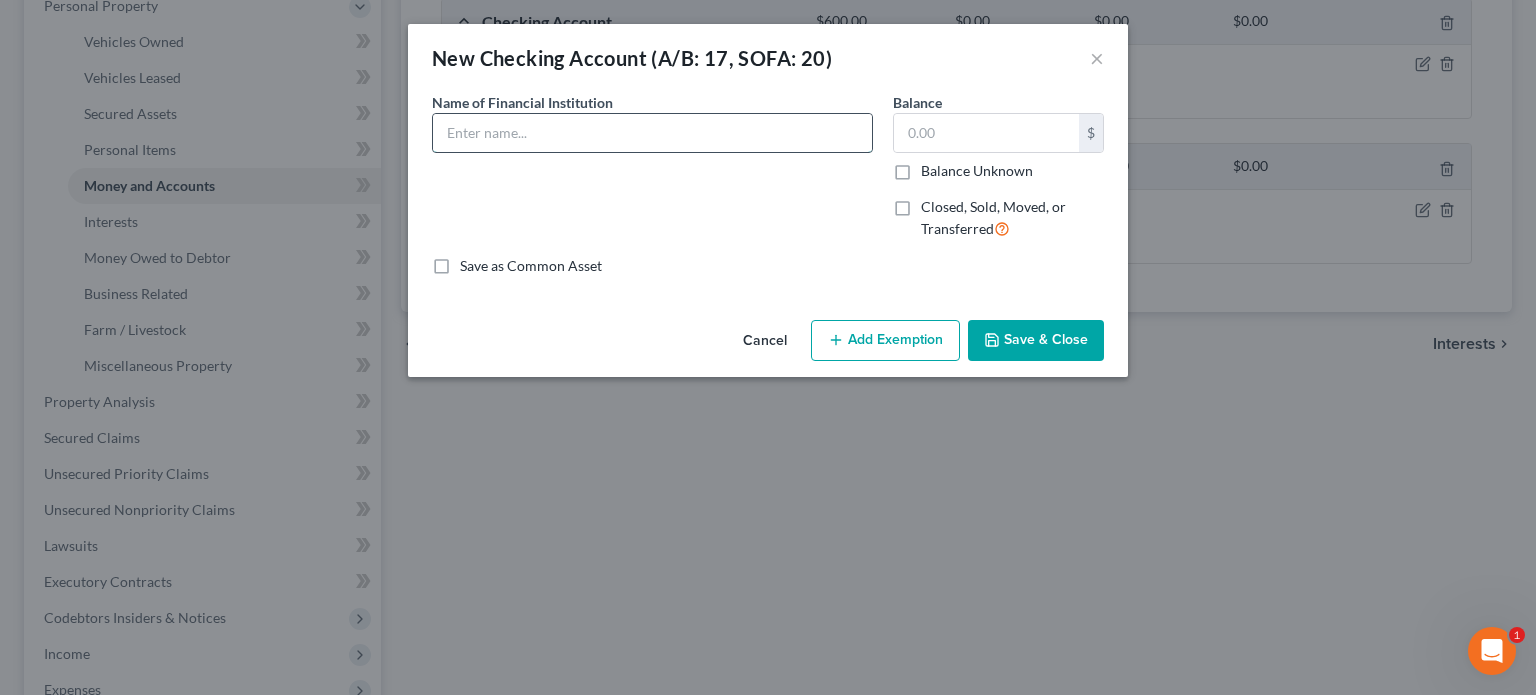 click at bounding box center [652, 133] 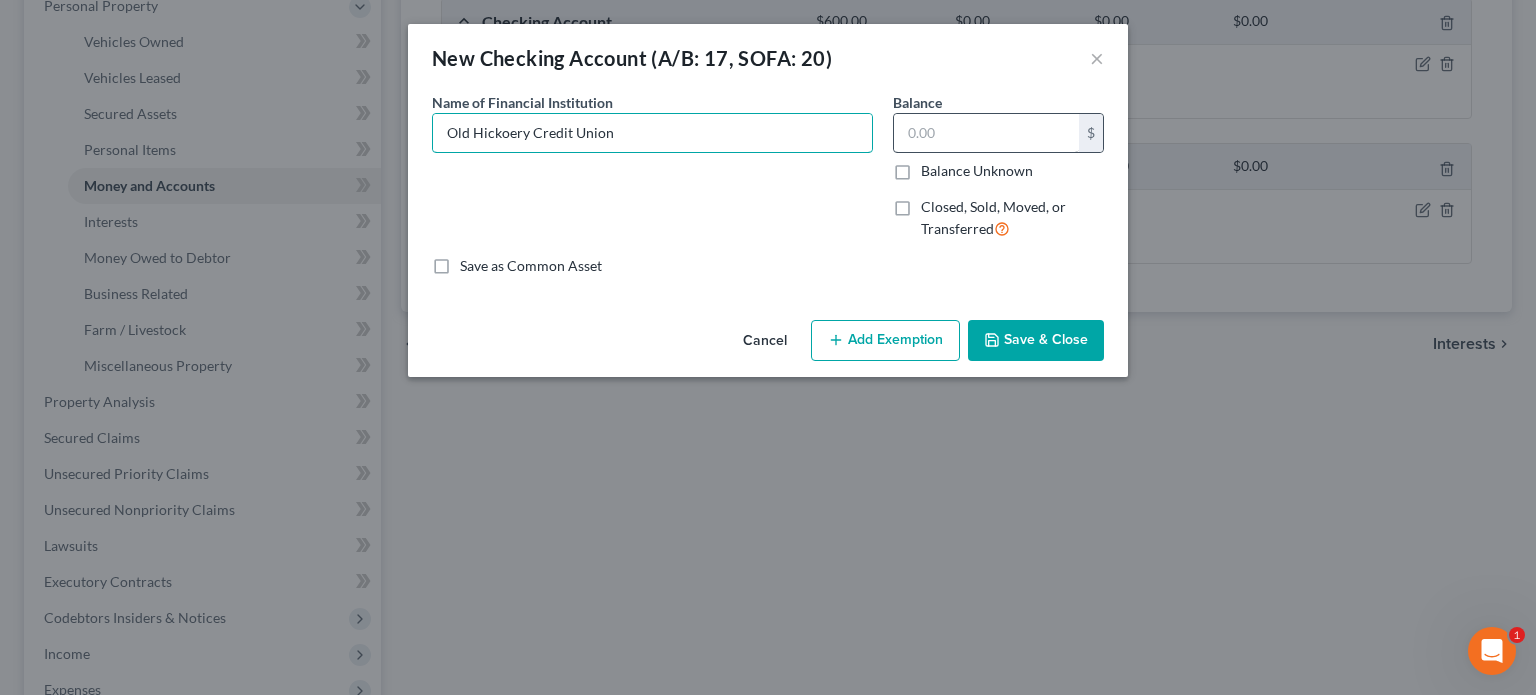 type on "Old Hickoery Credit Union" 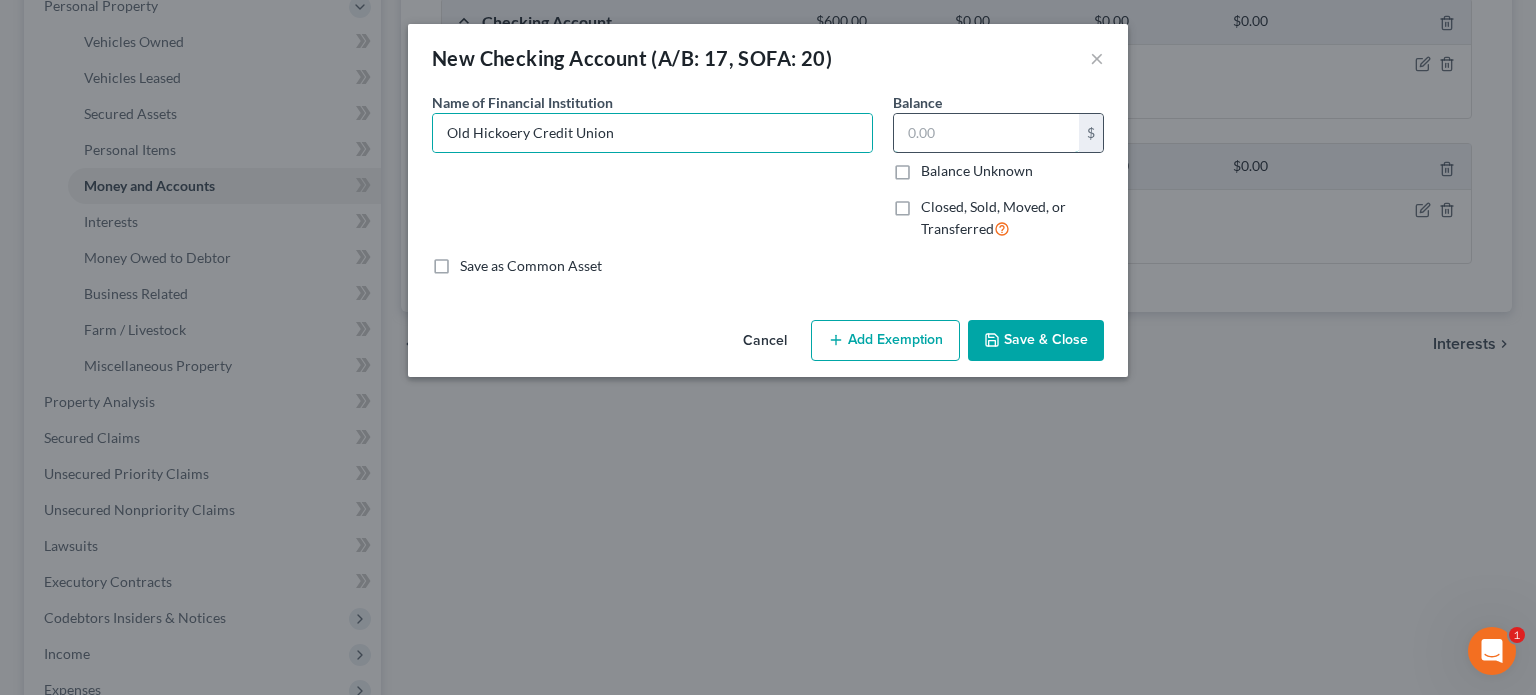 click at bounding box center (986, 133) 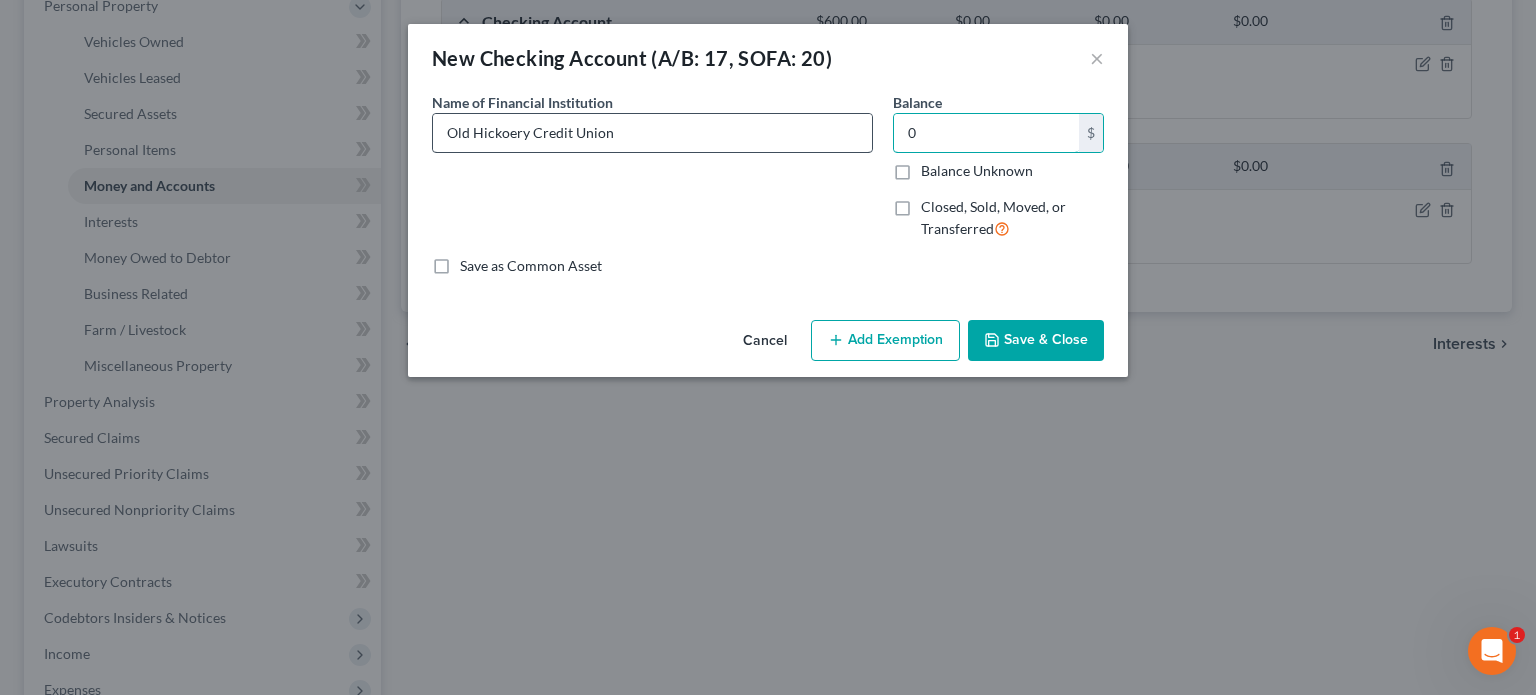 type on "0" 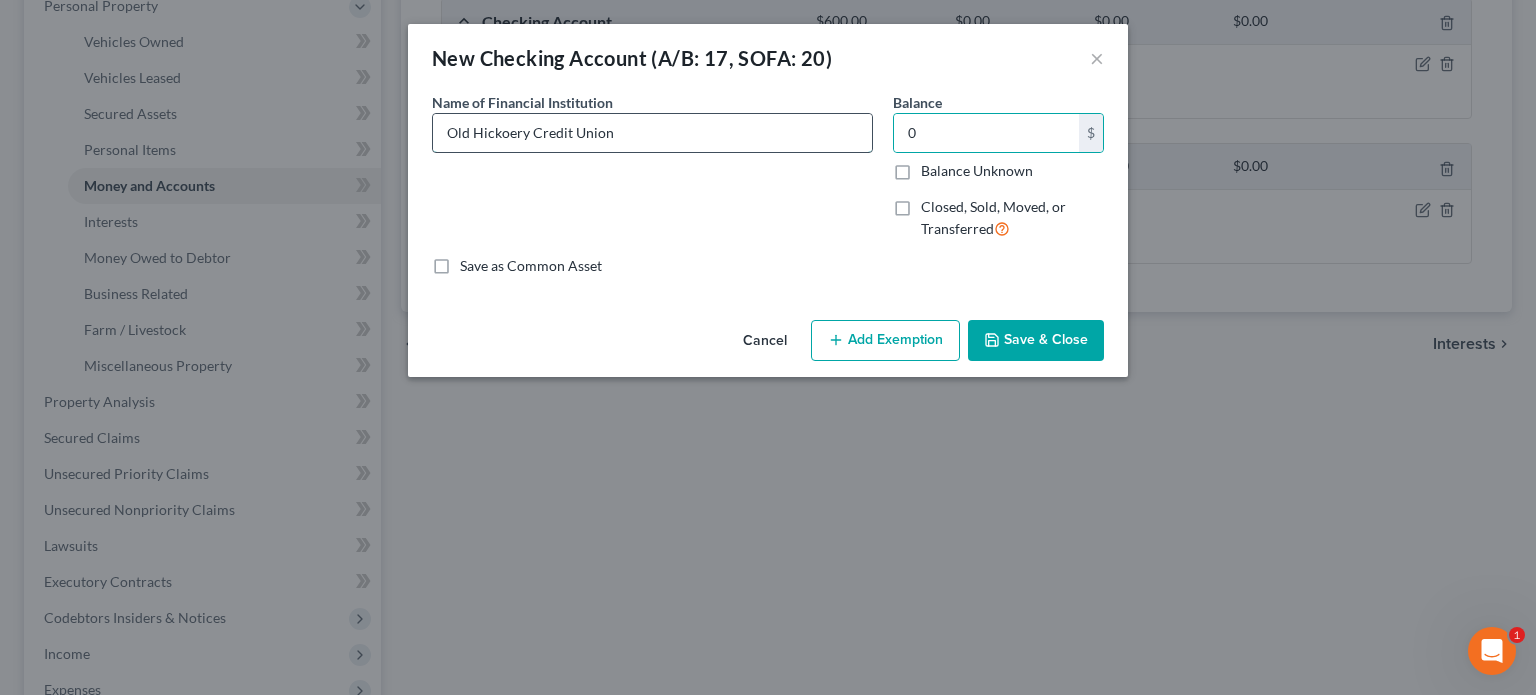 click on "Old Hickoery Credit Union" at bounding box center [652, 133] 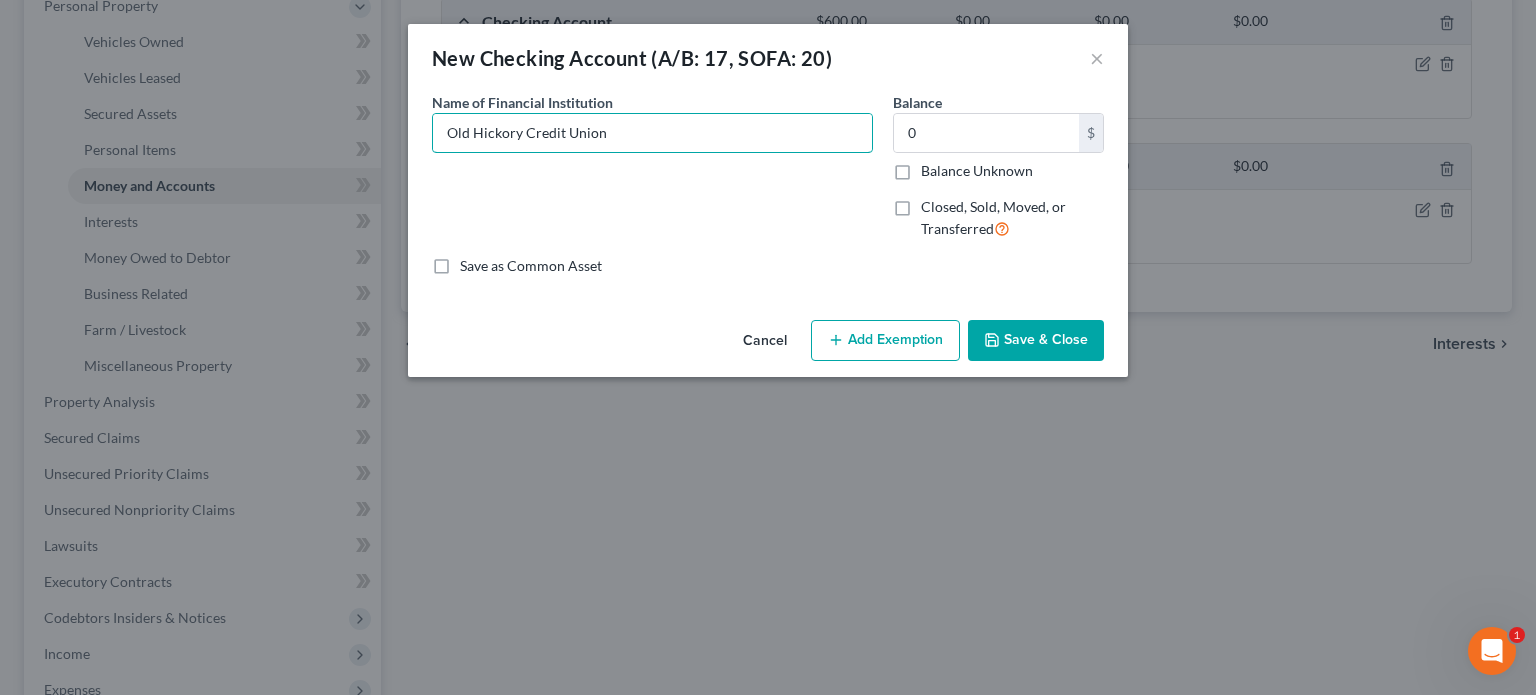 type on "Old Hickory Credit Union" 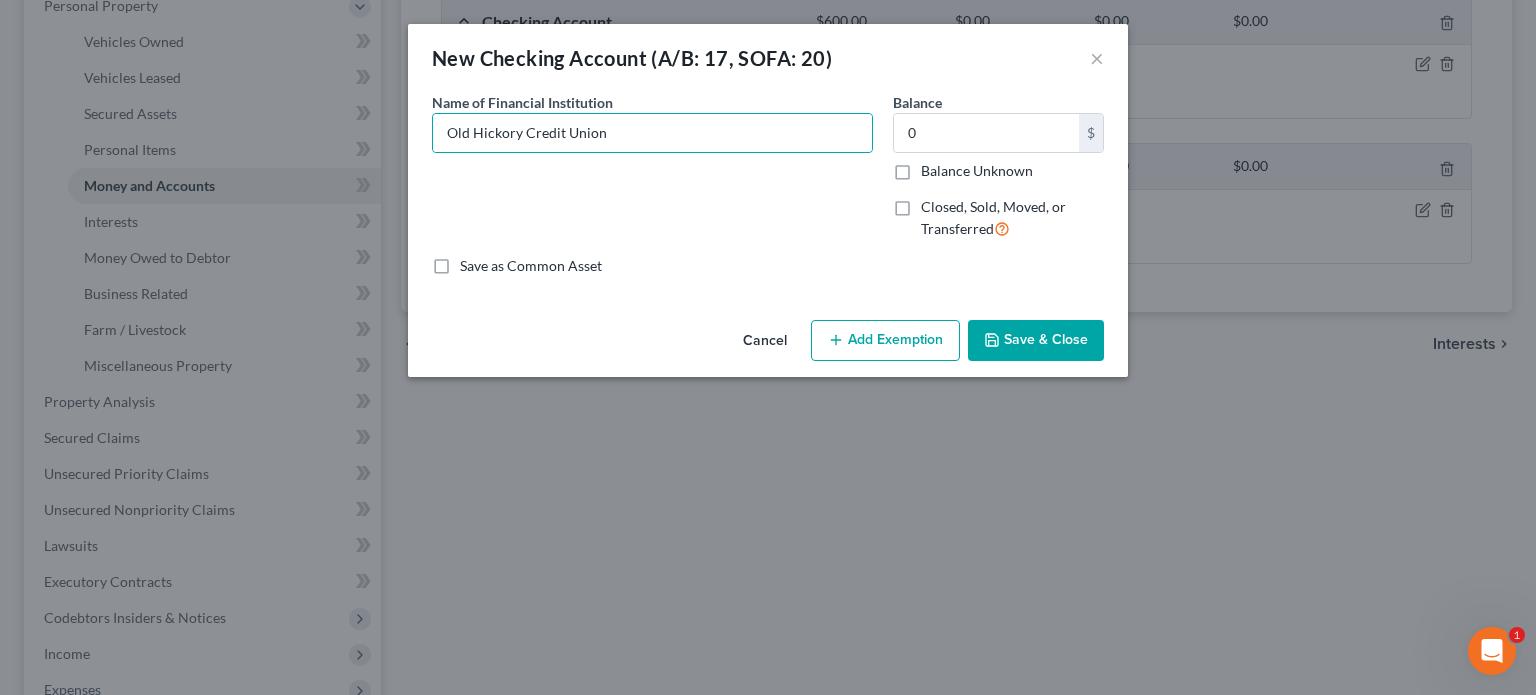 click on "Save & Close" at bounding box center (1036, 341) 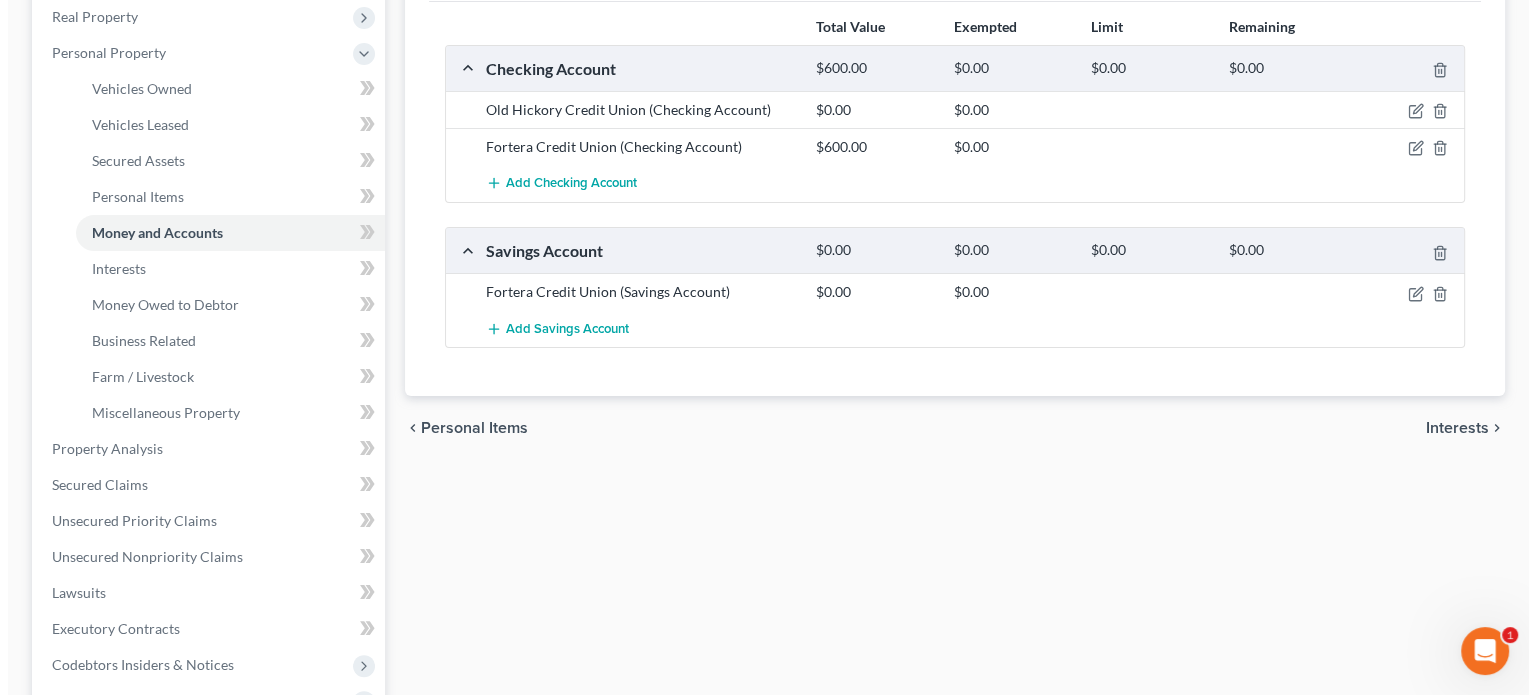 scroll, scrollTop: 400, scrollLeft: 0, axis: vertical 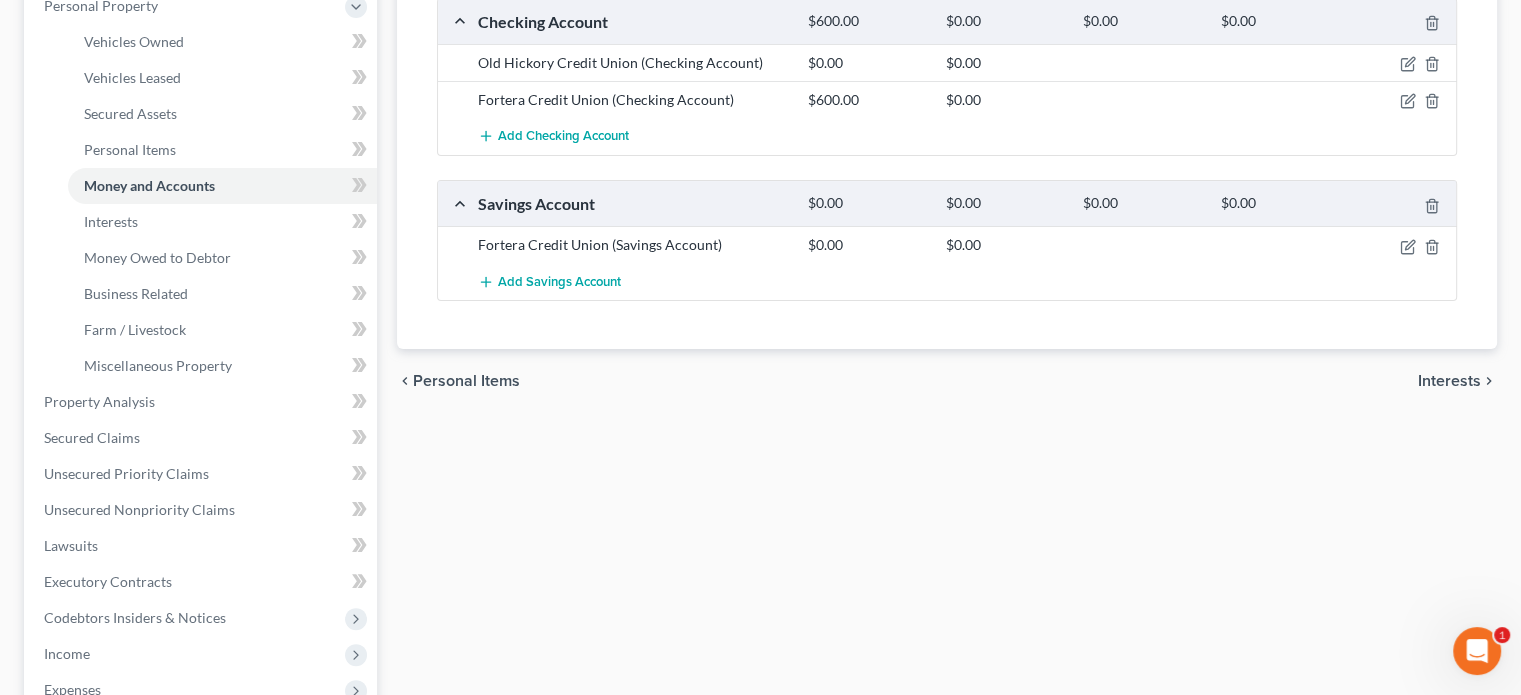 click at bounding box center (1403, 100) 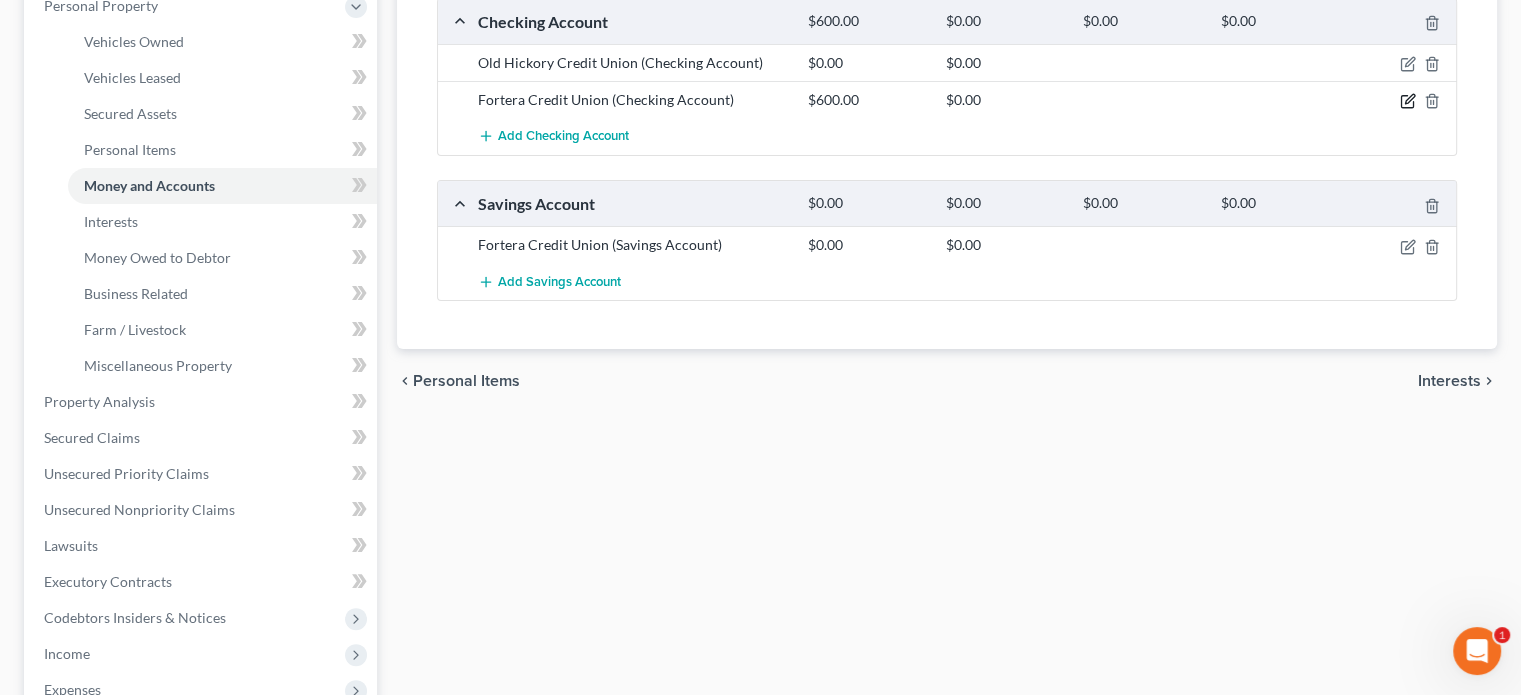 click 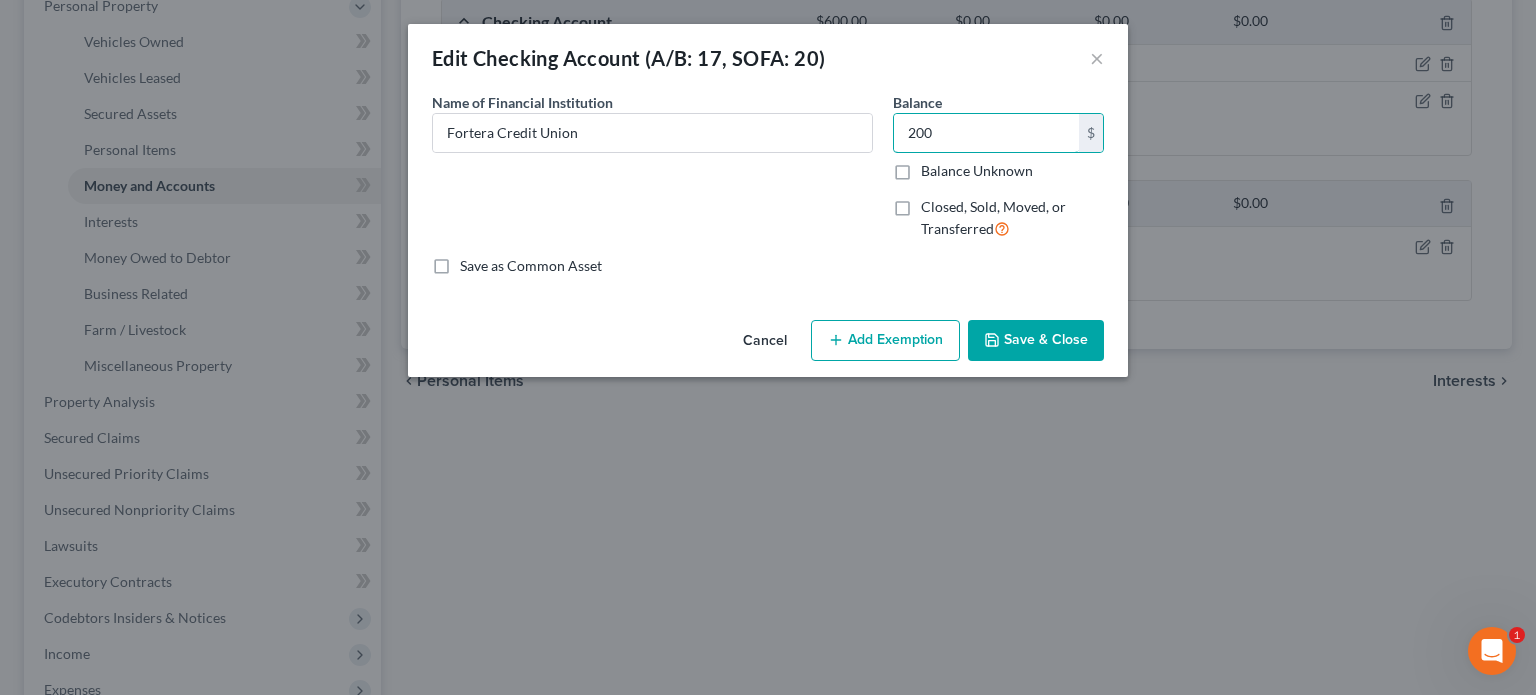 type on "200" 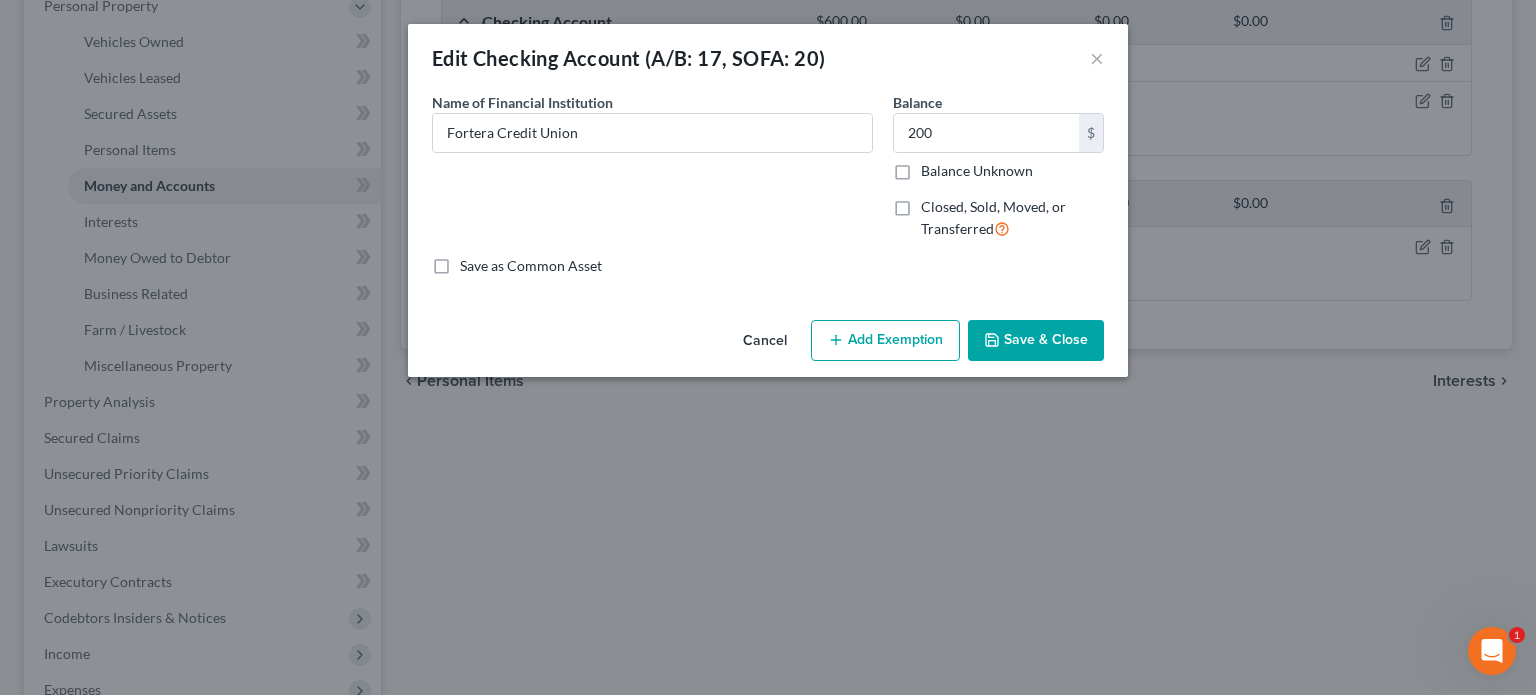 click on "Add Exemption" at bounding box center [885, 341] 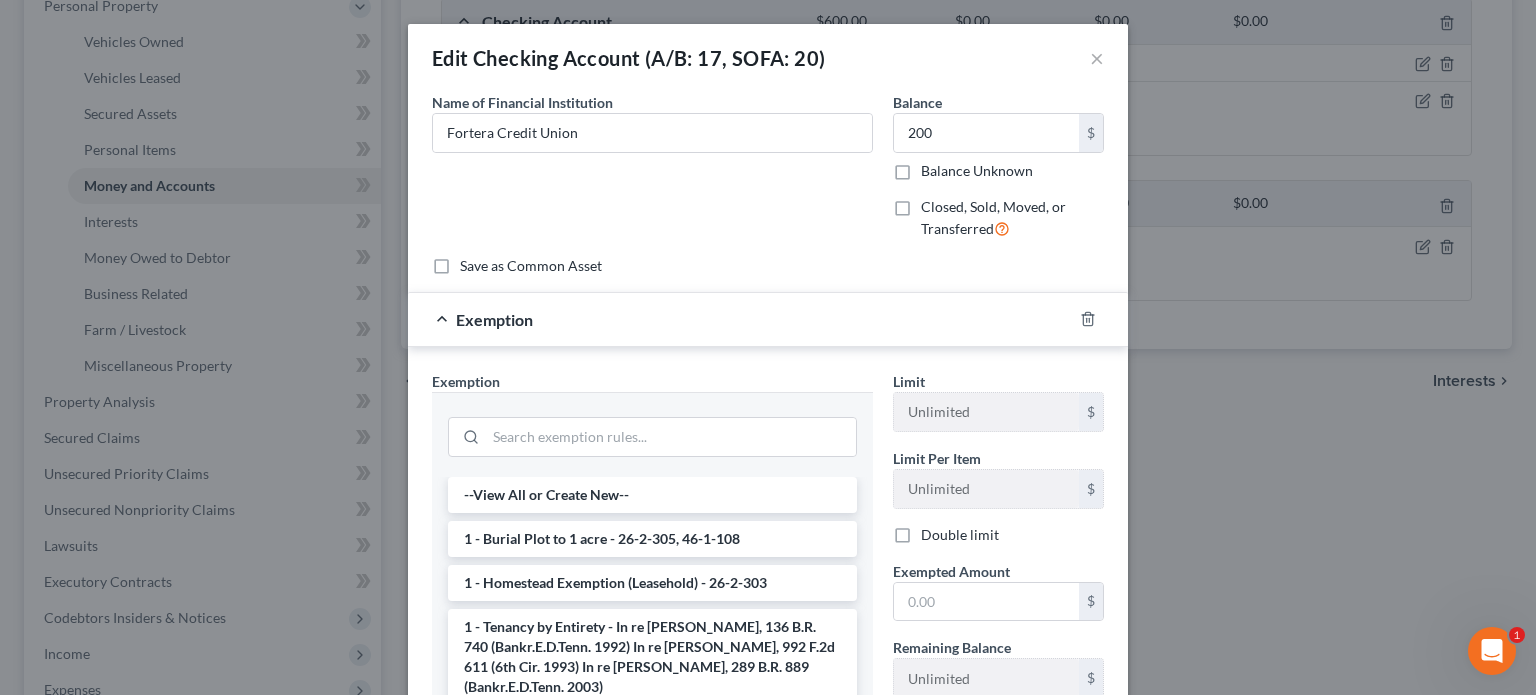 scroll, scrollTop: 200, scrollLeft: 0, axis: vertical 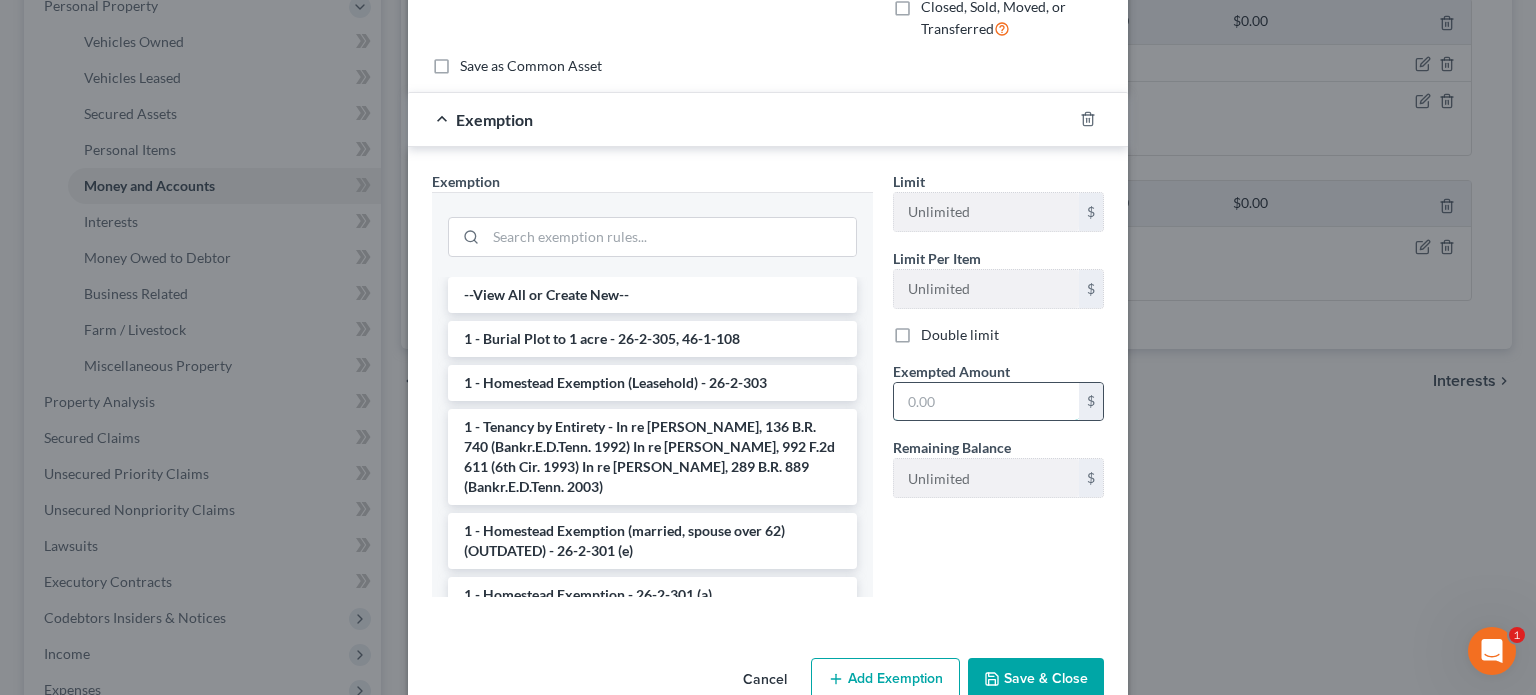 click at bounding box center (986, 402) 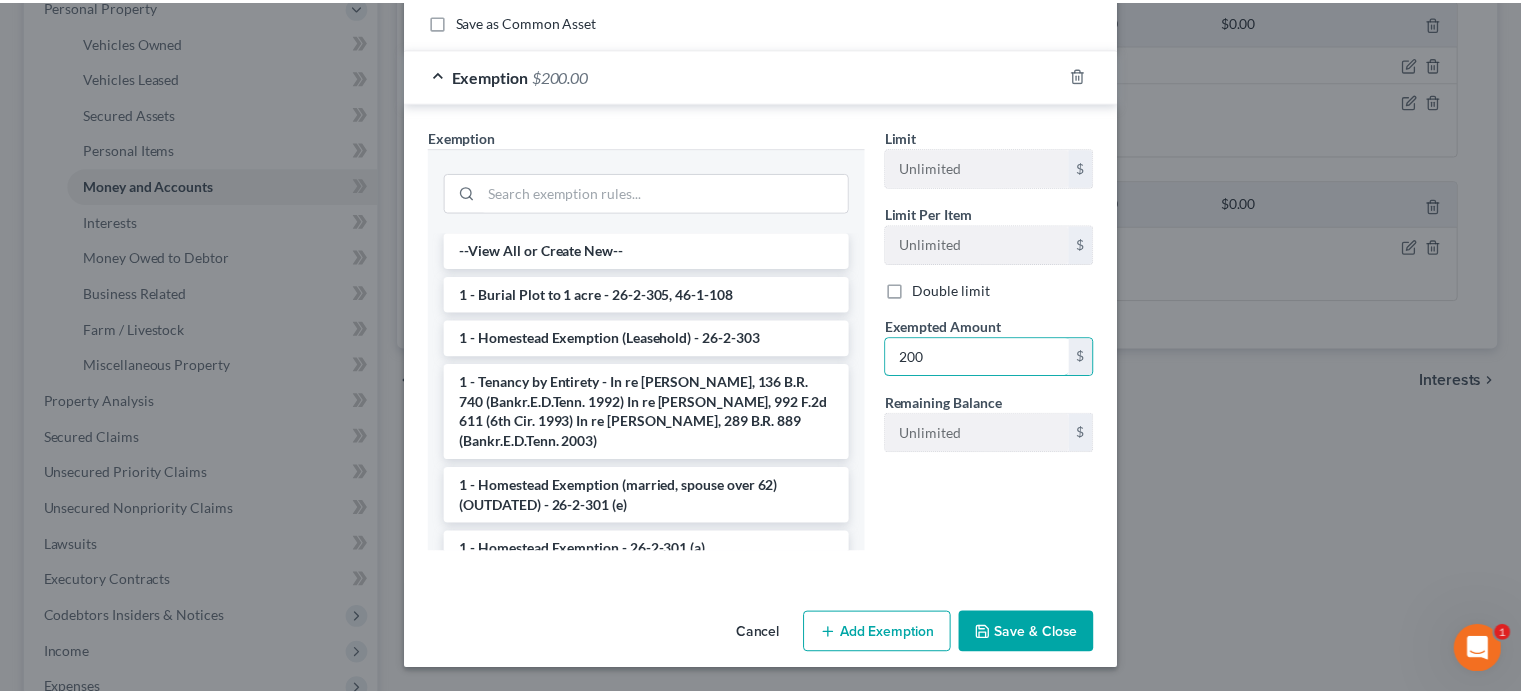 scroll, scrollTop: 273, scrollLeft: 0, axis: vertical 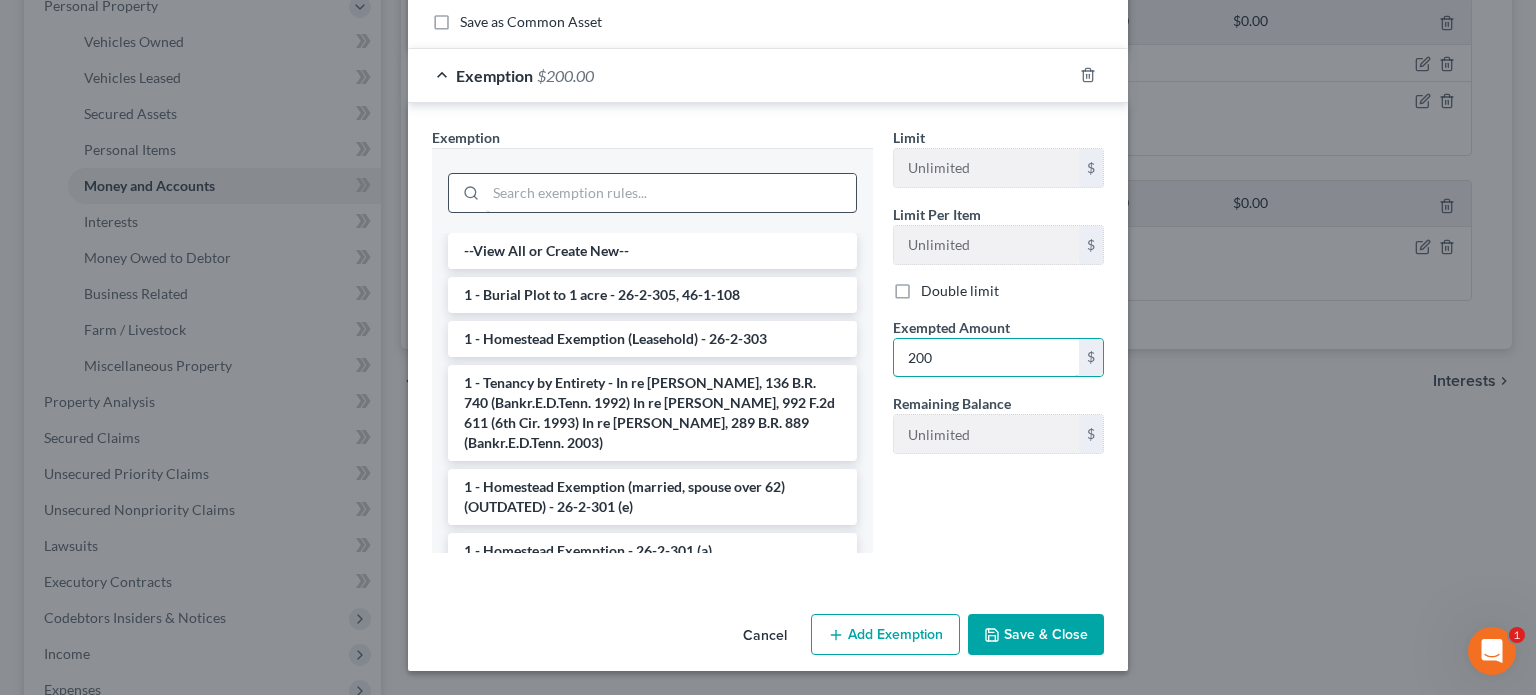 type on "200" 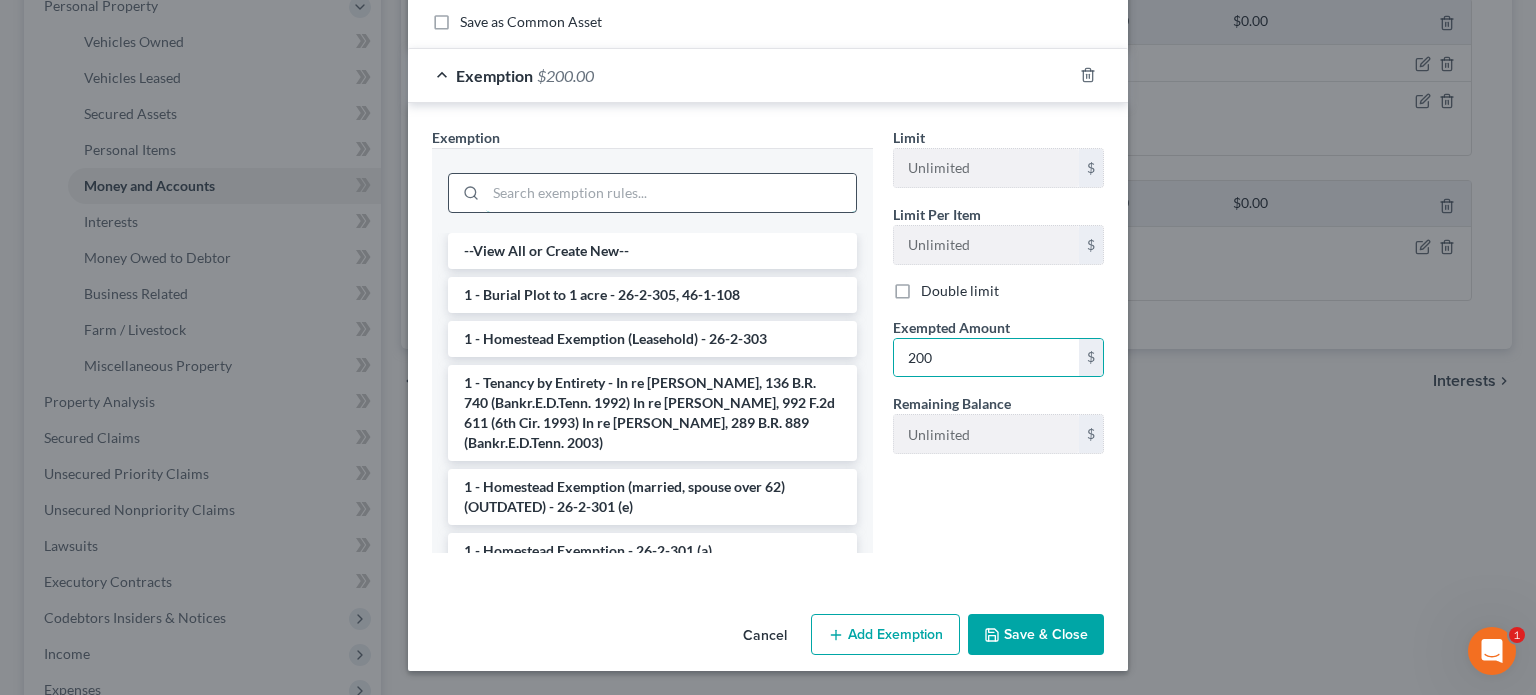 click at bounding box center (671, 193) 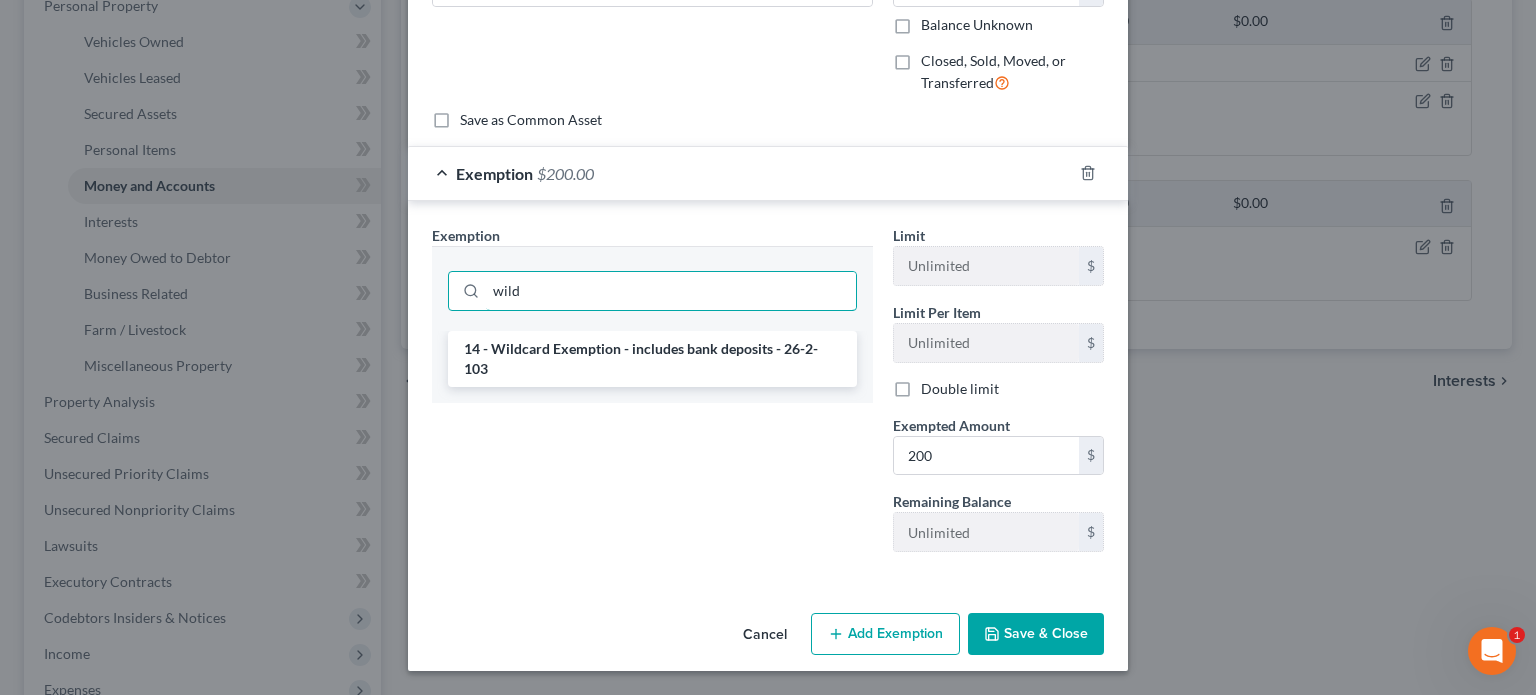 type on "wild" 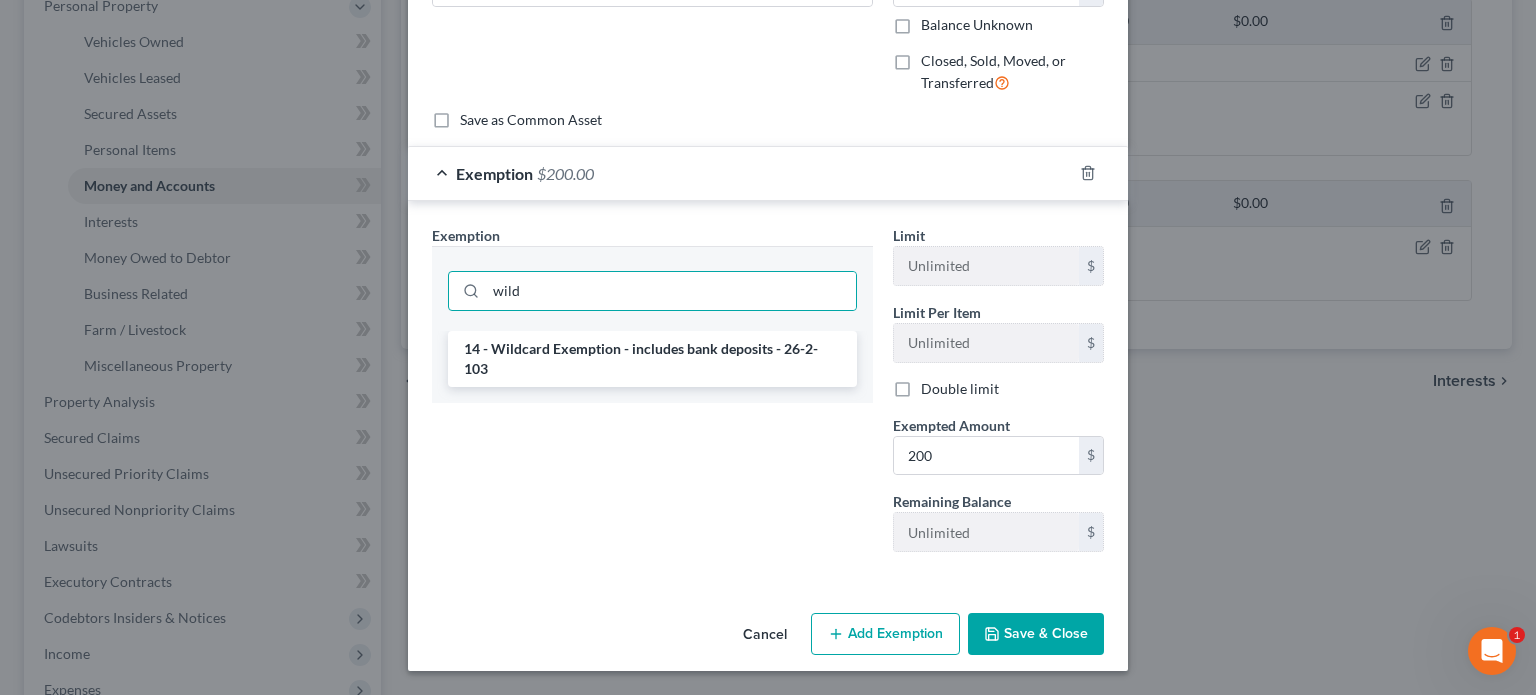 click on "14 - Wildcard Exemption - includes bank deposits - 26-2-103" at bounding box center [652, 359] 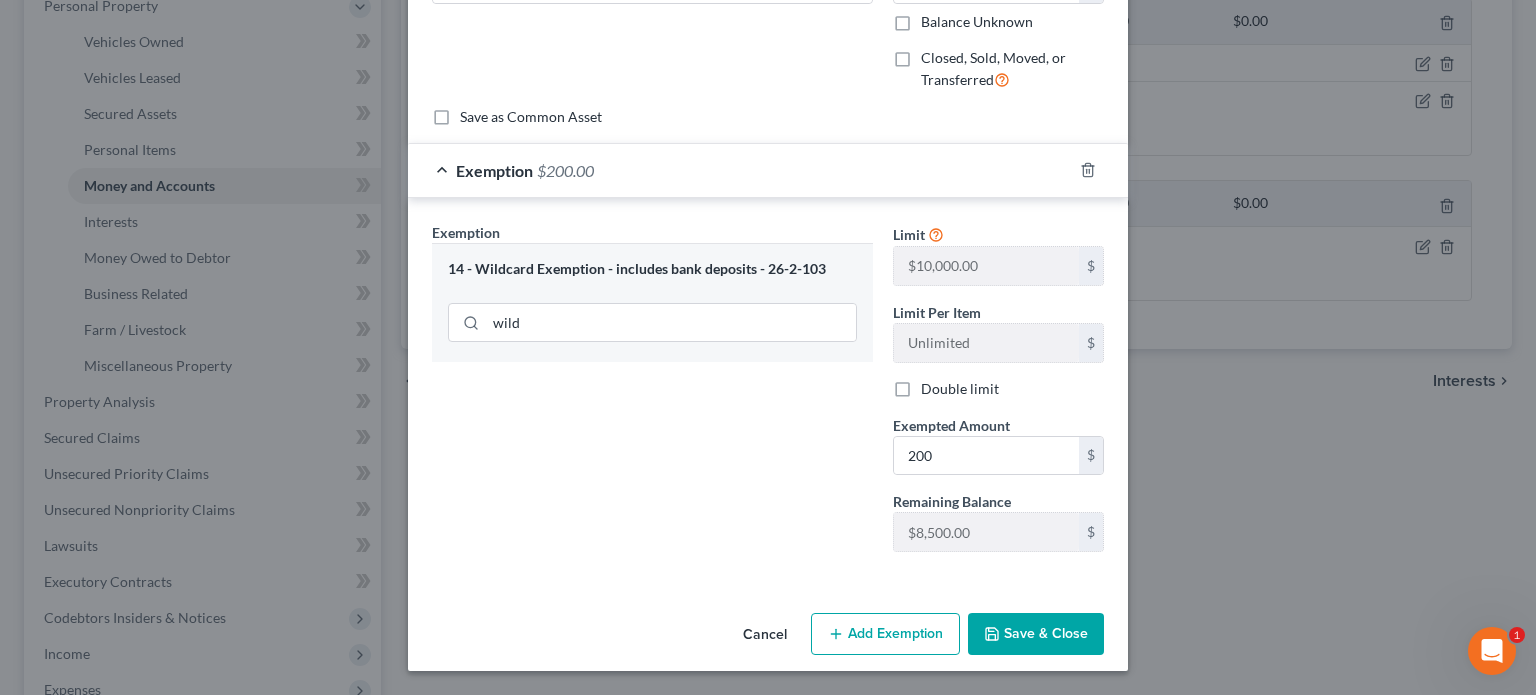 click on "Save & Close" at bounding box center [1036, 634] 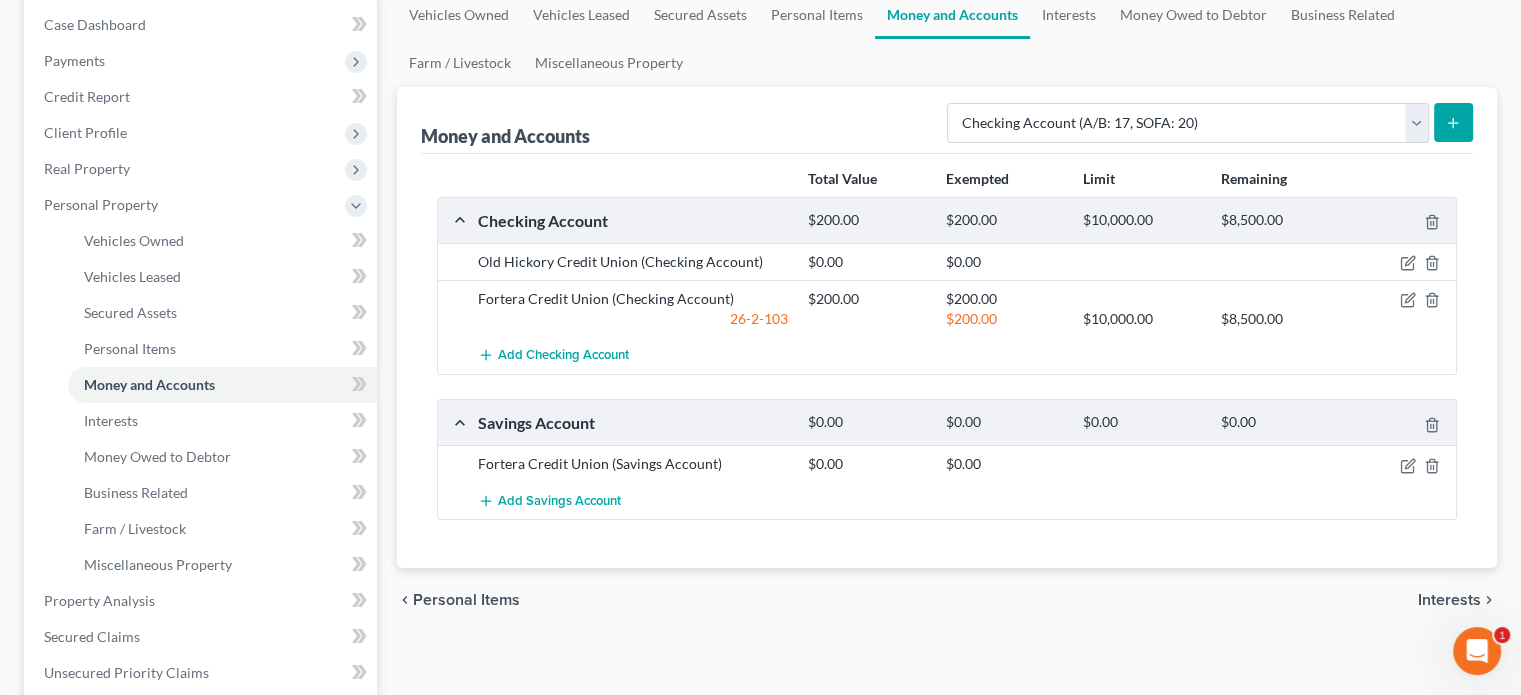 scroll, scrollTop: 200, scrollLeft: 0, axis: vertical 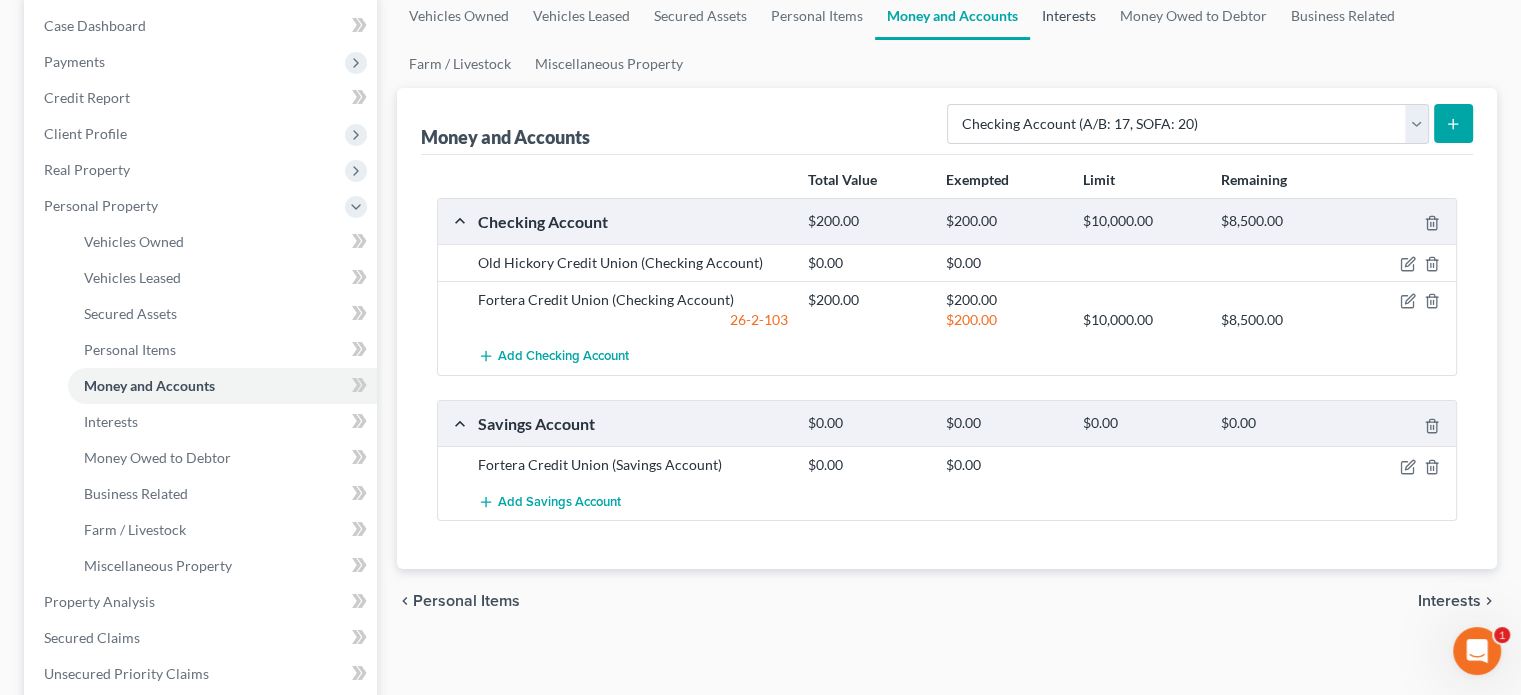 click on "Interests" at bounding box center [1069, 16] 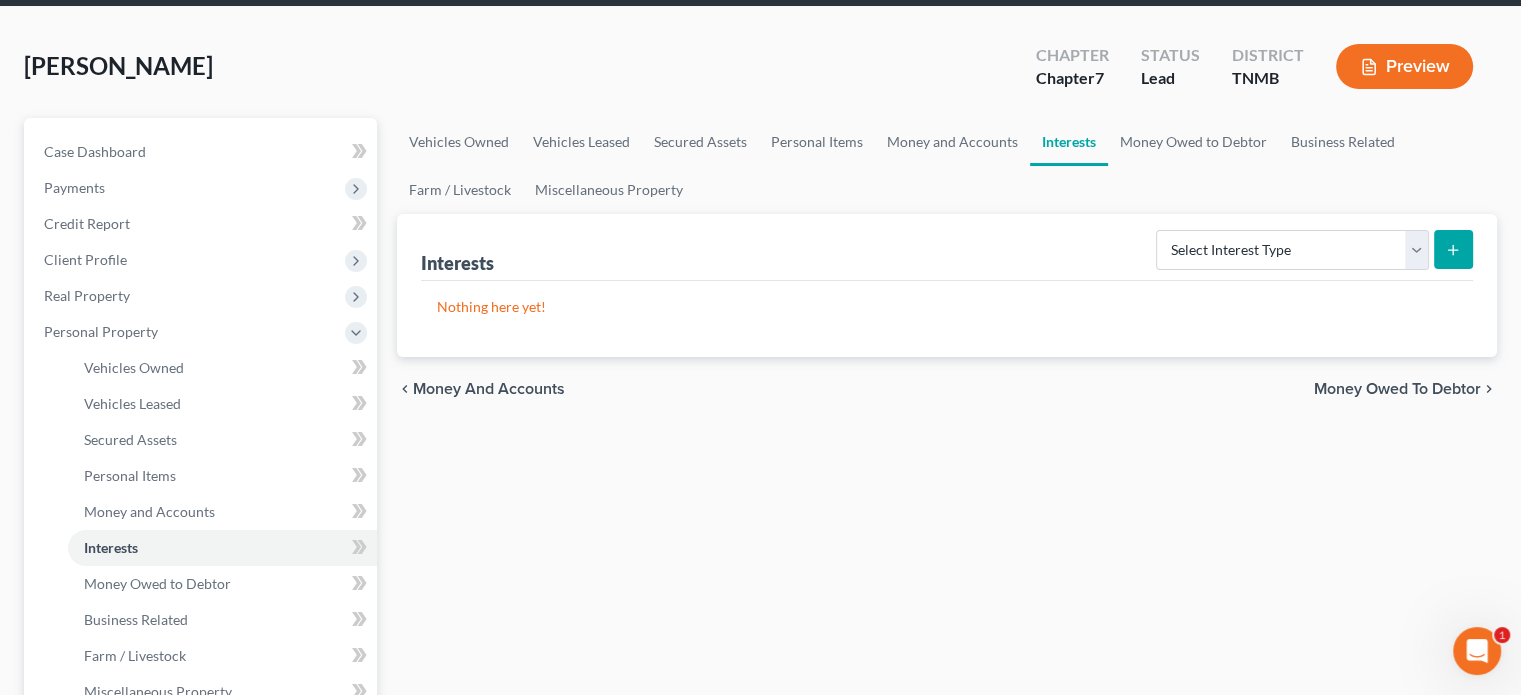 scroll, scrollTop: 200, scrollLeft: 0, axis: vertical 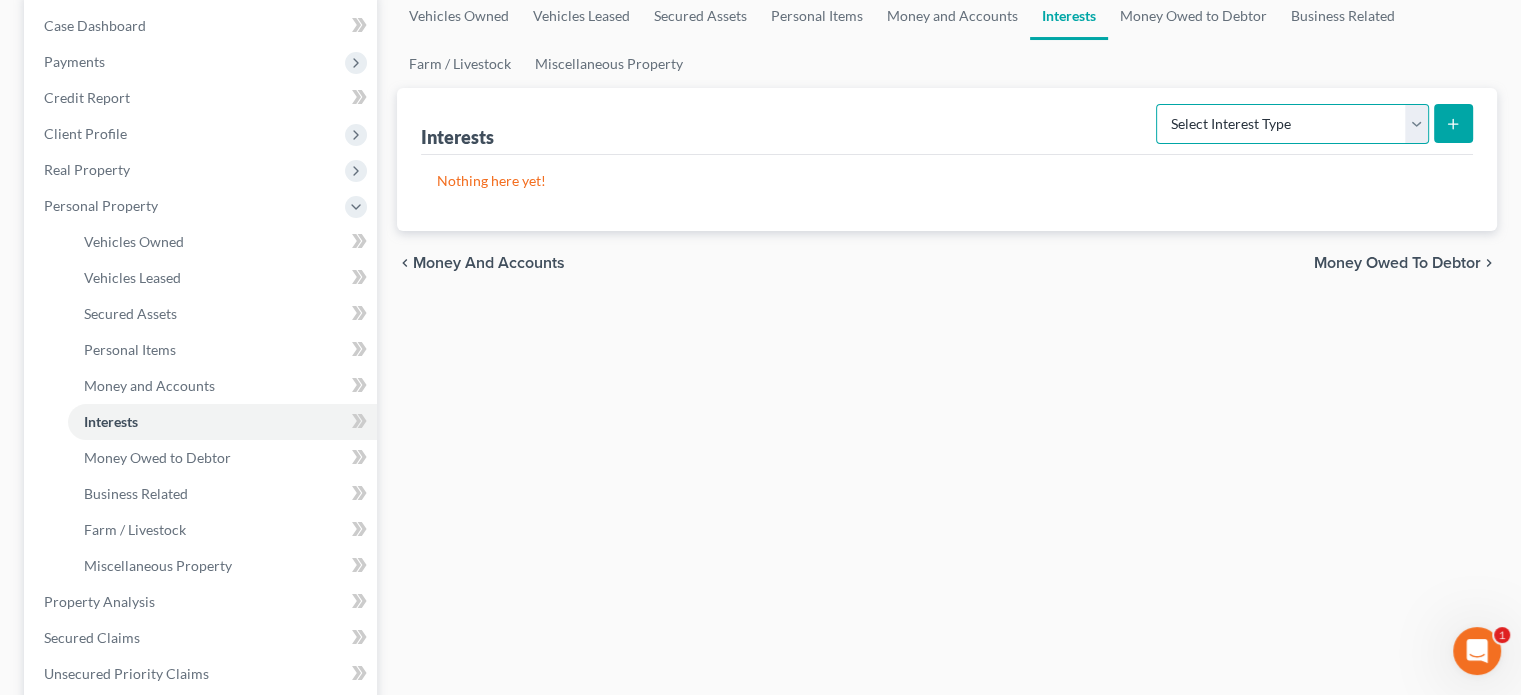 click on "Select Interest Type 401K (A/B: 21) Annuity (A/B: 23) Bond (A/B: 18) Education IRA (A/B: 24) Government Bond (A/B: 20) Government Pension Plan (A/B: 21) Incorporated Business (A/B: 19) IRA (A/B: 21) Joint Venture (Active) (A/B: 42) Joint Venture (Inactive) (A/B: 19) [PERSON_NAME] (A/B: 21) Mutual Fund (A/B: 18) Other Retirement Plan (A/B: 21) Partnership (Active) (A/B: 42) Partnership (Inactive) (A/B: 19) Pension Plan (A/B: 21) Stock (A/B: 18) Term Life Insurance (A/B: 31) Unincorporated Business (A/B: 19) Whole Life Insurance (A/B: 31)" at bounding box center (1292, 124) 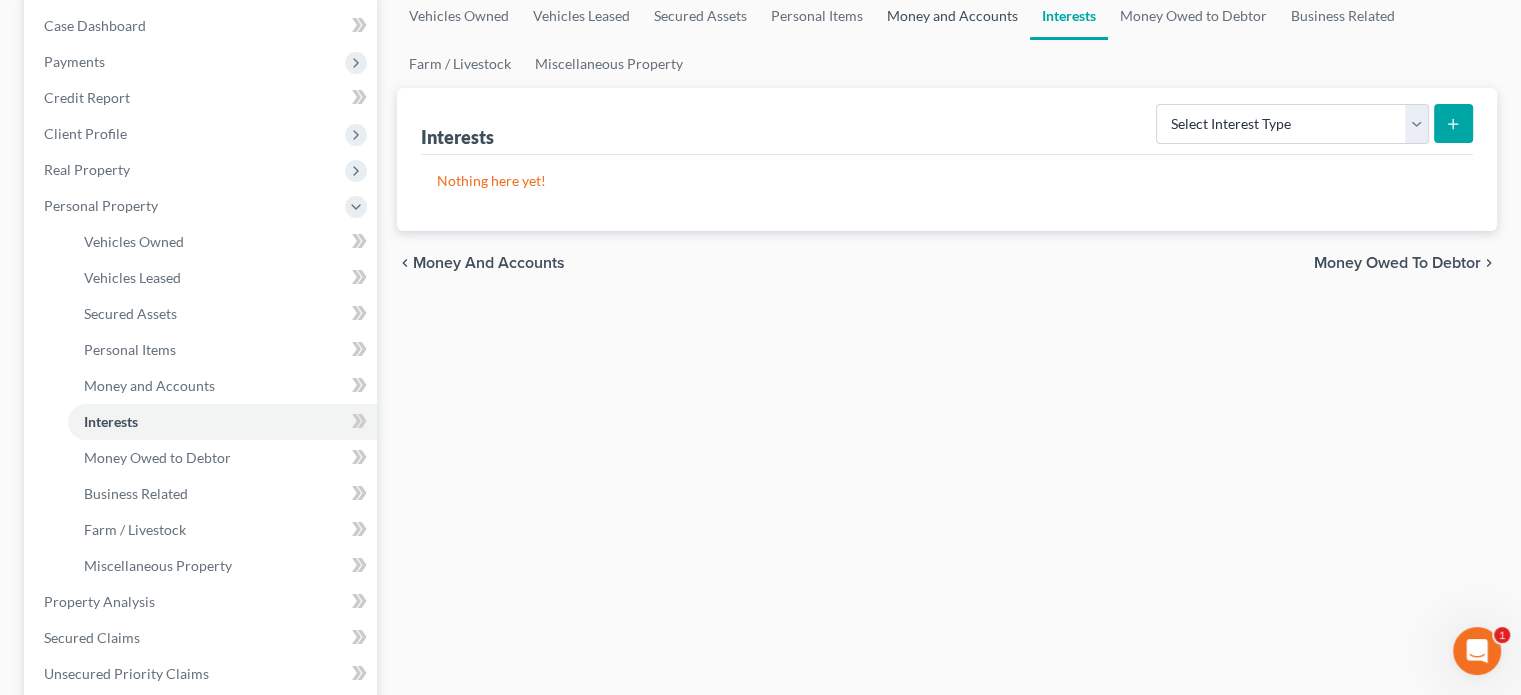 click on "Money and Accounts" at bounding box center [952, 16] 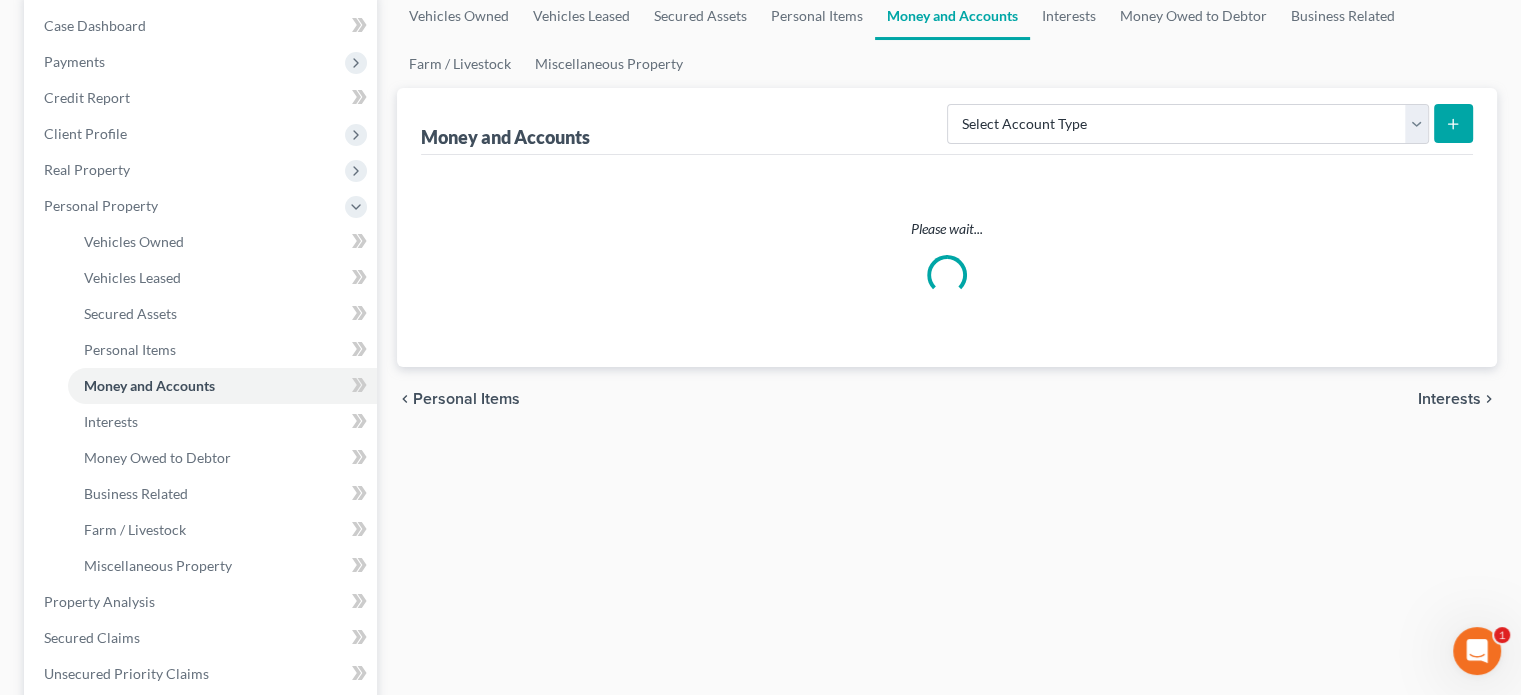 scroll, scrollTop: 0, scrollLeft: 0, axis: both 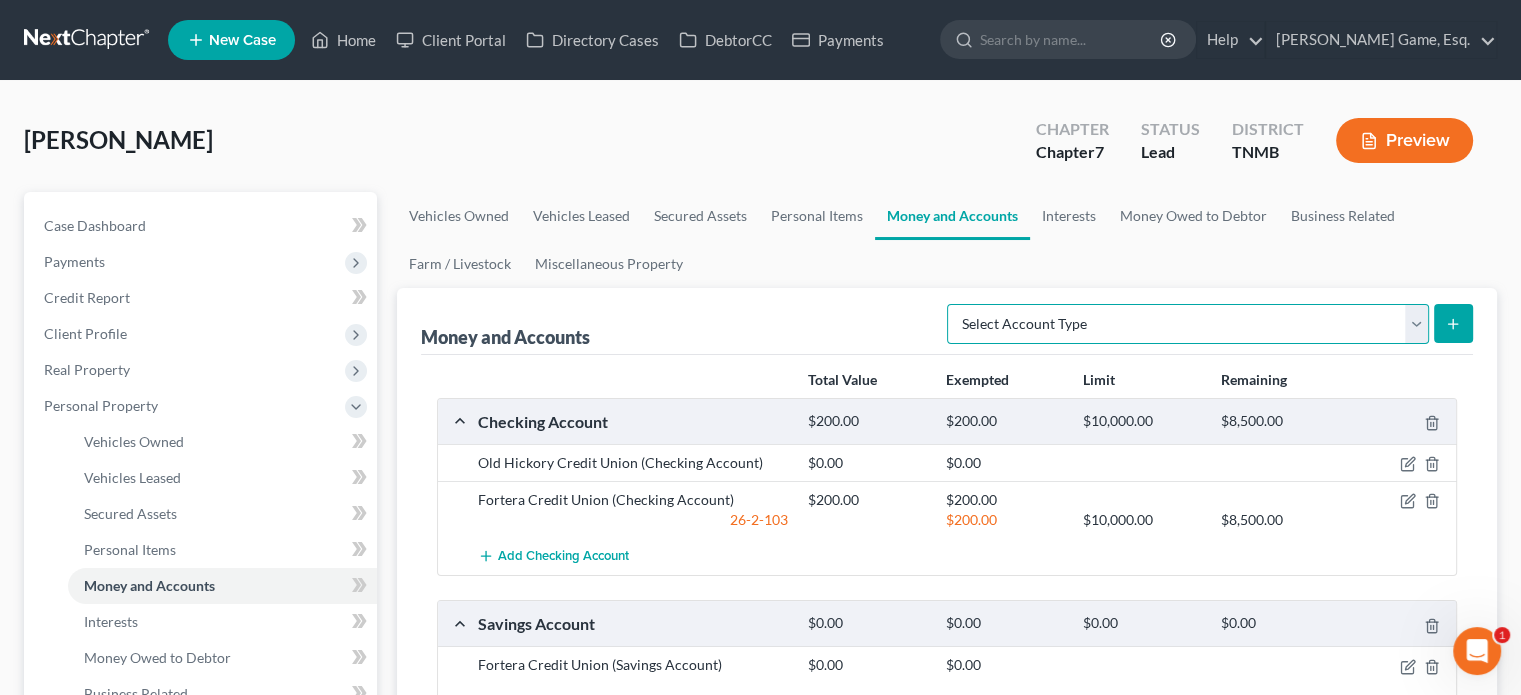 click on "Select Account Type Brokerage (A/B: 18, SOFA: 20) Cash on Hand (A/B: 16) Certificates of Deposit (A/B: 17, SOFA: 20) Checking Account (A/B: 17, SOFA: 20) Money Market (A/B: 18, SOFA: 20) Other (Credit Union, Health Savings Account, etc) (A/B: 17, SOFA: 20) Safe Deposit Box (A/B: 16) Savings Account (A/B: 17, SOFA: 20) Security Deposits or Prepayments (A/B: 22)" at bounding box center (1188, 324) 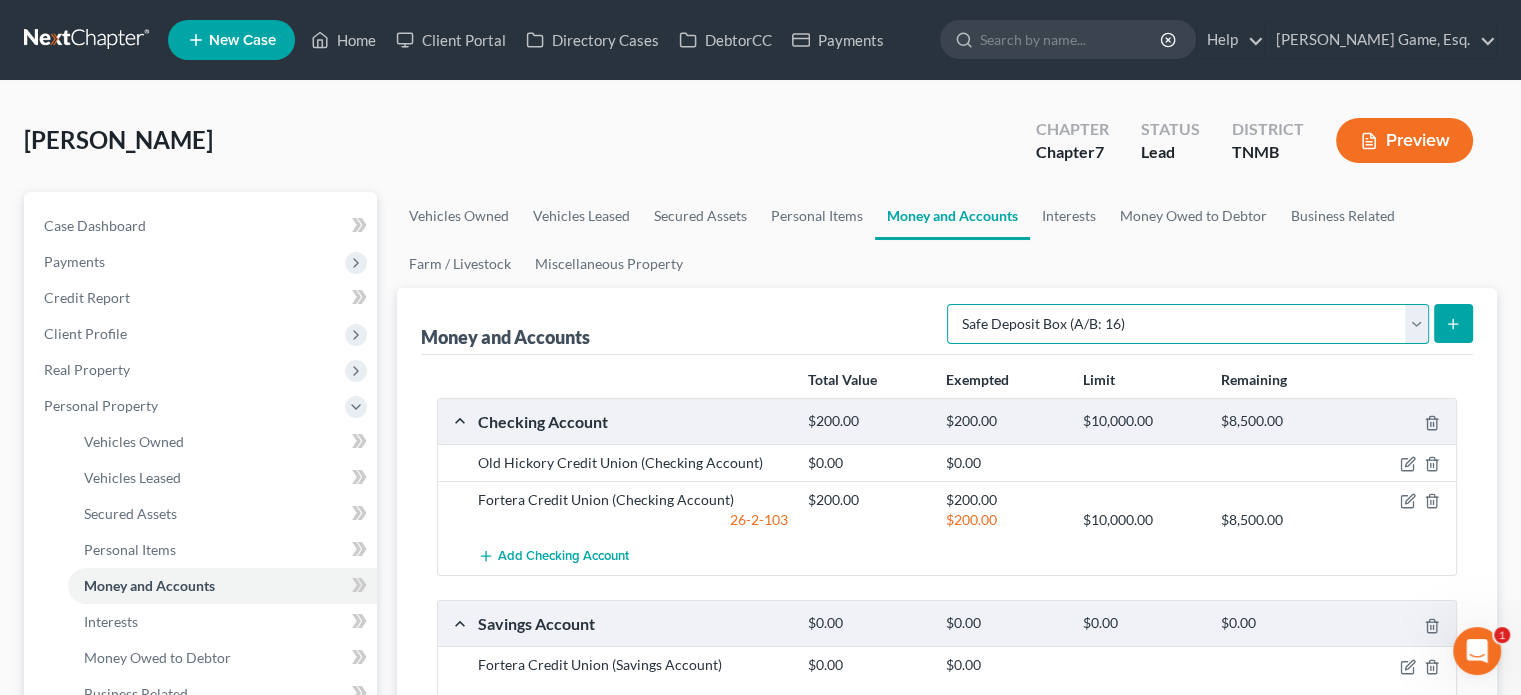 click on "Select Account Type Brokerage (A/B: 18, SOFA: 20) Cash on Hand (A/B: 16) Certificates of Deposit (A/B: 17, SOFA: 20) Checking Account (A/B: 17, SOFA: 20) Money Market (A/B: 18, SOFA: 20) Other (Credit Union, Health Savings Account, etc) (A/B: 17, SOFA: 20) Safe Deposit Box (A/B: 16) Savings Account (A/B: 17, SOFA: 20) Security Deposits or Prepayments (A/B: 22)" at bounding box center (1188, 324) 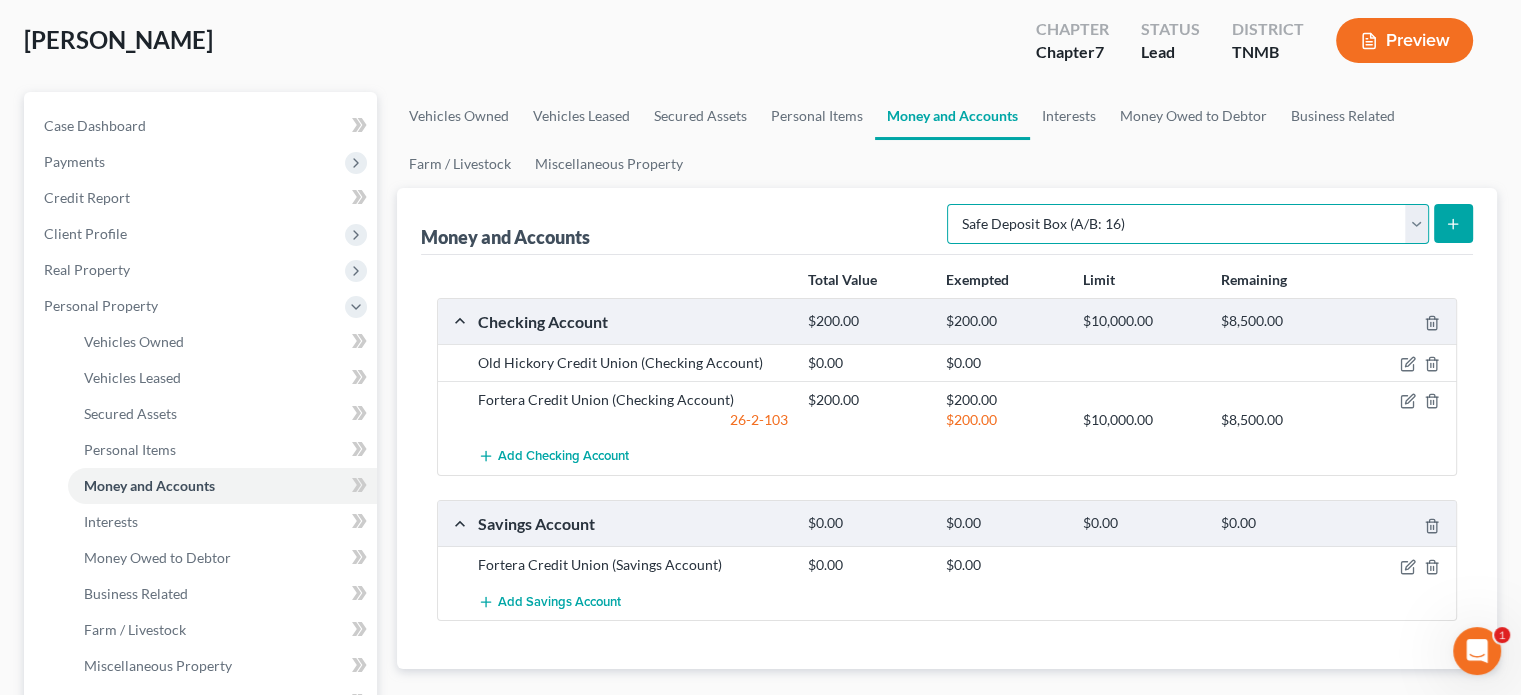 click on "Select Account Type Brokerage (A/B: 18, SOFA: 20) Cash on Hand (A/B: 16) Certificates of Deposit (A/B: 17, SOFA: 20) Checking Account (A/B: 17, SOFA: 20) Money Market (A/B: 18, SOFA: 20) Other (Credit Union, Health Savings Account, etc) (A/B: 17, SOFA: 20) Safe Deposit Box (A/B: 16) Savings Account (A/B: 17, SOFA: 20) Security Deposits or Prepayments (A/B: 22)" at bounding box center [1188, 224] 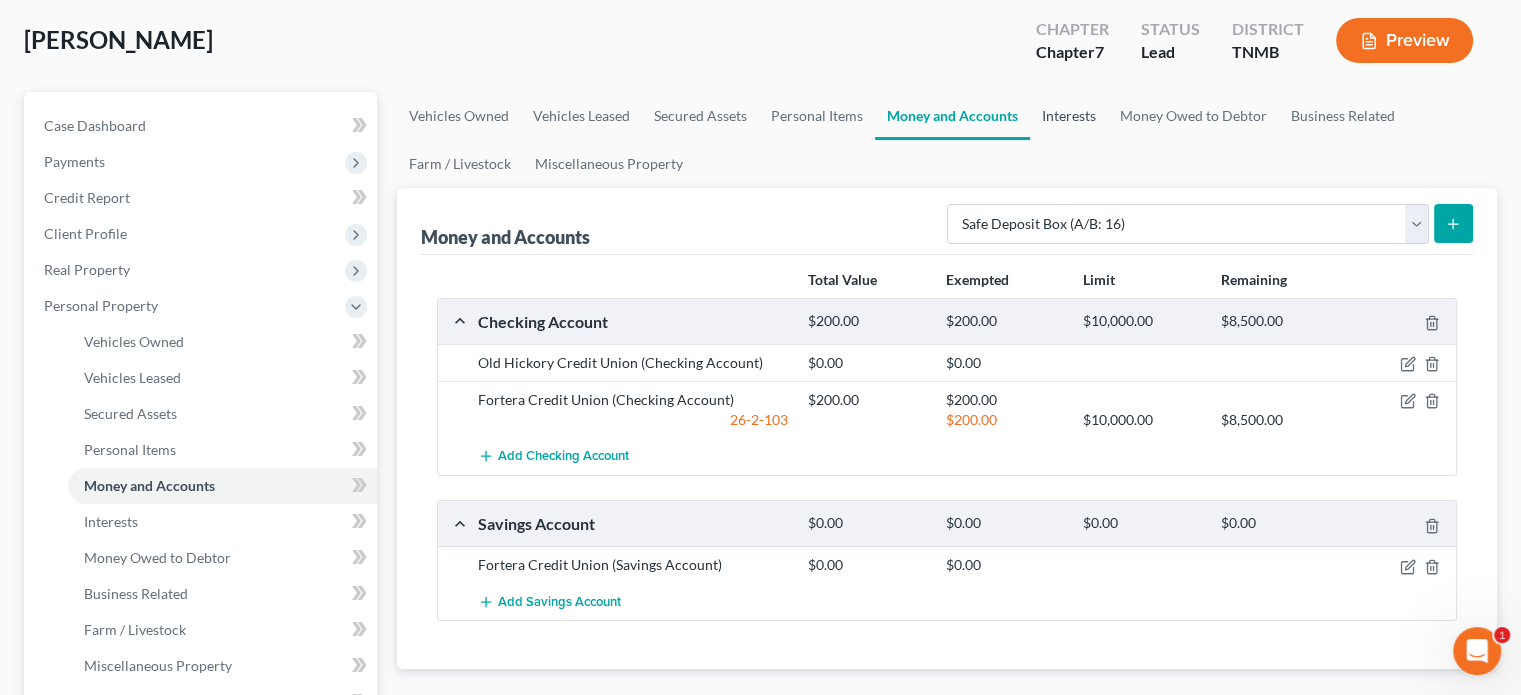 click on "Interests" at bounding box center [1069, 116] 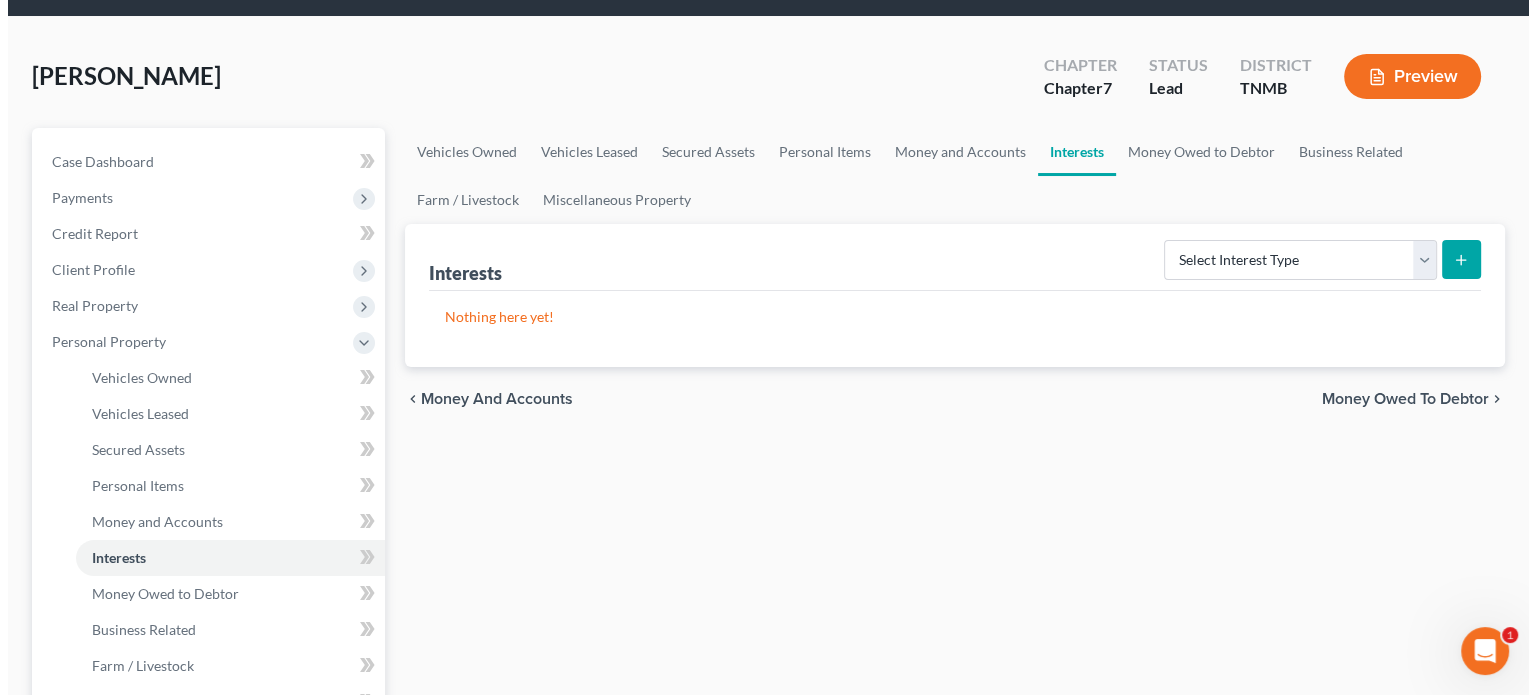 scroll, scrollTop: 200, scrollLeft: 0, axis: vertical 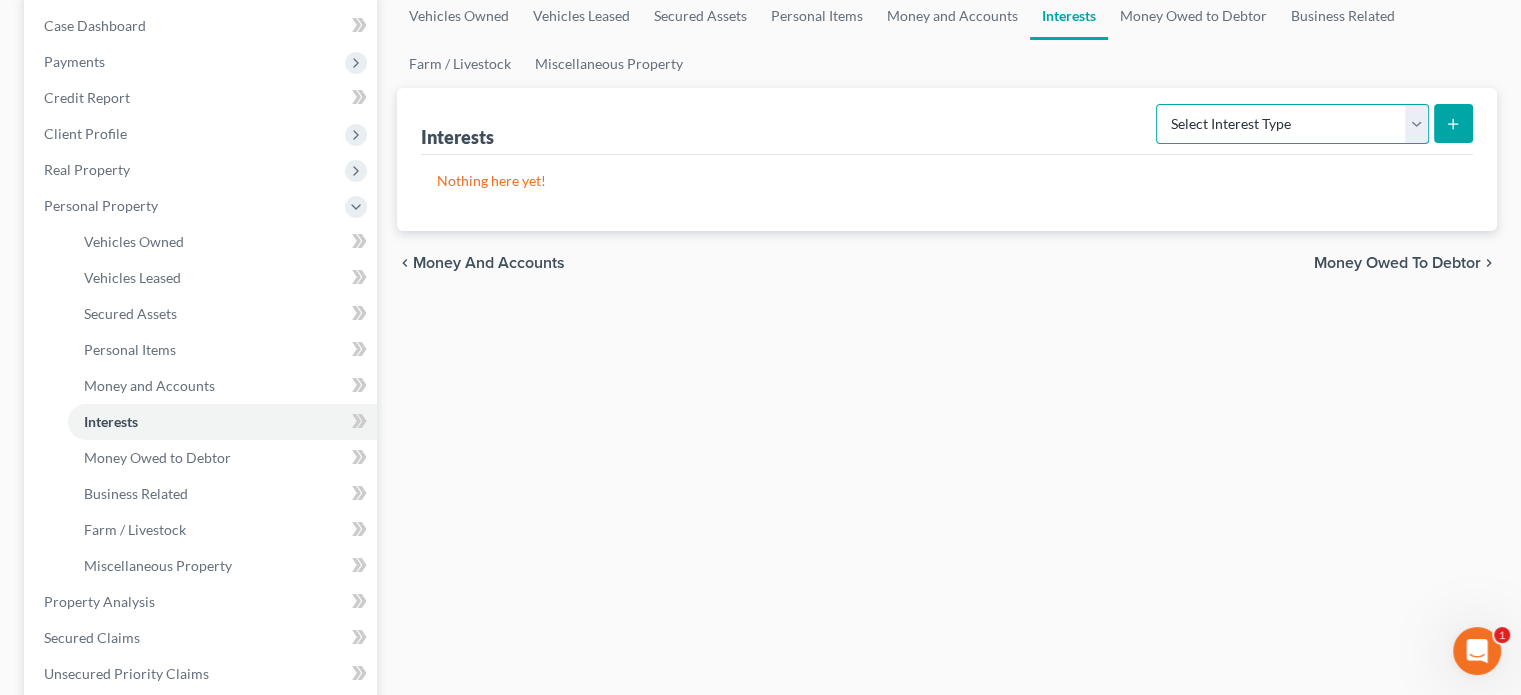 click on "Select Interest Type 401K (A/B: 21) Annuity (A/B: 23) Bond (A/B: 18) Education IRA (A/B: 24) Government Bond (A/B: 20) Government Pension Plan (A/B: 21) Incorporated Business (A/B: 19) IRA (A/B: 21) Joint Venture (Active) (A/B: 42) Joint Venture (Inactive) (A/B: 19) [PERSON_NAME] (A/B: 21) Mutual Fund (A/B: 18) Other Retirement Plan (A/B: 21) Partnership (Active) (A/B: 42) Partnership (Inactive) (A/B: 19) Pension Plan (A/B: 21) Stock (A/B: 18) Term Life Insurance (A/B: 31) Unincorporated Business (A/B: 19) Whole Life Insurance (A/B: 31)" at bounding box center [1292, 124] 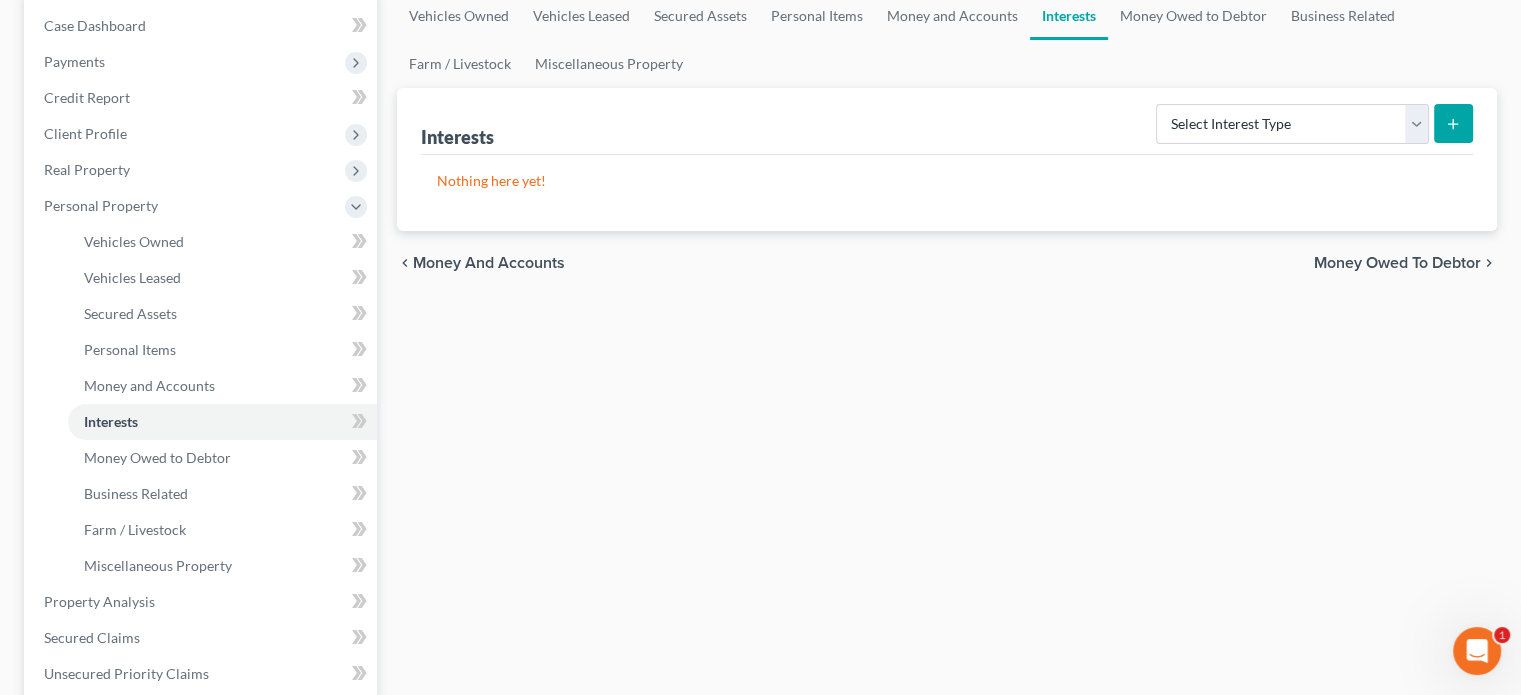 click on "Select Interest Type 401K (A/B: 21) Annuity (A/B: 23) Bond (A/B: 18) Education IRA (A/B: 24) Government Bond (A/B: 20) Government Pension Plan (A/B: 21) Incorporated Business (A/B: 19) IRA (A/B: 21) Joint Venture (Active) (A/B: 42) Joint Venture (Inactive) (A/B: 19) [PERSON_NAME] (A/B: 21) Mutual Fund (A/B: 18) Other Retirement Plan (A/B: 21) Partnership (Active) (A/B: 42) Partnership (Inactive) (A/B: 19) Pension Plan (A/B: 21) Stock (A/B: 18) Term Life Insurance (A/B: 31) Unincorporated Business (A/B: 19) Whole Life Insurance (A/B: 31)" at bounding box center [1310, 122] 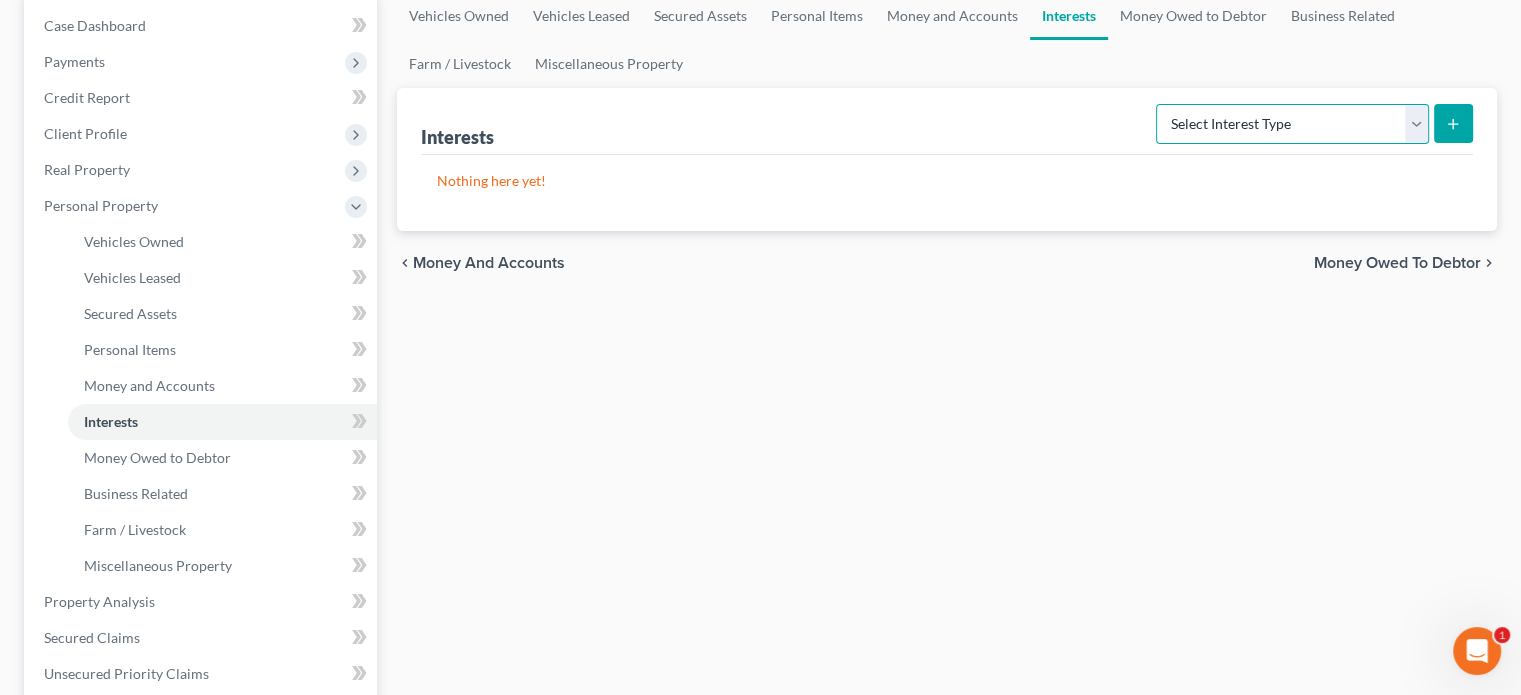 click on "Select Interest Type 401K (A/B: 21) Annuity (A/B: 23) Bond (A/B: 18) Education IRA (A/B: 24) Government Bond (A/B: 20) Government Pension Plan (A/B: 21) Incorporated Business (A/B: 19) IRA (A/B: 21) Joint Venture (Active) (A/B: 42) Joint Venture (Inactive) (A/B: 19) [PERSON_NAME] (A/B: 21) Mutual Fund (A/B: 18) Other Retirement Plan (A/B: 21) Partnership (Active) (A/B: 42) Partnership (Inactive) (A/B: 19) Pension Plan (A/B: 21) Stock (A/B: 18) Term Life Insurance (A/B: 31) Unincorporated Business (A/B: 19) Whole Life Insurance (A/B: 31)" at bounding box center [1292, 124] 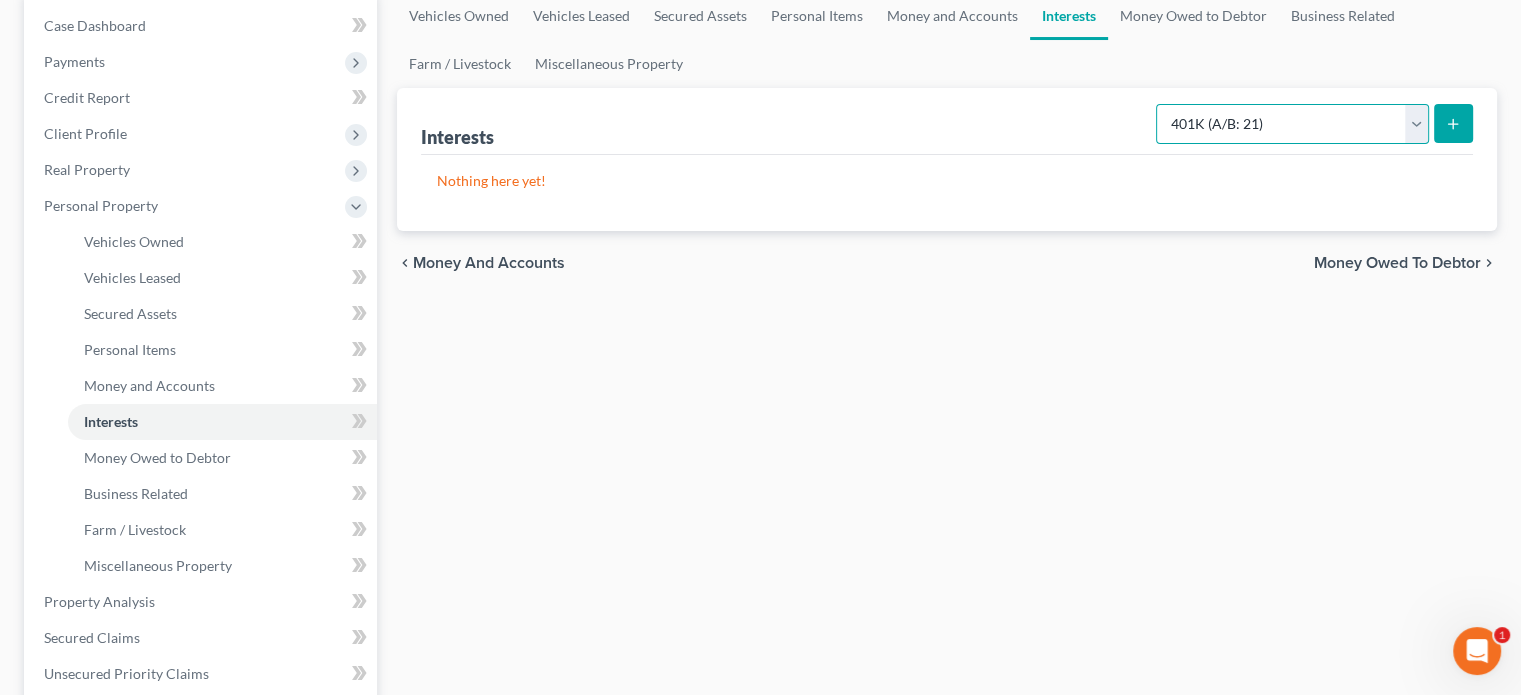 click on "Select Interest Type 401K (A/B: 21) Annuity (A/B: 23) Bond (A/B: 18) Education IRA (A/B: 24) Government Bond (A/B: 20) Government Pension Plan (A/B: 21) Incorporated Business (A/B: 19) IRA (A/B: 21) Joint Venture (Active) (A/B: 42) Joint Venture (Inactive) (A/B: 19) [PERSON_NAME] (A/B: 21) Mutual Fund (A/B: 18) Other Retirement Plan (A/B: 21) Partnership (Active) (A/B: 42) Partnership (Inactive) (A/B: 19) Pension Plan (A/B: 21) Stock (A/B: 18) Term Life Insurance (A/B: 31) Unincorporated Business (A/B: 19) Whole Life Insurance (A/B: 31)" at bounding box center (1292, 124) 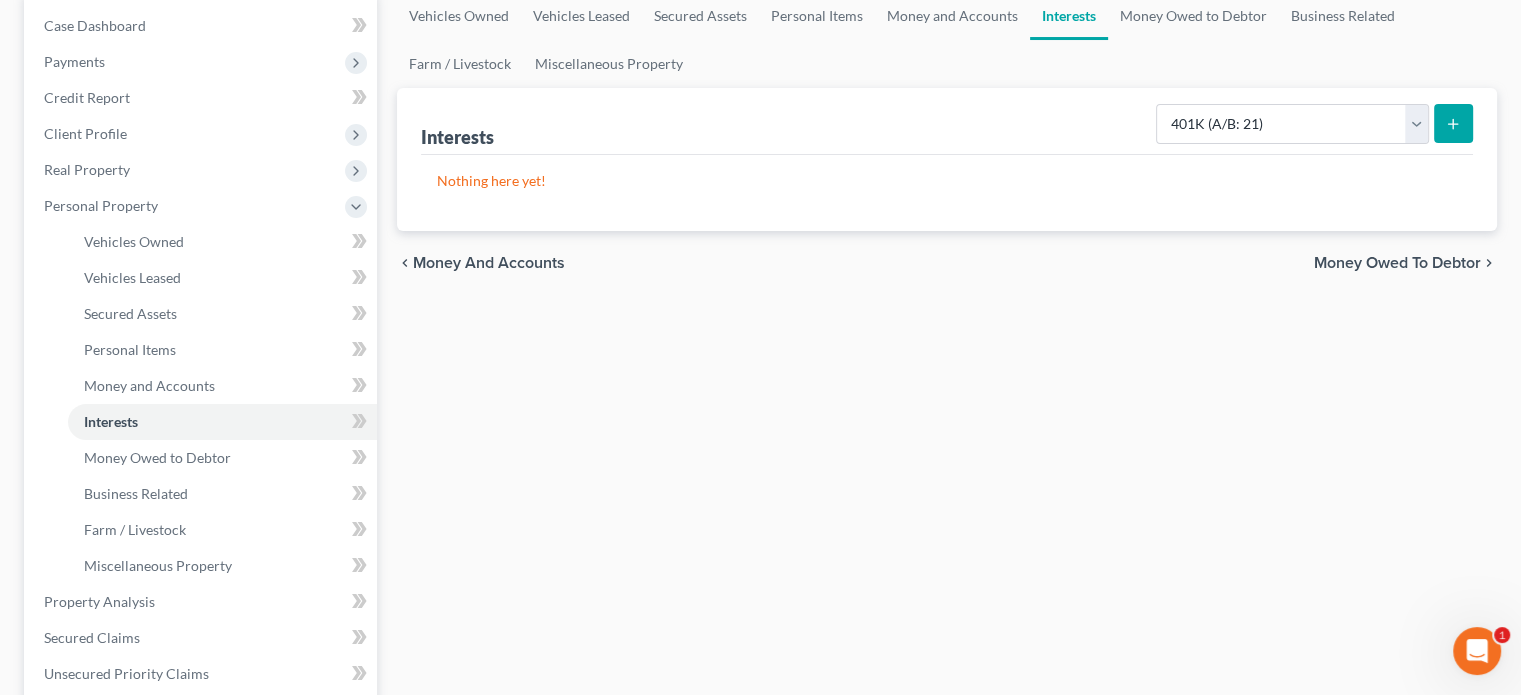 click 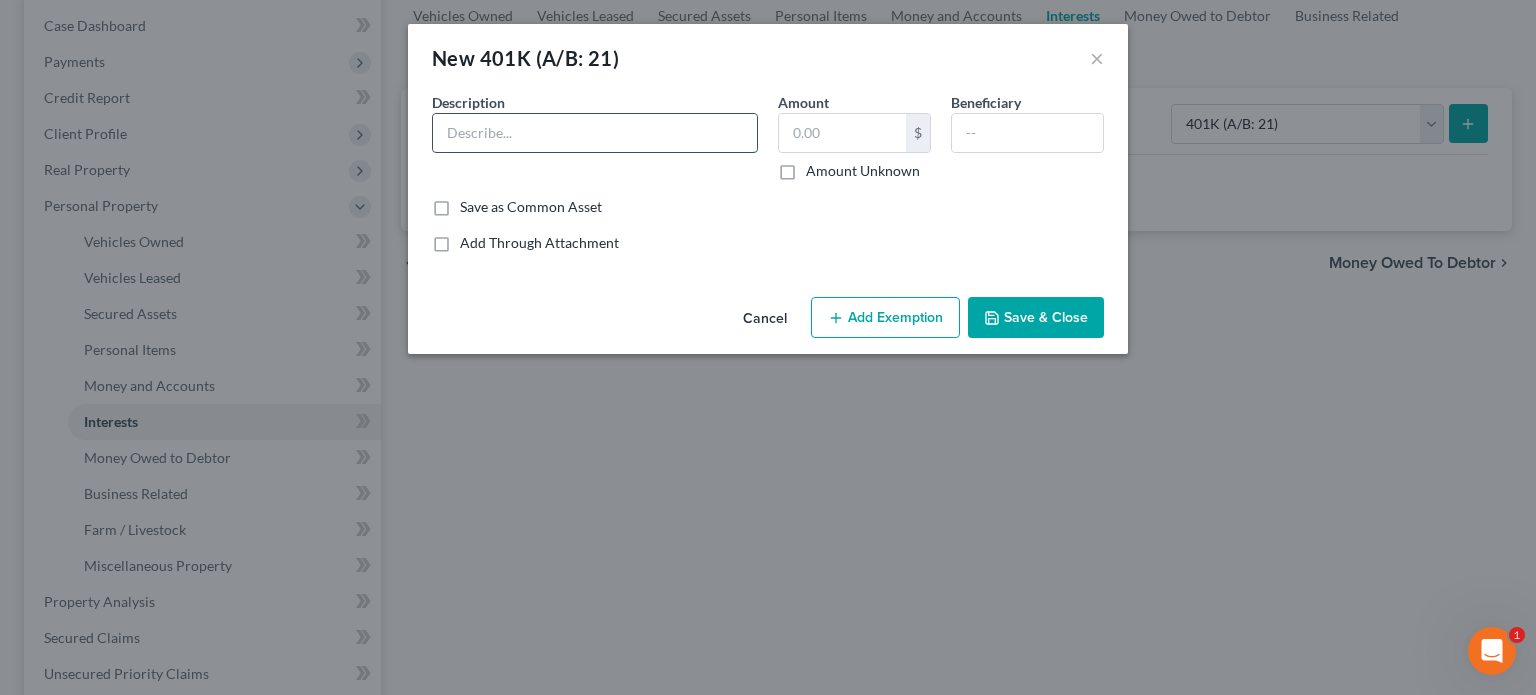click at bounding box center (595, 133) 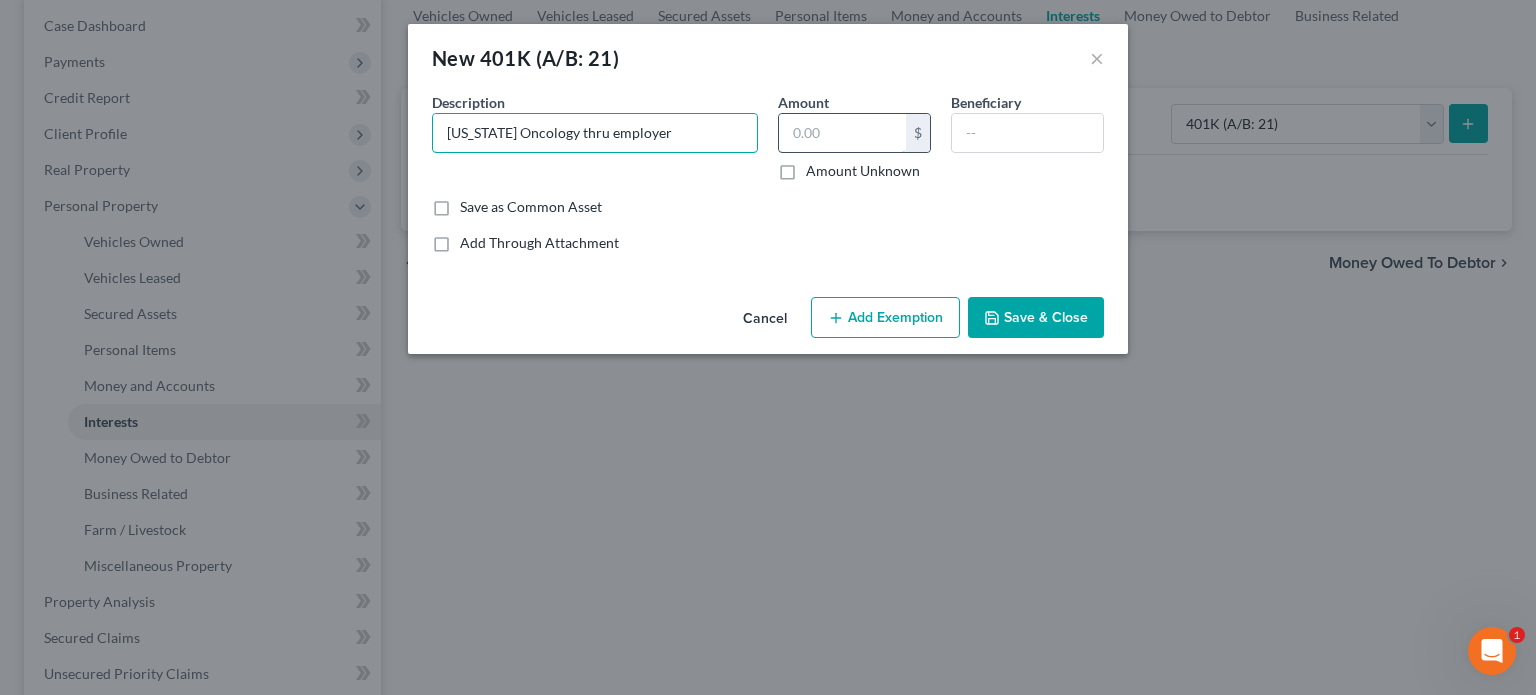 type on "[US_STATE] Oncology thru employer" 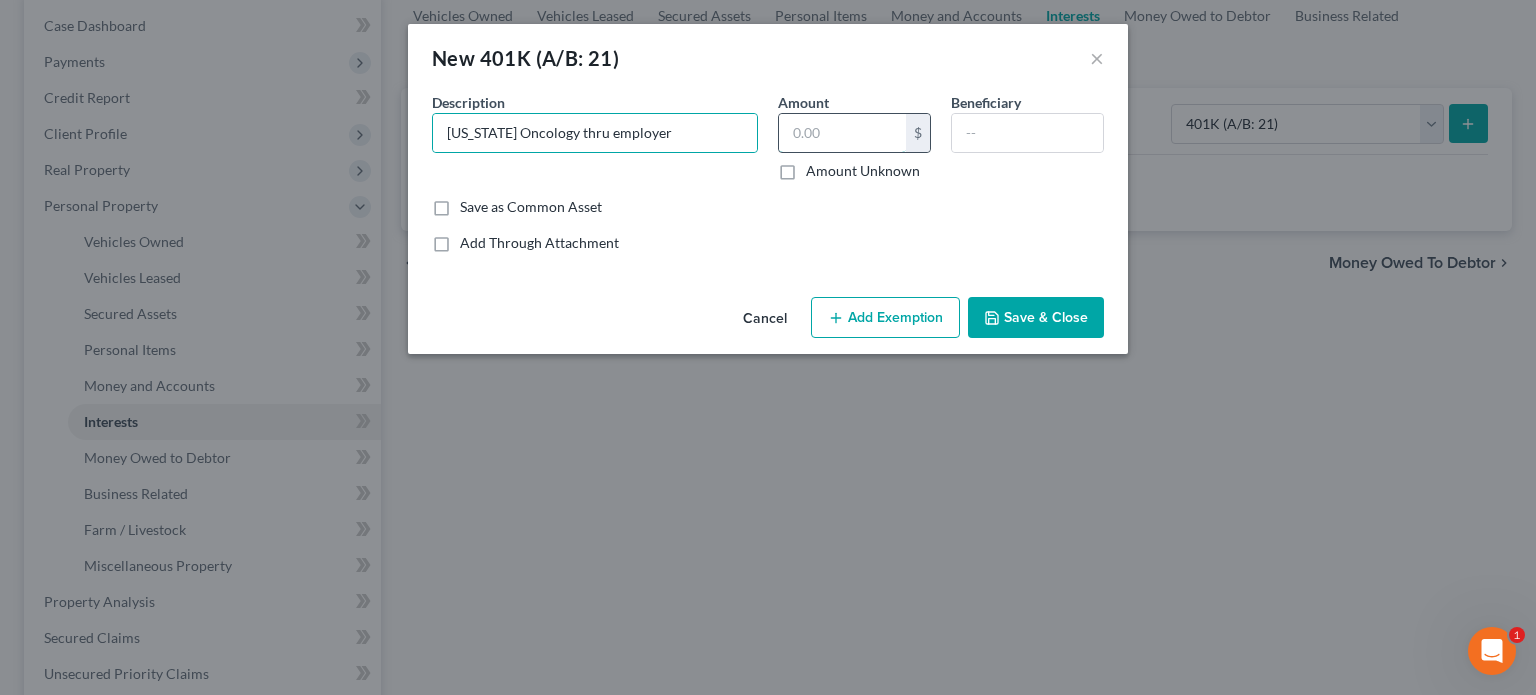click at bounding box center (842, 133) 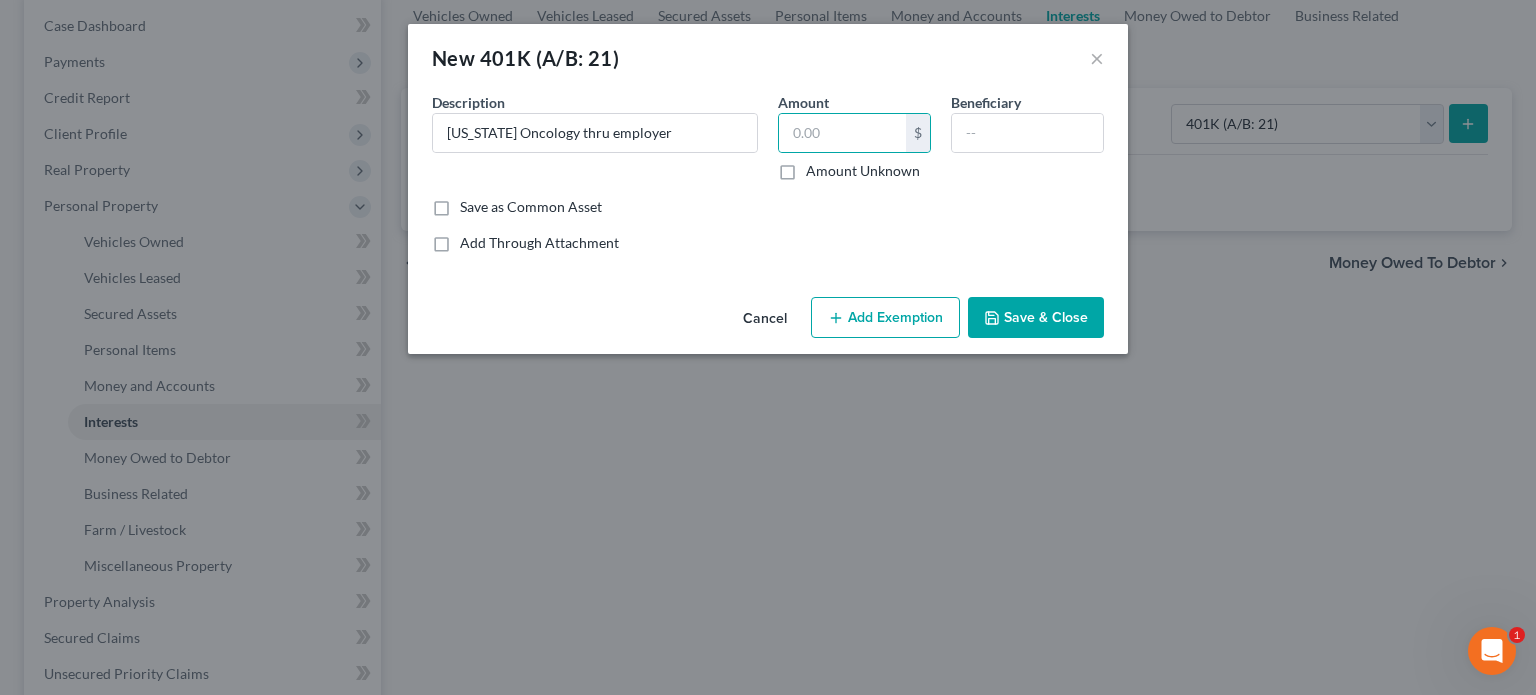 click on "New 401K (A/B: 21)  ×" at bounding box center (768, 58) 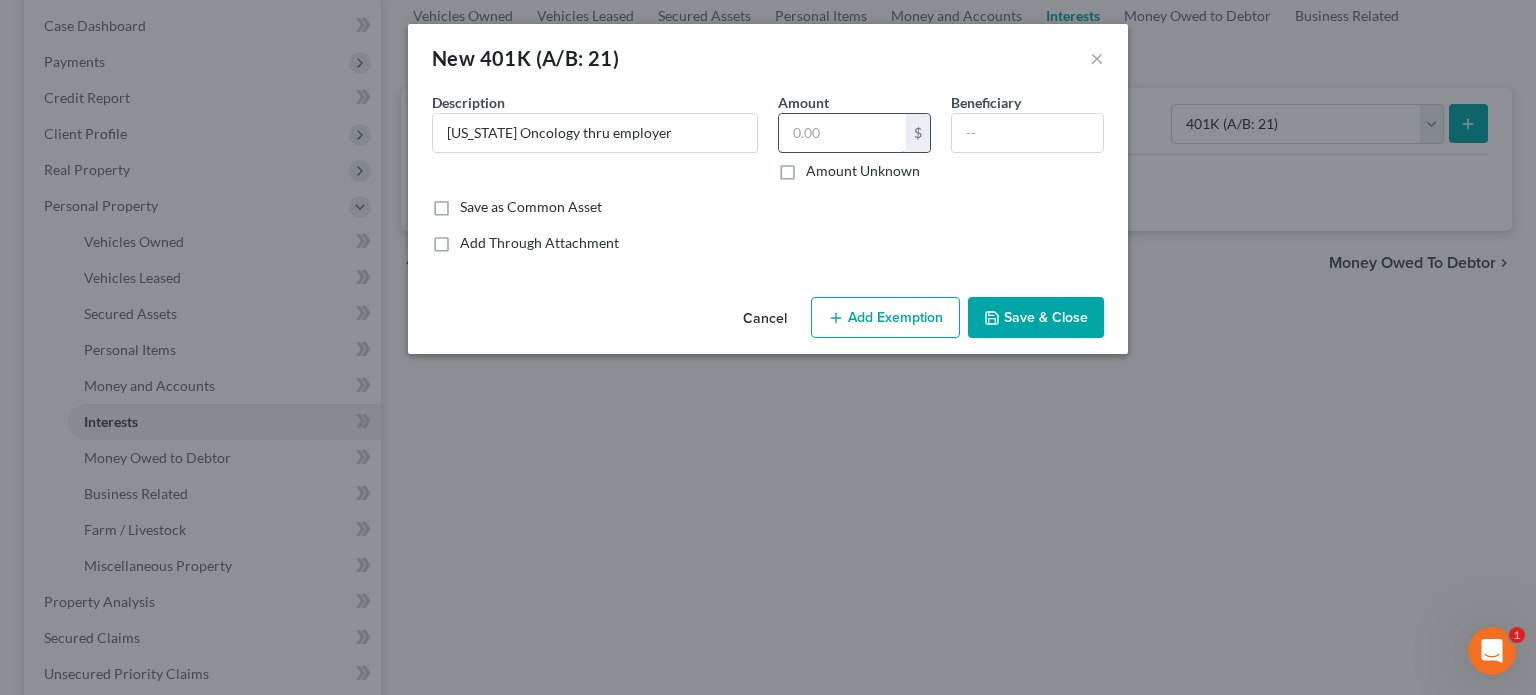 click at bounding box center [842, 133] 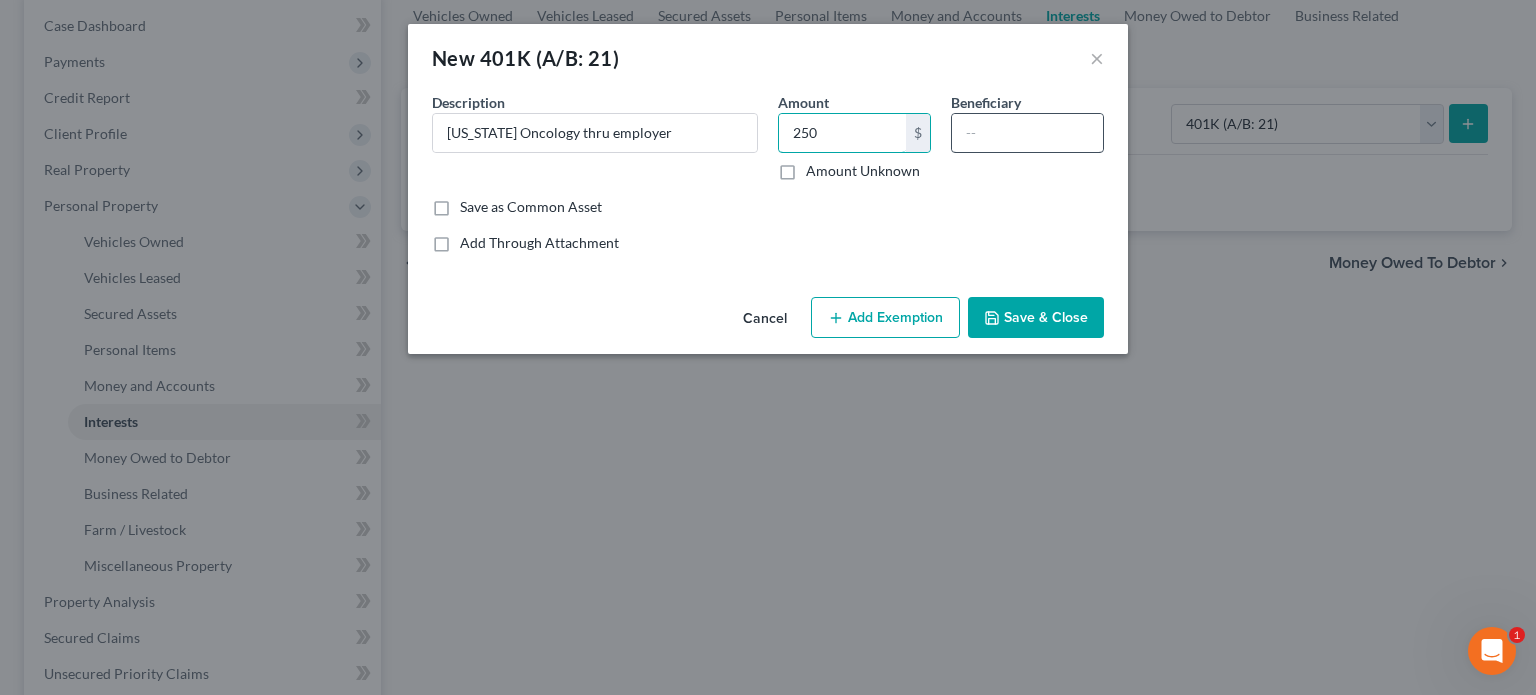 type on "250" 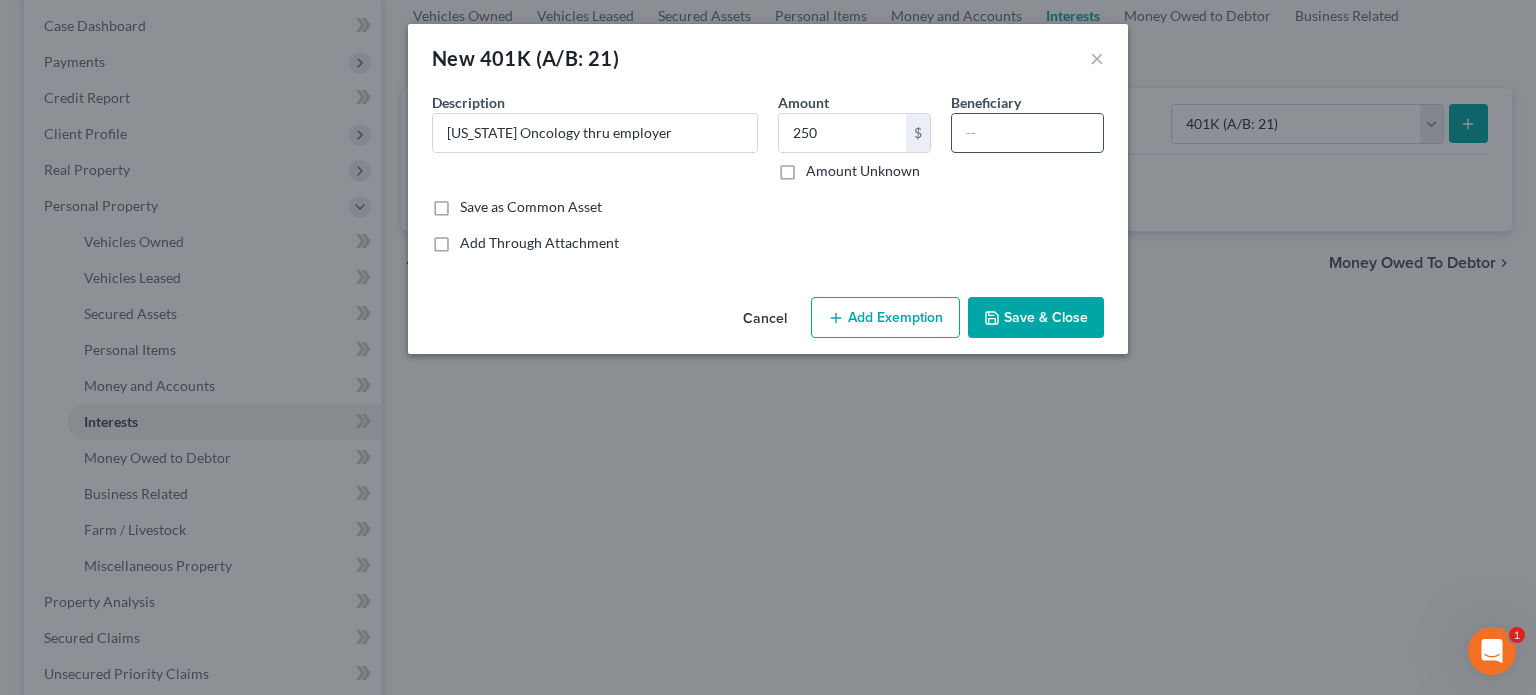 click at bounding box center [1027, 133] 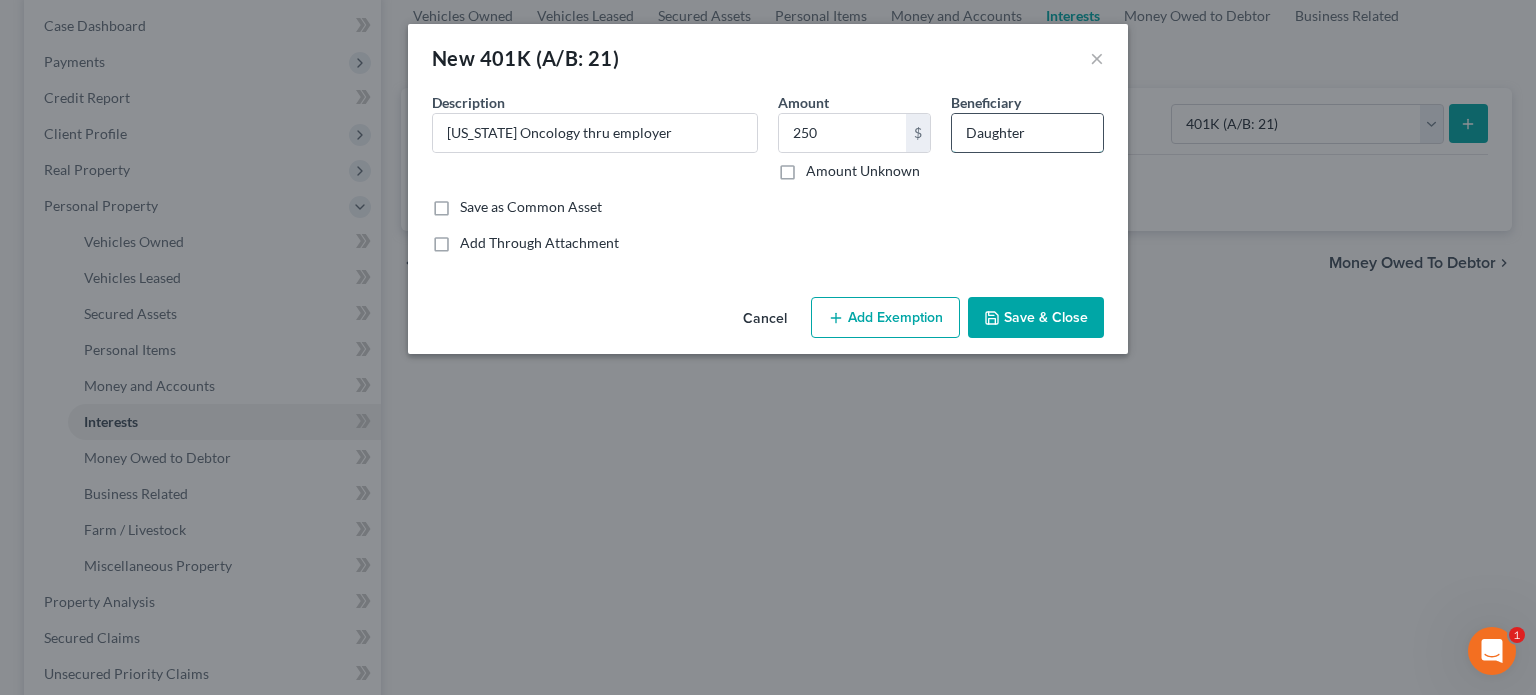 click on "Daughter" at bounding box center [1027, 133] 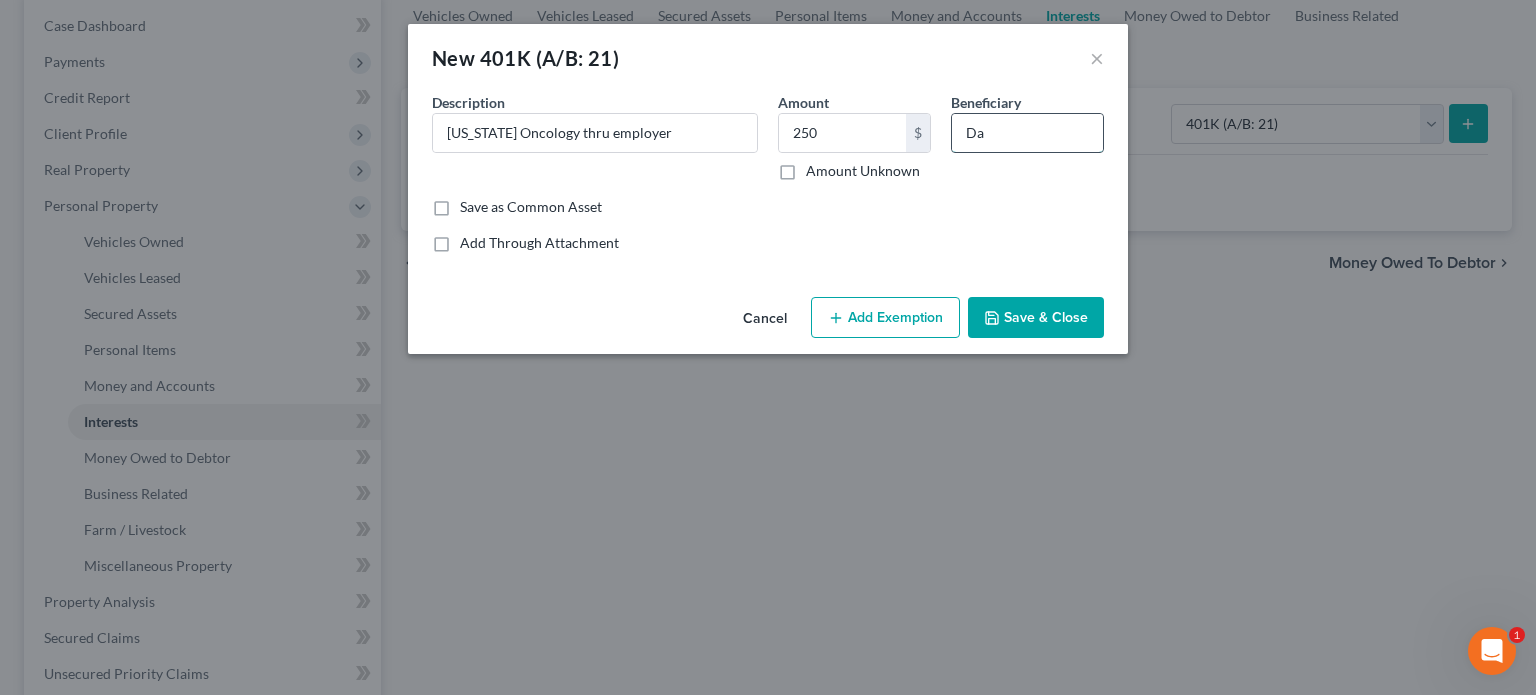 type on "D" 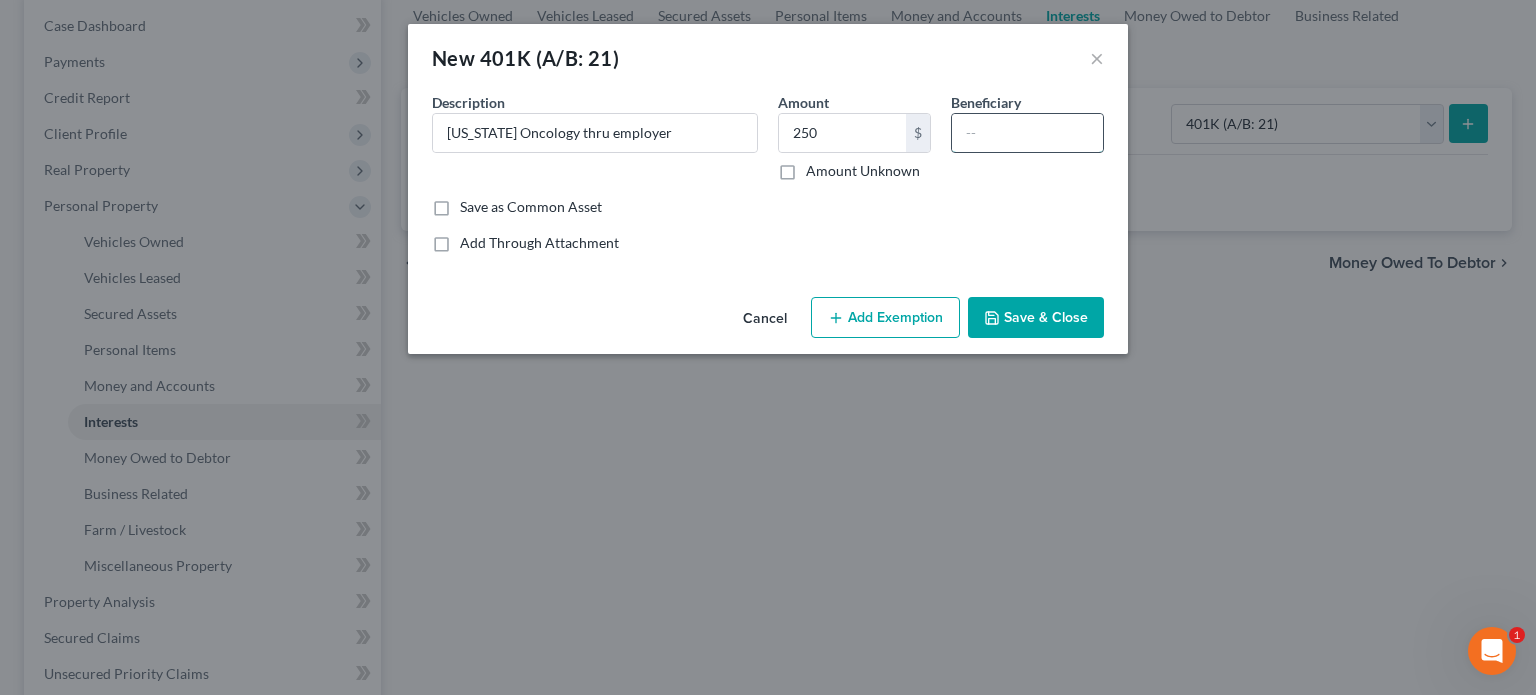 type on "2" 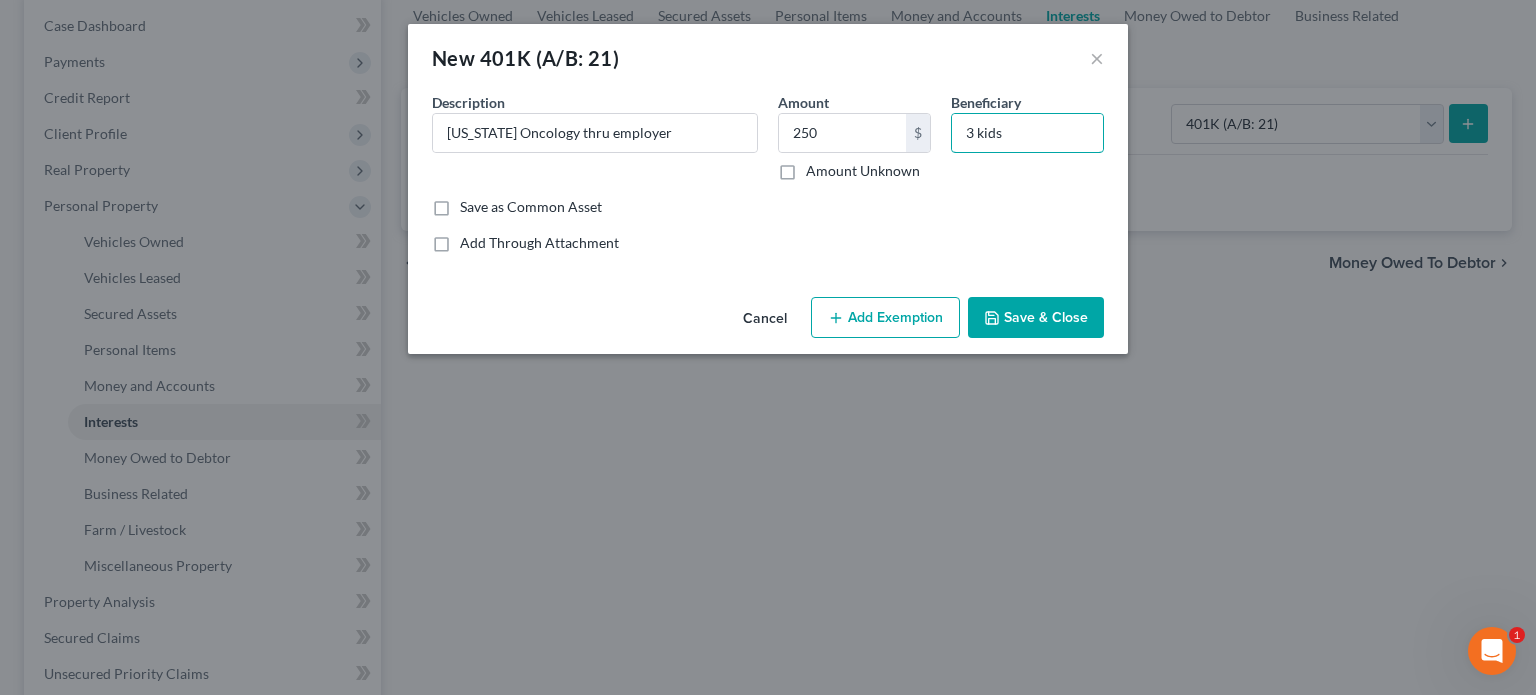 drag, startPoint x: 1080, startPoint y: 172, endPoint x: 989, endPoint y: 177, distance: 91.13726 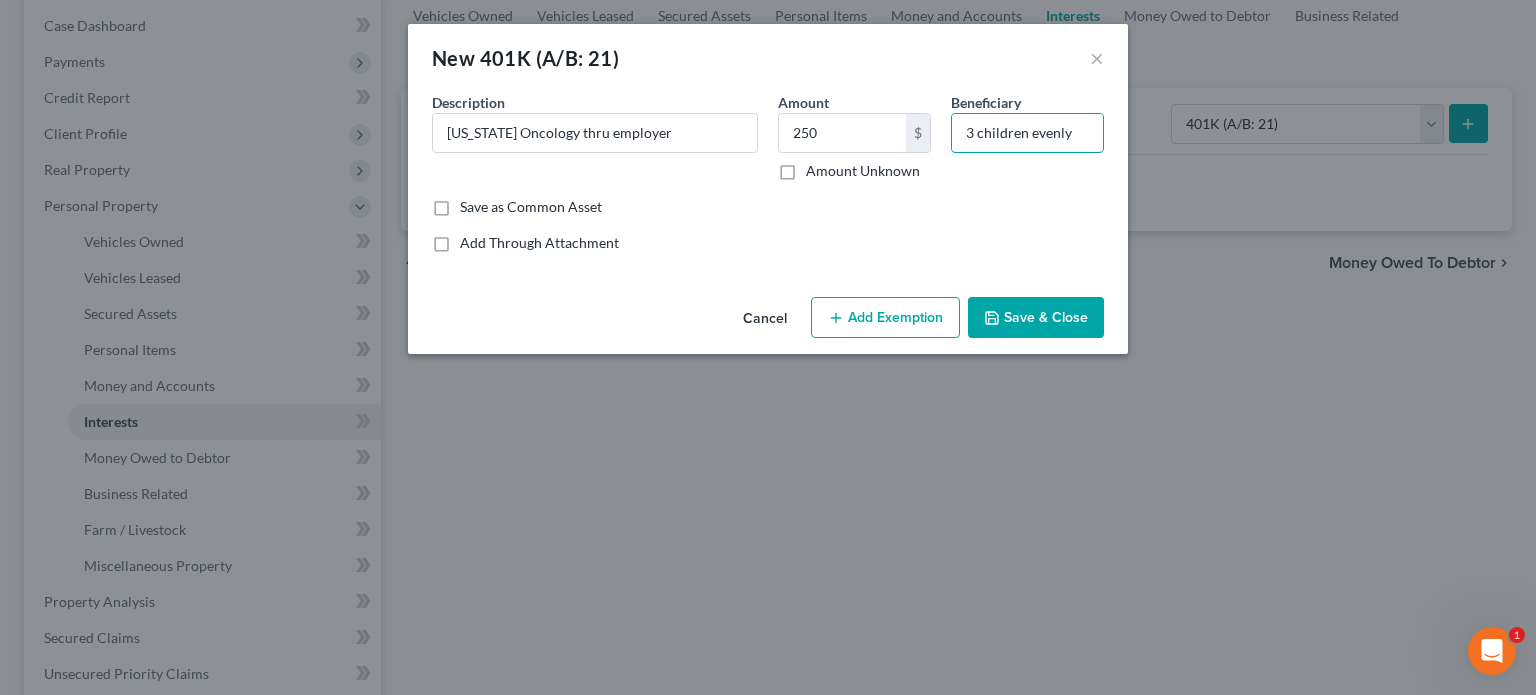 type on "3 children evenly" 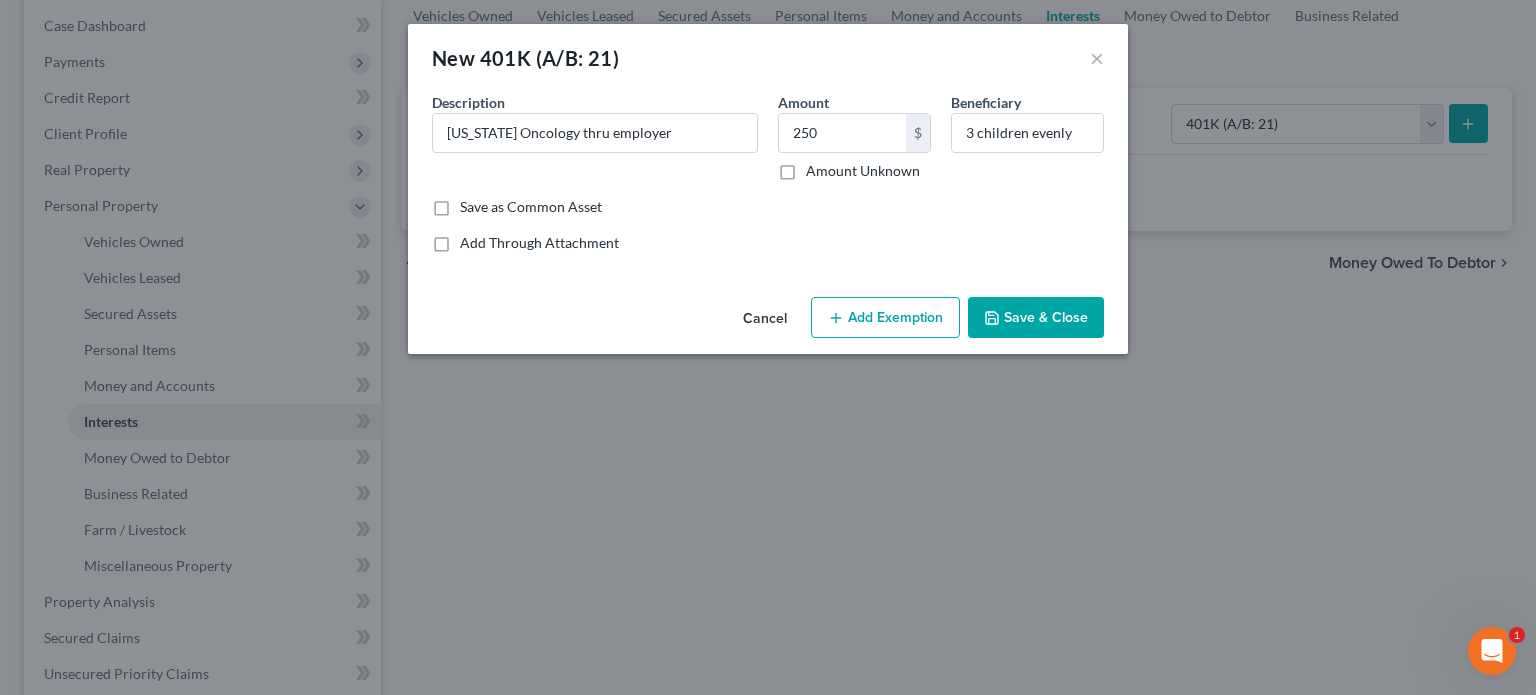 click on "Add Exemption" at bounding box center [885, 318] 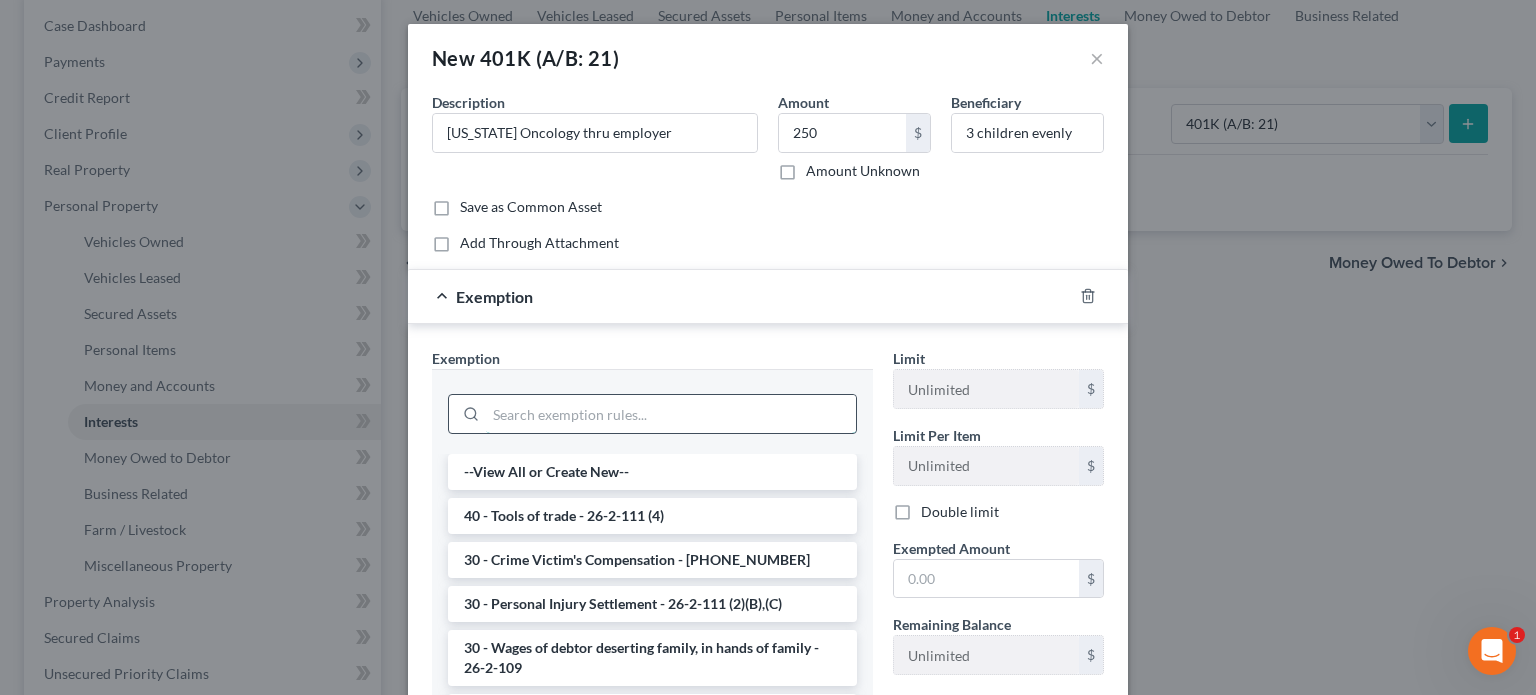 click at bounding box center (671, 414) 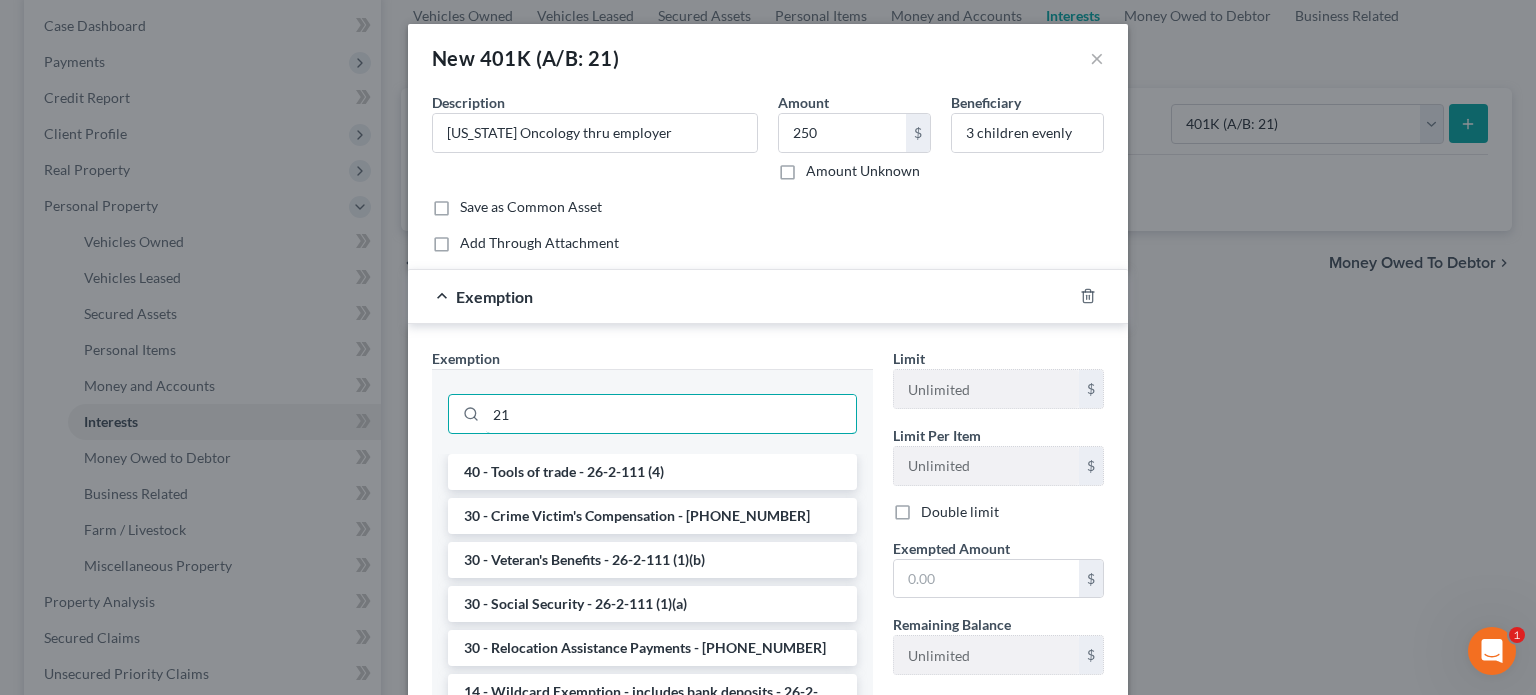 type on "2" 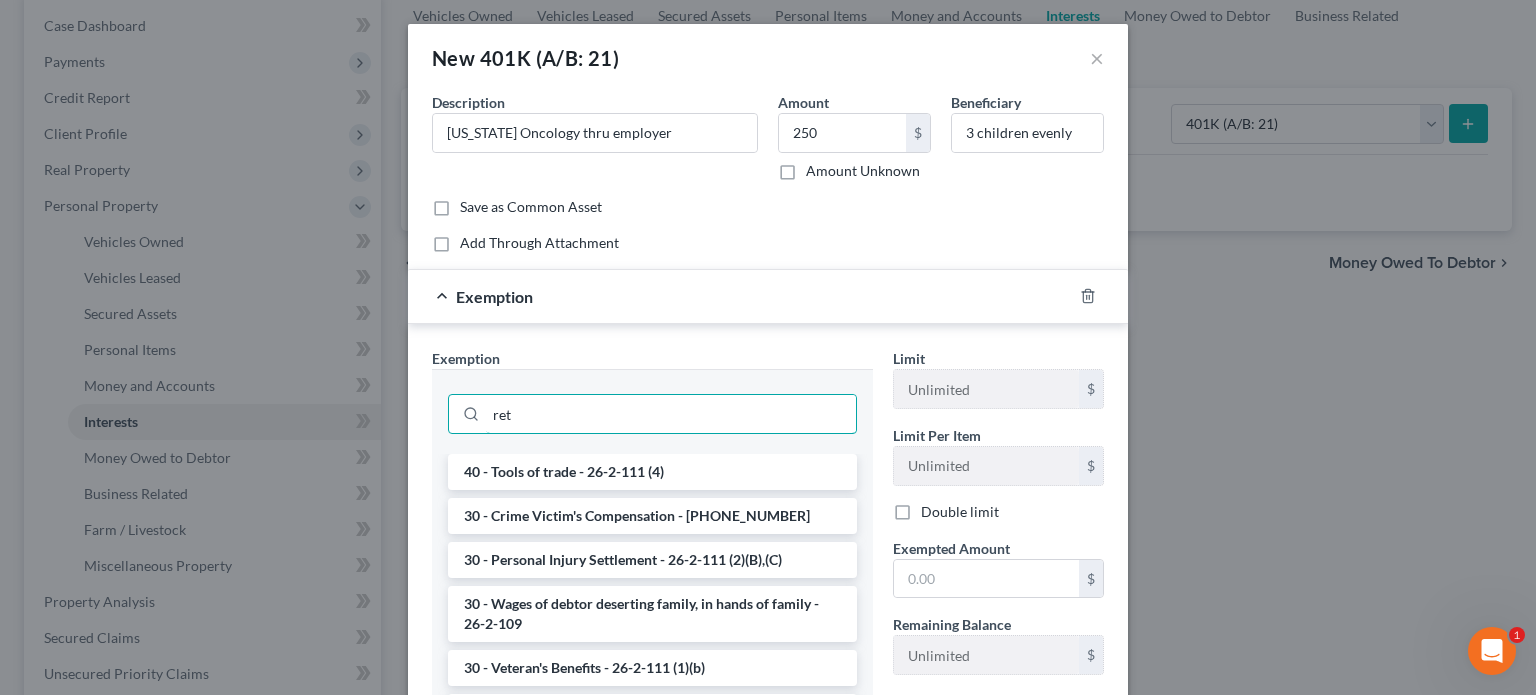 type on "reti" 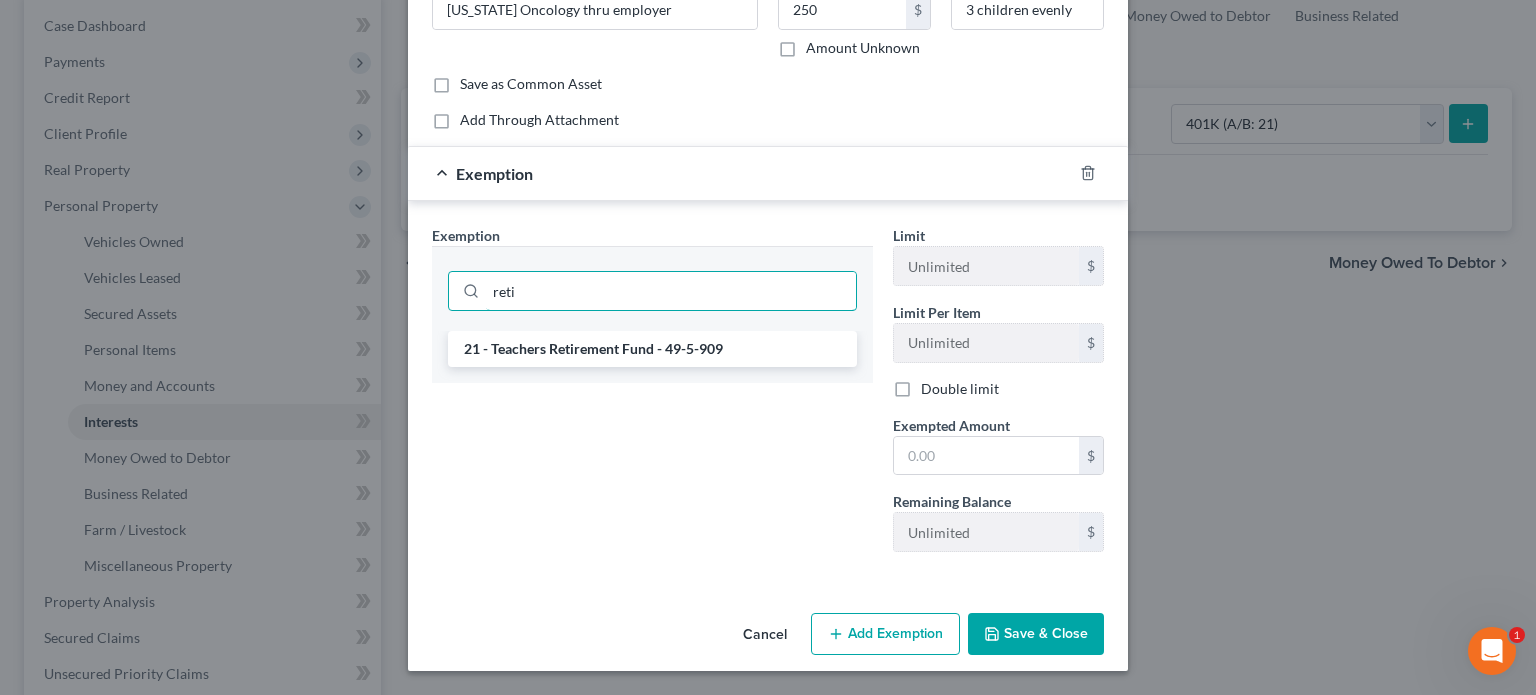 scroll, scrollTop: 300, scrollLeft: 0, axis: vertical 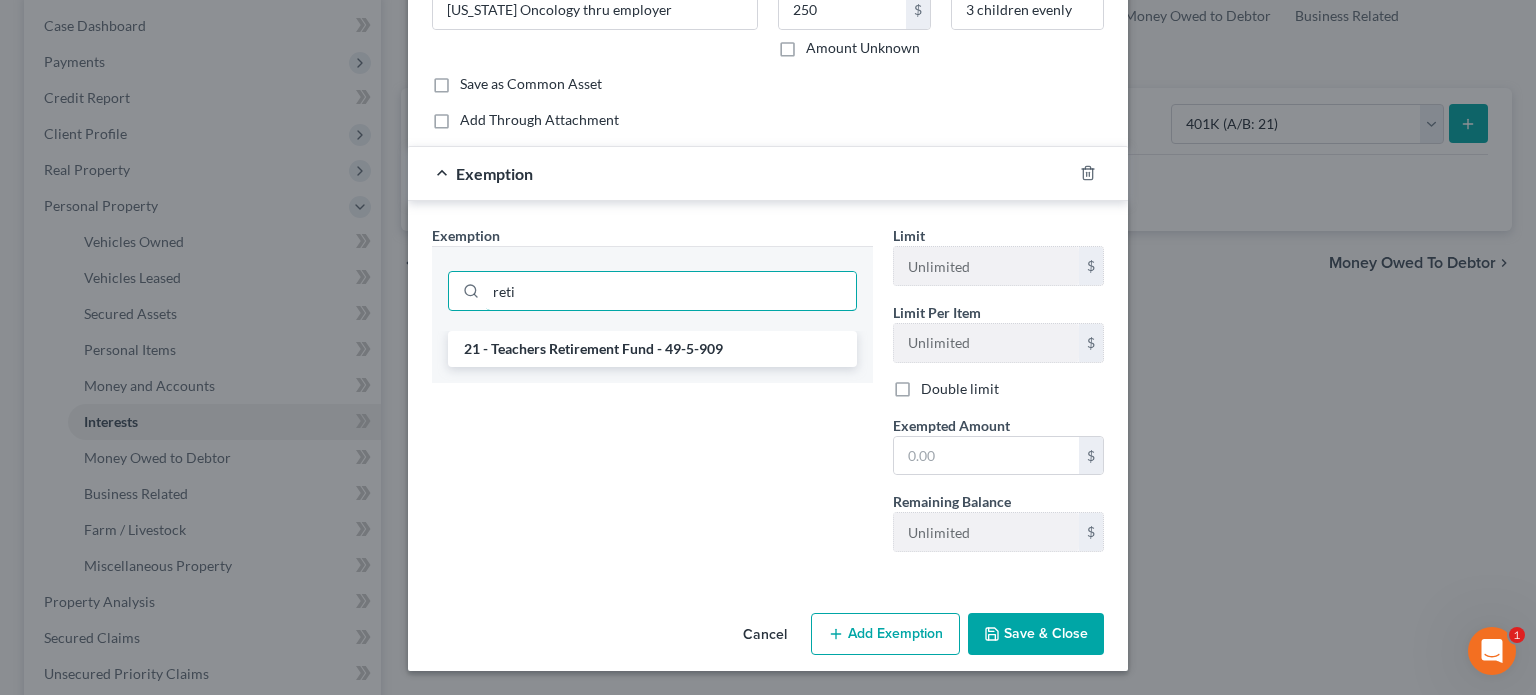 drag, startPoint x: 560, startPoint y: 216, endPoint x: 346, endPoint y: 211, distance: 214.05841 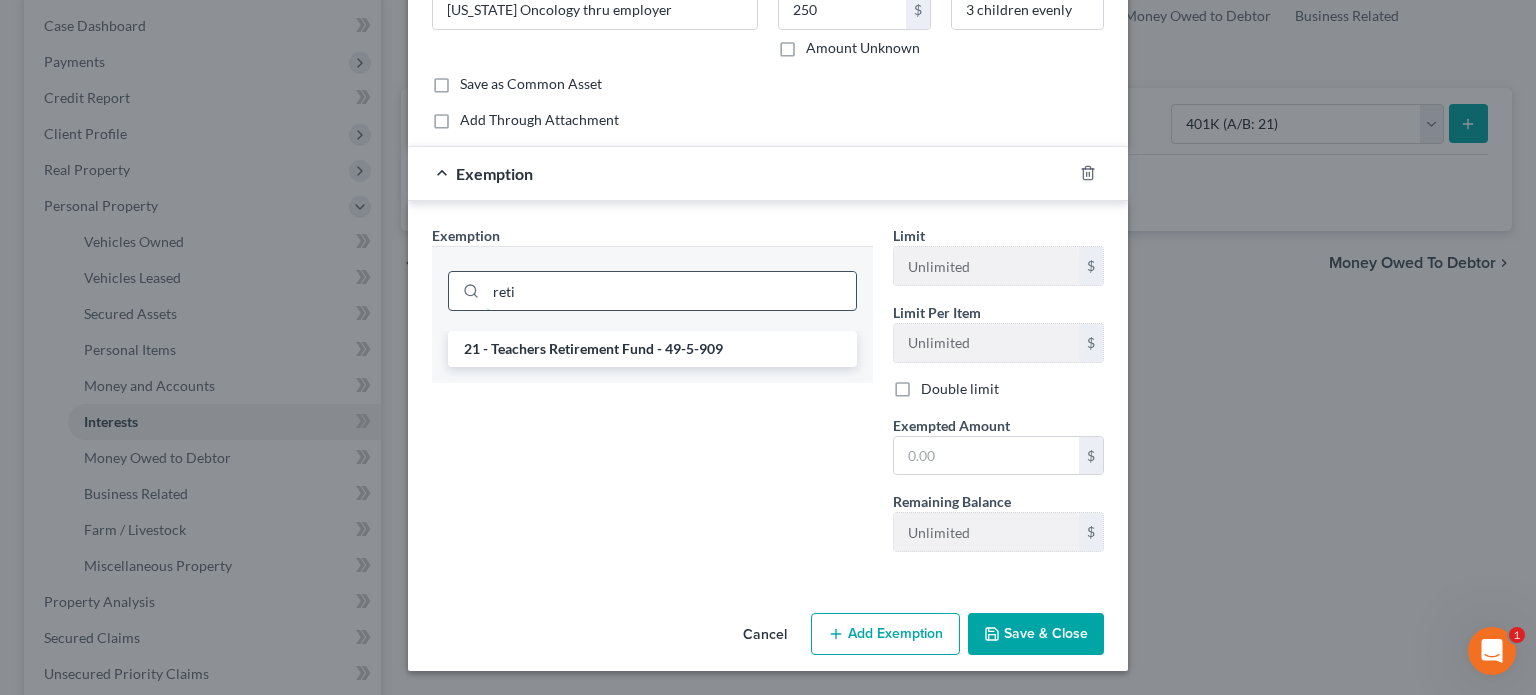 type 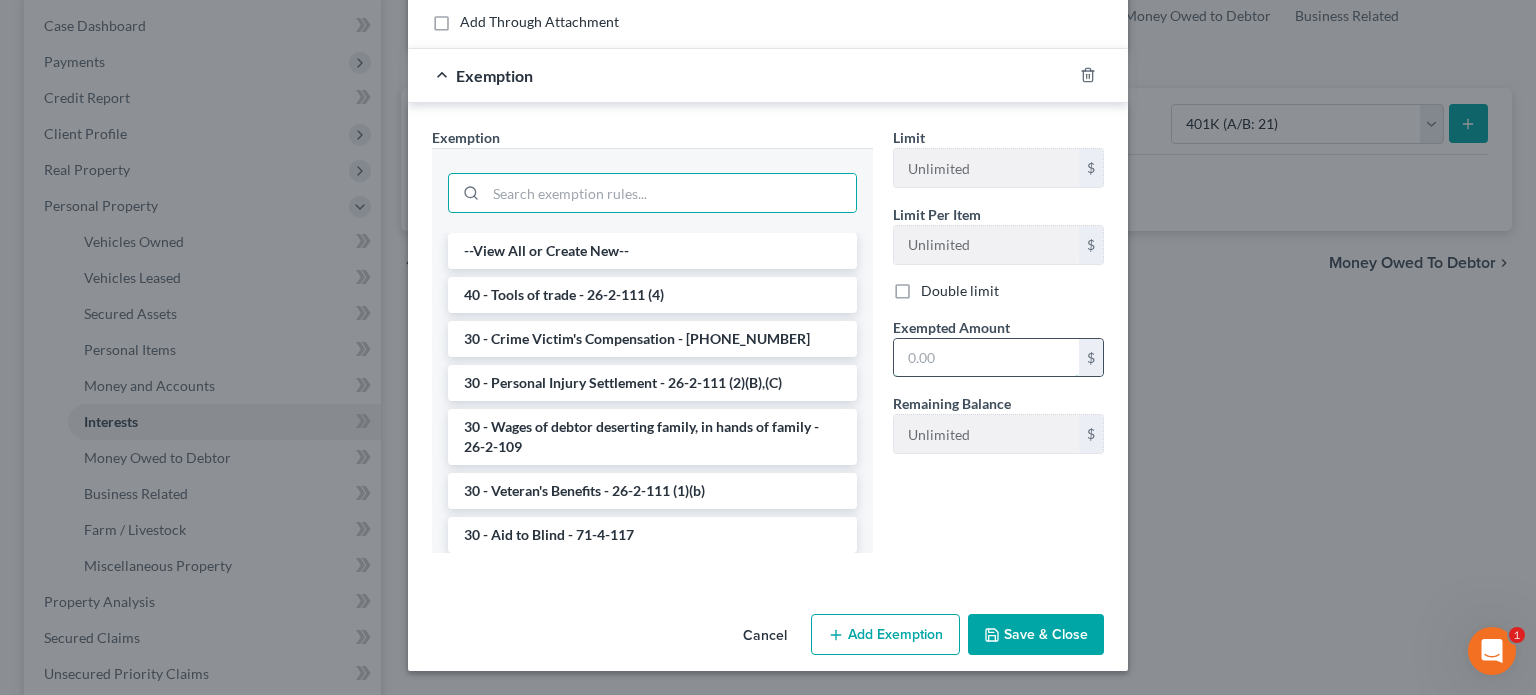 click at bounding box center (986, 358) 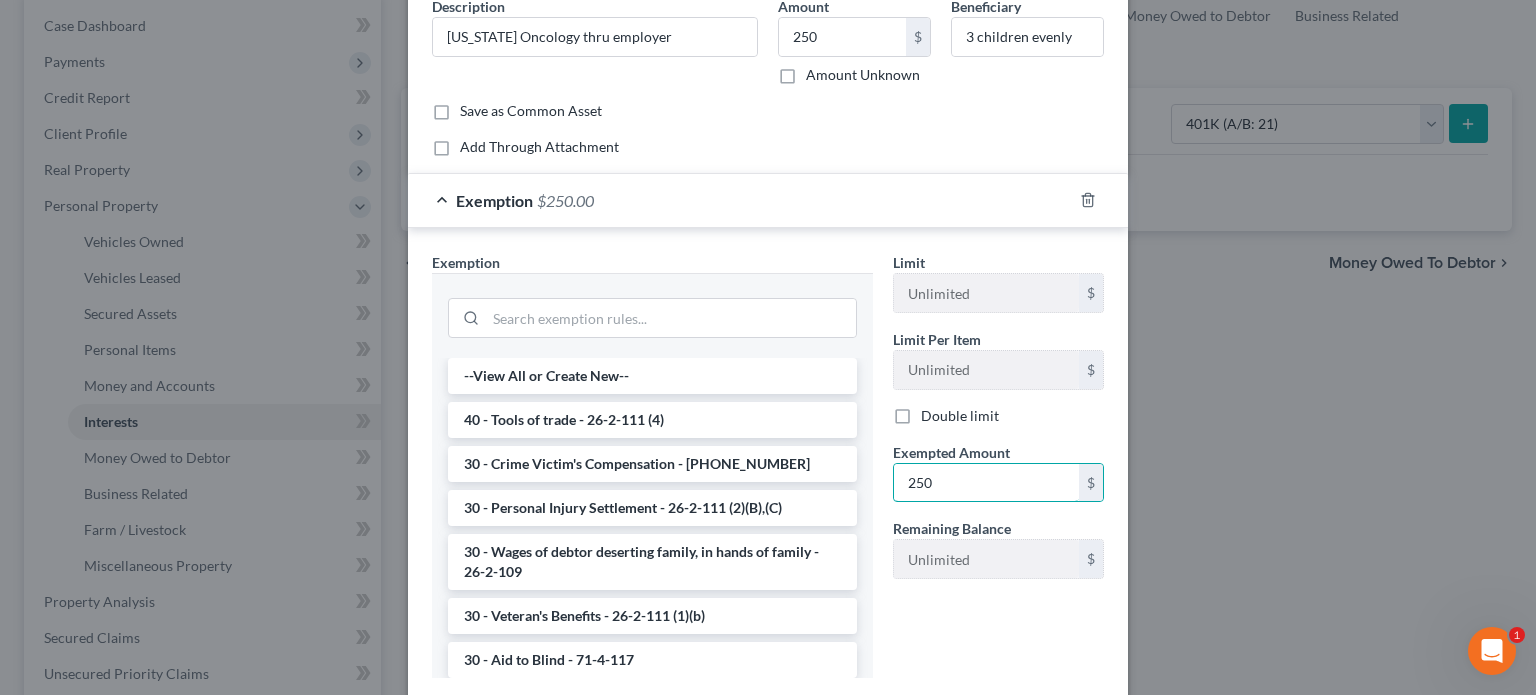 scroll, scrollTop: 100, scrollLeft: 0, axis: vertical 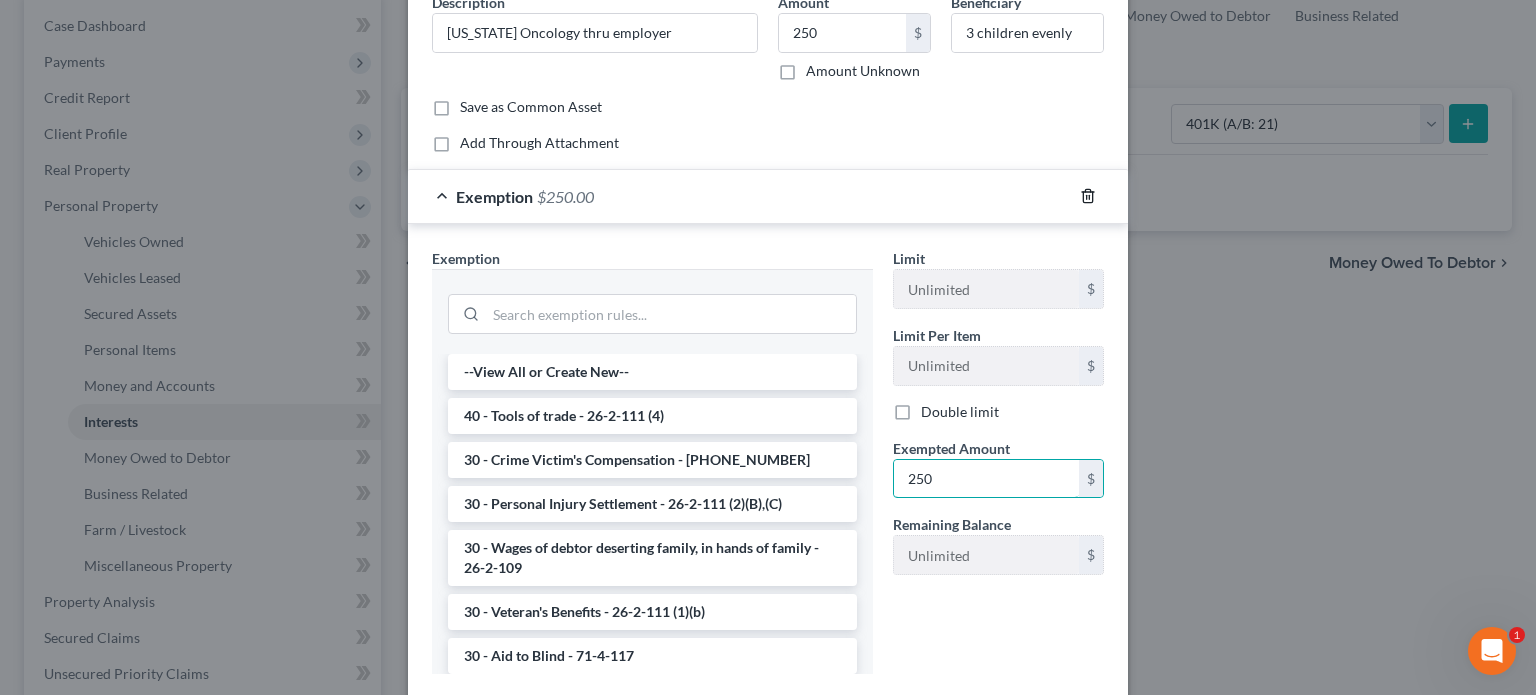 type on "250" 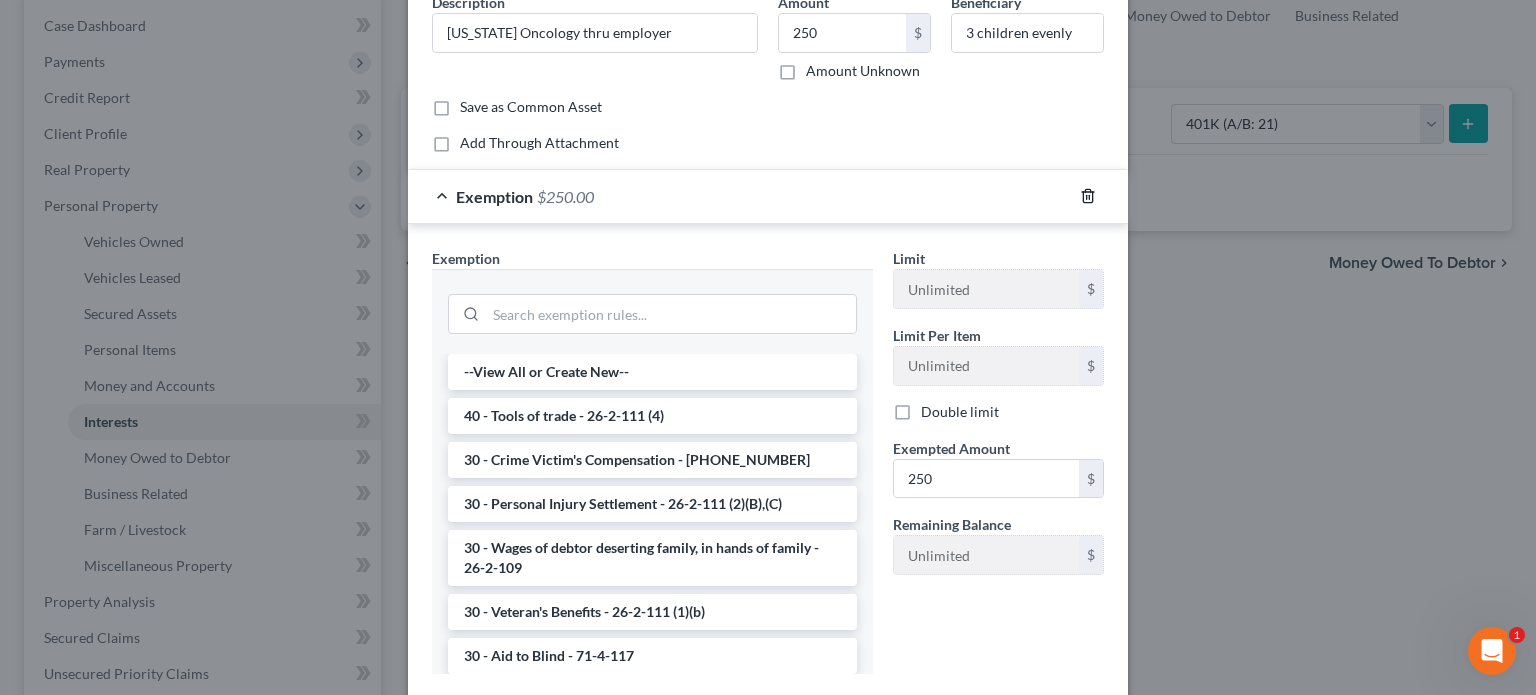 click 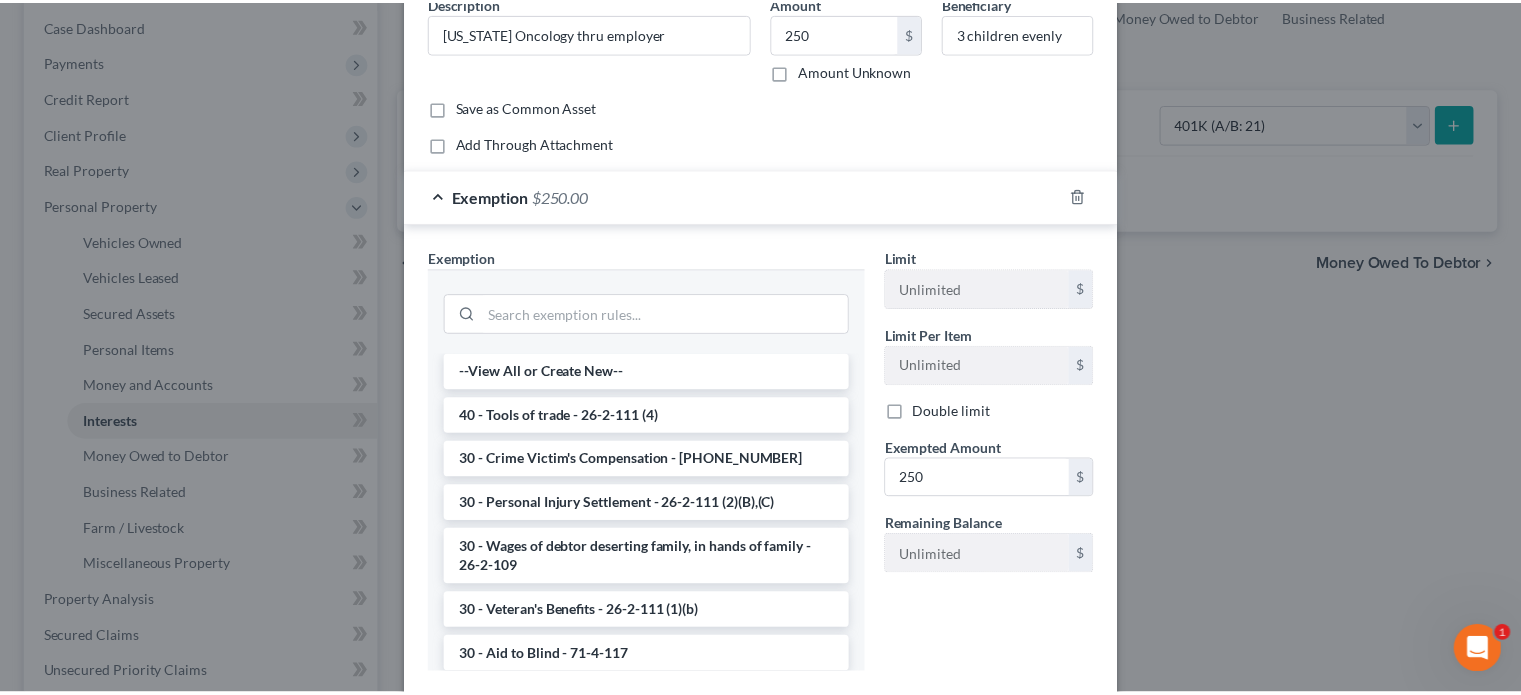 scroll, scrollTop: 0, scrollLeft: 0, axis: both 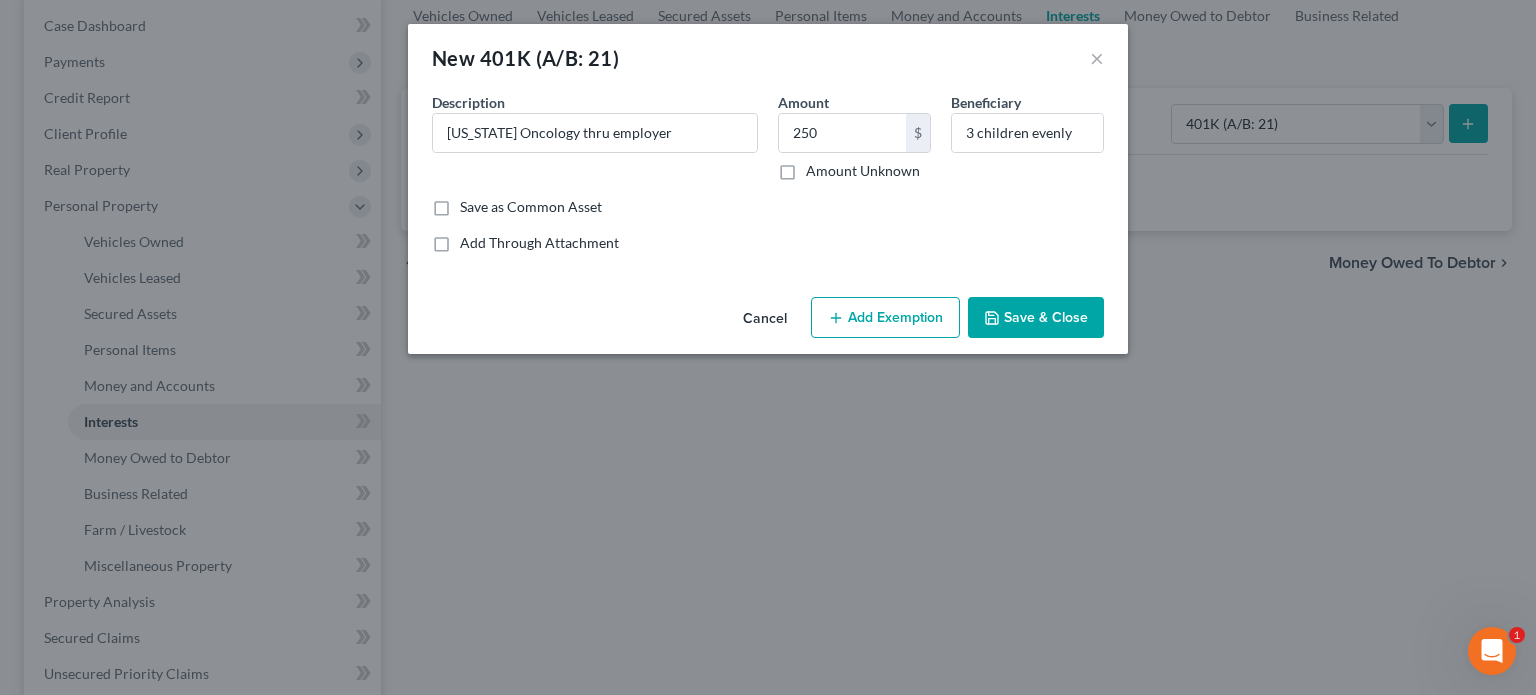 click on "Save & Close" at bounding box center [1036, 318] 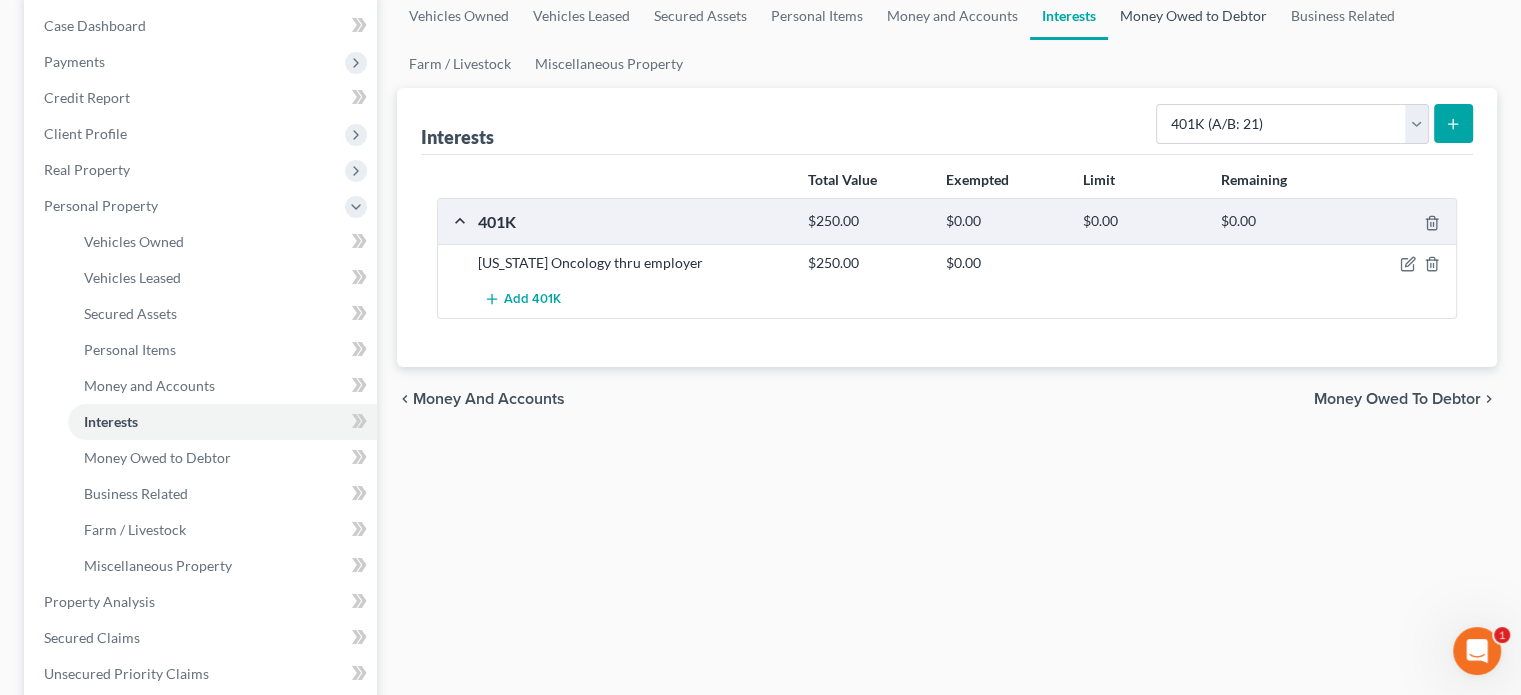 click on "Money Owed to Debtor" at bounding box center (1193, 16) 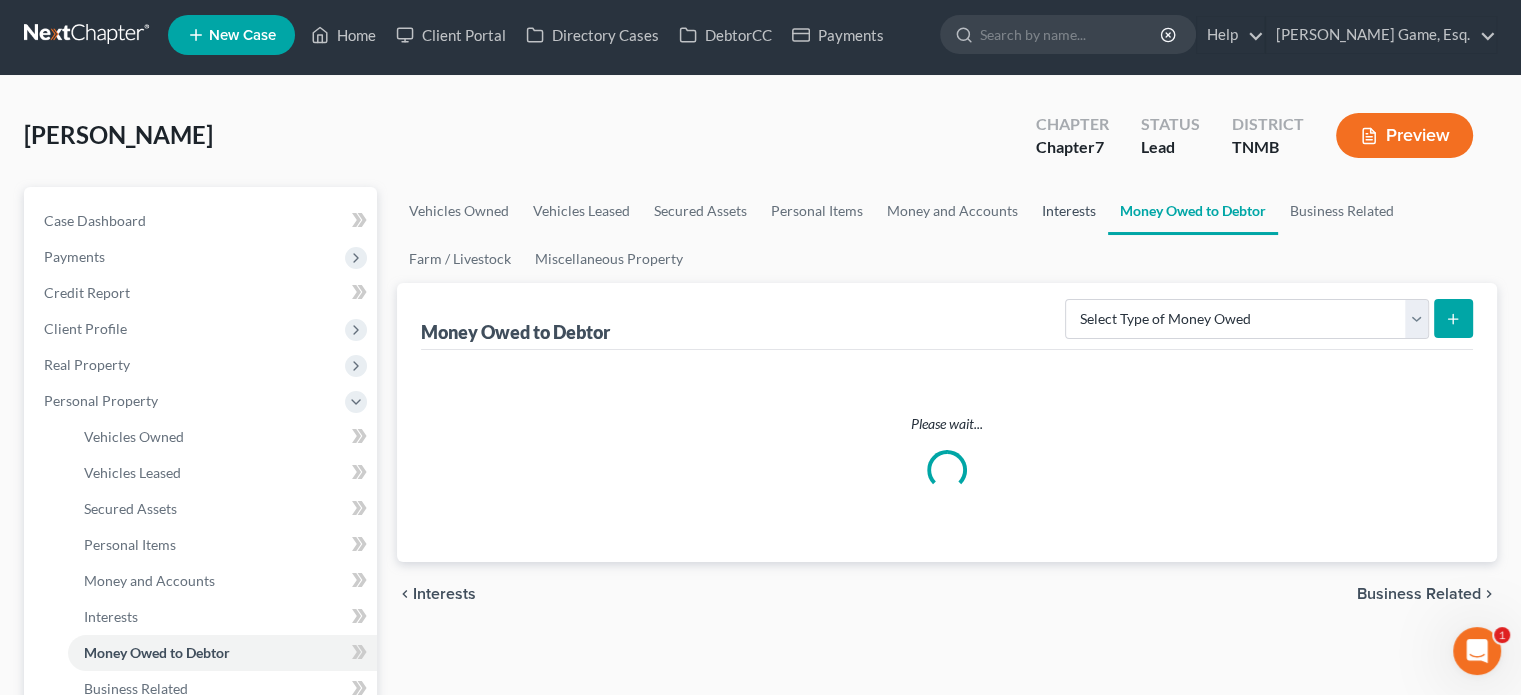 scroll, scrollTop: 0, scrollLeft: 0, axis: both 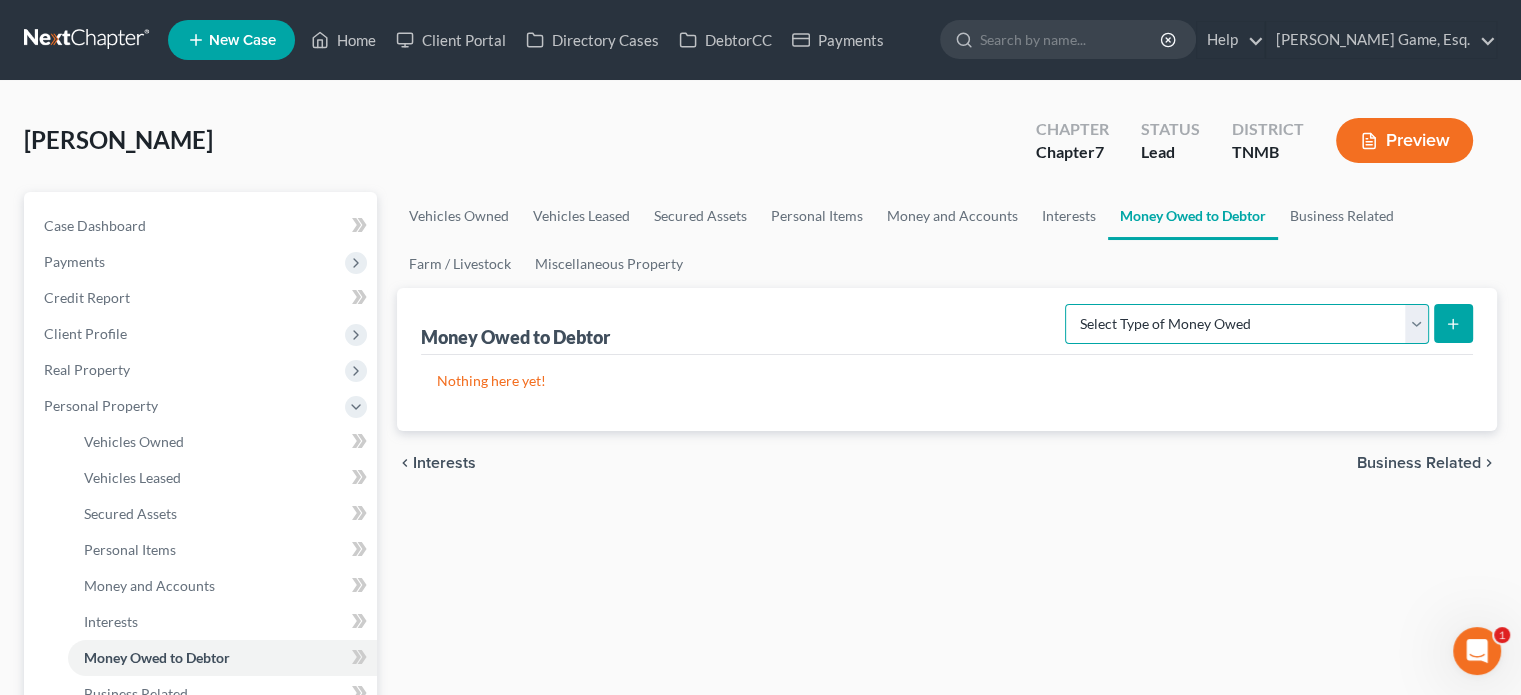 drag, startPoint x: 1188, startPoint y: 423, endPoint x: 1196, endPoint y: 413, distance: 12.806249 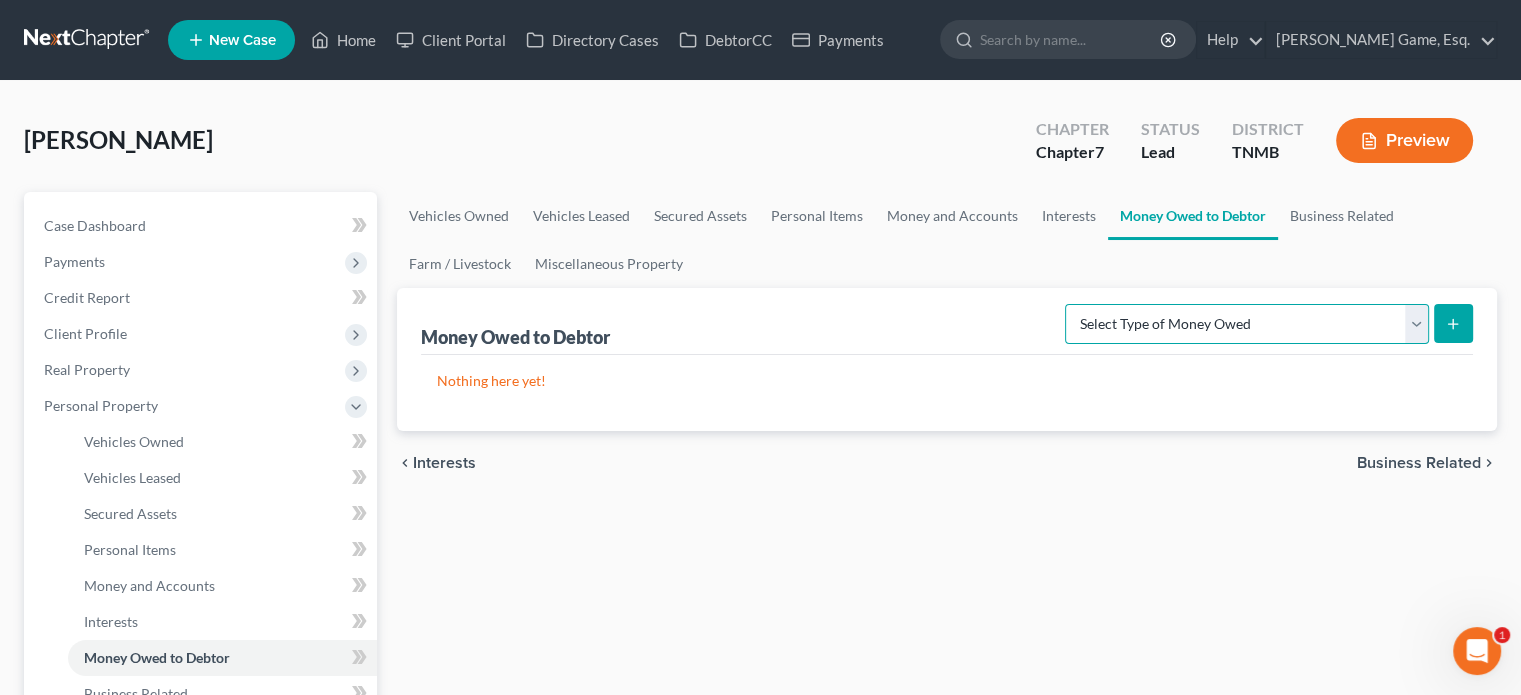 select on "child_support" 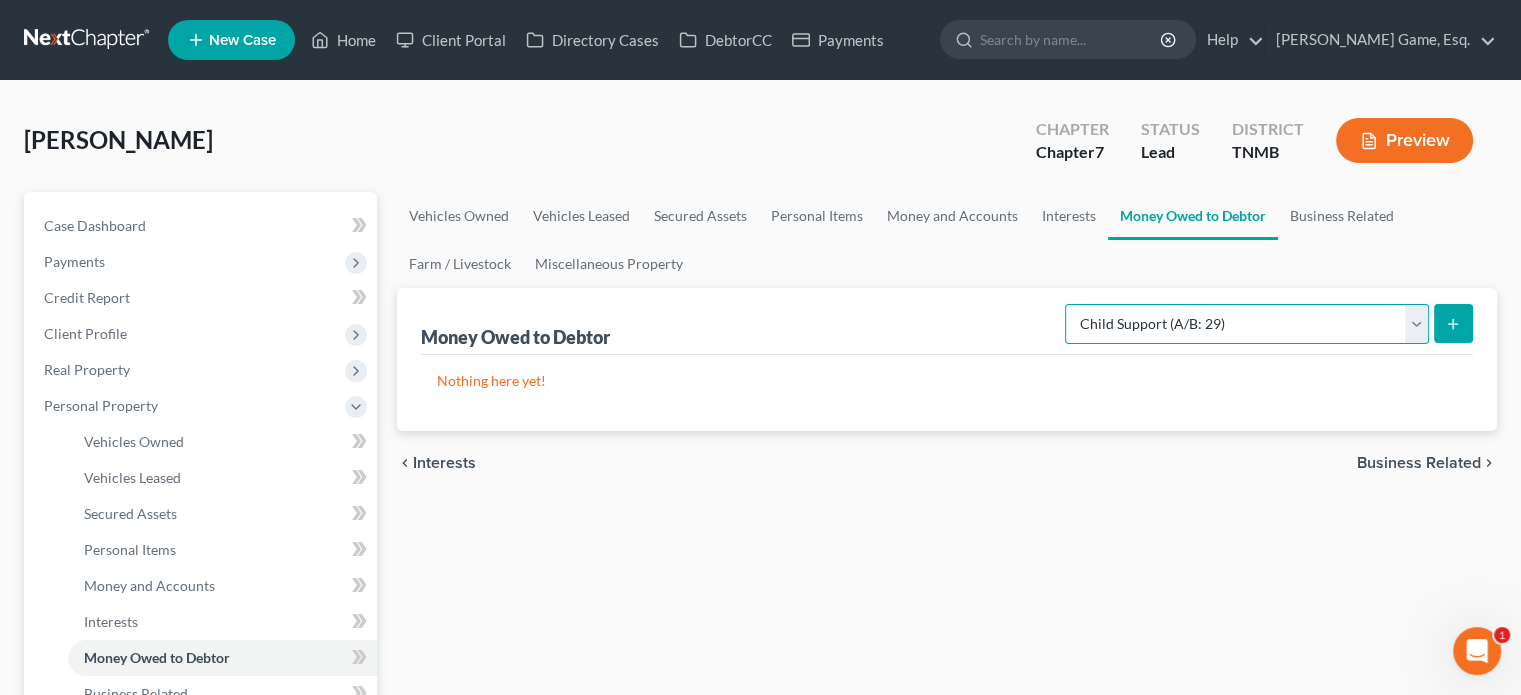 click on "Select Type of Money Owed Accounts Receivable (A/B: 38) Alimony (A/B: 29) Child Support (A/B: 29) Claims Against Third Parties (A/B: 33) Disability Benefits (A/B: 30) Disability Insurance Payments (A/B: 30) Divorce Settlements (A/B: 29) Equitable or Future Interests (A/B: 25) Expected Tax Refund and Unused NOLs (A/B: 28) Financial Assets Not Yet Listed (A/B: 35) Life Estate of Descendants (A/B: 32) Maintenance (A/B: 29) Other Contingent & Unliquidated Claims (A/B: 34) Property Settlements (A/B: 29) Sick or Vacation Pay (A/B: 30) Social Security Benefits (A/B: 30) Trusts (A/B: 25) Unpaid Loans (A/B: 30) Unpaid Wages (A/B: 30) Workers Compensation (A/B: 30)" at bounding box center [1247, 324] 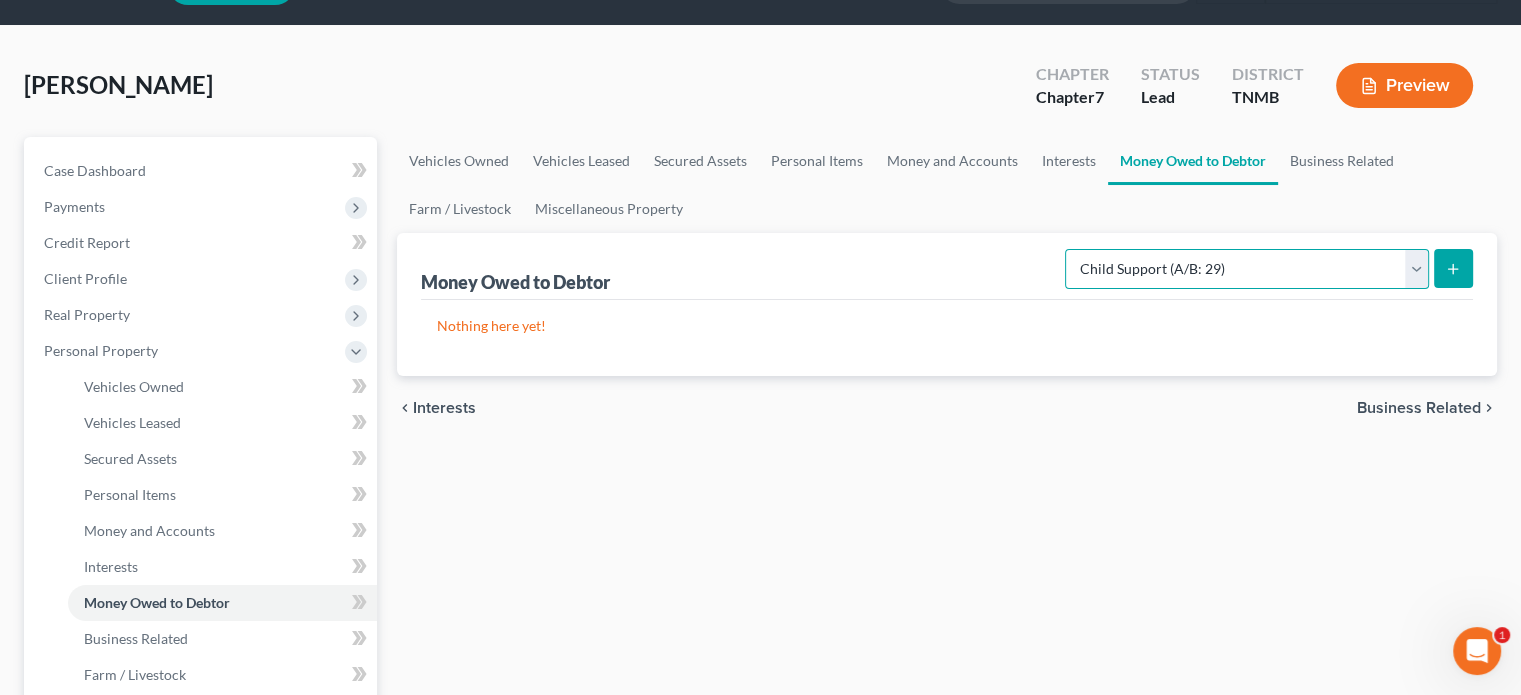scroll, scrollTop: 100, scrollLeft: 0, axis: vertical 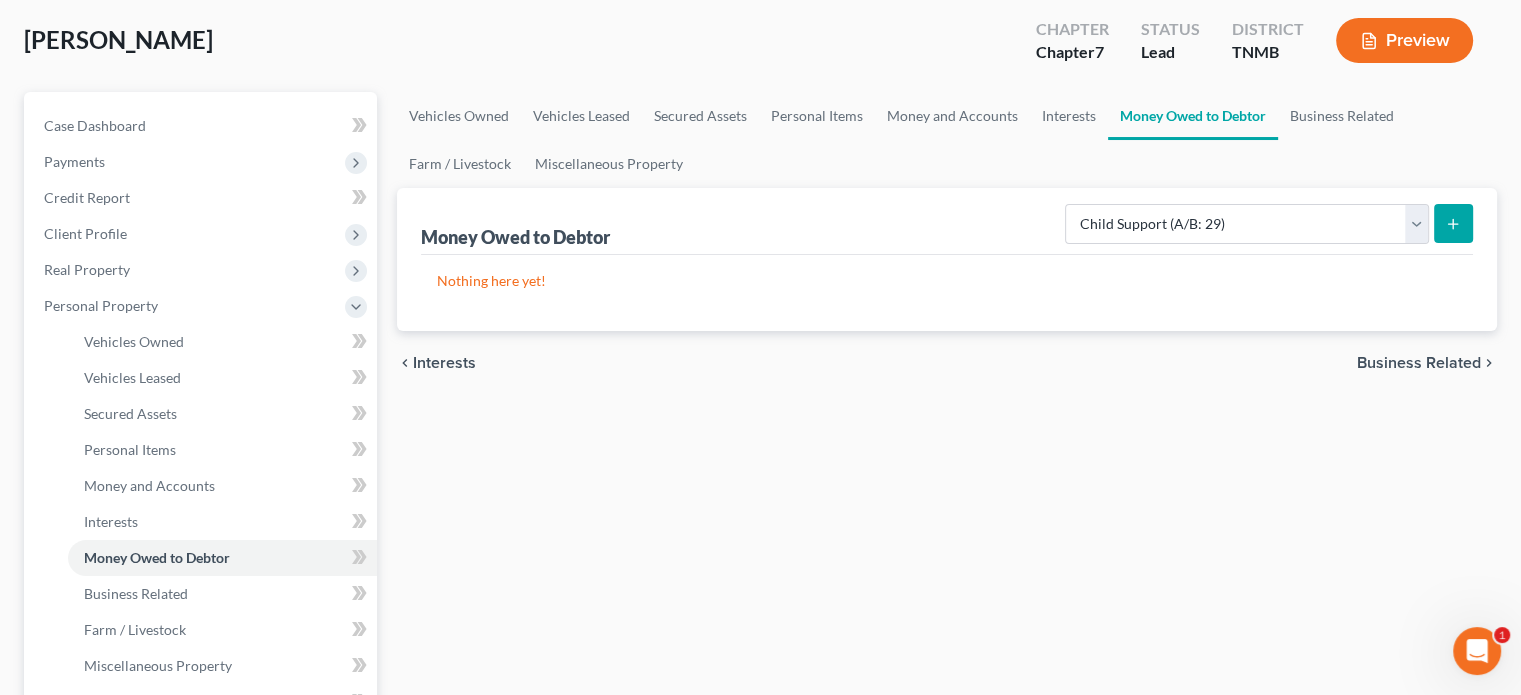 click on "Money Owed to Debtor Select Type of Money Owed Accounts Receivable (A/B: 38) Alimony (A/B: 29) Child Support (A/B: 29) Claims Against Third Parties (A/B: 33) Disability Benefits (A/B: 30) Disability Insurance Payments (A/B: 30) Divorce Settlements (A/B: 29) Equitable or Future Interests (A/B: 25) Expected Tax Refund and Unused NOLs (A/B: 28) Financial Assets Not Yet Listed (A/B: 35) Life Estate of Descendants (A/B: 32) Maintenance (A/B: 29) Other Contingent & Unliquidated Claims (A/B: 34) Property Settlements (A/B: 29) Sick or Vacation Pay (A/B: 30) Social Security Benefits (A/B: 30) Trusts (A/B: 25) Unpaid Loans (A/B: 30) Unpaid Wages (A/B: 30) Workers Compensation (A/B: 30)
Nothing here yet!" at bounding box center (947, 259) 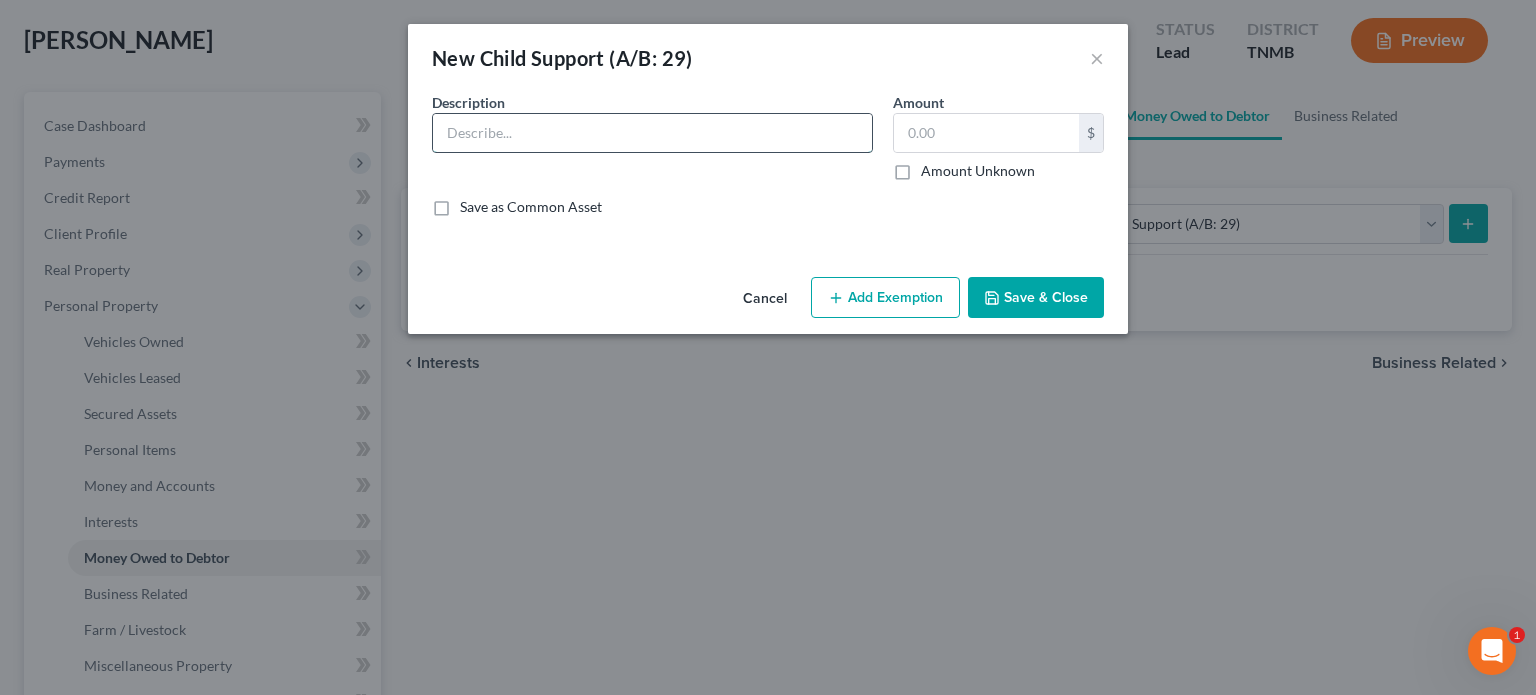 click at bounding box center (652, 133) 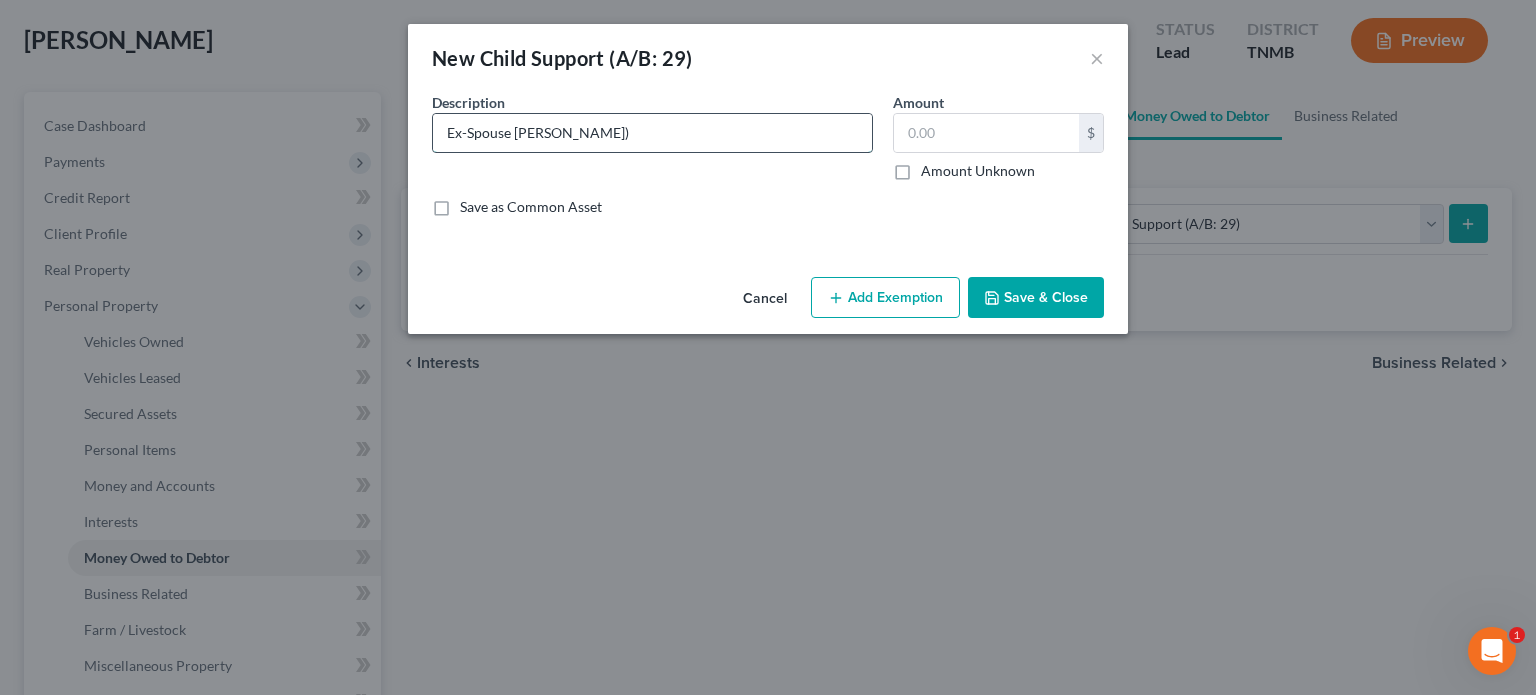 click on "Ex-Spouse [PERSON_NAME])" at bounding box center [652, 133] 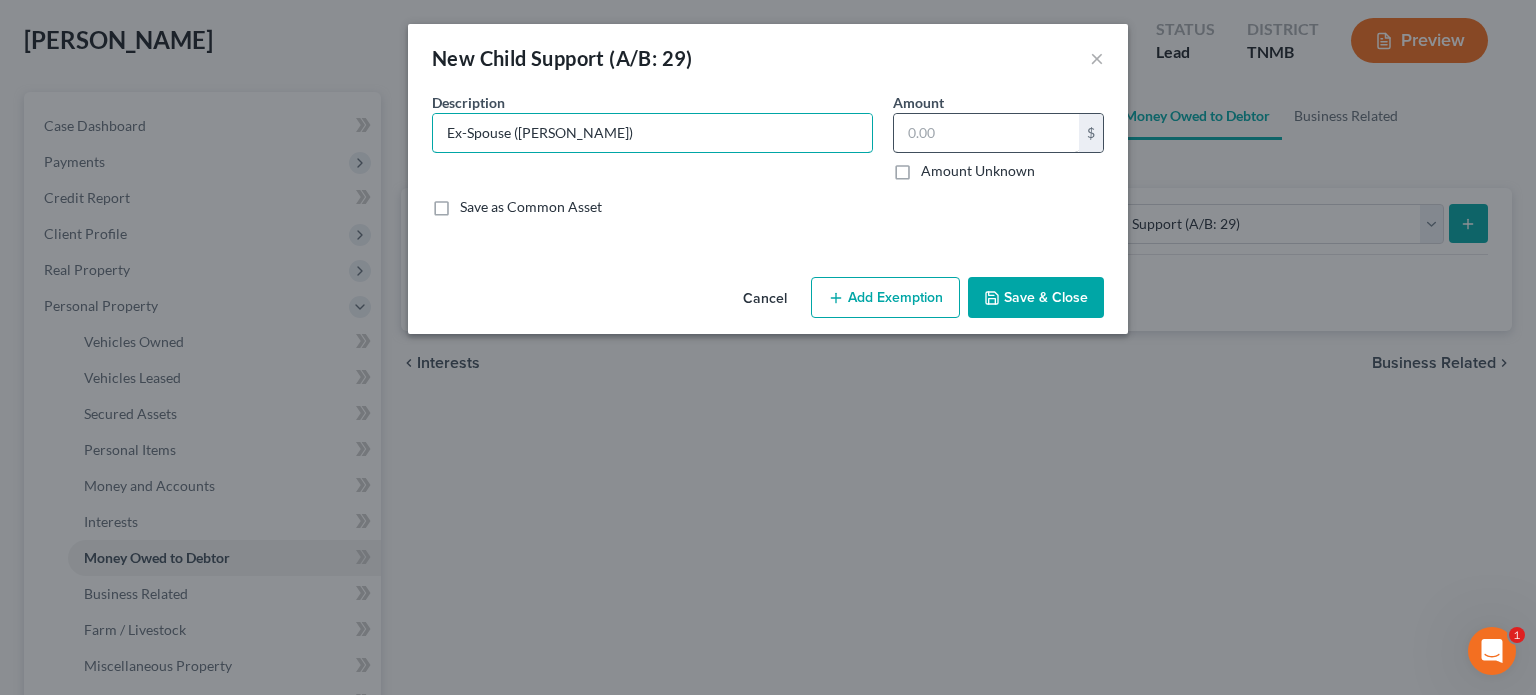 type on "Ex-Spouse ([PERSON_NAME])" 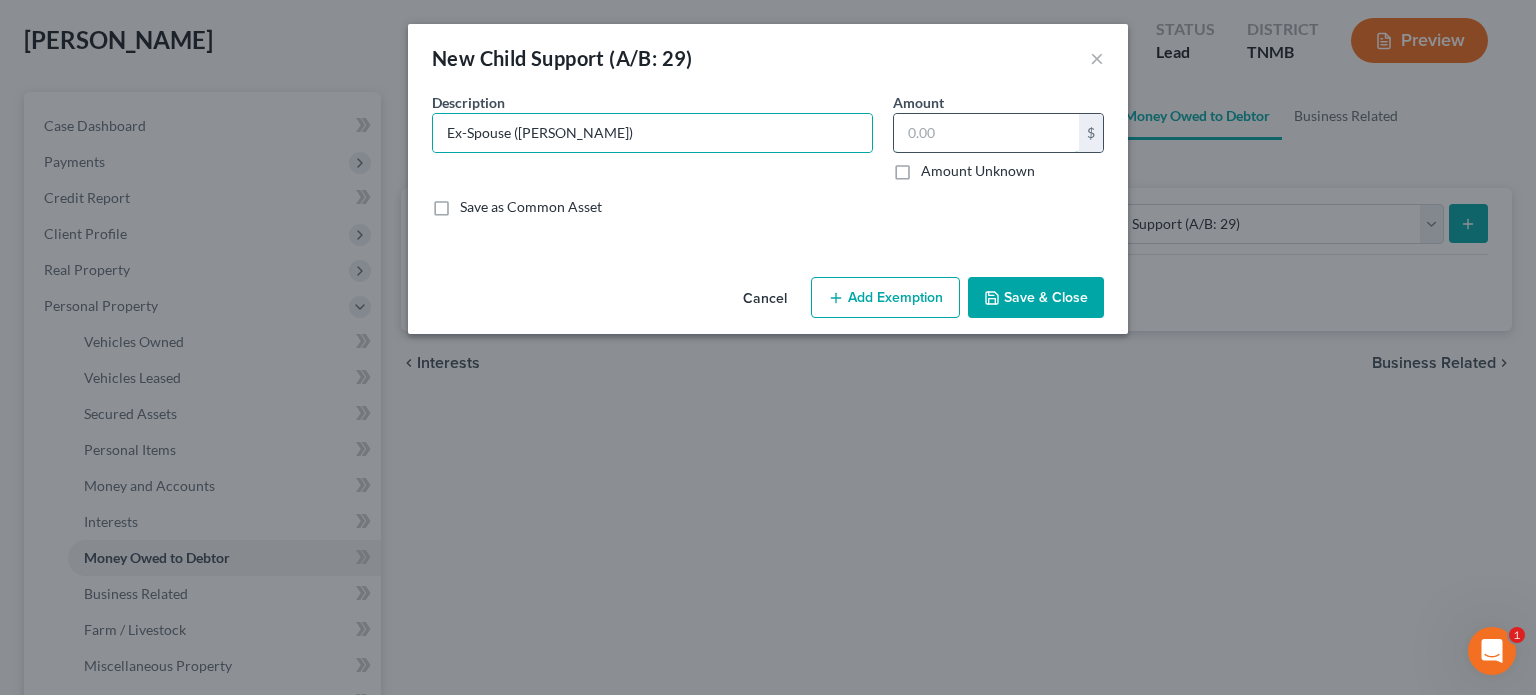 click at bounding box center [986, 133] 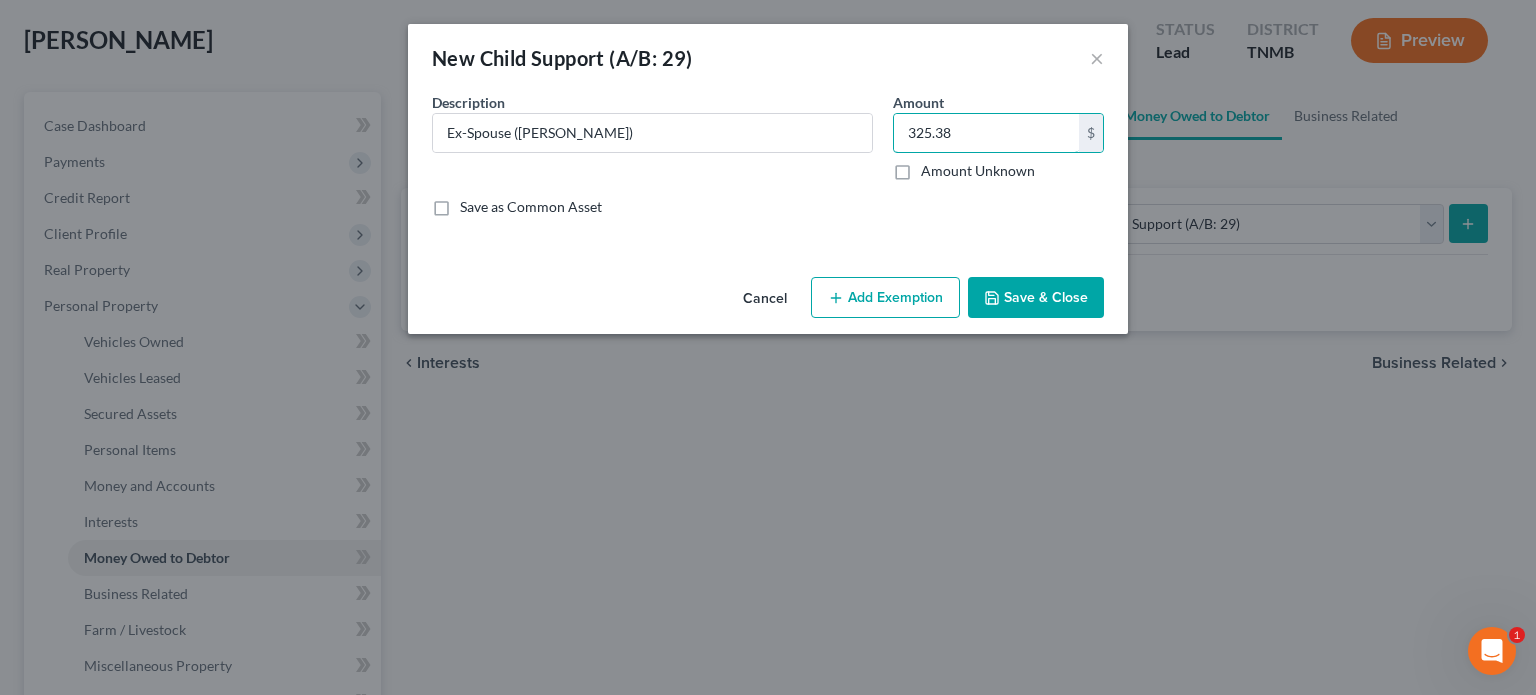 type on "325.38" 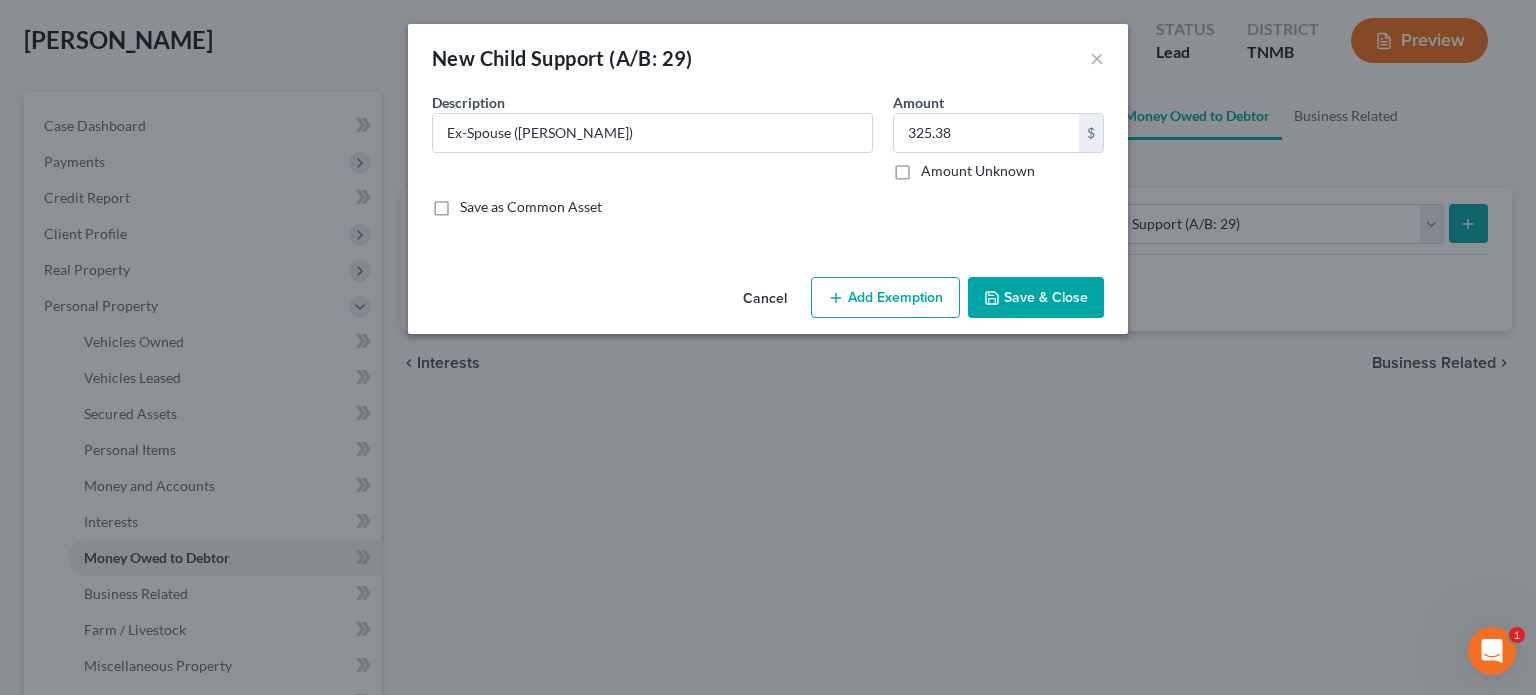 click on "Save & Close" at bounding box center (1036, 298) 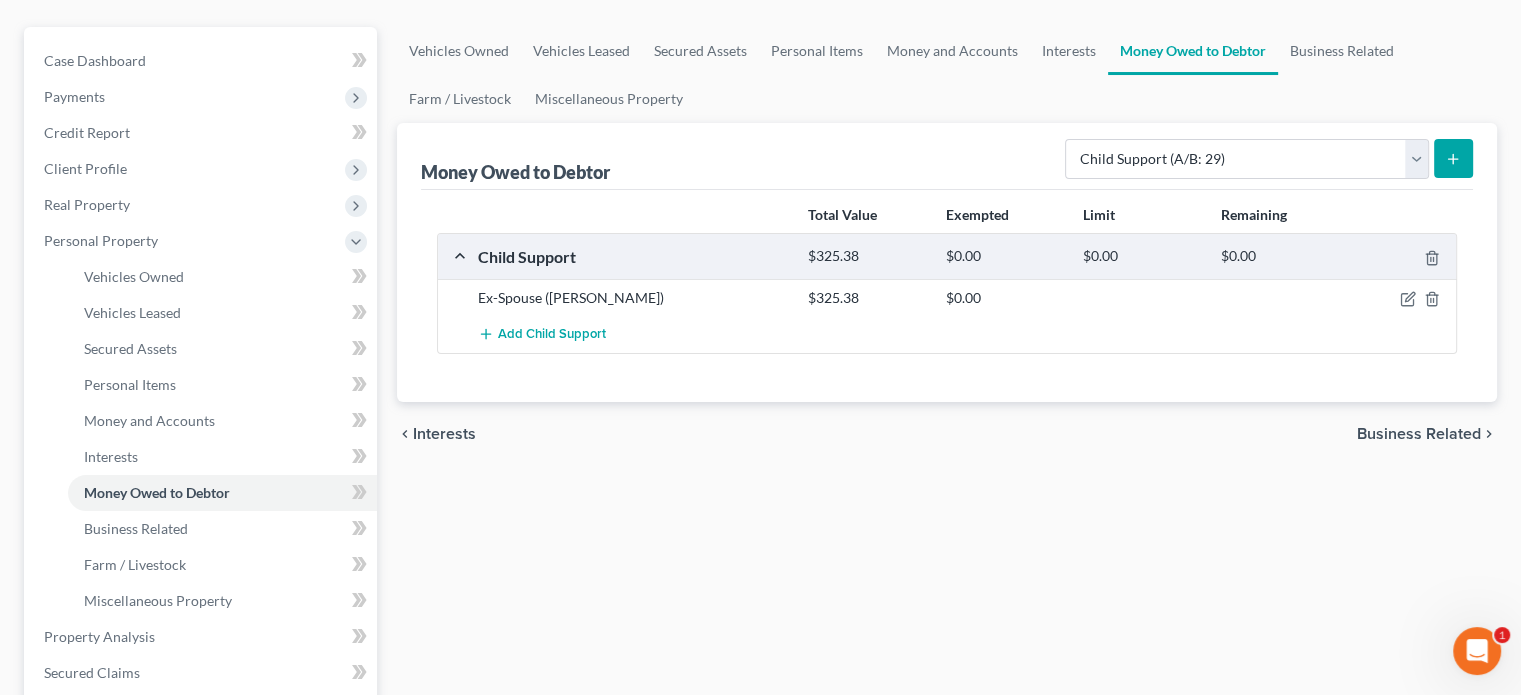 scroll, scrollTop: 200, scrollLeft: 0, axis: vertical 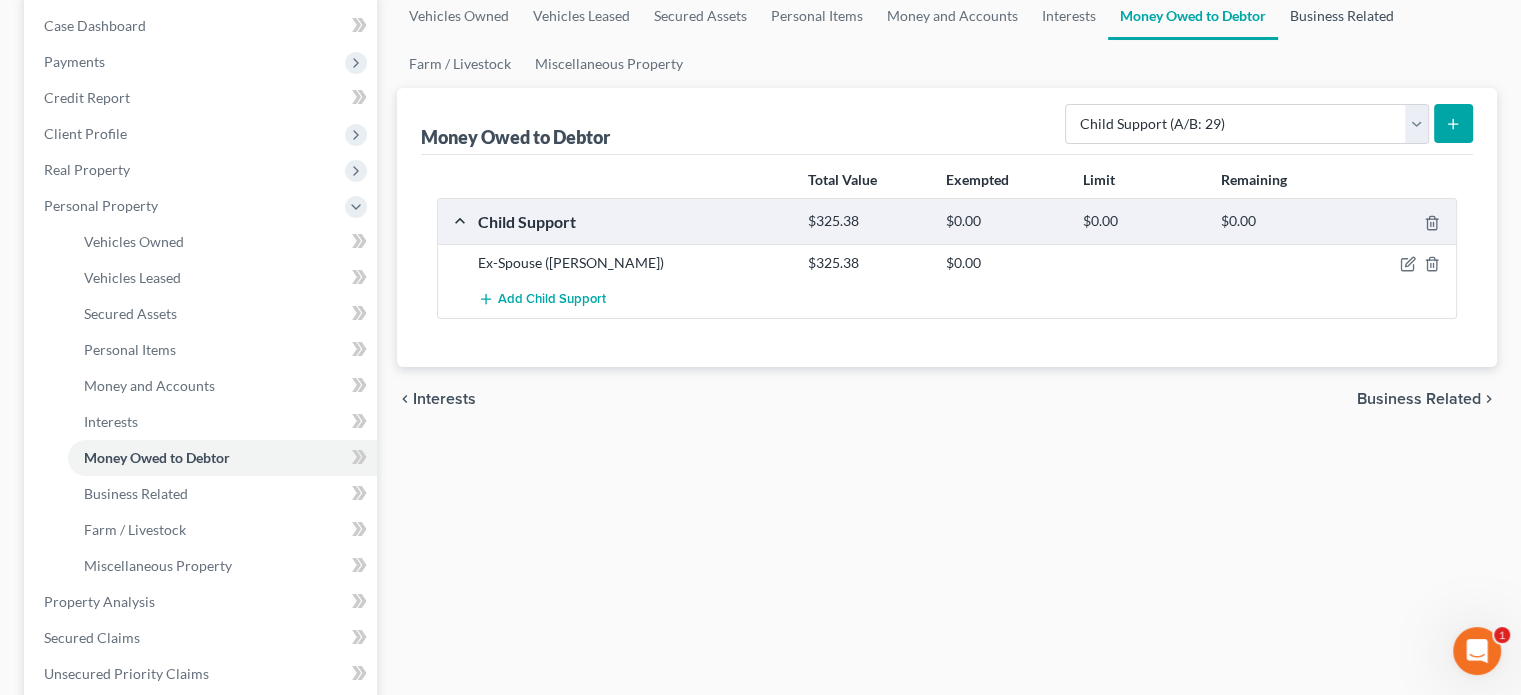 click on "Business Related" at bounding box center [1342, 16] 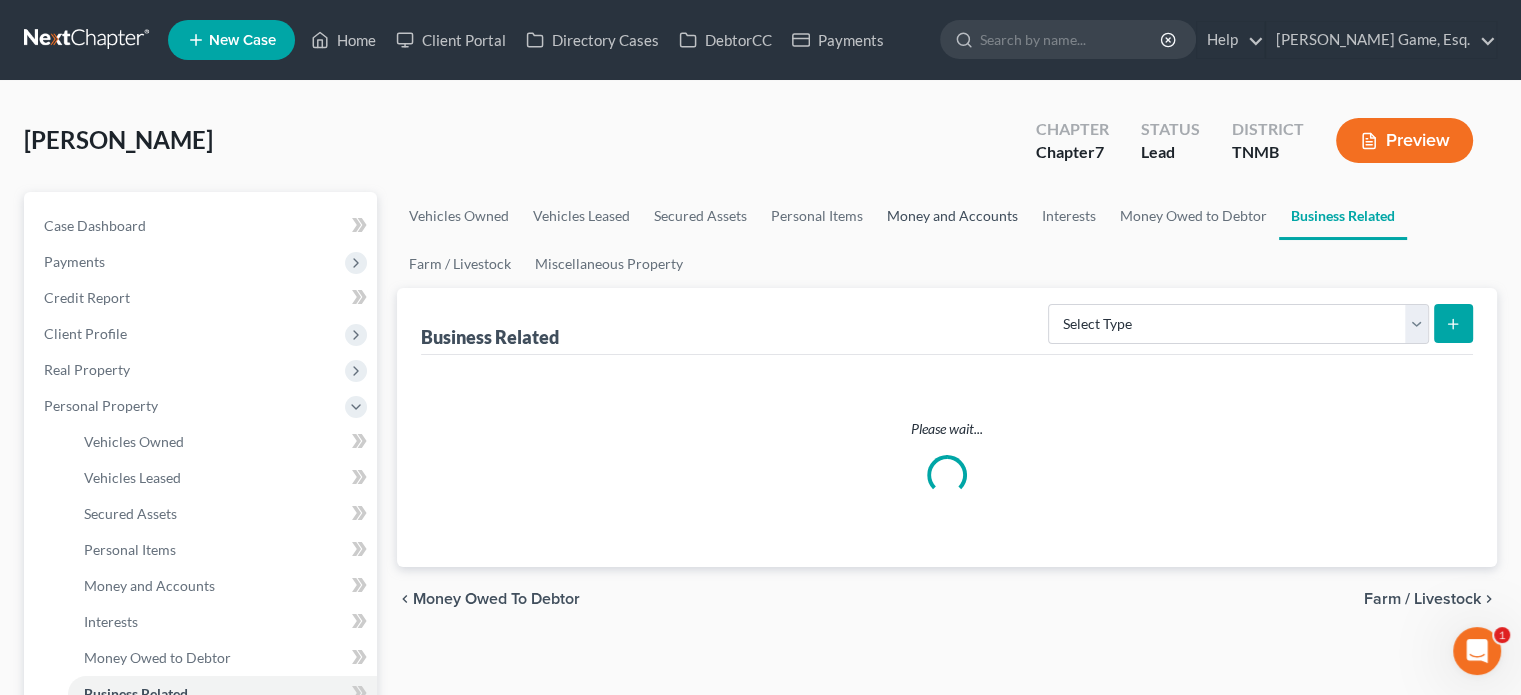scroll, scrollTop: 0, scrollLeft: 0, axis: both 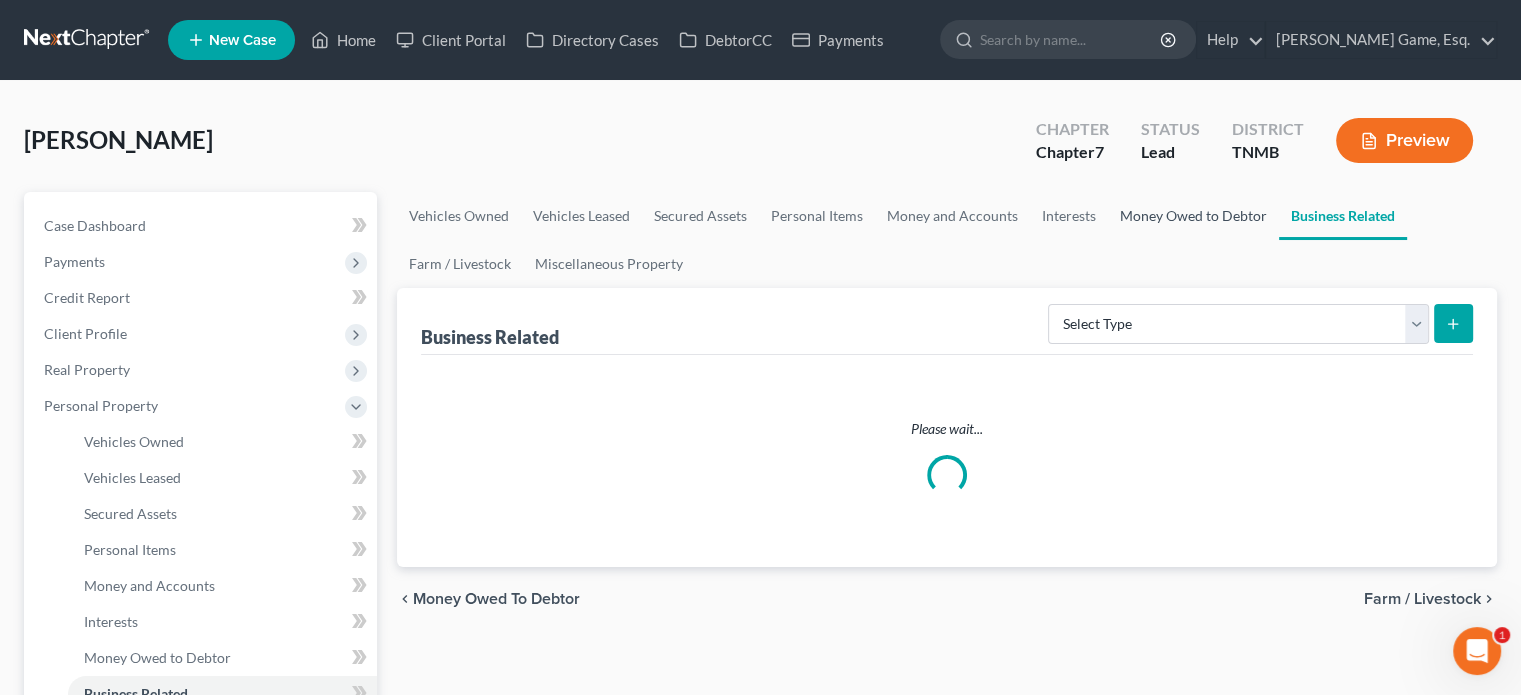 click on "Money Owed to Debtor" at bounding box center (1193, 216) 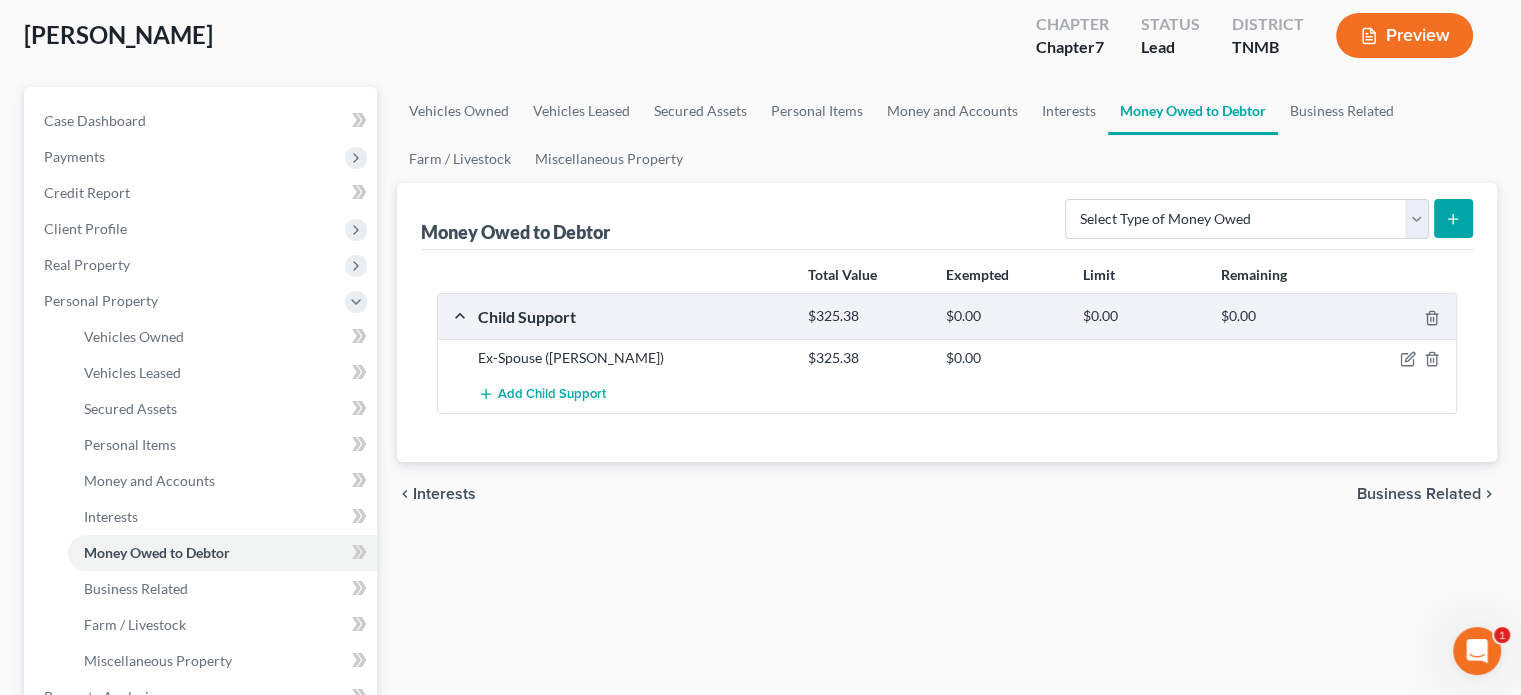 scroll, scrollTop: 200, scrollLeft: 0, axis: vertical 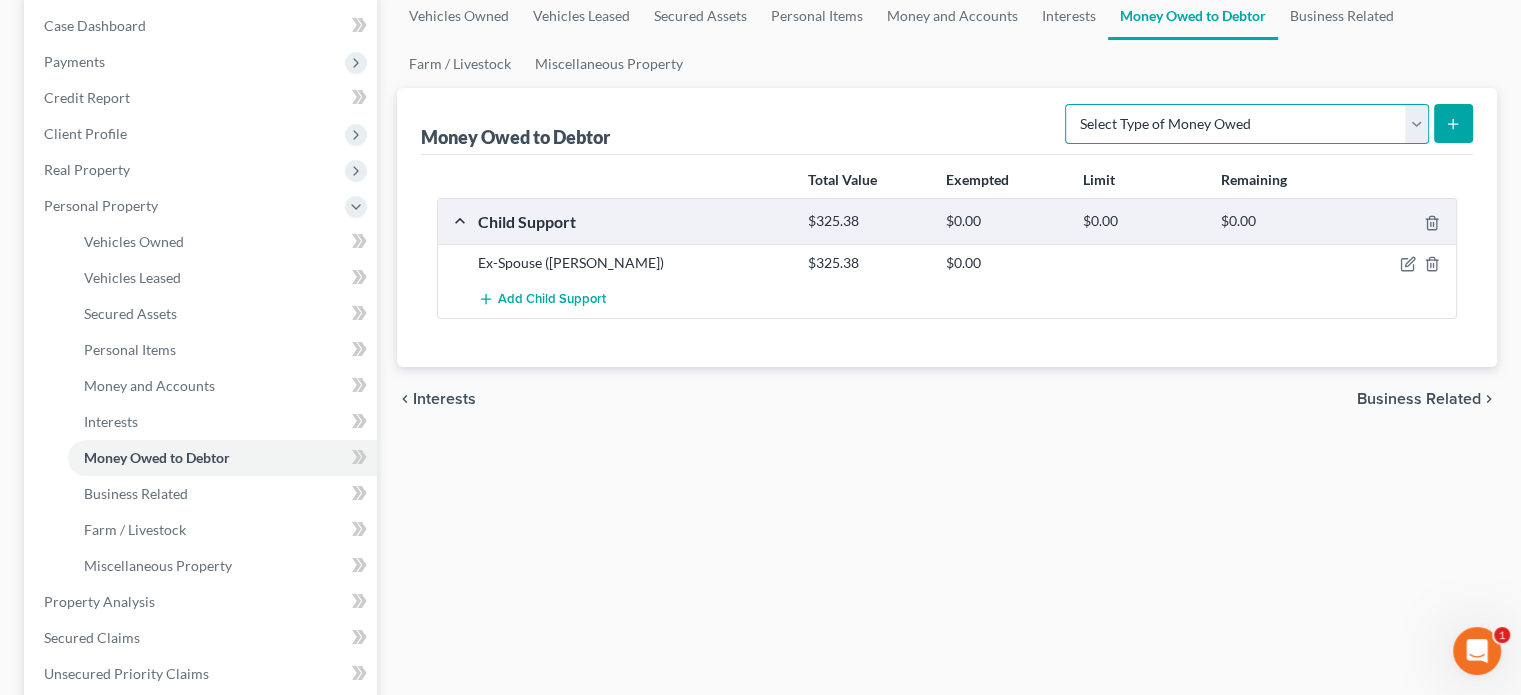 click on "Select Type of Money Owed Accounts Receivable (A/B: 38) Alimony (A/B: 29) Child Support (A/B: 29) Claims Against Third Parties (A/B: 33) Disability Benefits (A/B: 30) Disability Insurance Payments (A/B: 30) Divorce Settlements (A/B: 29) Equitable or Future Interests (A/B: 25) Expected Tax Refund and Unused NOLs (A/B: 28) Financial Assets Not Yet Listed (A/B: 35) Life Estate of Descendants (A/B: 32) Maintenance (A/B: 29) Other Contingent & Unliquidated Claims (A/B: 34) Property Settlements (A/B: 29) Sick or Vacation Pay (A/B: 30) Social Security Benefits (A/B: 30) Trusts (A/B: 25) Unpaid Loans (A/B: 30) Unpaid Wages (A/B: 30) Workers Compensation (A/B: 30)" at bounding box center [1247, 124] 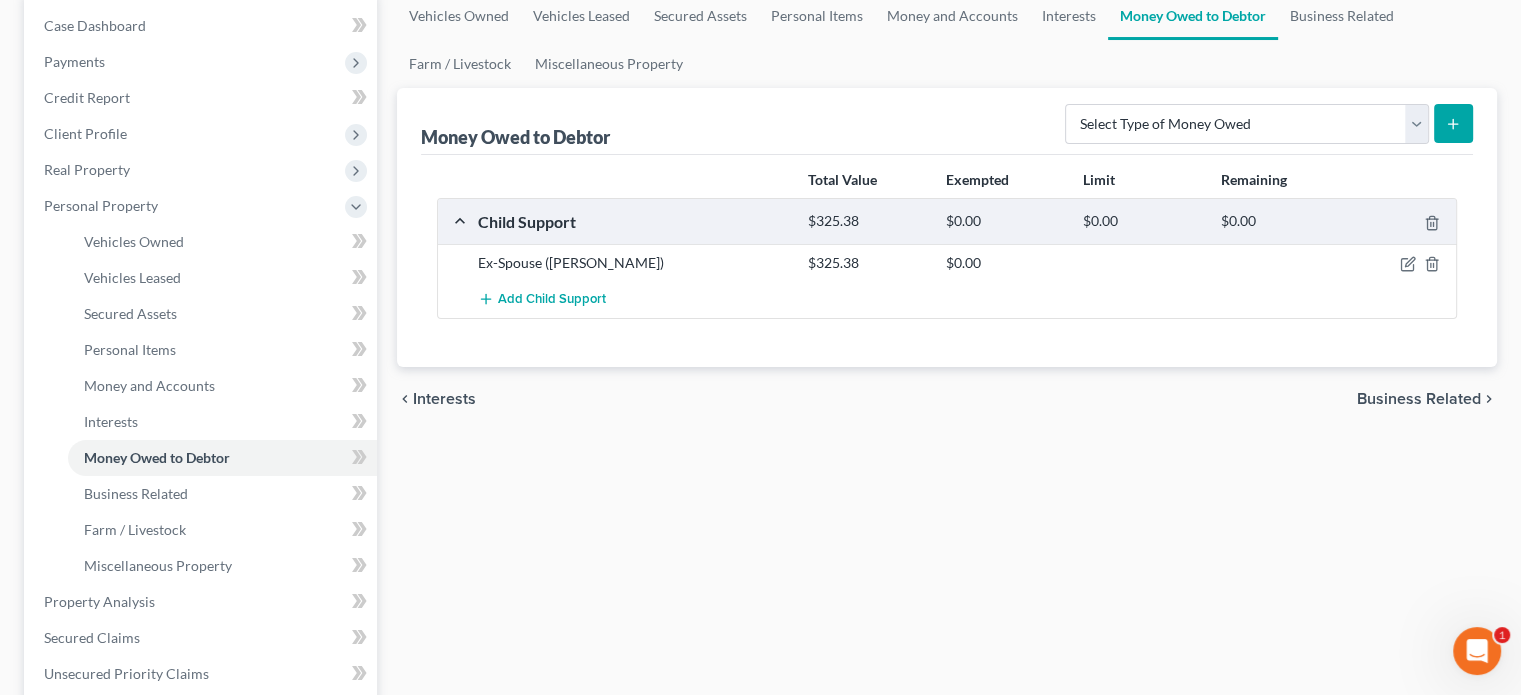 drag, startPoint x: 1140, startPoint y: 215, endPoint x: 1350, endPoint y: 116, distance: 232.1659 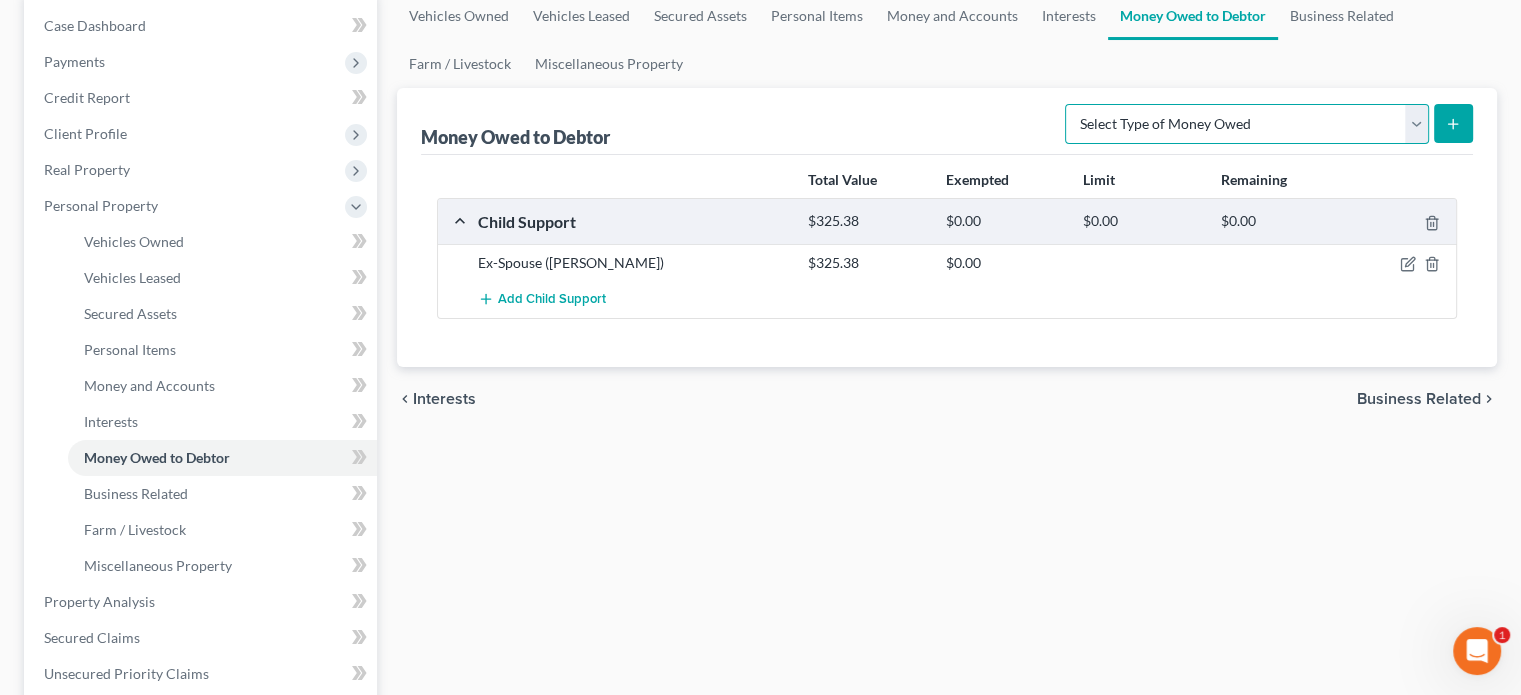 click on "Select Type of Money Owed Accounts Receivable (A/B: 38) Alimony (A/B: 29) Child Support (A/B: 29) Claims Against Third Parties (A/B: 33) Disability Benefits (A/B: 30) Disability Insurance Payments (A/B: 30) Divorce Settlements (A/B: 29) Equitable or Future Interests (A/B: 25) Expected Tax Refund and Unused NOLs (A/B: 28) Financial Assets Not Yet Listed (A/B: 35) Life Estate of Descendants (A/B: 32) Maintenance (A/B: 29) Other Contingent & Unliquidated Claims (A/B: 34) Property Settlements (A/B: 29) Sick or Vacation Pay (A/B: 30) Social Security Benefits (A/B: 30) Trusts (A/B: 25) Unpaid Loans (A/B: 30) Unpaid Wages (A/B: 30) Workers Compensation (A/B: 30)" at bounding box center [1247, 124] 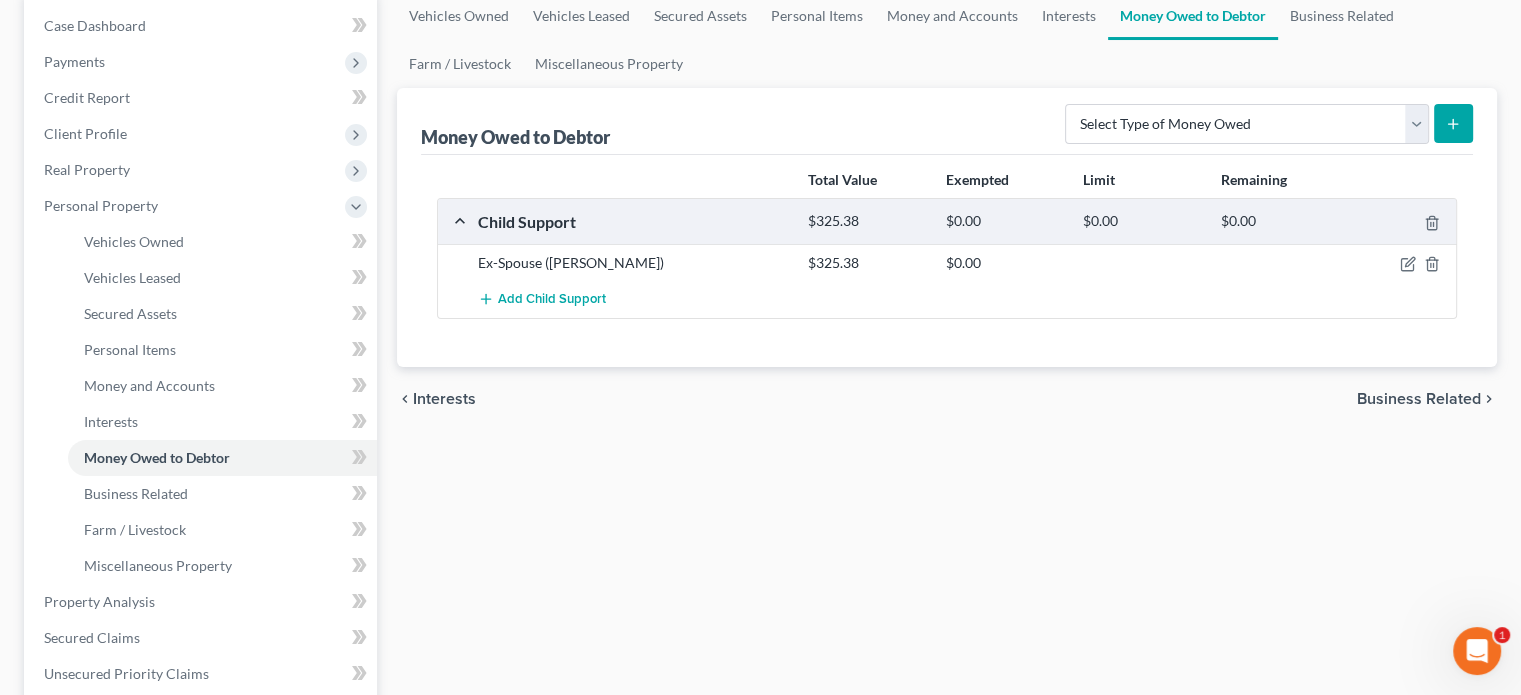 click on "Vehicles Owned
Vehicles Leased
Secured Assets
Personal Items
Money and Accounts
Interests
Money Owed to Debtor
Business Related
Farm / Livestock
Miscellaneous Property" at bounding box center [947, 40] 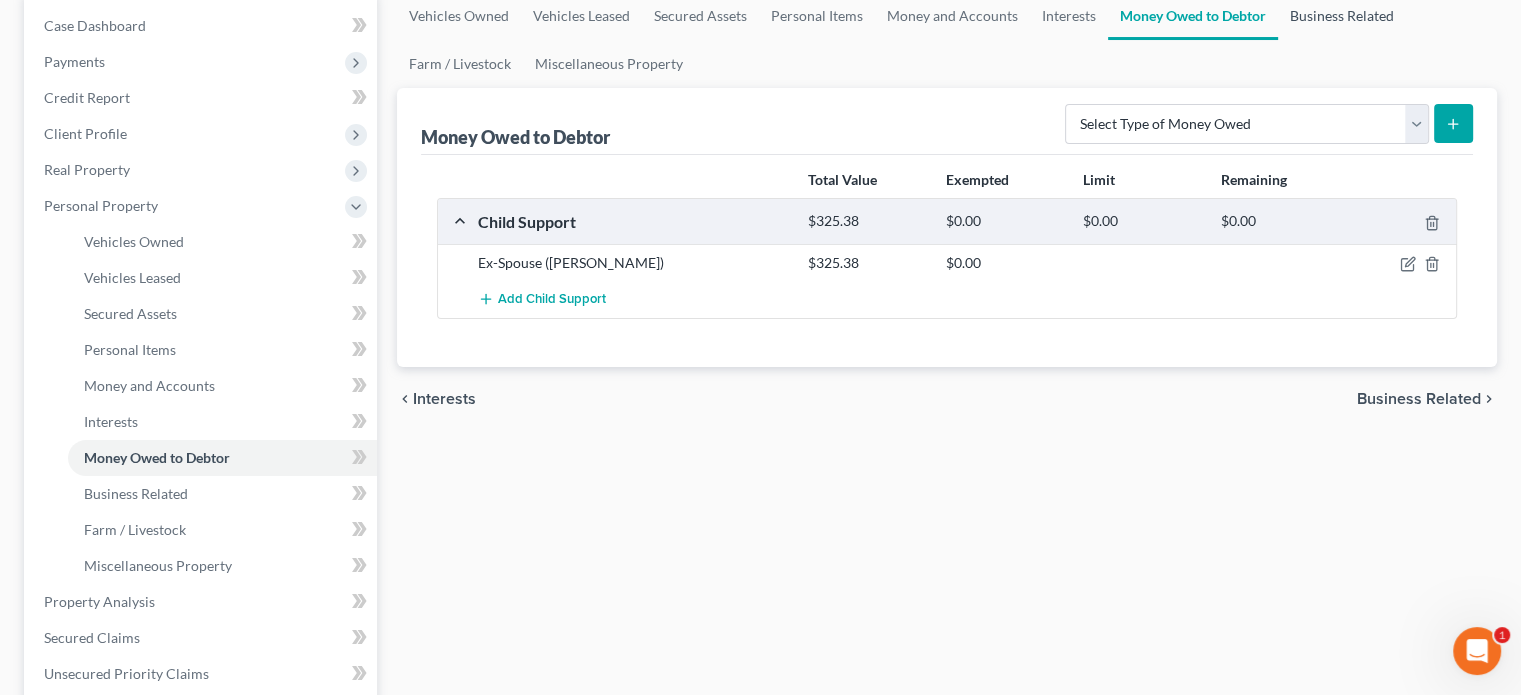click on "Business Related" at bounding box center [1342, 16] 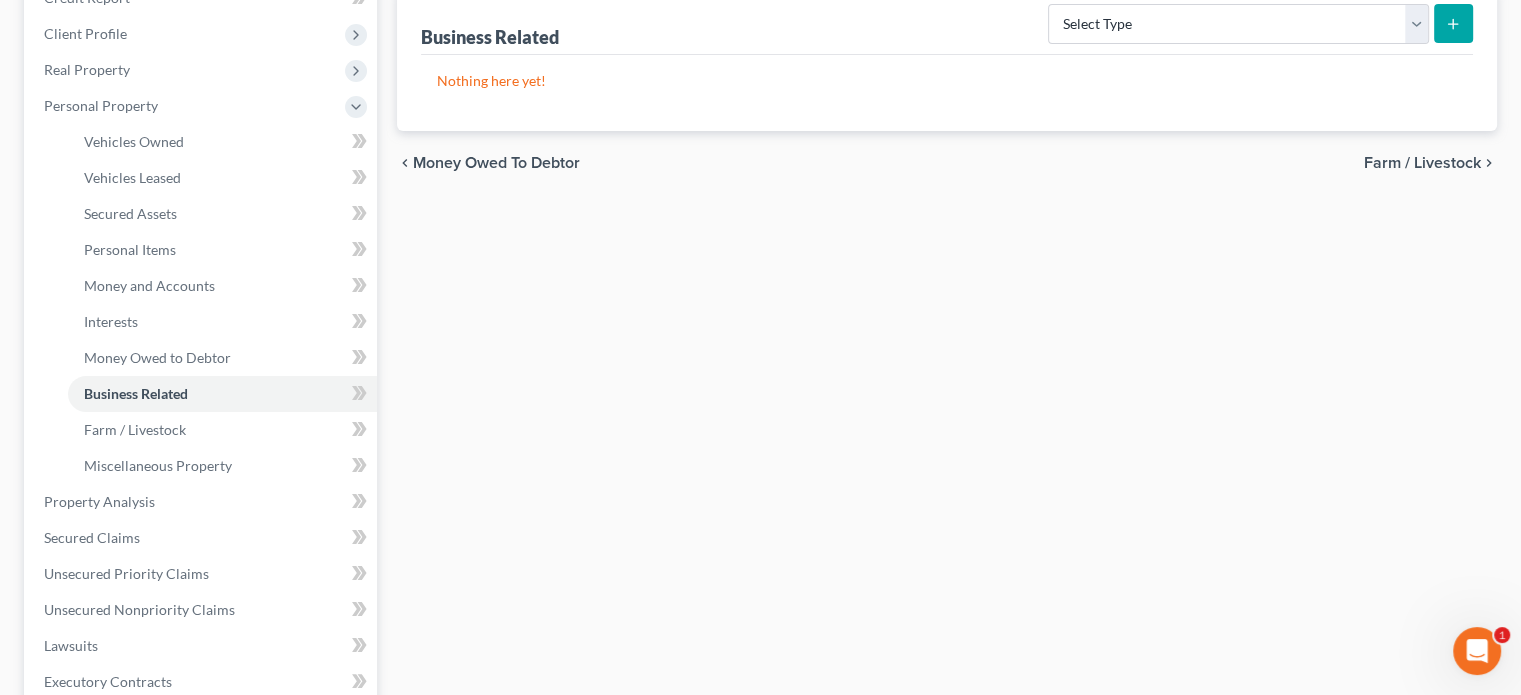 scroll, scrollTop: 200, scrollLeft: 0, axis: vertical 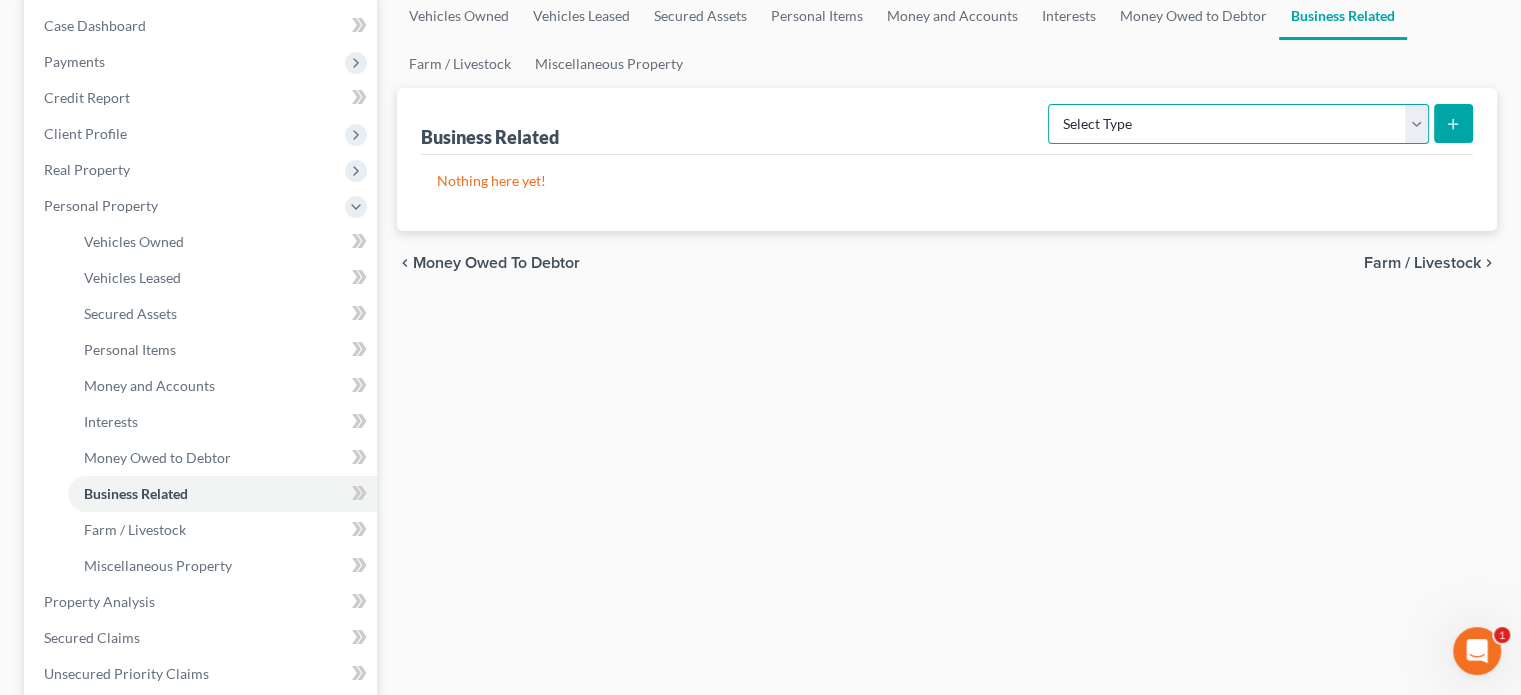 click on "Select Type Customer Lists  (A/B: 43) Franchises  (A/B: 27) Inventory  (A/B: 41) Licenses  (A/B: 27) Machinery  (A/B: 40) Office Equipment, Furnishings, Supplies  (A/B: 39) Other Business Related Property Not Listed  (A/B: 44) Patents, Copyrights, Intellectual Property  (A/B: 26)" at bounding box center [1238, 124] 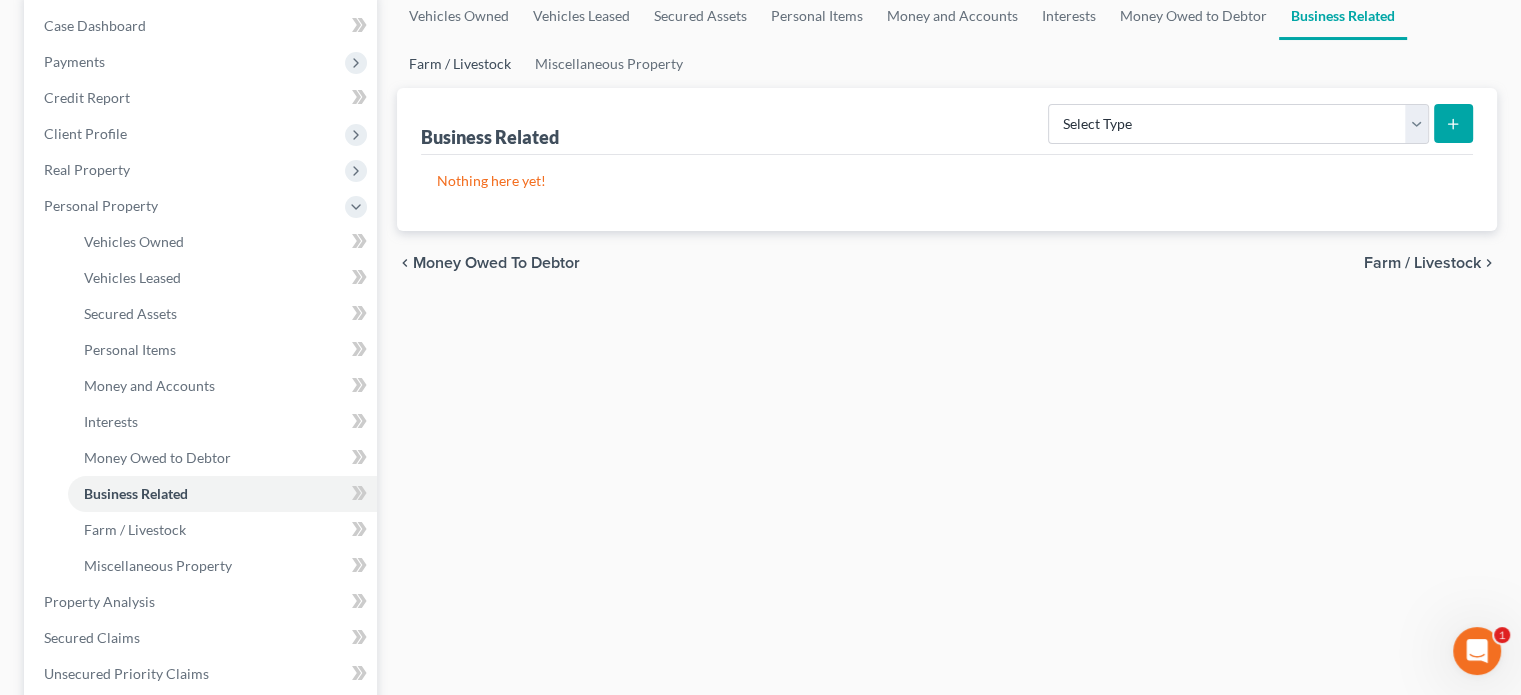 click on "Farm / Livestock" at bounding box center (460, 64) 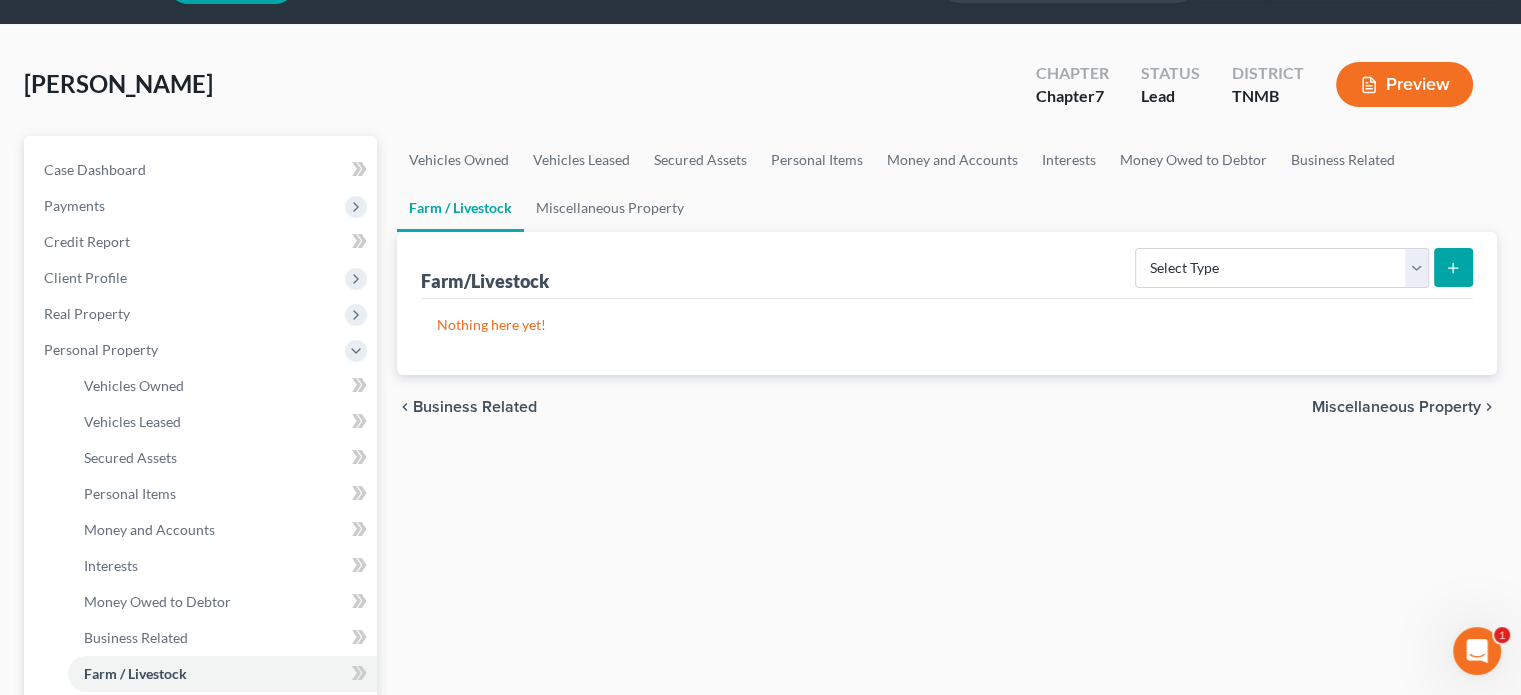 scroll, scrollTop: 100, scrollLeft: 0, axis: vertical 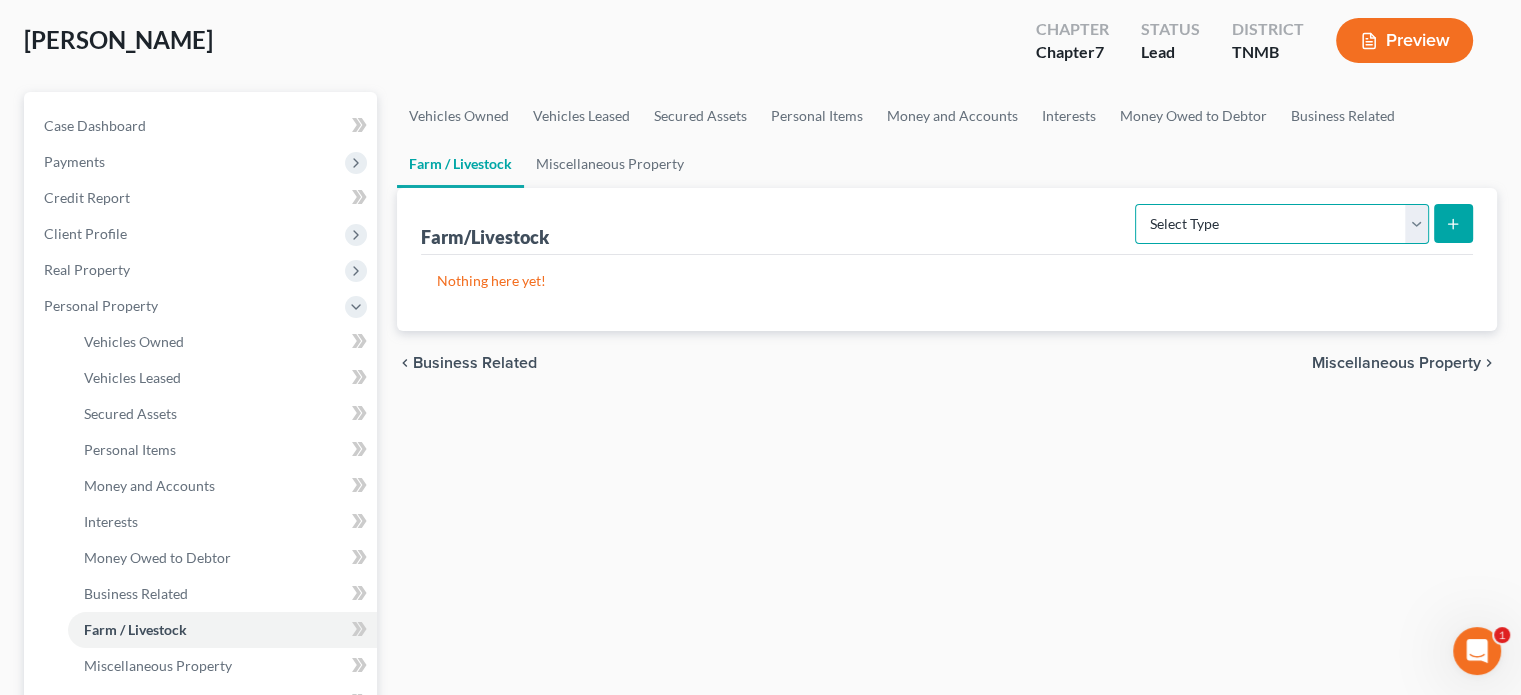 click on "Select Type Animals & Livestock  (A/B: 47) Crops: Growing or Harvested  (A/B: 48) Farming Equipment (A/B: 49) Farming Supplies (A/B: 50) Other Farm Property (A/B: 51)" at bounding box center [1282, 224] 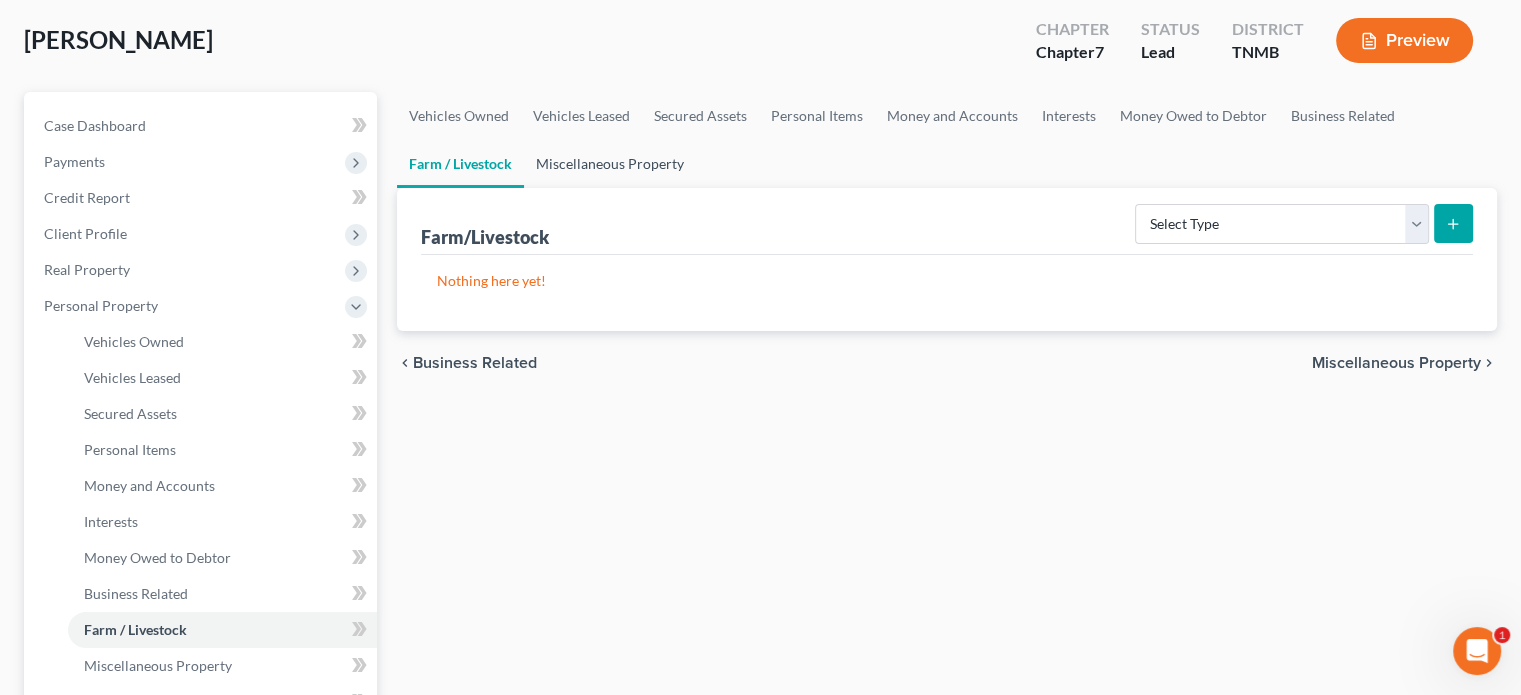 click on "Miscellaneous Property" at bounding box center (610, 164) 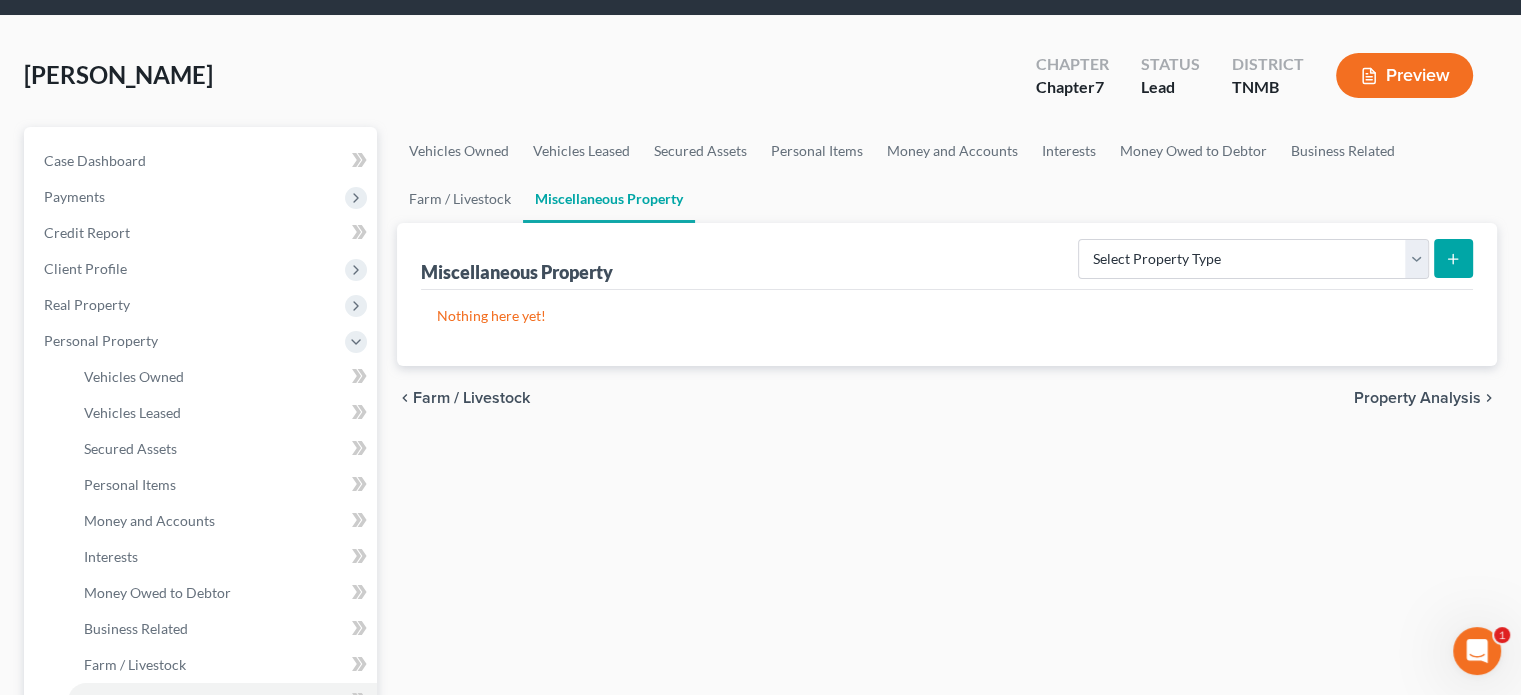 scroll, scrollTop: 100, scrollLeft: 0, axis: vertical 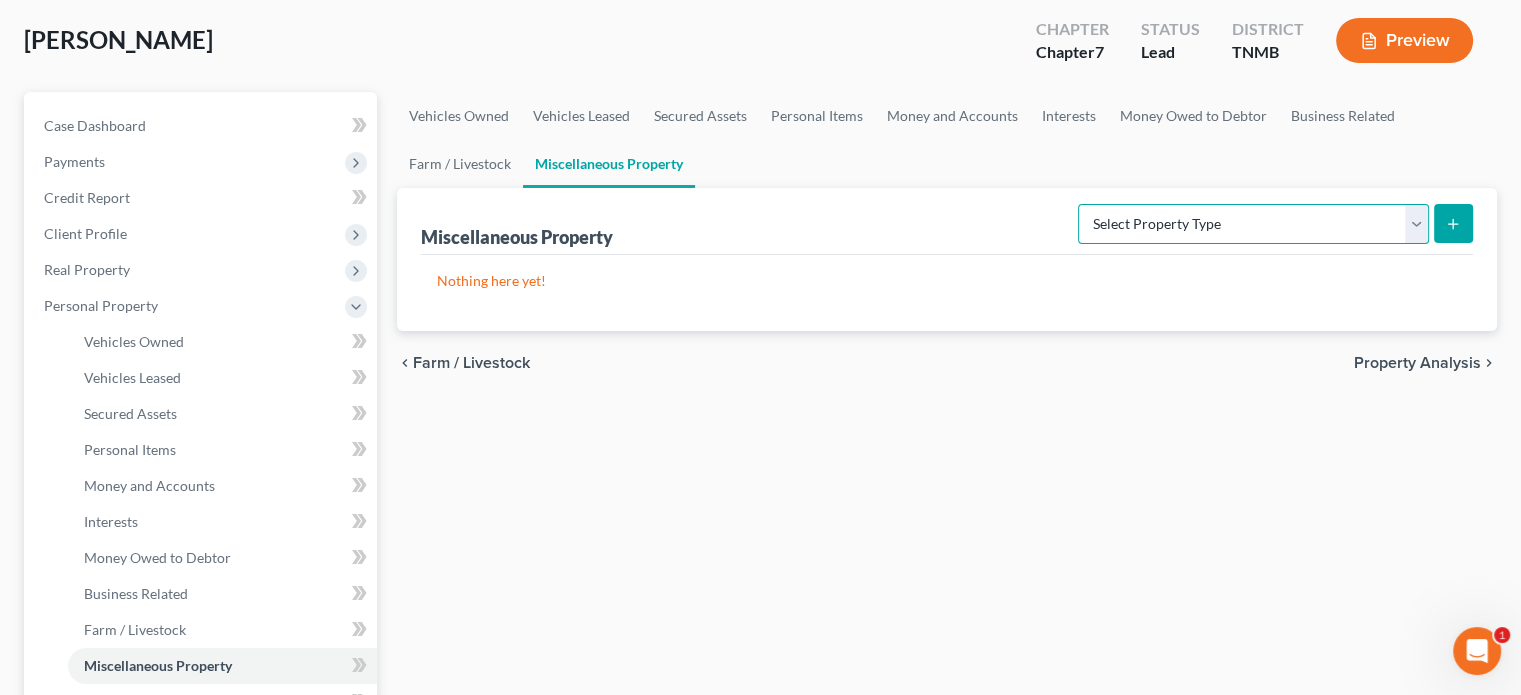 click on "Select Property Type Assigned for Creditor Benefit [DATE] (SOFA: 12) Holding for Another (SOFA: 23) Not Yet Listed (A/B 53) Stored [DATE] (SOFA: 22, Optional A/B: 6) Transferred (SOFA 18, 19)" at bounding box center (1253, 224) 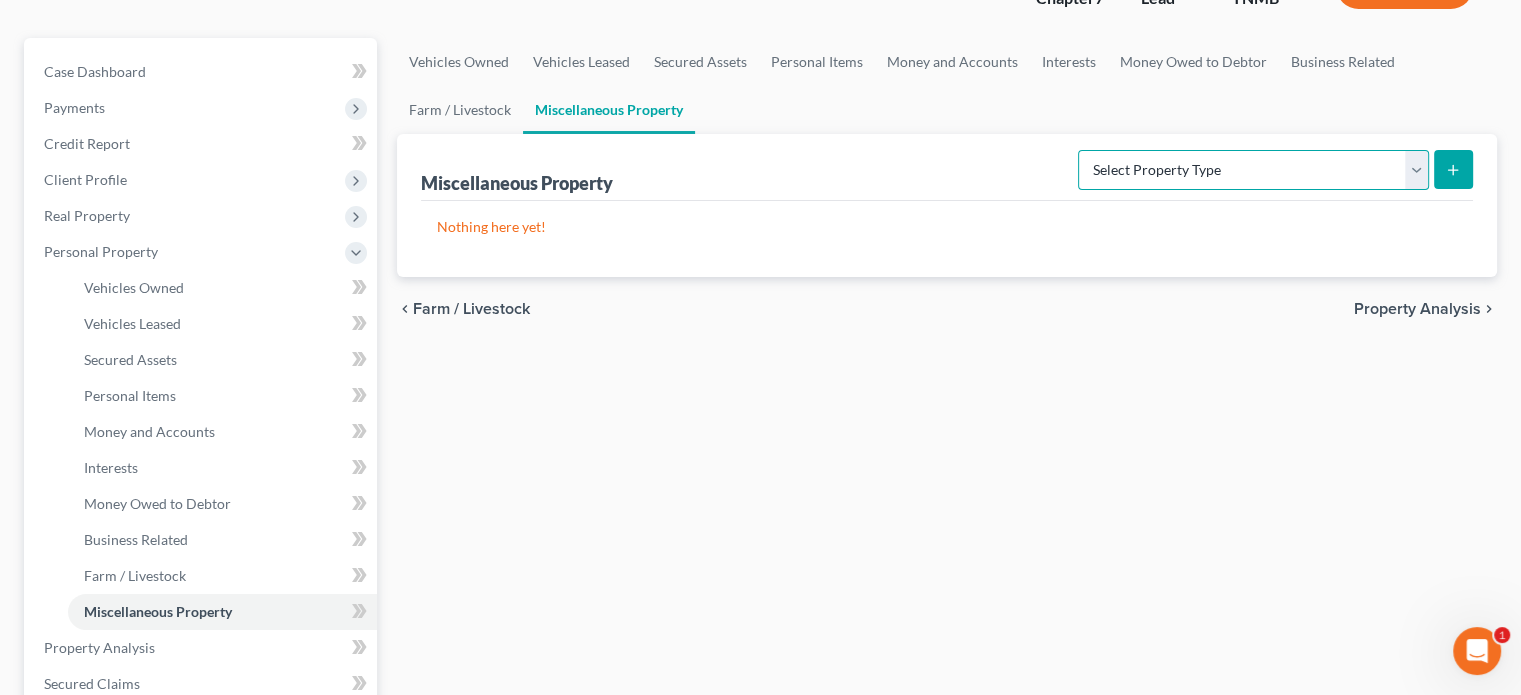scroll, scrollTop: 200, scrollLeft: 0, axis: vertical 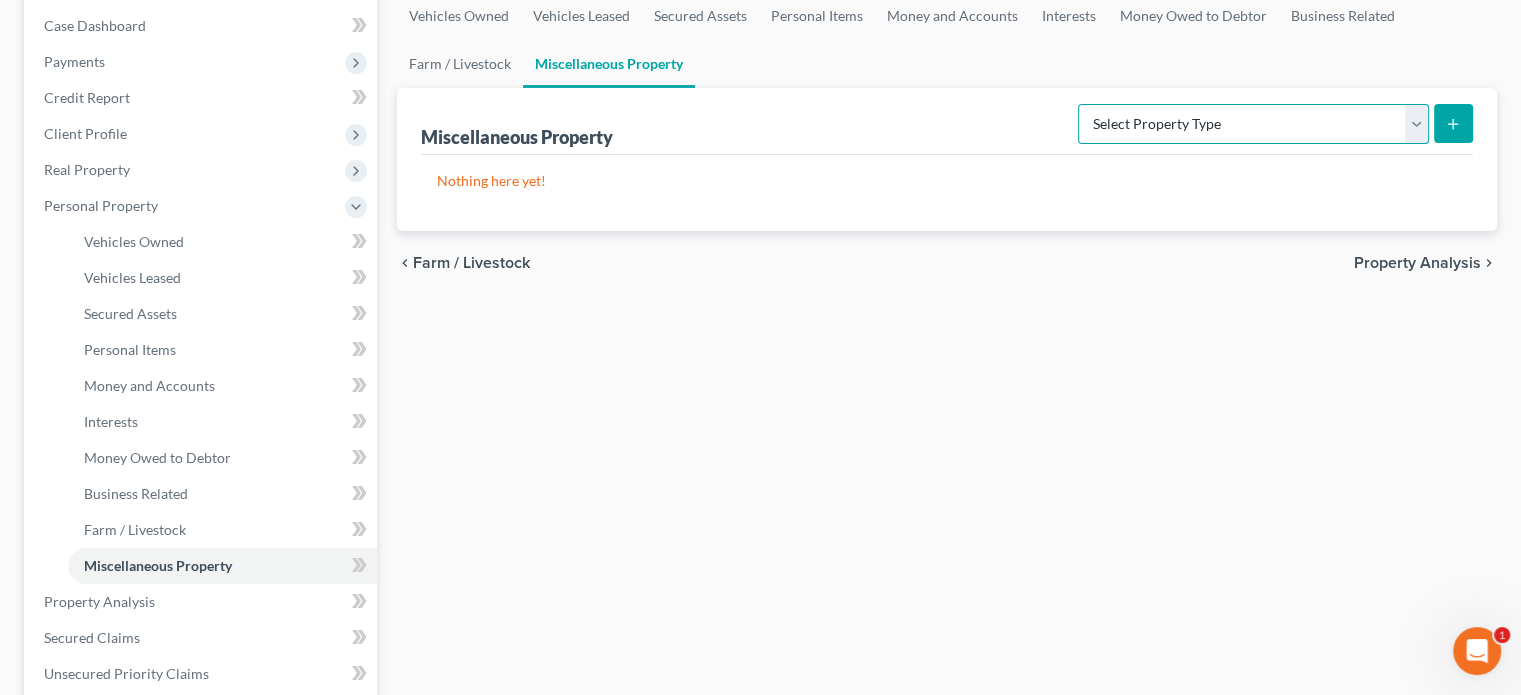click on "Select Property Type Assigned for Creditor Benefit [DATE] (SOFA: 12) Holding for Another (SOFA: 23) Not Yet Listed (A/B 53) Stored [DATE] (SOFA: 22, Optional A/B: 6) Transferred (SOFA 18, 19)" at bounding box center [1253, 124] 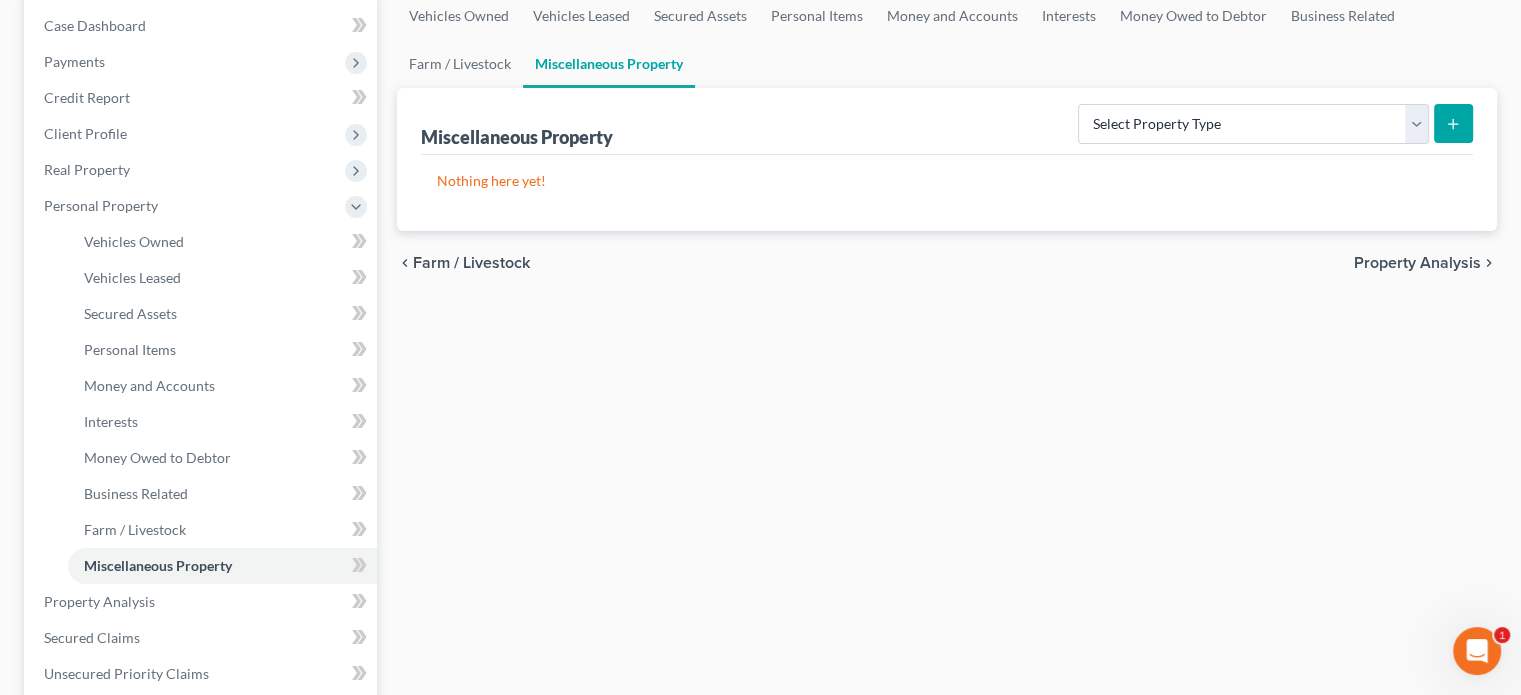 click on "Miscellaneous Property Select Property Type Assigned for Creditor Benefit [DATE] (SOFA: 12) Holding for Another (SOFA: 23) Not Yet Listed (A/B 53) Stored [DATE] (SOFA: 22, Optional A/B: 6) Transferred (SOFA 18, 19)" at bounding box center (947, 121) 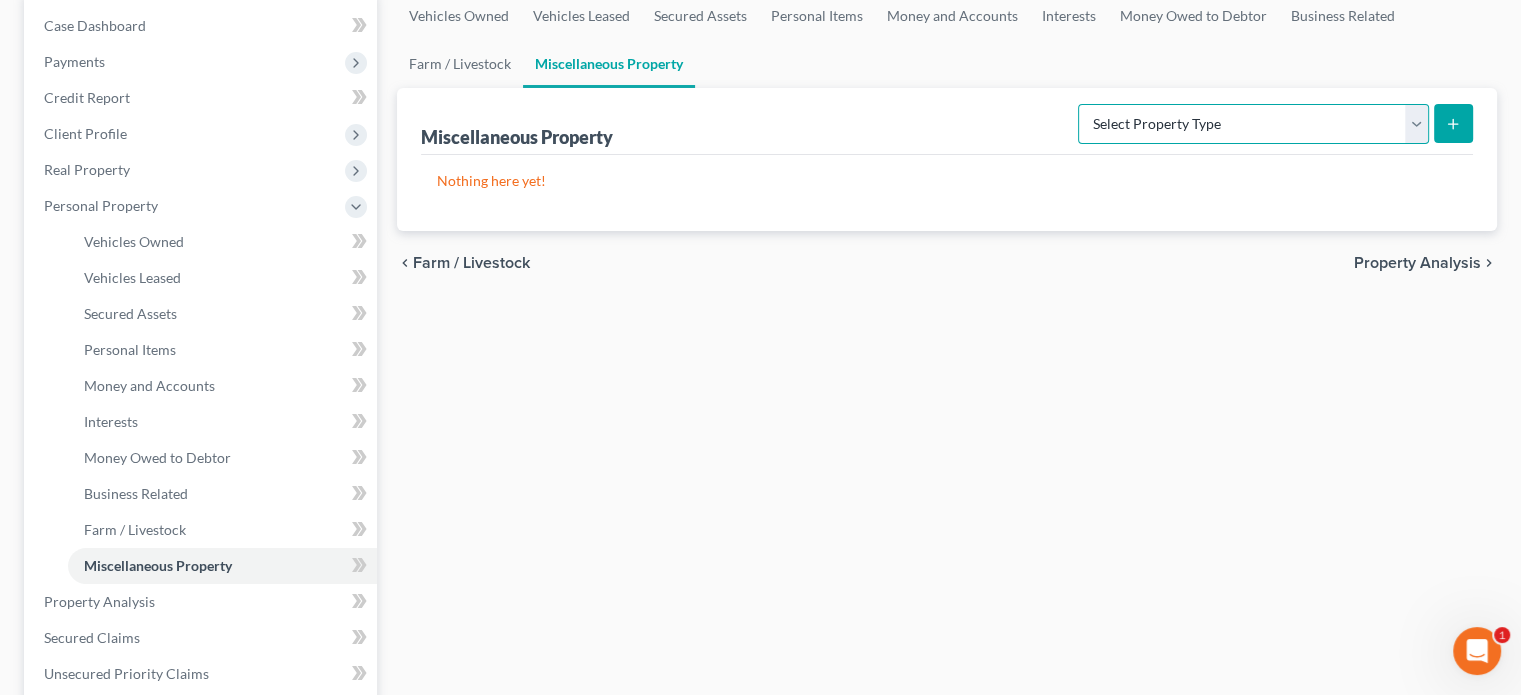 click on "Select Property Type Assigned for Creditor Benefit [DATE] (SOFA: 12) Holding for Another (SOFA: 23) Not Yet Listed (A/B 53) Stored [DATE] (SOFA: 22, Optional A/B: 6) Transferred (SOFA 18, 19)" at bounding box center (1253, 124) 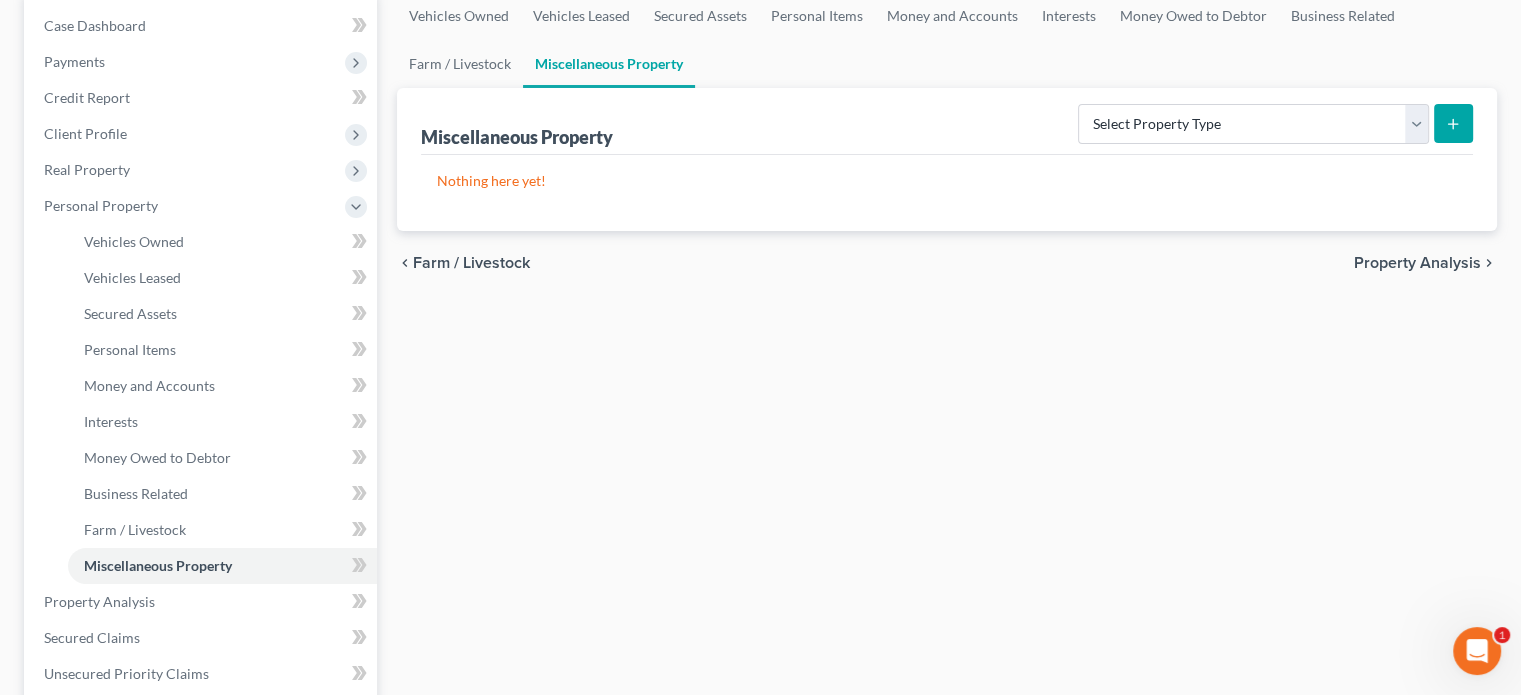 click on "Miscellaneous Property Select Property Type Assigned for Creditor Benefit [DATE] (SOFA: 12) Holding for Another (SOFA: 23) Not Yet Listed (A/B 53) Stored [DATE] (SOFA: 22, Optional A/B: 6) Transferred (SOFA 18, 19)" at bounding box center (947, 121) 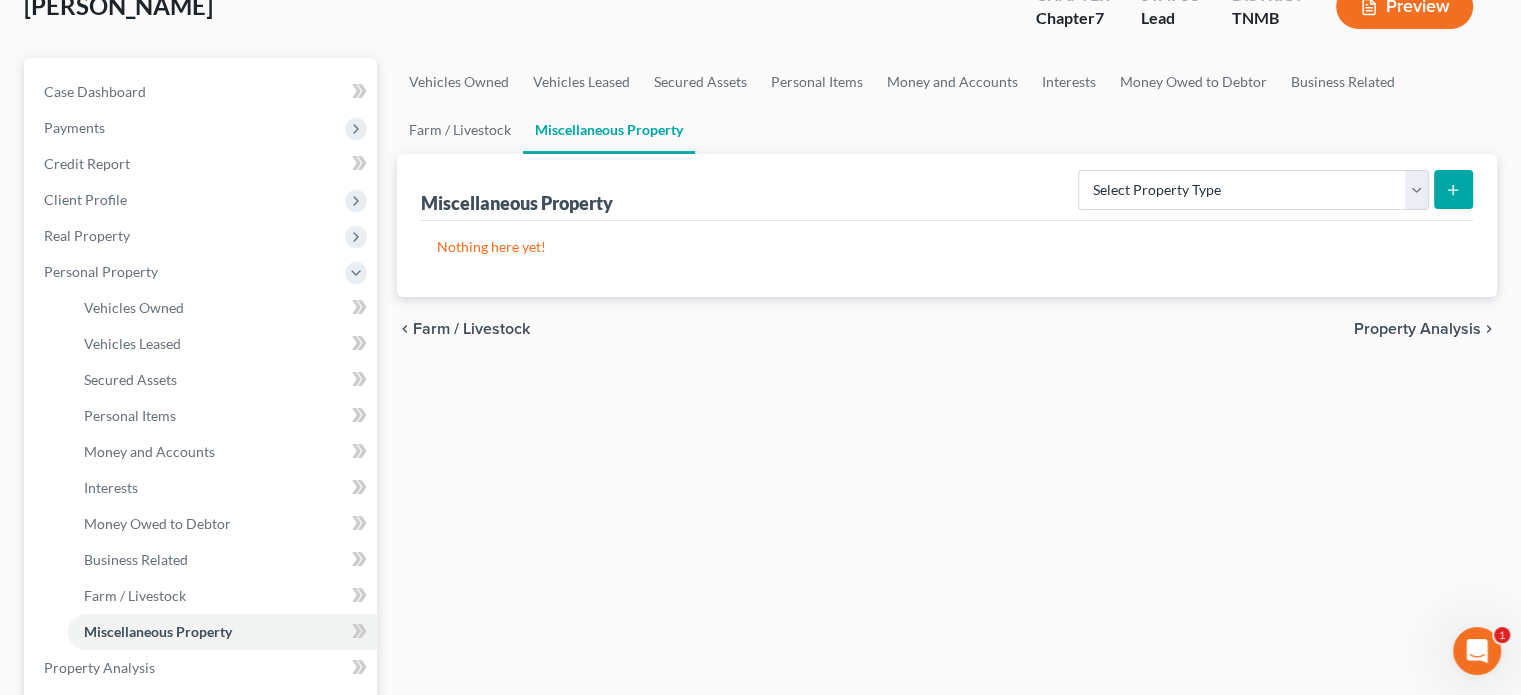 scroll, scrollTop: 100, scrollLeft: 0, axis: vertical 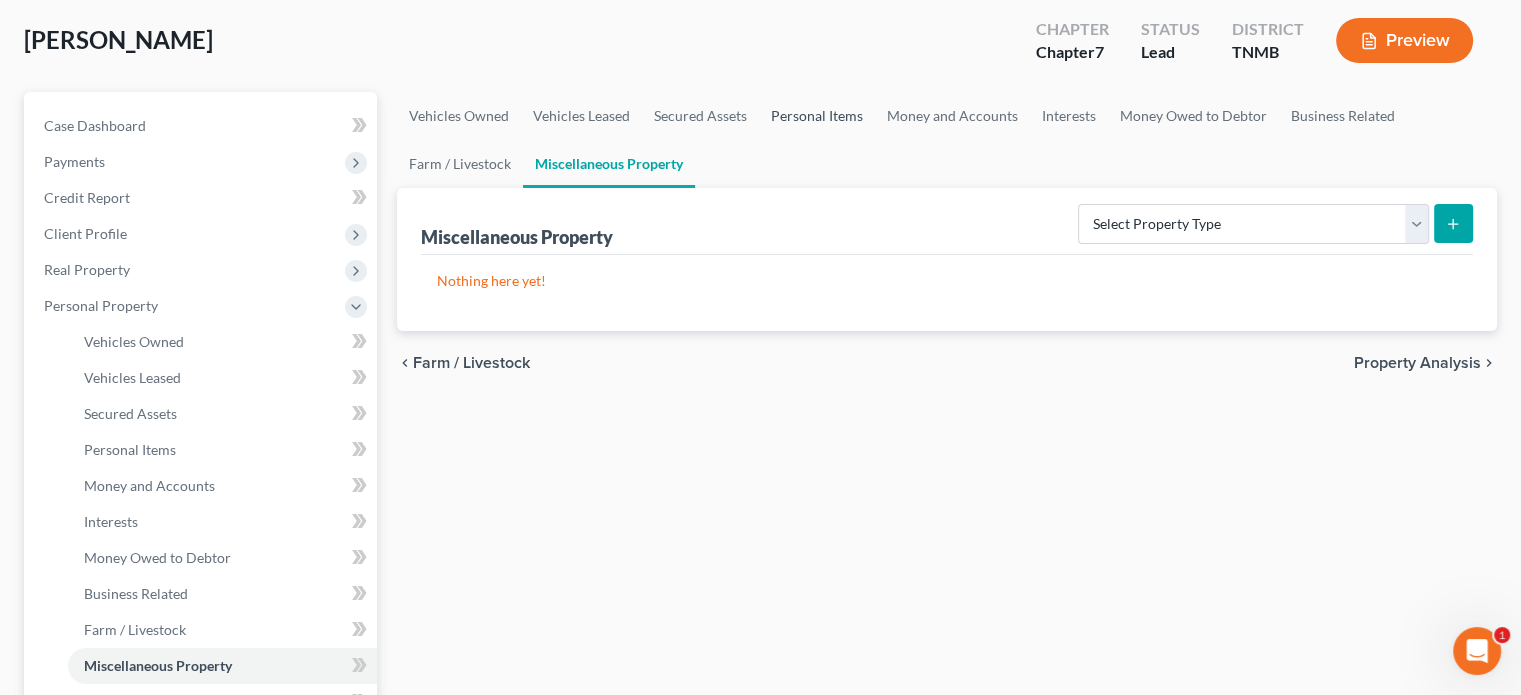click on "Personal Items" at bounding box center [817, 116] 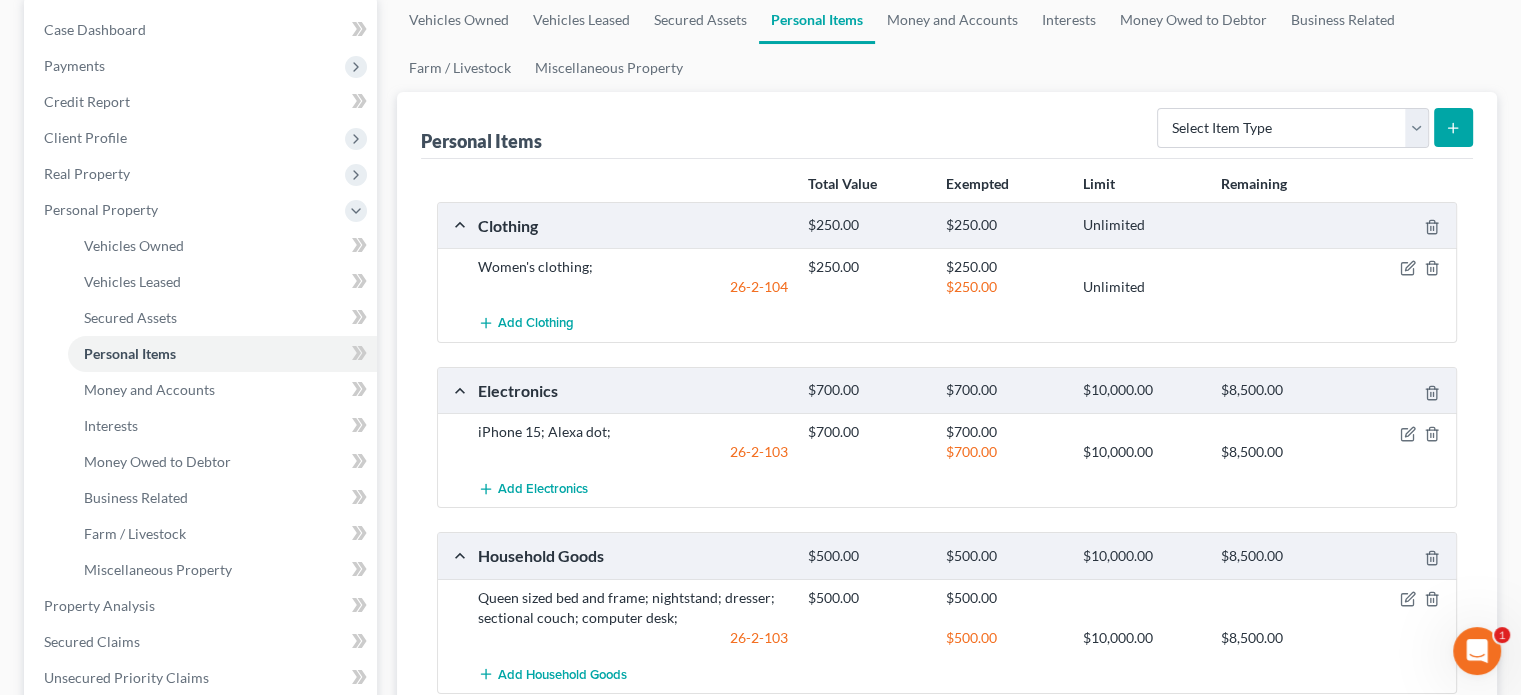 scroll, scrollTop: 200, scrollLeft: 0, axis: vertical 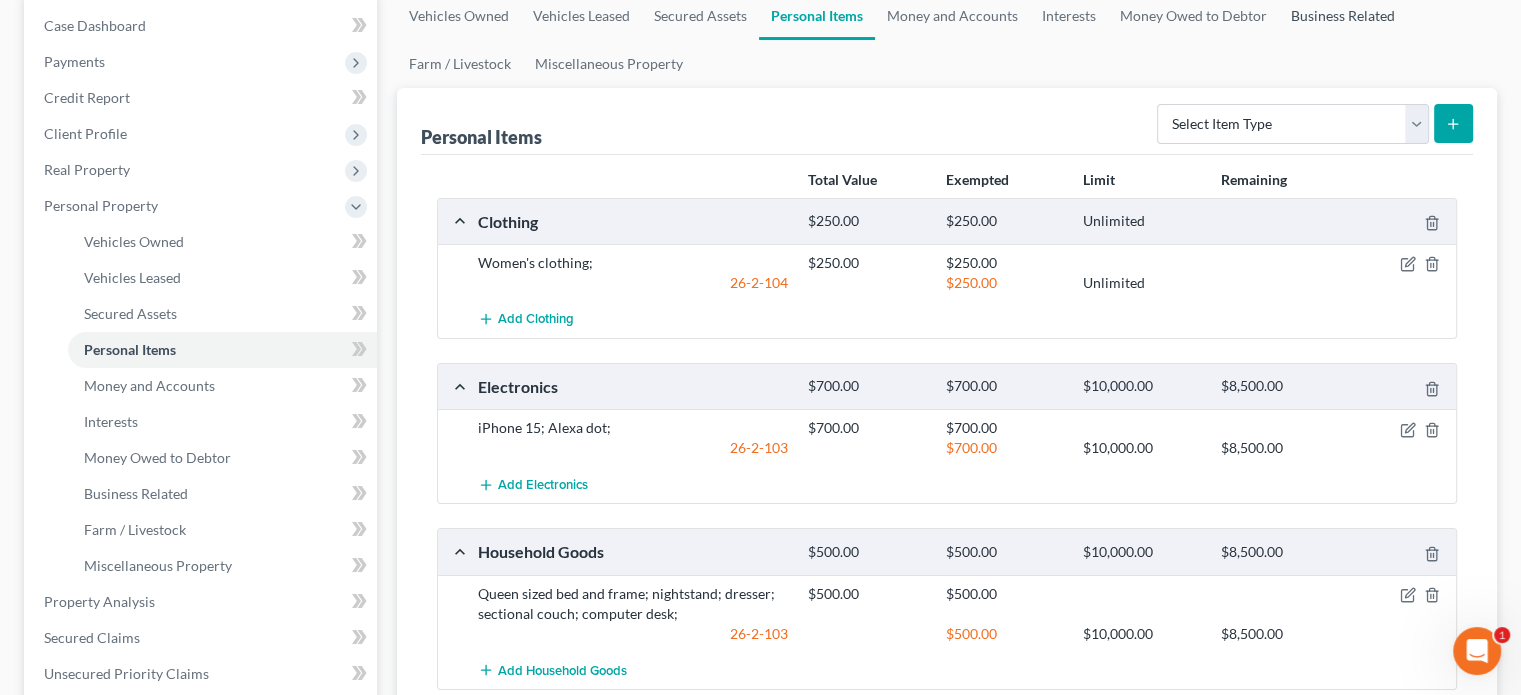 drag, startPoint x: 696, startPoint y: 161, endPoint x: 680, endPoint y: 166, distance: 16.763054 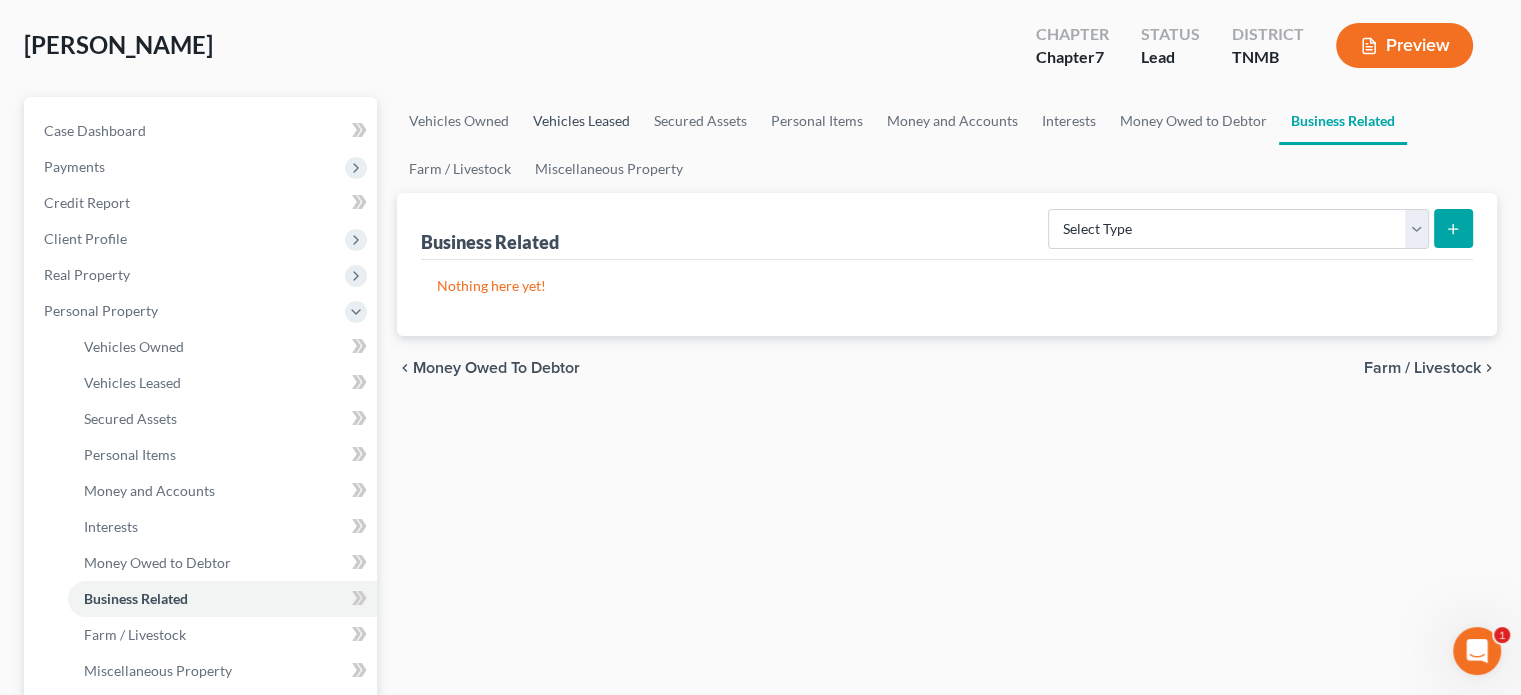 scroll, scrollTop: 100, scrollLeft: 0, axis: vertical 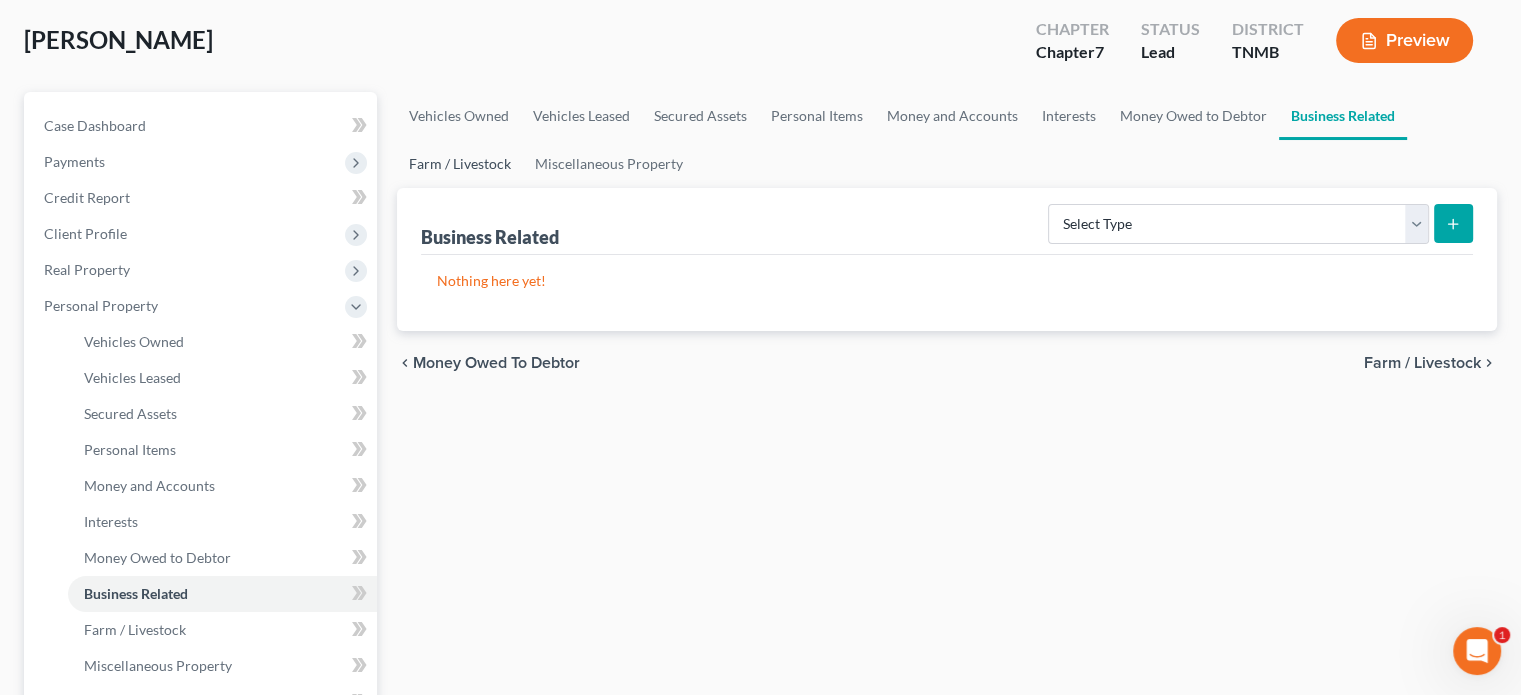 click on "Farm / Livestock" at bounding box center (460, 164) 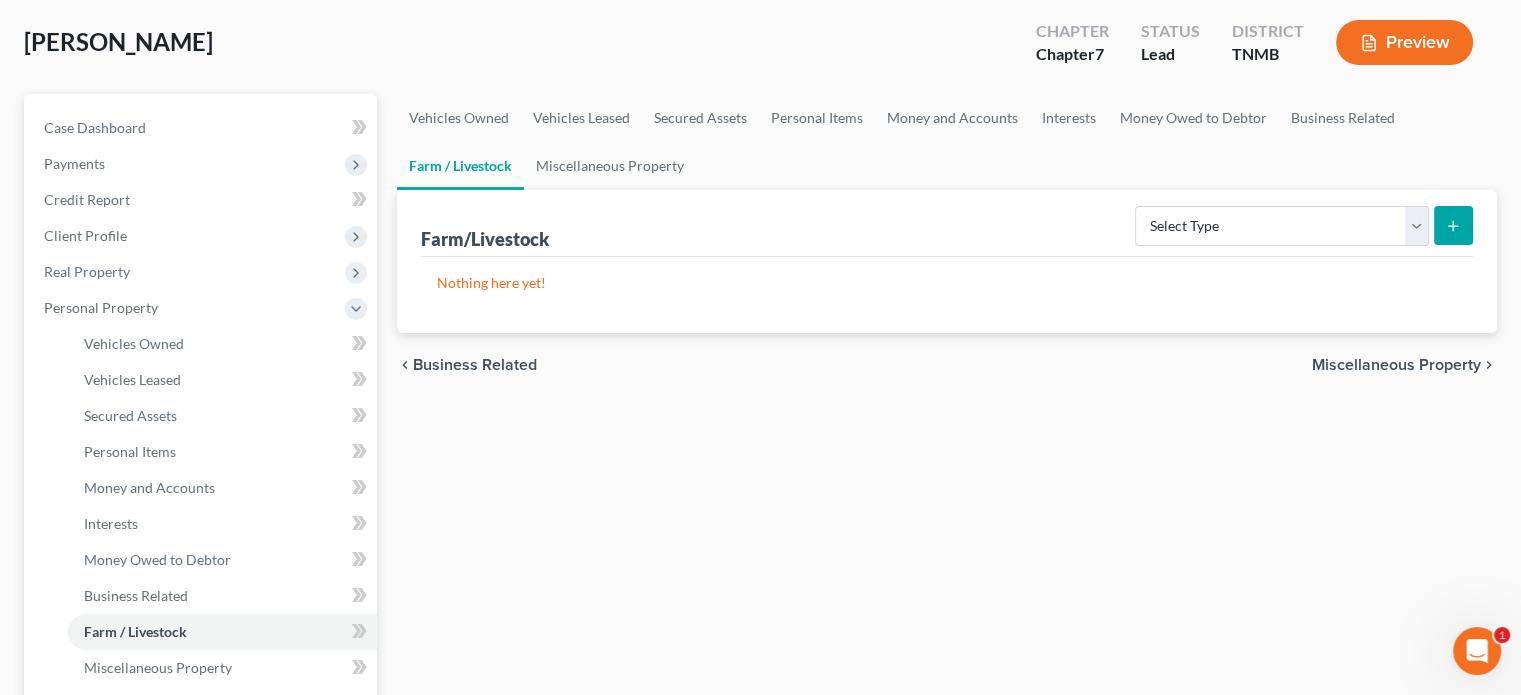 scroll, scrollTop: 0, scrollLeft: 0, axis: both 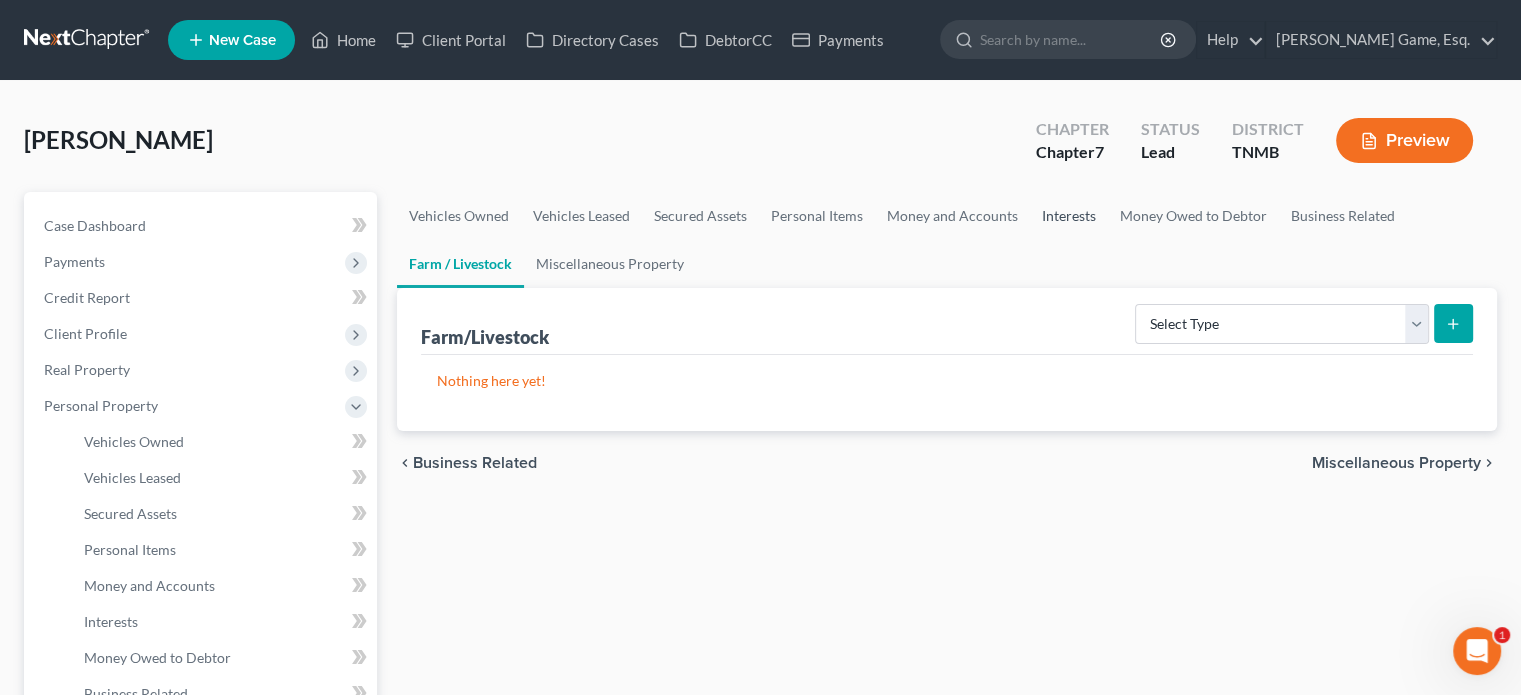 click on "Interests" at bounding box center [1069, 216] 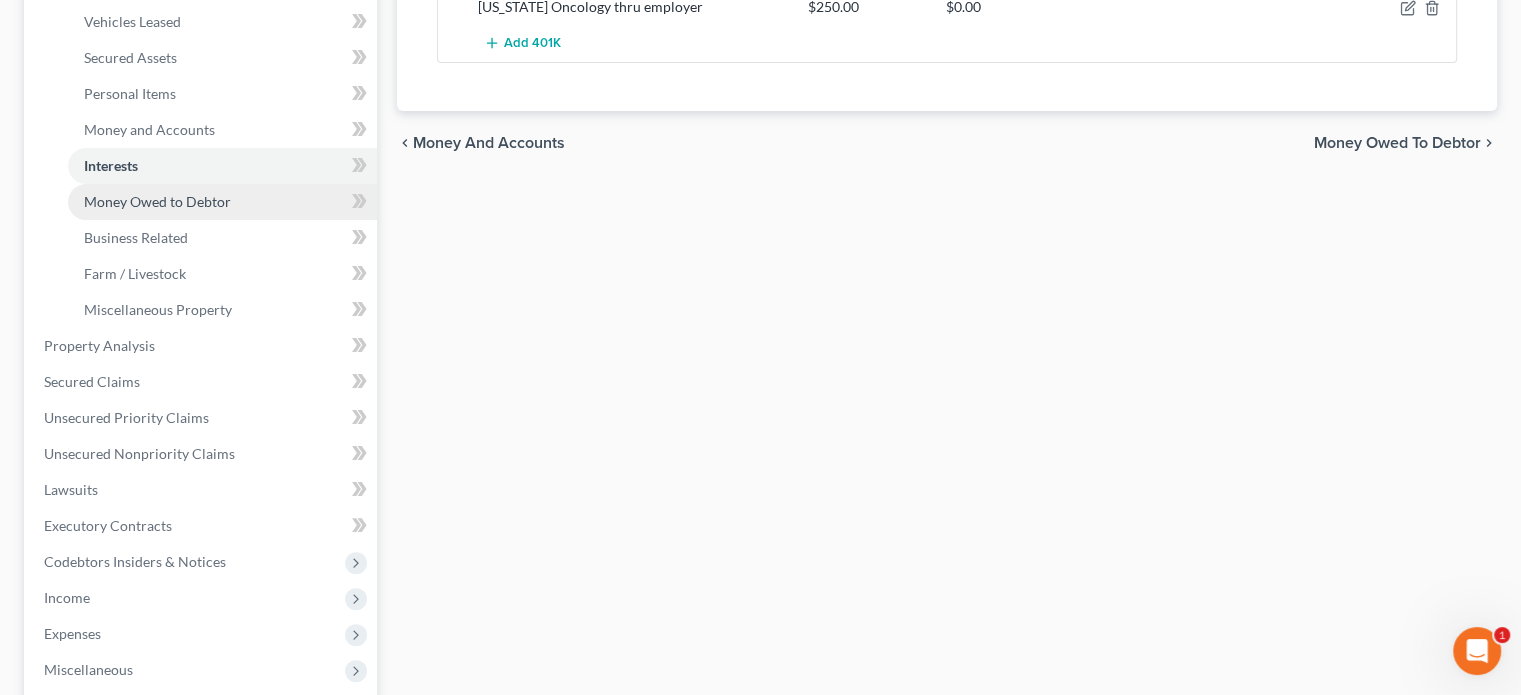 scroll, scrollTop: 500, scrollLeft: 0, axis: vertical 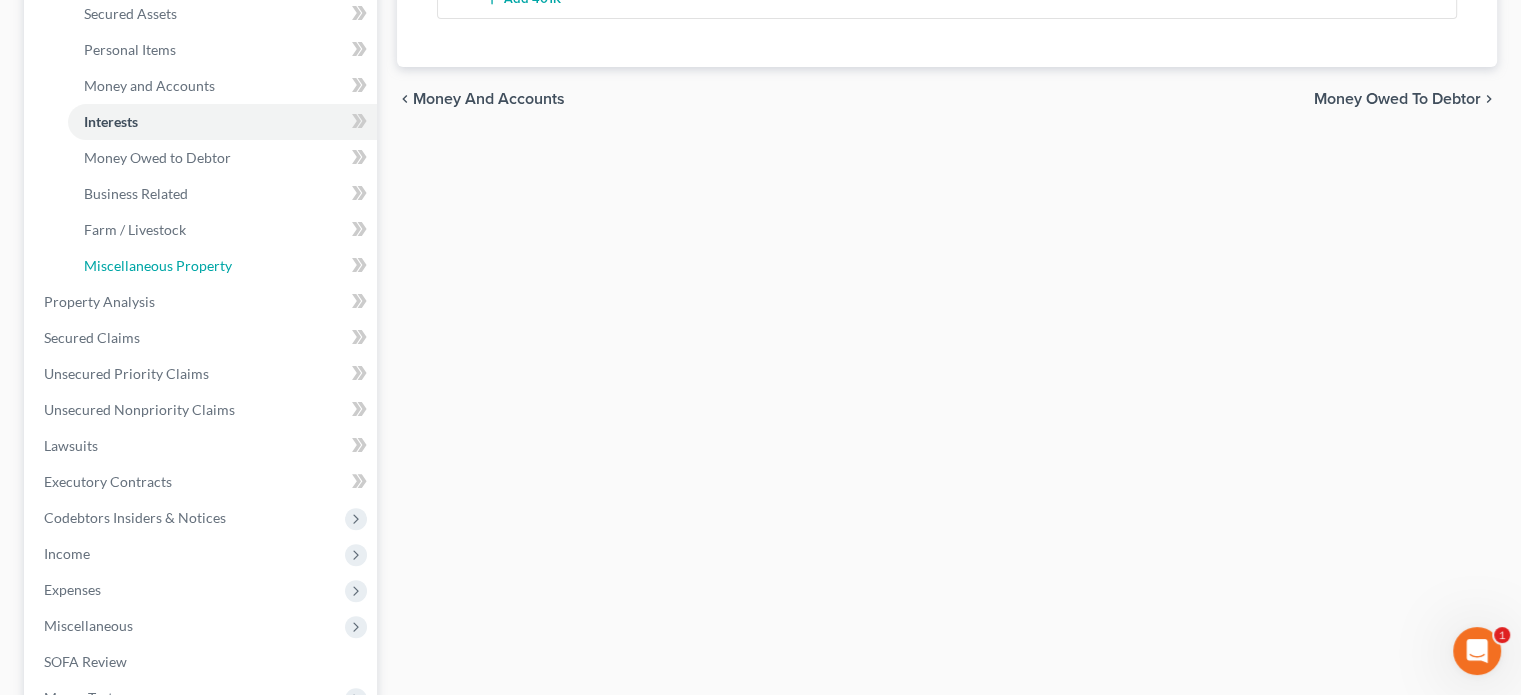 click on "Miscellaneous Property" at bounding box center [158, 265] 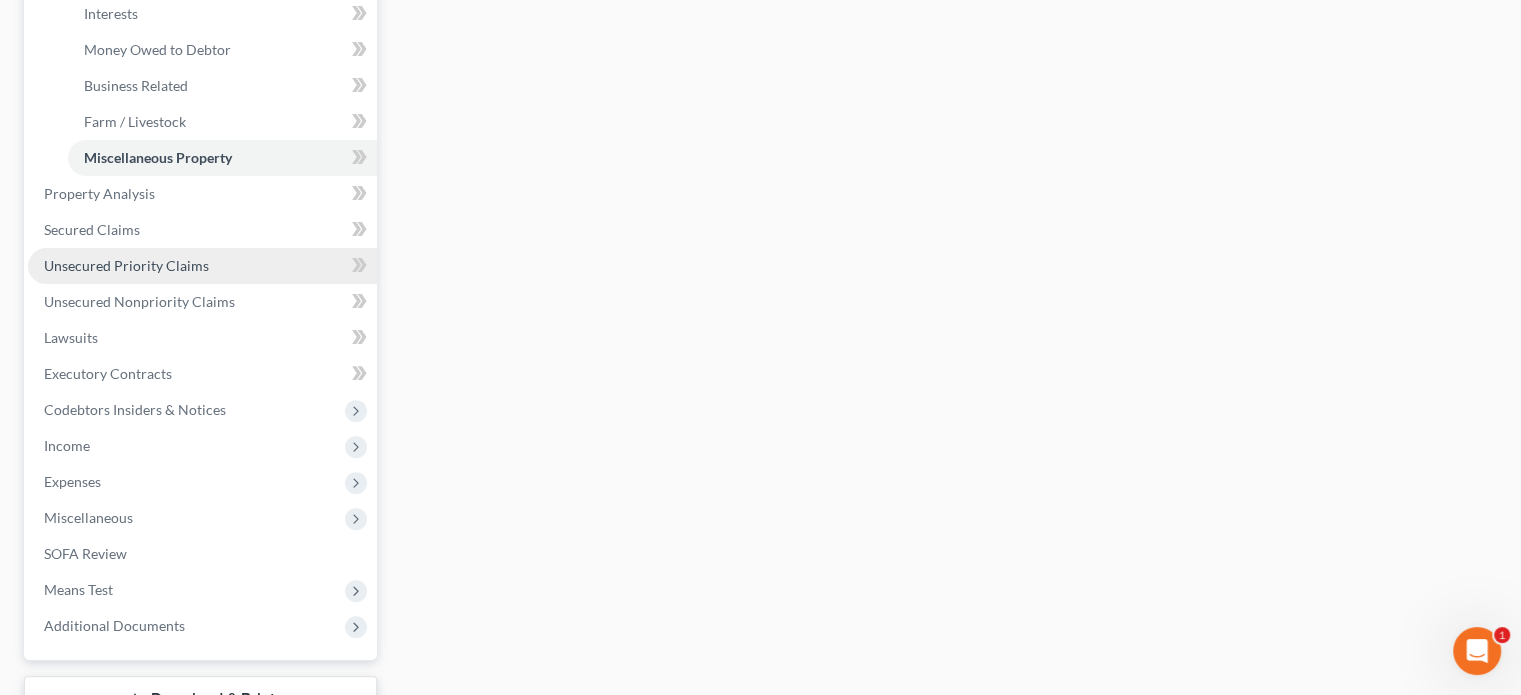scroll, scrollTop: 759, scrollLeft: 0, axis: vertical 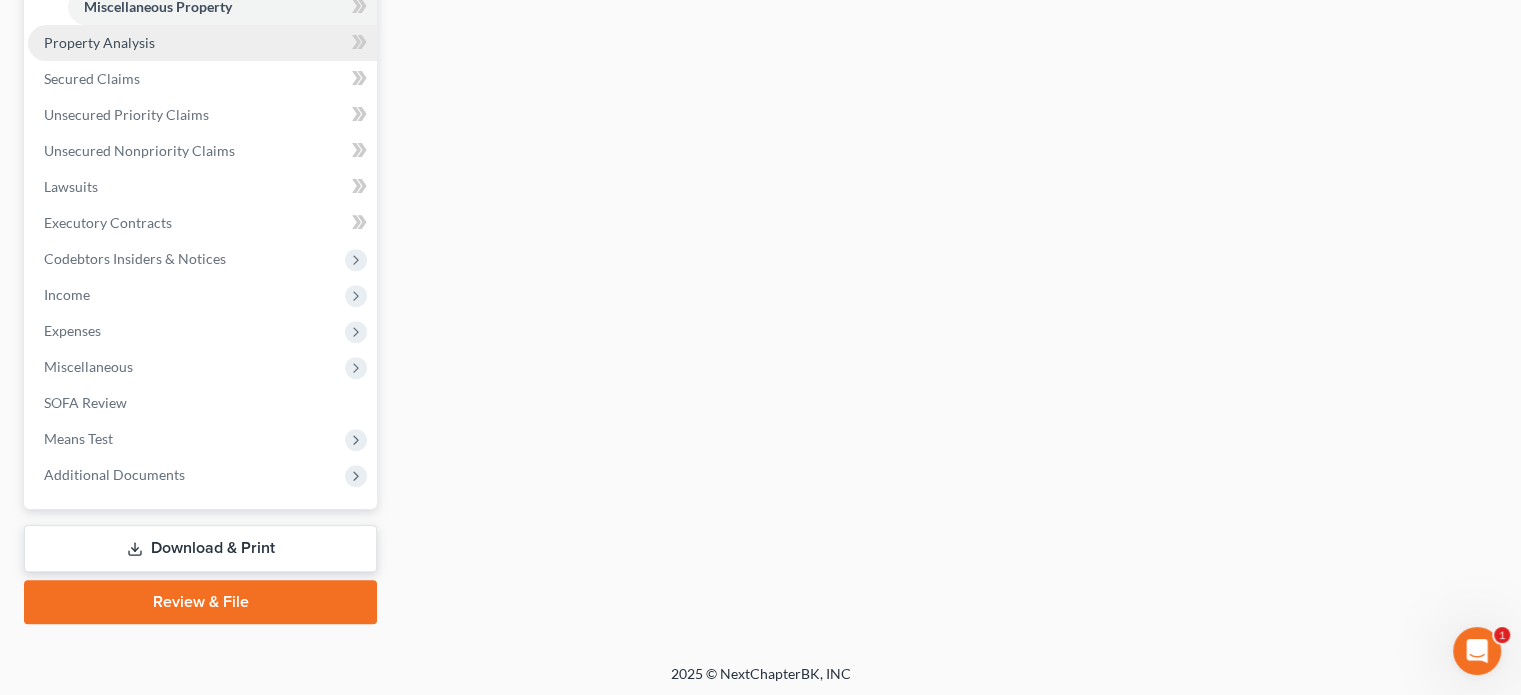 click on "Property Analysis" at bounding box center (202, 43) 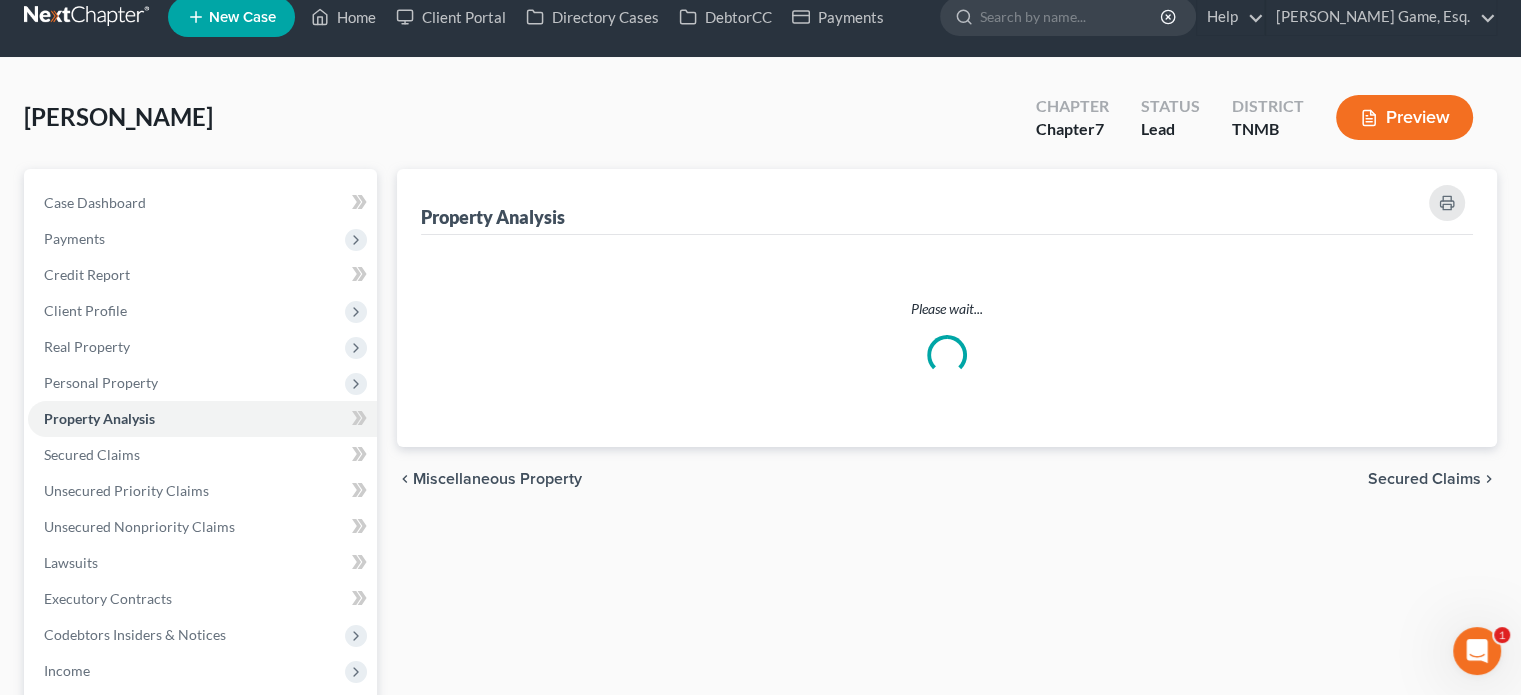 scroll, scrollTop: 0, scrollLeft: 0, axis: both 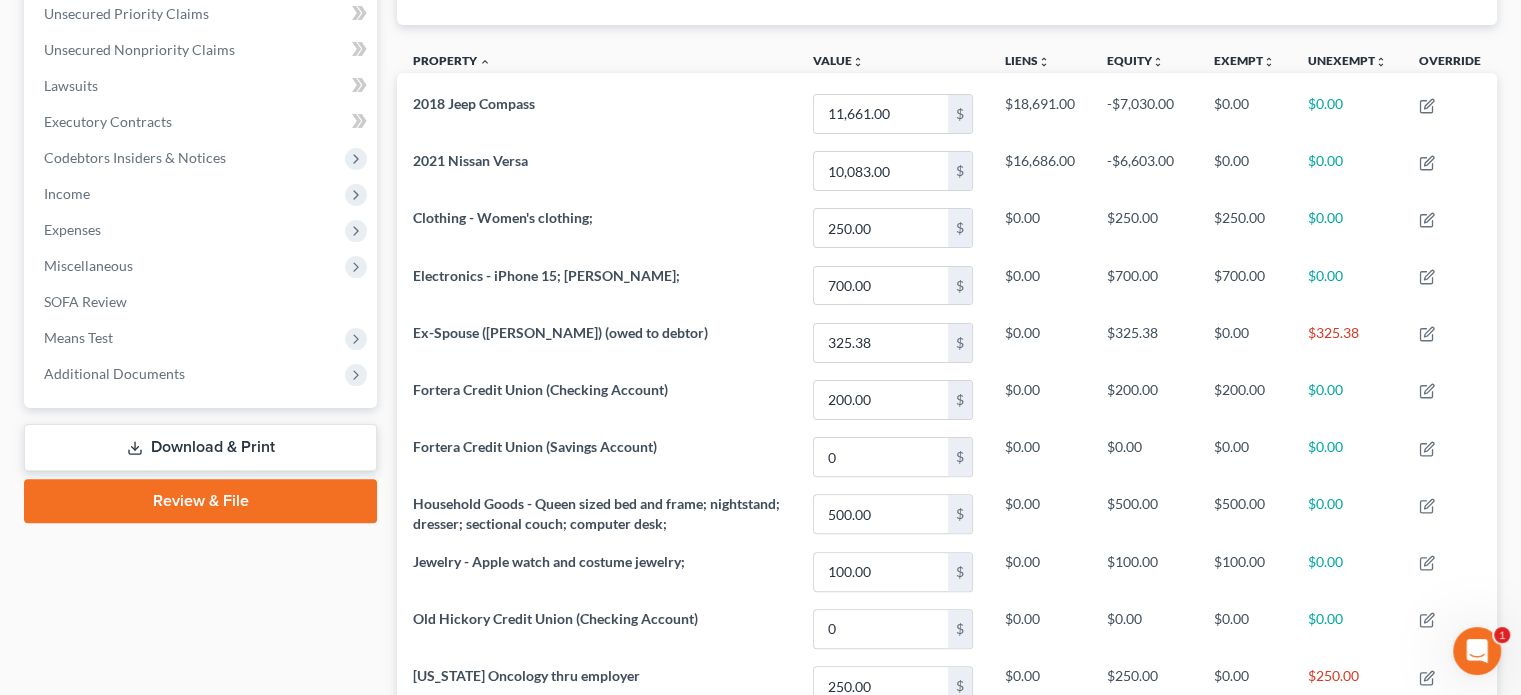 click on "Secured Claims" at bounding box center [202, -22] 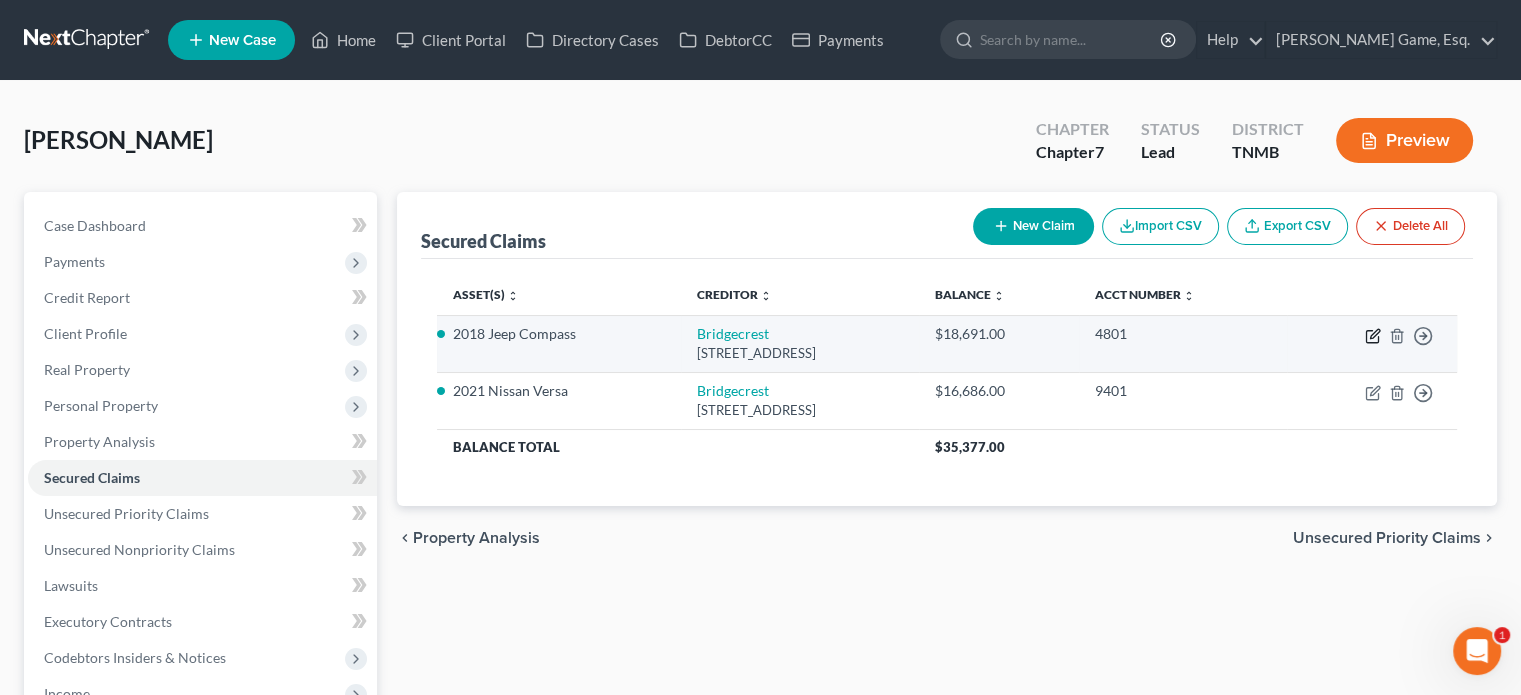 click 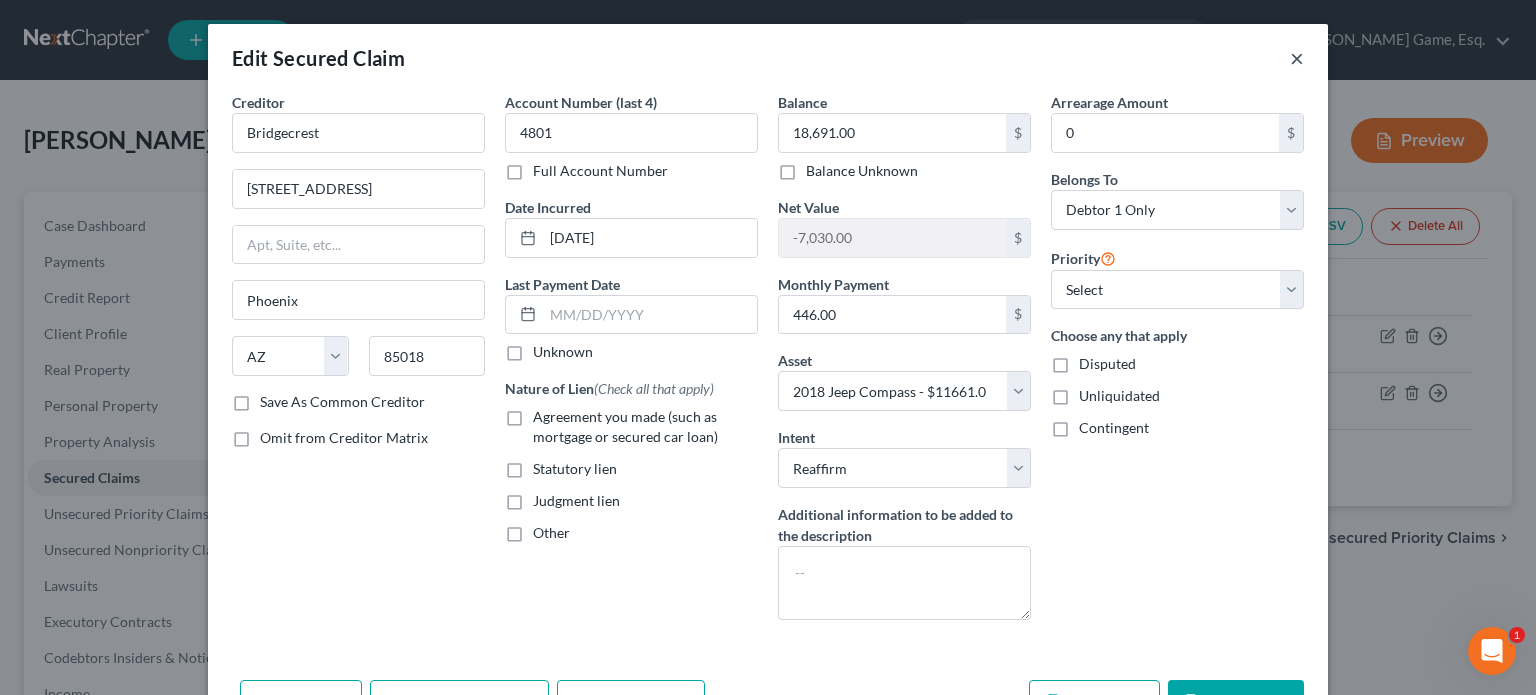 click on "×" at bounding box center (1297, 58) 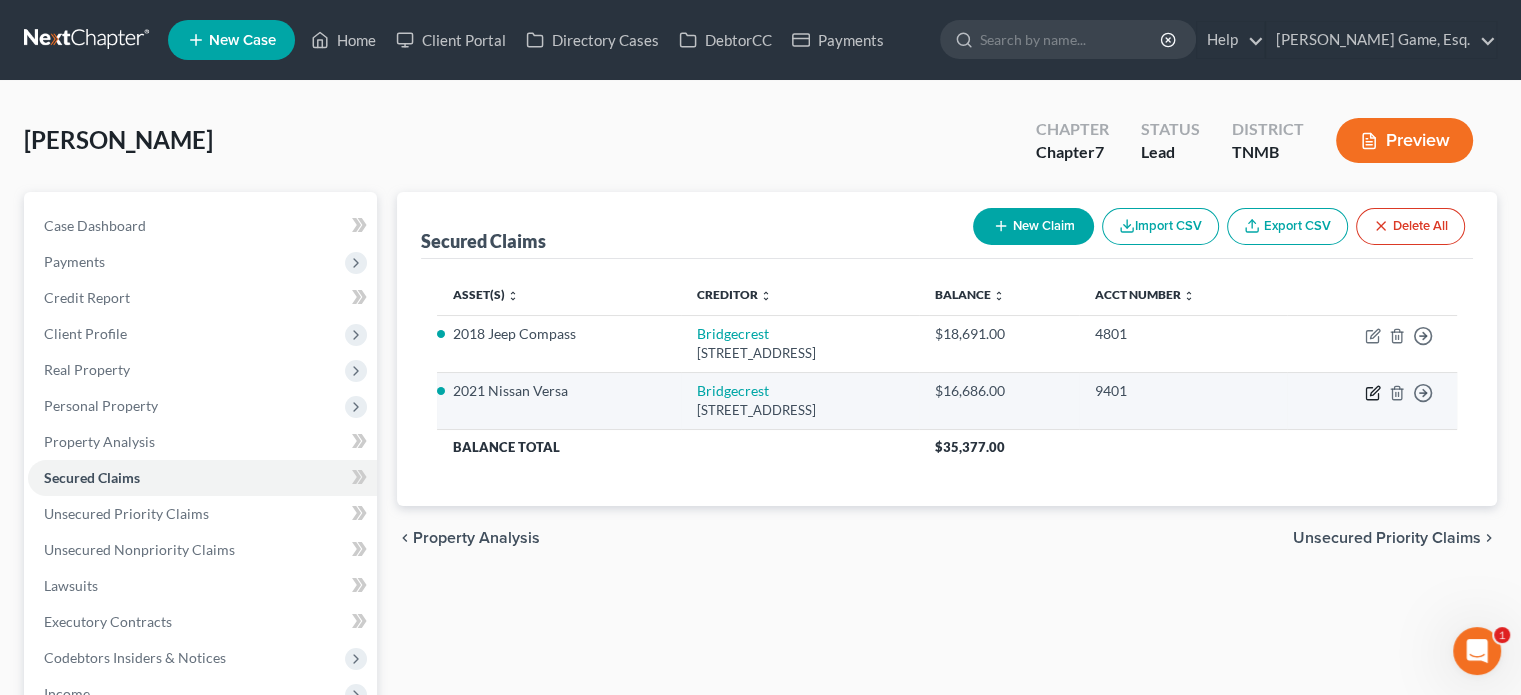 click 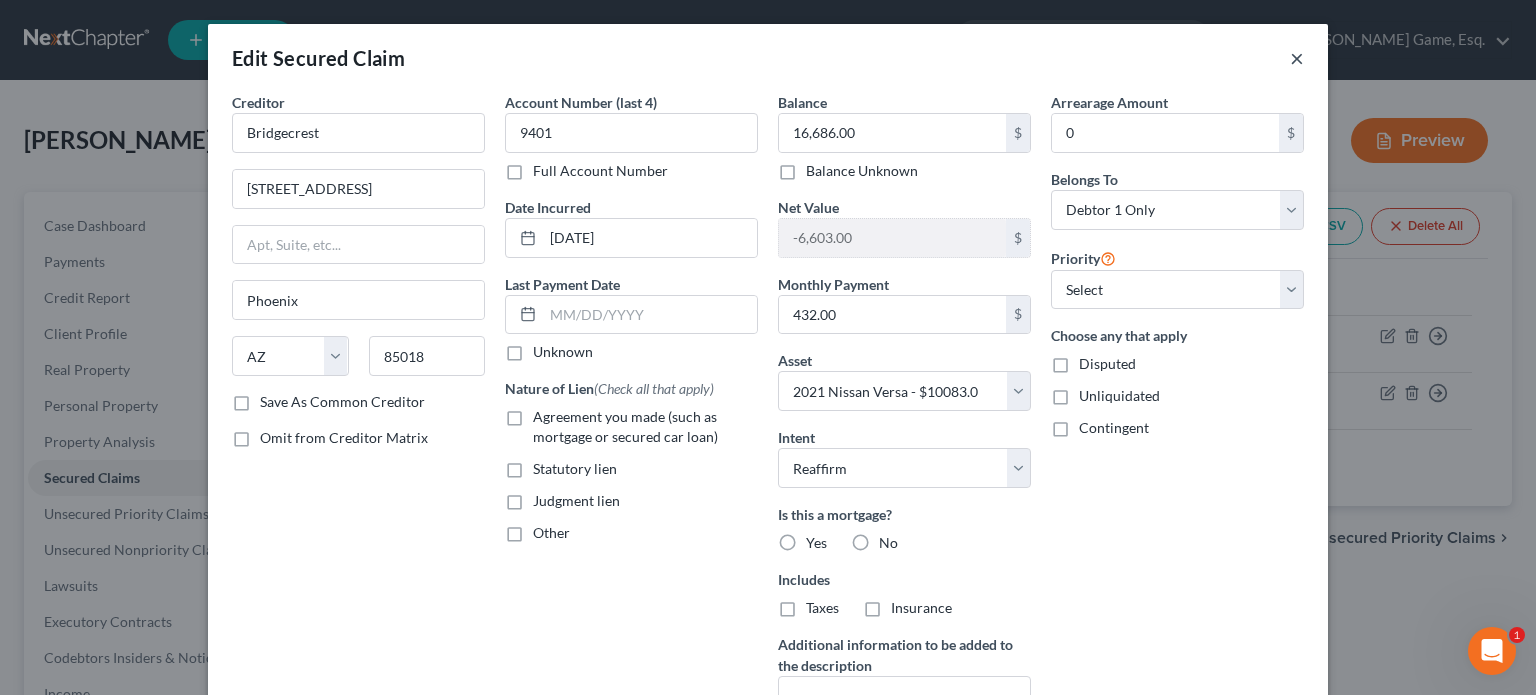 click on "×" at bounding box center [1297, 58] 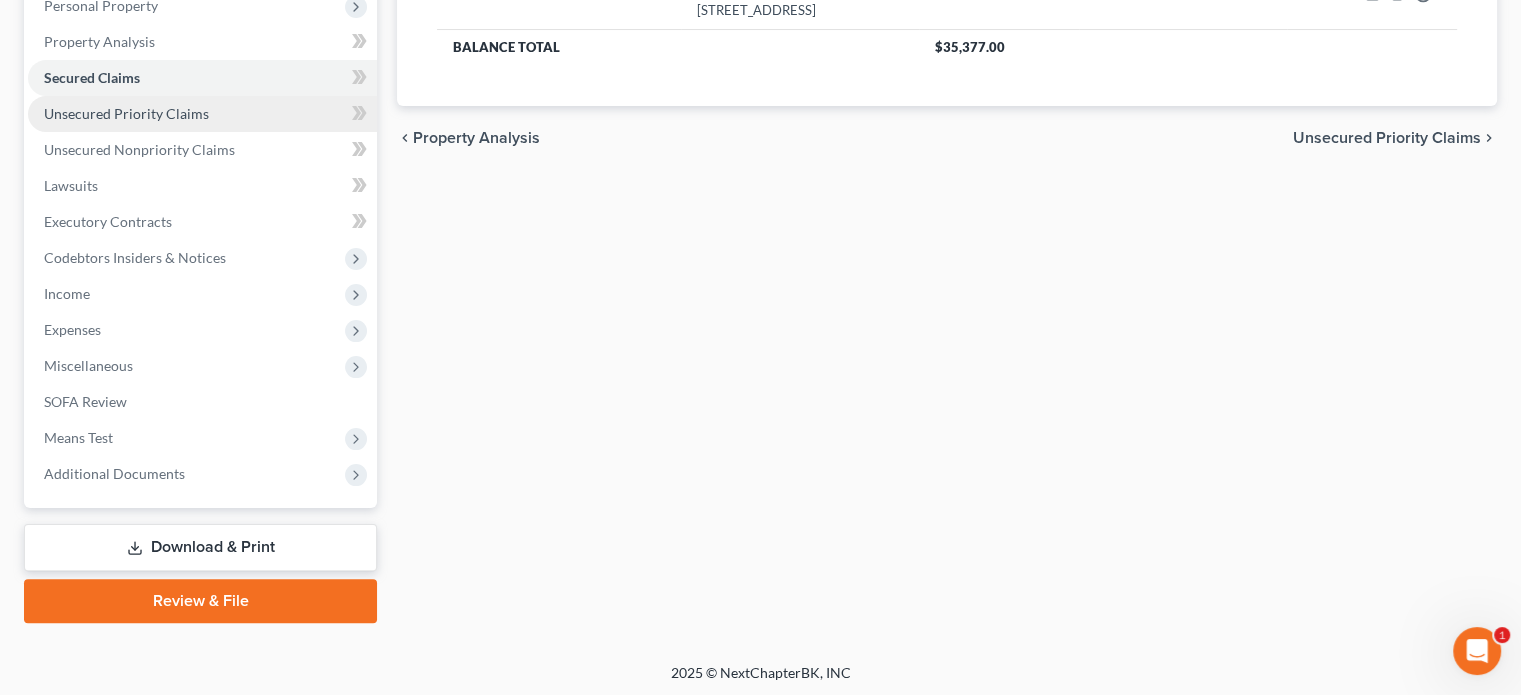 click on "Unsecured Priority Claims" at bounding box center [126, 113] 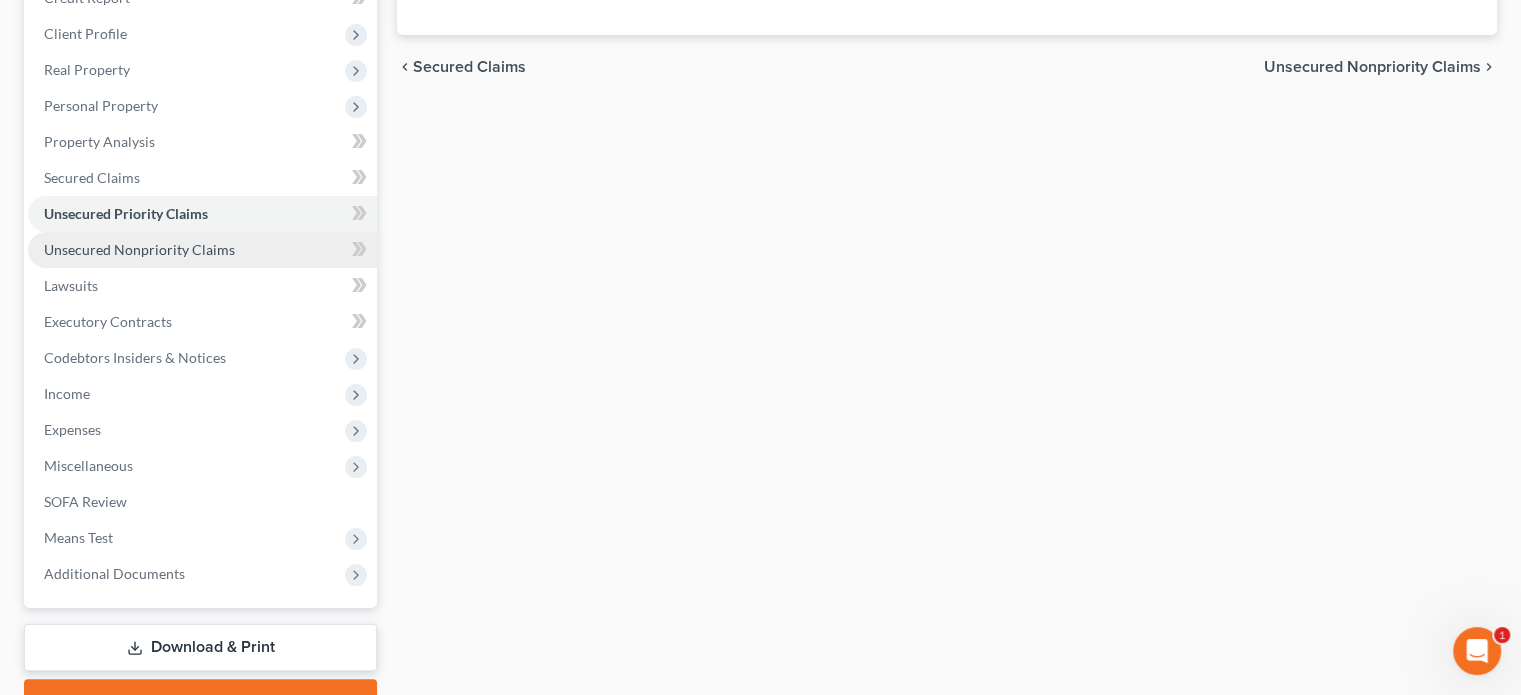 click on "Unsecured Nonpriority Claims" at bounding box center (139, 249) 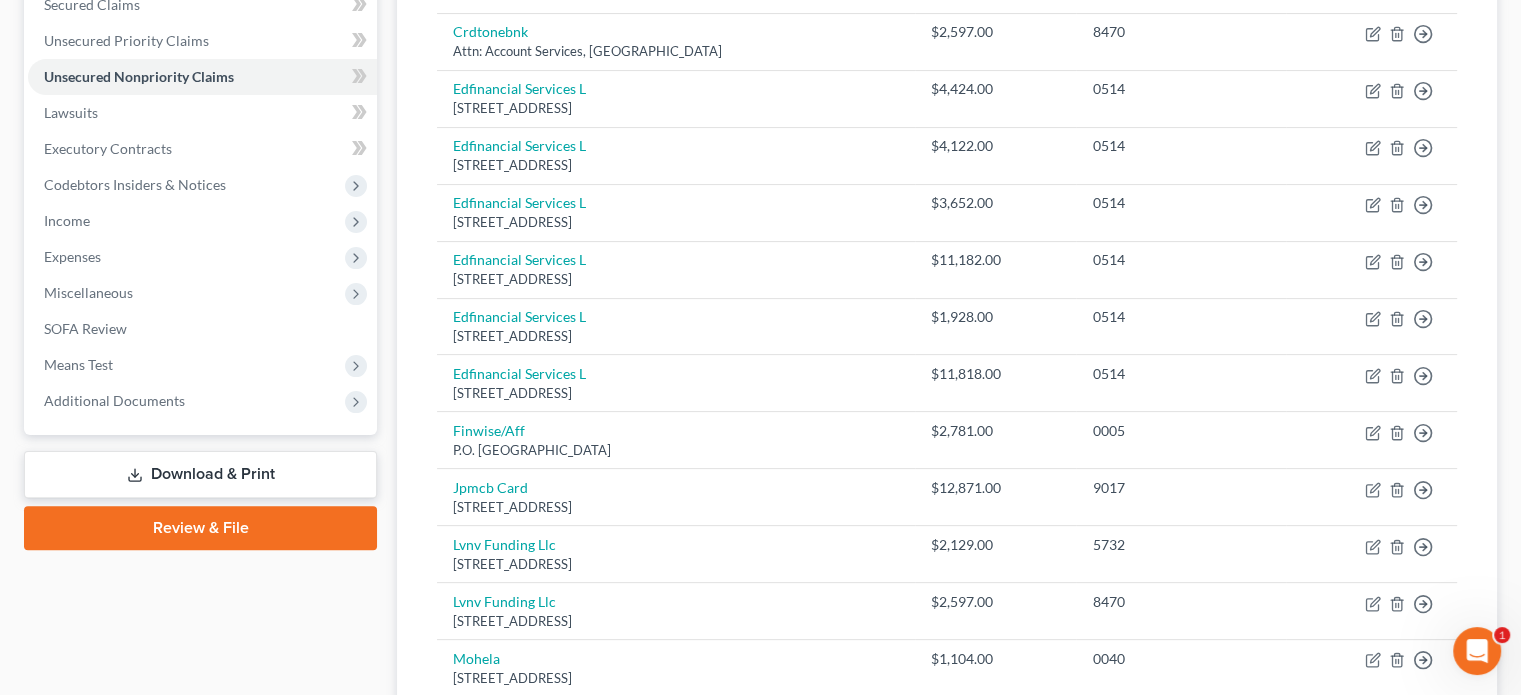 scroll, scrollTop: 439, scrollLeft: 0, axis: vertical 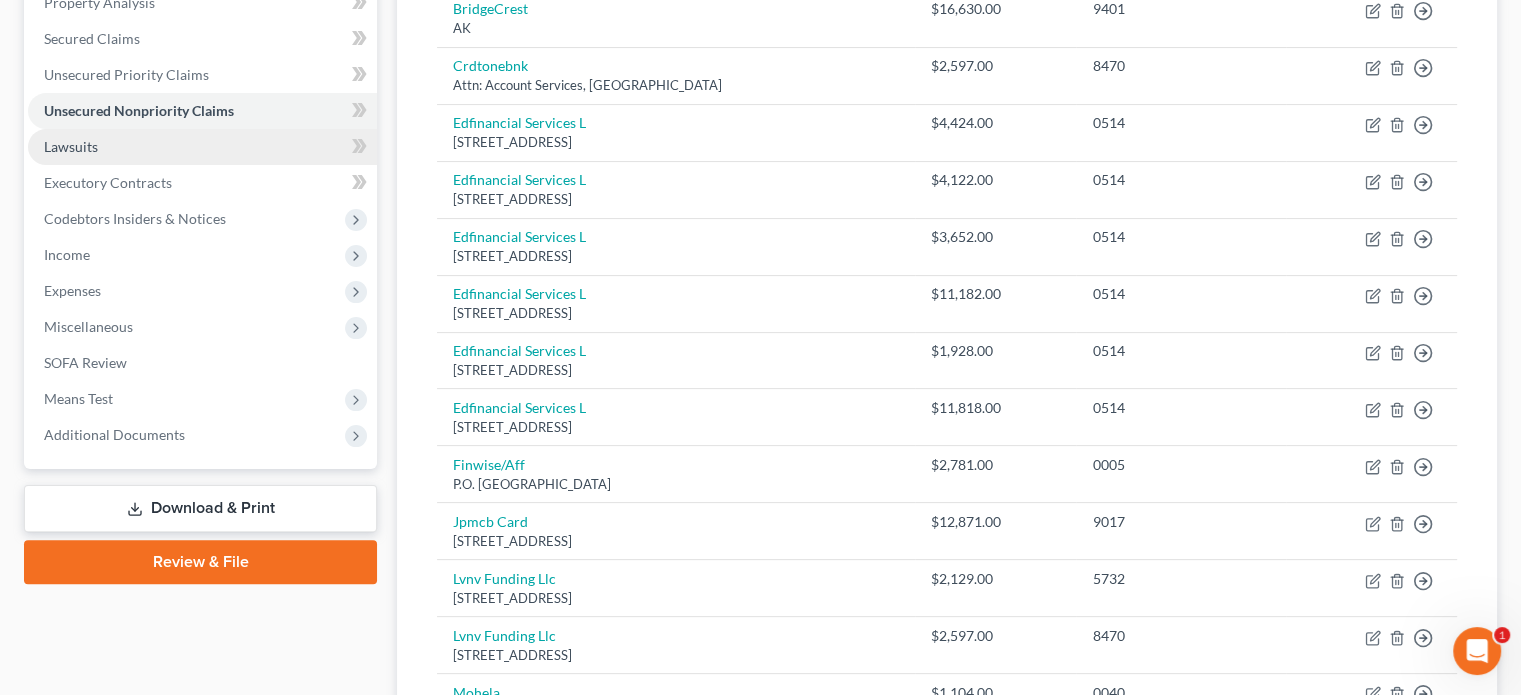 click on "Lawsuits" at bounding box center (202, 147) 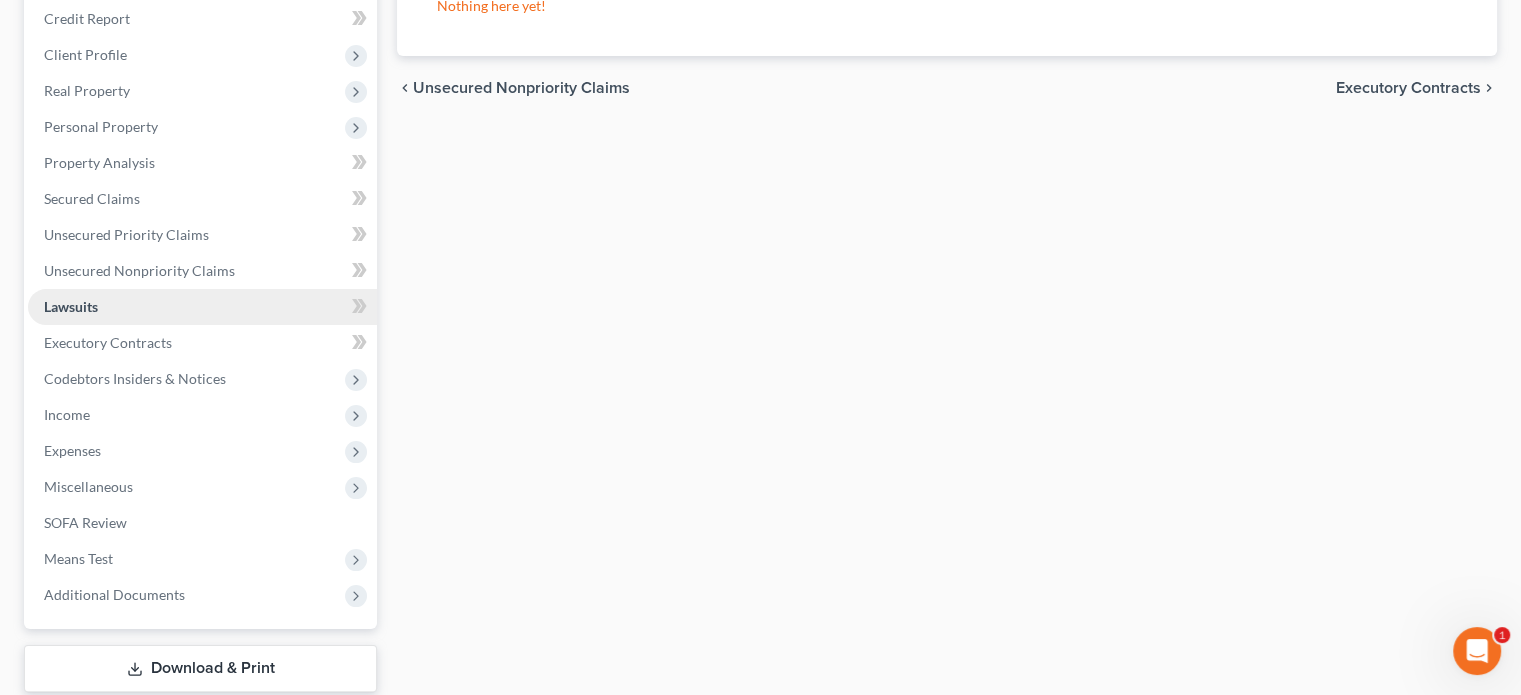 scroll, scrollTop: 300, scrollLeft: 0, axis: vertical 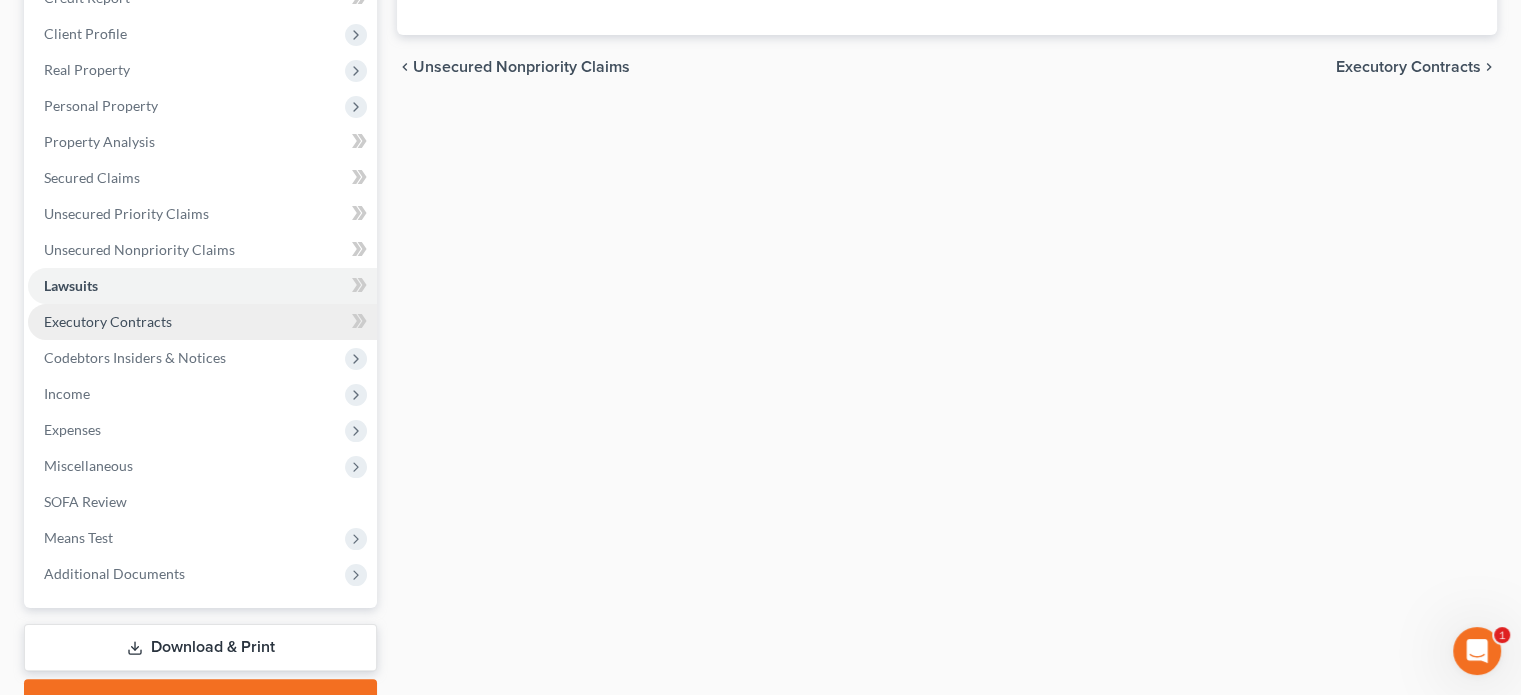 click on "Executory Contracts" at bounding box center (108, 321) 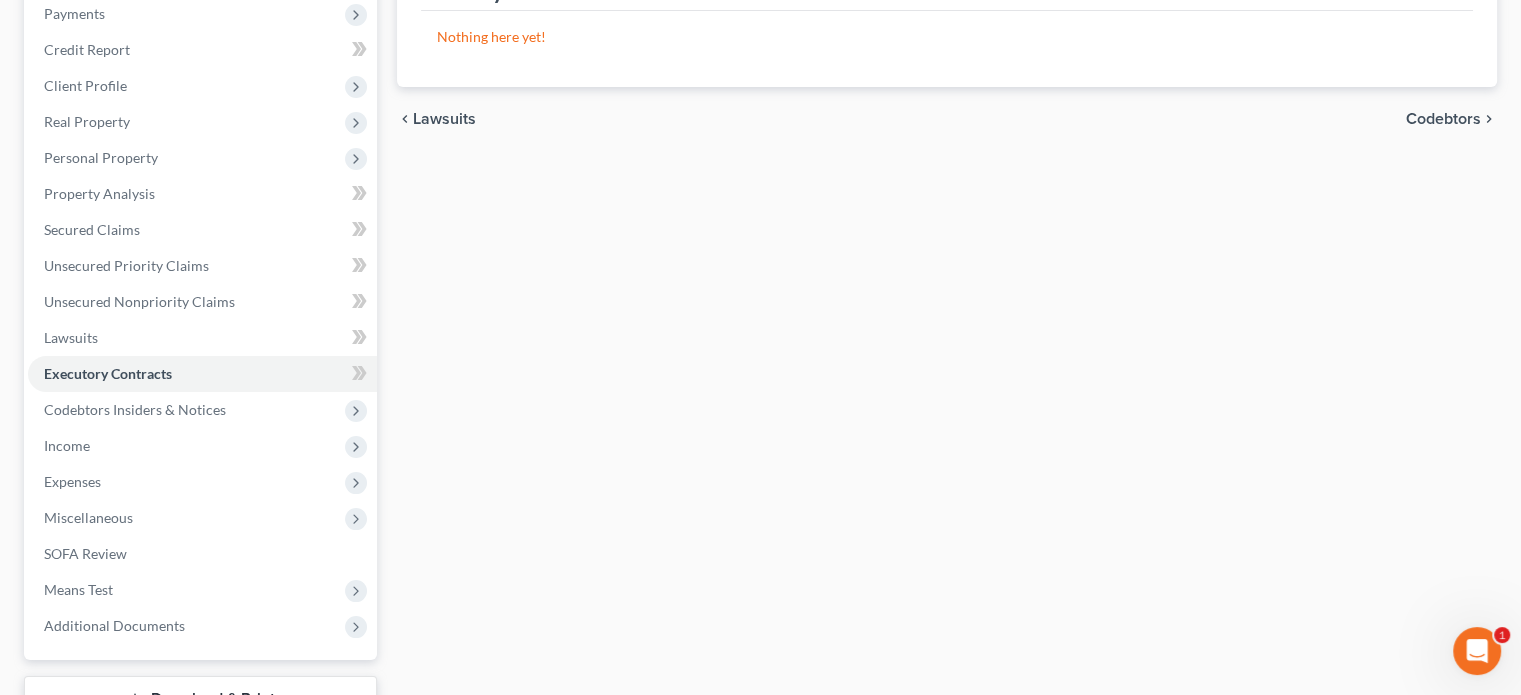 scroll, scrollTop: 200, scrollLeft: 0, axis: vertical 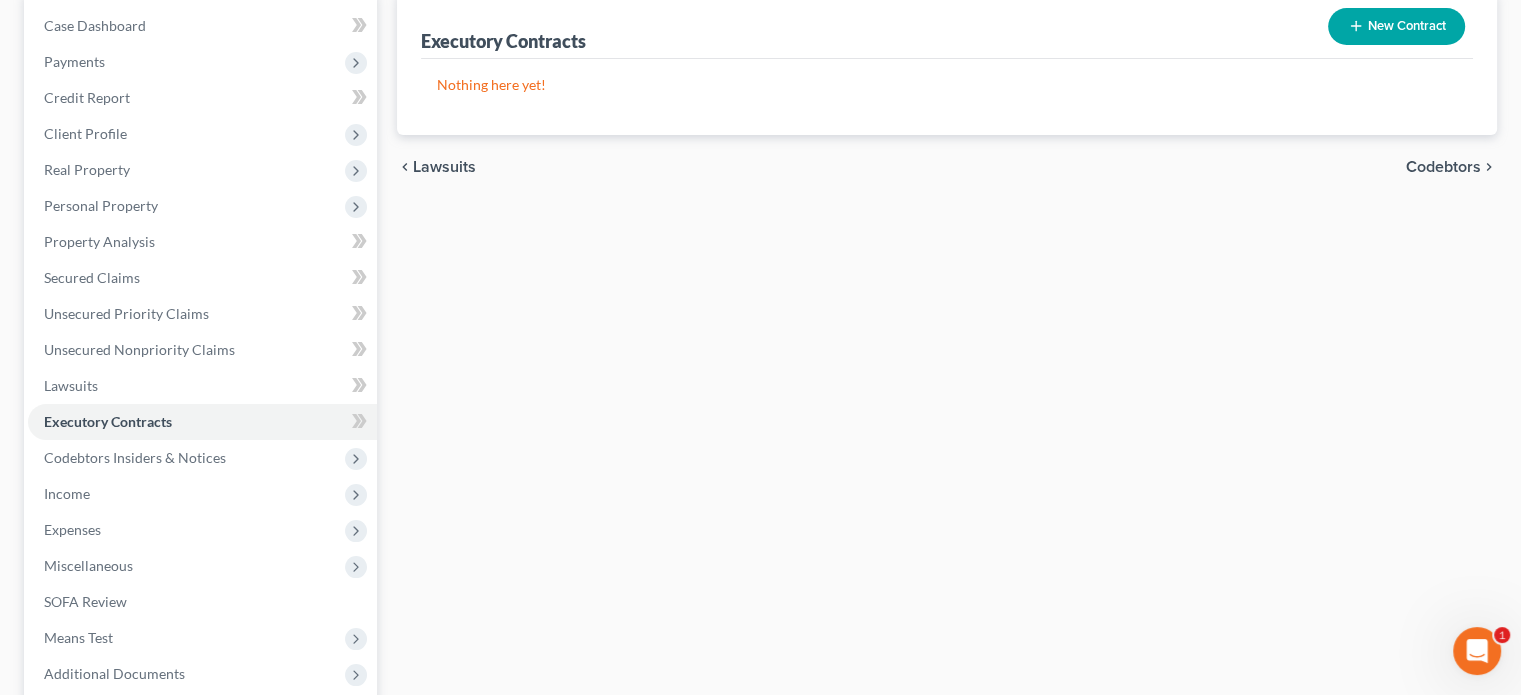 click on "New Contract" at bounding box center [1396, 26] 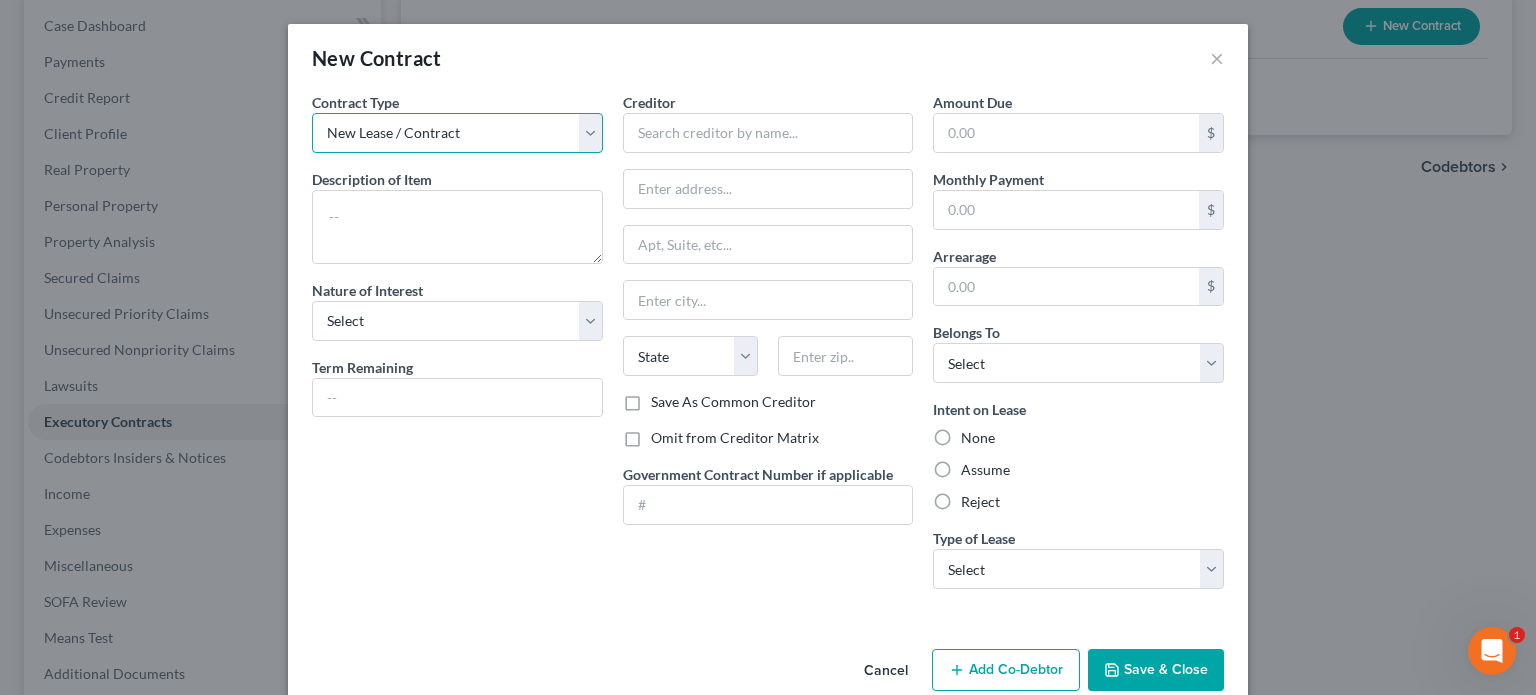 click on "New Lease / Contract New Timeshare" at bounding box center [457, 133] 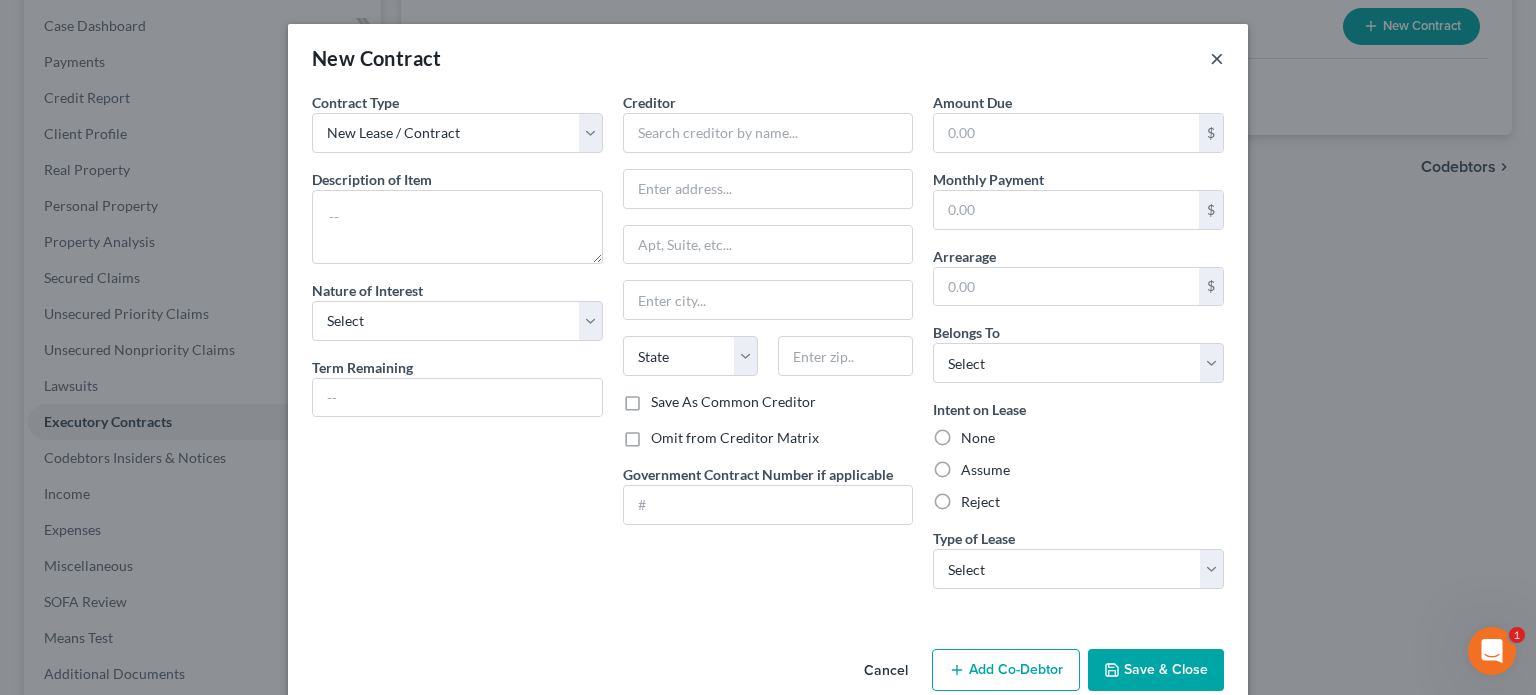 click on "×" at bounding box center [1217, 58] 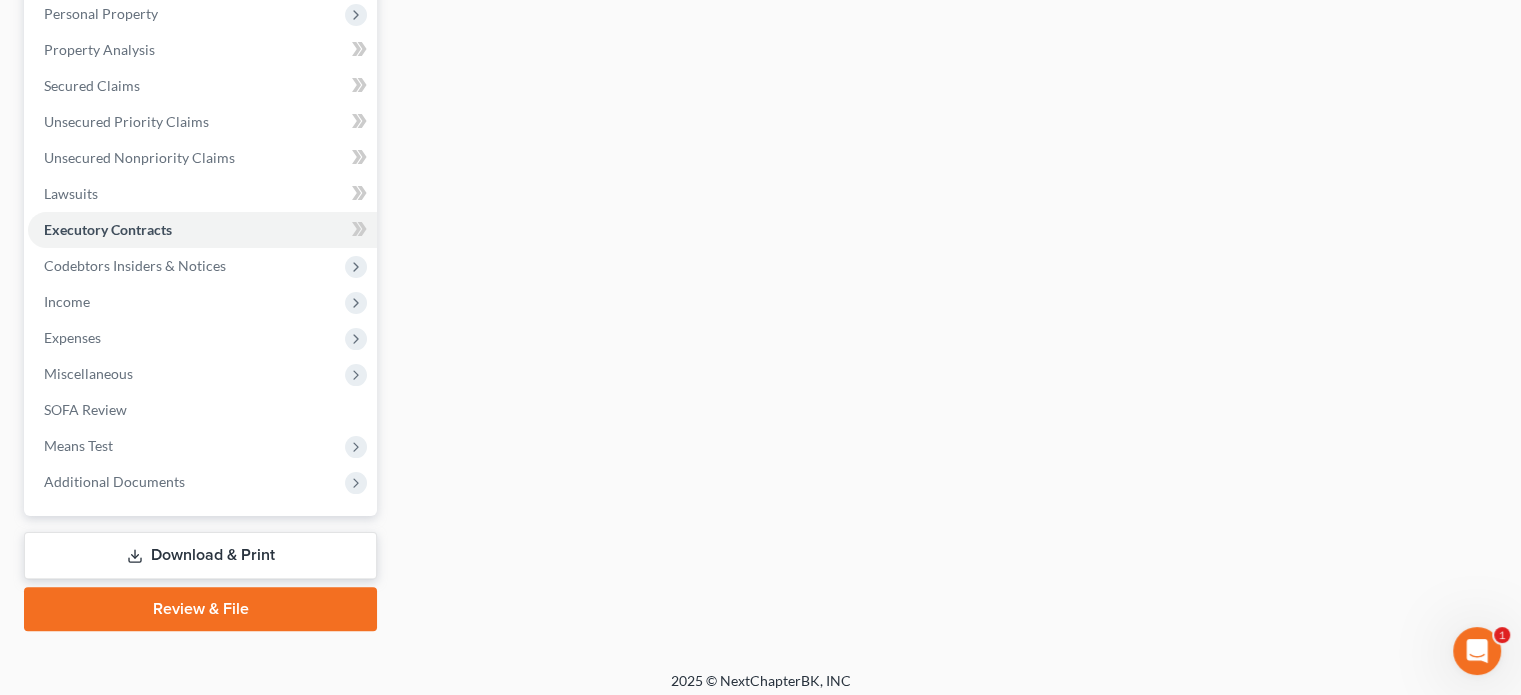 scroll, scrollTop: 400, scrollLeft: 0, axis: vertical 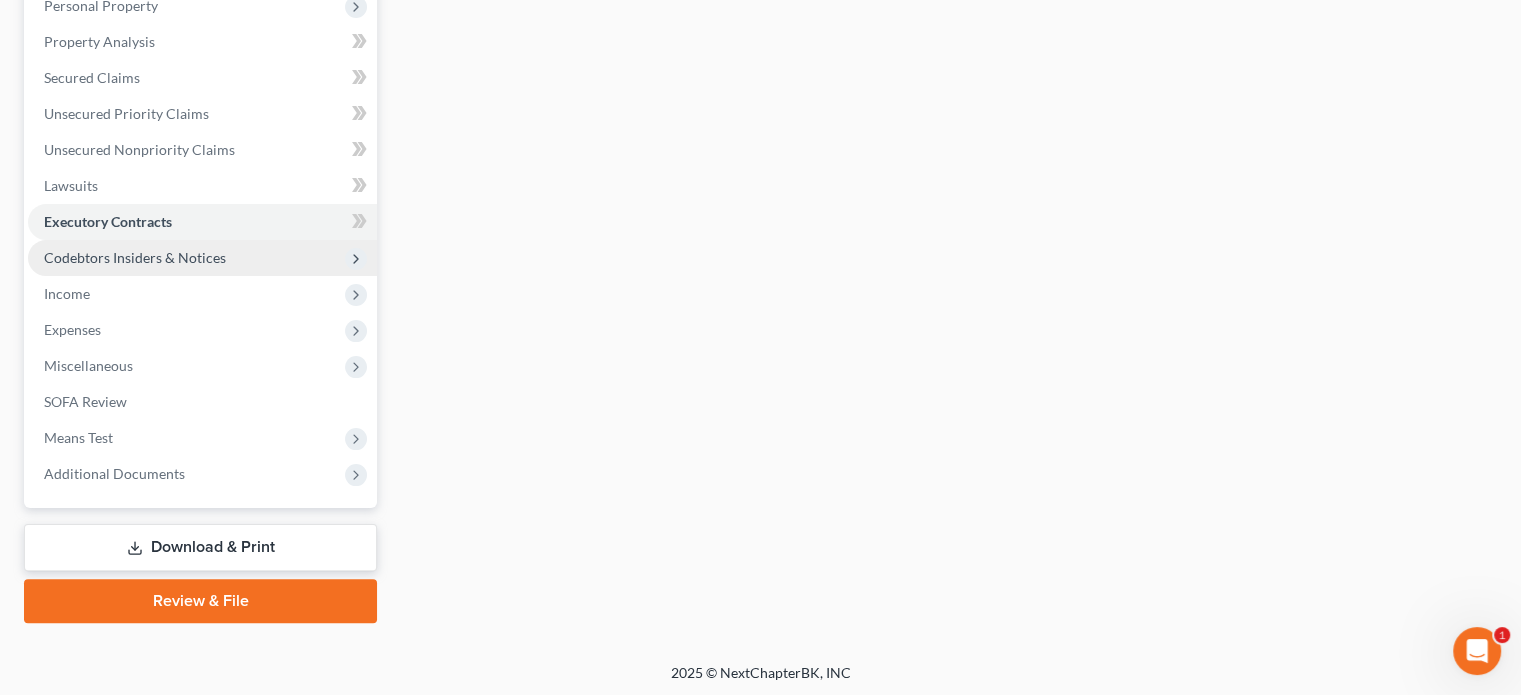 click on "Codebtors Insiders & Notices" at bounding box center (135, 257) 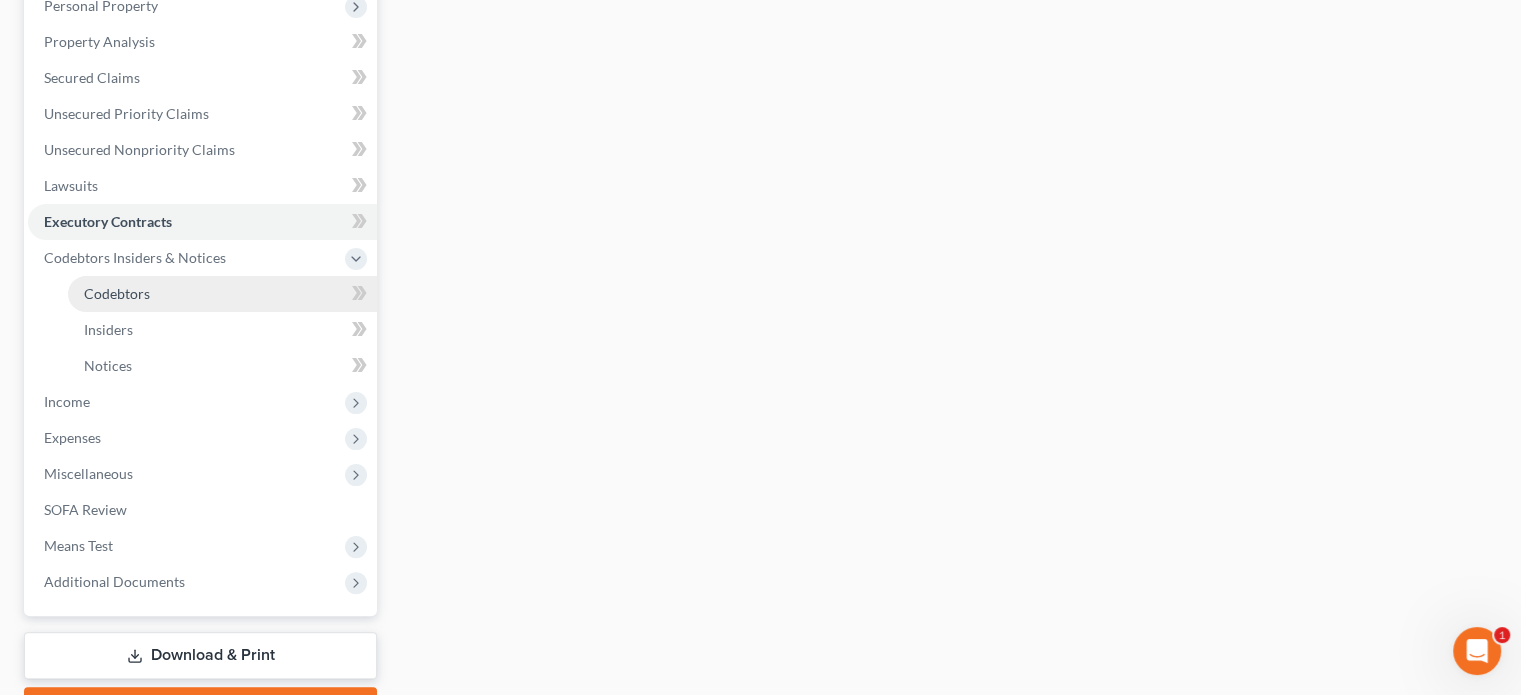 click on "Codebtors" at bounding box center (222, 294) 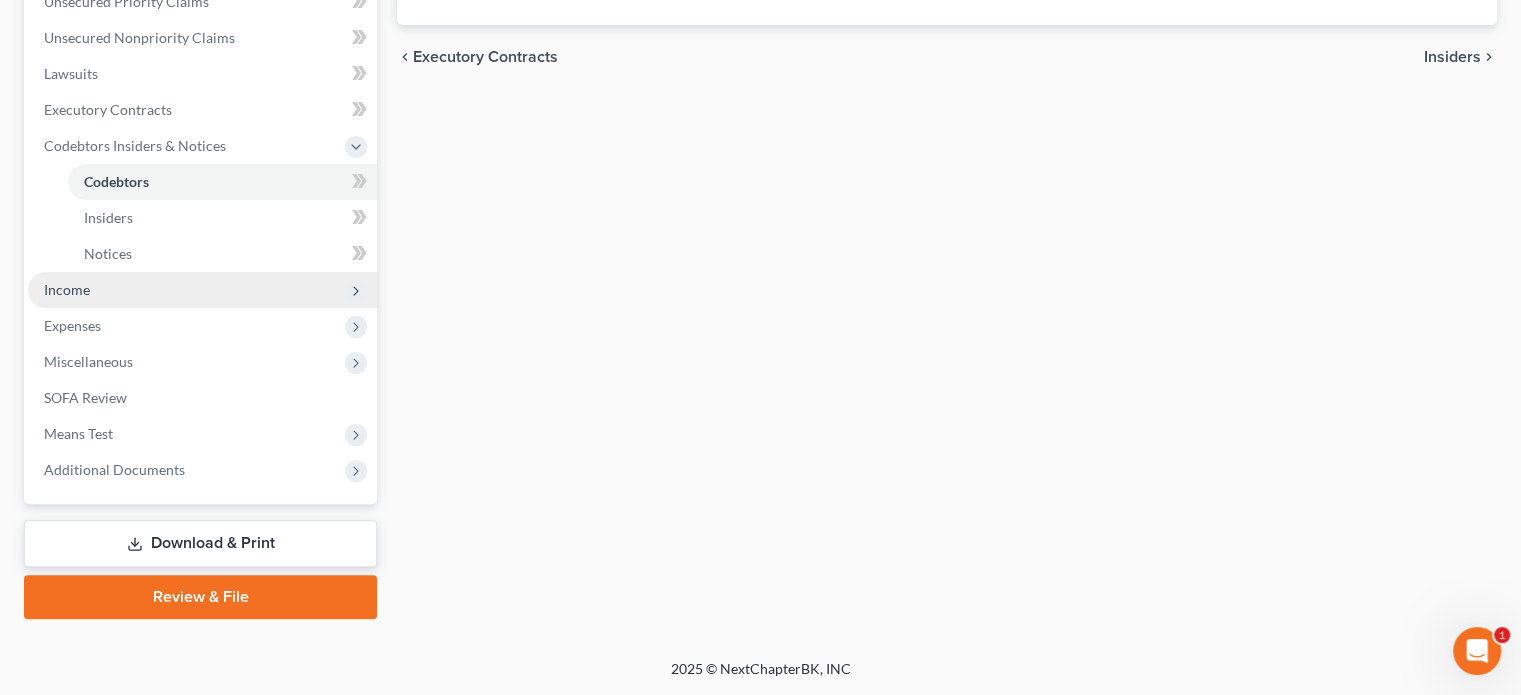 scroll, scrollTop: 600, scrollLeft: 0, axis: vertical 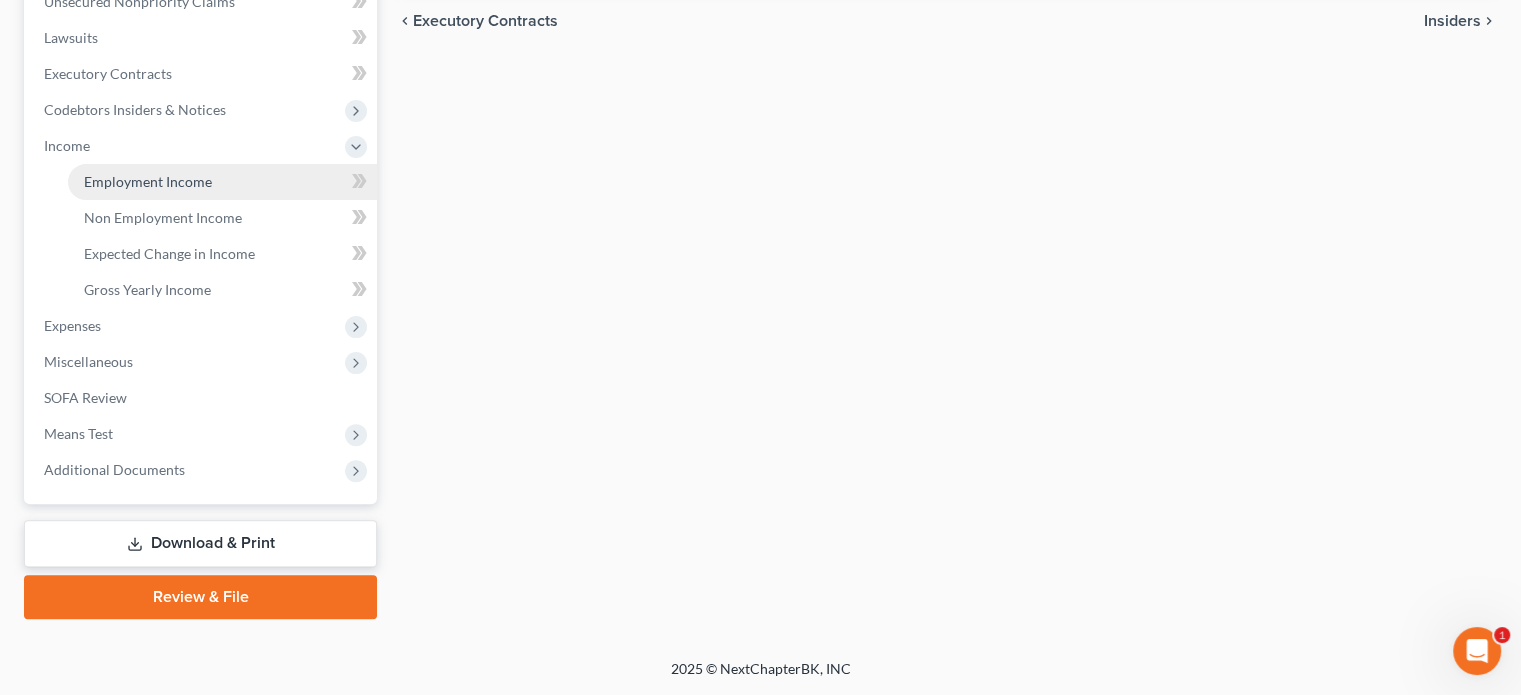 click on "Employment Income" at bounding box center [148, 181] 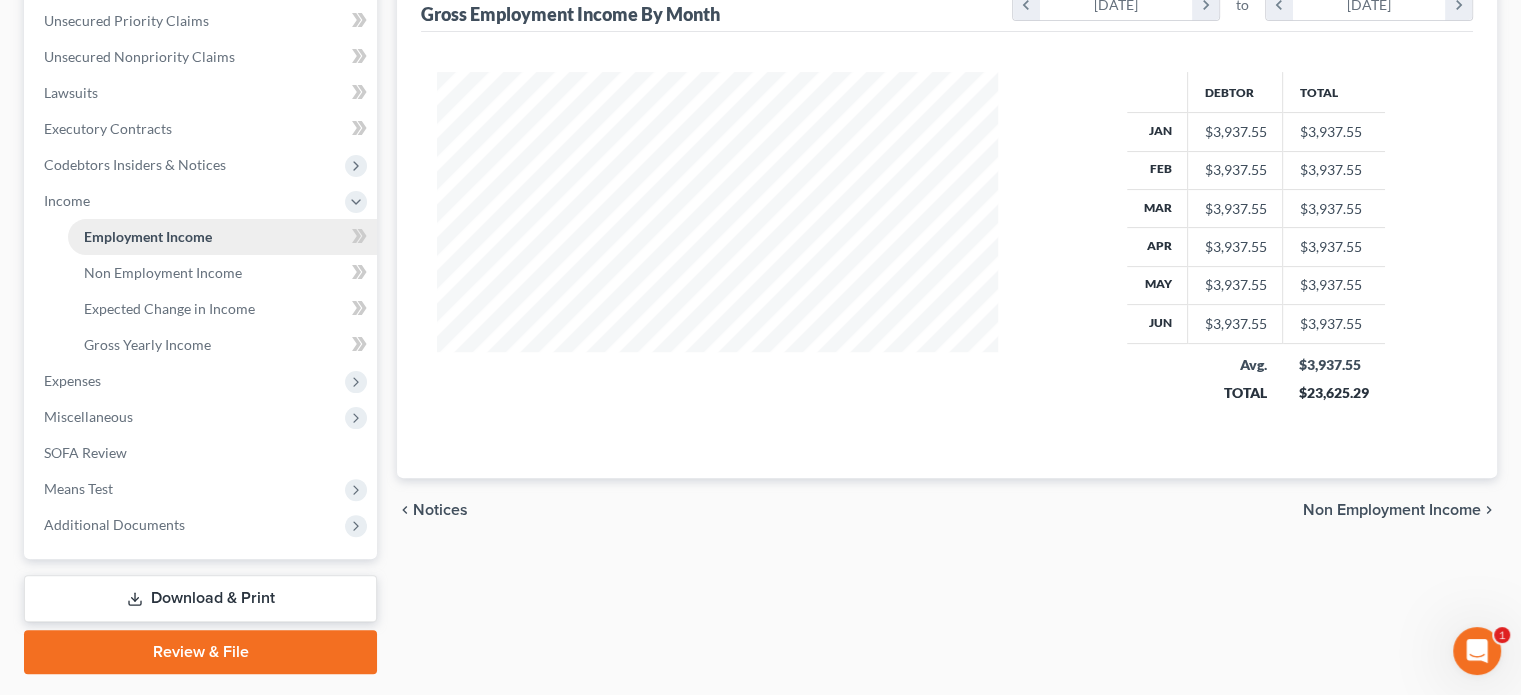 scroll, scrollTop: 117, scrollLeft: 0, axis: vertical 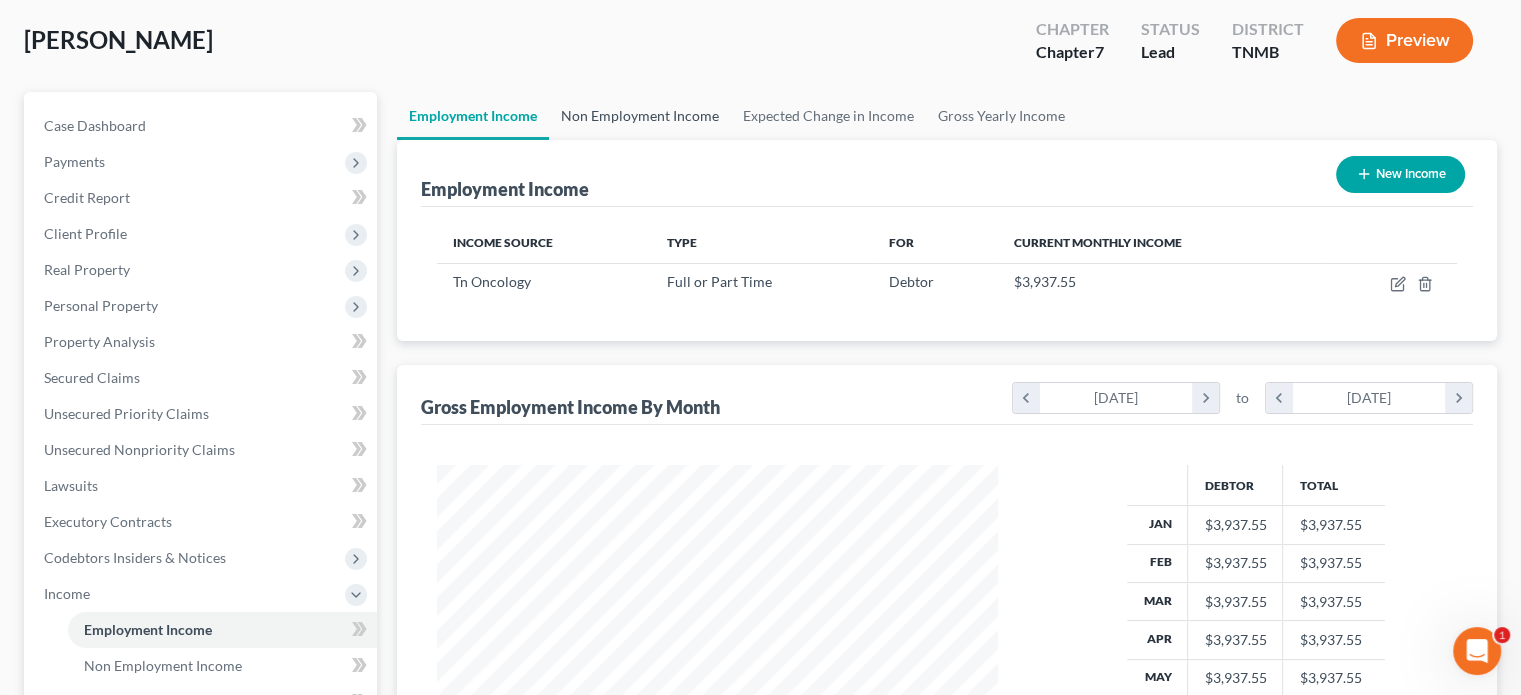 click on "Non Employment Income" at bounding box center [640, 116] 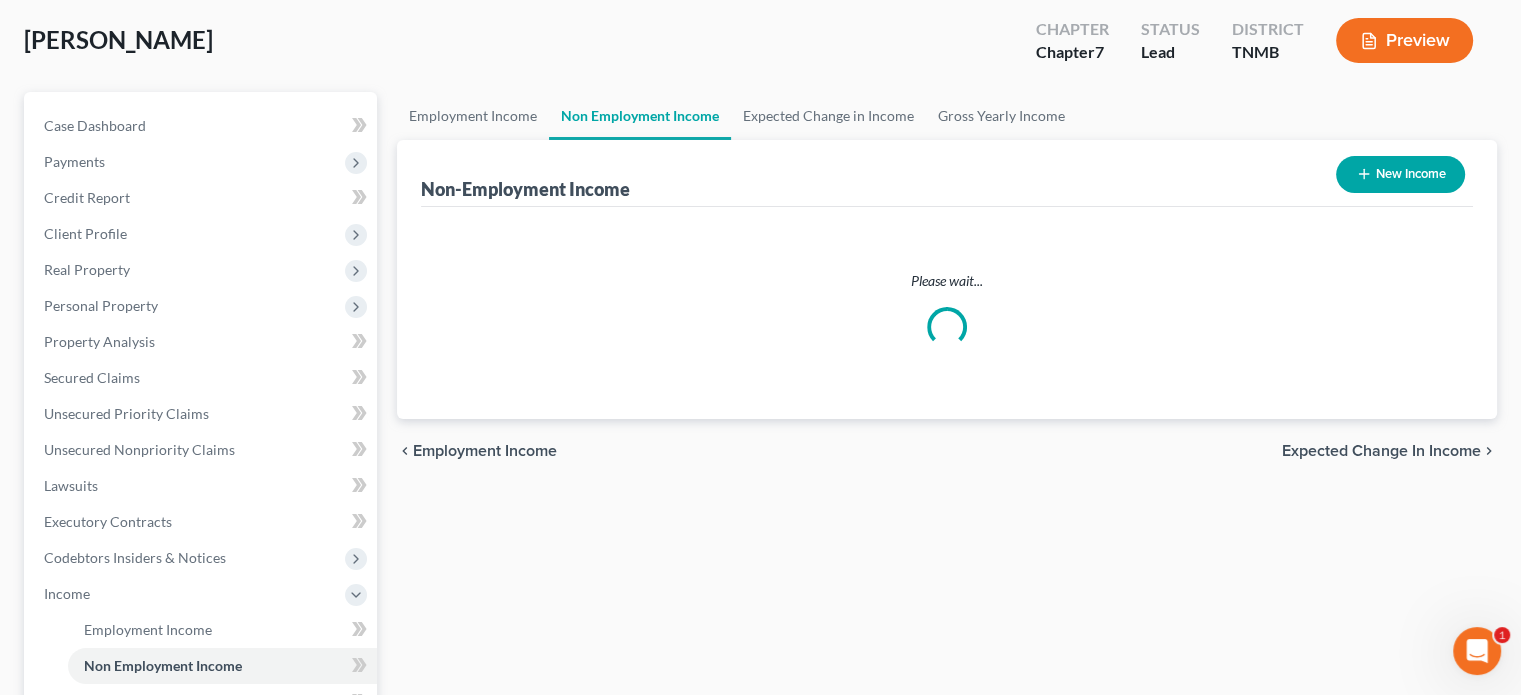 scroll, scrollTop: 0, scrollLeft: 0, axis: both 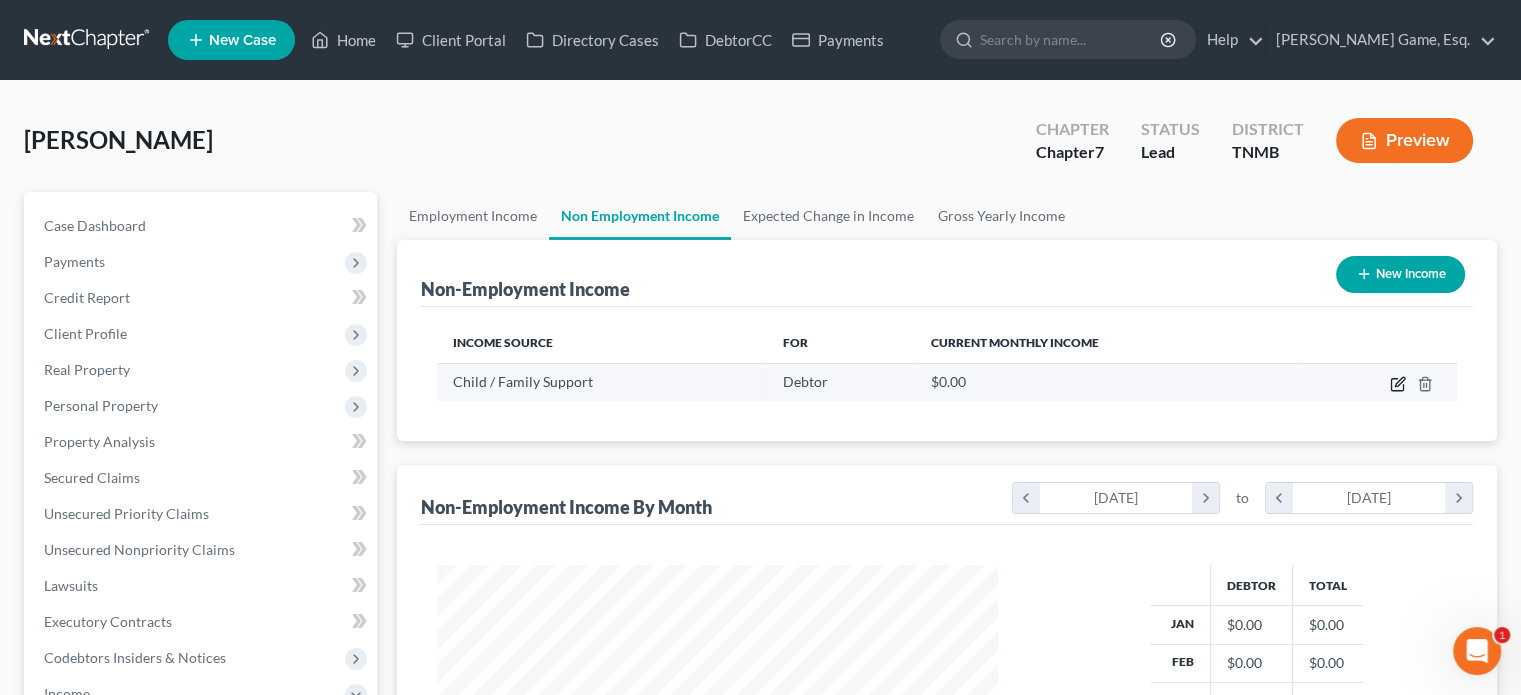 click 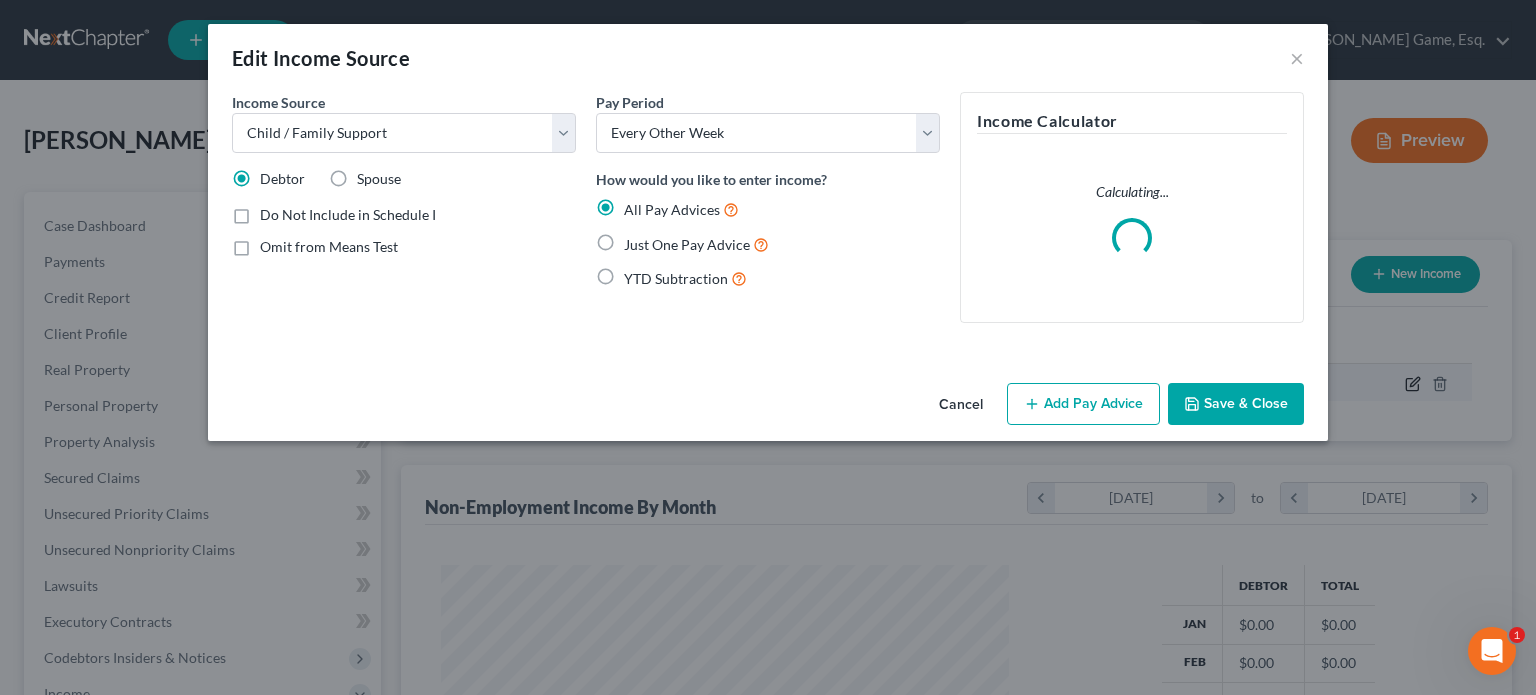 scroll, scrollTop: 999555, scrollLeft: 999392, axis: both 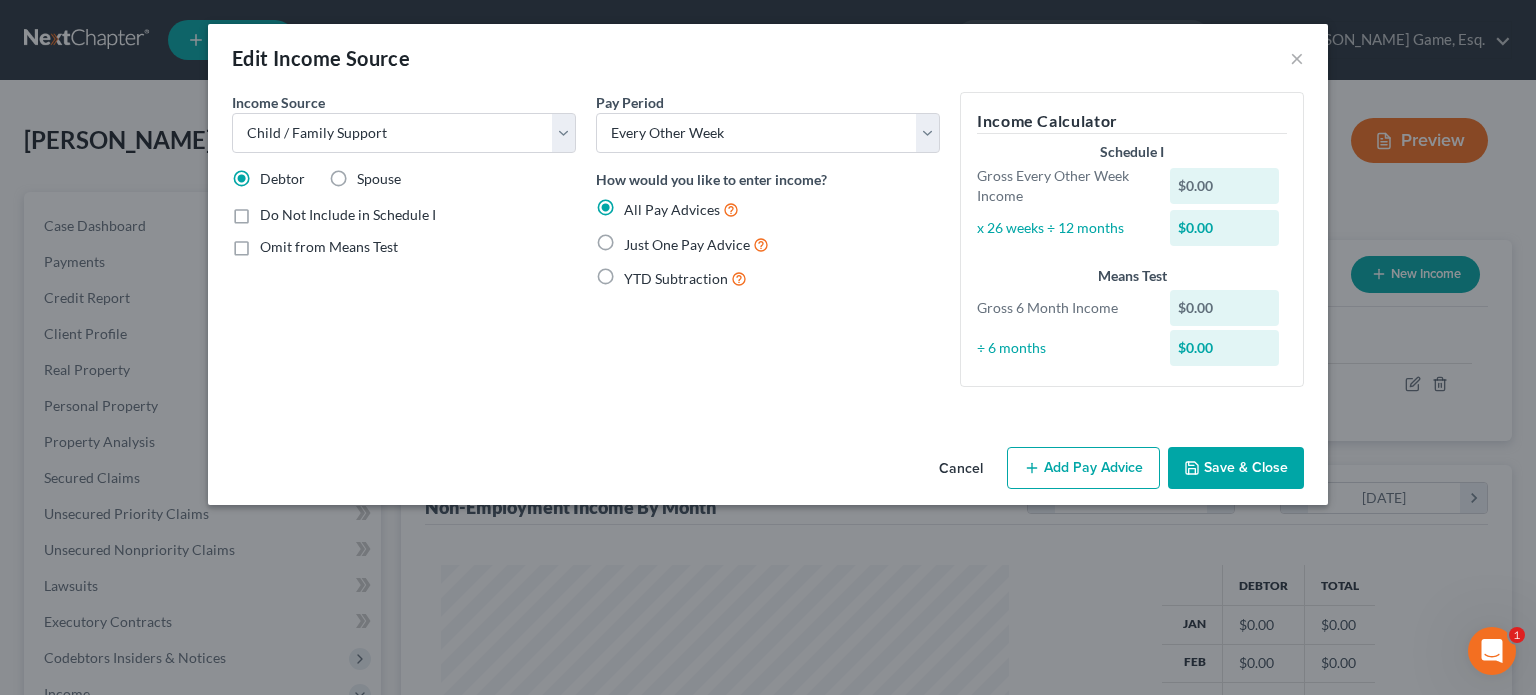 click on "Add Pay Advice" at bounding box center [1083, 468] 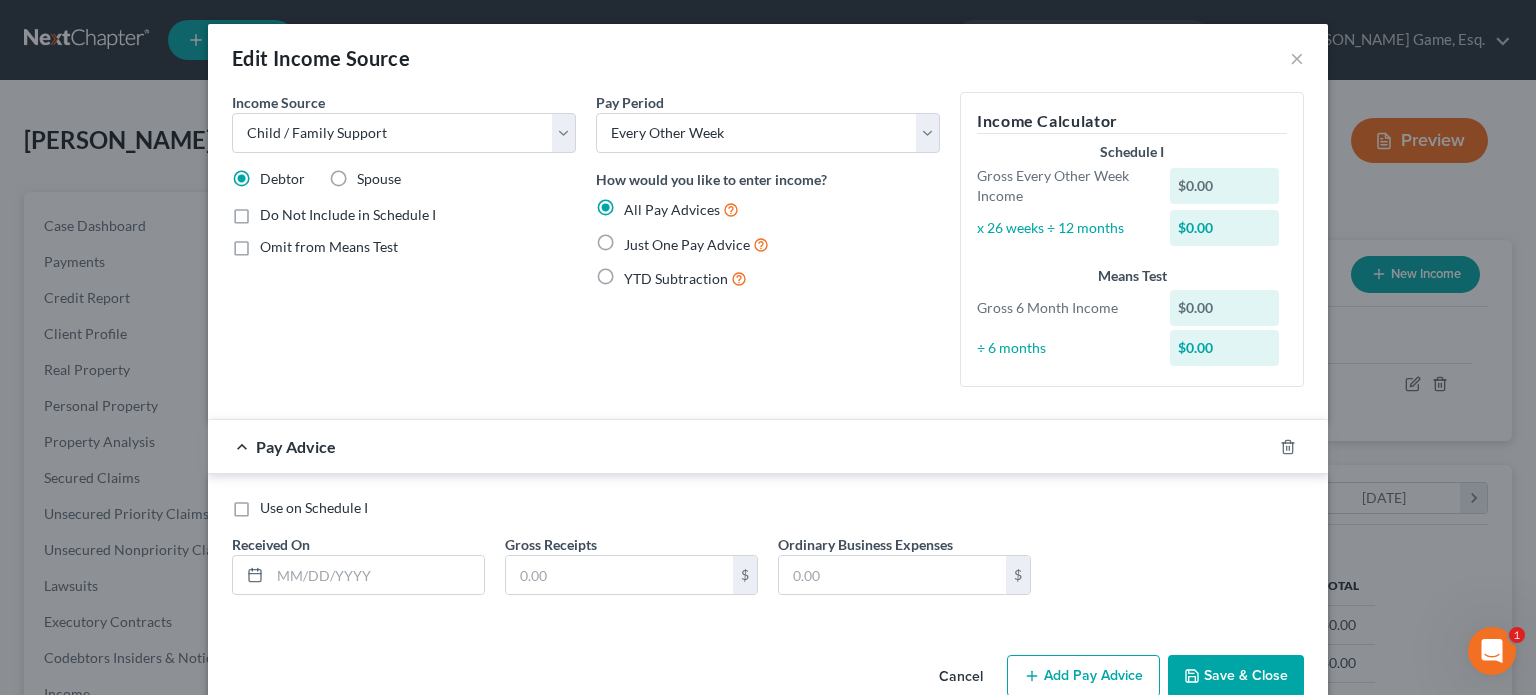 scroll, scrollTop: 200, scrollLeft: 0, axis: vertical 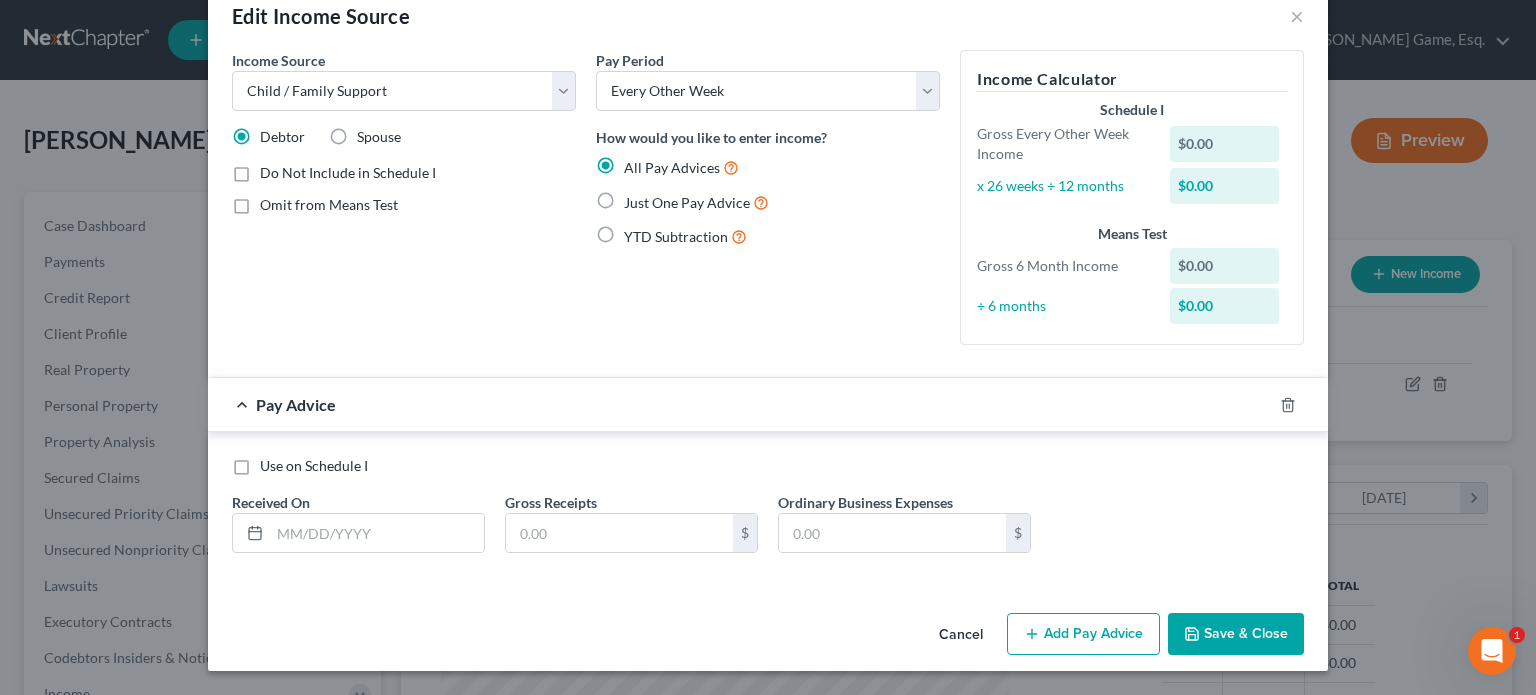 click on "Just One Pay Advice" at bounding box center [696, 202] 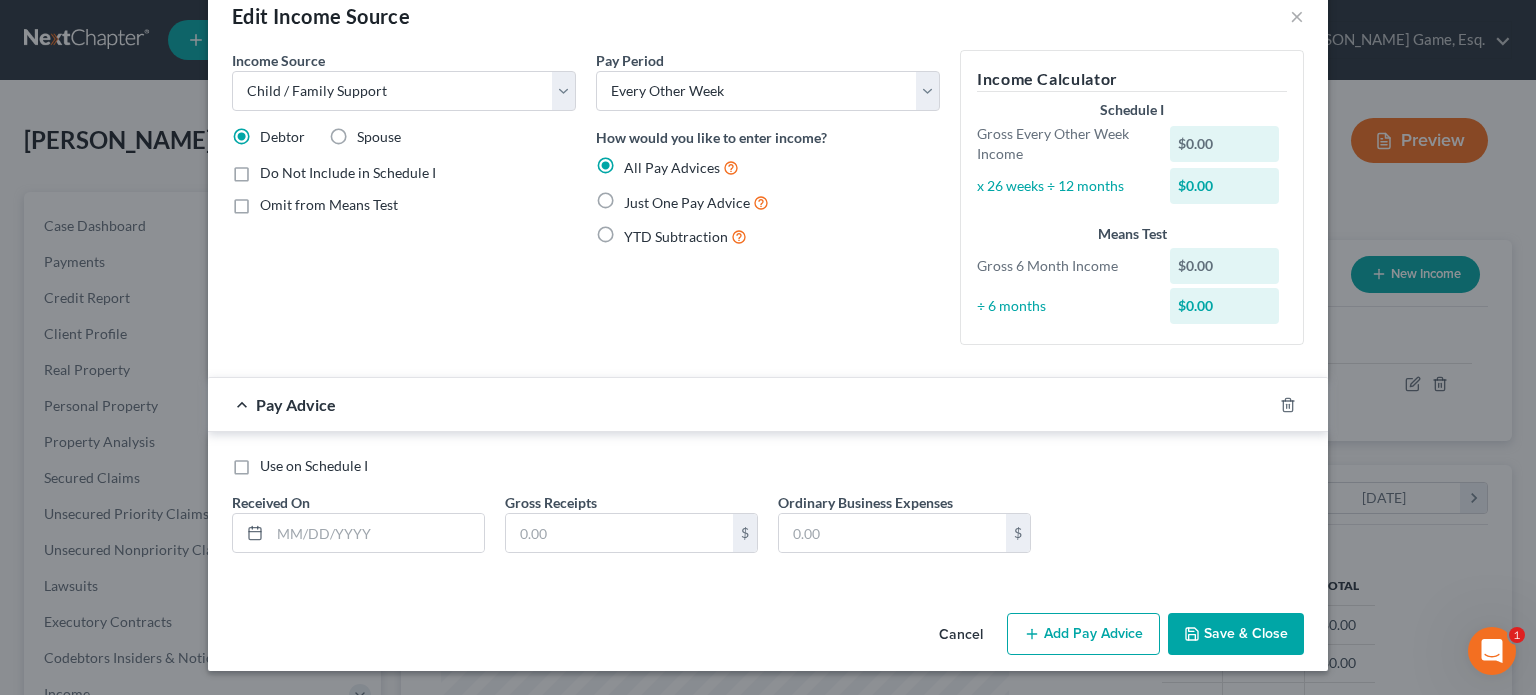 click on "Just One Pay Advice" at bounding box center [638, 197] 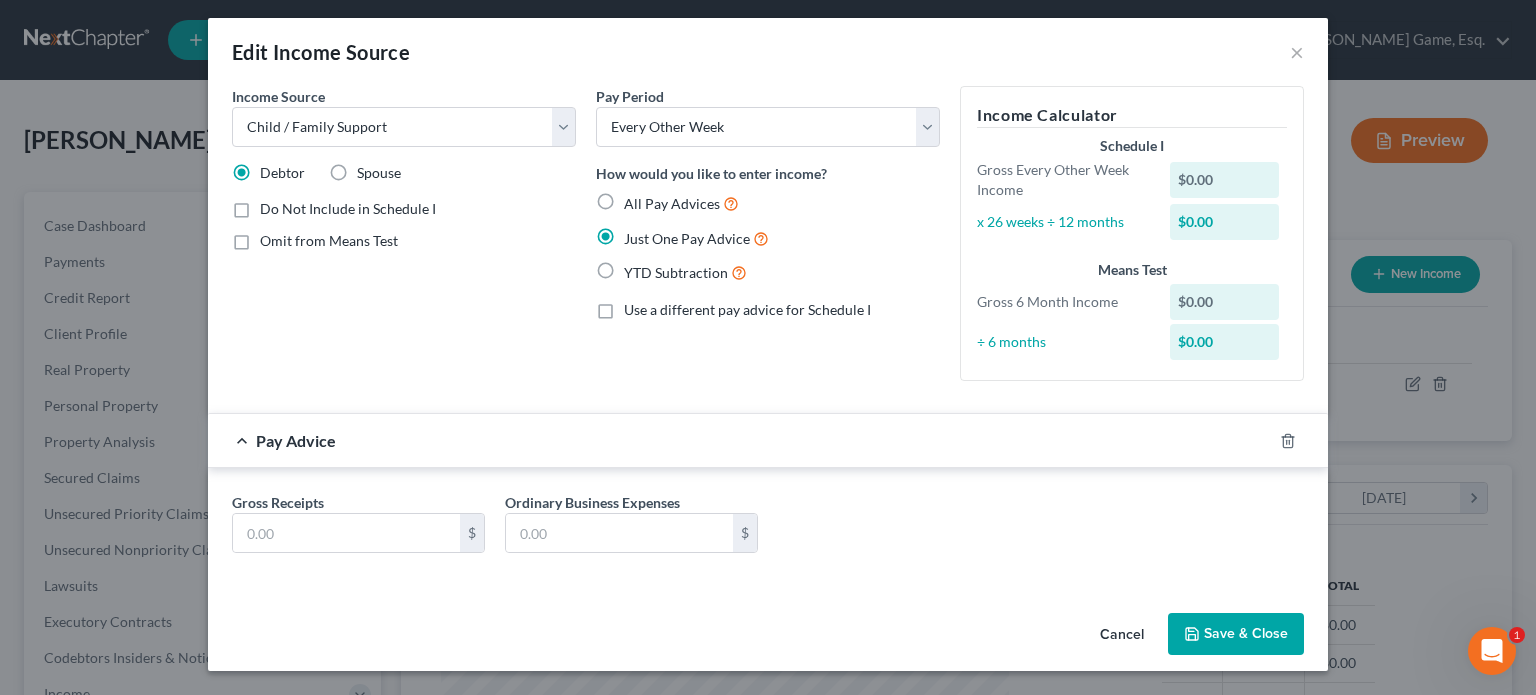 scroll, scrollTop: 175, scrollLeft: 0, axis: vertical 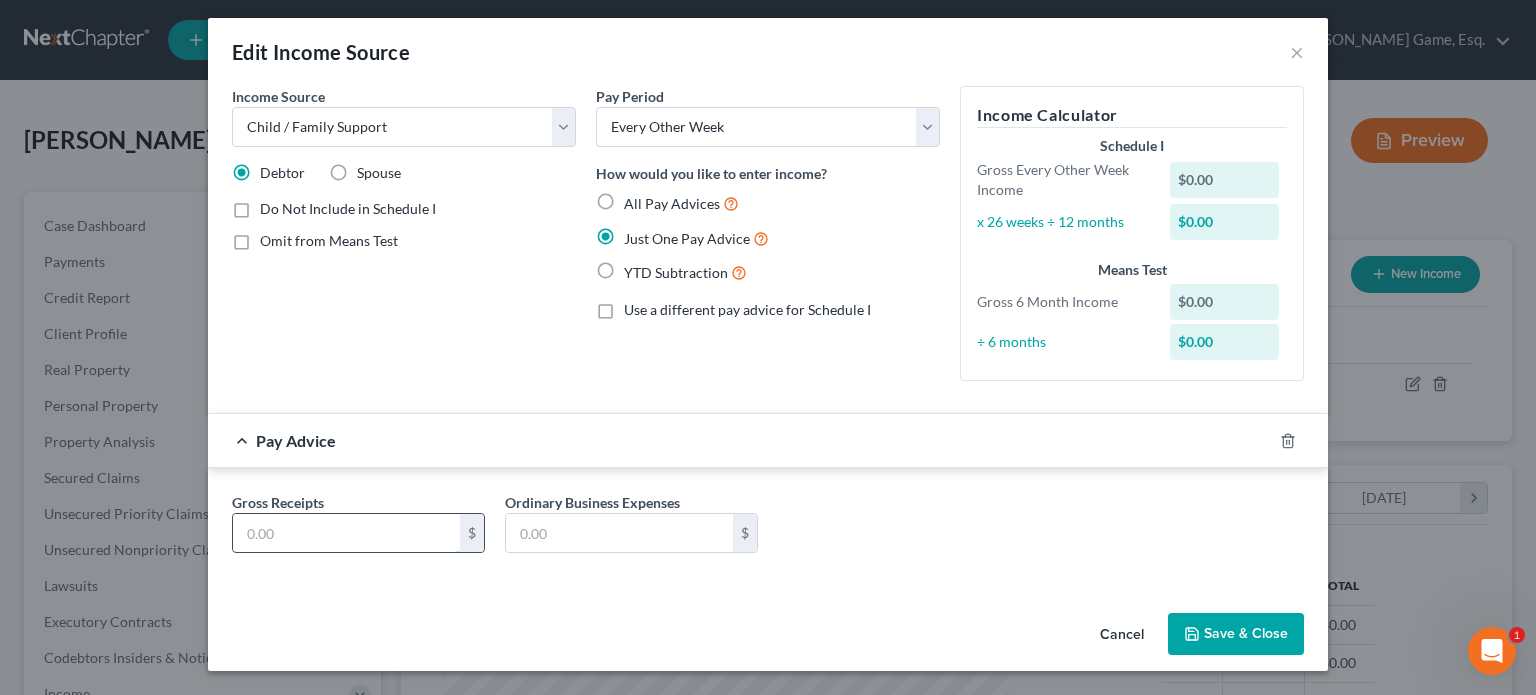 drag, startPoint x: 278, startPoint y: 511, endPoint x: 426, endPoint y: 508, distance: 148.0304 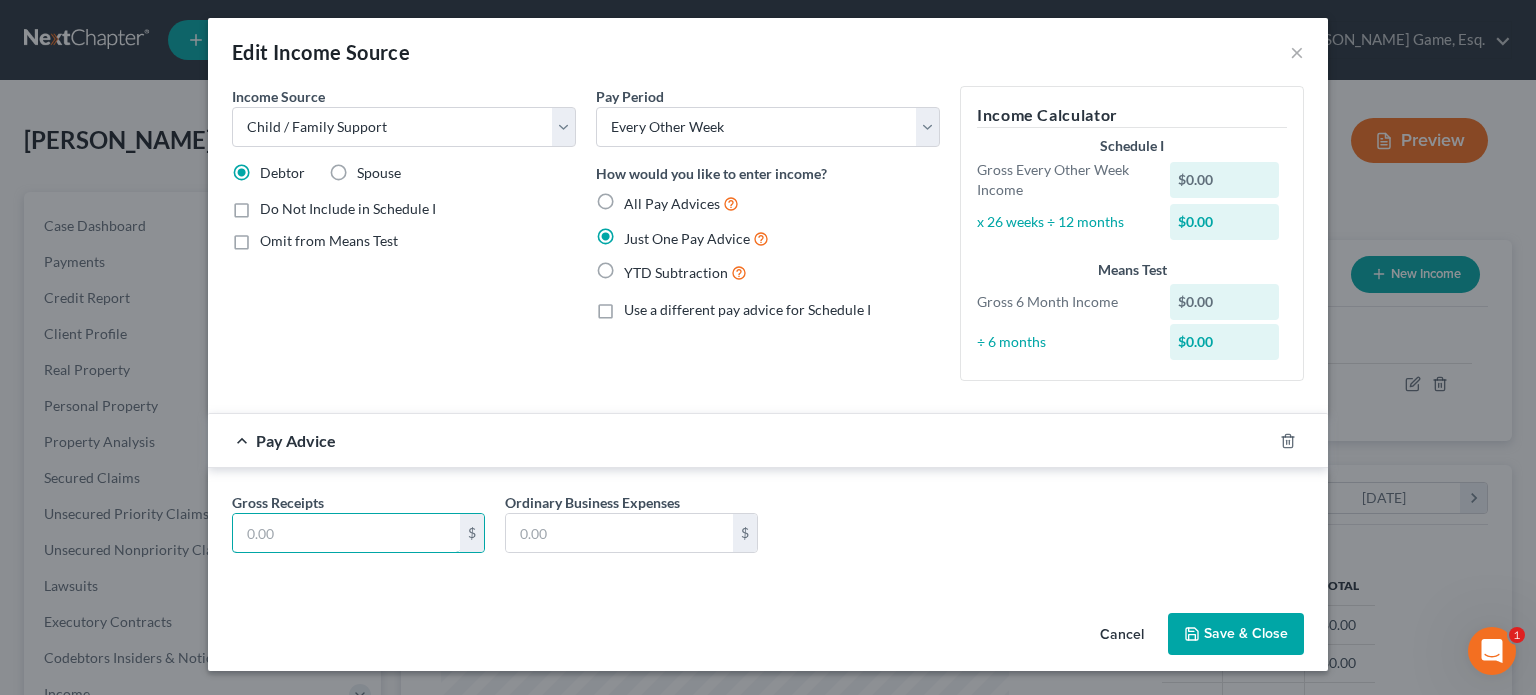 click at bounding box center (346, 533) 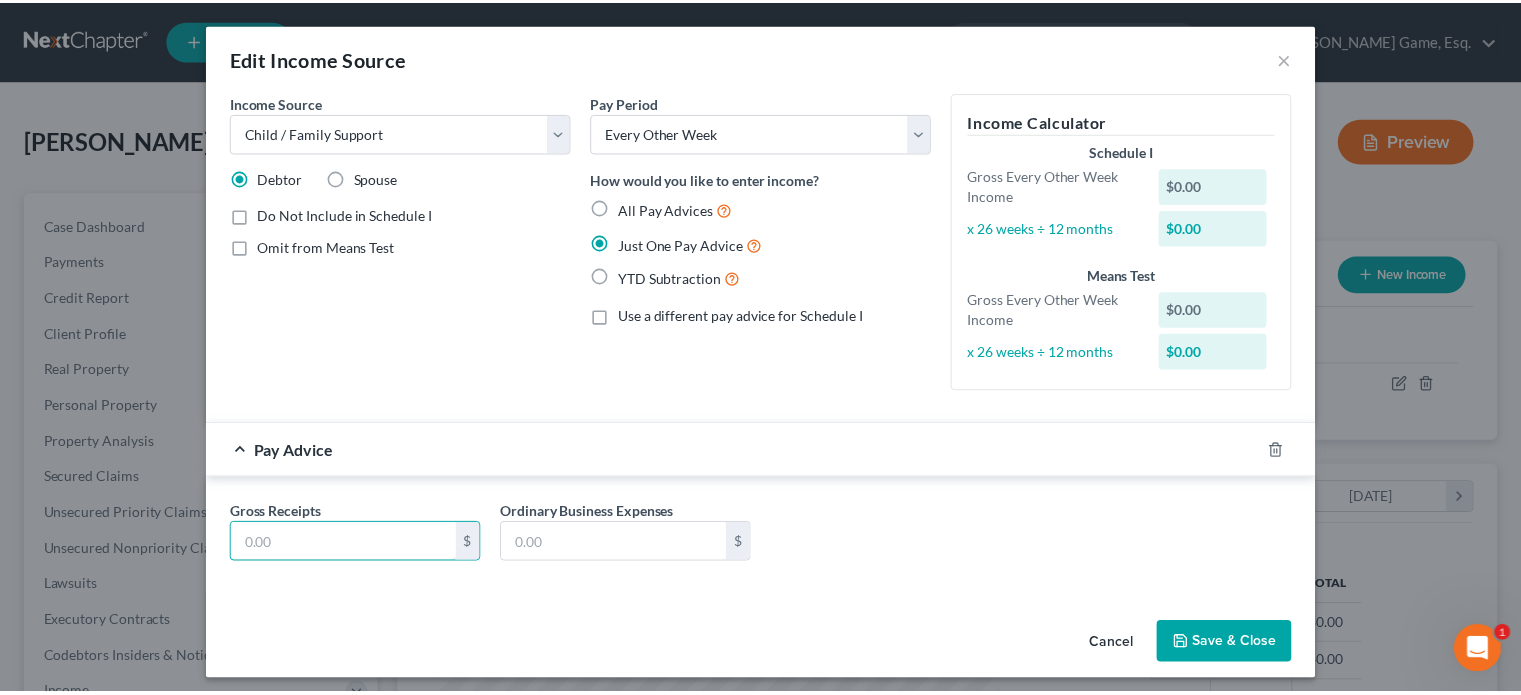 scroll, scrollTop: 180, scrollLeft: 0, axis: vertical 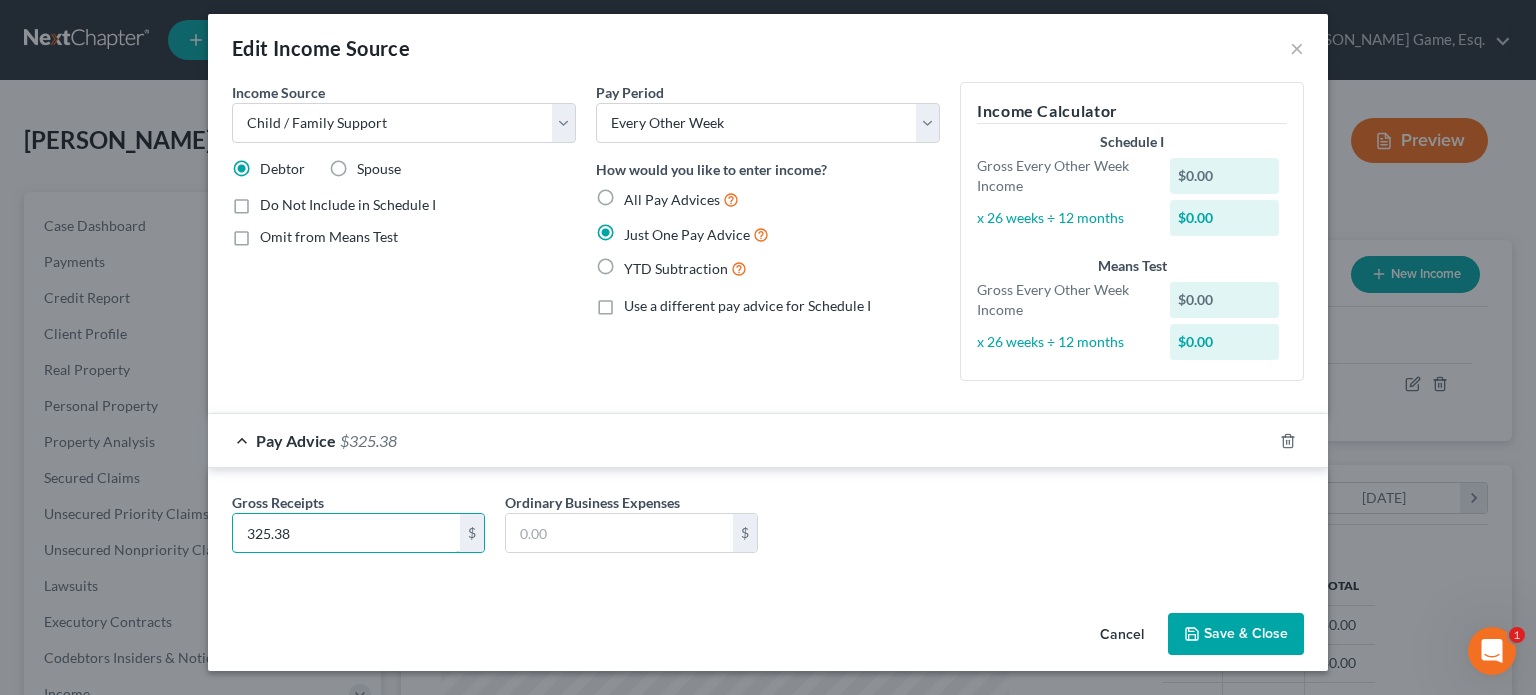 type on "325.38" 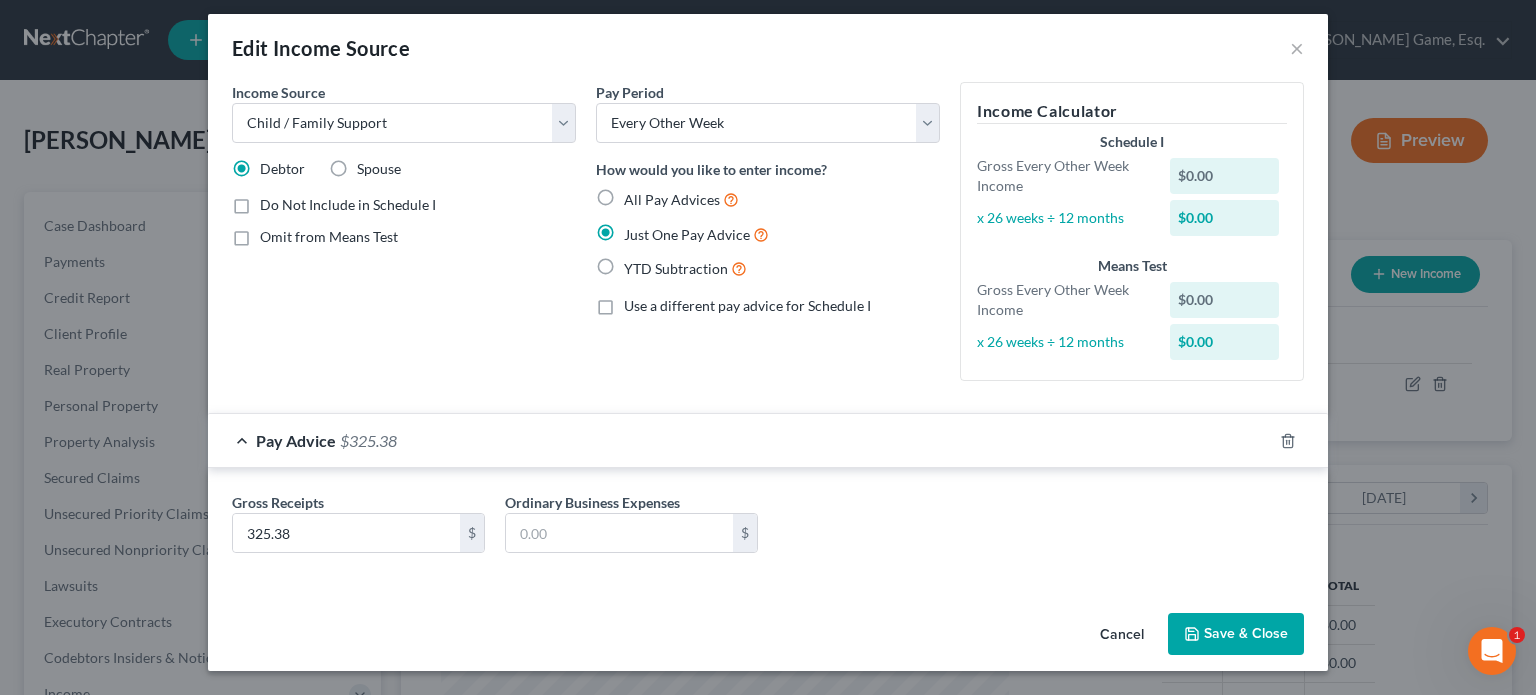 click on "Save & Close" at bounding box center [1236, 634] 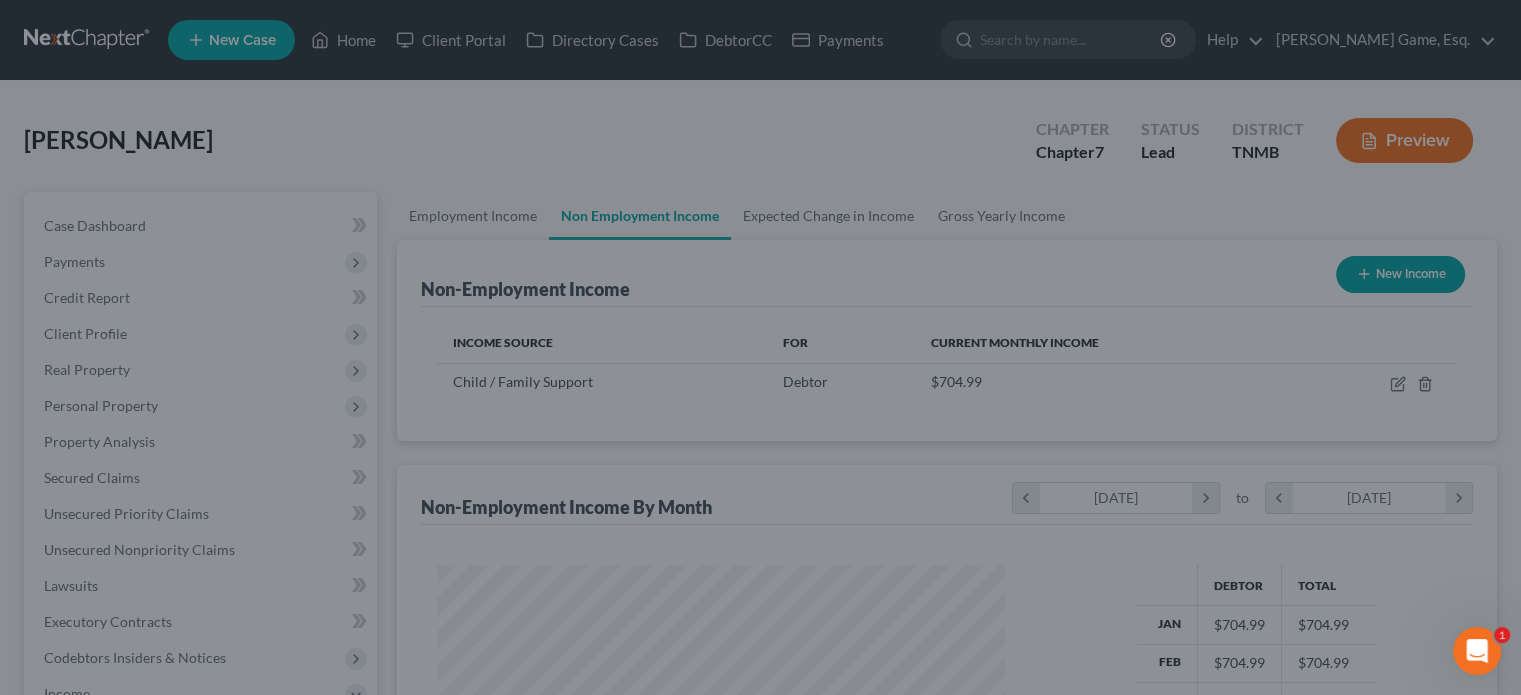 scroll, scrollTop: 444, scrollLeft: 601, axis: both 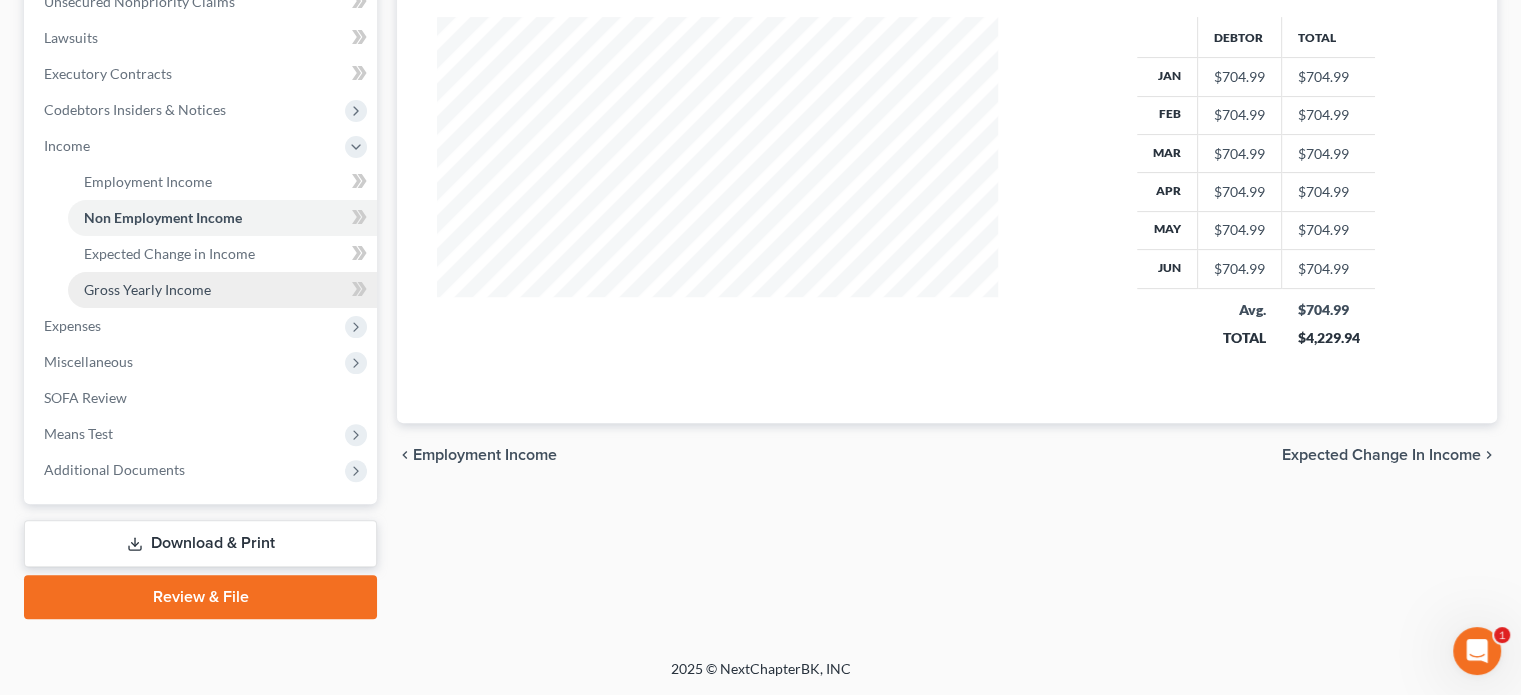 click on "Gross Yearly Income" at bounding box center [147, 289] 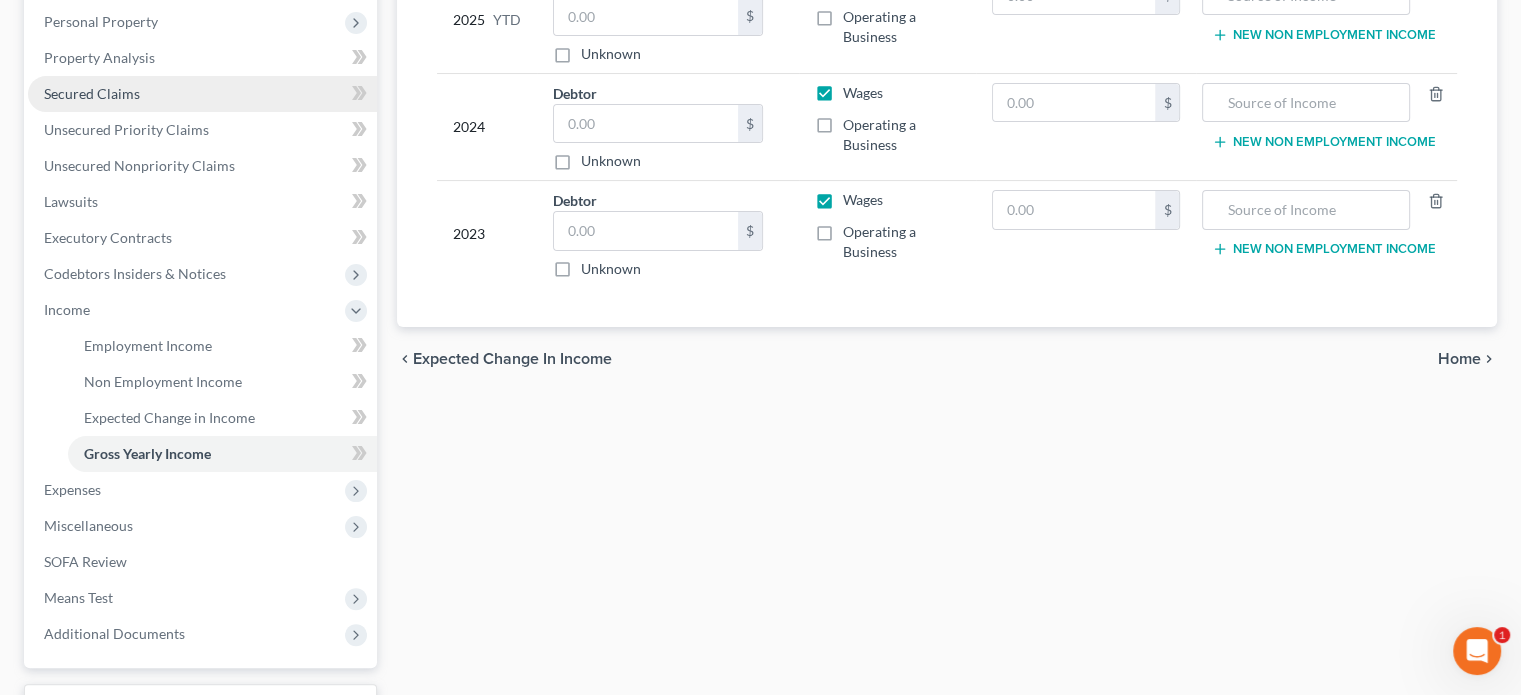 scroll, scrollTop: 500, scrollLeft: 0, axis: vertical 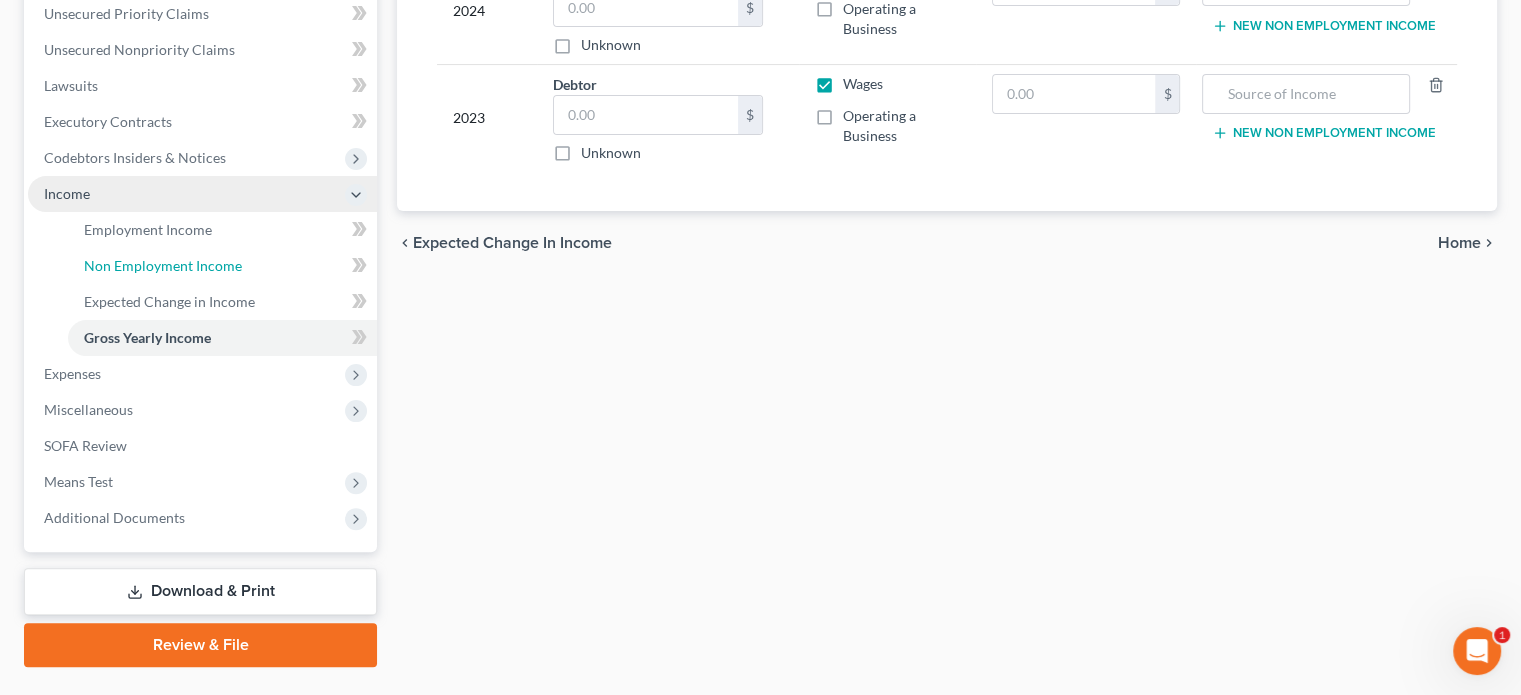 drag, startPoint x: 202, startPoint y: 487, endPoint x: 248, endPoint y: 388, distance: 109.165016 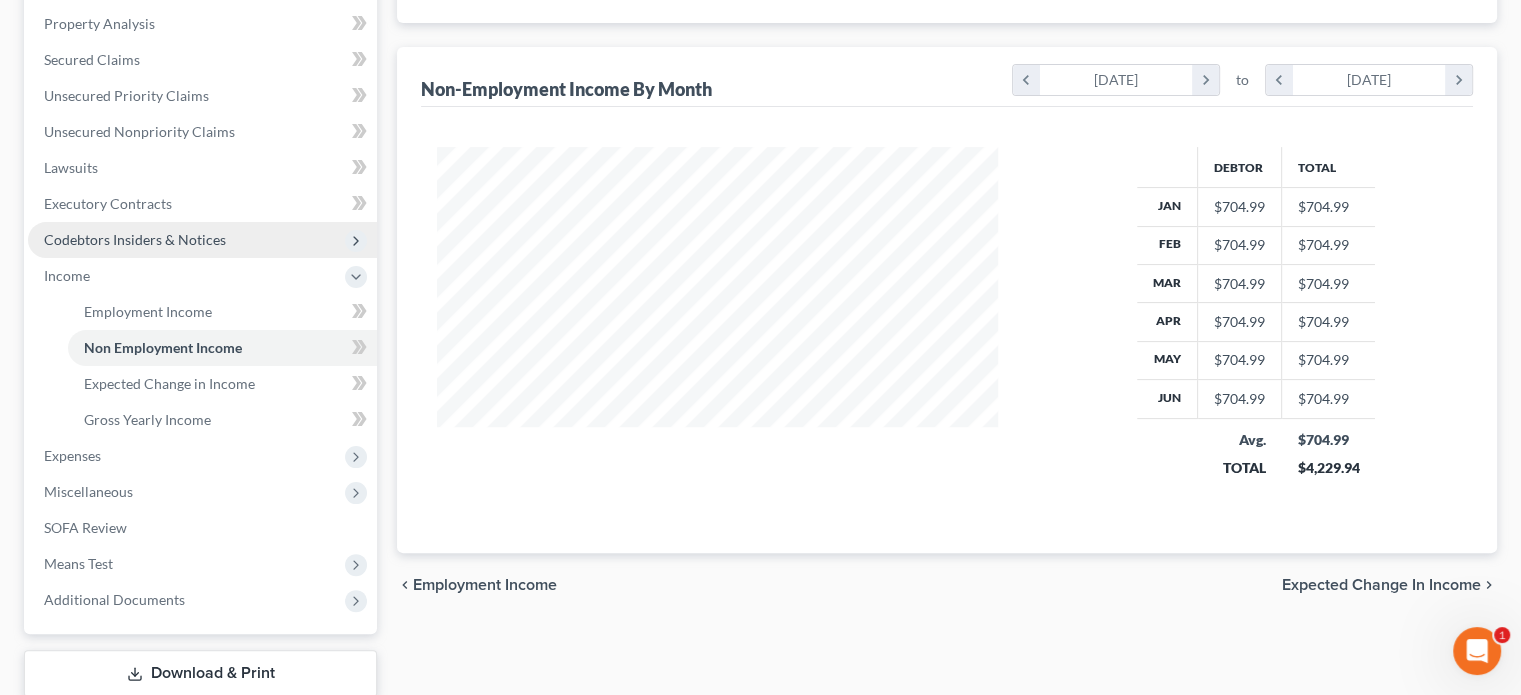 scroll, scrollTop: 0, scrollLeft: 0, axis: both 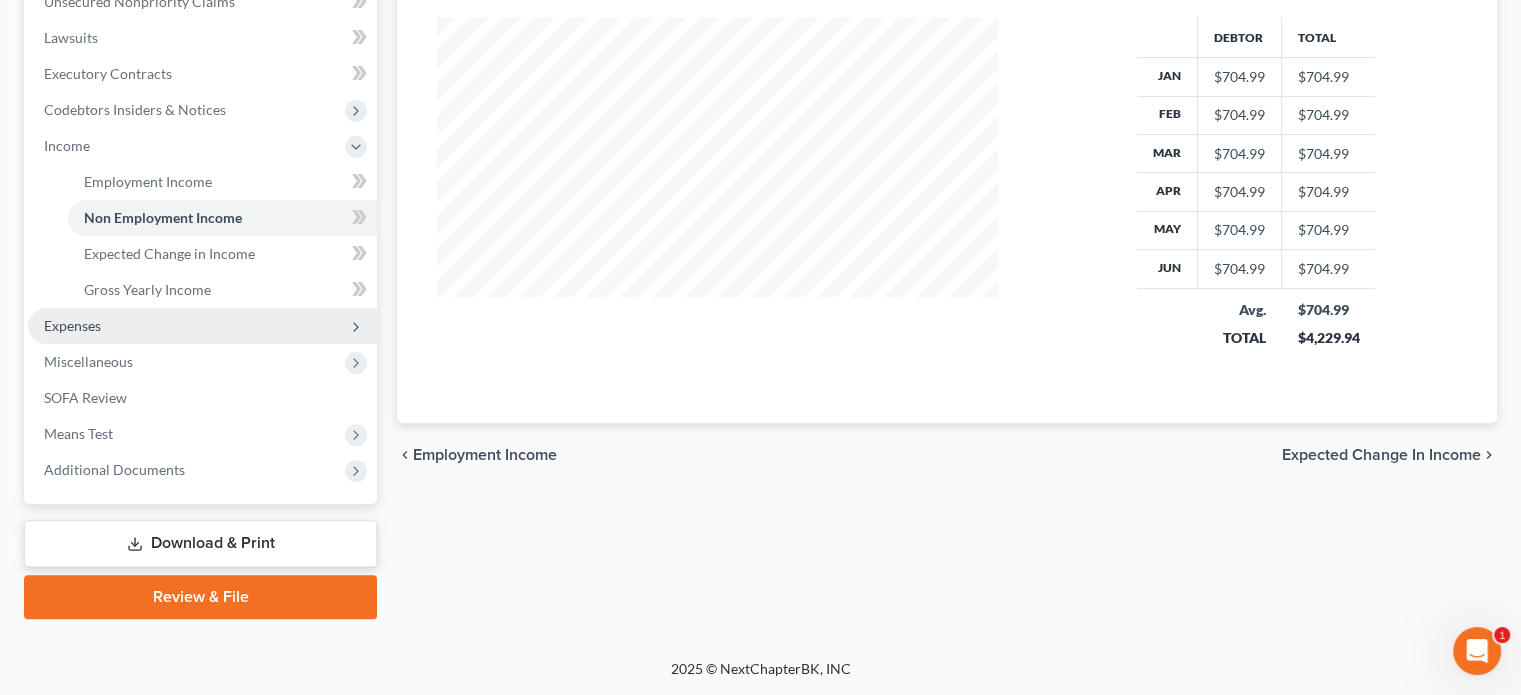 click on "Expenses" at bounding box center (202, 326) 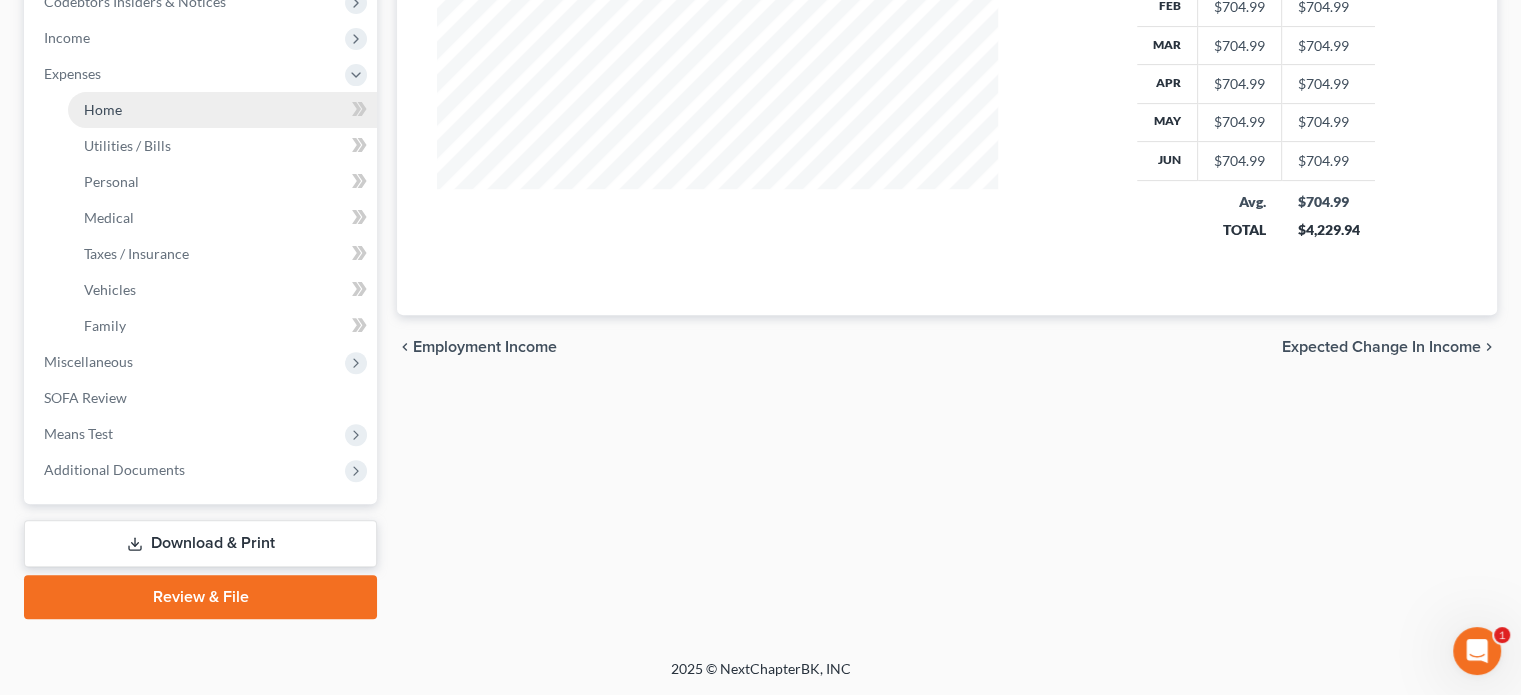 click on "Home" at bounding box center [222, 110] 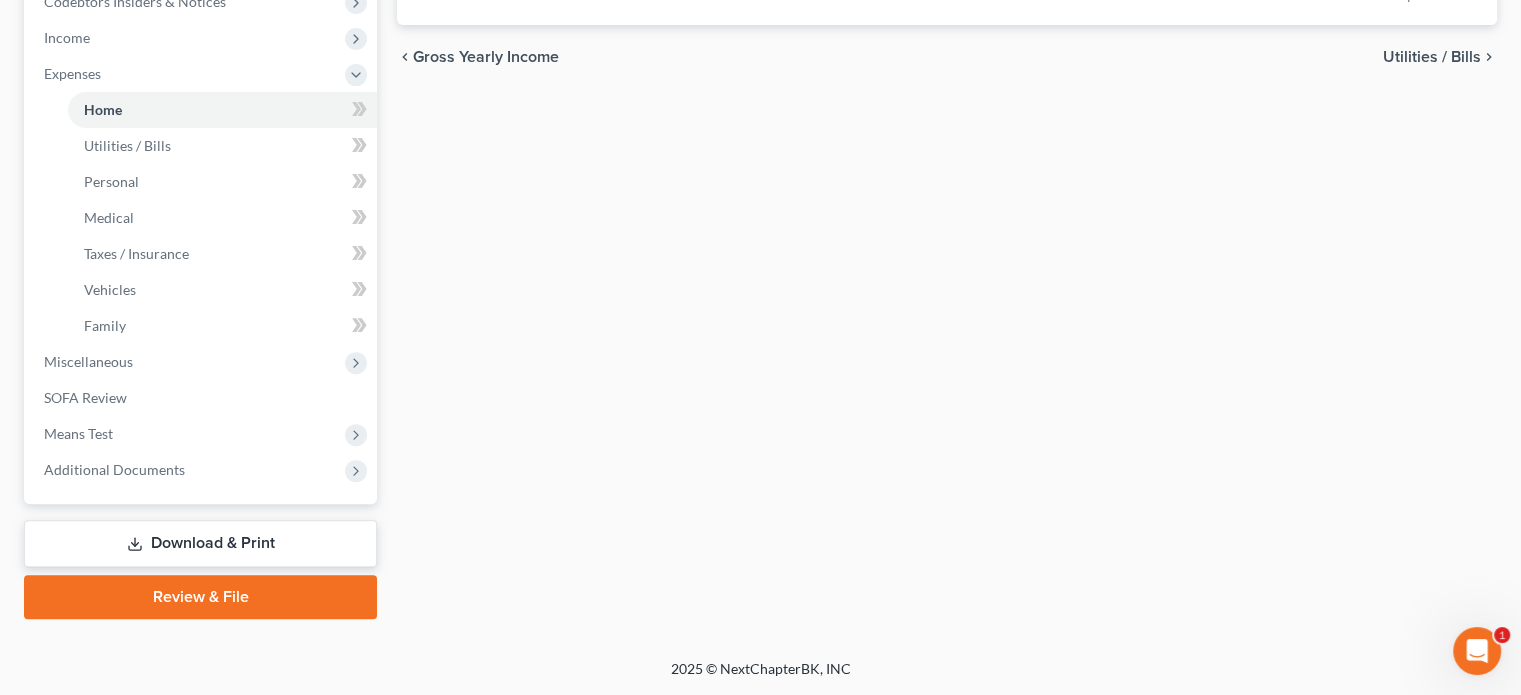 type on "1,200.00" 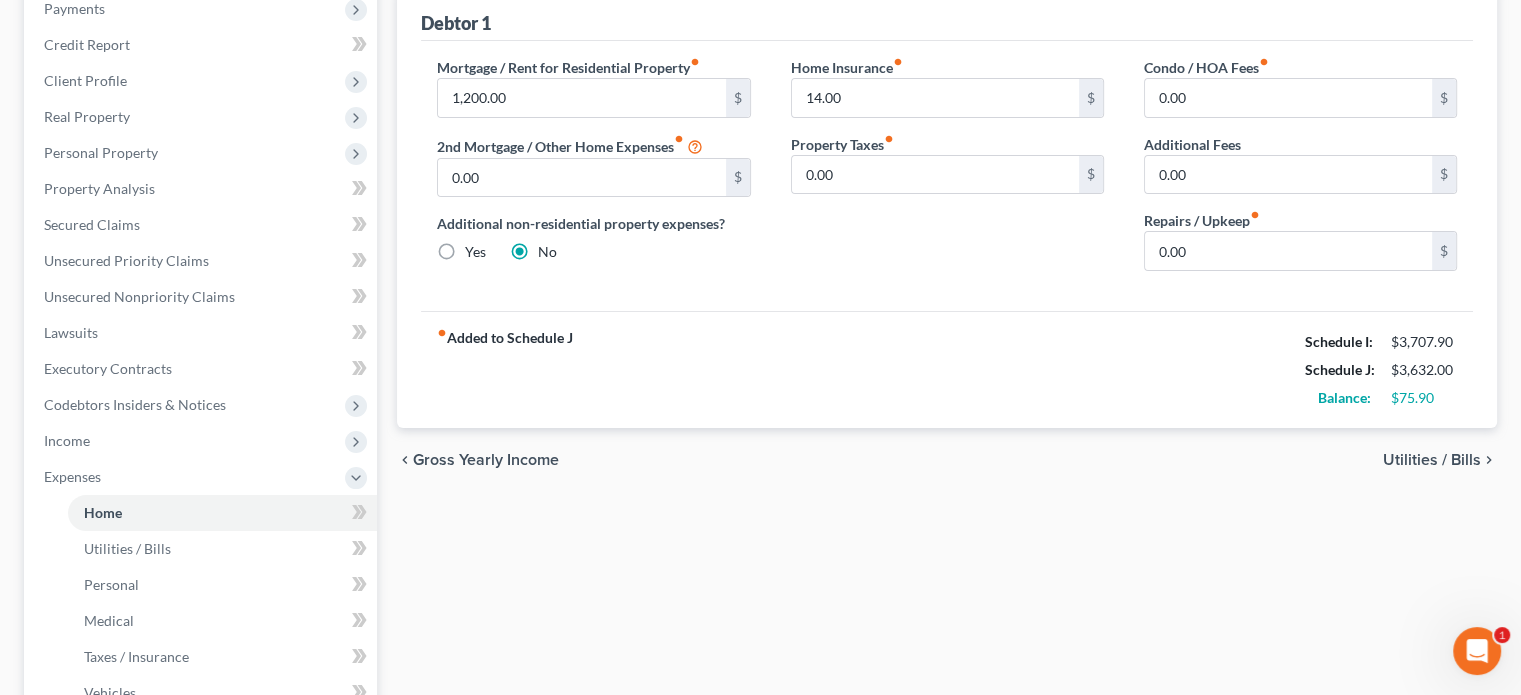 scroll, scrollTop: 300, scrollLeft: 0, axis: vertical 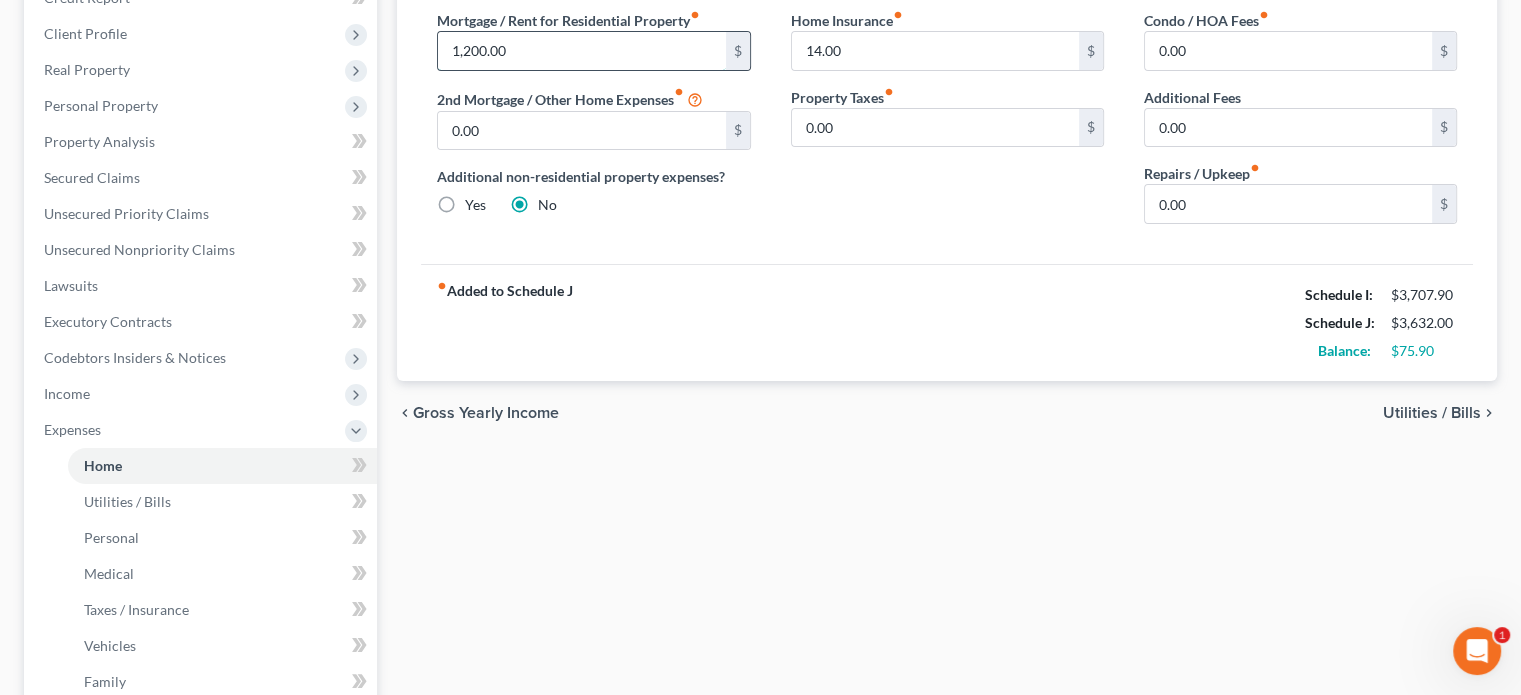 click on "1,200.00" at bounding box center [581, 51] 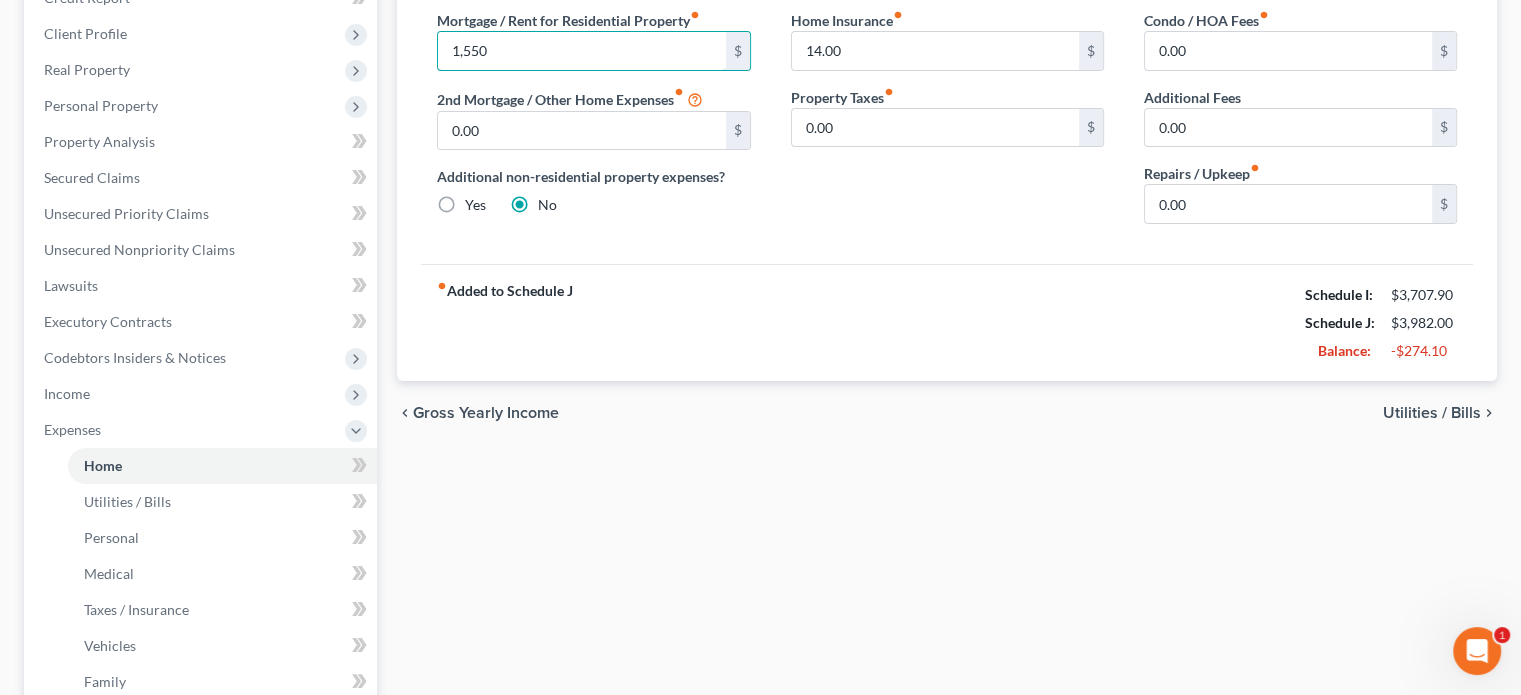 type on "1,550" 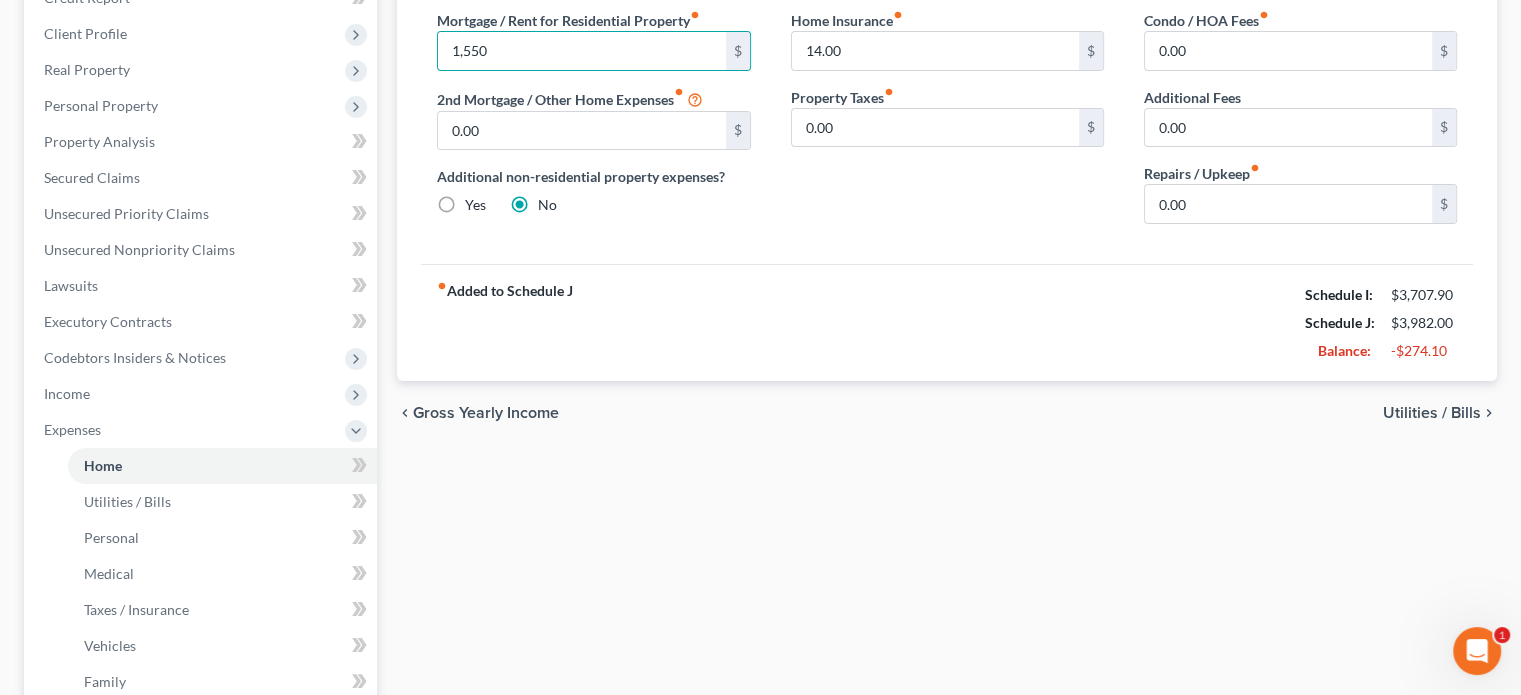 click on "Mortgage / Rent for Residential Property  fiber_manual_record 1,550 $ 2nd Mortgage / Other Home Expenses  fiber_manual_record   0.00 $ Additional non-residential property expenses? Yes No Home Insurance  fiber_manual_record 14.00 $ Property Taxes  fiber_manual_record 0.00 $ Condo / HOA Fees  fiber_manual_record 0.00 $ Additional Fees 0.00 $ Repairs / Upkeep  fiber_manual_record 0.00 $" at bounding box center [947, 129] 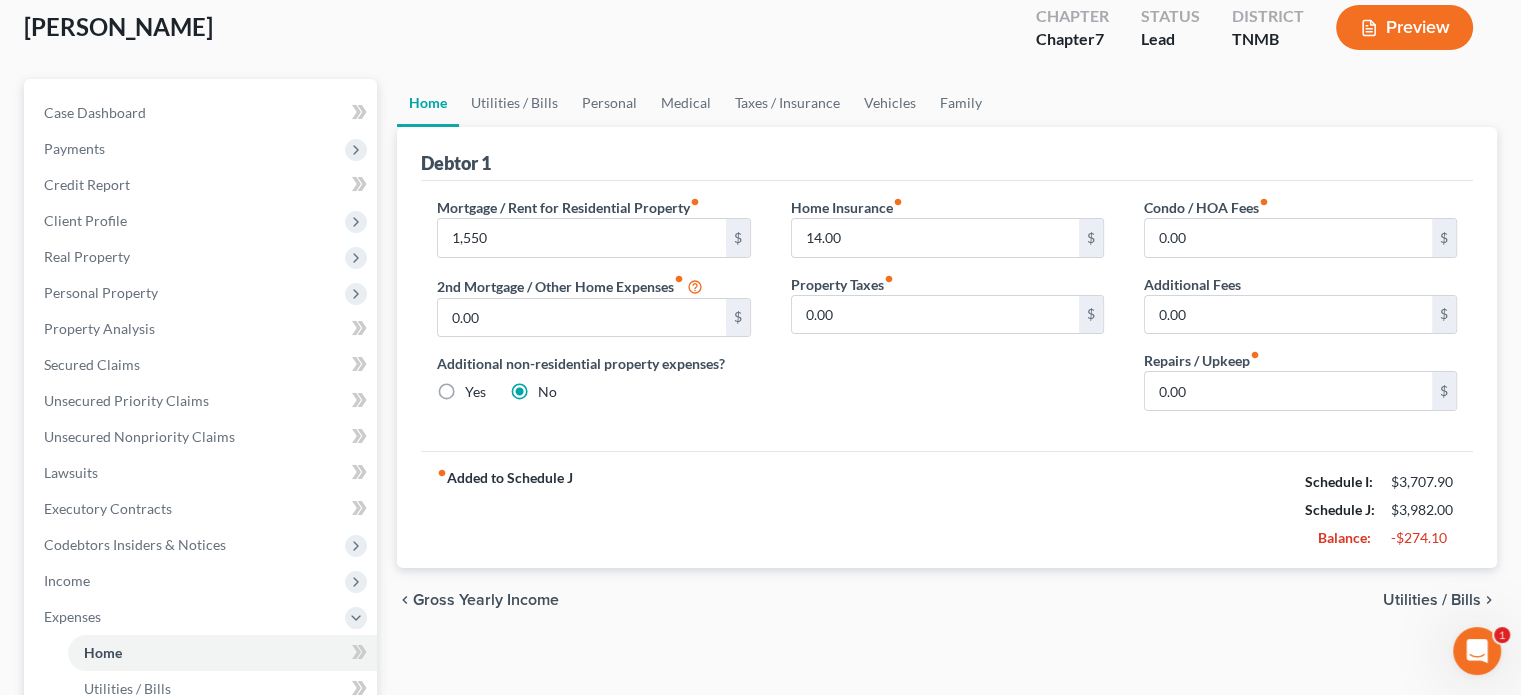 scroll, scrollTop: 200, scrollLeft: 0, axis: vertical 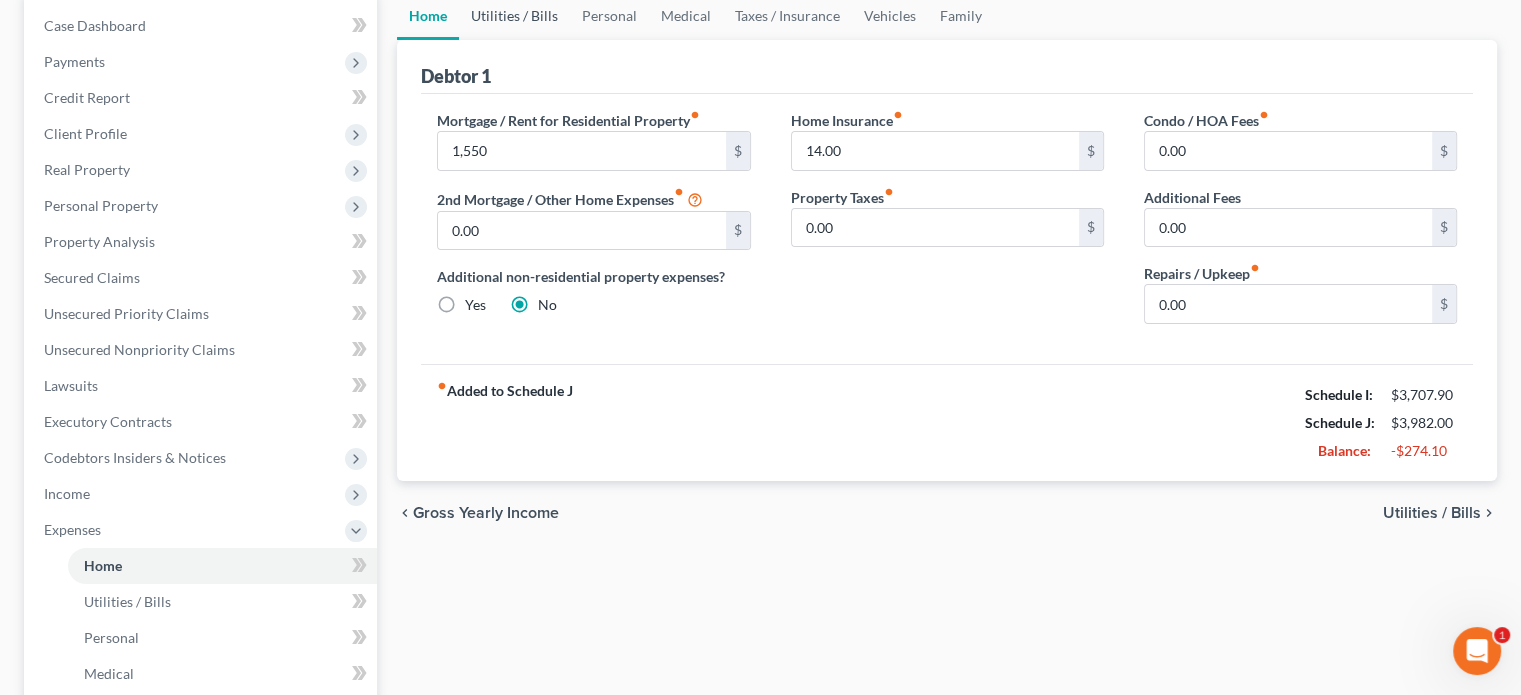 click on "Utilities / Bills" at bounding box center (514, 16) 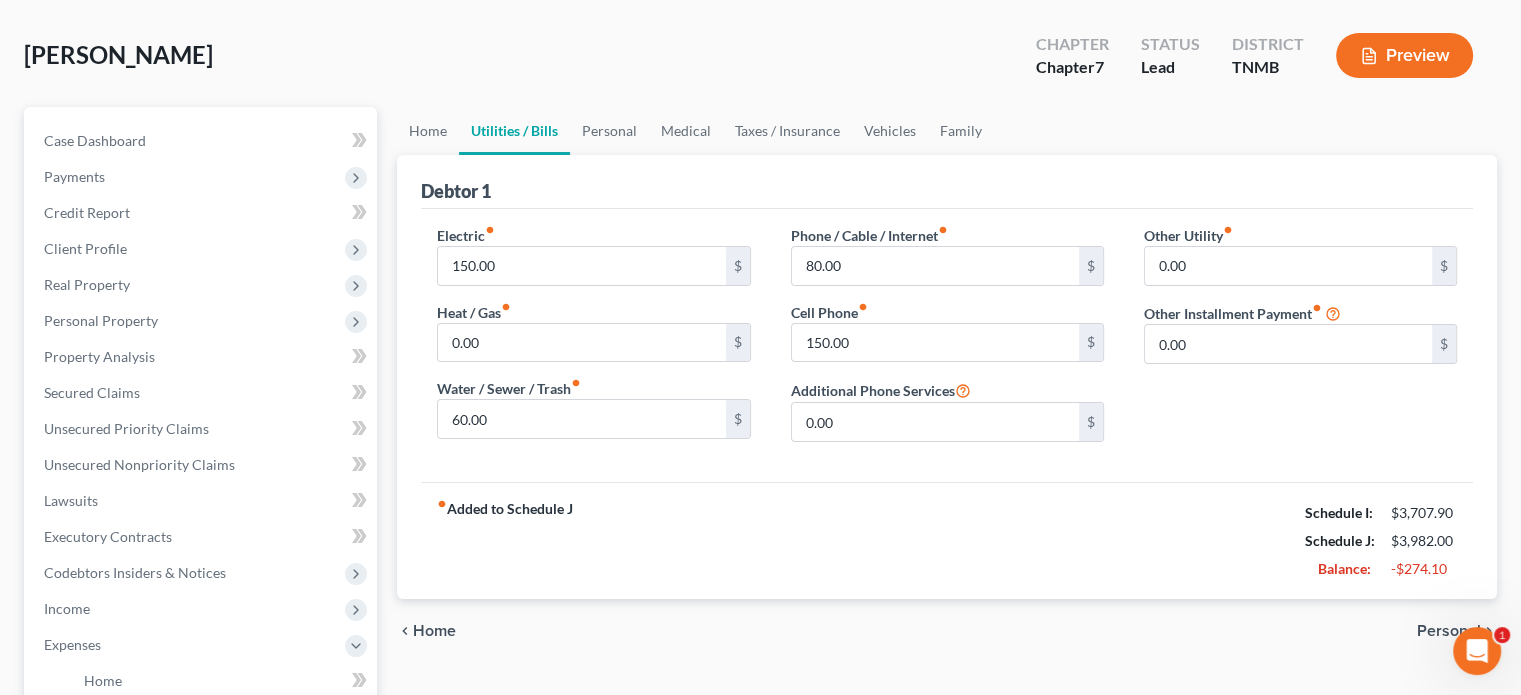 scroll, scrollTop: 200, scrollLeft: 0, axis: vertical 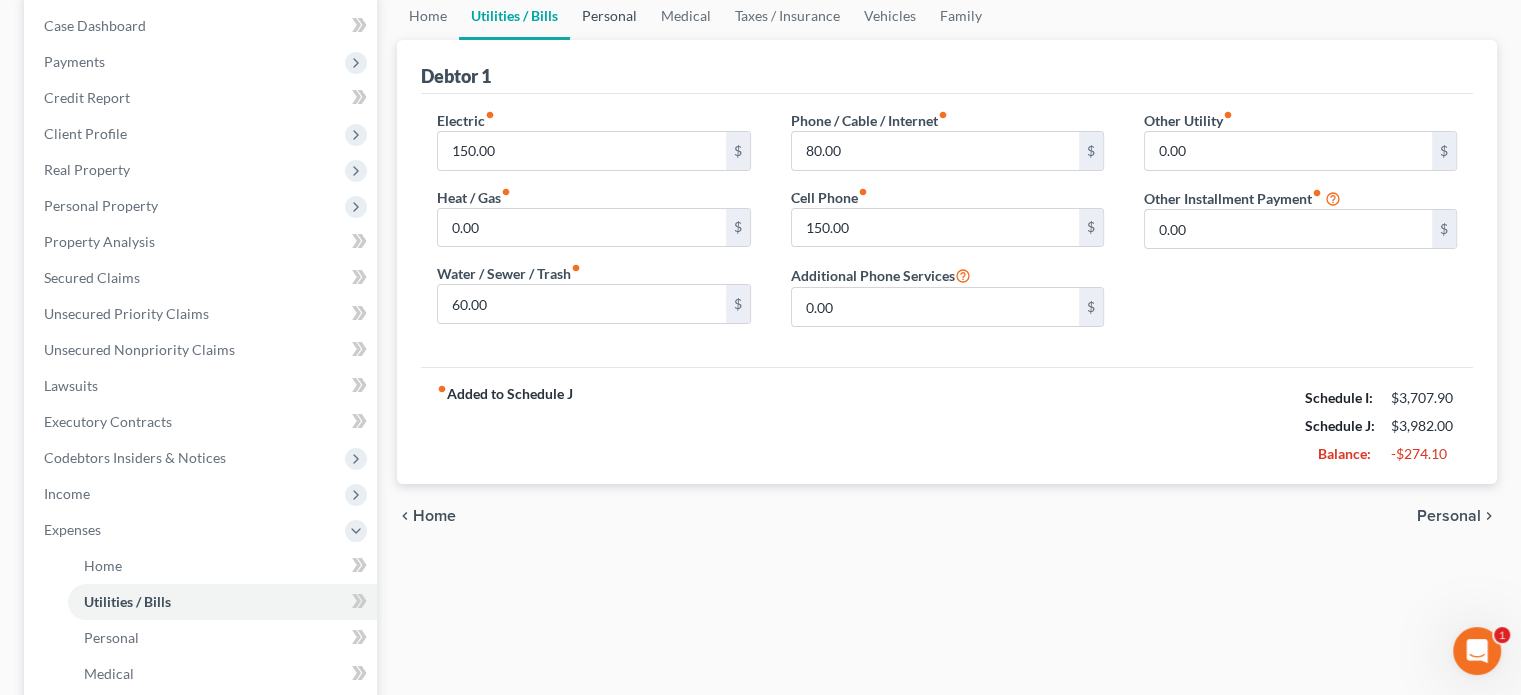 click on "Personal" at bounding box center (609, 16) 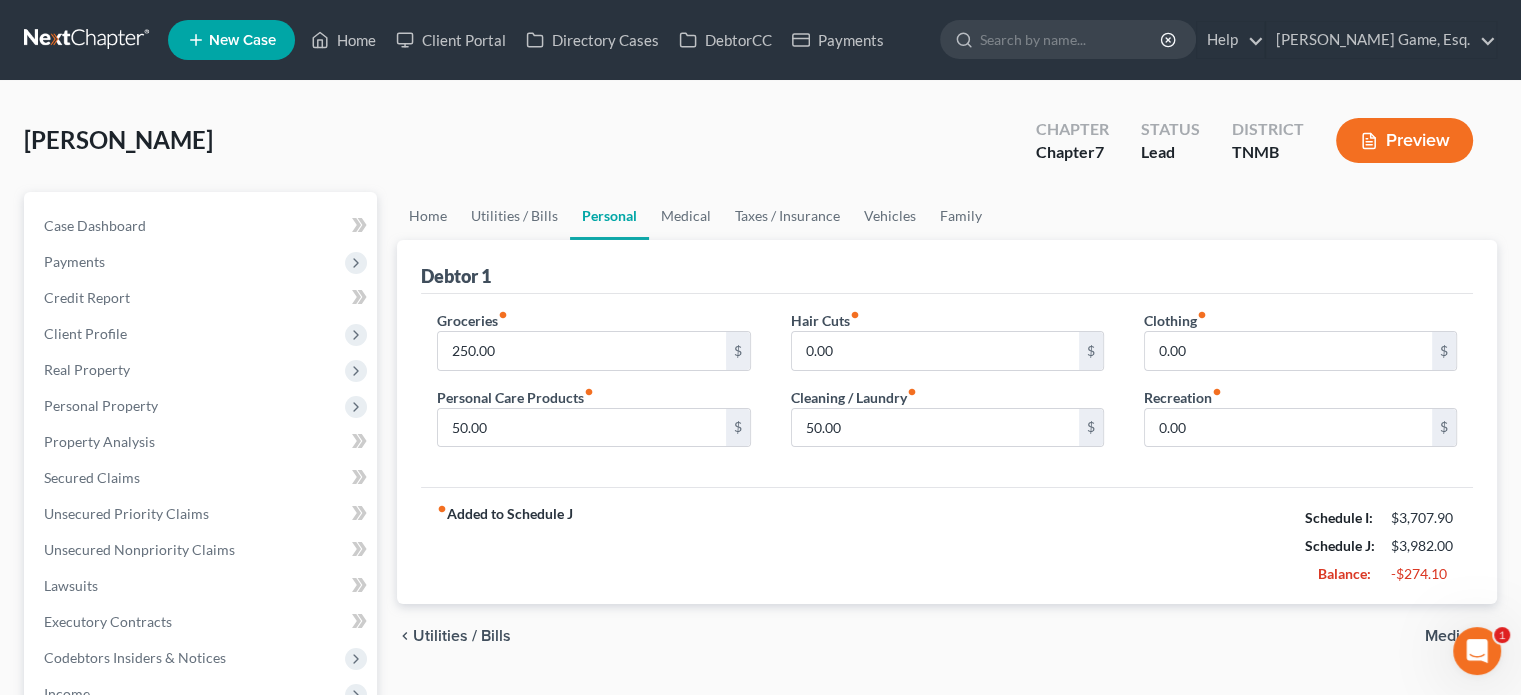 scroll, scrollTop: 100, scrollLeft: 0, axis: vertical 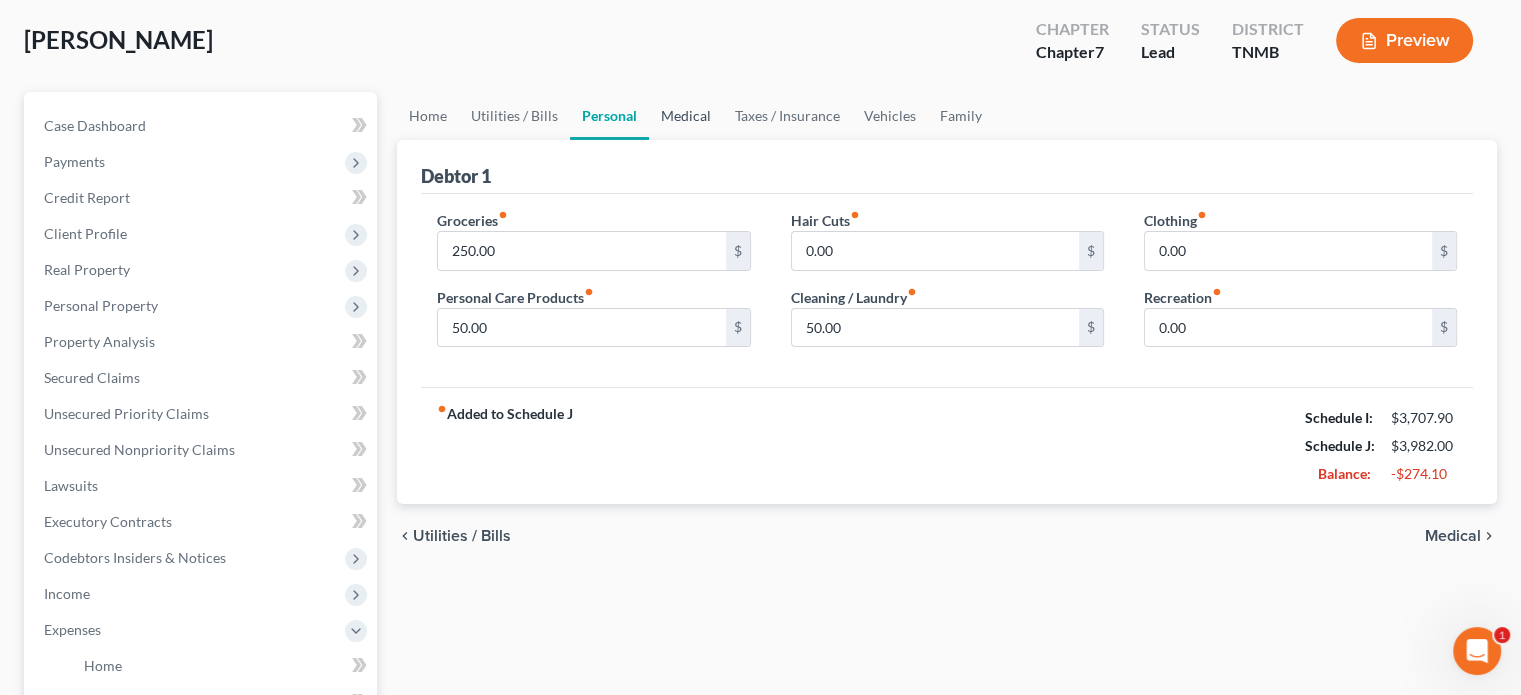 click on "Medical" at bounding box center [686, 116] 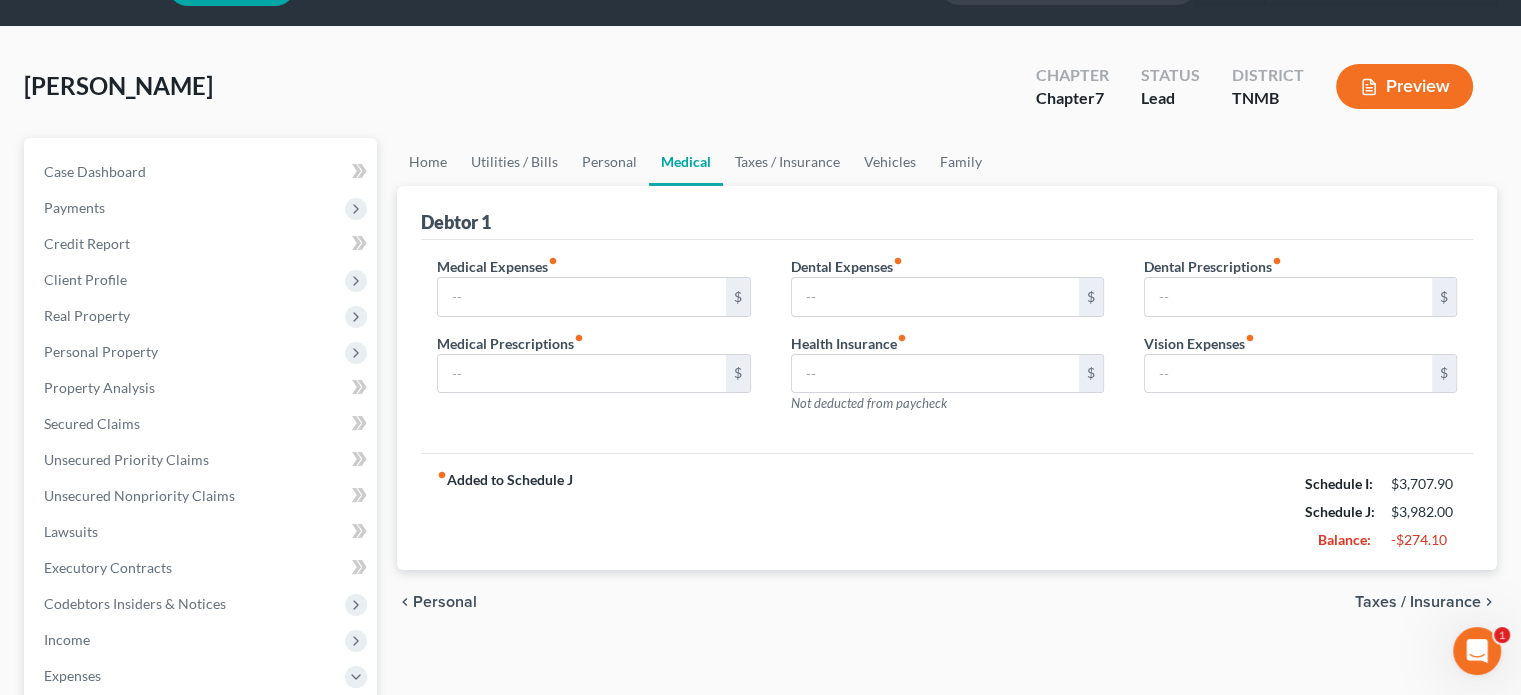 scroll, scrollTop: 100, scrollLeft: 0, axis: vertical 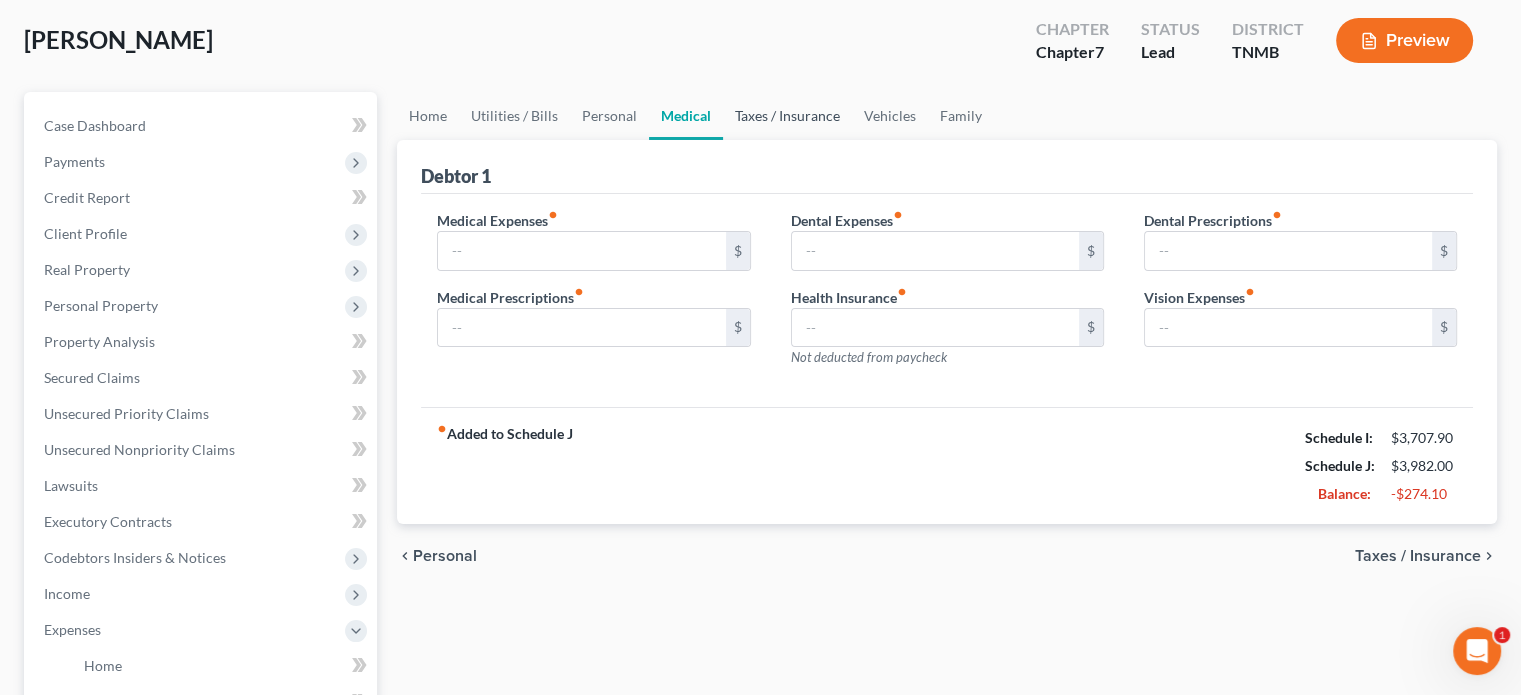 click on "Taxes / Insurance" at bounding box center [787, 116] 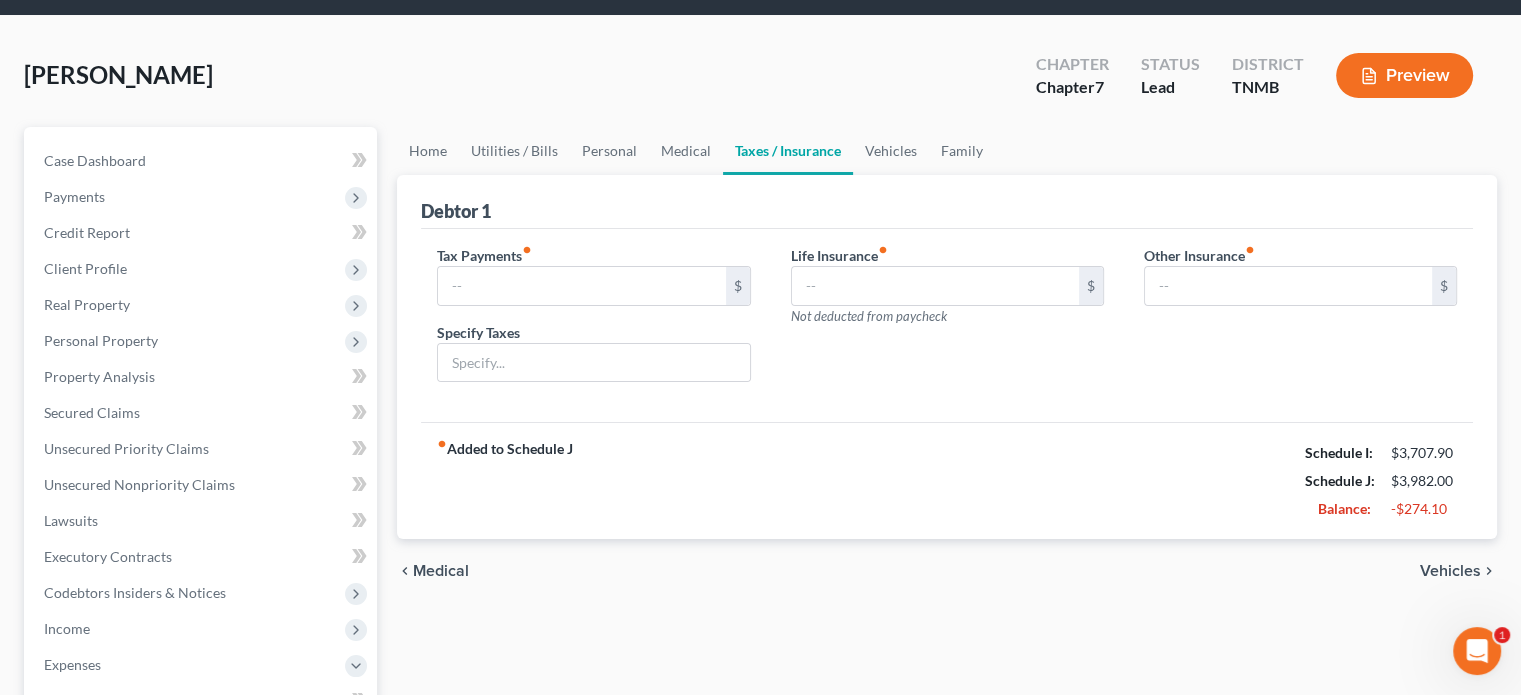 scroll, scrollTop: 100, scrollLeft: 0, axis: vertical 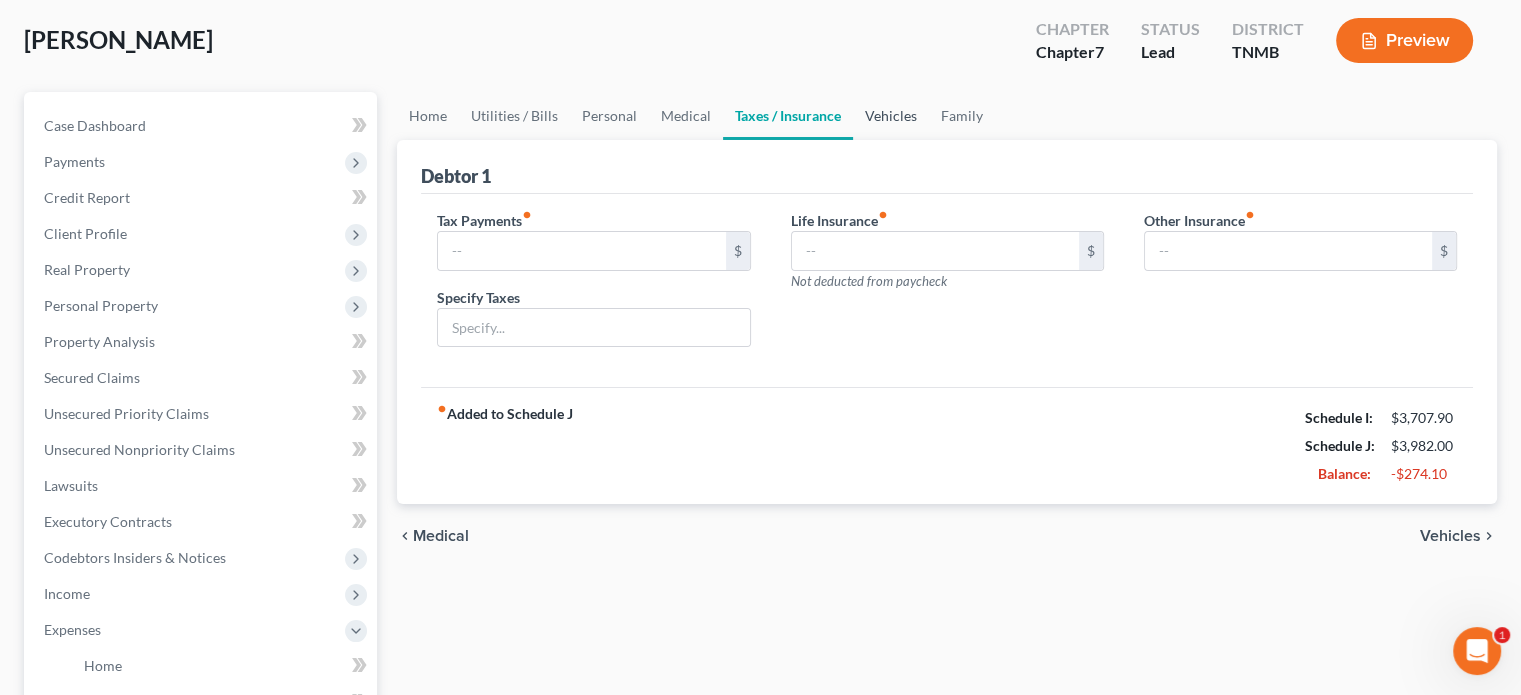 click on "Vehicles" at bounding box center (891, 116) 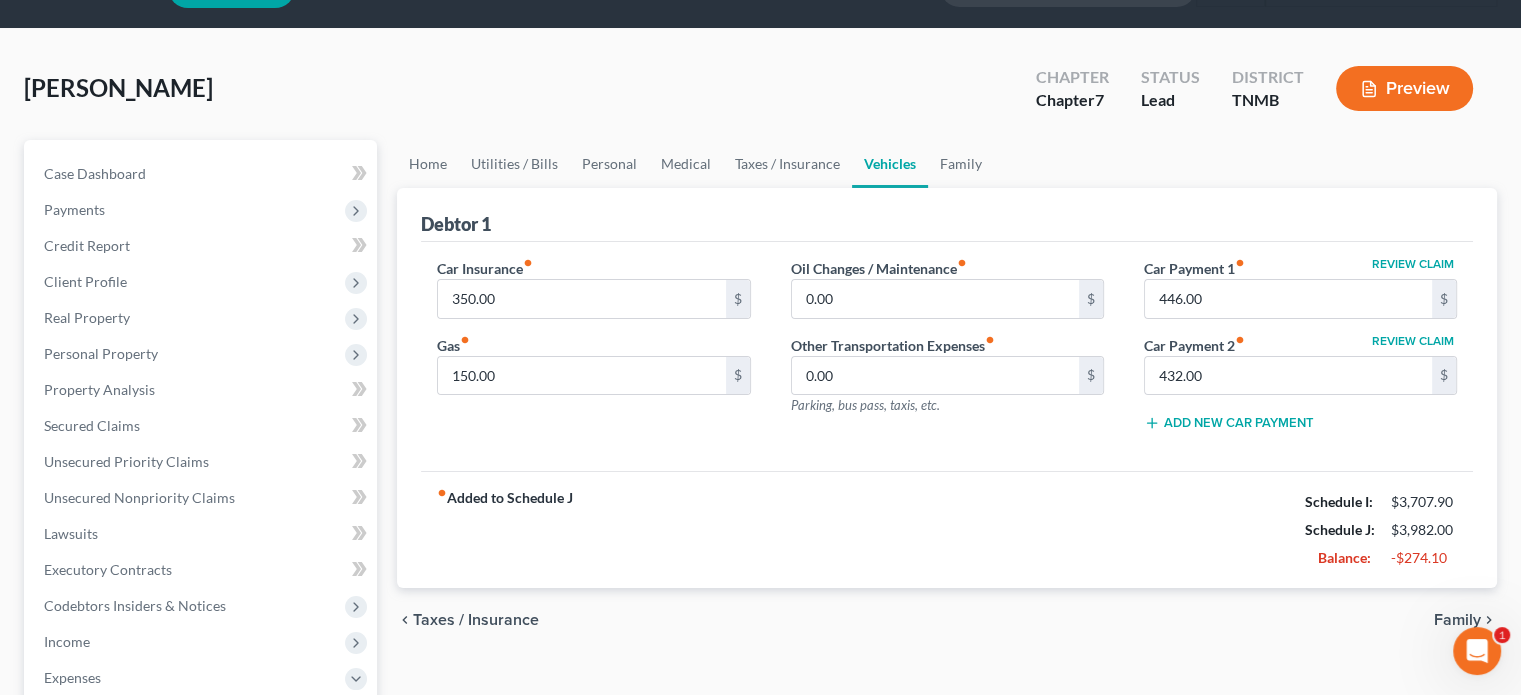 scroll, scrollTop: 100, scrollLeft: 0, axis: vertical 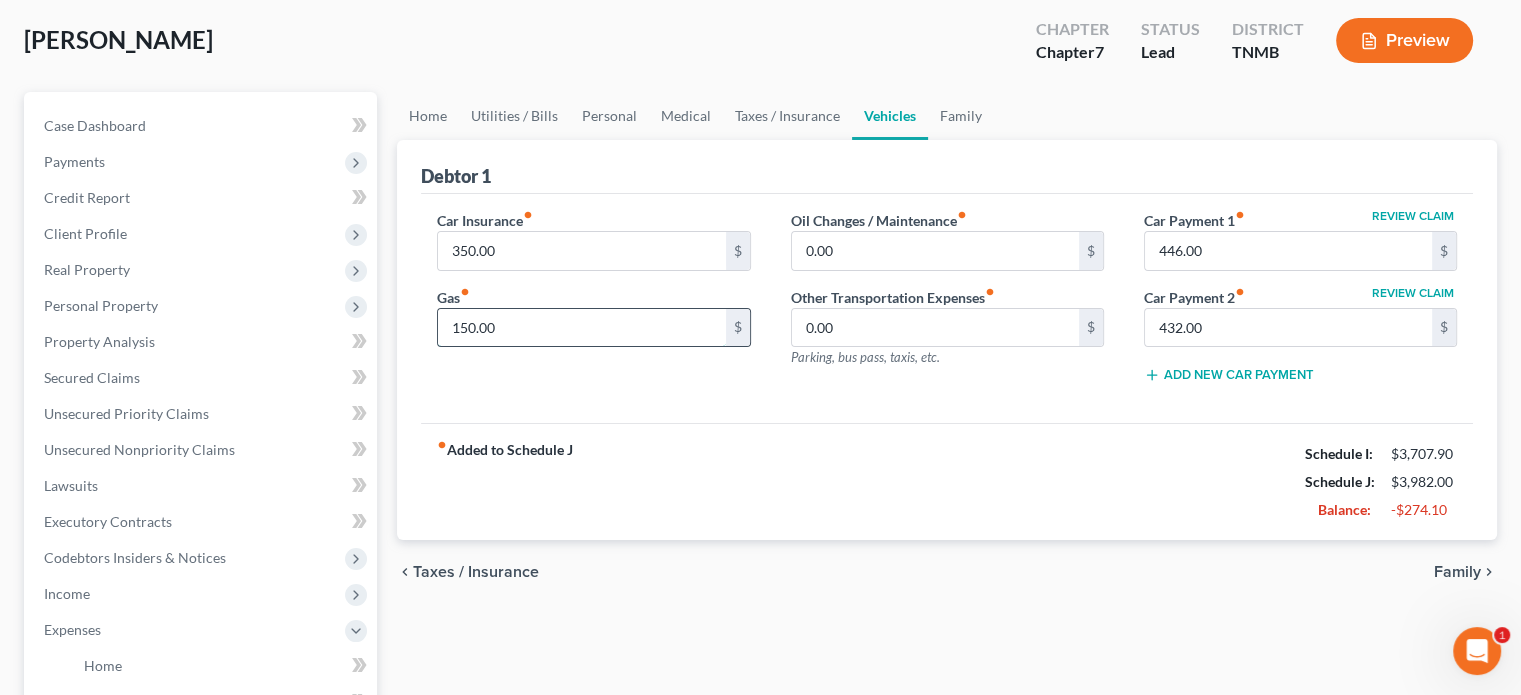 click on "150.00" at bounding box center [581, 328] 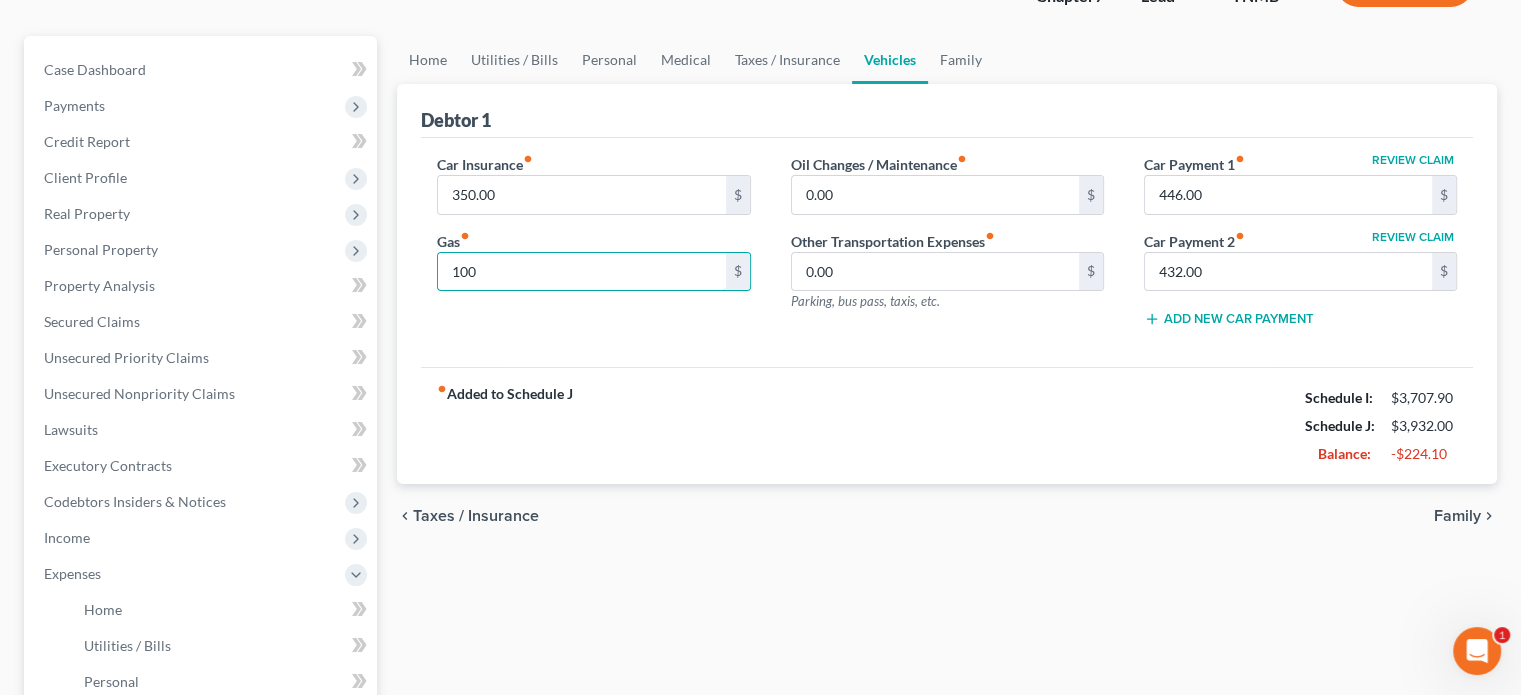 scroll, scrollTop: 200, scrollLeft: 0, axis: vertical 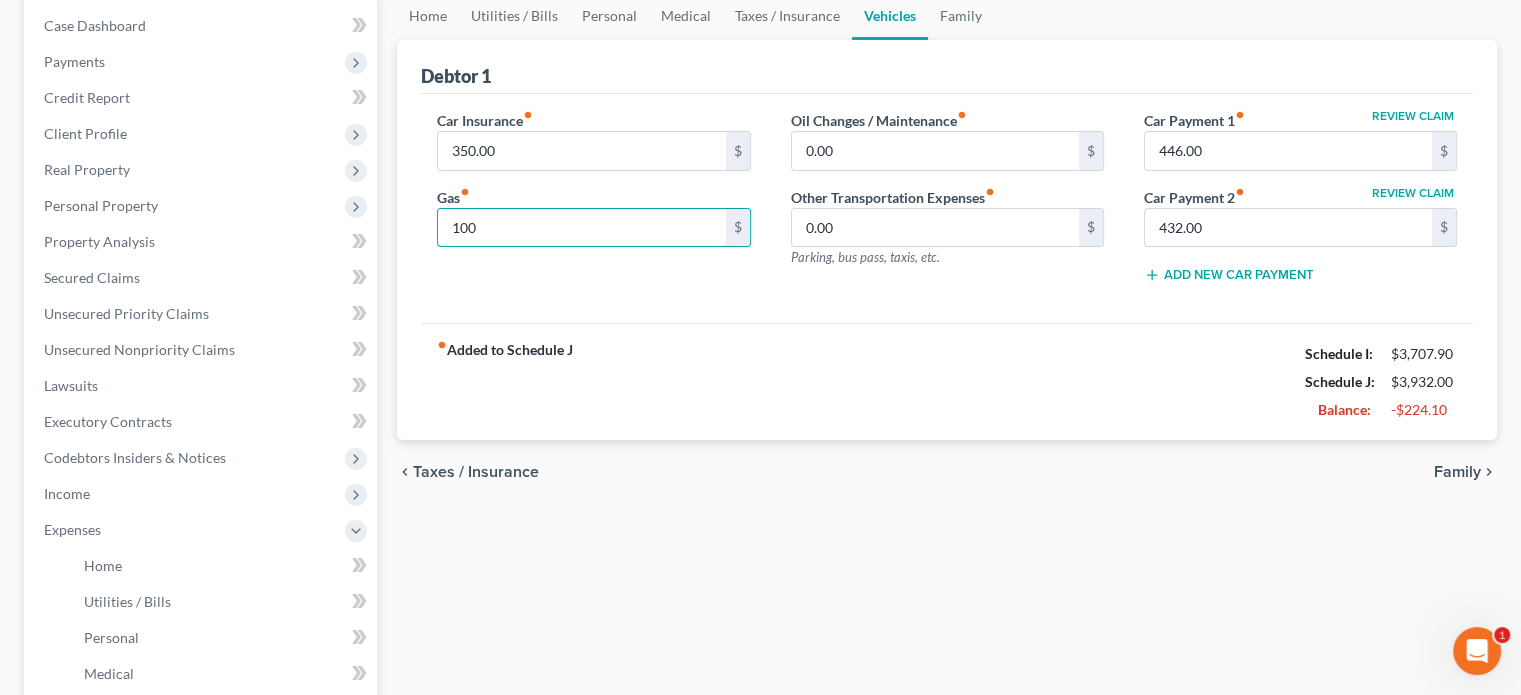 type on "100" 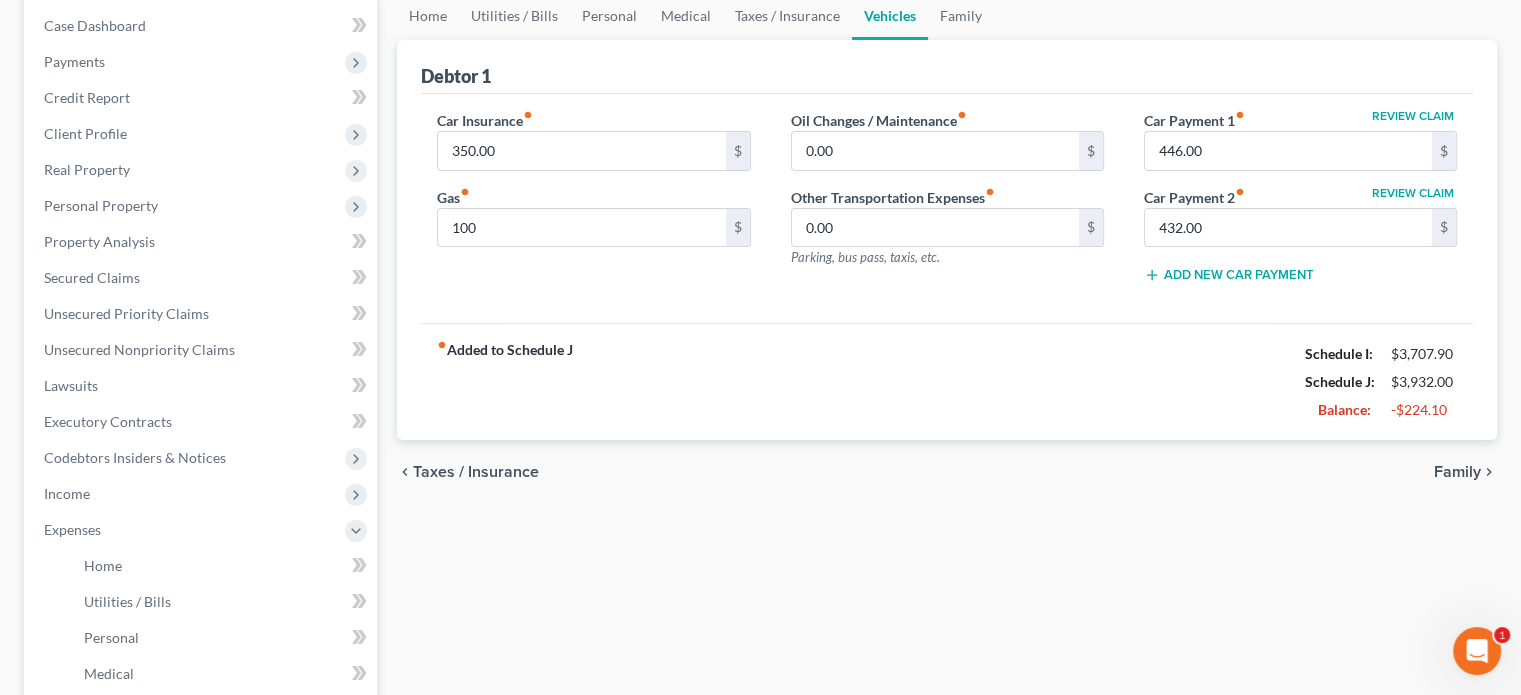 click on "Car Insurance  fiber_manual_record 350.00 $ Gas  fiber_manual_record 100 $" at bounding box center (593, 205) 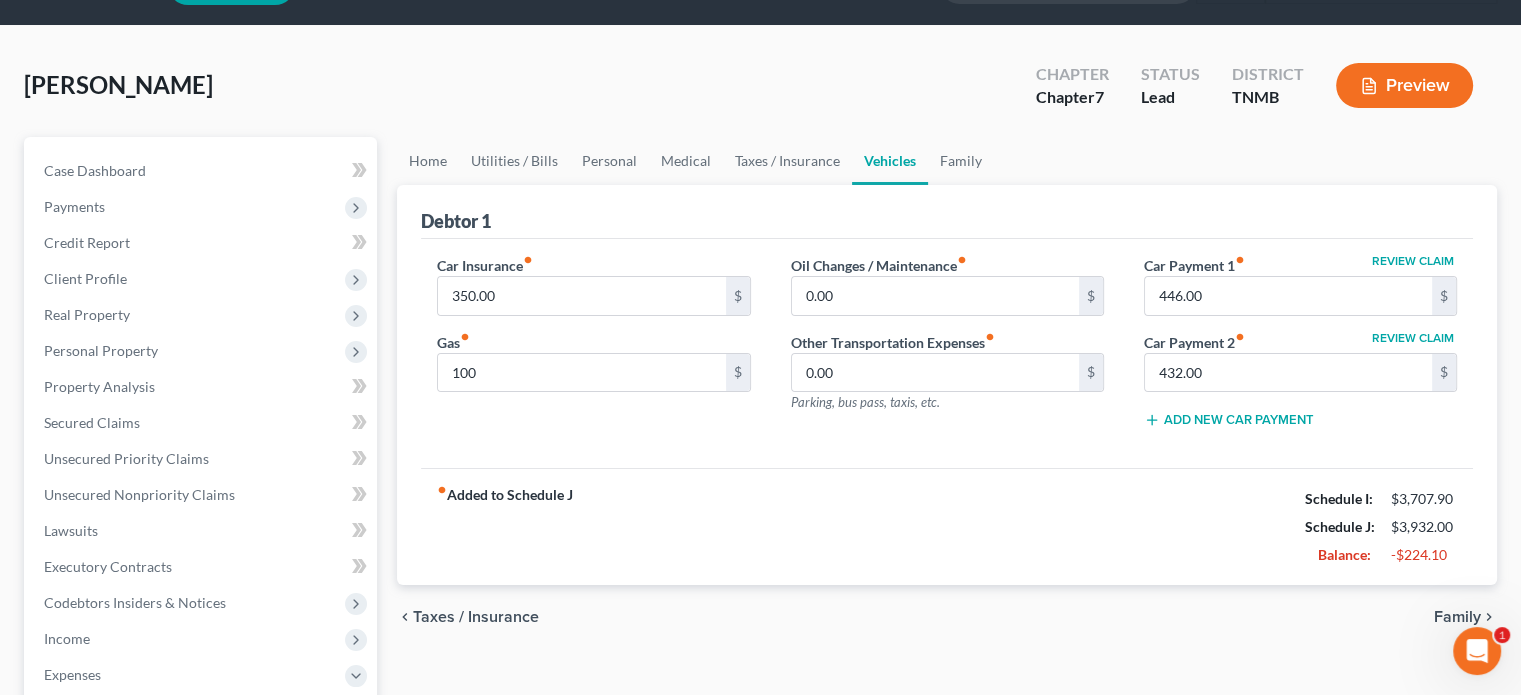 scroll, scrollTop: 100, scrollLeft: 0, axis: vertical 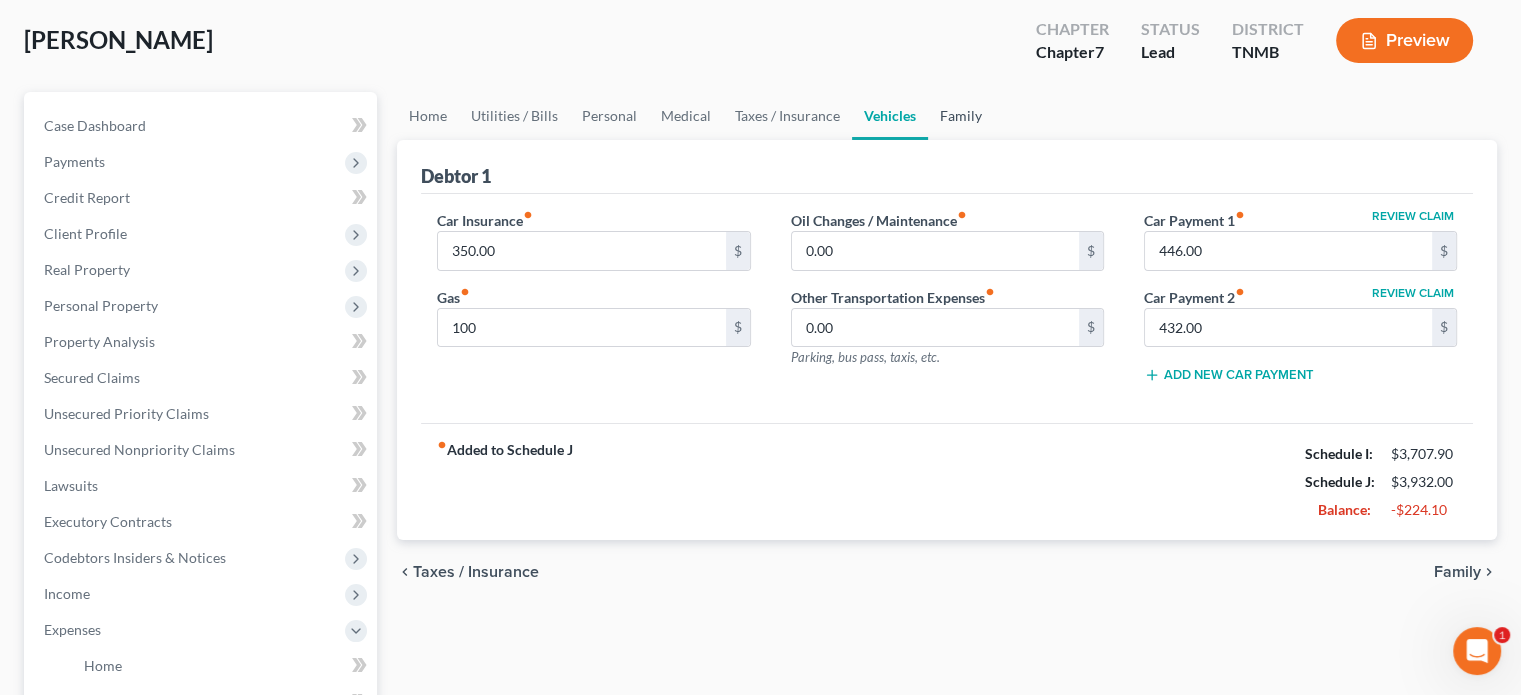 click on "Family" at bounding box center [961, 116] 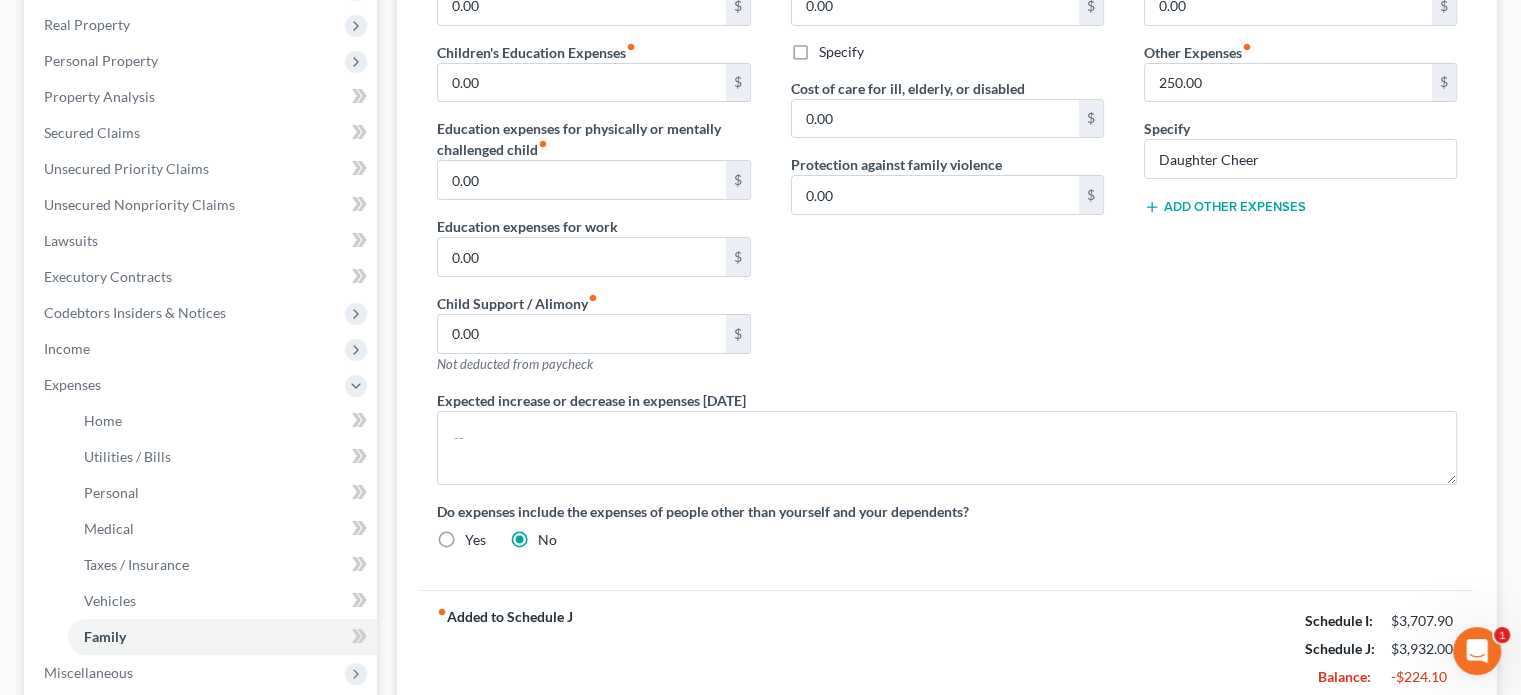 scroll, scrollTop: 300, scrollLeft: 0, axis: vertical 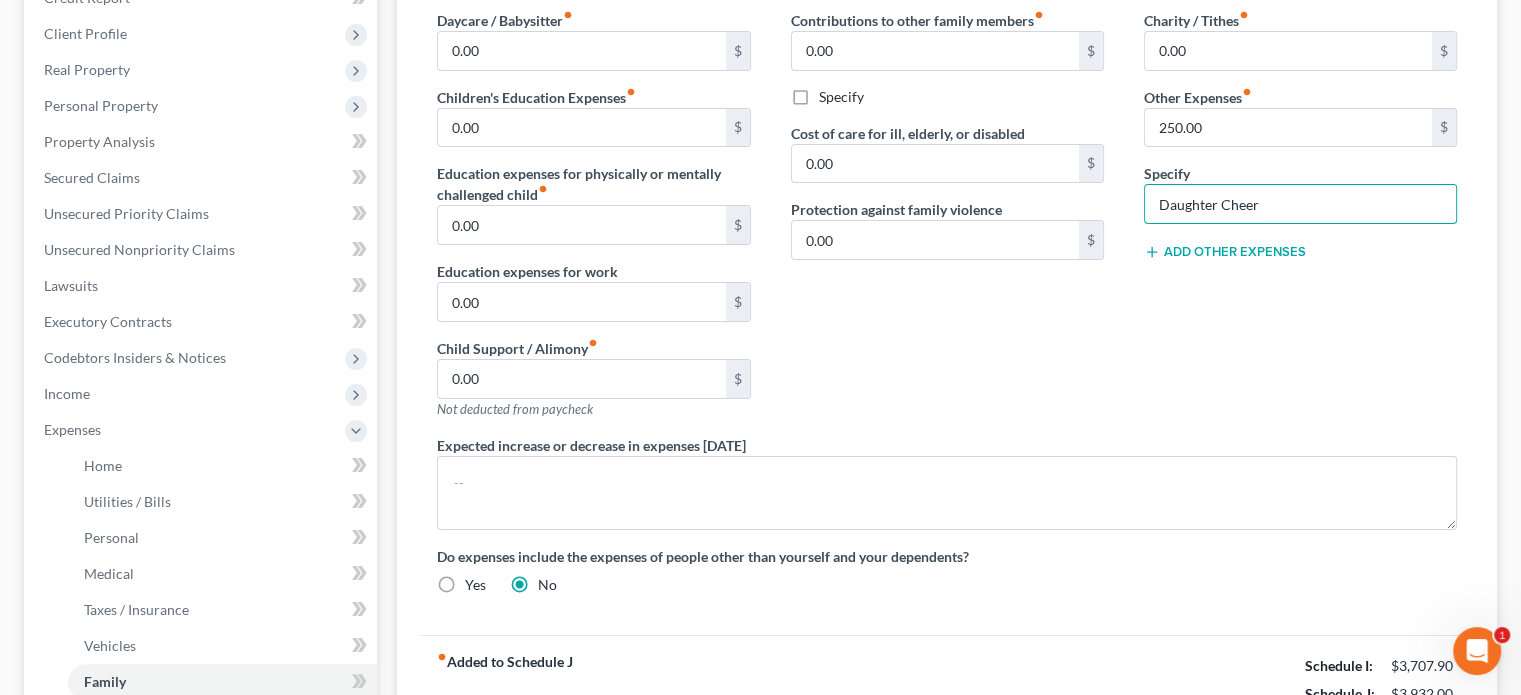 drag, startPoint x: 1296, startPoint y: 361, endPoint x: 1105, endPoint y: 347, distance: 191.5124 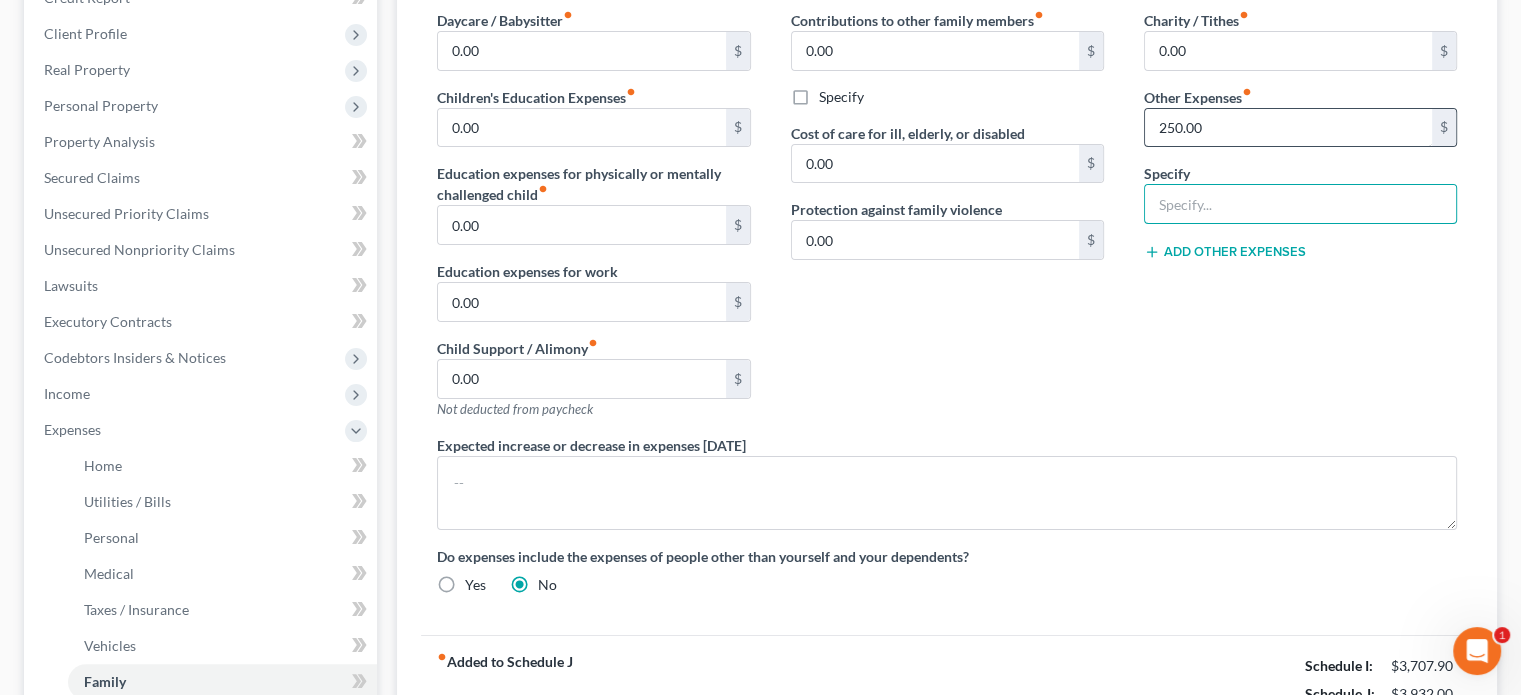 type 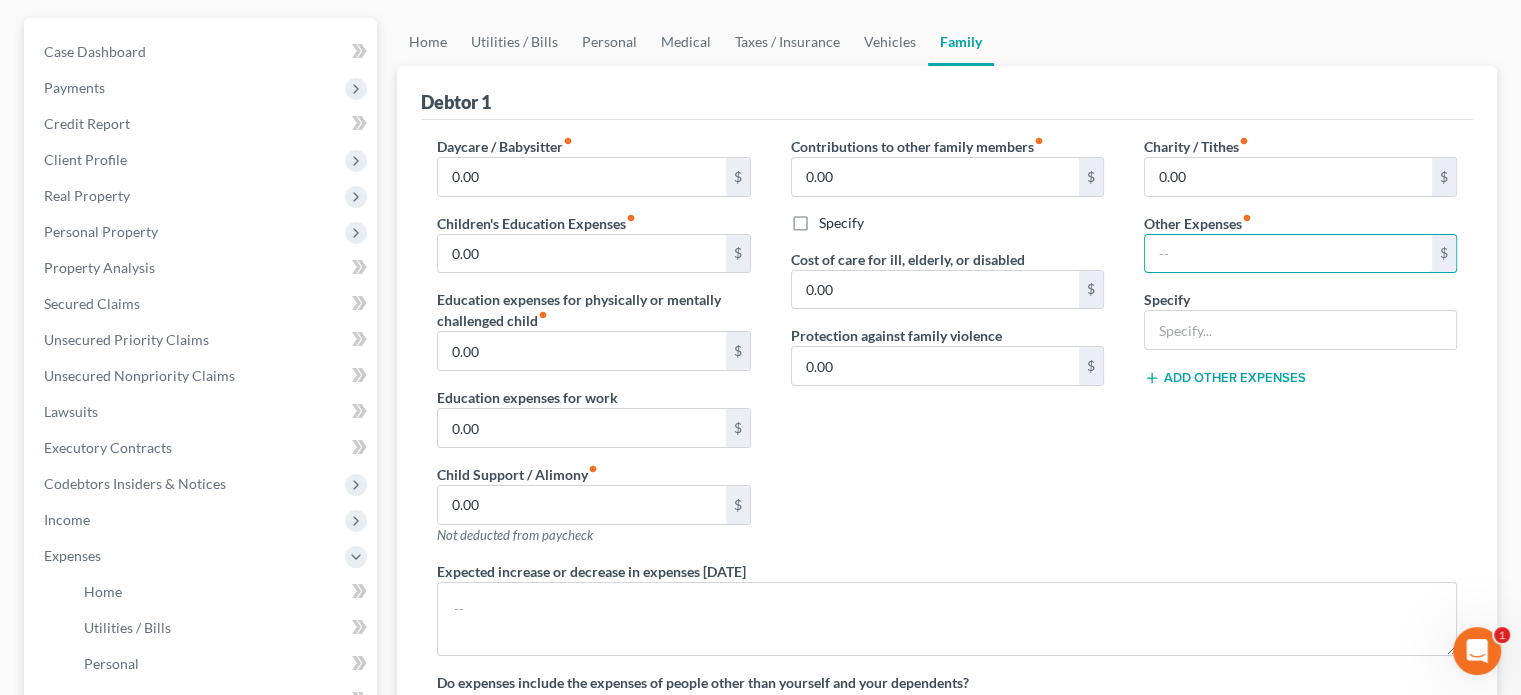 scroll, scrollTop: 0, scrollLeft: 0, axis: both 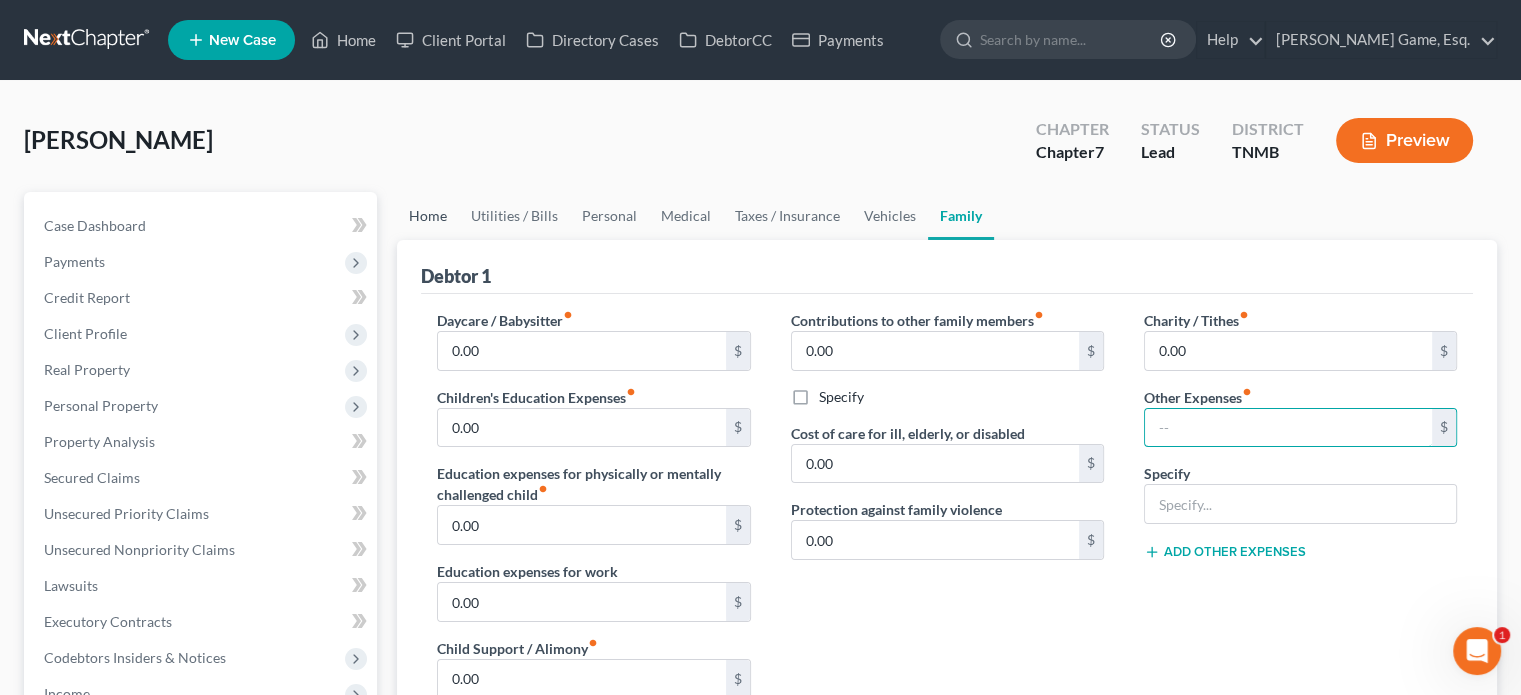 type 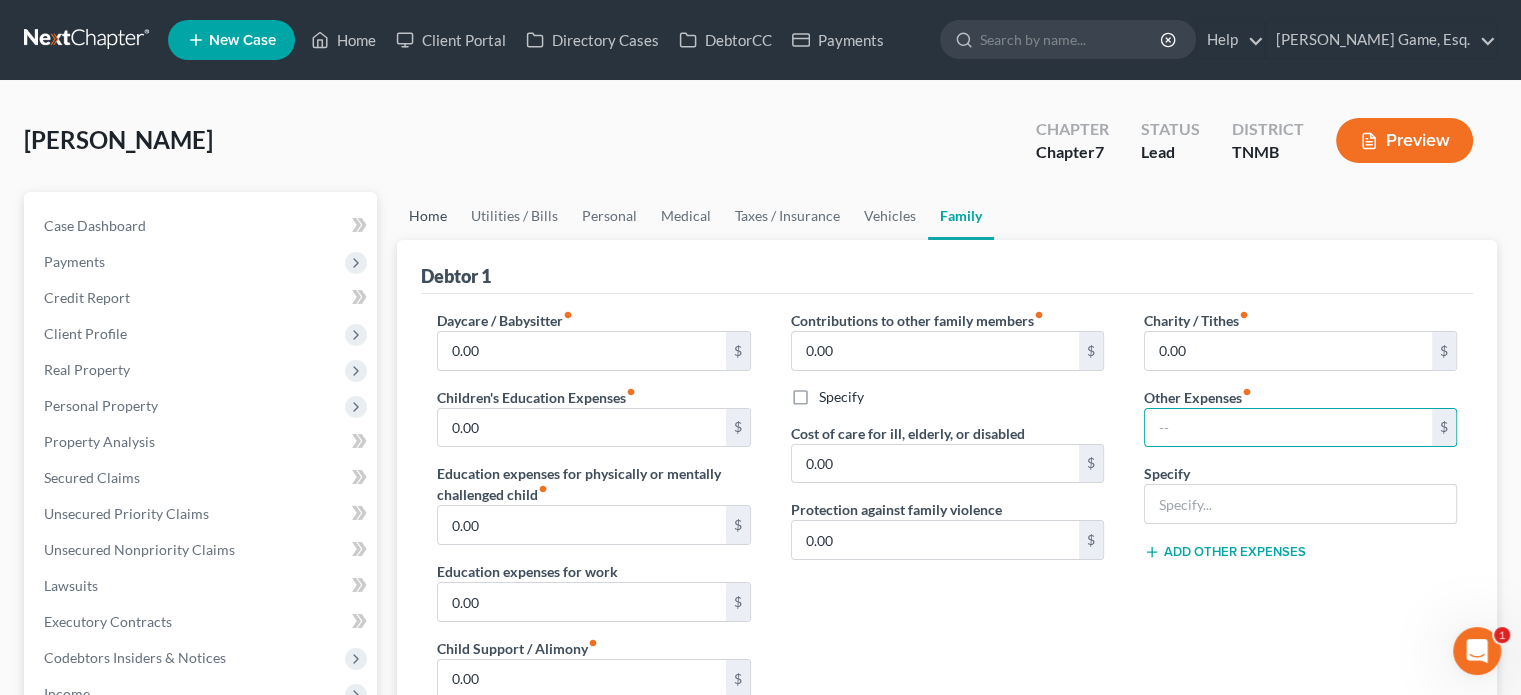 click on "Home" at bounding box center (428, 216) 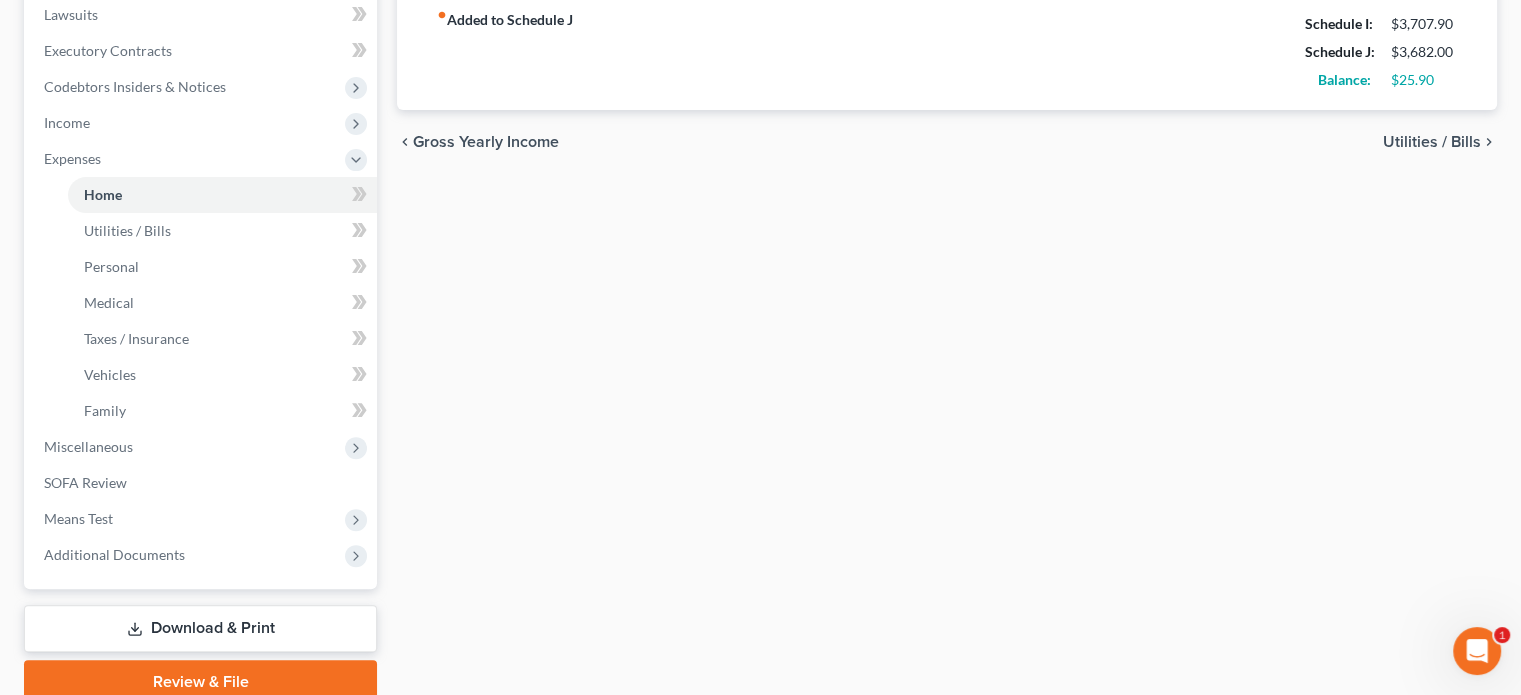 scroll, scrollTop: 600, scrollLeft: 0, axis: vertical 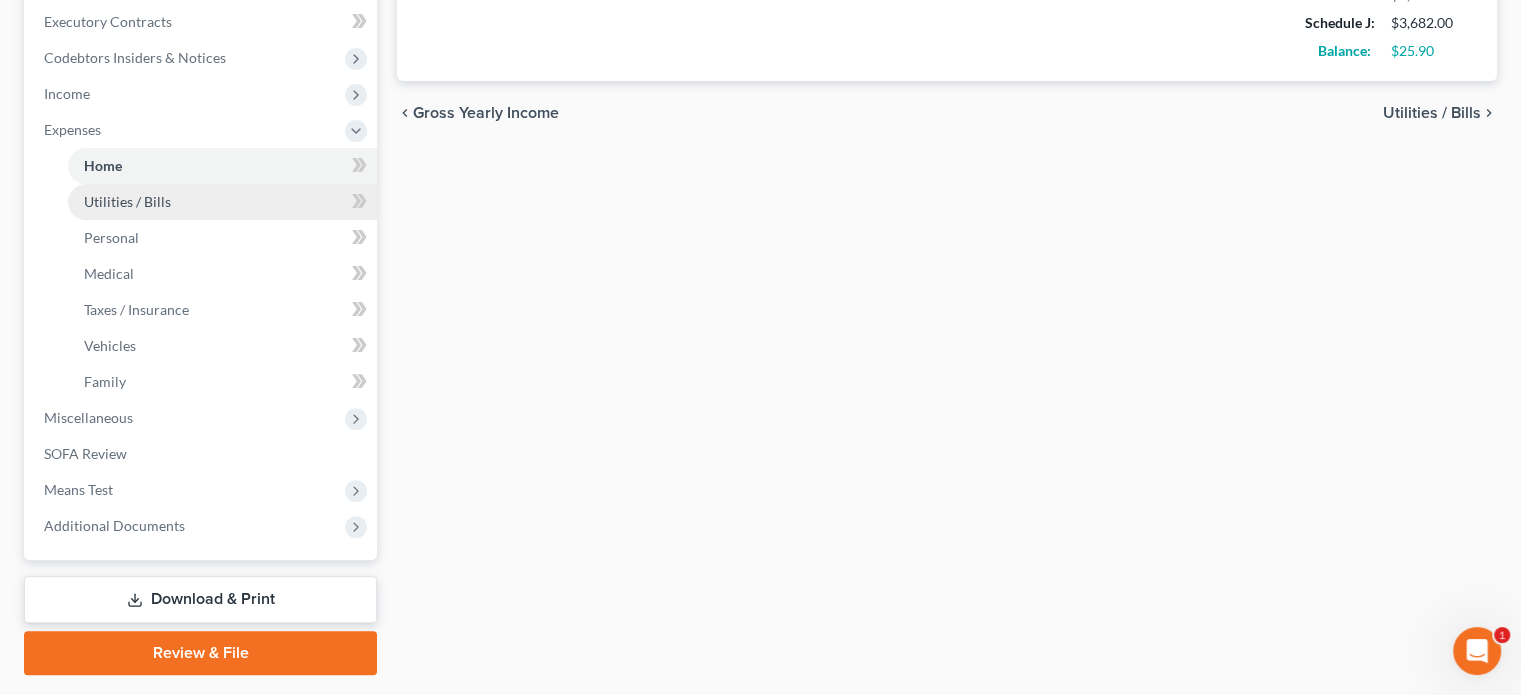 click on "Utilities / Bills" at bounding box center (222, 202) 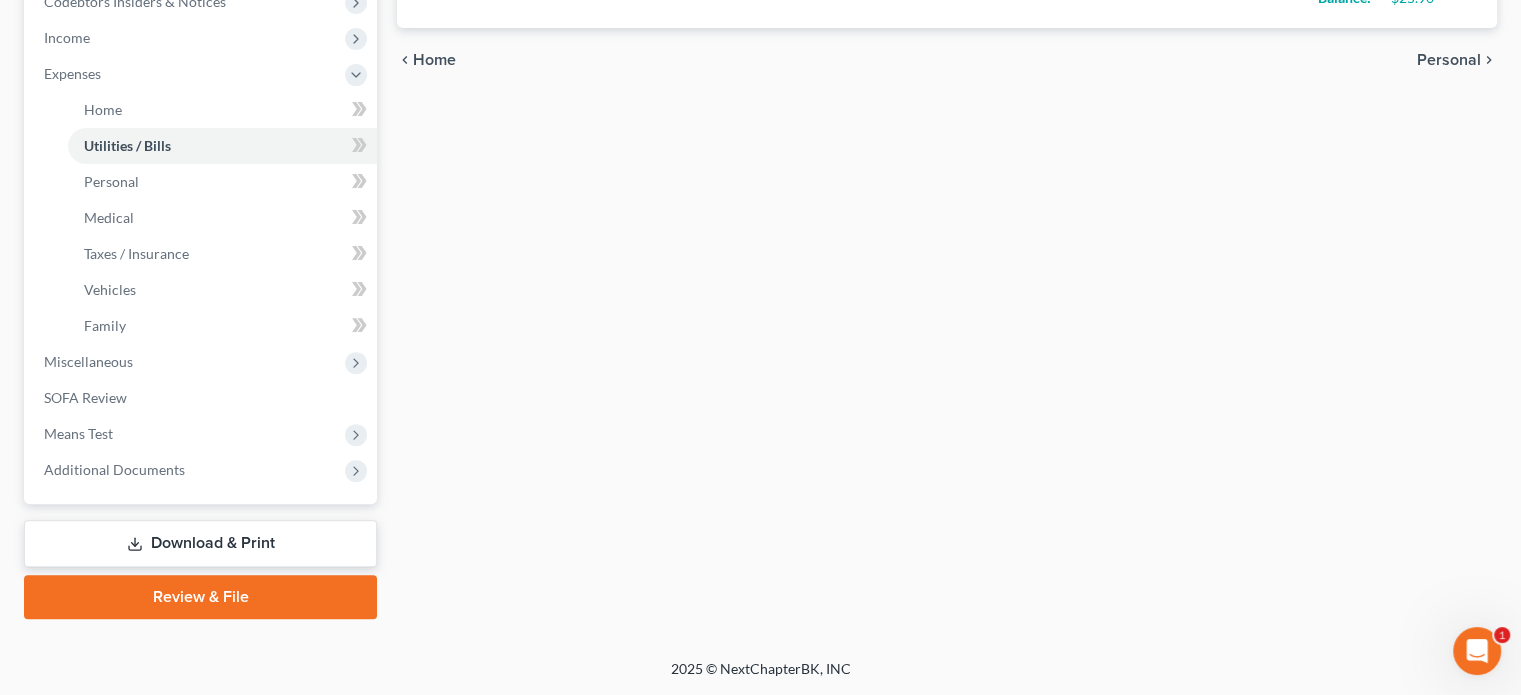 scroll, scrollTop: 800, scrollLeft: 0, axis: vertical 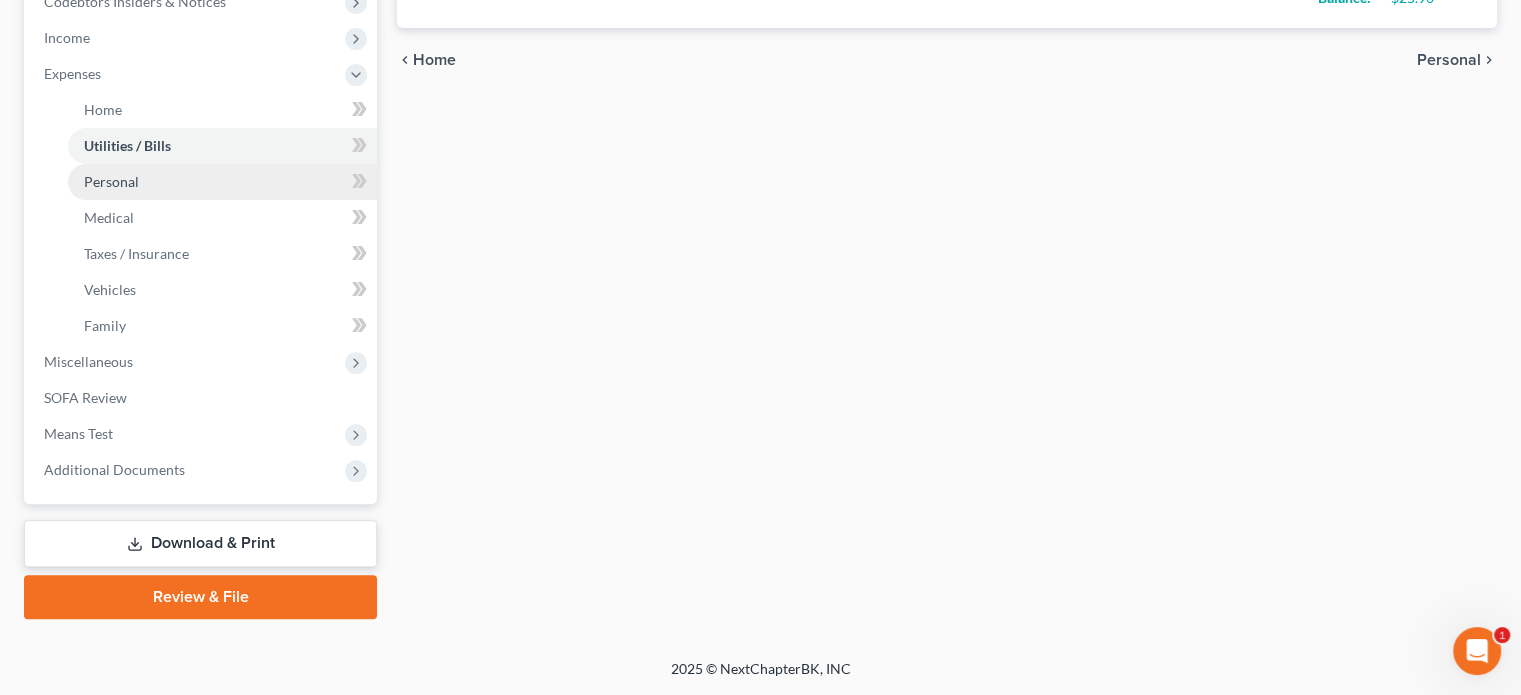 click on "Personal" at bounding box center (222, 182) 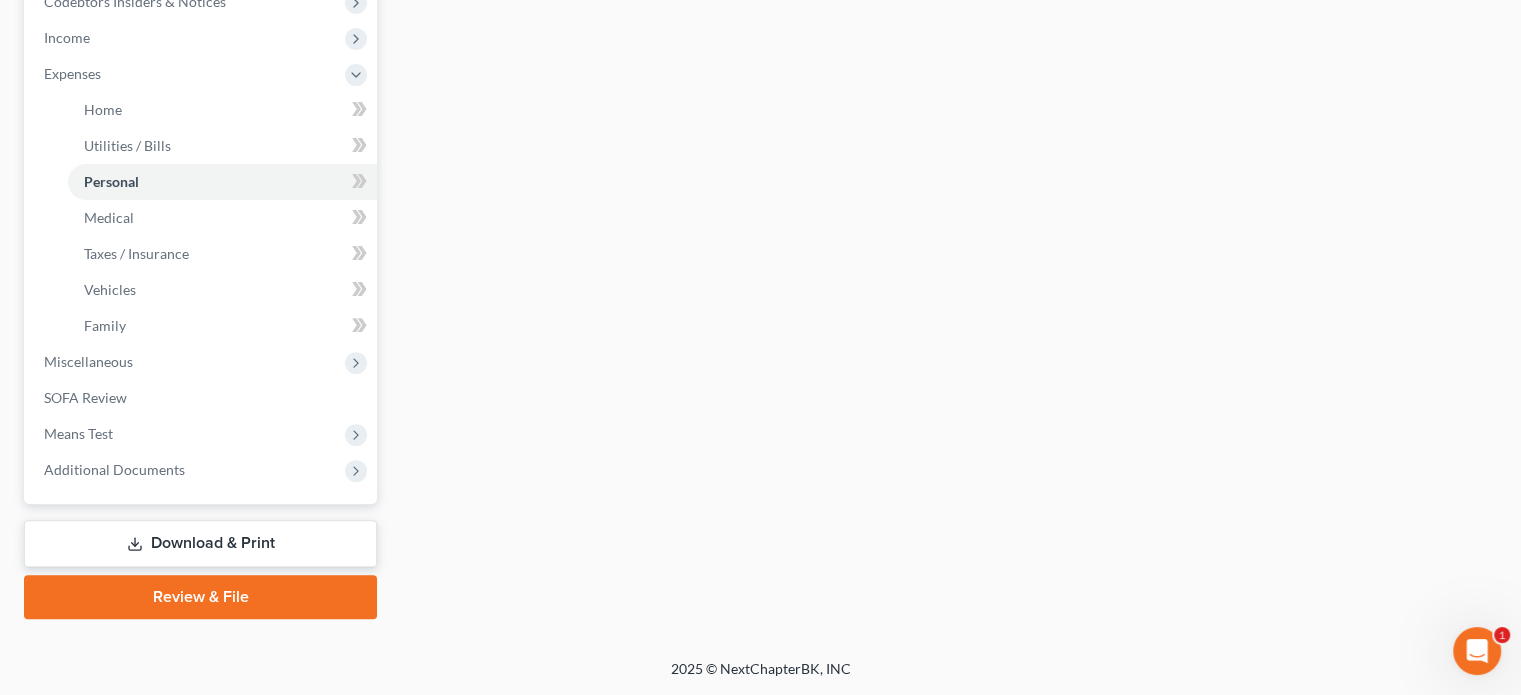 scroll, scrollTop: 700, scrollLeft: 0, axis: vertical 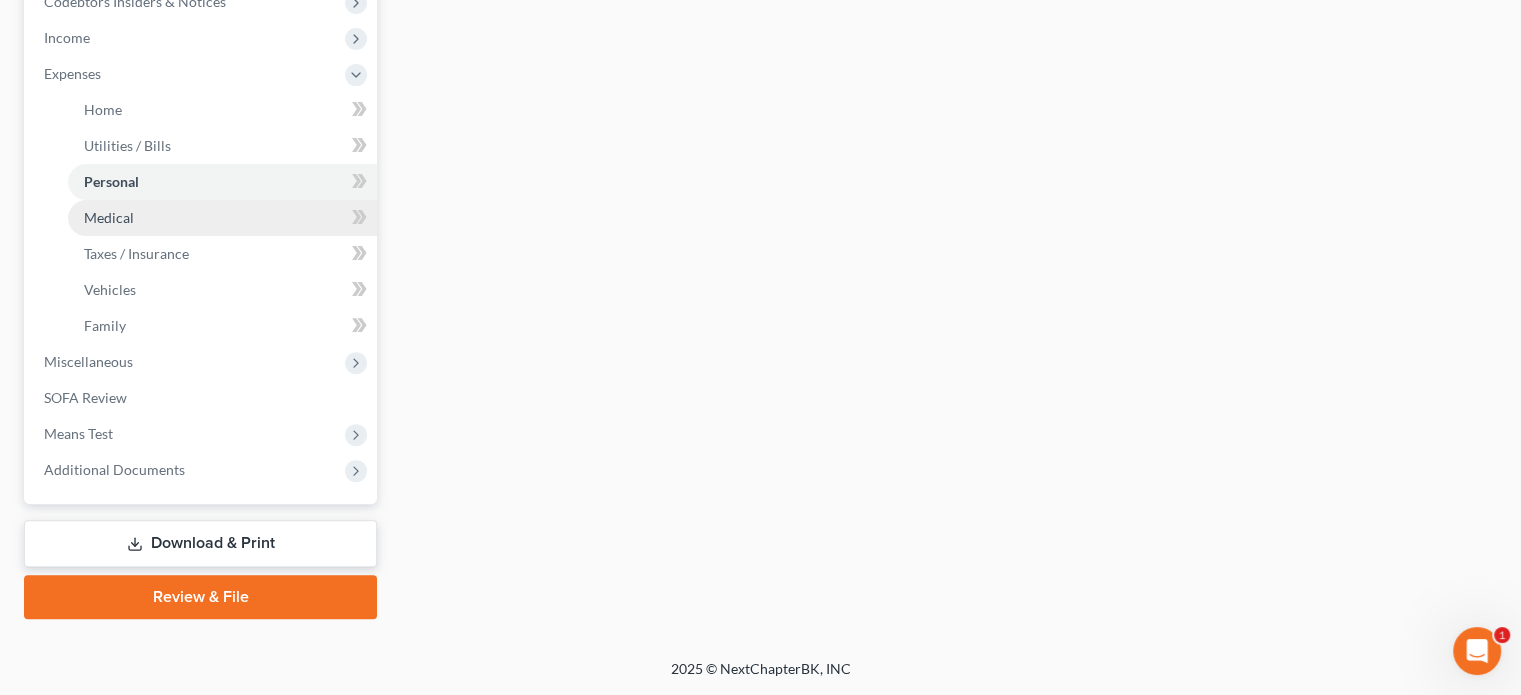 drag, startPoint x: 224, startPoint y: 427, endPoint x: 671, endPoint y: 535, distance: 459.86194 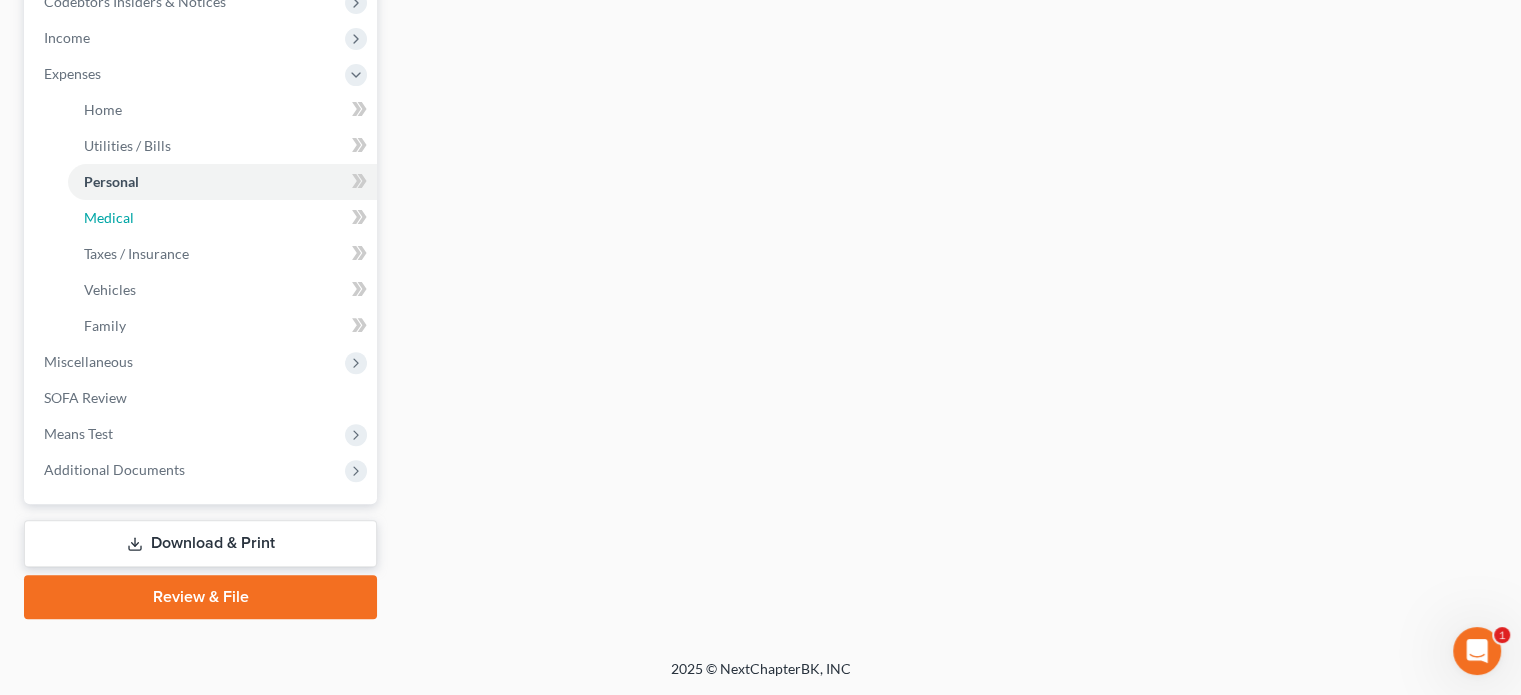click on "Medical" at bounding box center (222, 218) 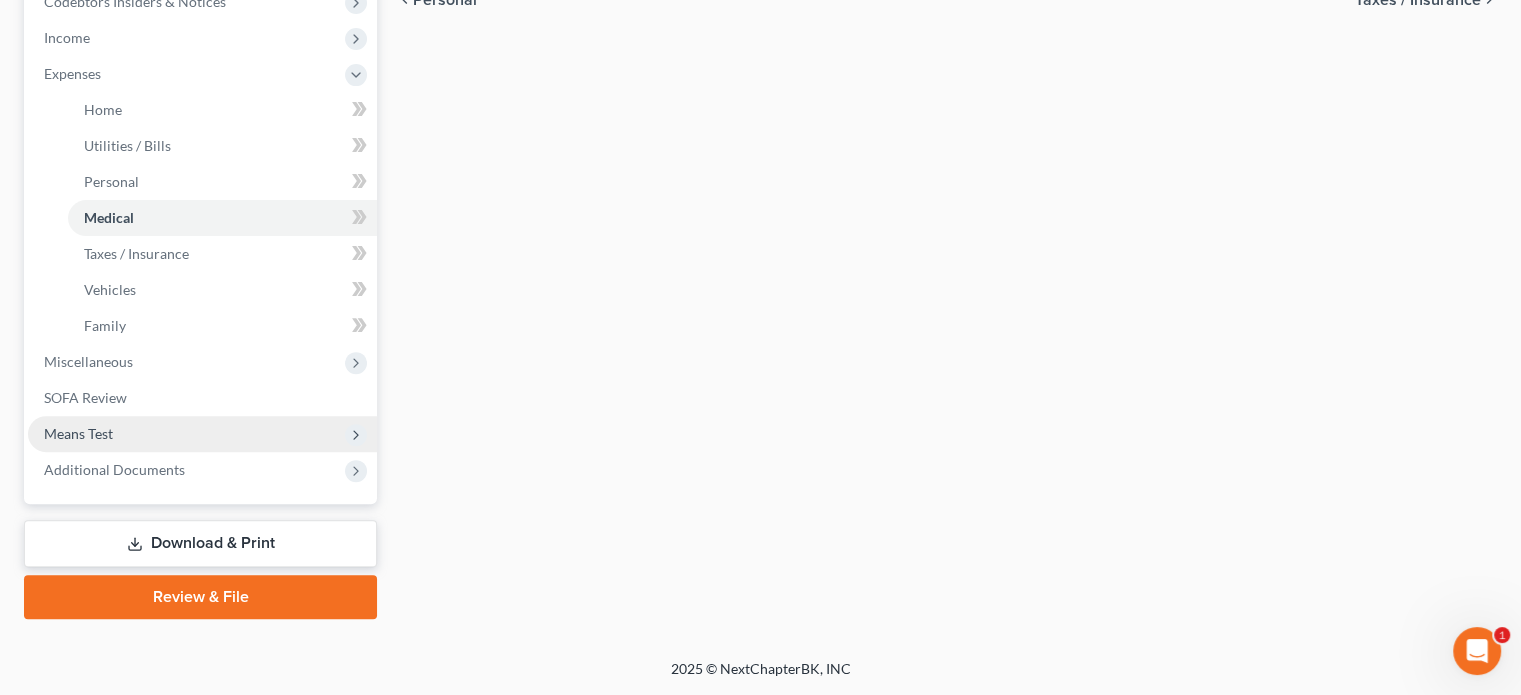 scroll, scrollTop: 1000, scrollLeft: 0, axis: vertical 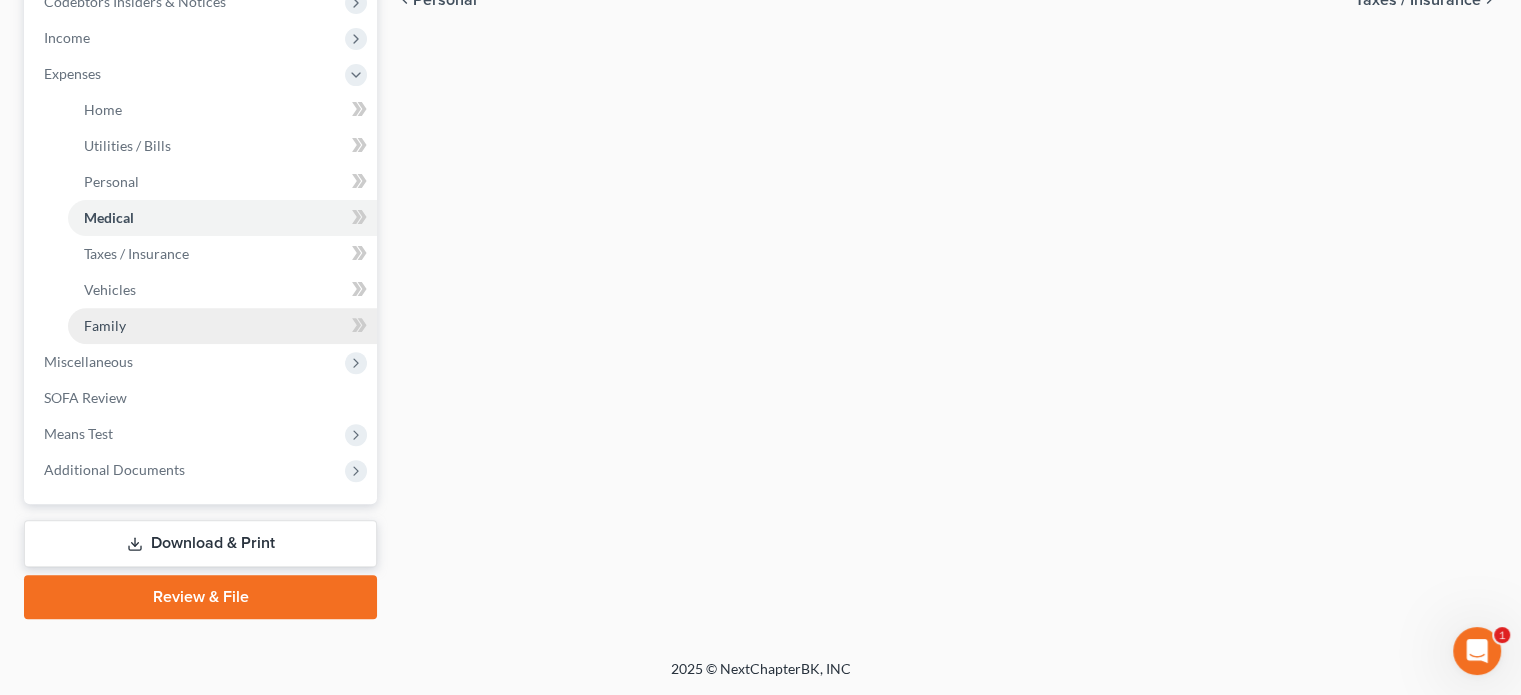 click on "Family" at bounding box center [222, 326] 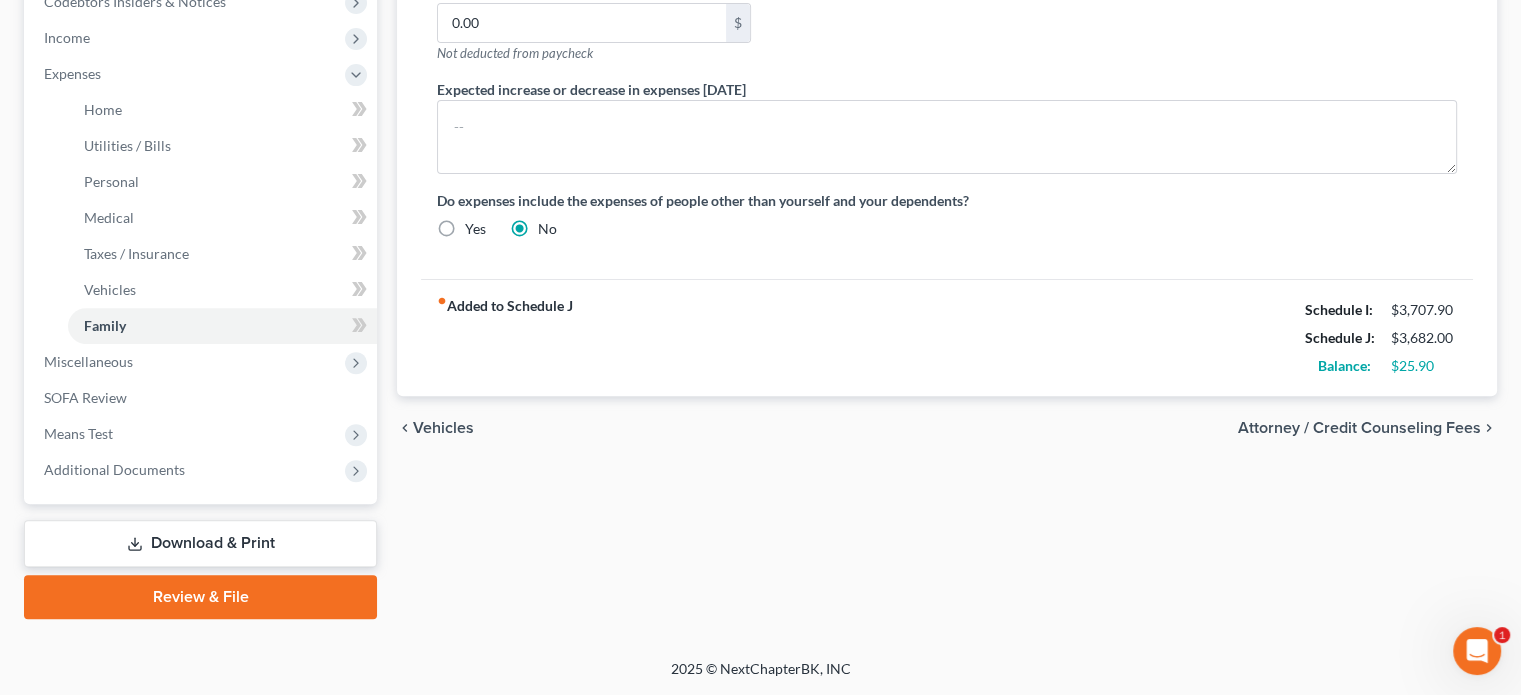 scroll, scrollTop: 1000, scrollLeft: 0, axis: vertical 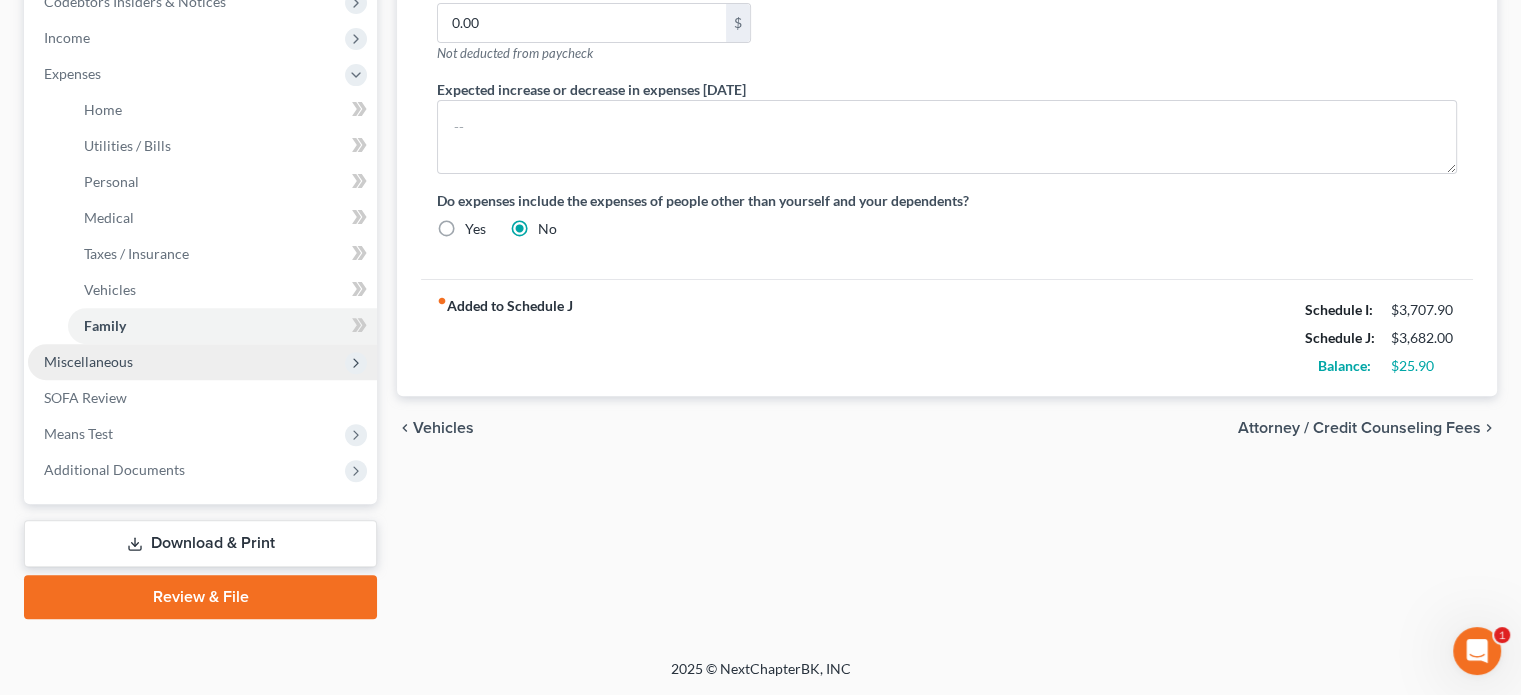 click on "Miscellaneous" at bounding box center [88, 361] 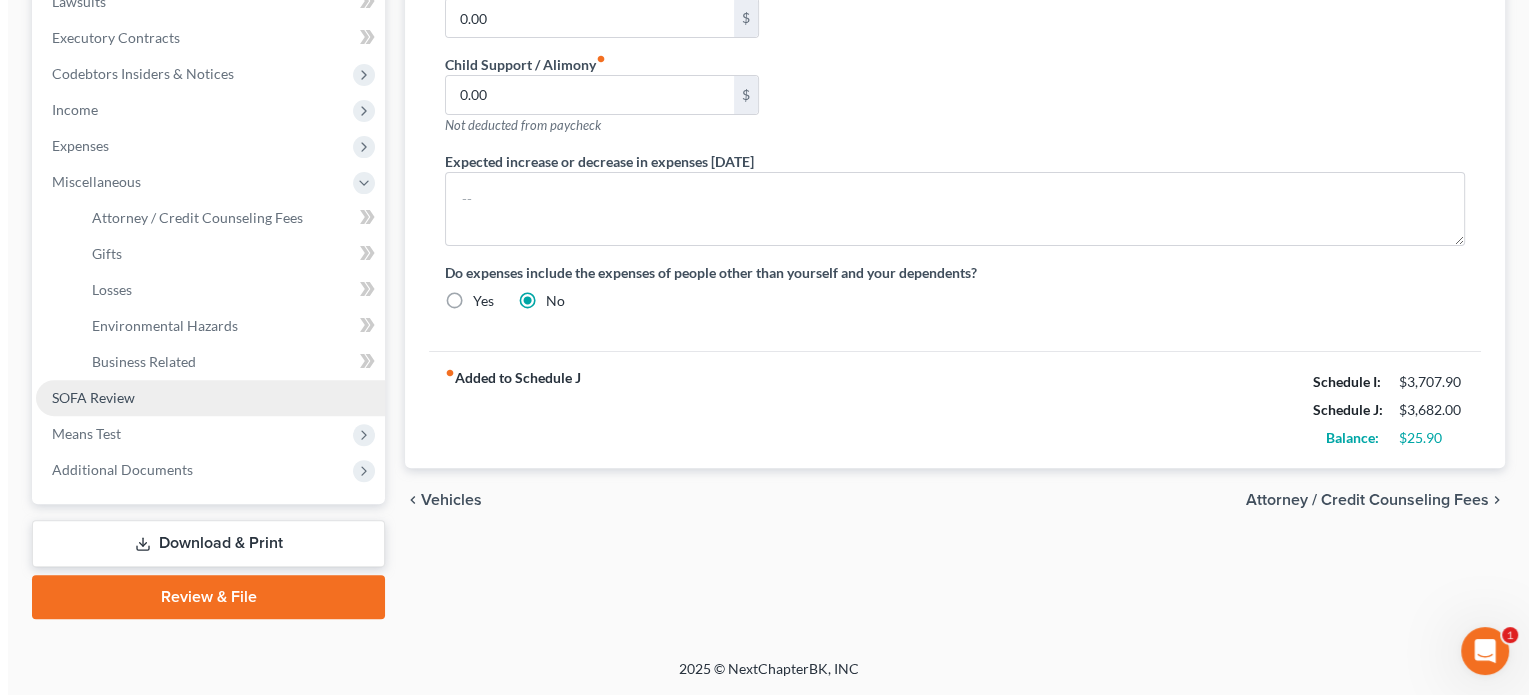 scroll, scrollTop: 932, scrollLeft: 0, axis: vertical 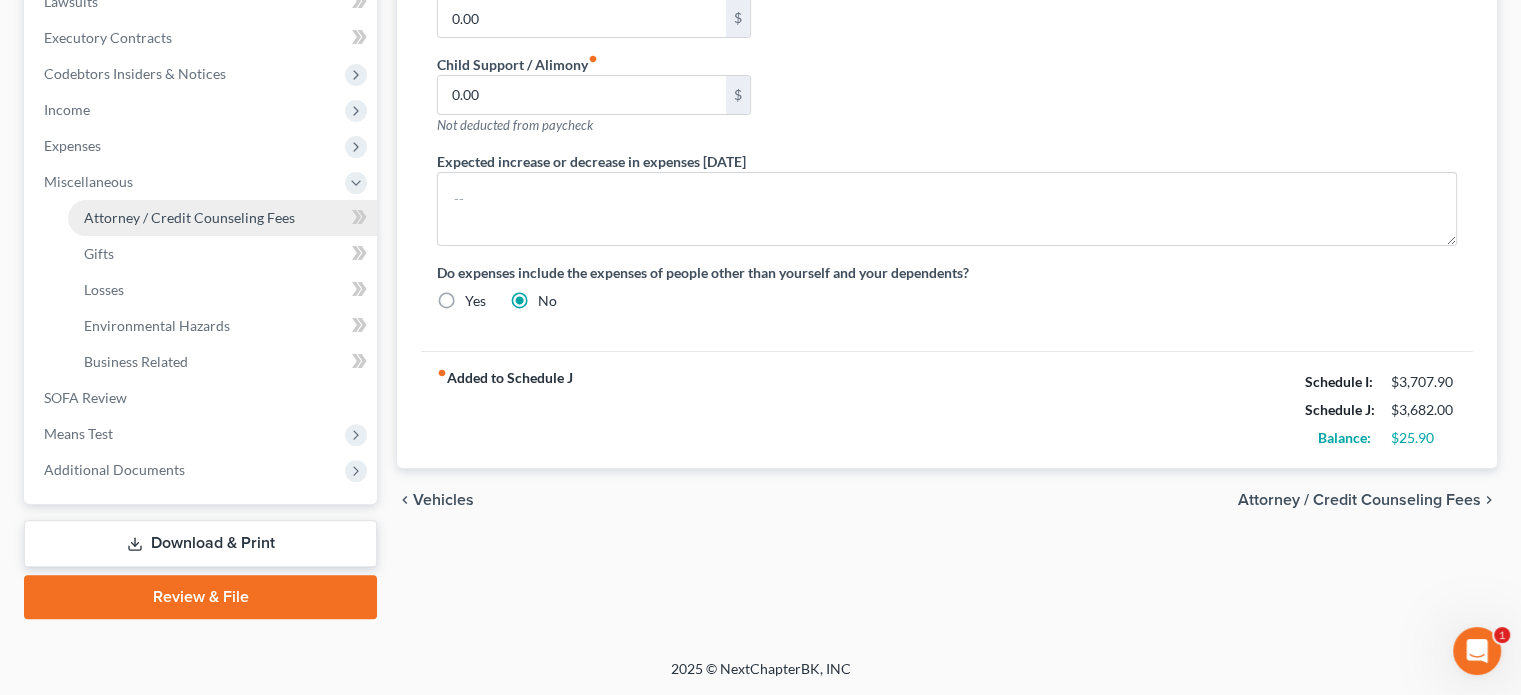click on "Attorney / Credit Counseling Fees" at bounding box center [189, 217] 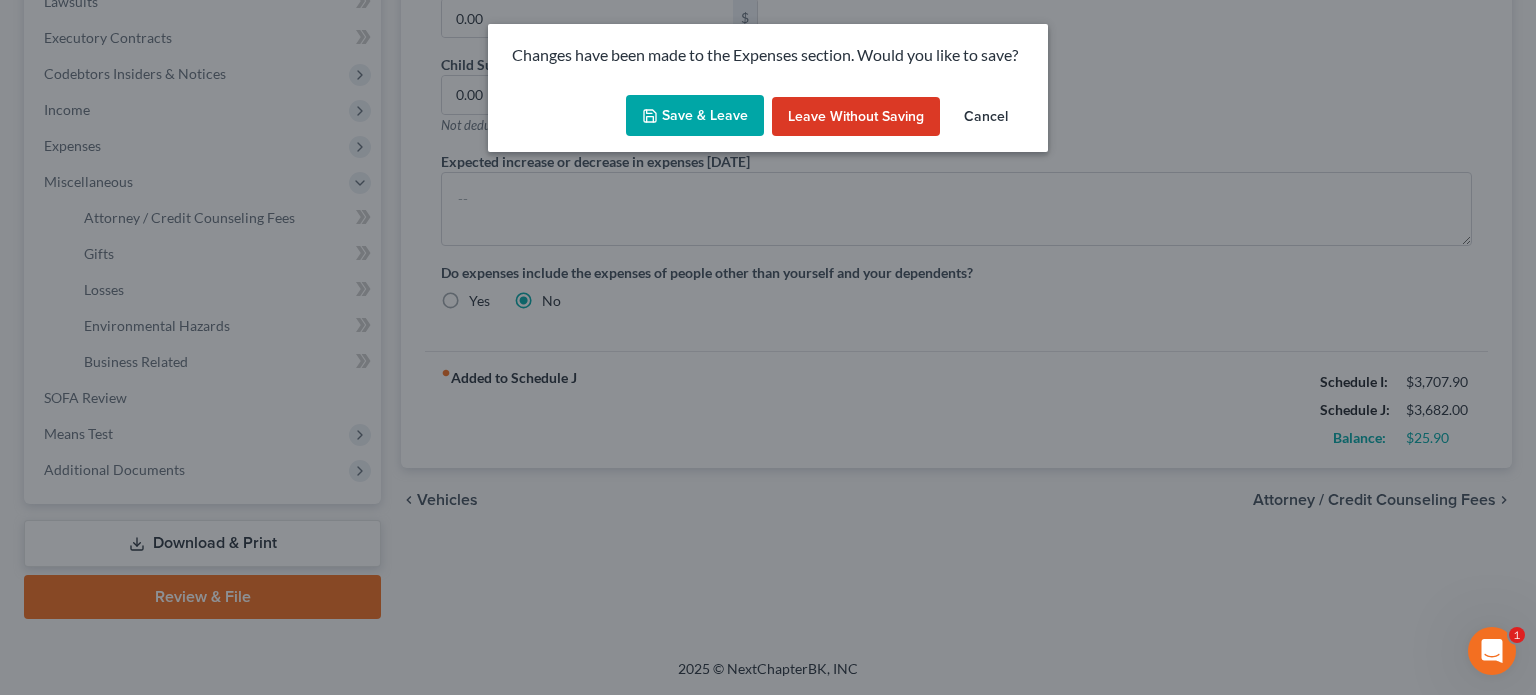 click on "Save & Leave" at bounding box center (695, 116) 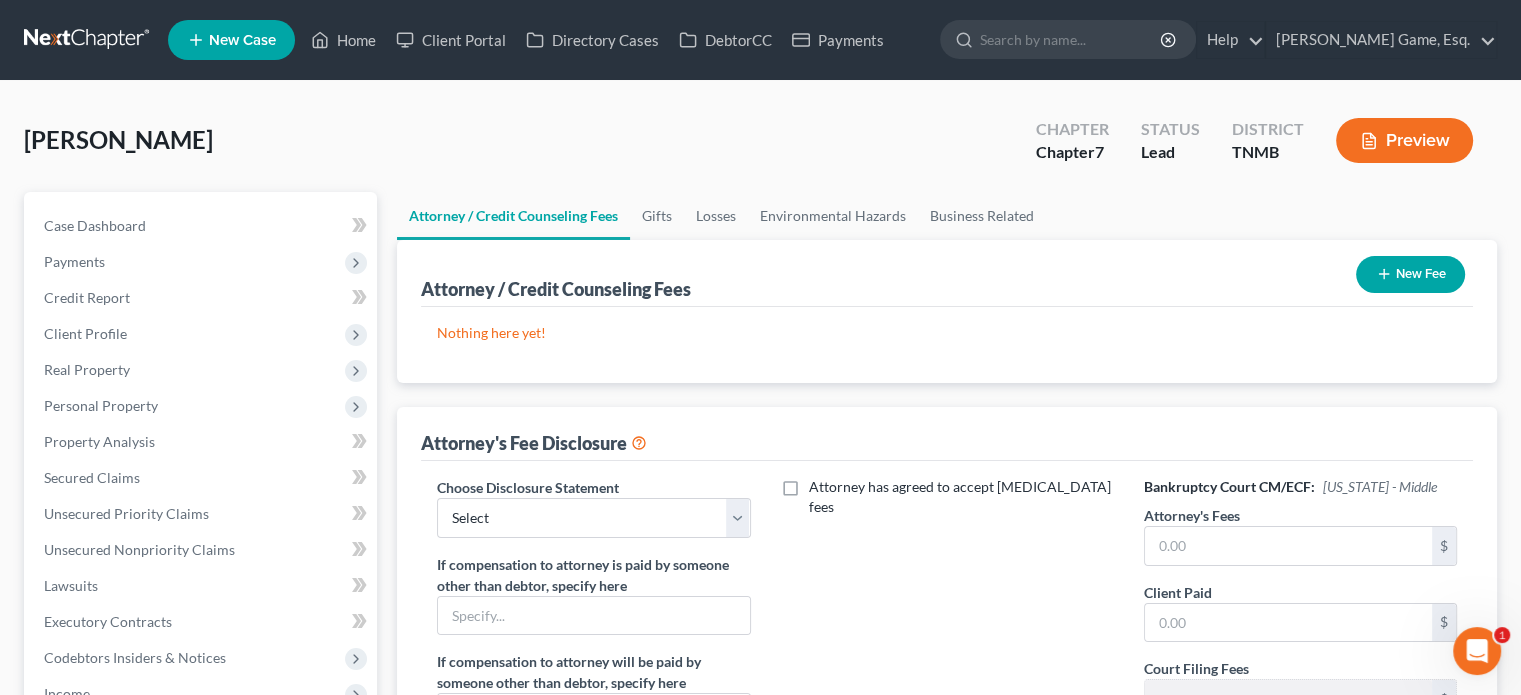 scroll, scrollTop: 500, scrollLeft: 0, axis: vertical 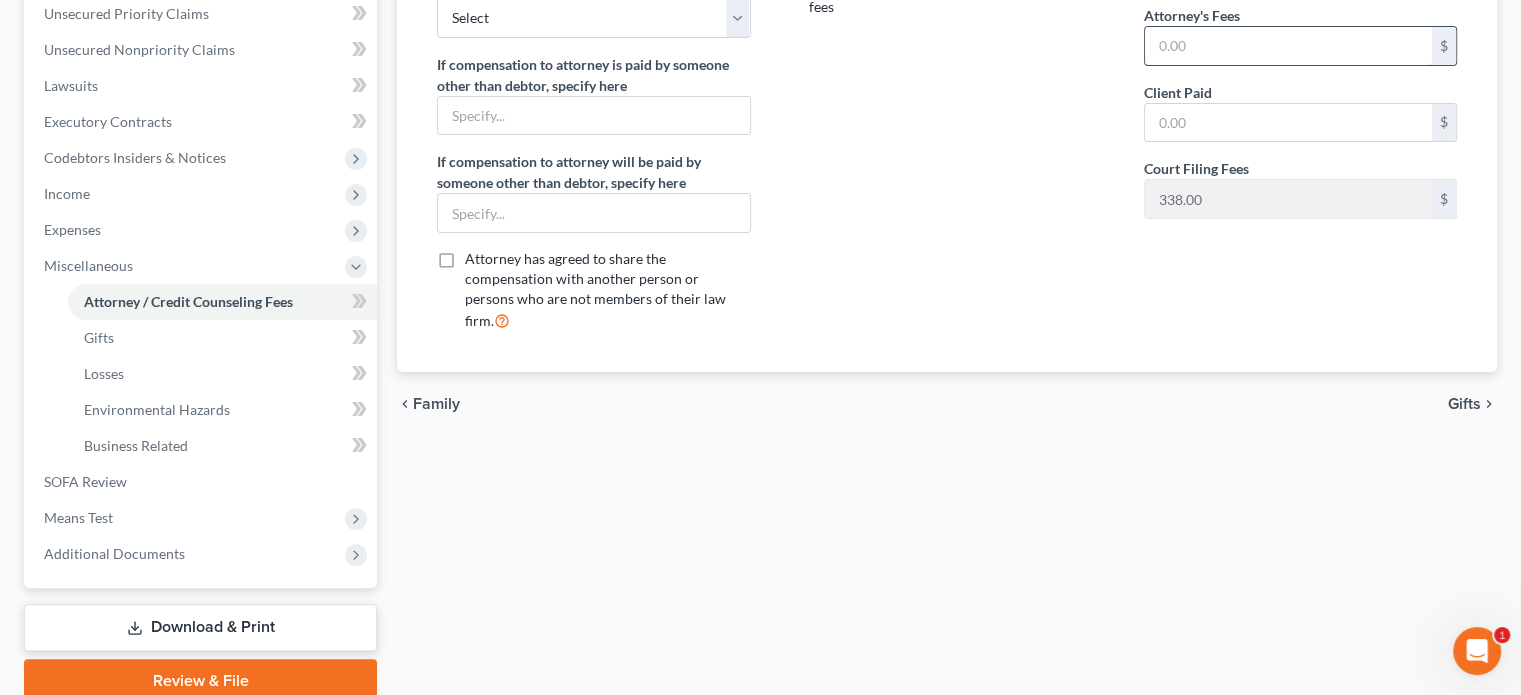 click at bounding box center (1288, 46) 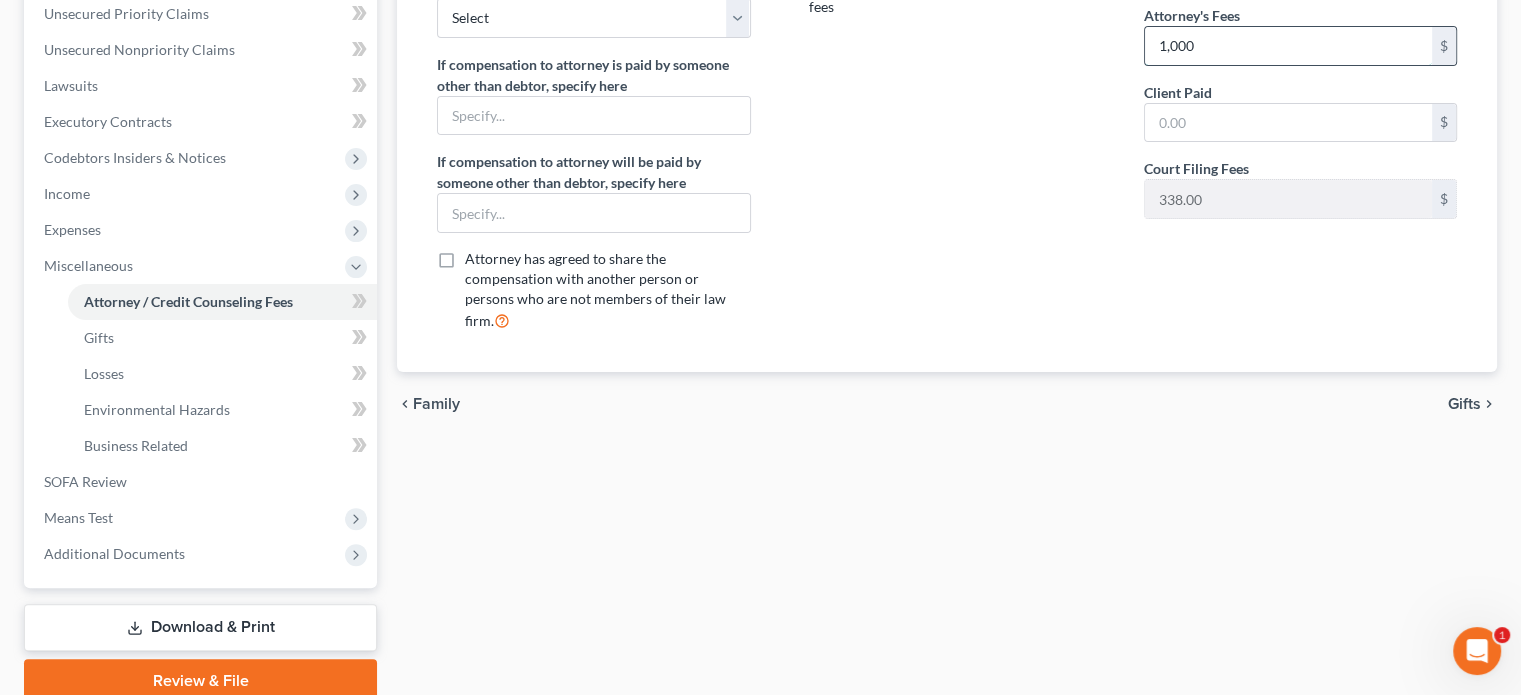 type on "1,000" 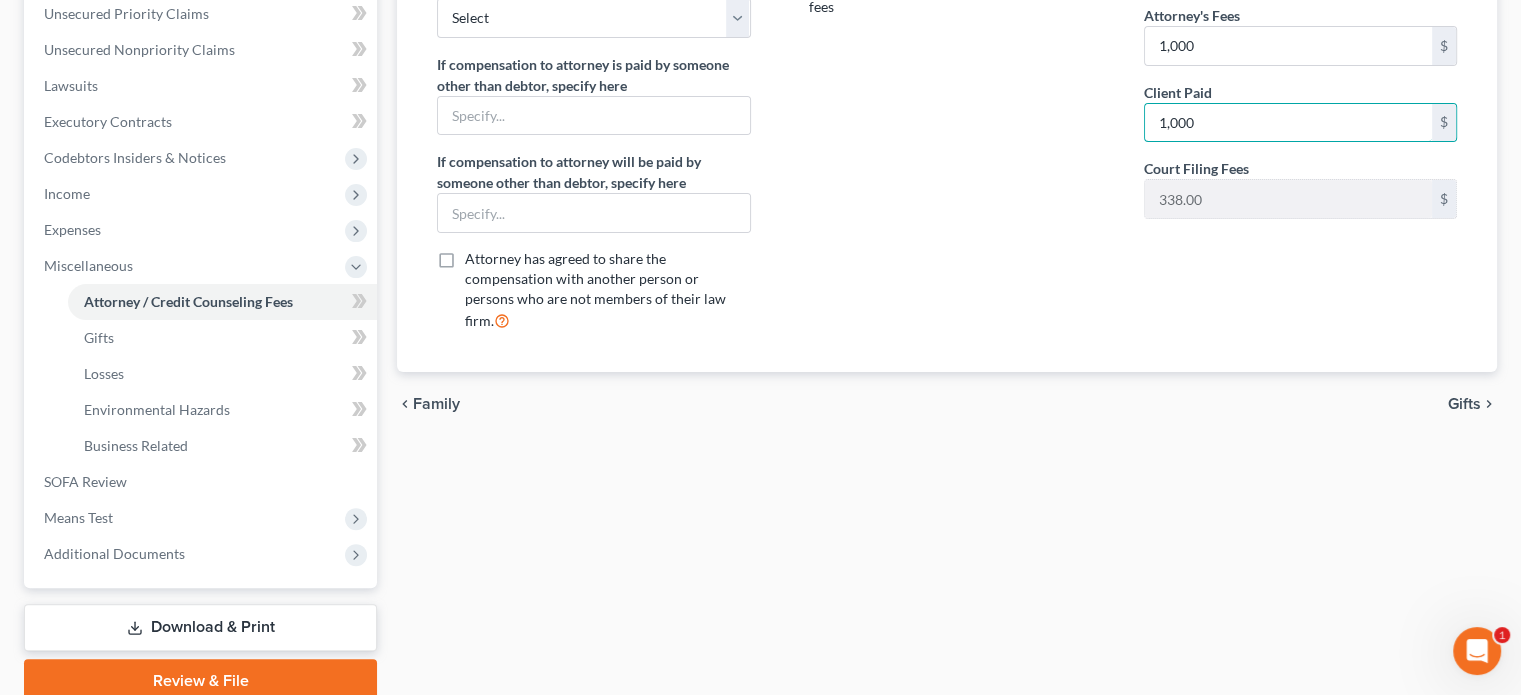 type on "1,000" 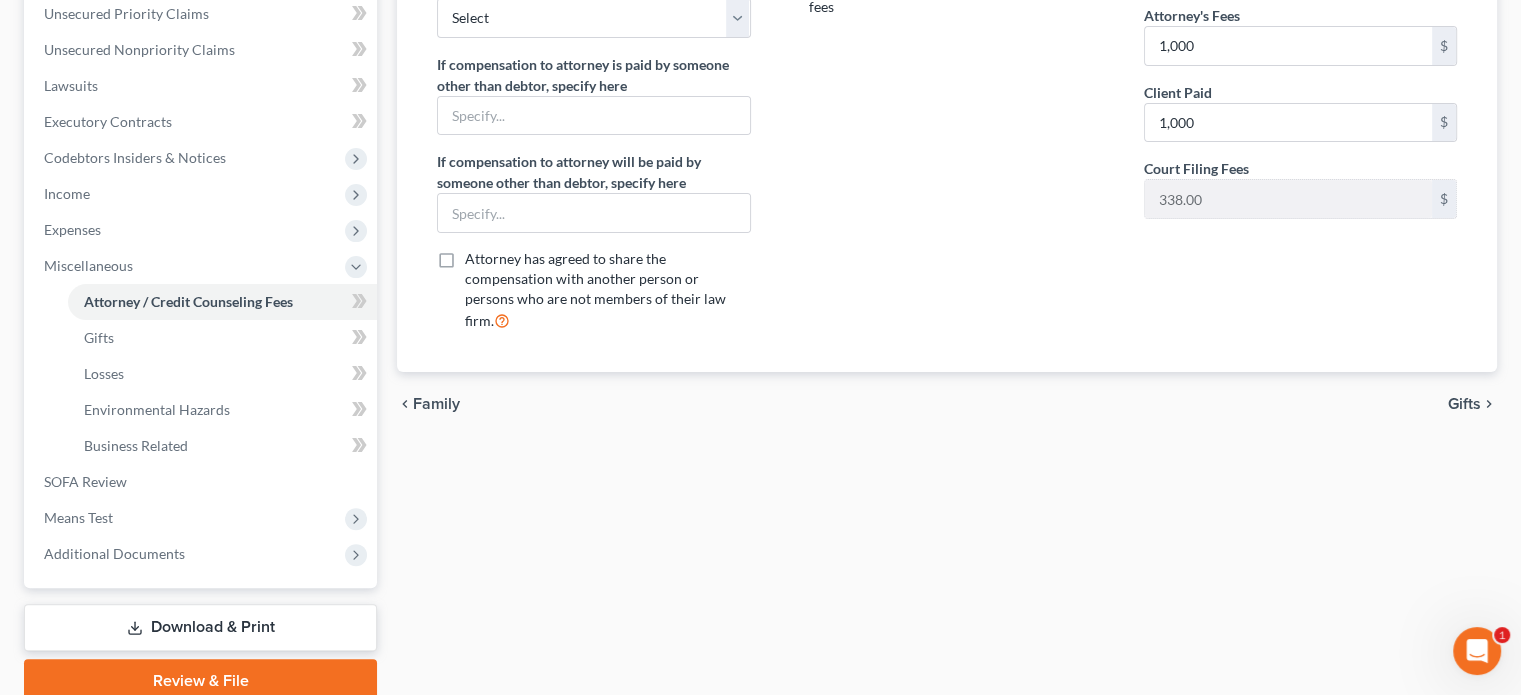 drag, startPoint x: 982, startPoint y: 329, endPoint x: 819, endPoint y: 245, distance: 183.37122 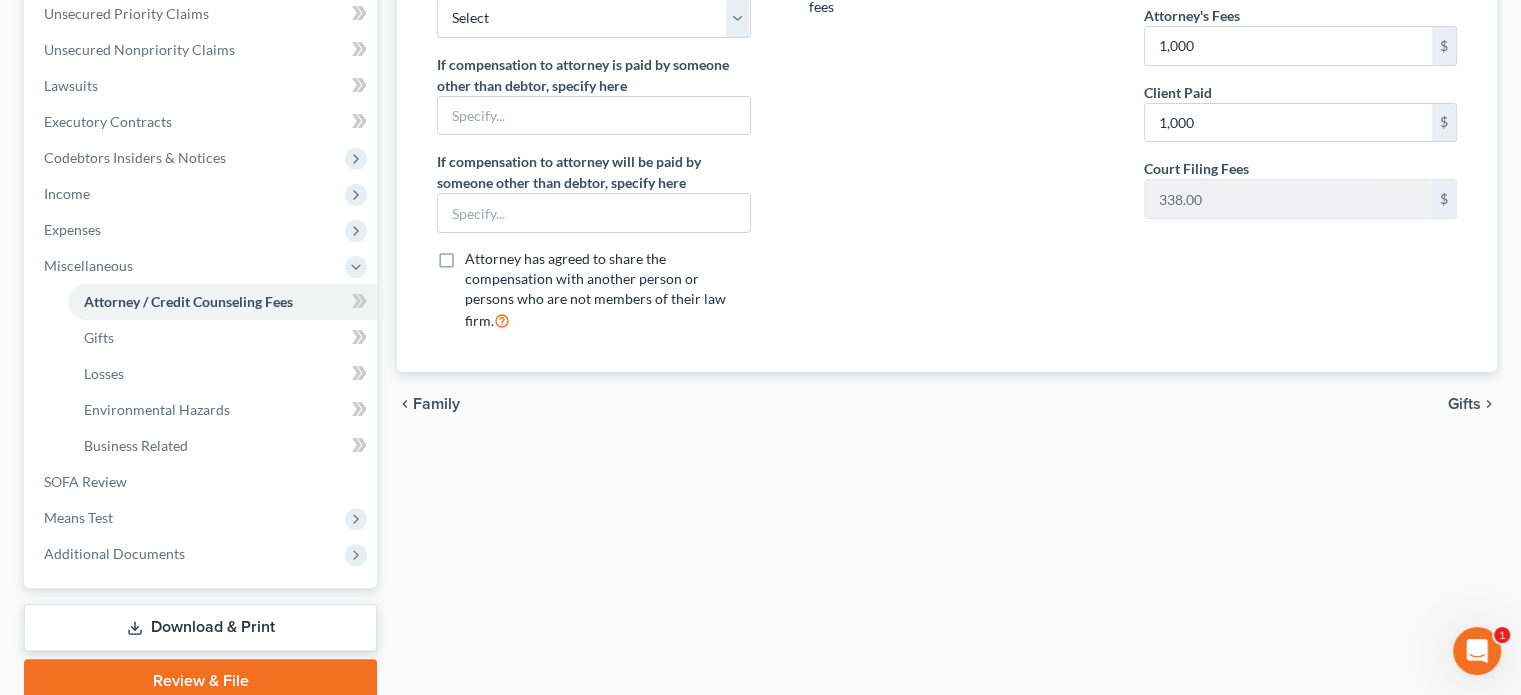 click on "Attorney has agreed to accept [MEDICAL_DATA] fees" at bounding box center (947, 162) 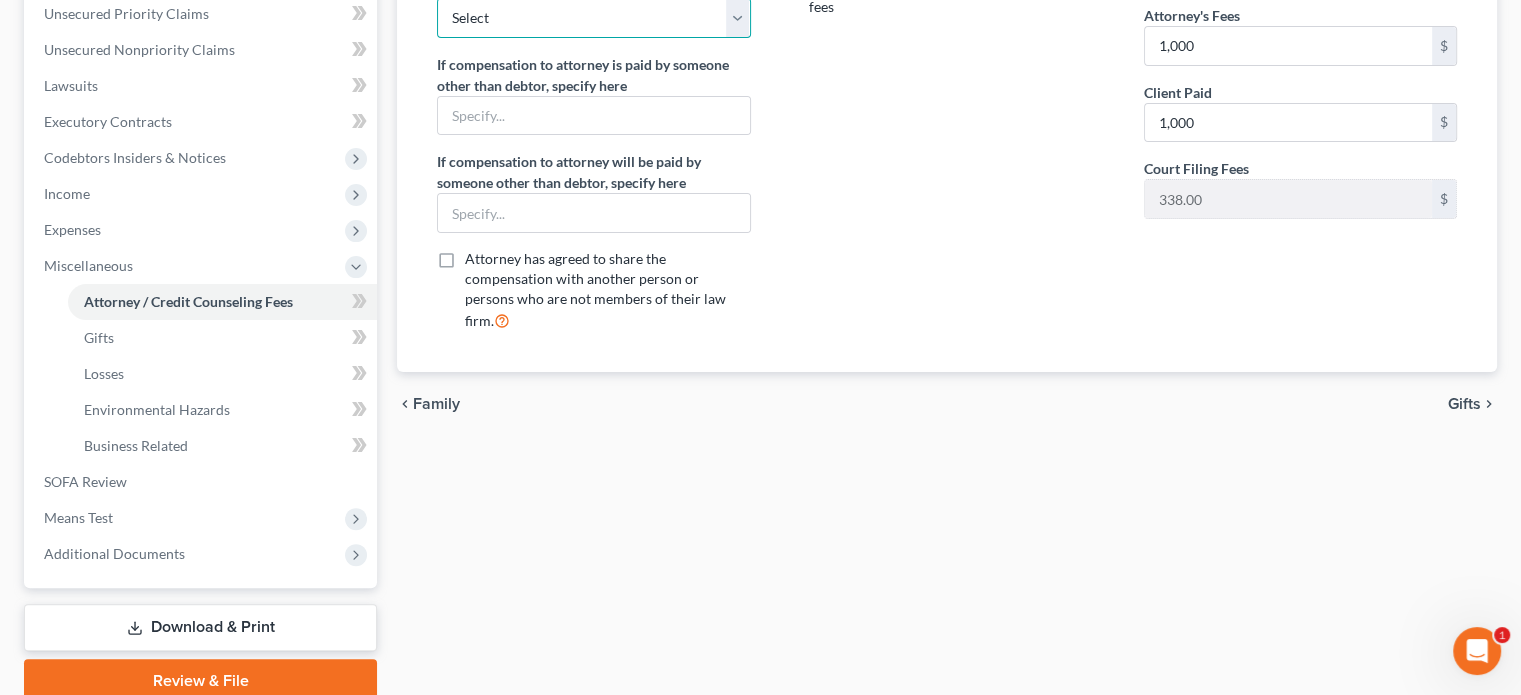 click on "Select Attorney Fee" at bounding box center (593, 18) 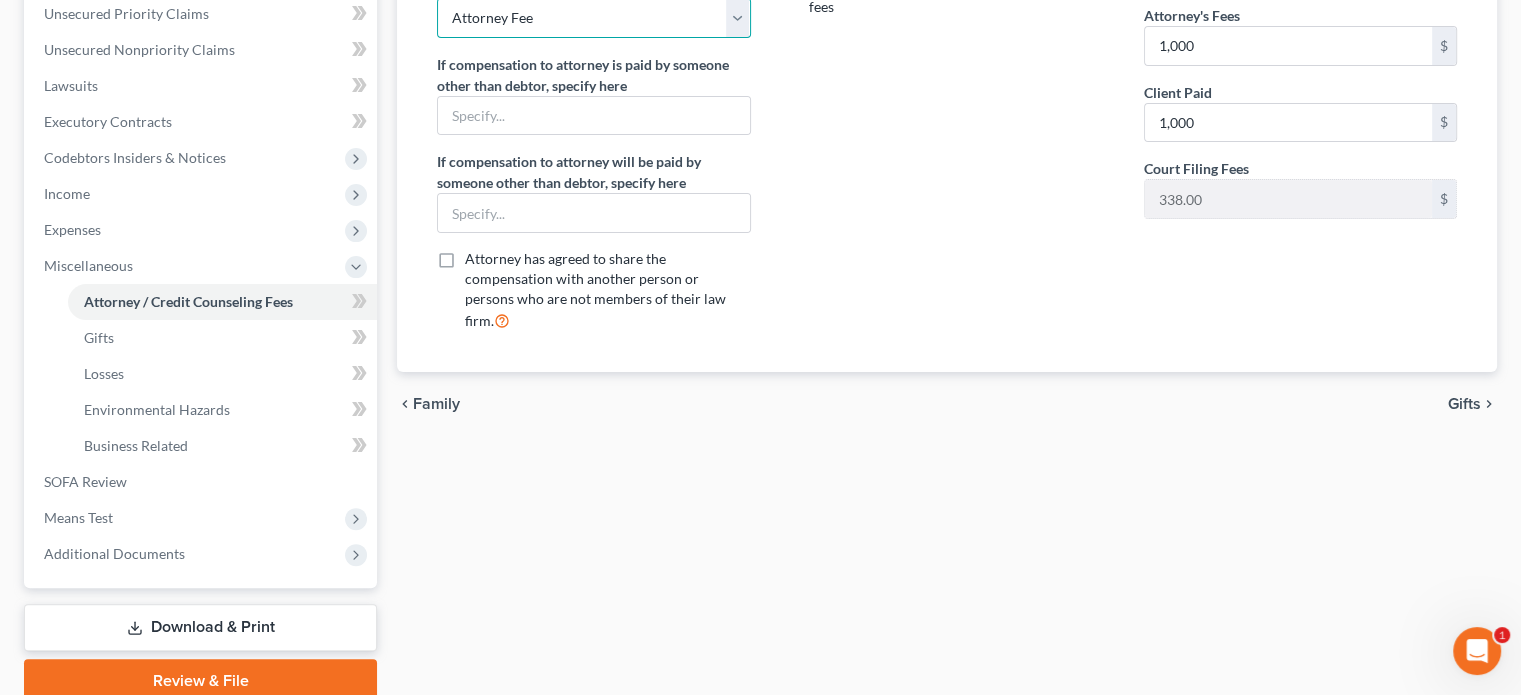 click on "Select Attorney Fee" at bounding box center (593, 18) 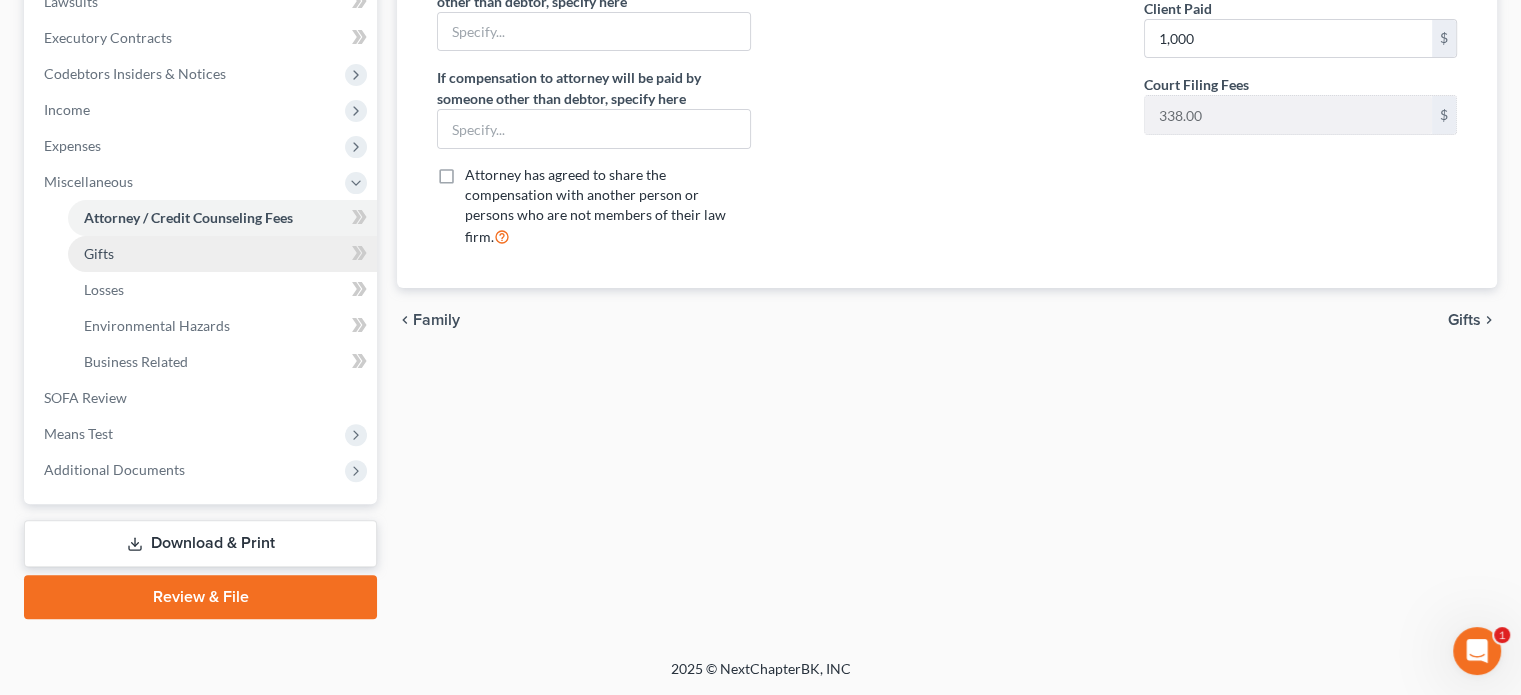 click on "Gifts" at bounding box center (222, 254) 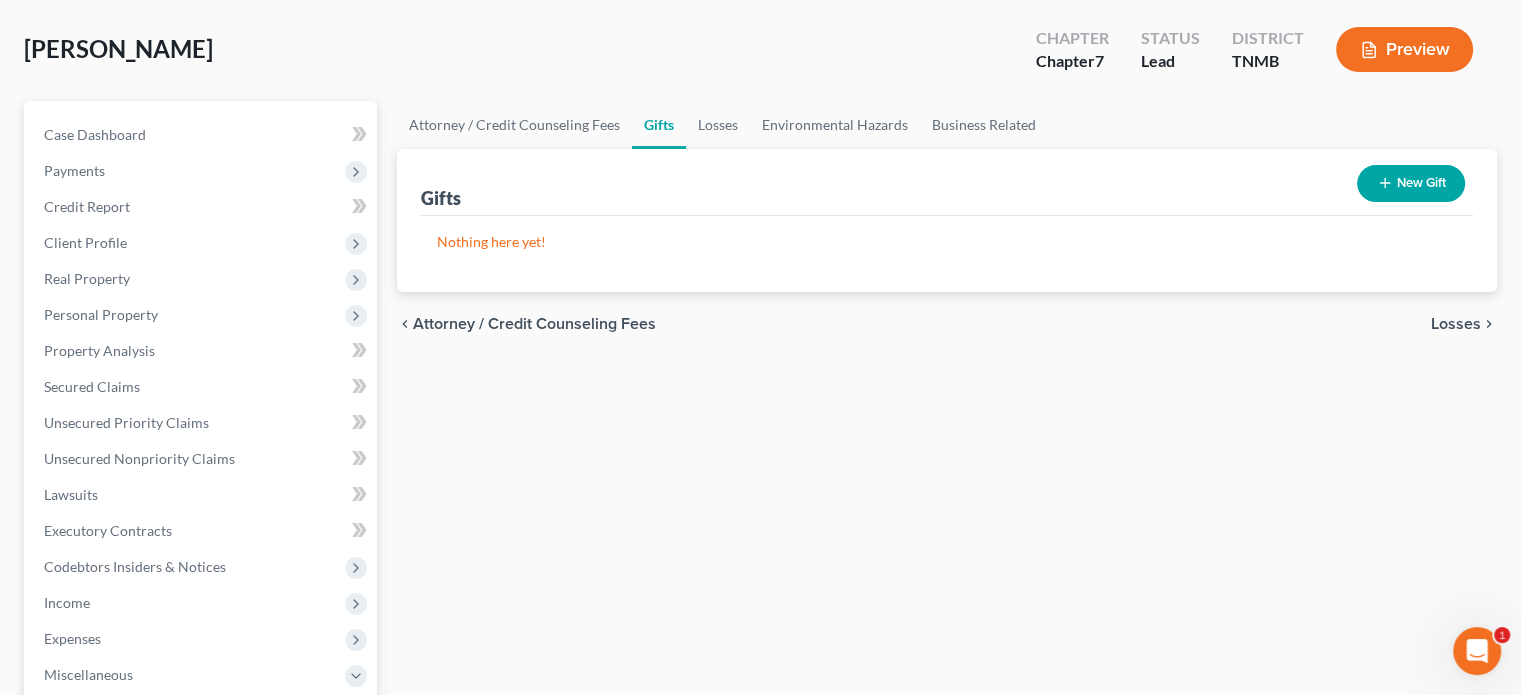 scroll, scrollTop: 0, scrollLeft: 0, axis: both 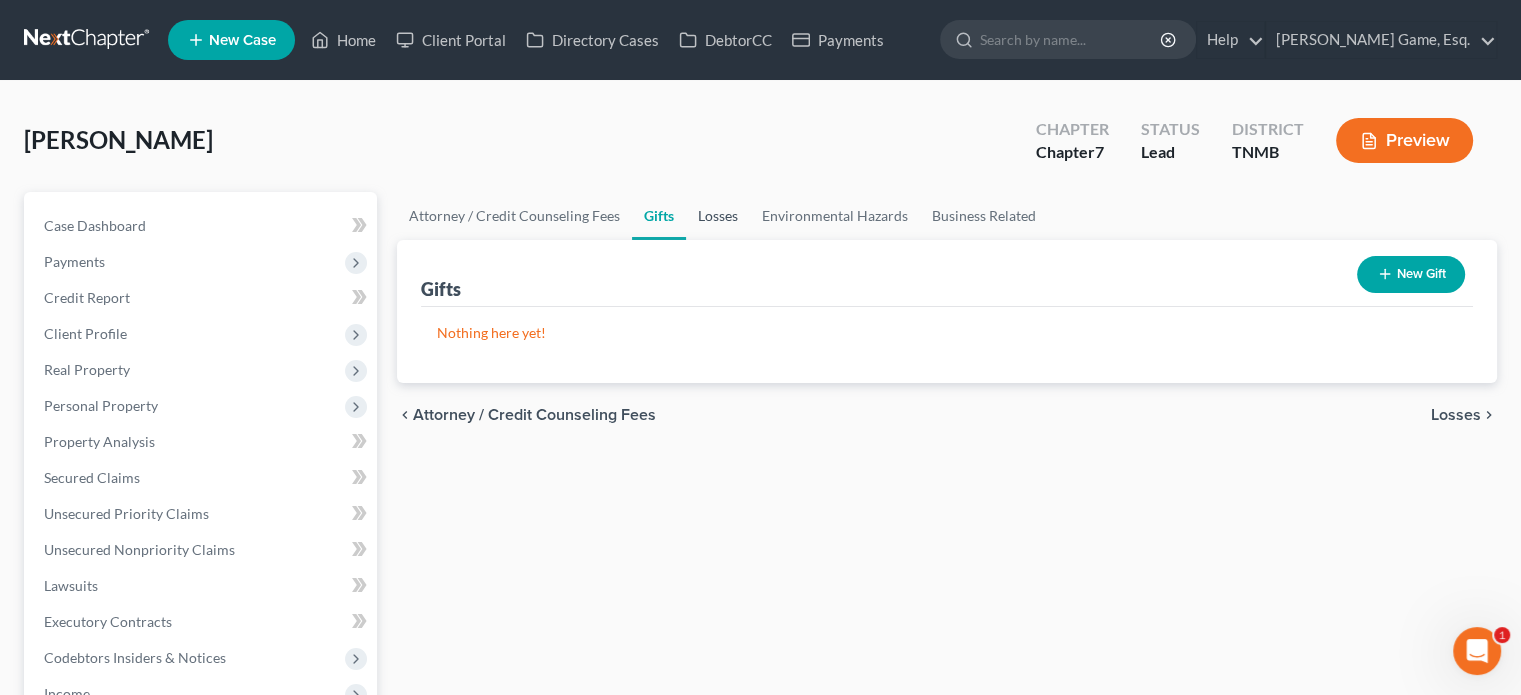 click on "Losses" at bounding box center (718, 216) 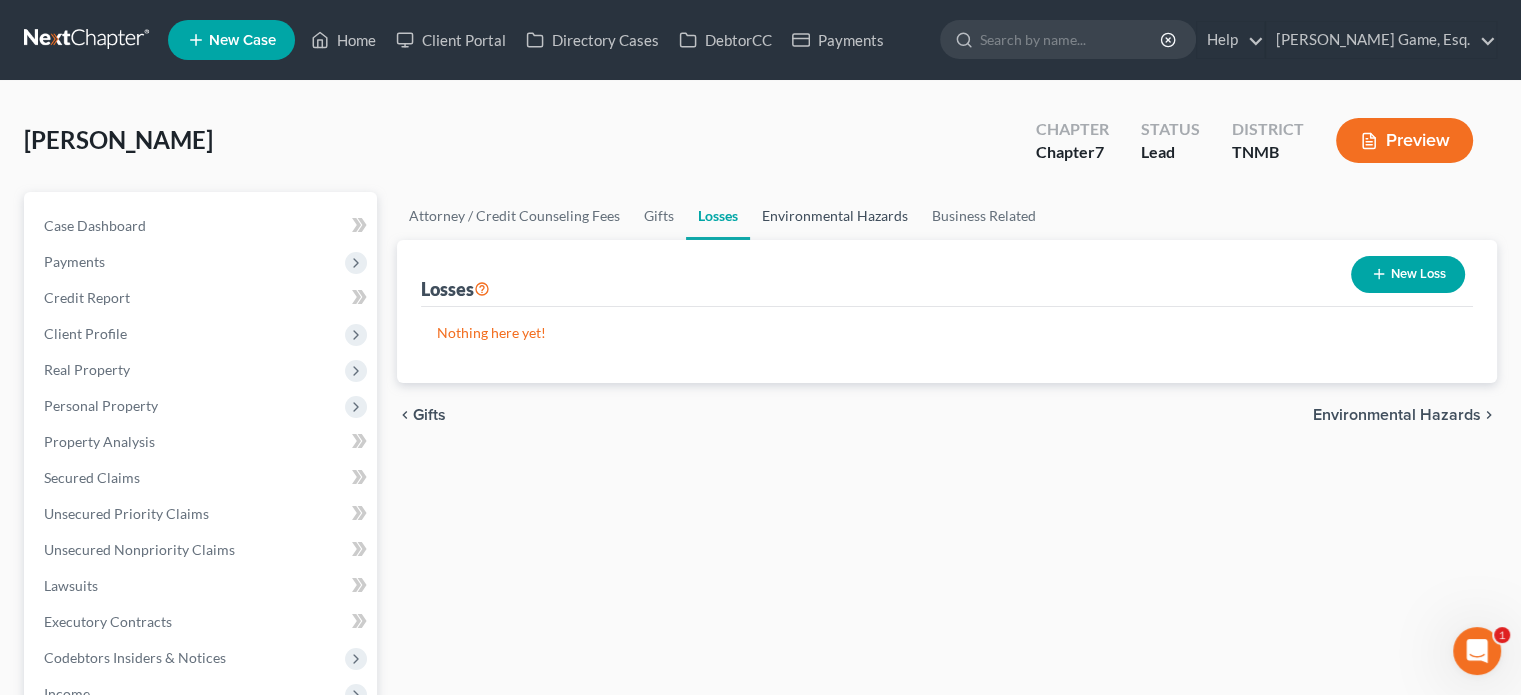 click on "Environmental Hazards" at bounding box center [835, 216] 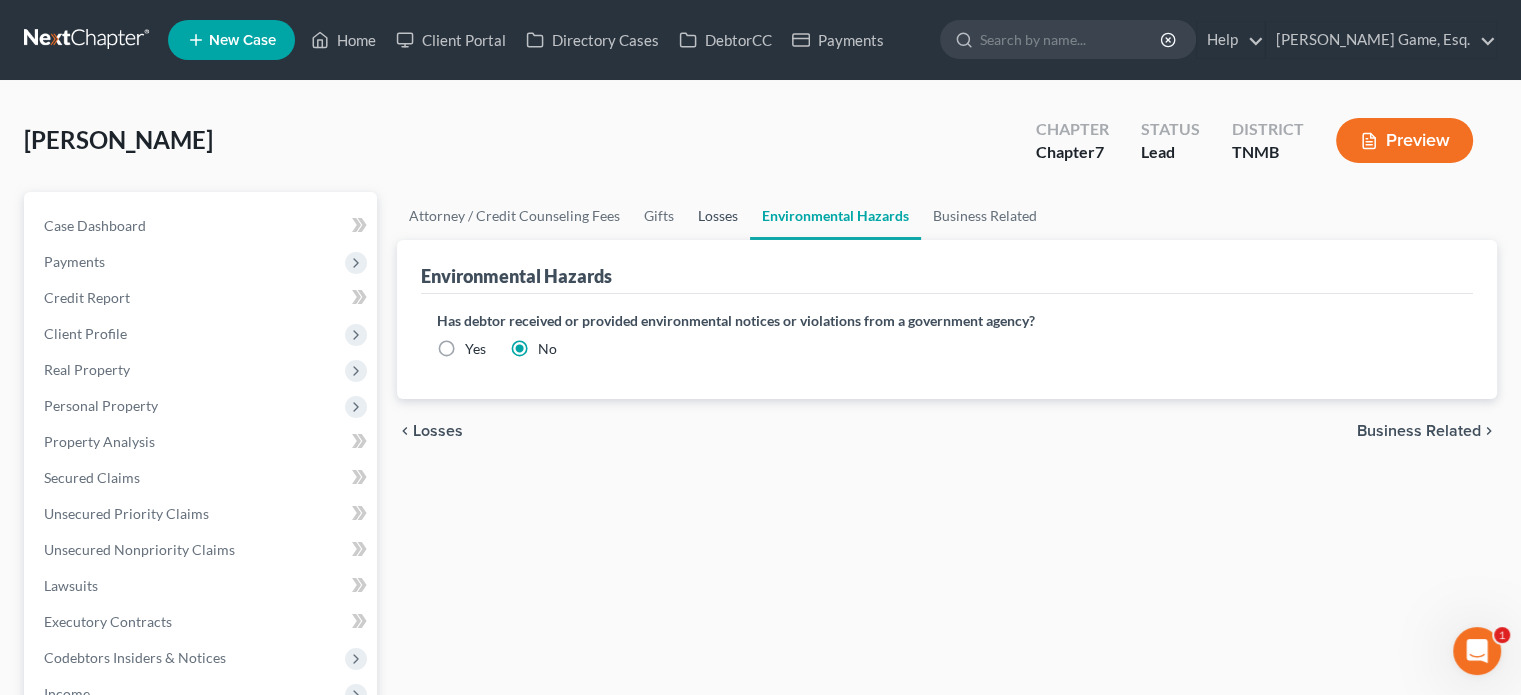 click on "Losses" at bounding box center (718, 216) 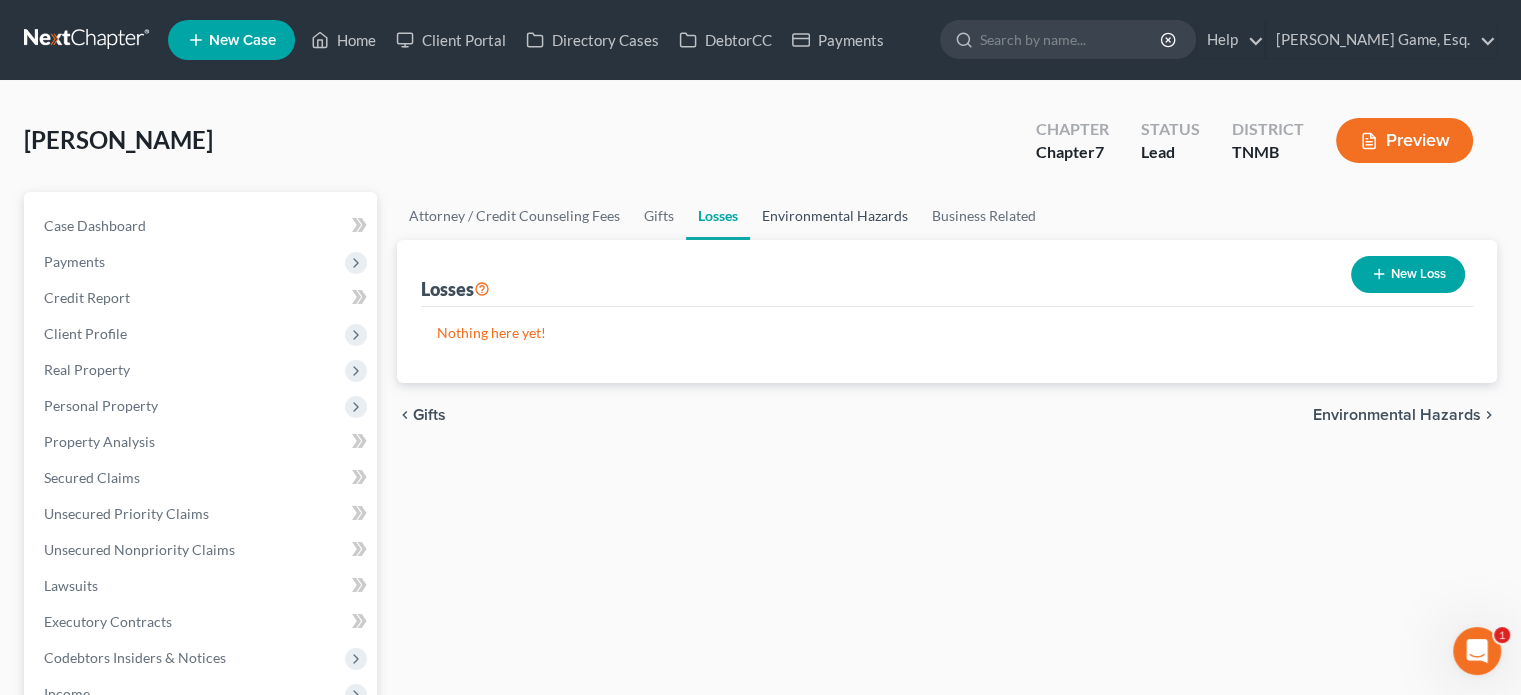 click on "Environmental Hazards" at bounding box center [835, 216] 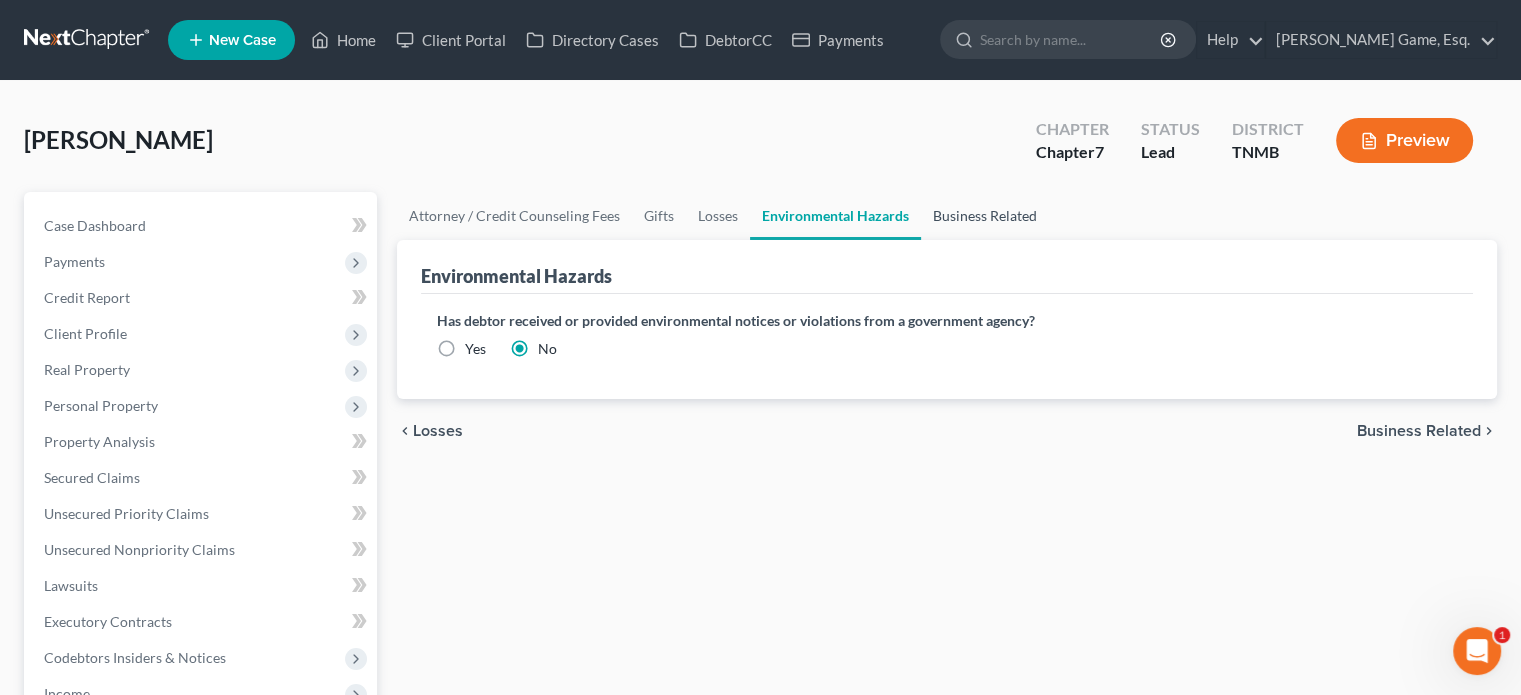 click on "Business Related" at bounding box center (985, 216) 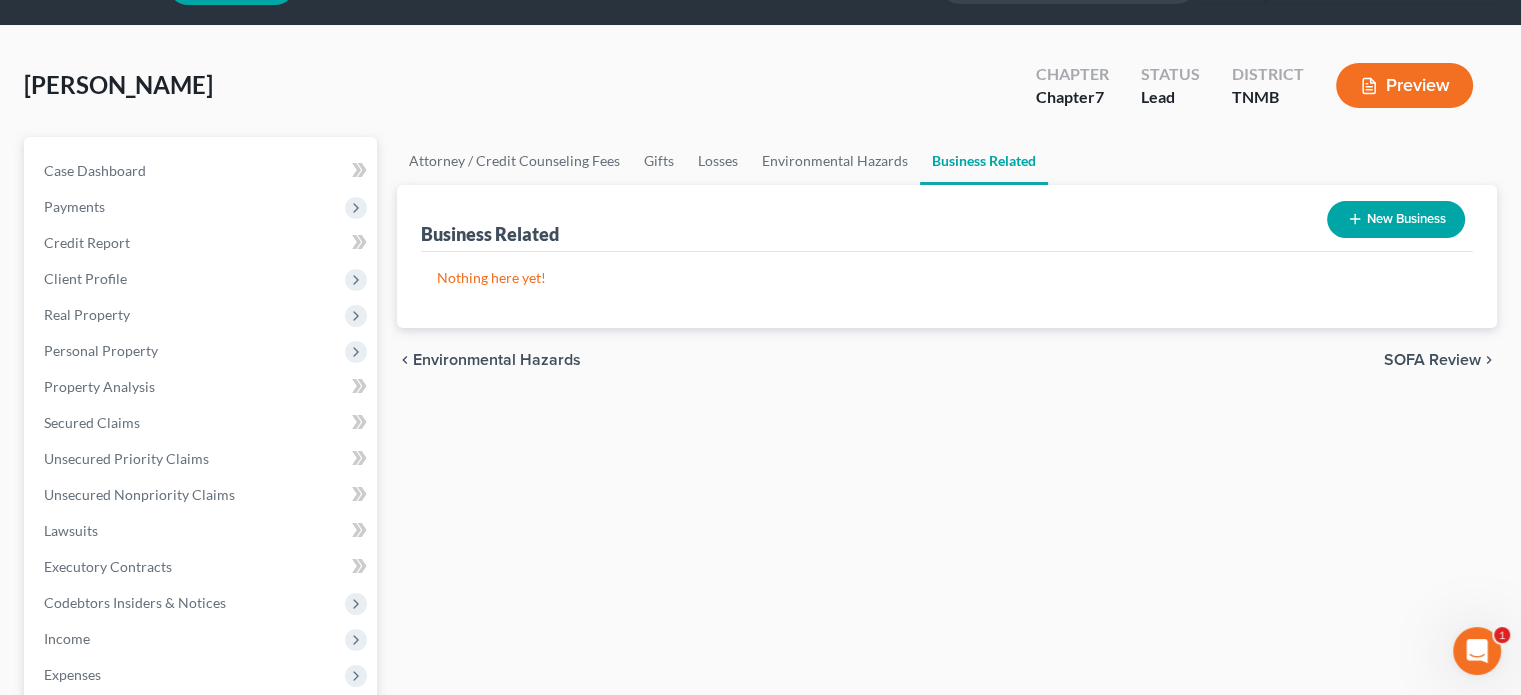 scroll, scrollTop: 100, scrollLeft: 0, axis: vertical 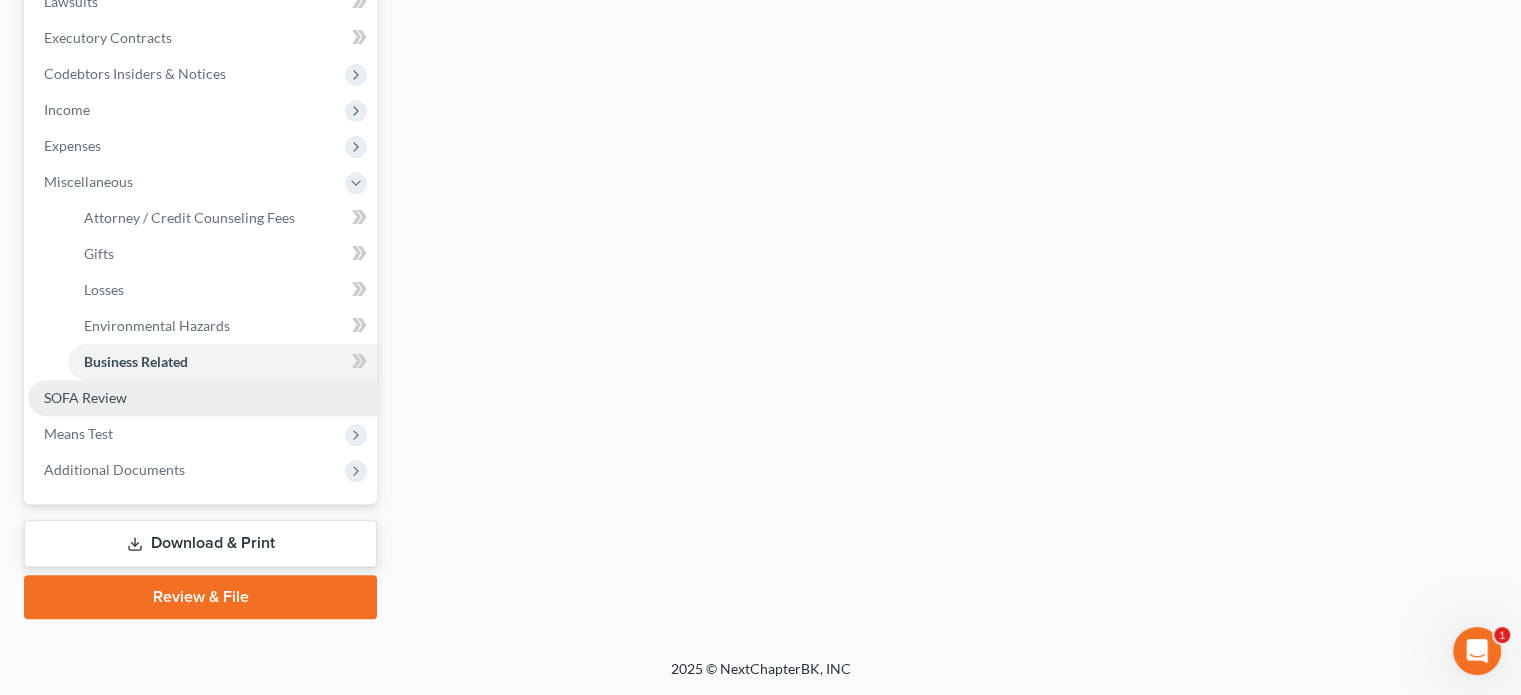 click on "SOFA Review" at bounding box center (85, 397) 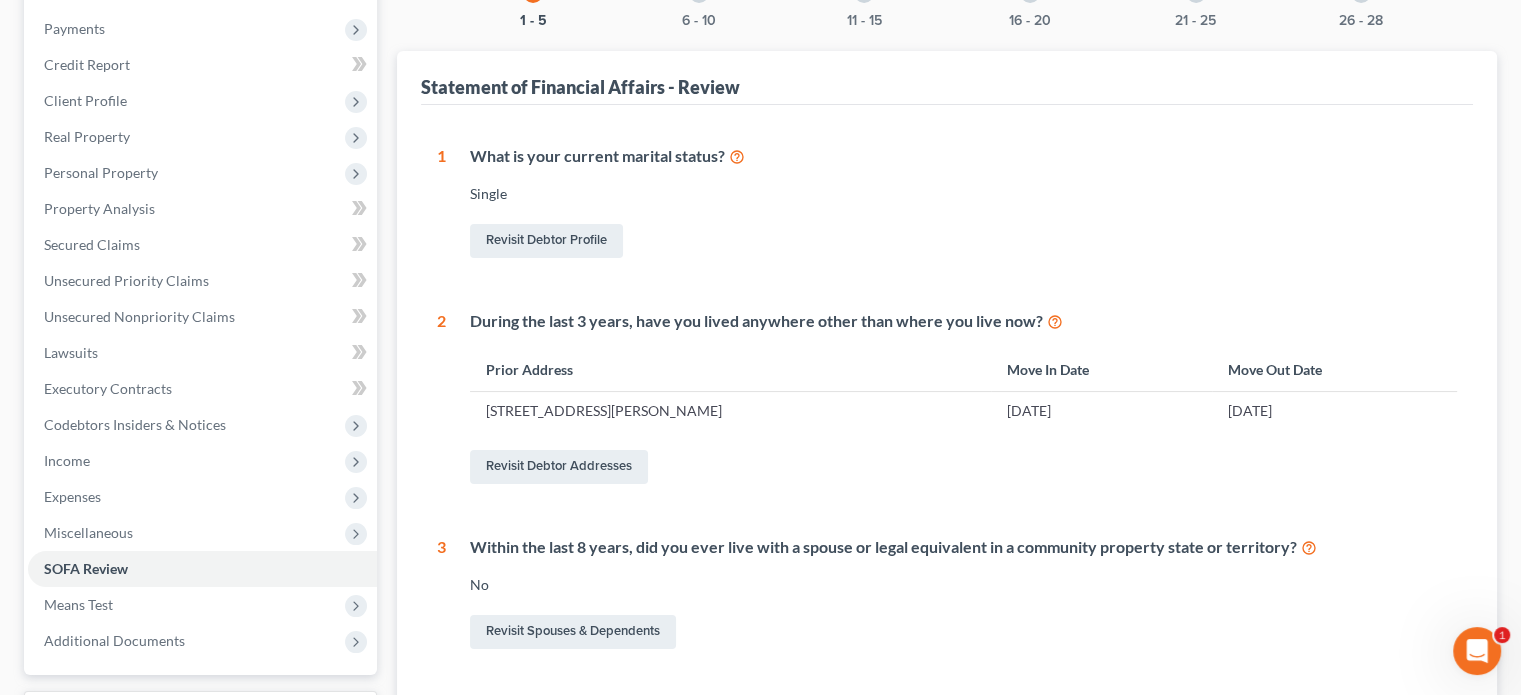 scroll, scrollTop: 68, scrollLeft: 0, axis: vertical 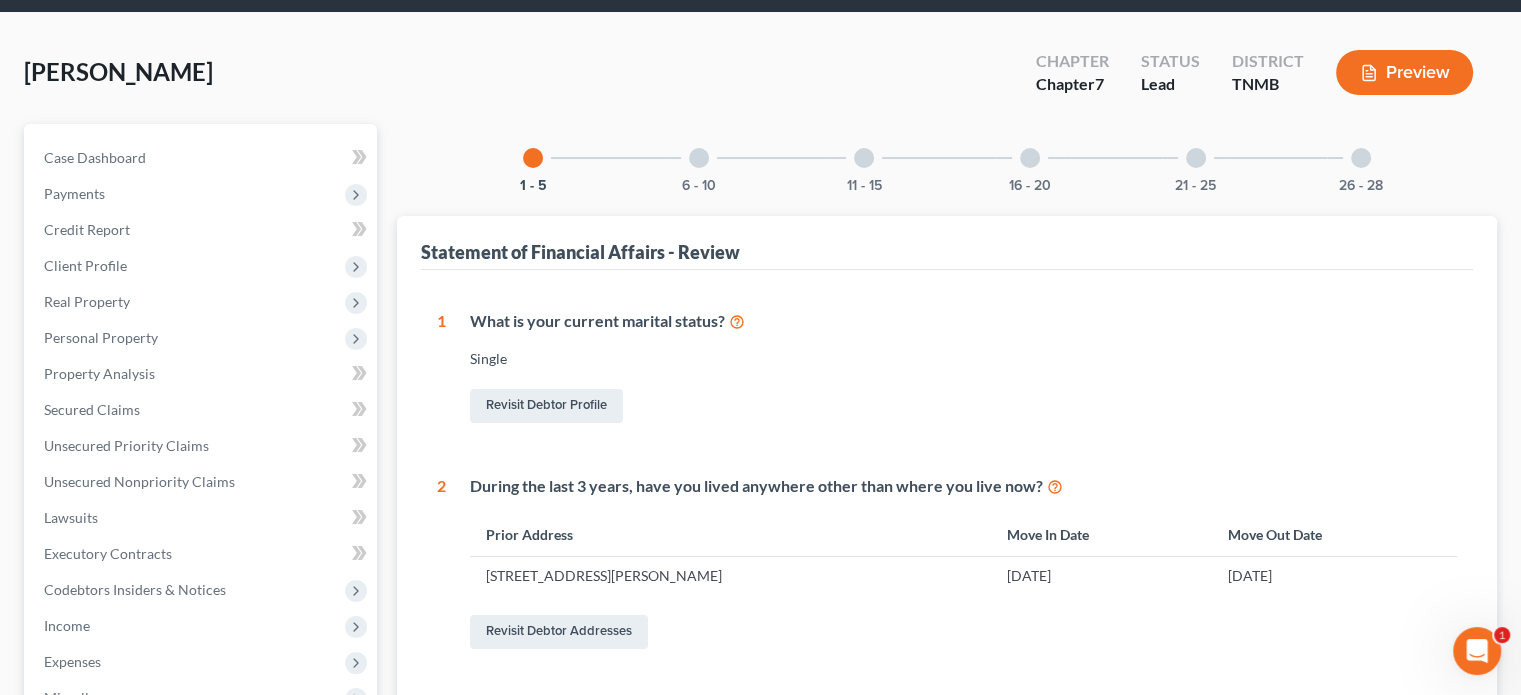 click at bounding box center [699, 158] 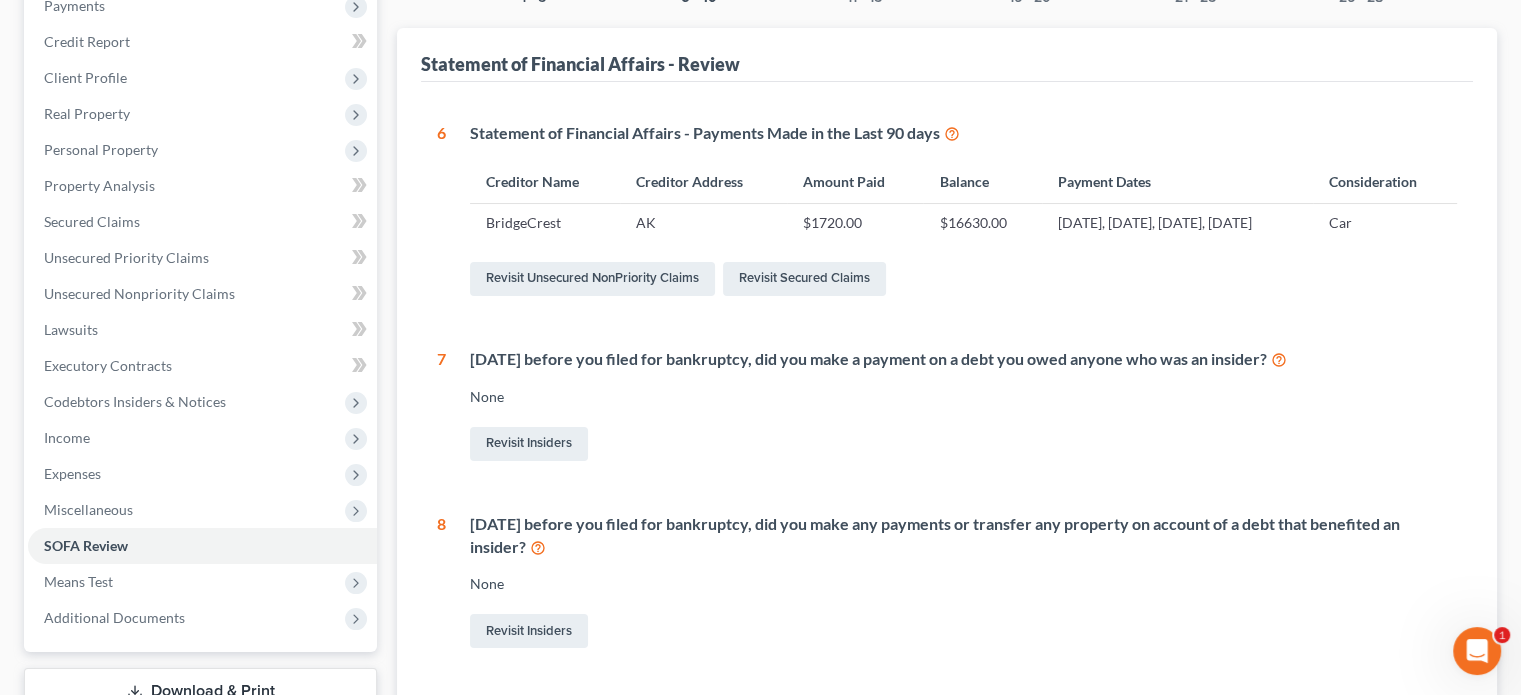 scroll, scrollTop: 368, scrollLeft: 0, axis: vertical 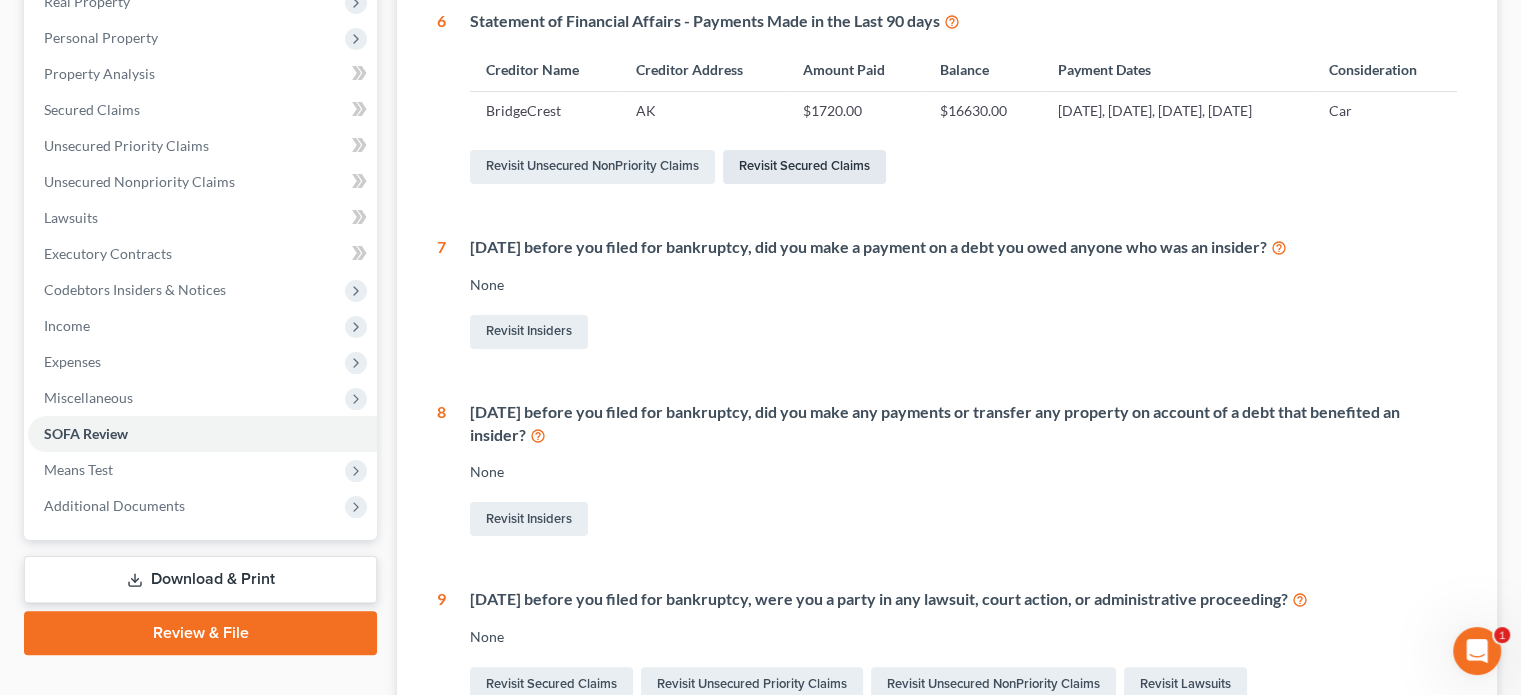 click on "Revisit Secured Claims" at bounding box center [804, 167] 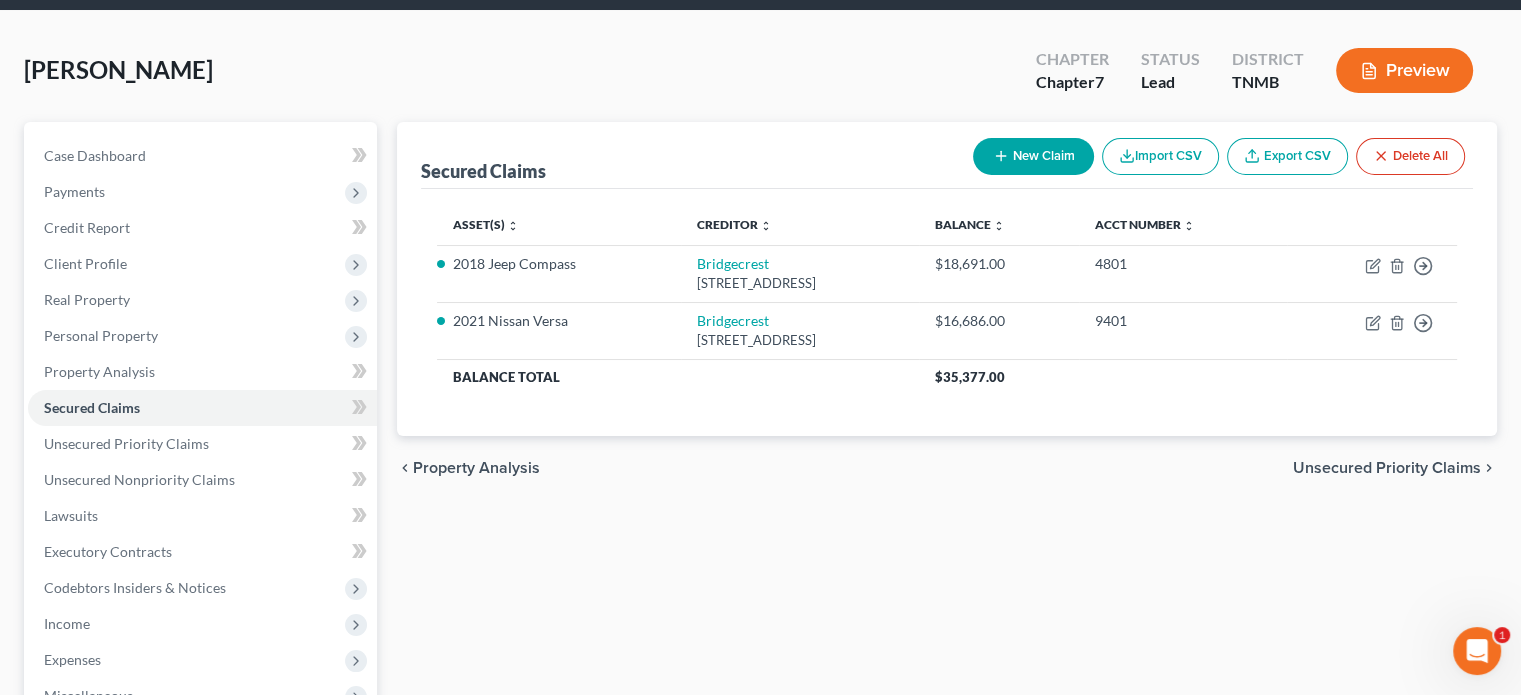 scroll, scrollTop: 0, scrollLeft: 0, axis: both 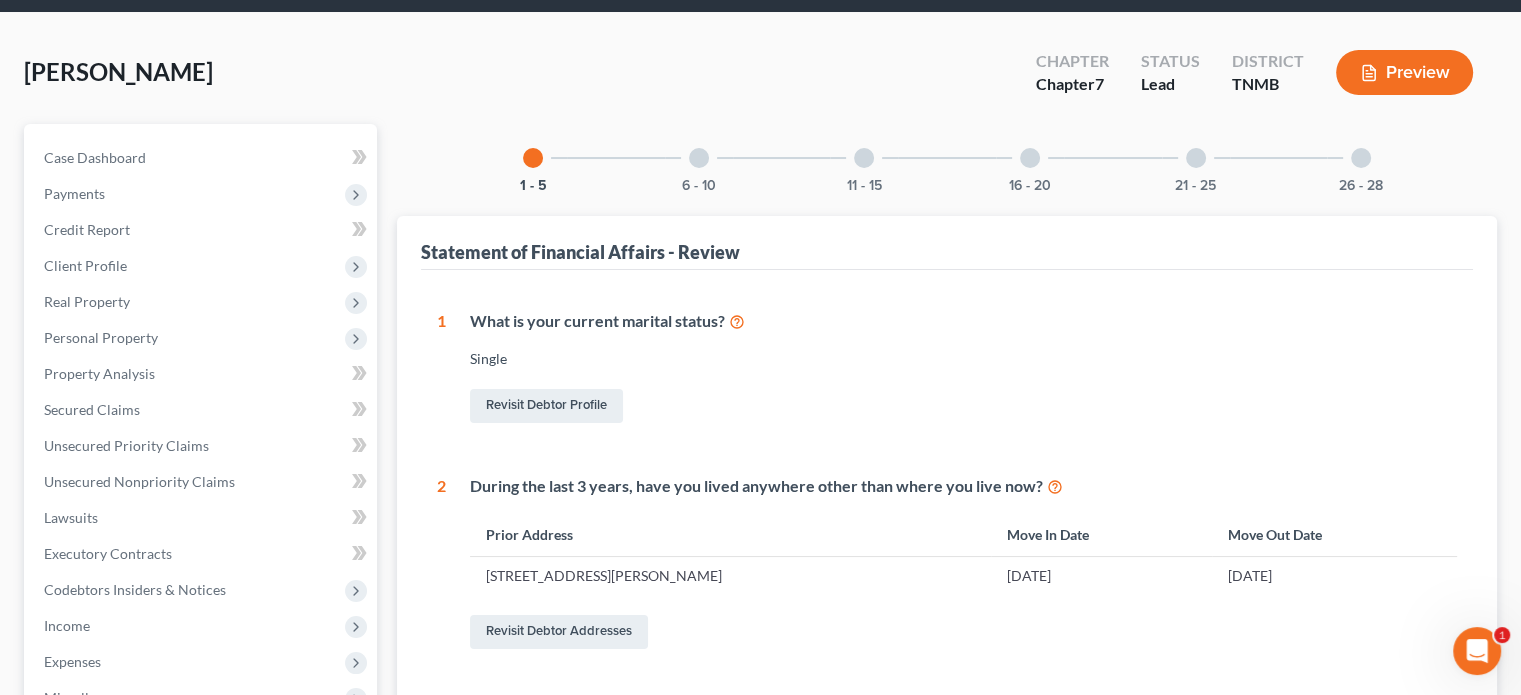 click on "6 - 10" at bounding box center (699, 158) 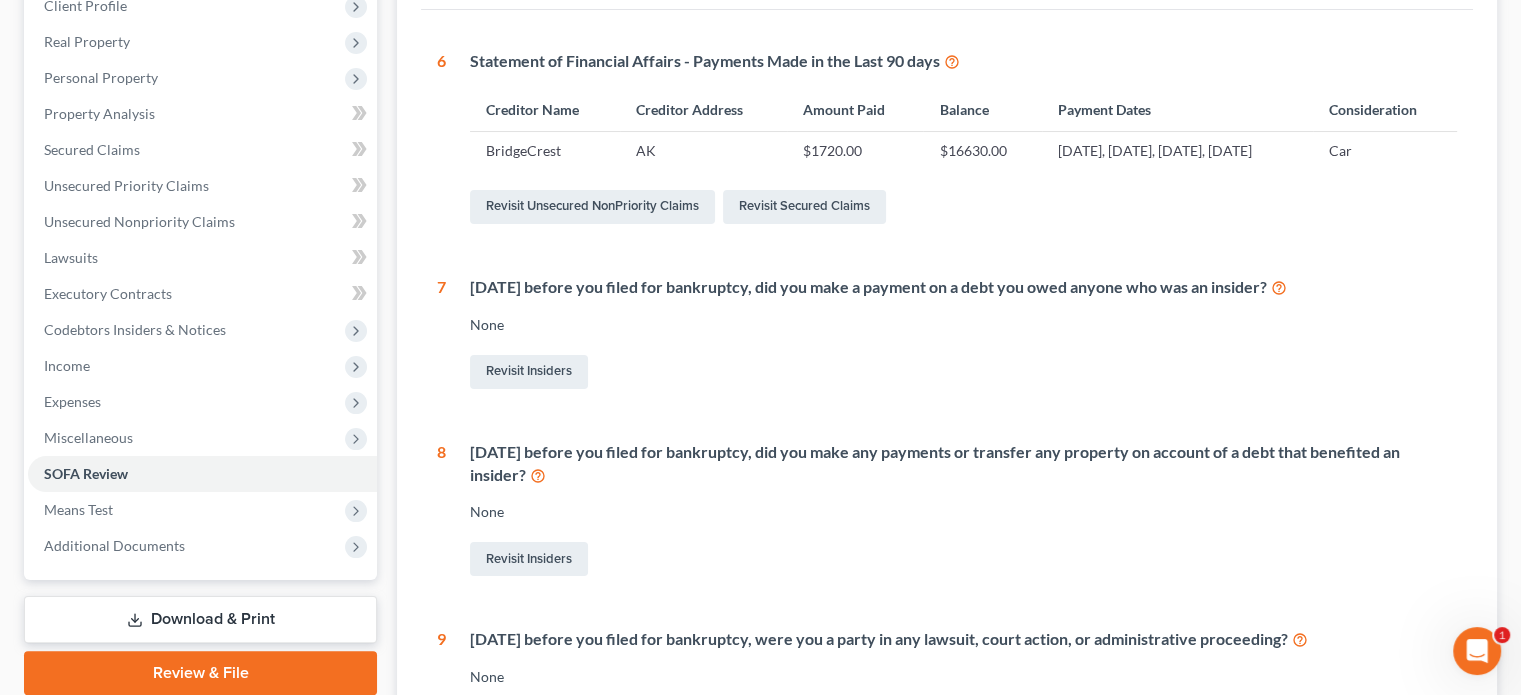 scroll, scrollTop: 0, scrollLeft: 0, axis: both 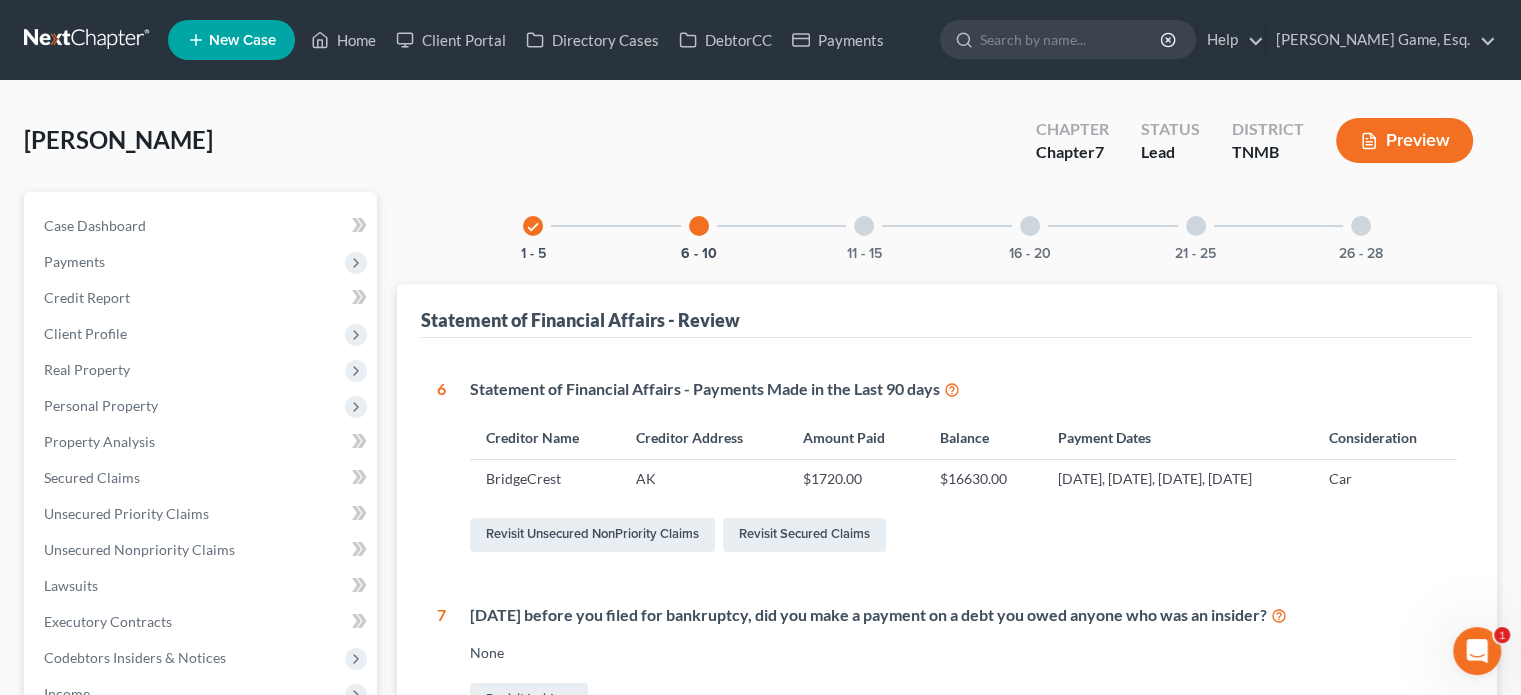 click on "11 - 15" at bounding box center [864, 226] 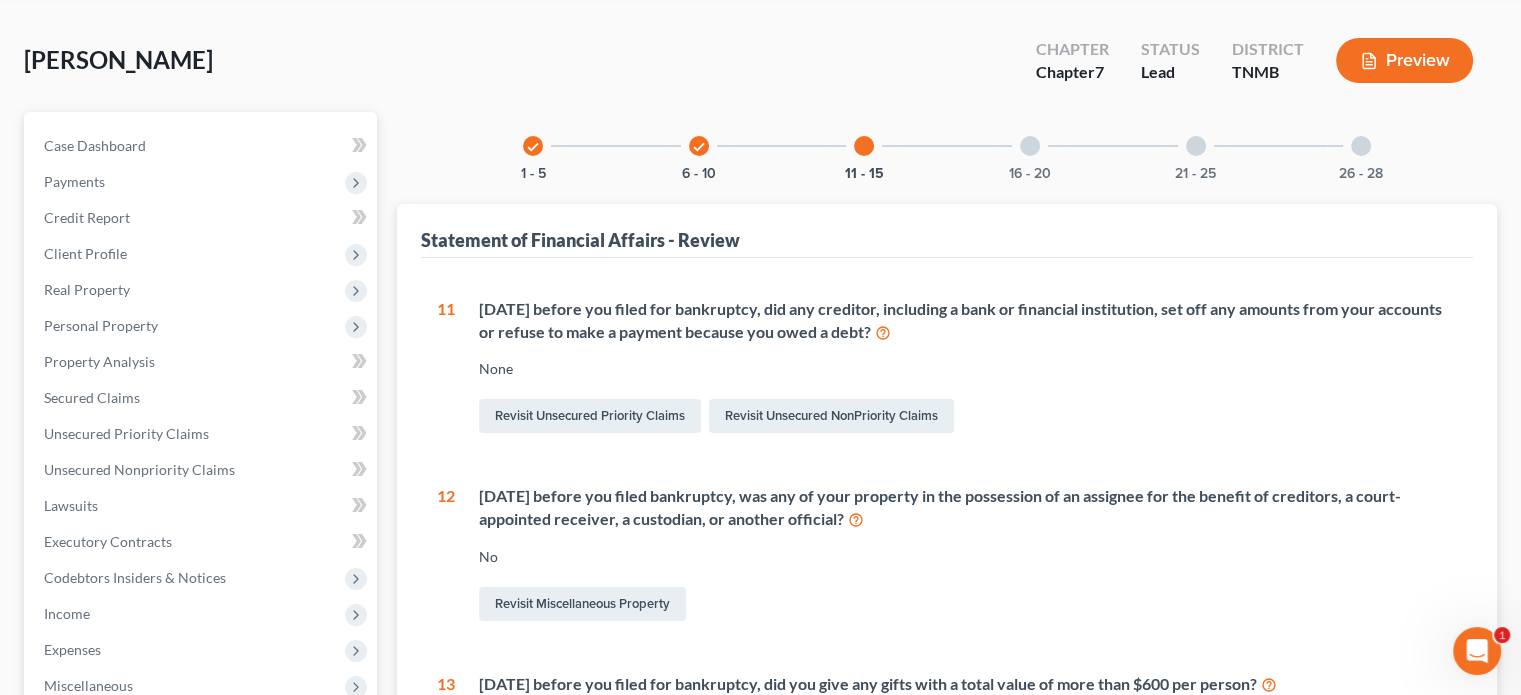 scroll, scrollTop: 0, scrollLeft: 0, axis: both 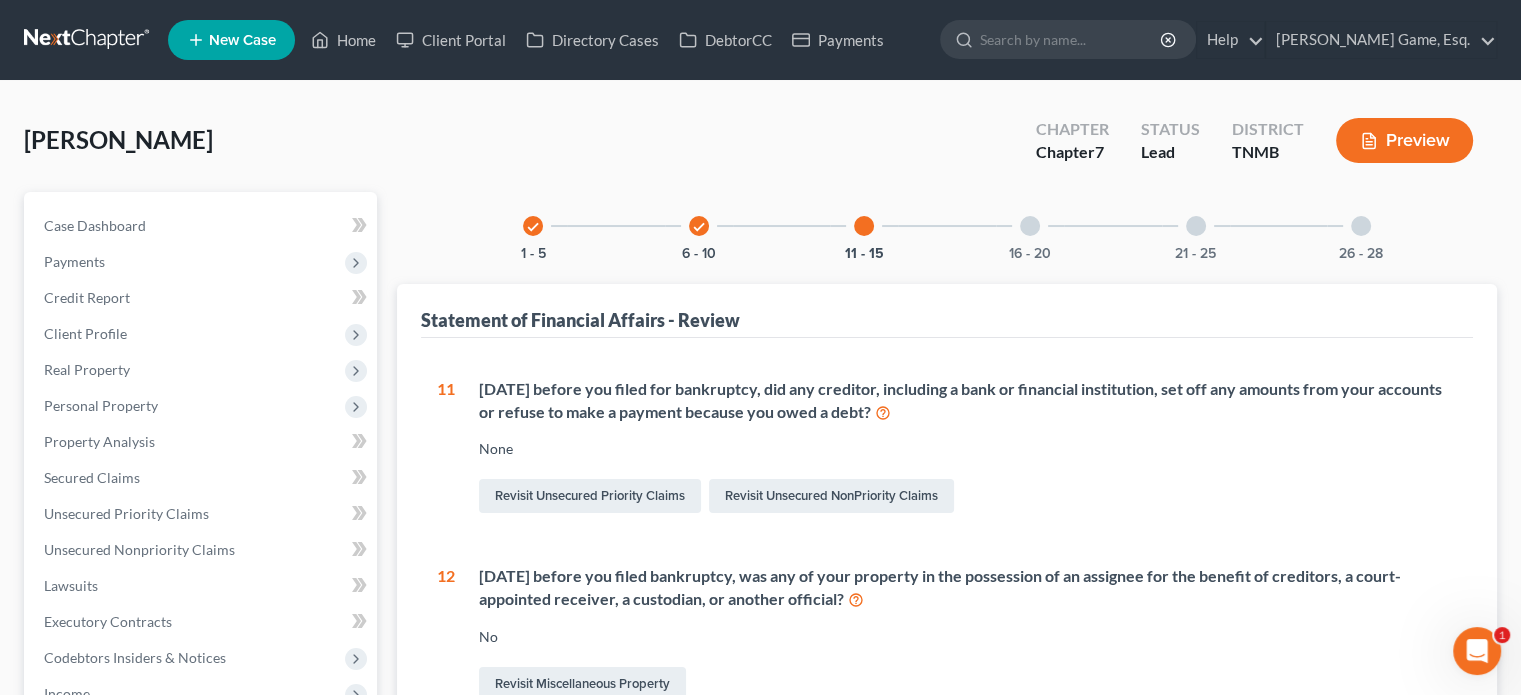 click at bounding box center [1030, 226] 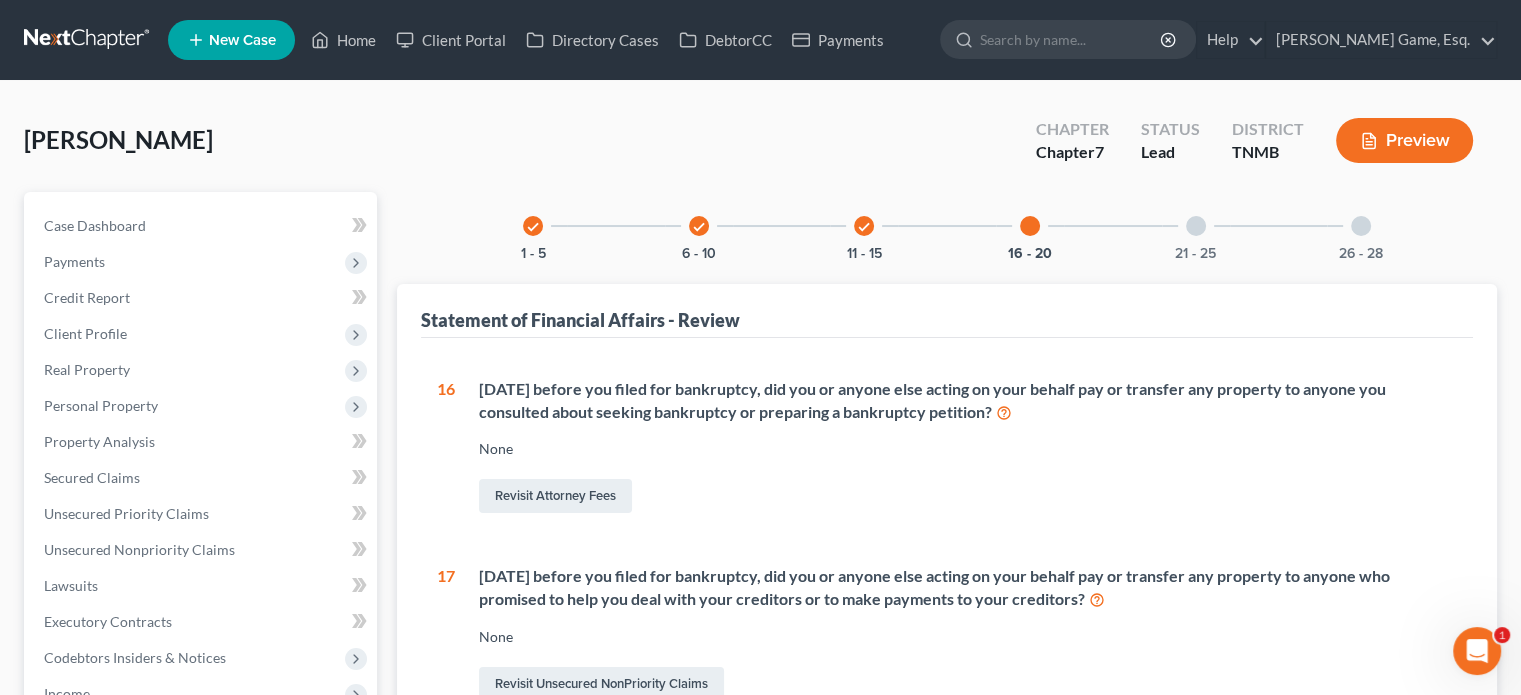 scroll, scrollTop: 0, scrollLeft: 0, axis: both 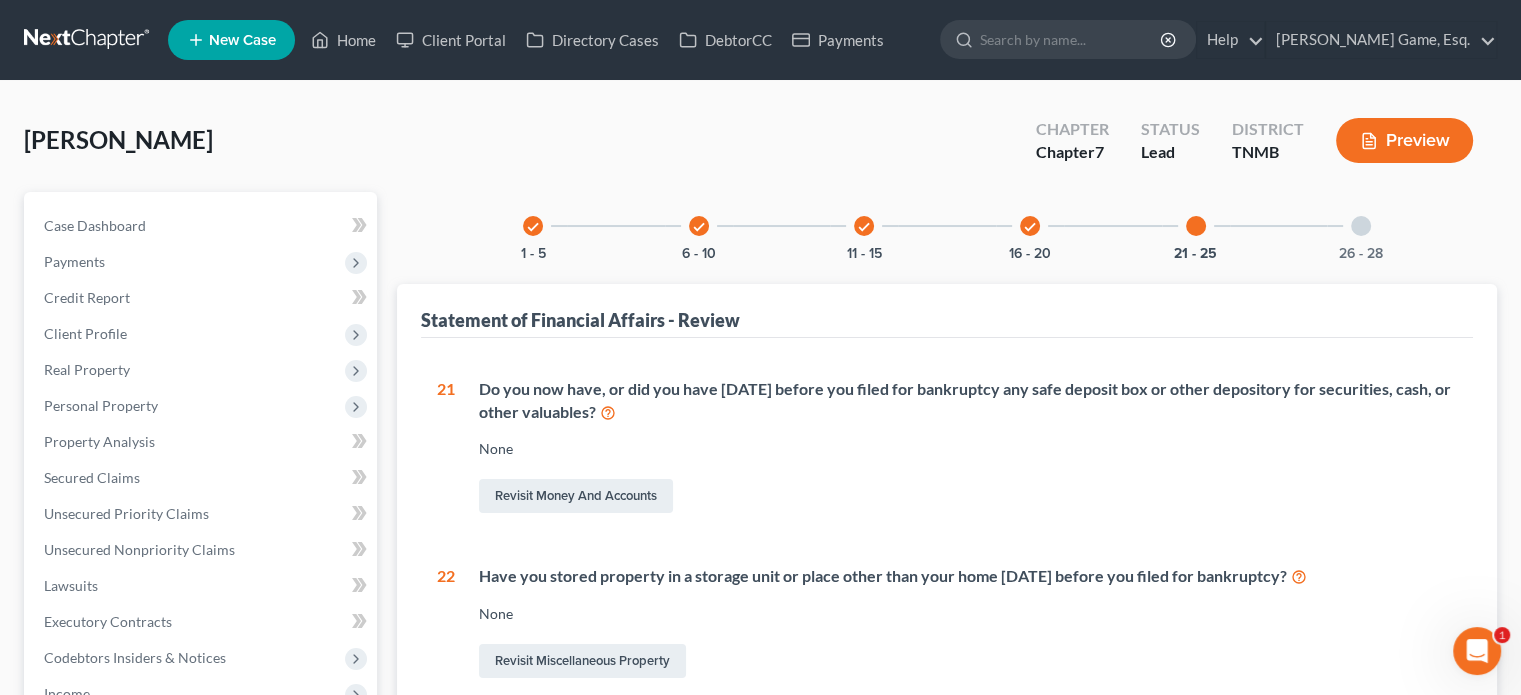 click at bounding box center (1361, 226) 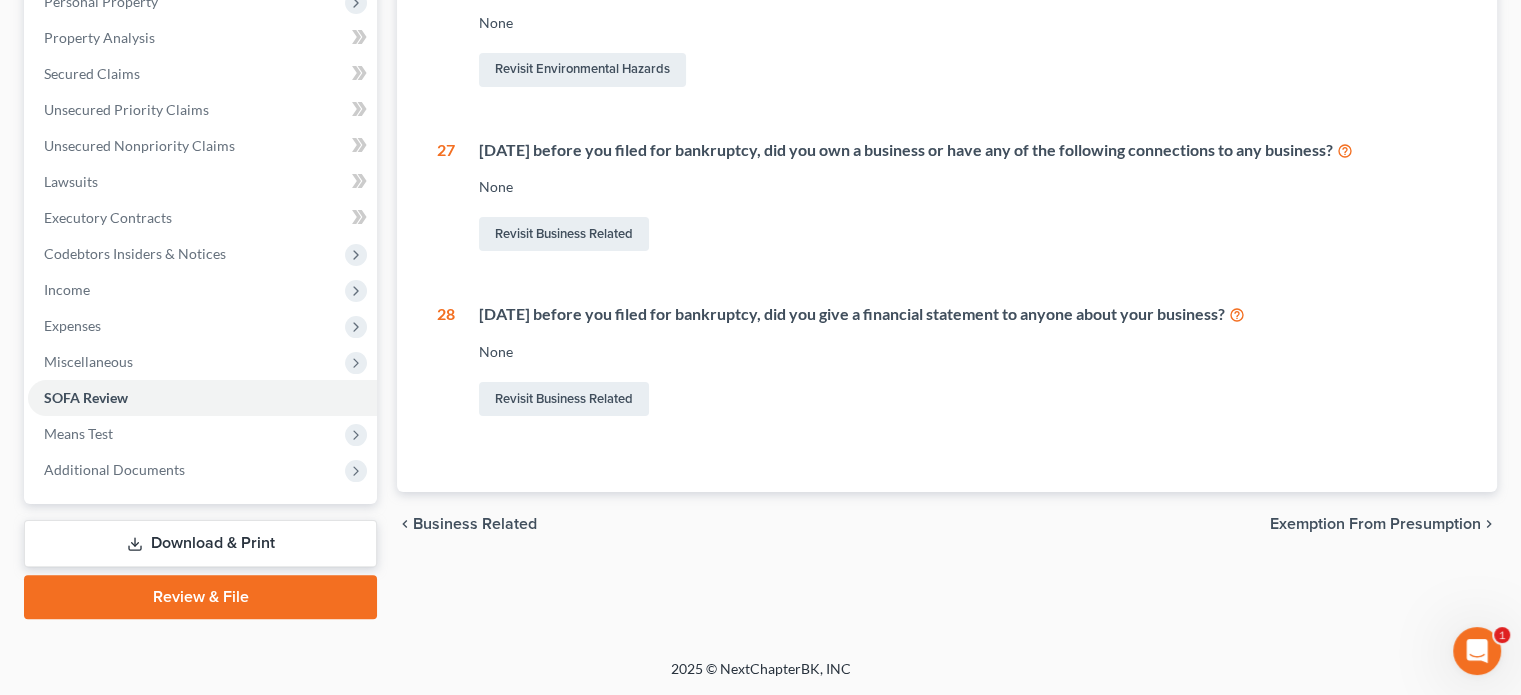scroll, scrollTop: 600, scrollLeft: 0, axis: vertical 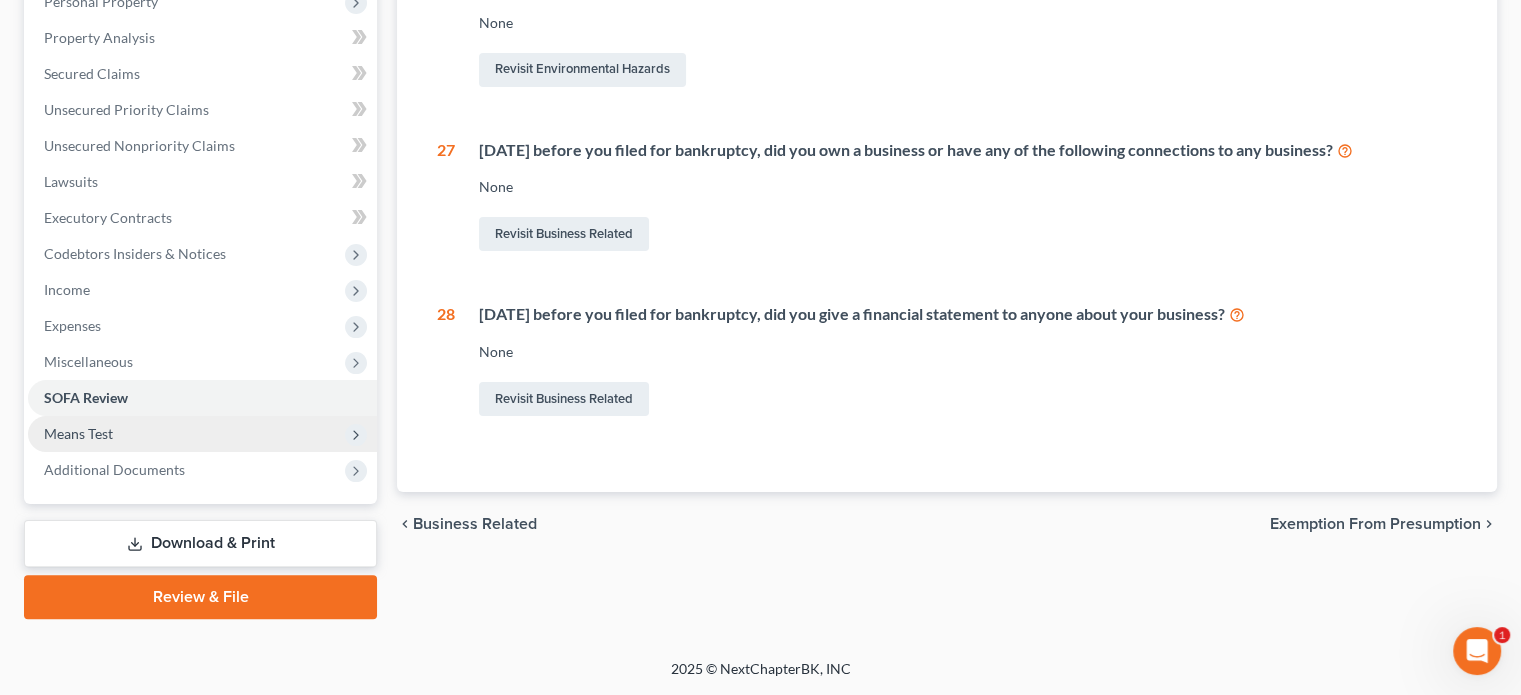 click on "Means Test" at bounding box center (202, 434) 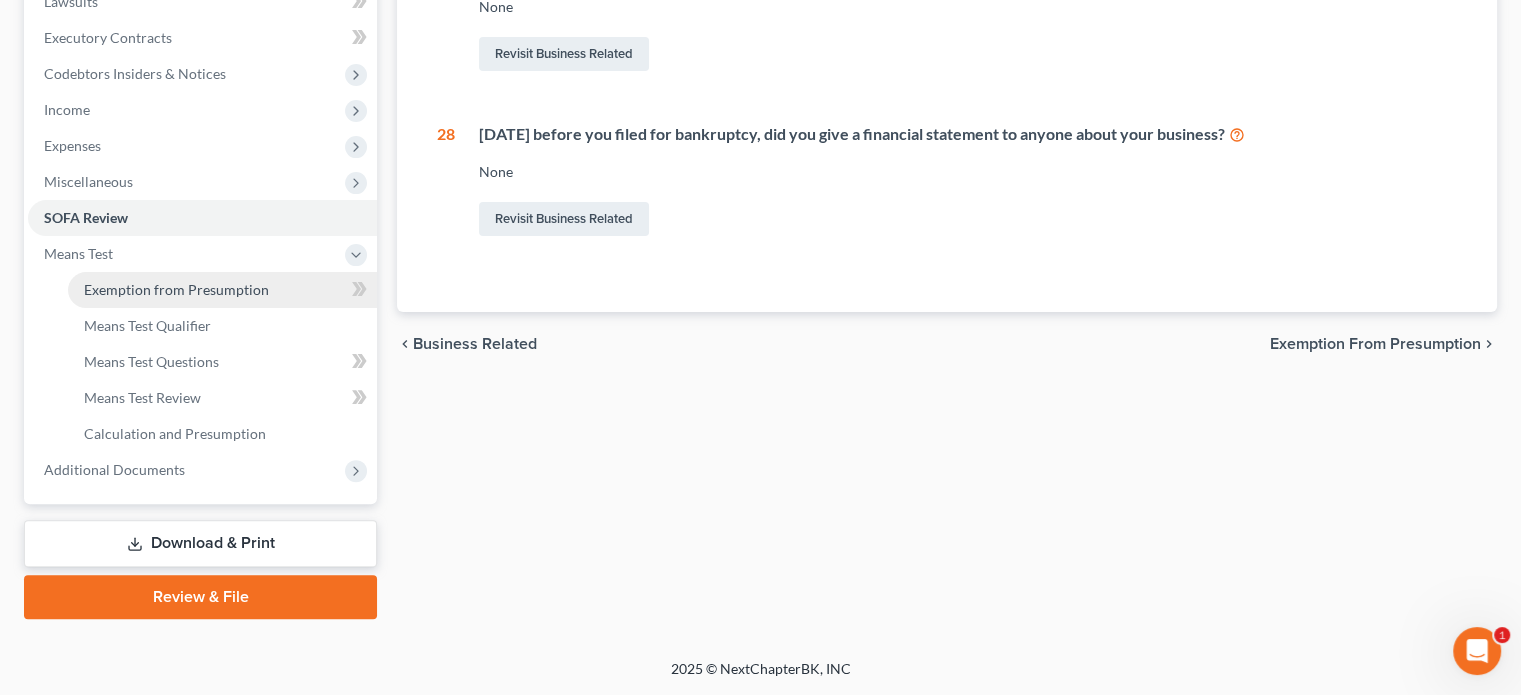 click on "Exemption from Presumption" at bounding box center (176, 289) 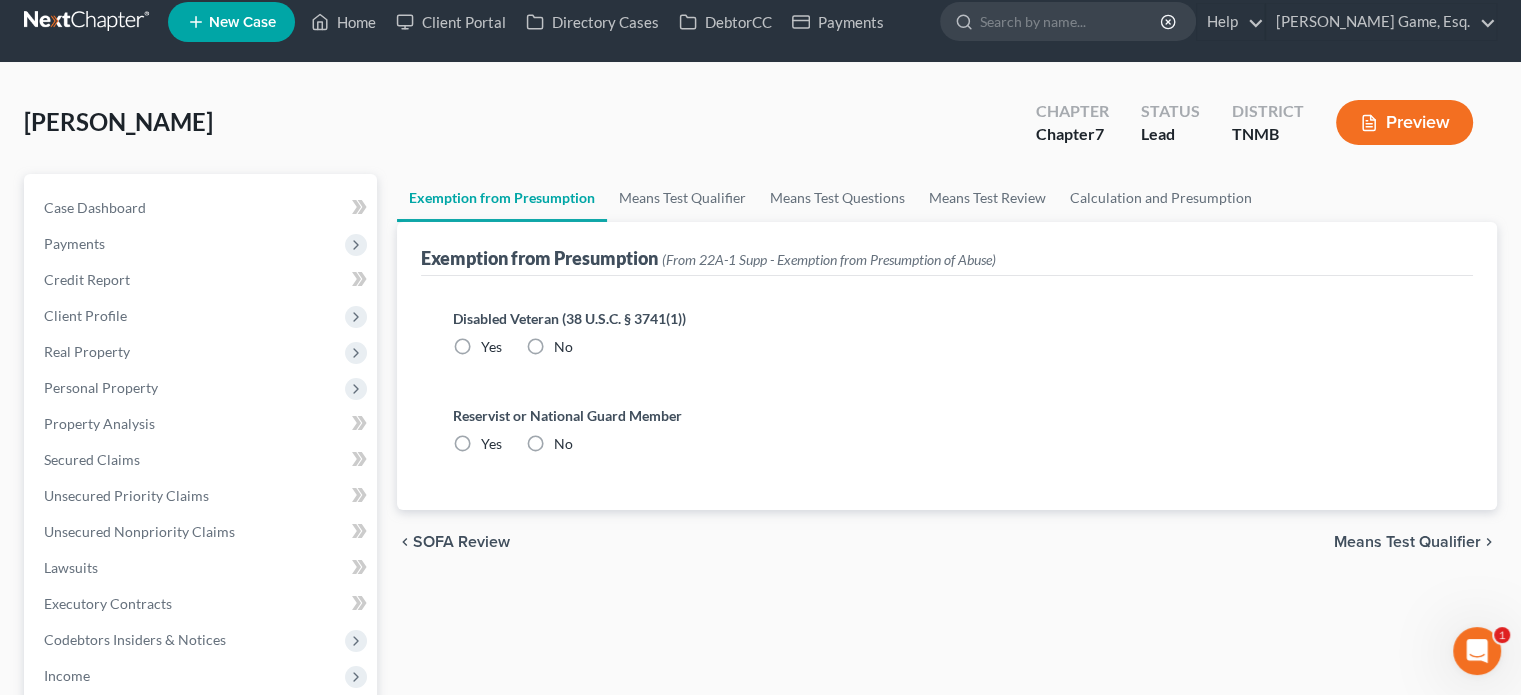 scroll, scrollTop: 0, scrollLeft: 0, axis: both 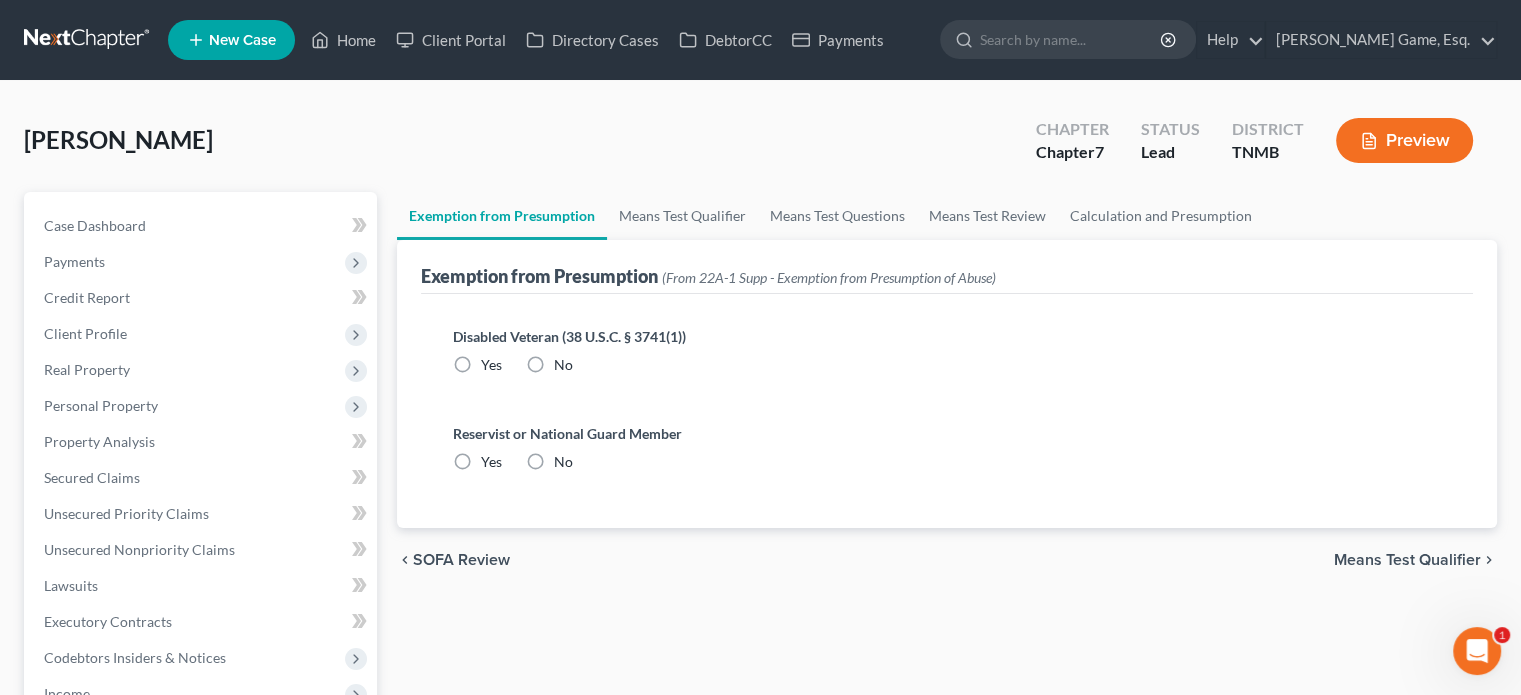 click on "No" at bounding box center [563, 365] 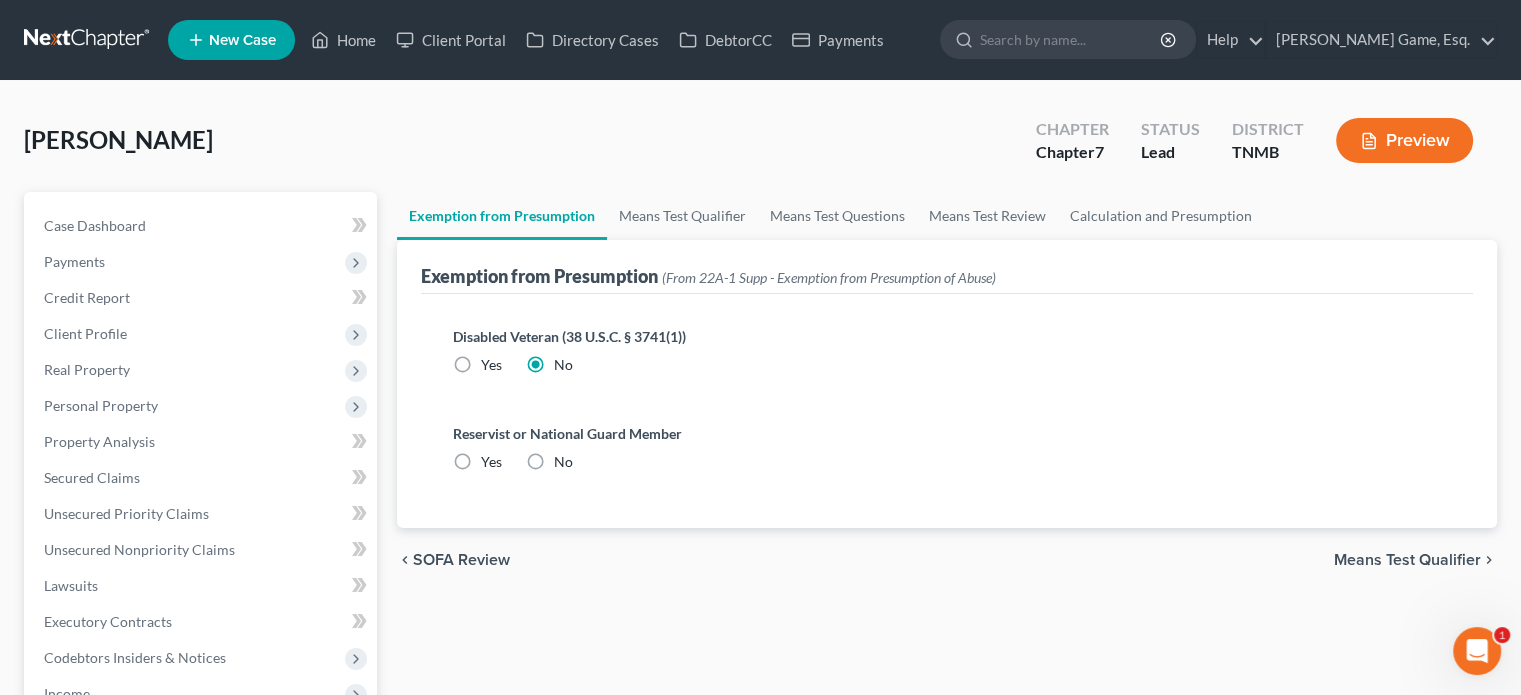 click on "No" at bounding box center [563, 462] 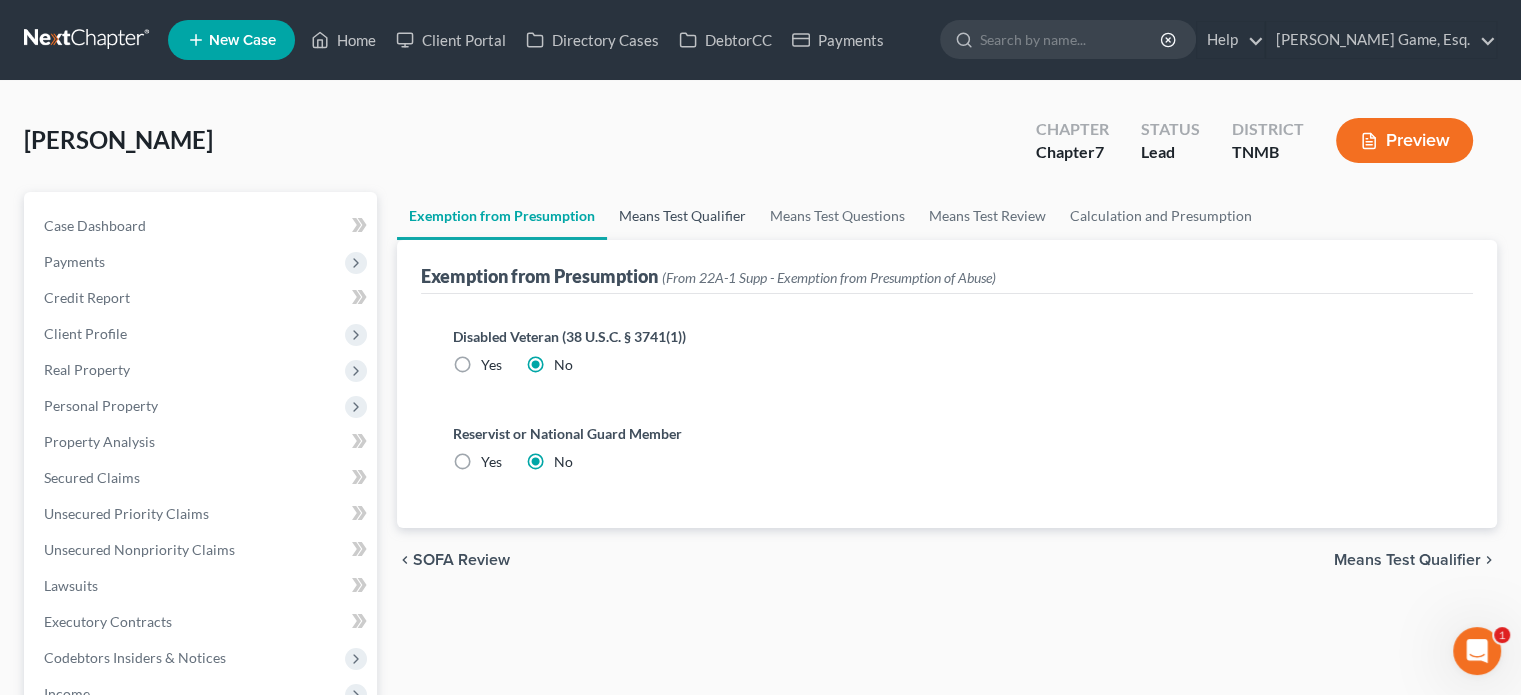 click on "Means Test Qualifier" at bounding box center [682, 216] 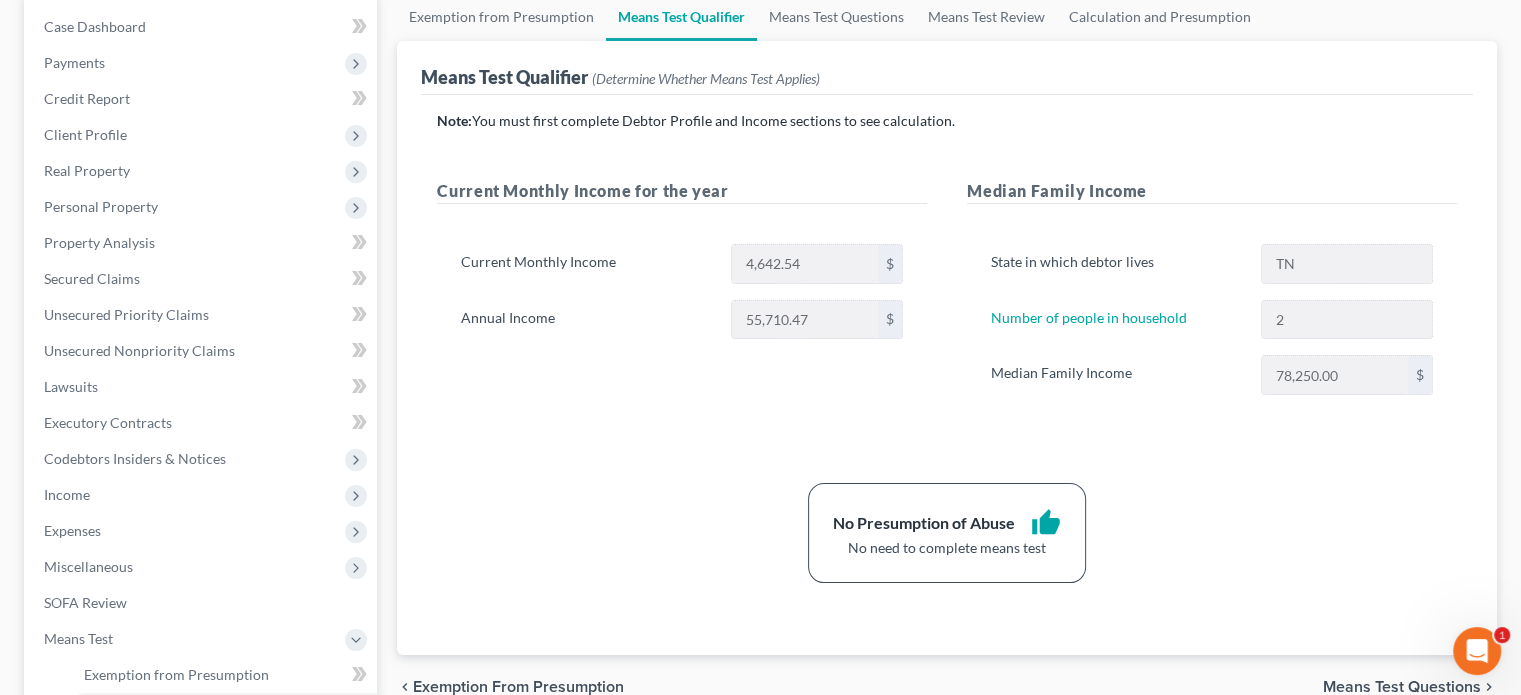 scroll, scrollTop: 200, scrollLeft: 0, axis: vertical 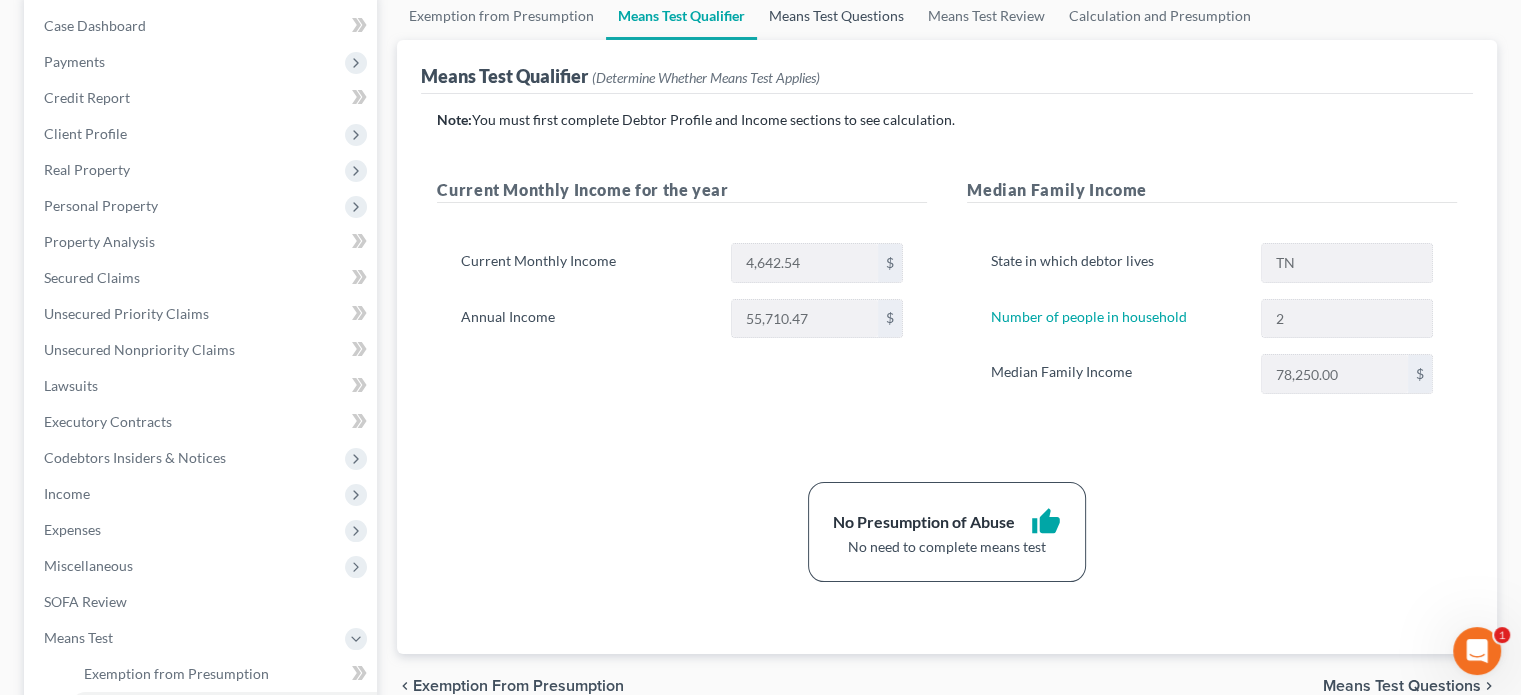 click on "Means Test Questions" at bounding box center [836, 16] 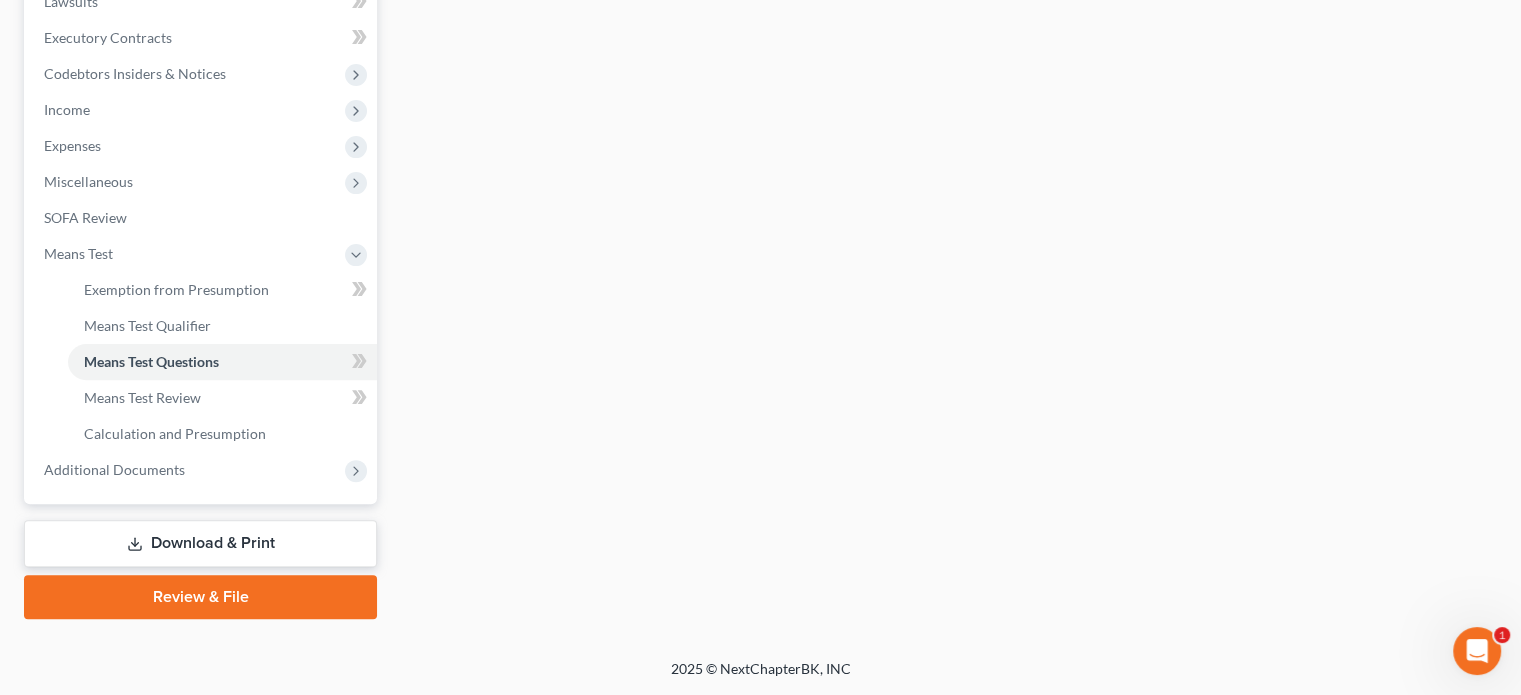 scroll, scrollTop: 900, scrollLeft: 0, axis: vertical 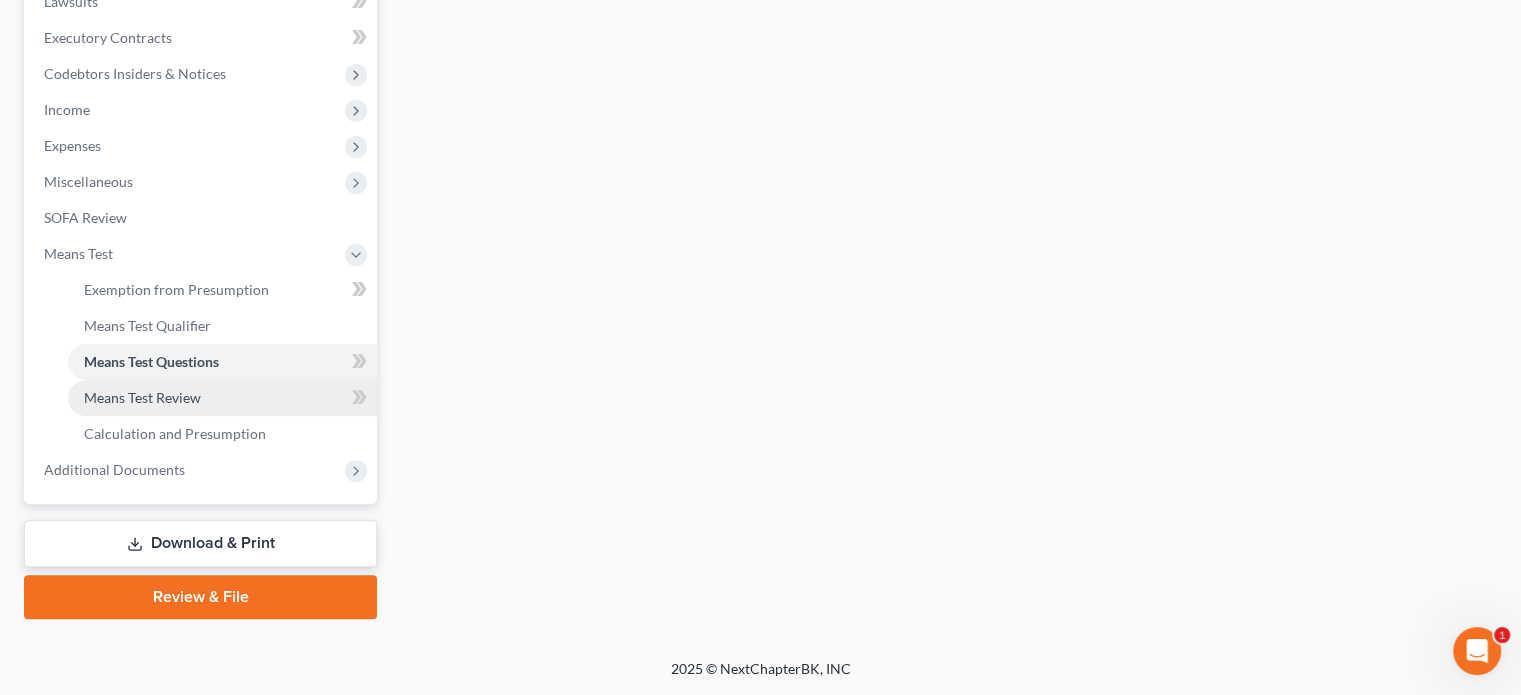 click on "Means Test Review" at bounding box center (142, 397) 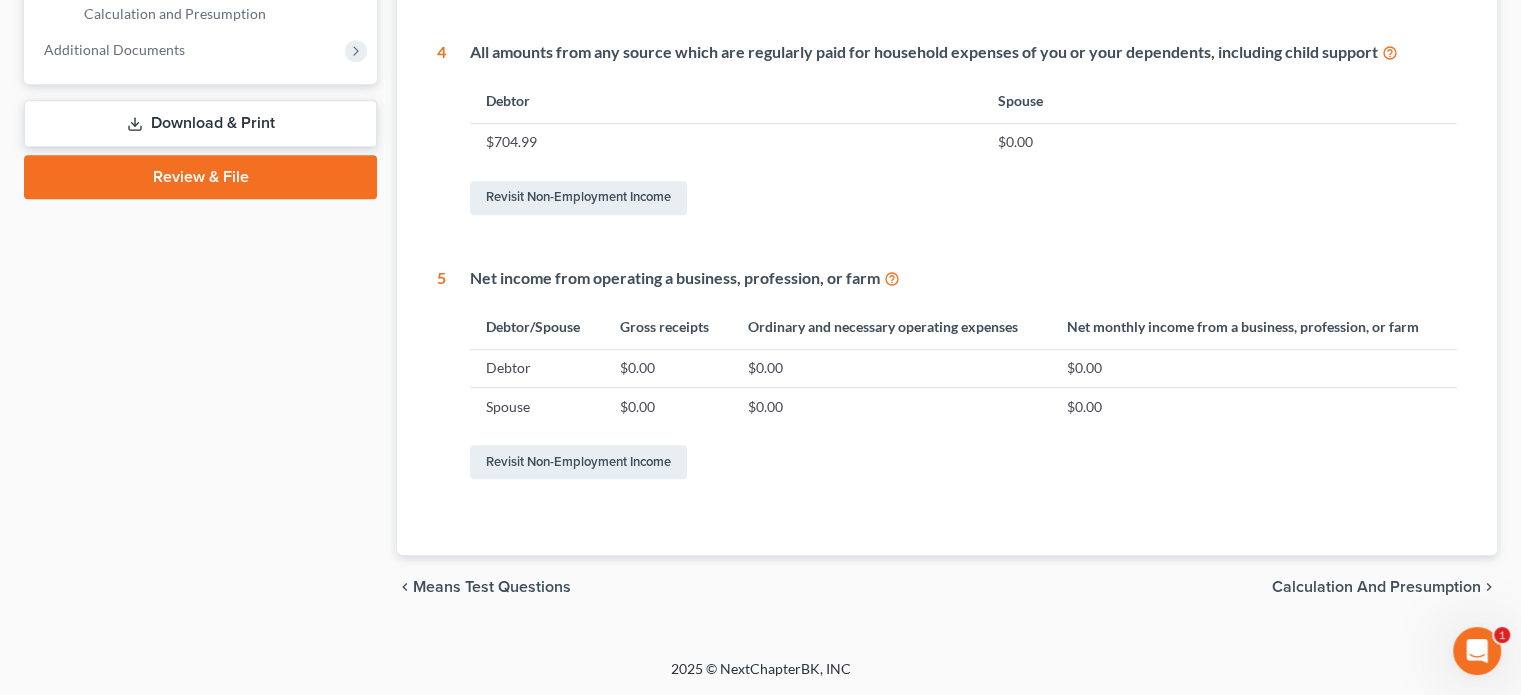 scroll, scrollTop: 1100, scrollLeft: 0, axis: vertical 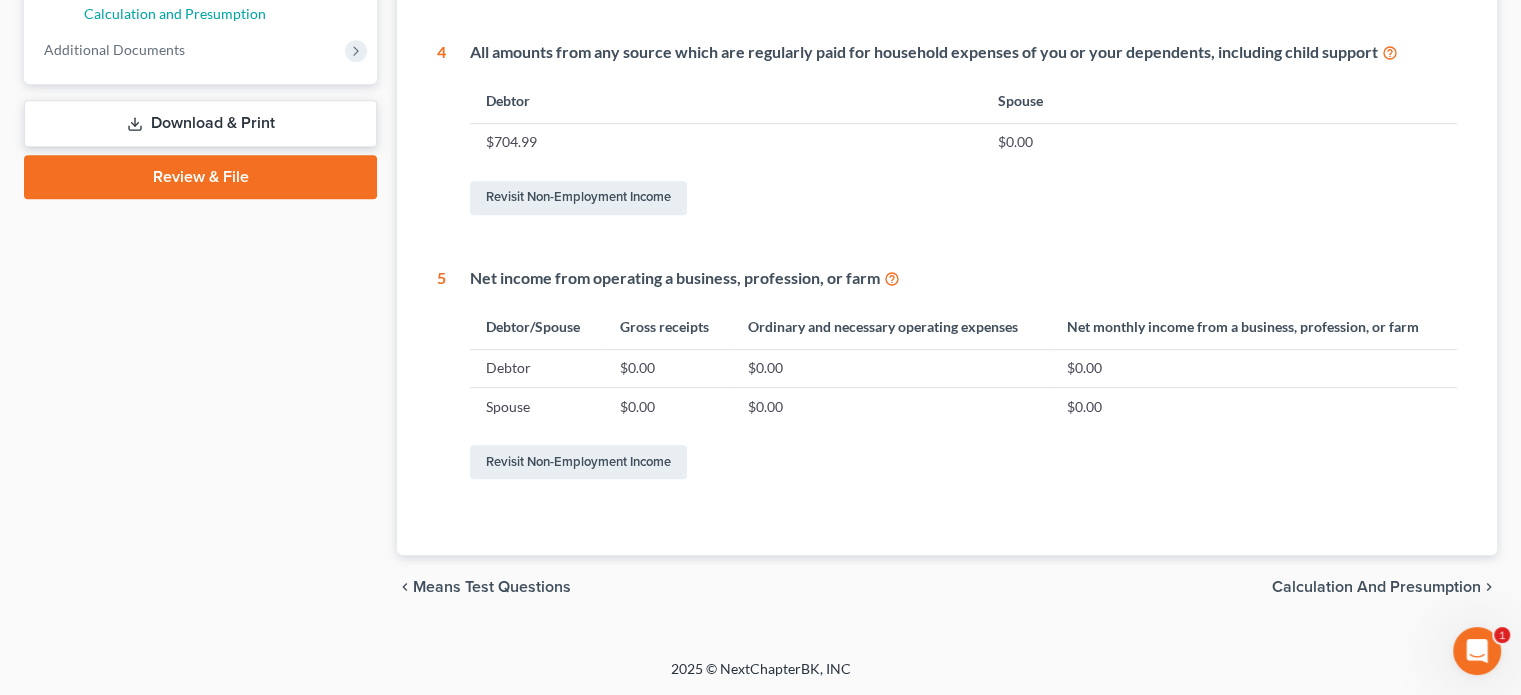 click on "Calculation and Presumption" at bounding box center [175, 13] 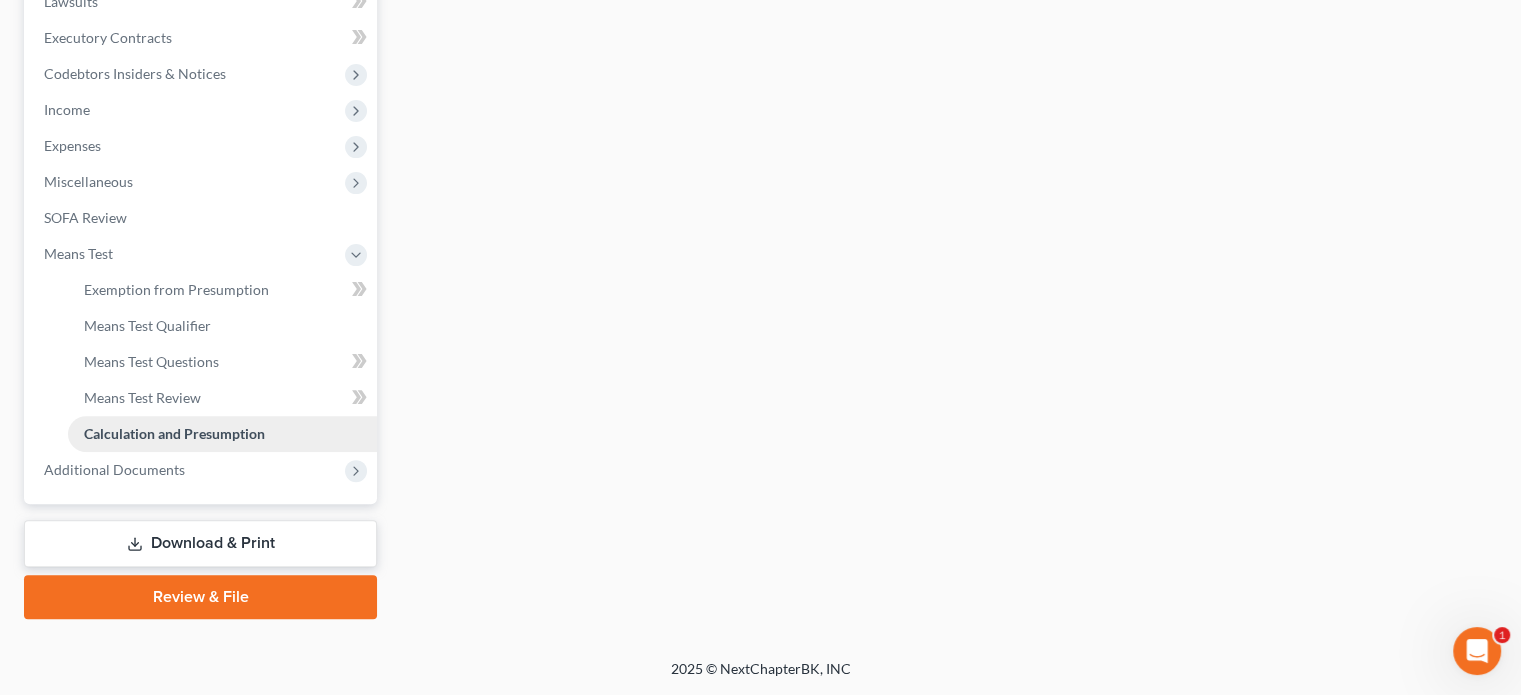 scroll, scrollTop: 800, scrollLeft: 0, axis: vertical 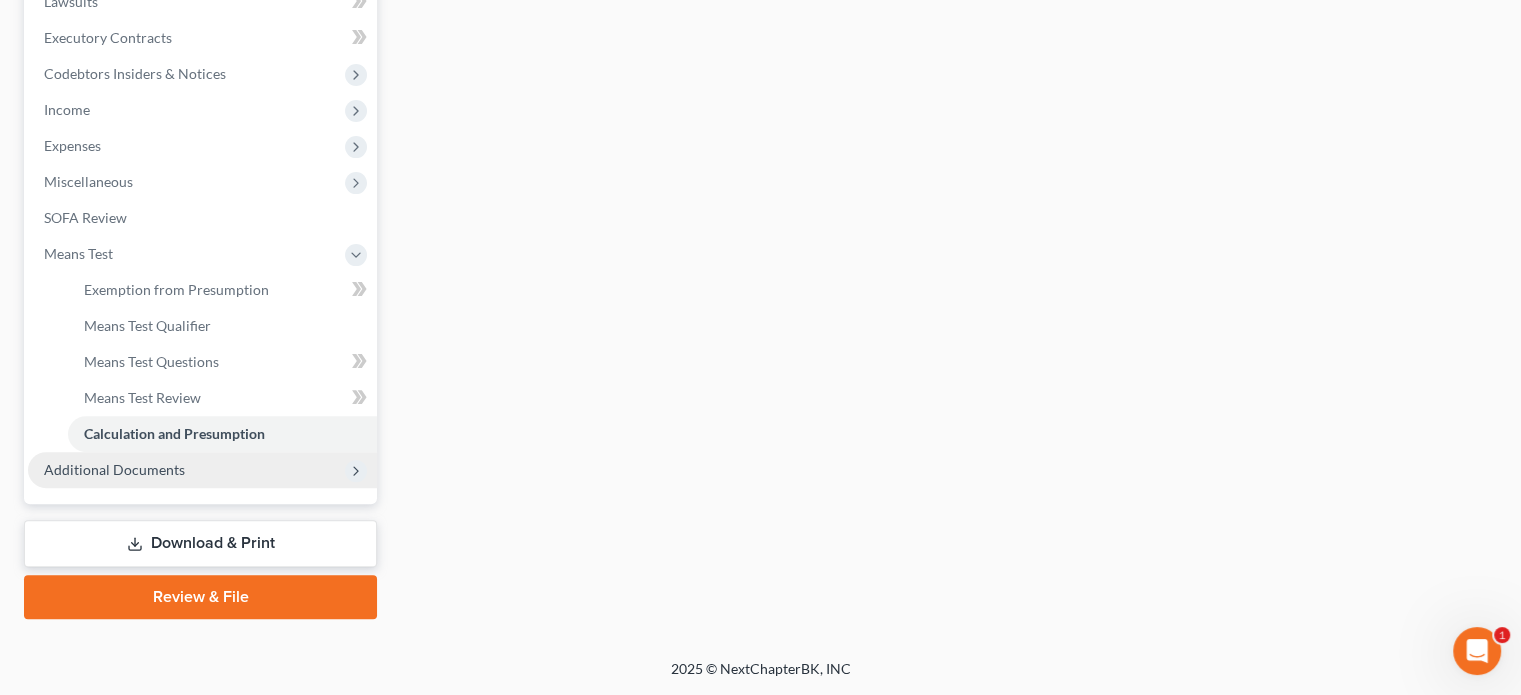 click on "Additional Documents" at bounding box center (202, 470) 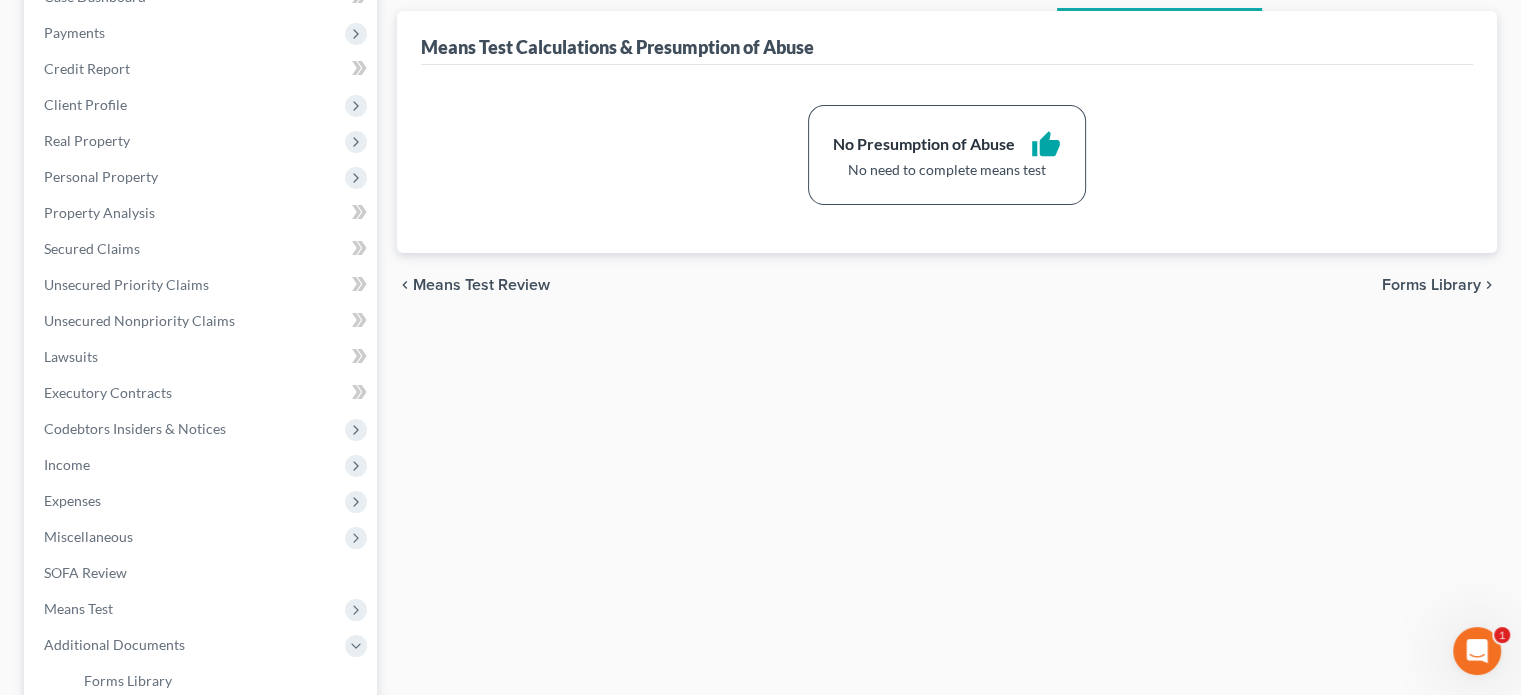 scroll, scrollTop: 0, scrollLeft: 0, axis: both 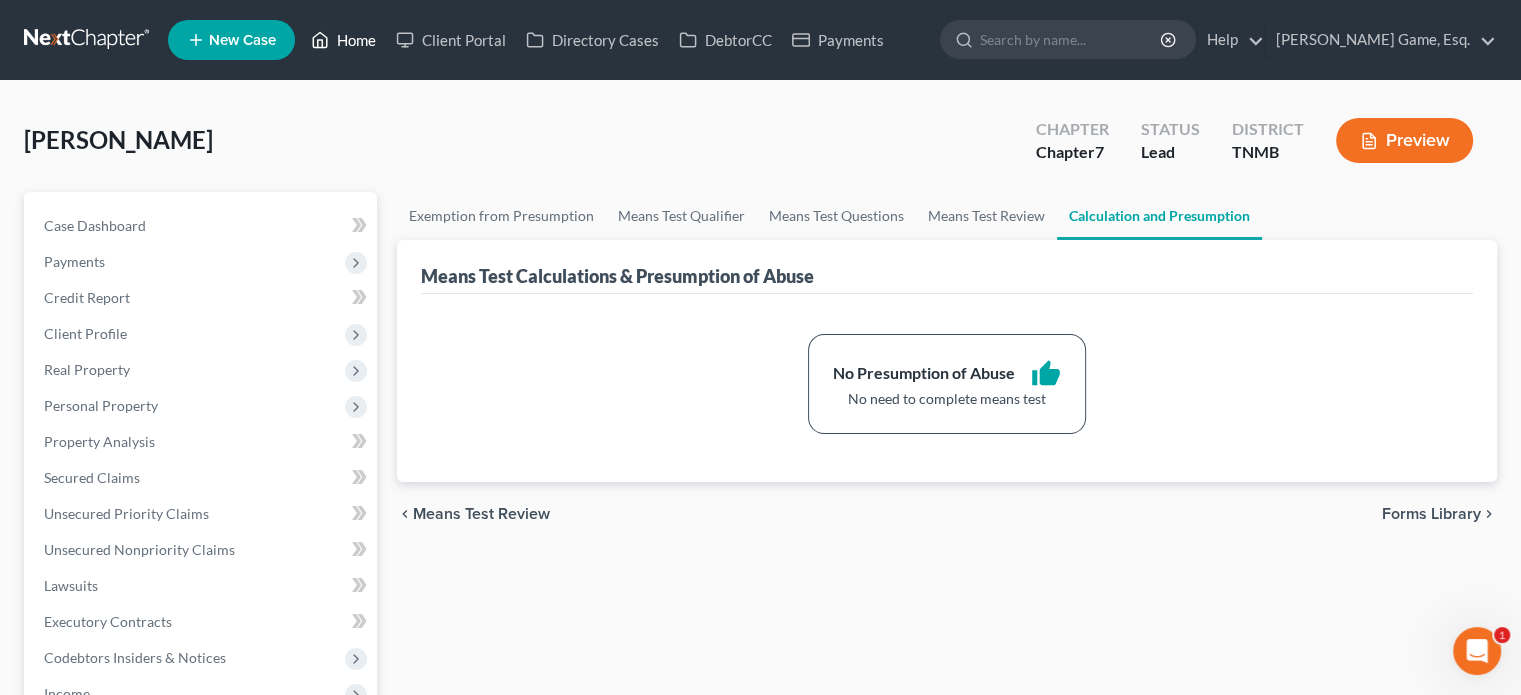 drag, startPoint x: 396, startPoint y: 41, endPoint x: 524, endPoint y: 209, distance: 211.20605 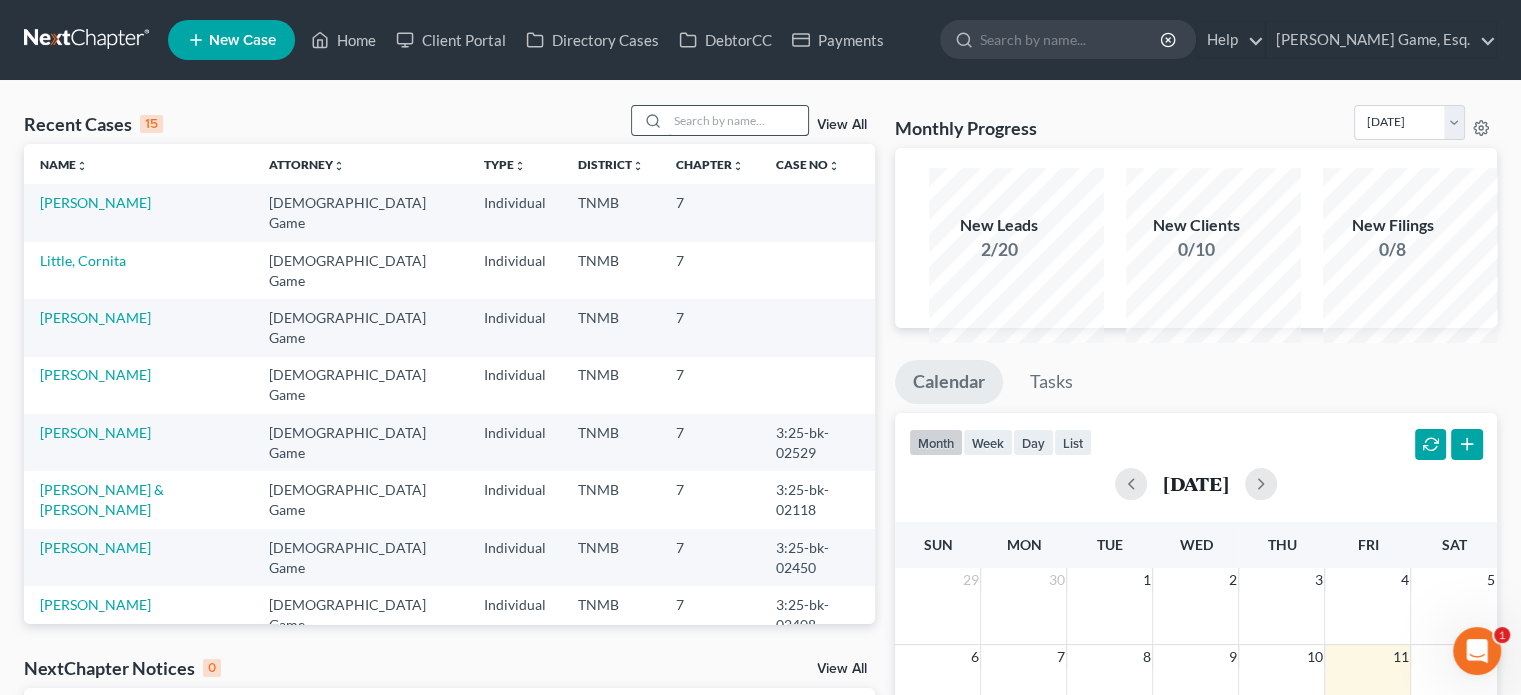 click on "Recent Cases 15         View All" at bounding box center (449, 124) 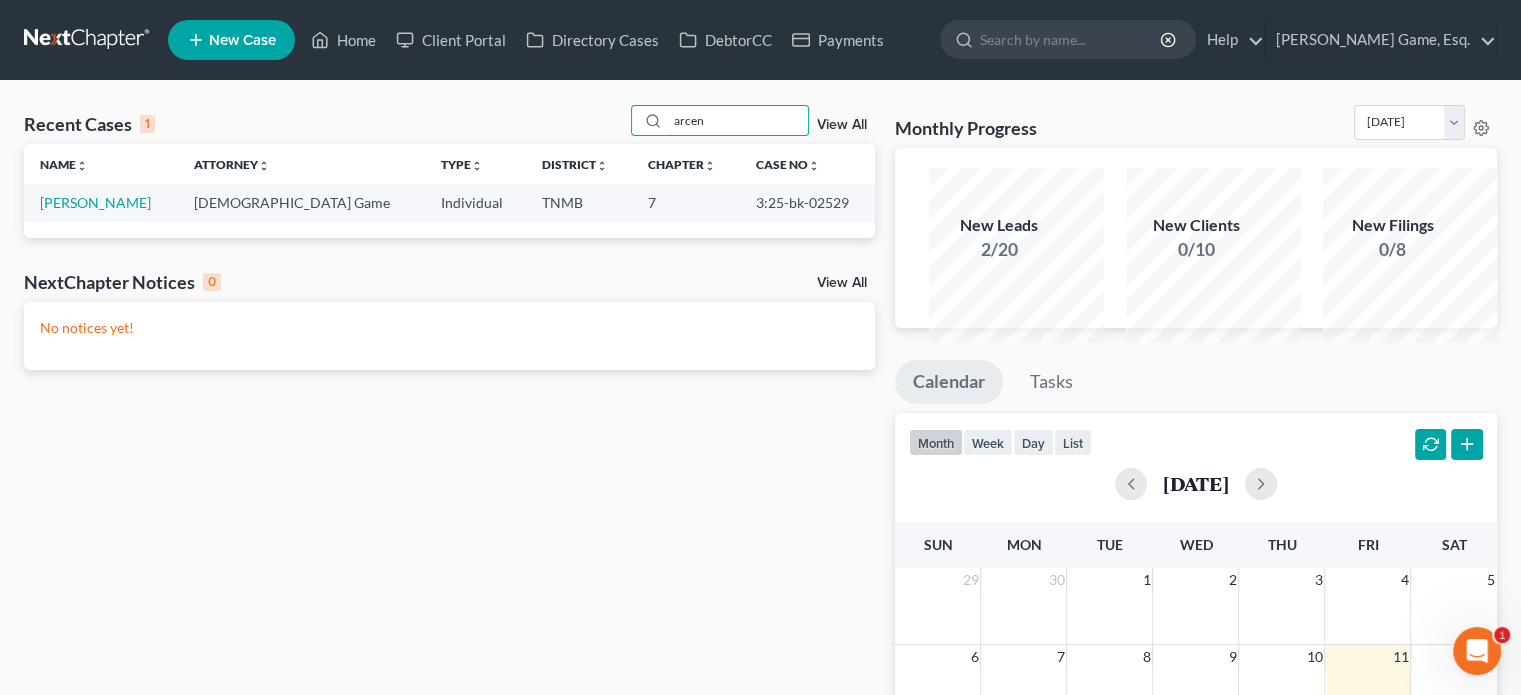 type on "arcen" 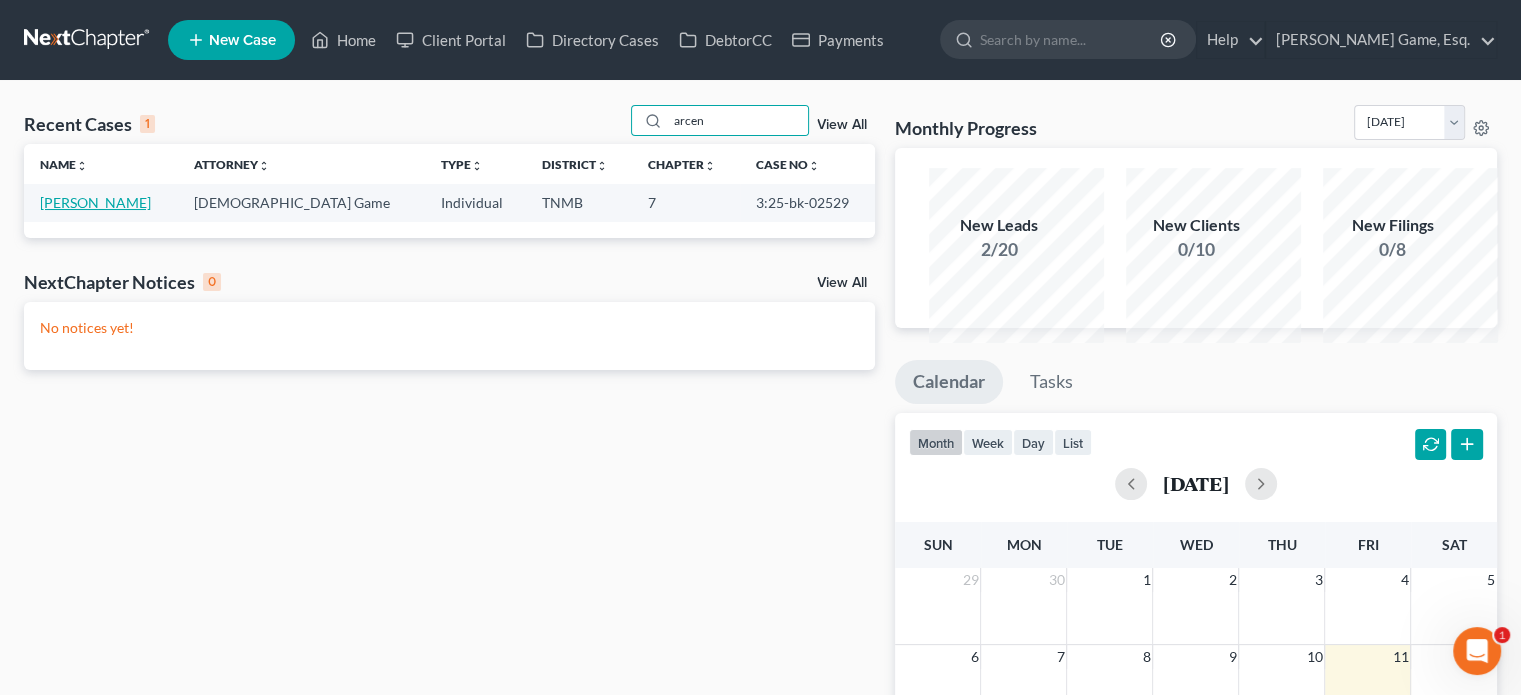 click on "[PERSON_NAME]" at bounding box center [95, 202] 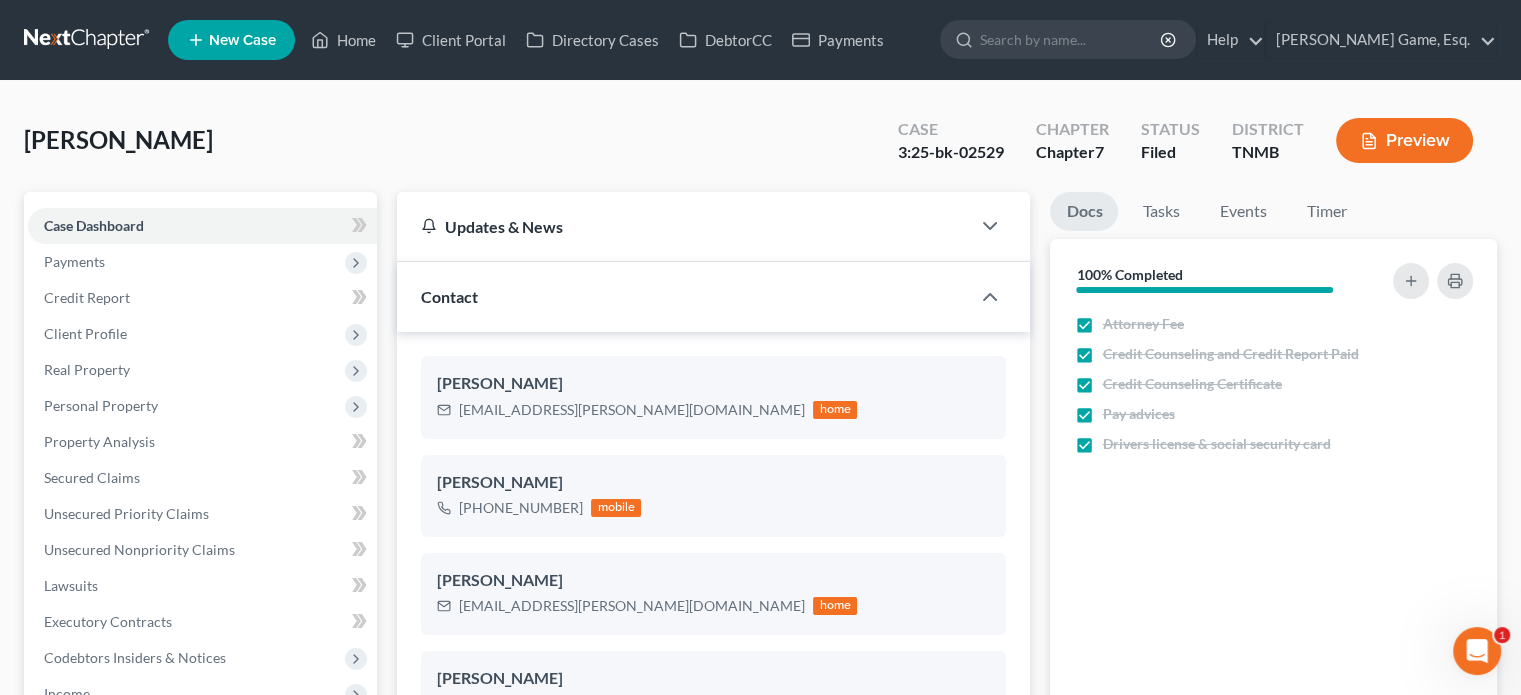 scroll, scrollTop: 518, scrollLeft: 0, axis: vertical 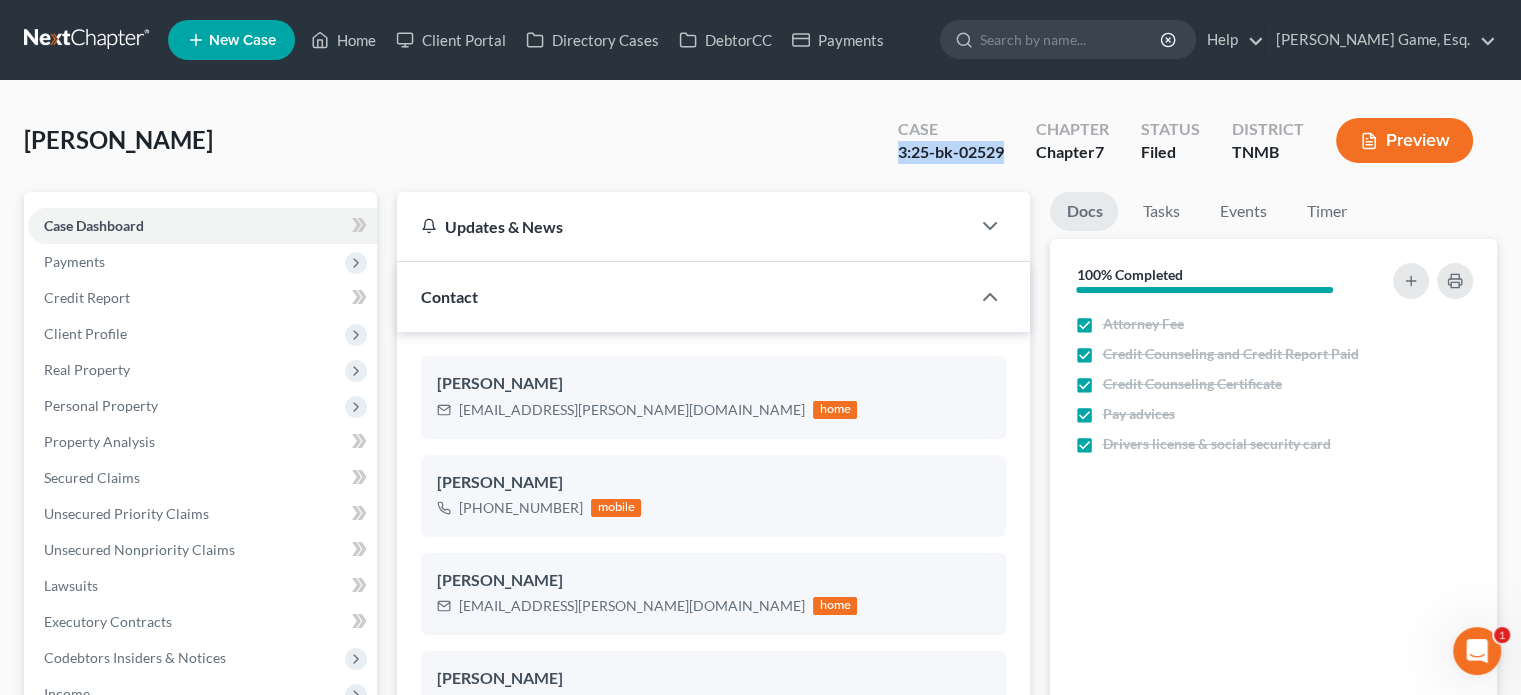 drag, startPoint x: 750, startPoint y: 219, endPoint x: 880, endPoint y: 217, distance: 130.01538 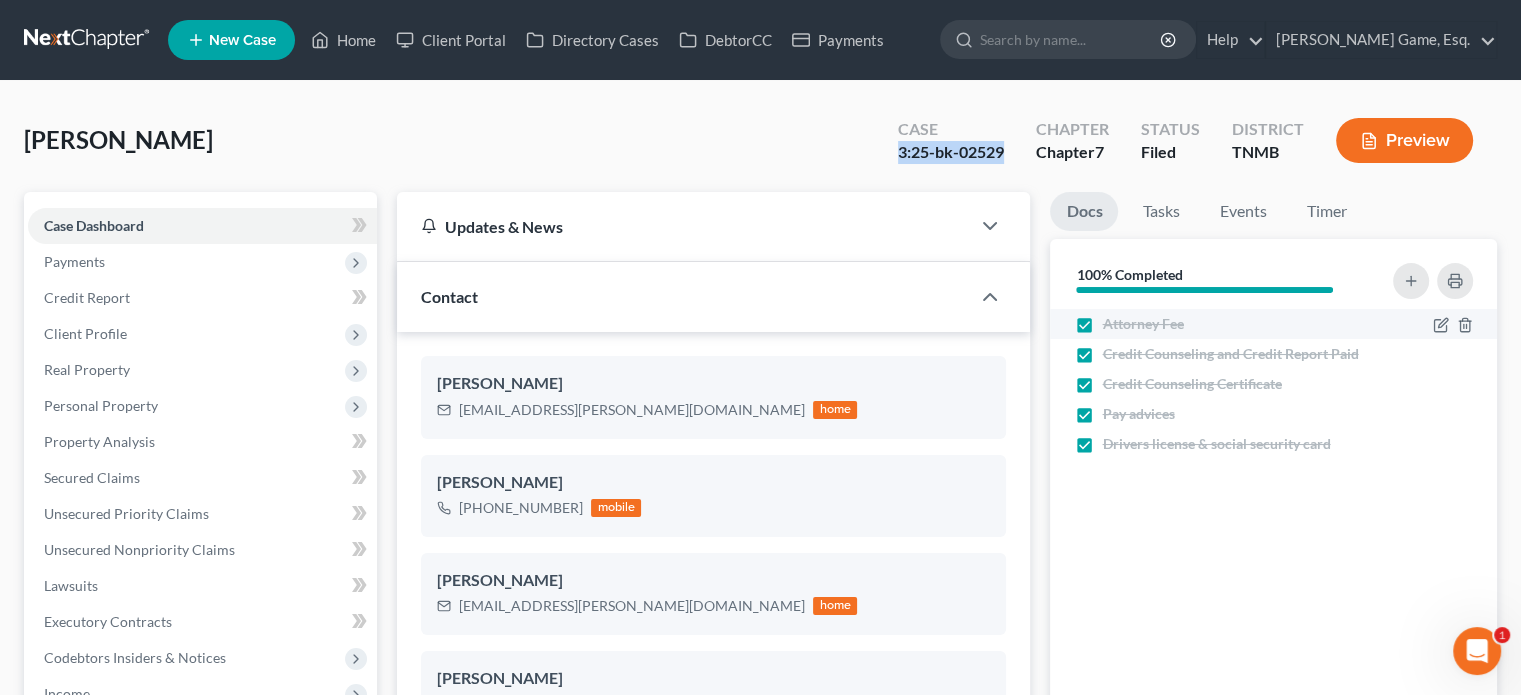copy on "3:25-bk-02529" 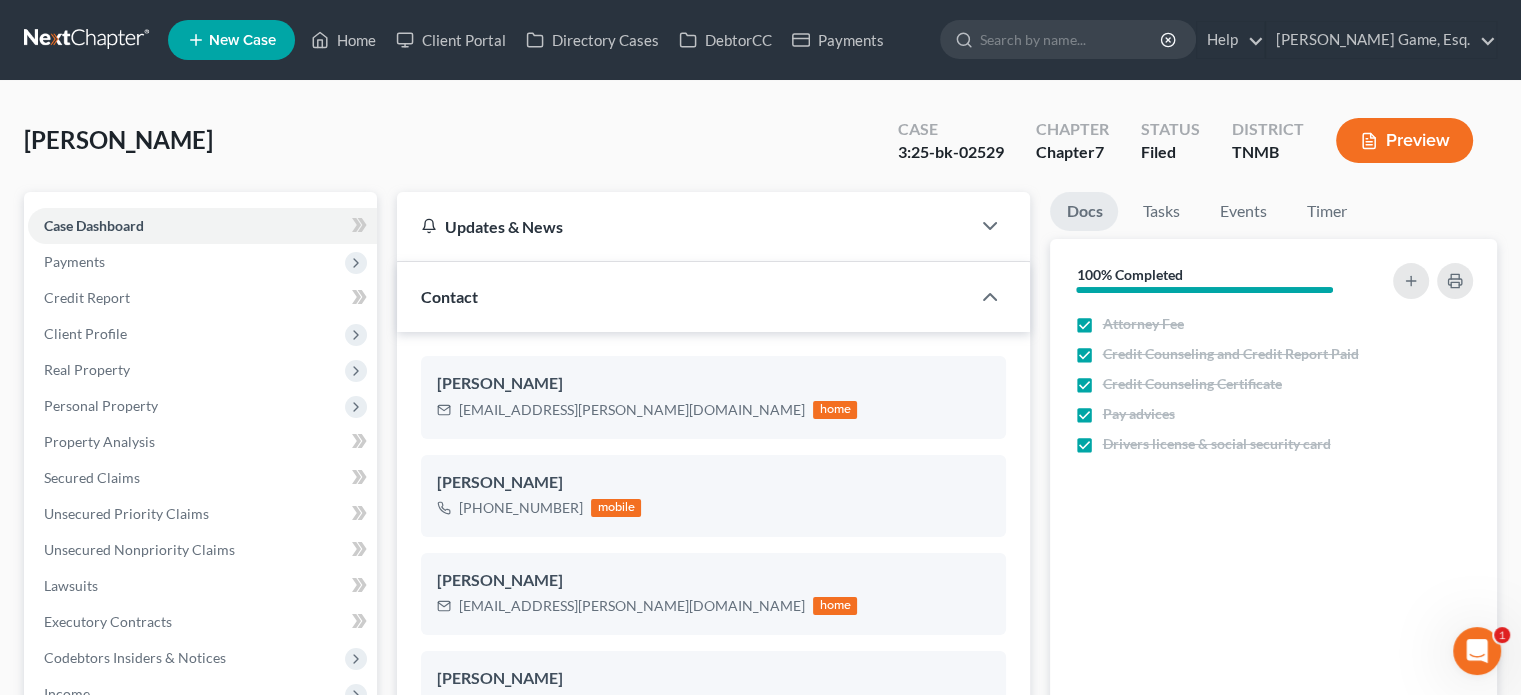 click on "[PERSON_NAME] Upgraded Case 3:25-bk-02529 Chapter Chapter  7 Status Filed District TNMB Preview" at bounding box center (760, 148) 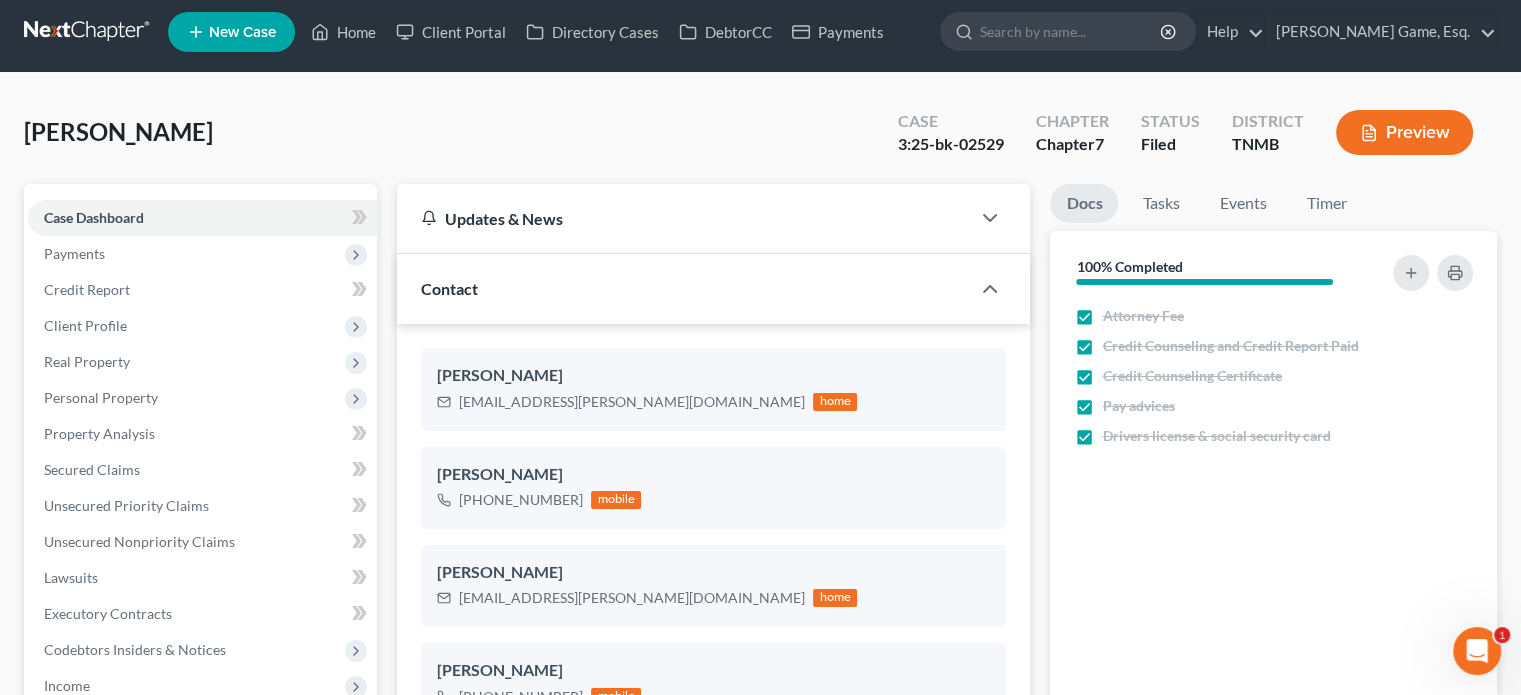 scroll, scrollTop: 0, scrollLeft: 0, axis: both 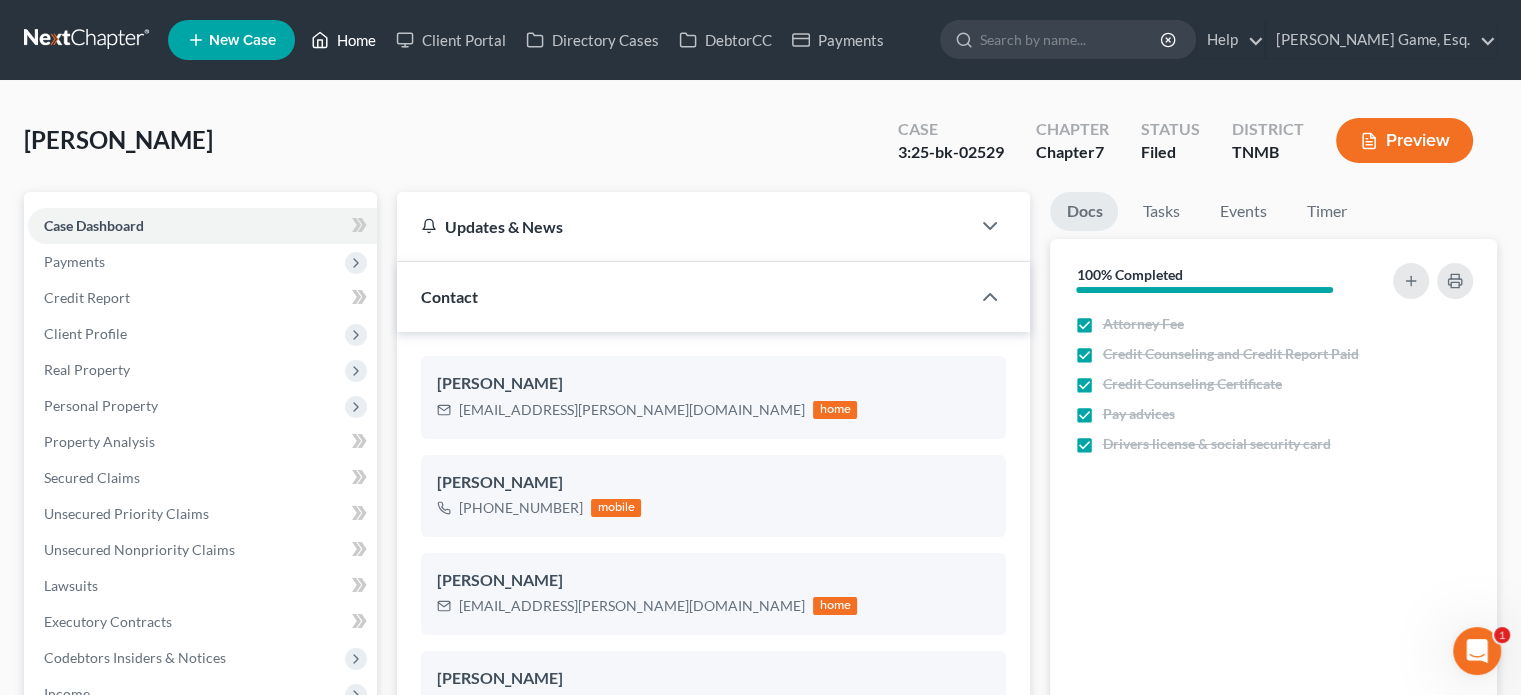 click on "Home" at bounding box center (343, 40) 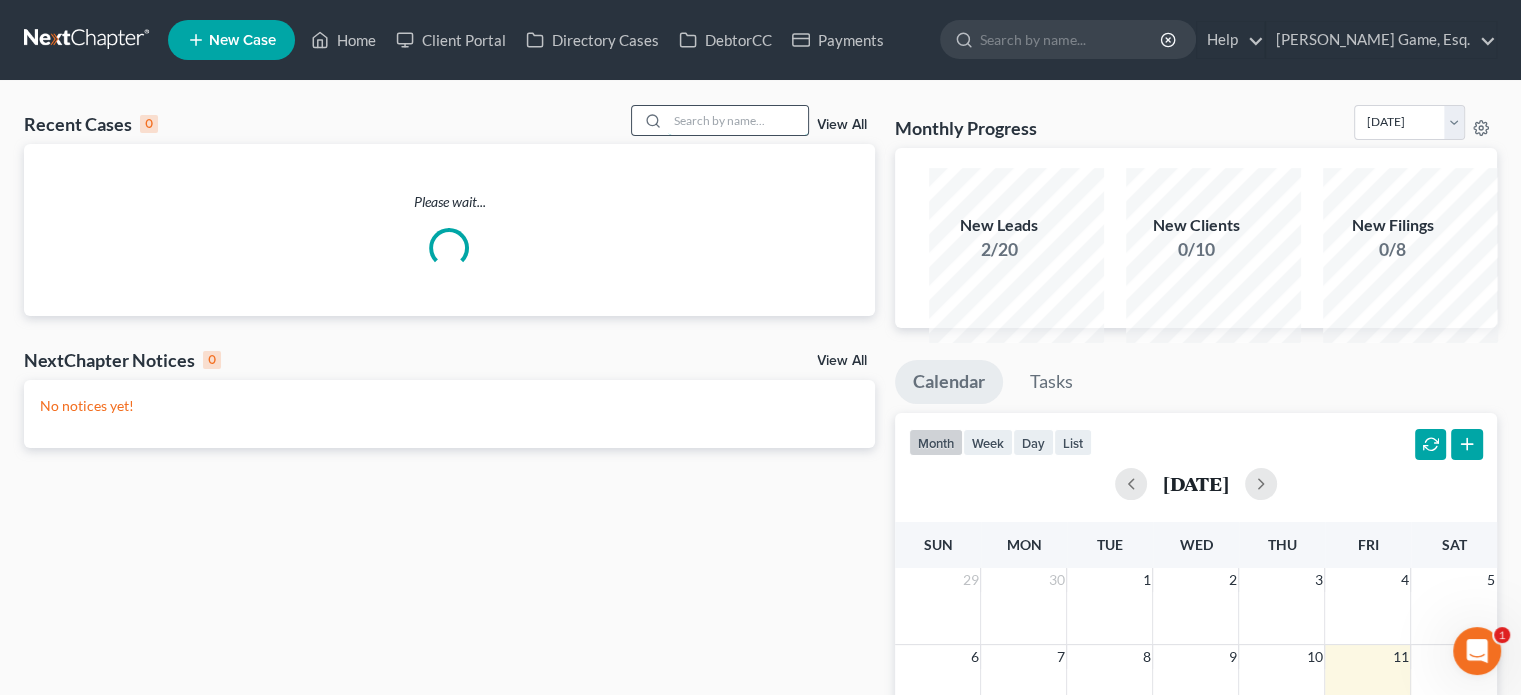 click at bounding box center (738, 120) 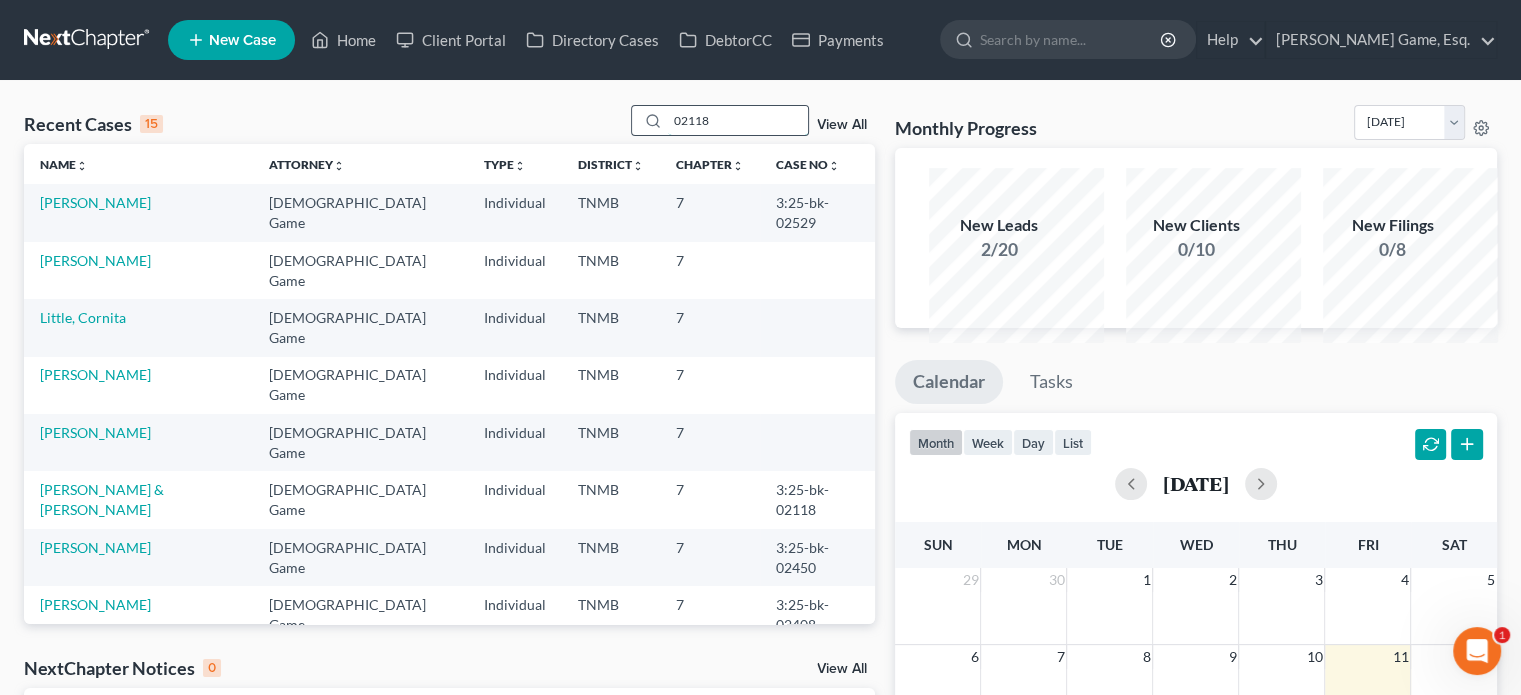 type on "02118" 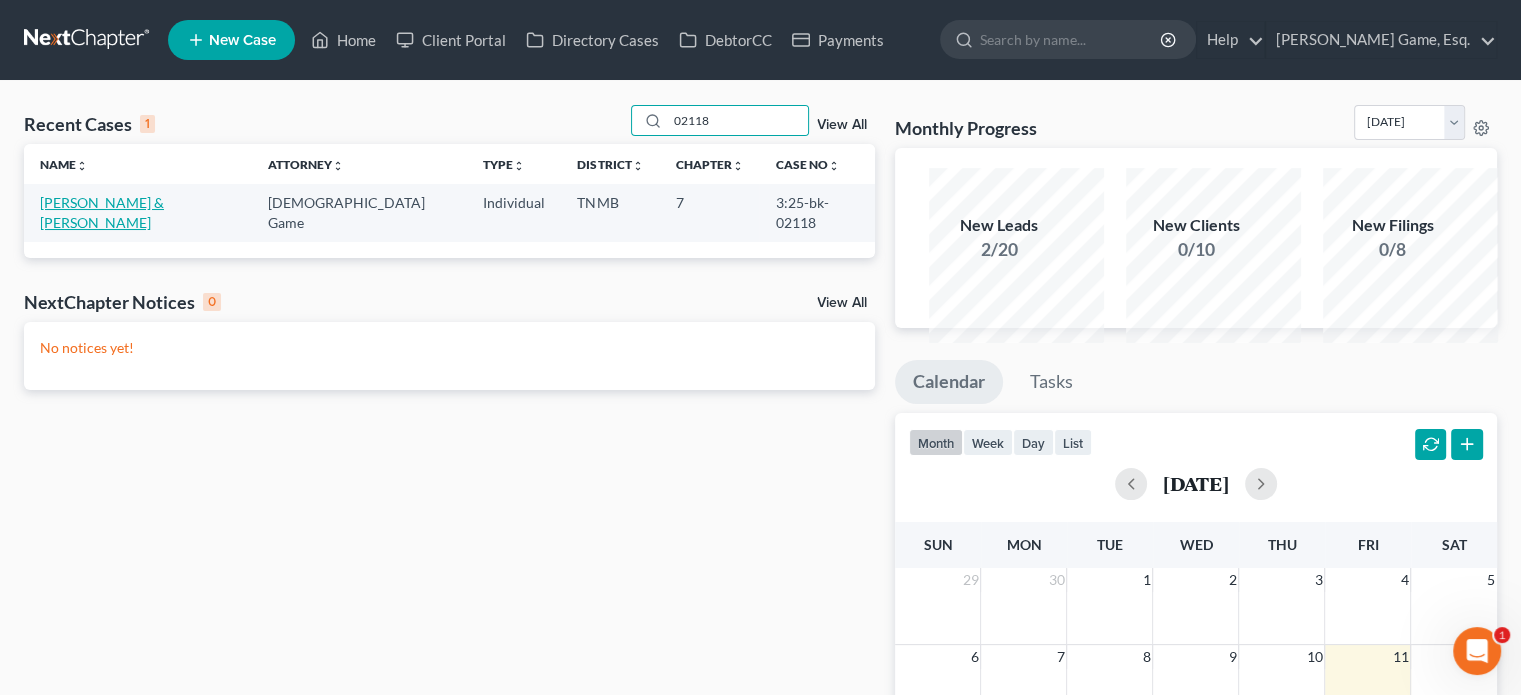click on "[PERSON_NAME] & [PERSON_NAME]" at bounding box center (102, 212) 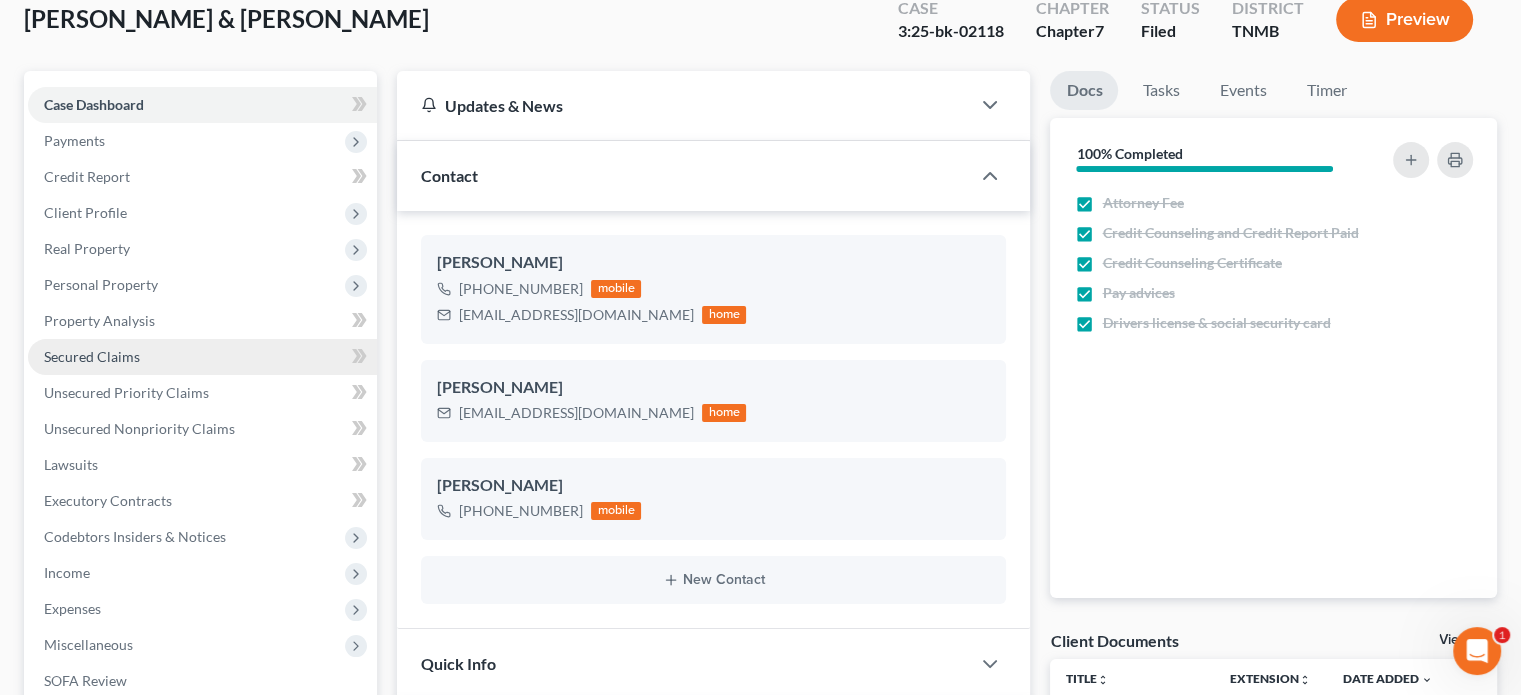 scroll, scrollTop: 200, scrollLeft: 0, axis: vertical 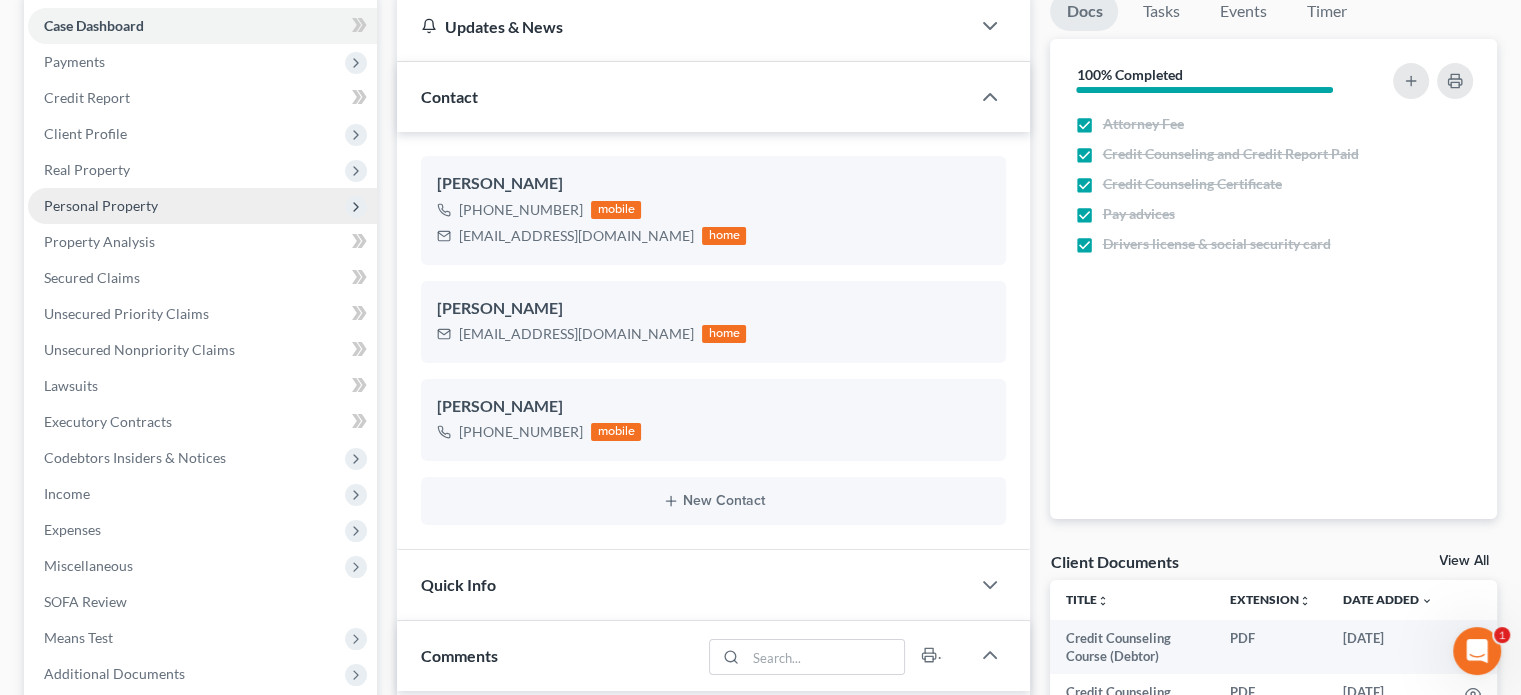 click on "Personal Property" at bounding box center (101, 205) 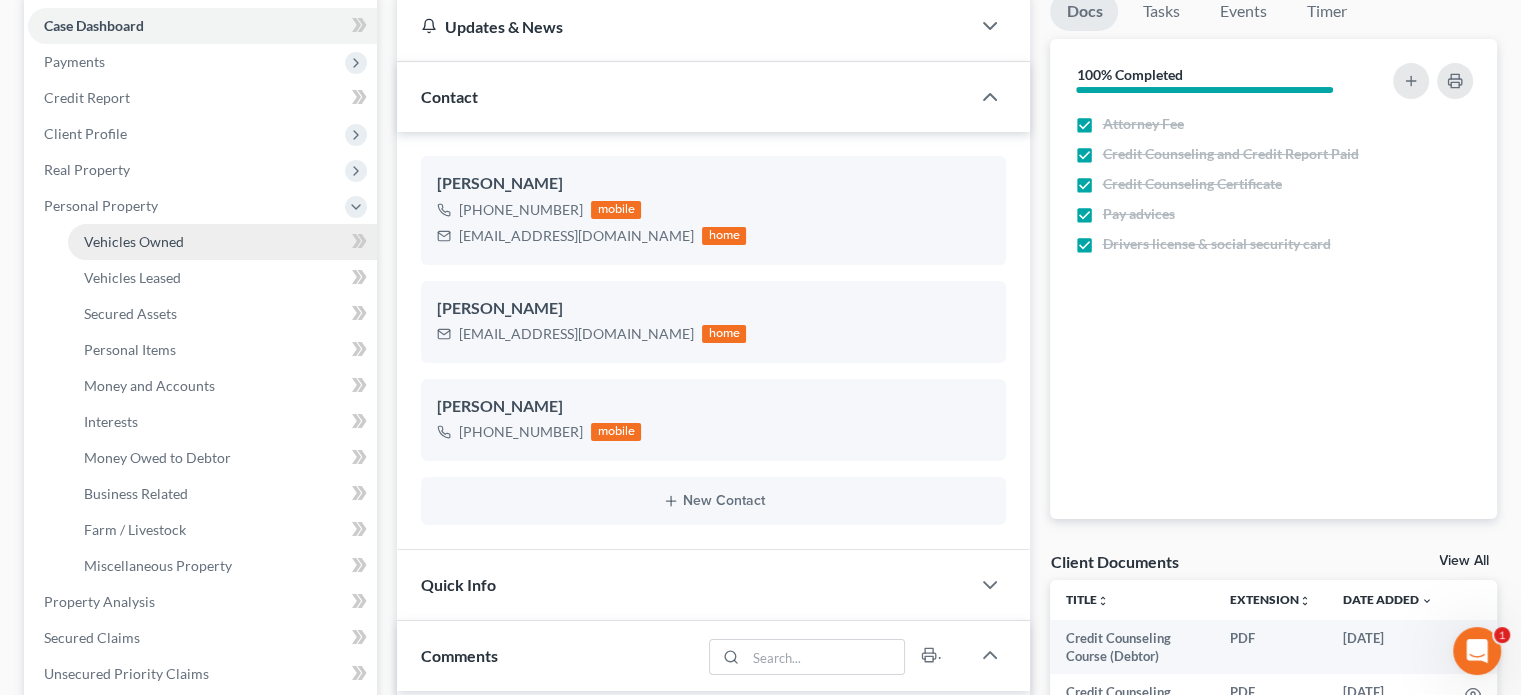 click on "Vehicles Owned" at bounding box center [222, 242] 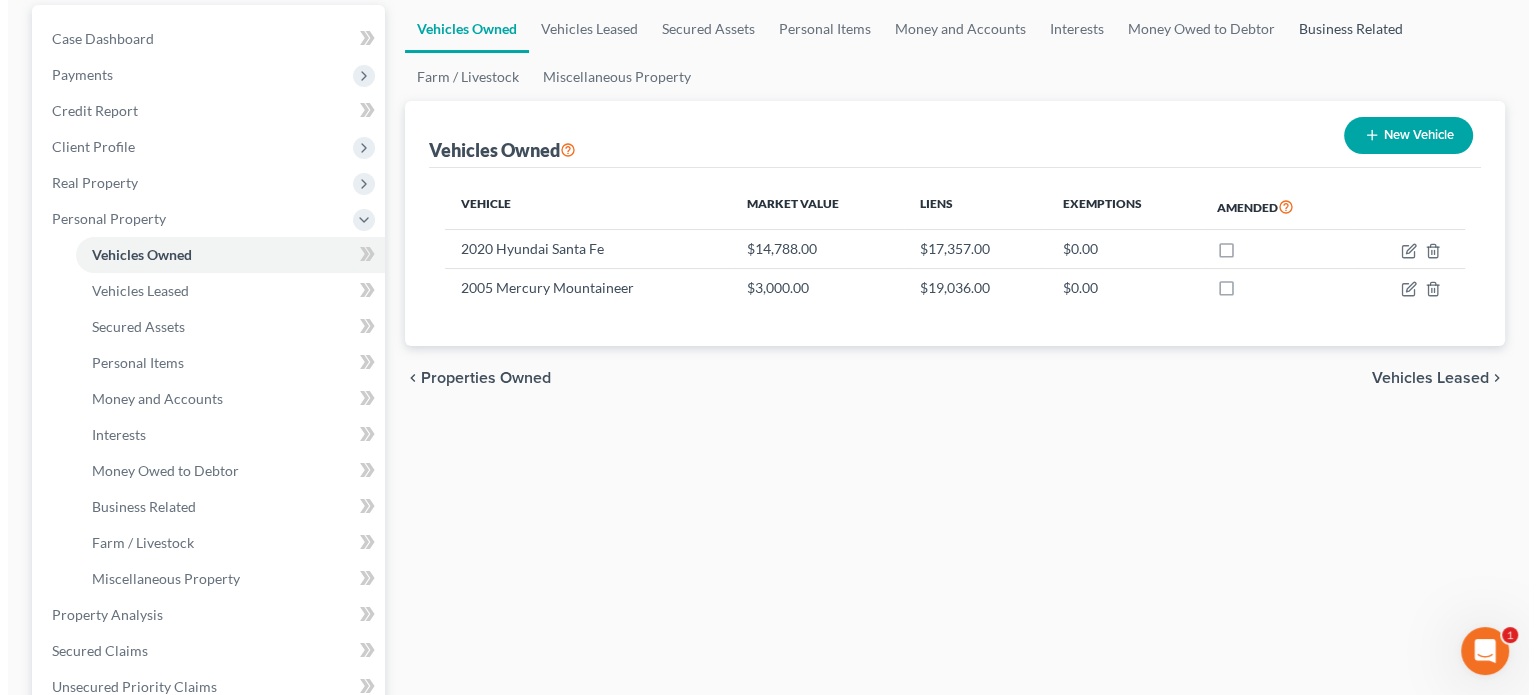 scroll, scrollTop: 200, scrollLeft: 0, axis: vertical 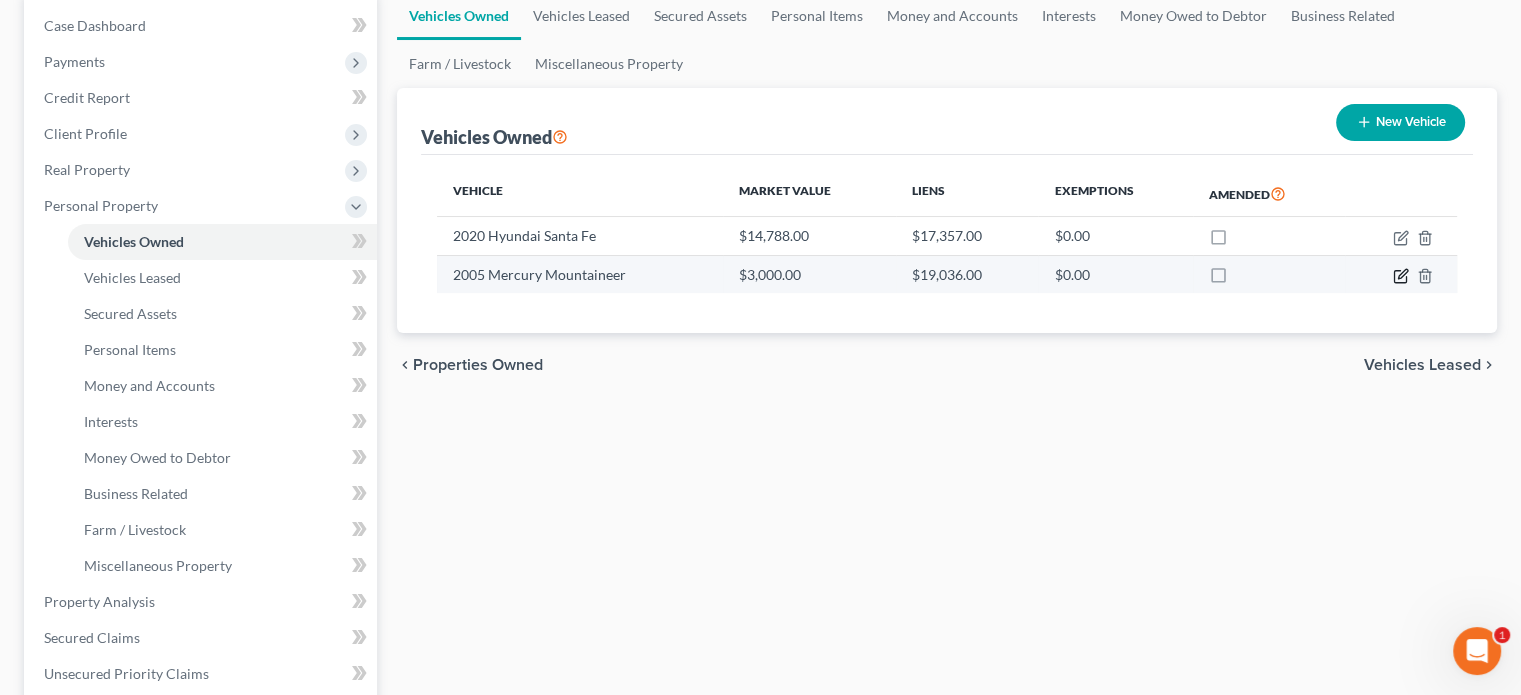 click 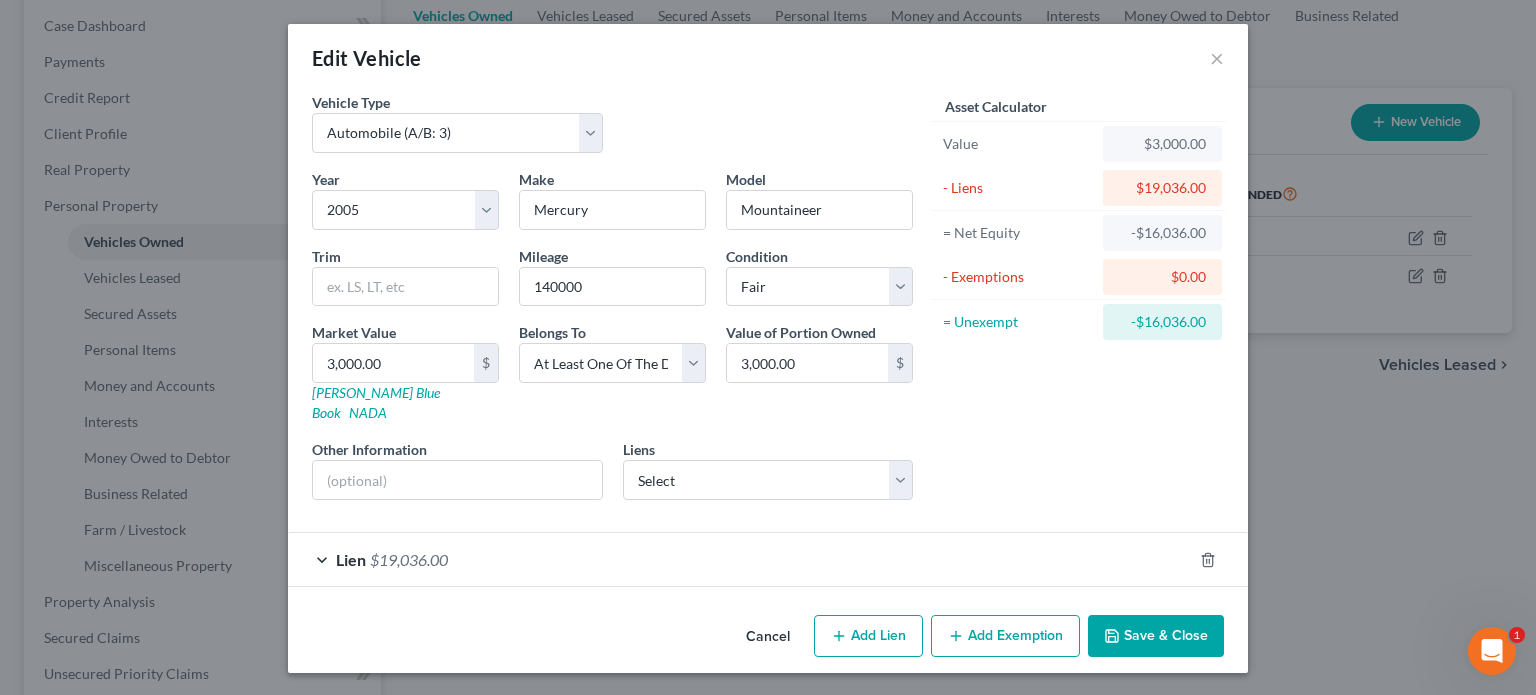 scroll, scrollTop: 143, scrollLeft: 0, axis: vertical 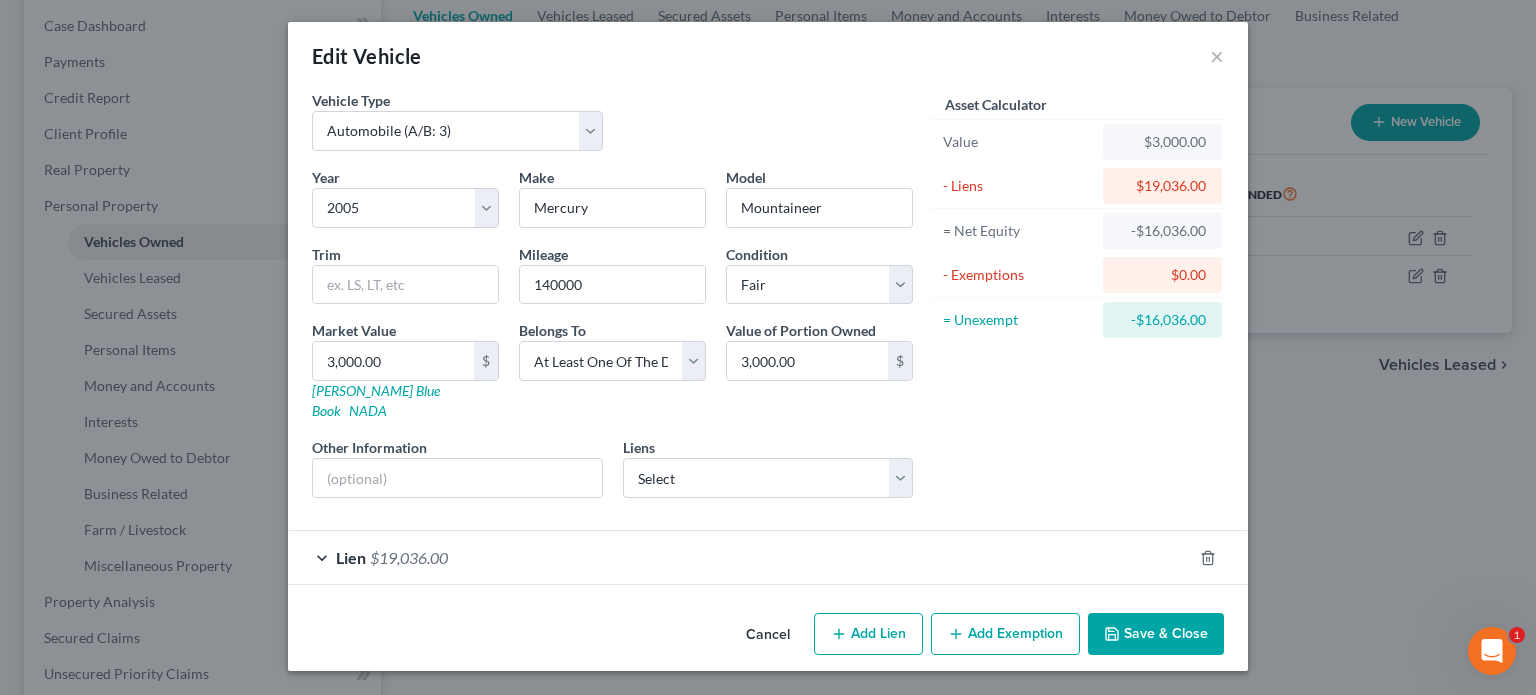 click on "Lien $19,036.00" at bounding box center (740, 557) 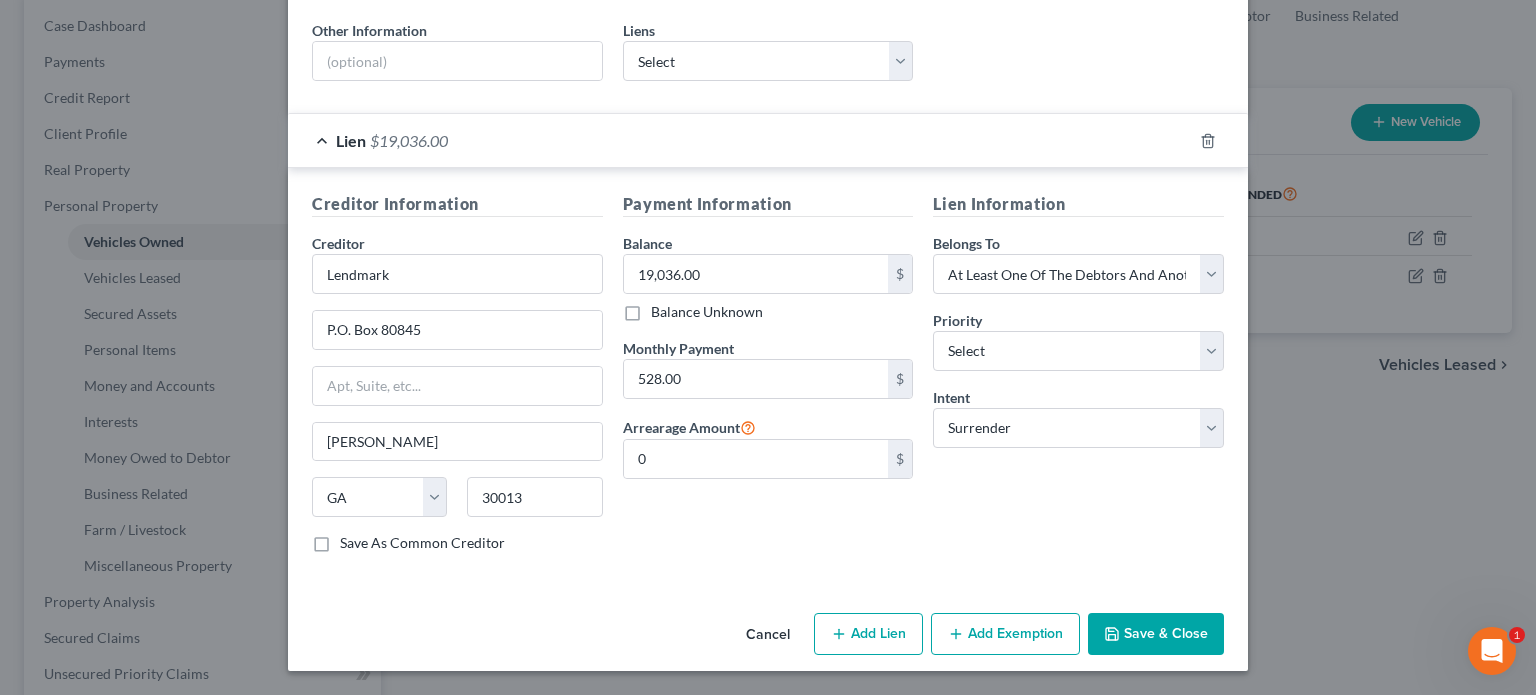 scroll, scrollTop: 0, scrollLeft: 0, axis: both 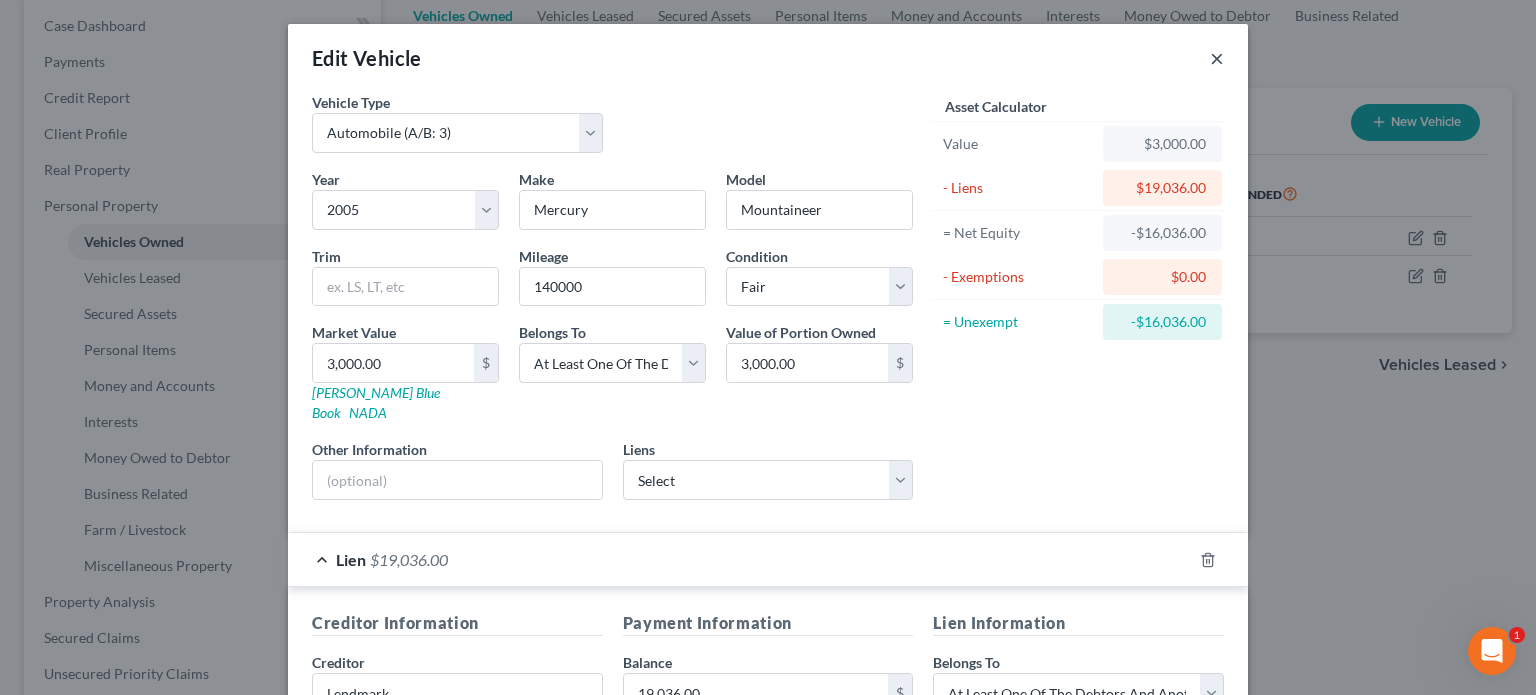 click on "×" at bounding box center (1217, 58) 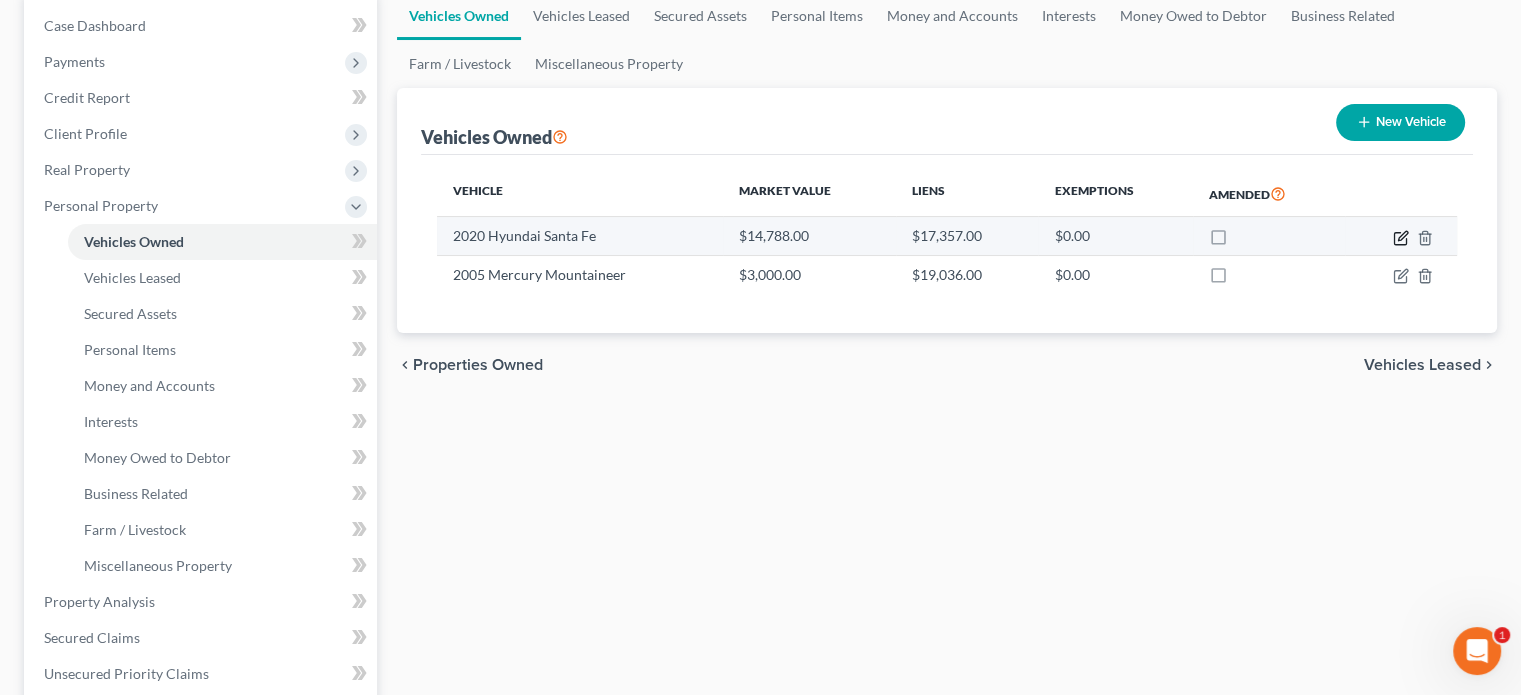 click 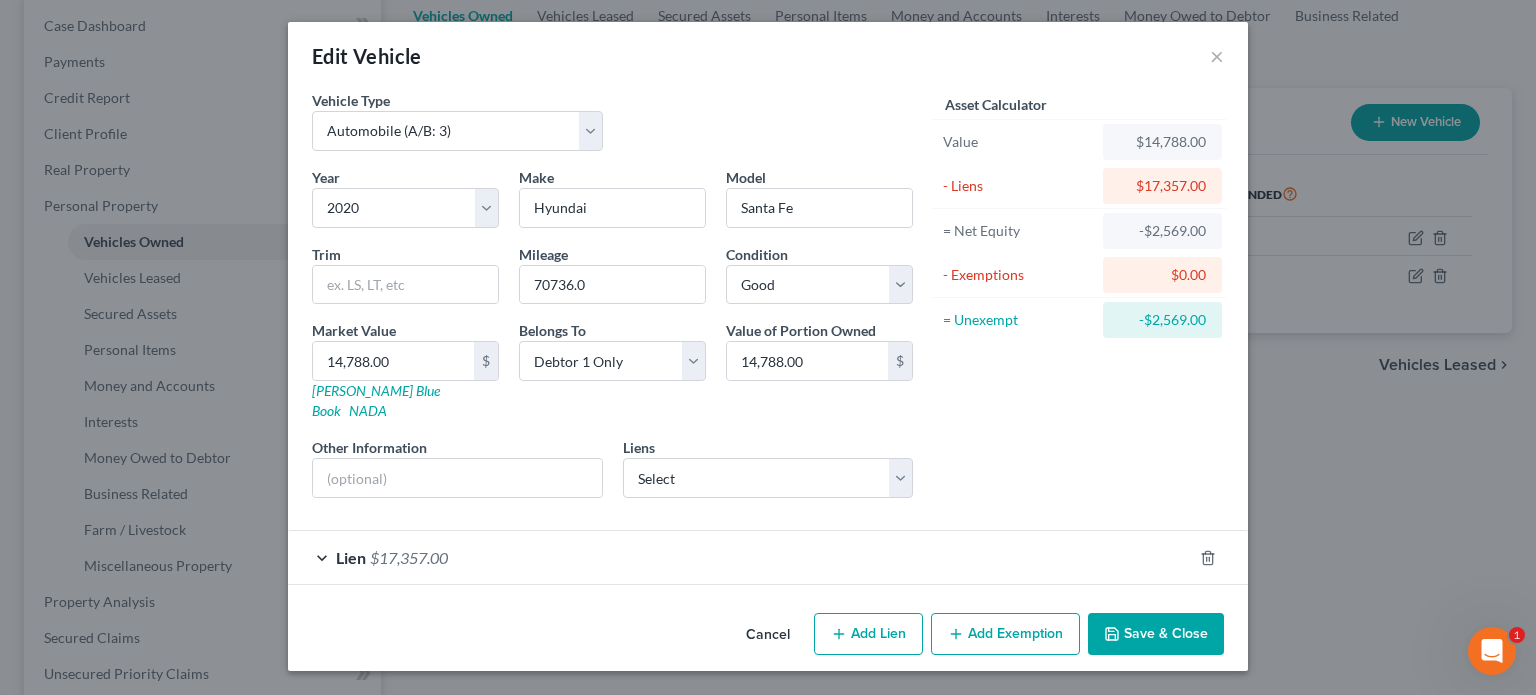 scroll, scrollTop: 143, scrollLeft: 0, axis: vertical 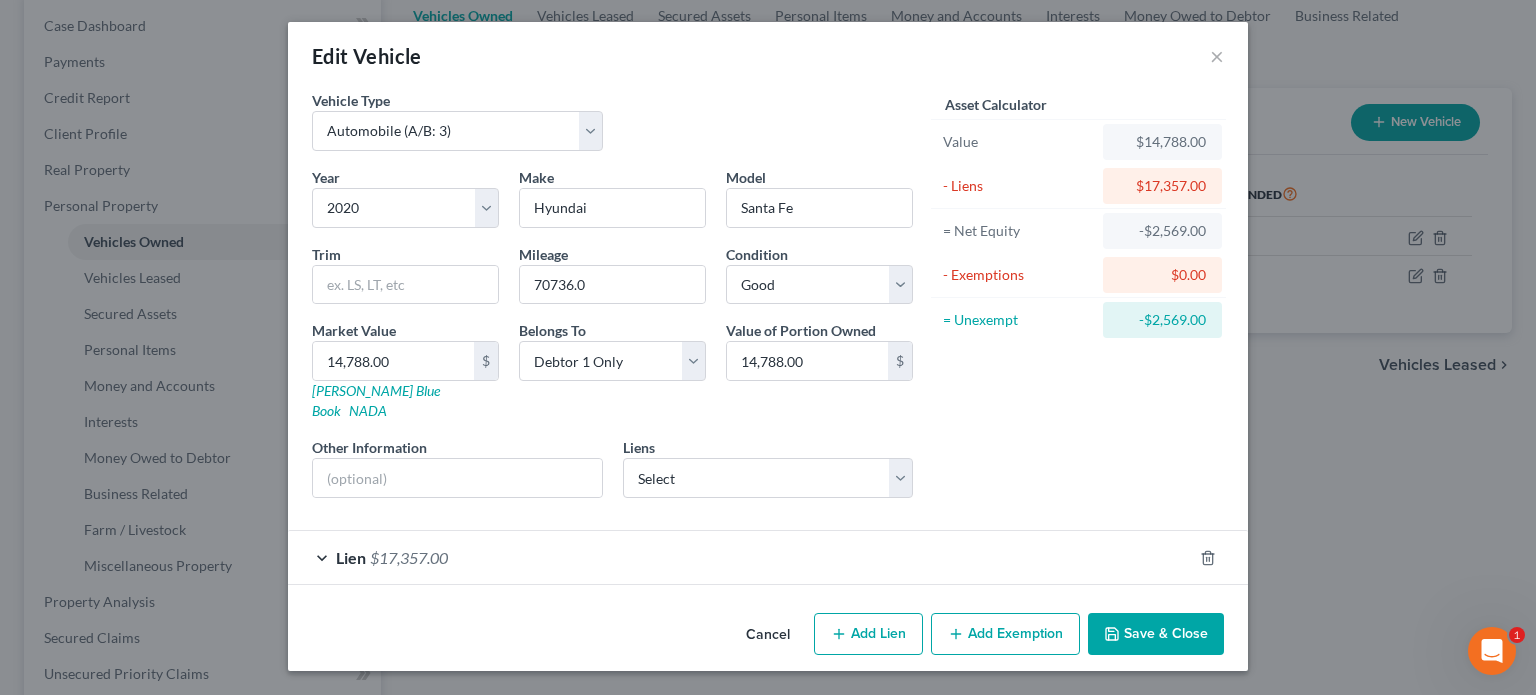 click on "Vehicle Type Select Automobile (A/B: 3) Truck (A/B: 3) Trailer (A/B: 4) Watercraft (A/B: 4) Aircraft (A/B: 4) Motor Home (A/B: 4) ATV (A/B: 4) Other Vehicle (A/B: 4) Year Select 2026 2025 2024 2023 2022 2021 2020 2019 2018 2017 2016 2015 2014 2013 2012 2011 2010 2009 2008 2007 2006 2005 2004 2003 2002 2001 2000 1999 1998 1997 1996 1995 1994 1993 1992 1991 1990 1989 1988 1987 1986 1985 1984 1983 1982 1981 1980 1979 1978 1977 1976 1975 1974 1973 1972 1971 1970 1969 1968 1967 1966 1965 1964 1963 1962 1961 1960 1959 1958 1957 1956 1955 1954 1953 1952 1951 1950 1949 1948 1947 1946 1945 1944 1943 1942 1941 1940 1939 1938 1937 1936 1935 1934 1933 1932 1931 1930 1929 1928 1927 1926 1925 1924 1923 1922 1921 1920 1919 1918 1917 1916 1915 1914 1913 1912 1911 1910 1909 1908 1907 1906 1905 1904 1903 1902 1901
Make
*
Hyundai Model Santa Fe Trim Mileage 70736.0 Condition Select Excellent Very Good Good Fair Poor Market Value 14,788.00 $ [PERSON_NAME] Blue Book NADA
Belongs To
*
Select Debtor 1 Only $" at bounding box center [768, 347] 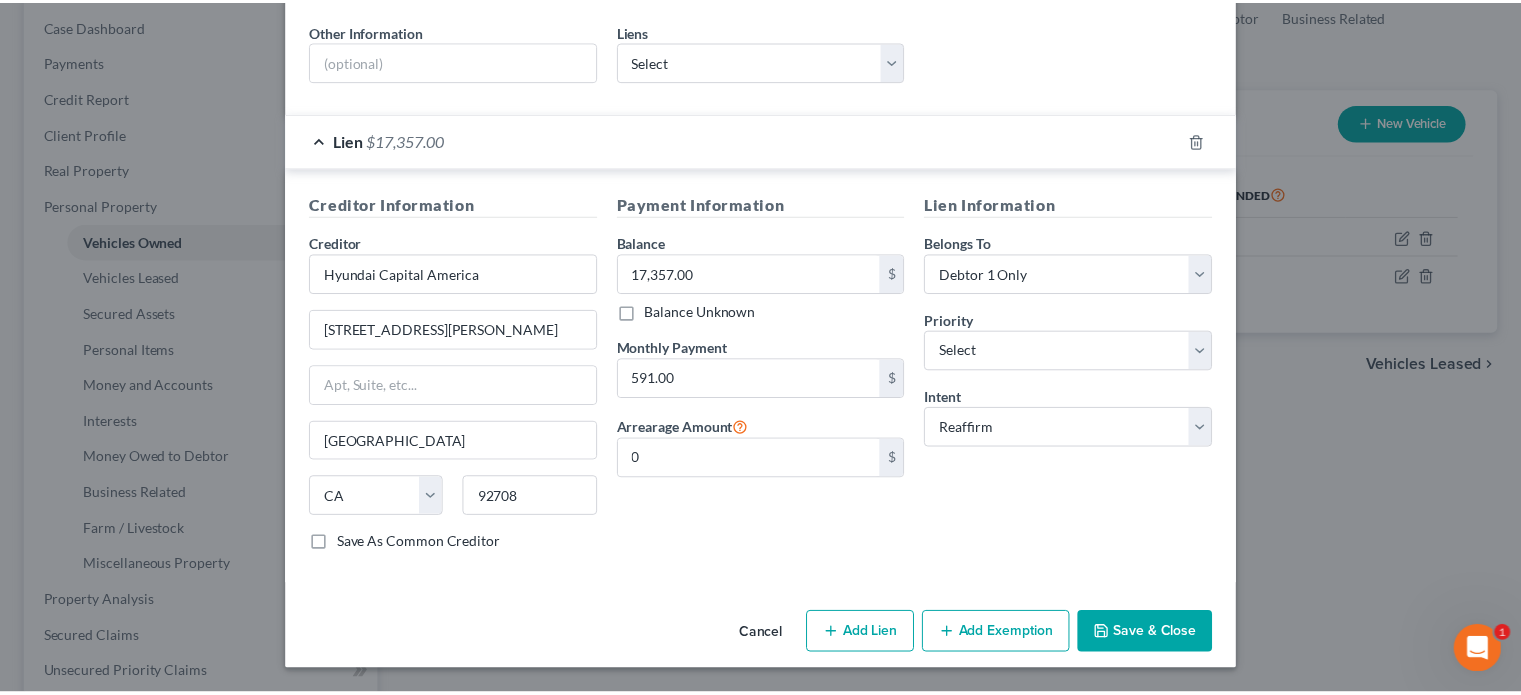 scroll, scrollTop: 0, scrollLeft: 0, axis: both 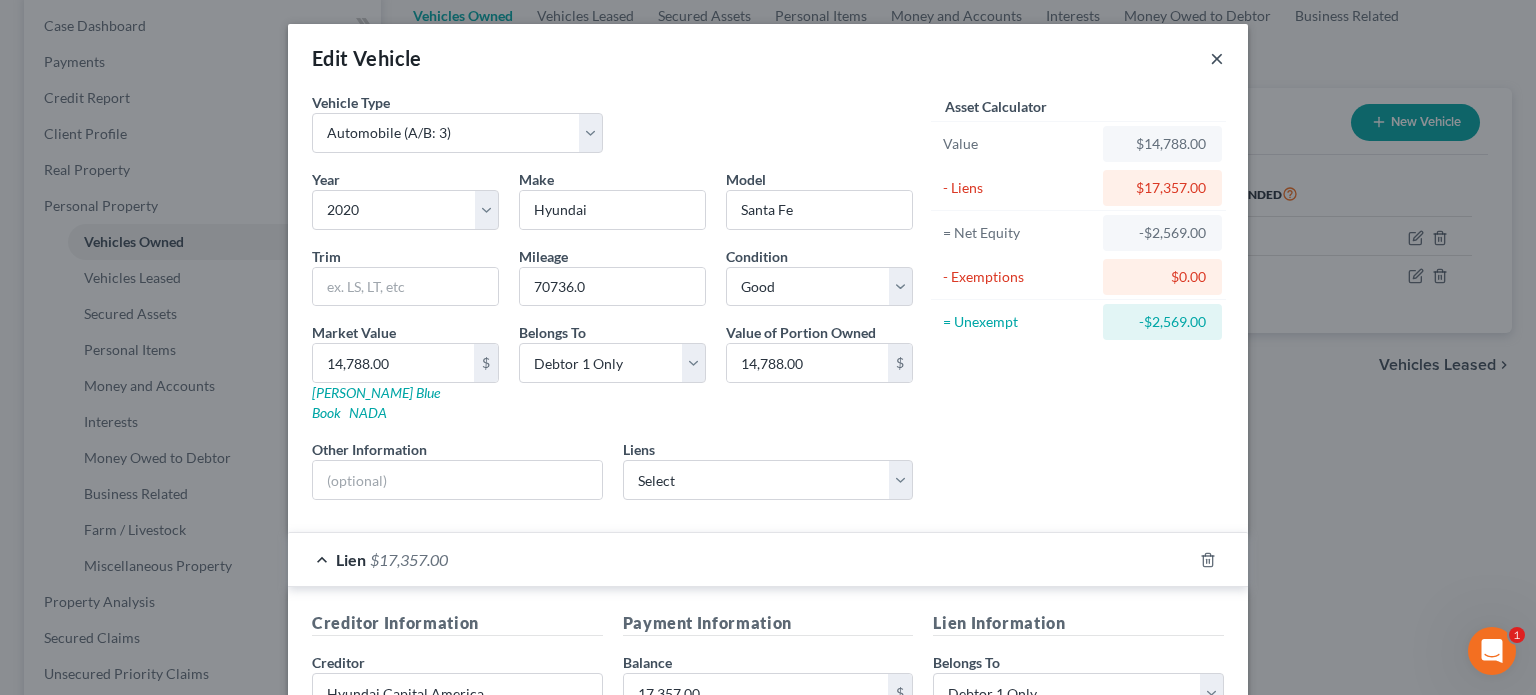 drag, startPoint x: 1316, startPoint y: 71, endPoint x: 1122, endPoint y: 165, distance: 215.57365 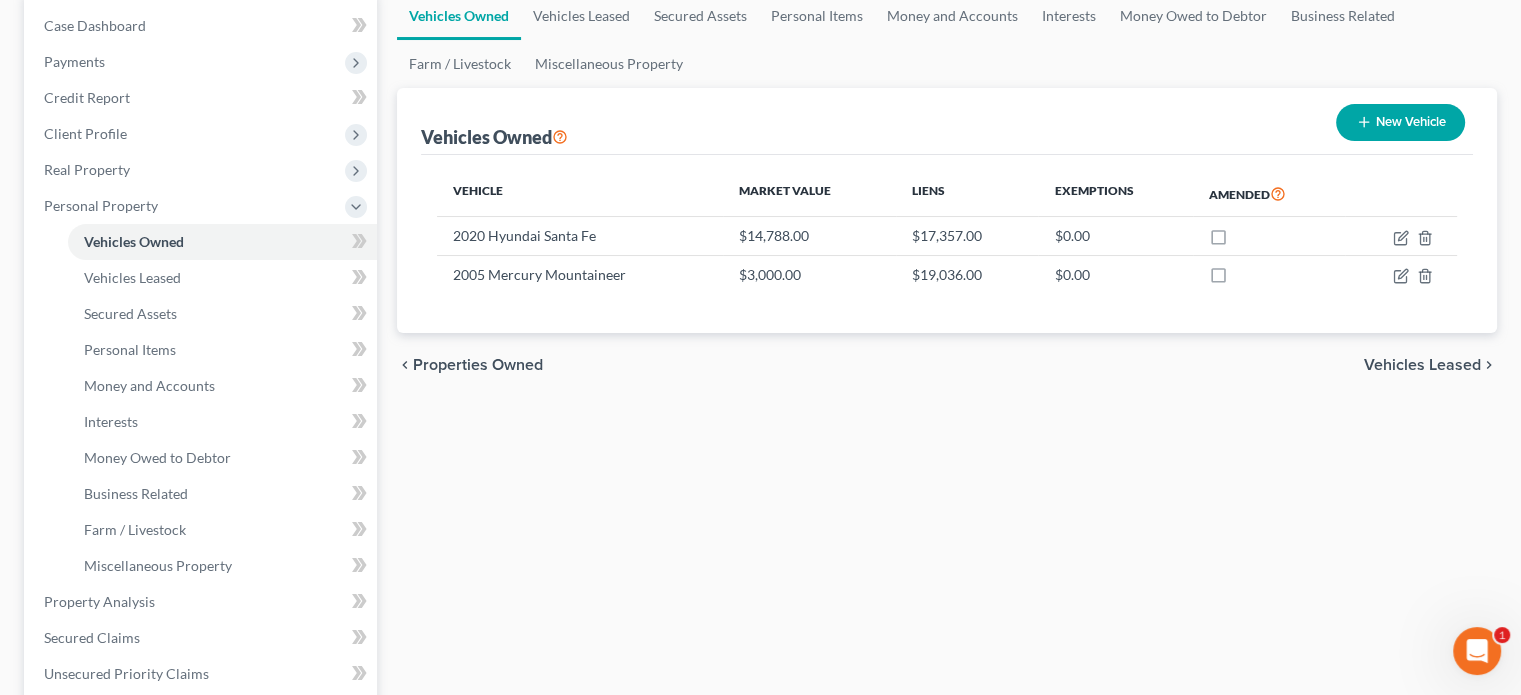scroll, scrollTop: 0, scrollLeft: 0, axis: both 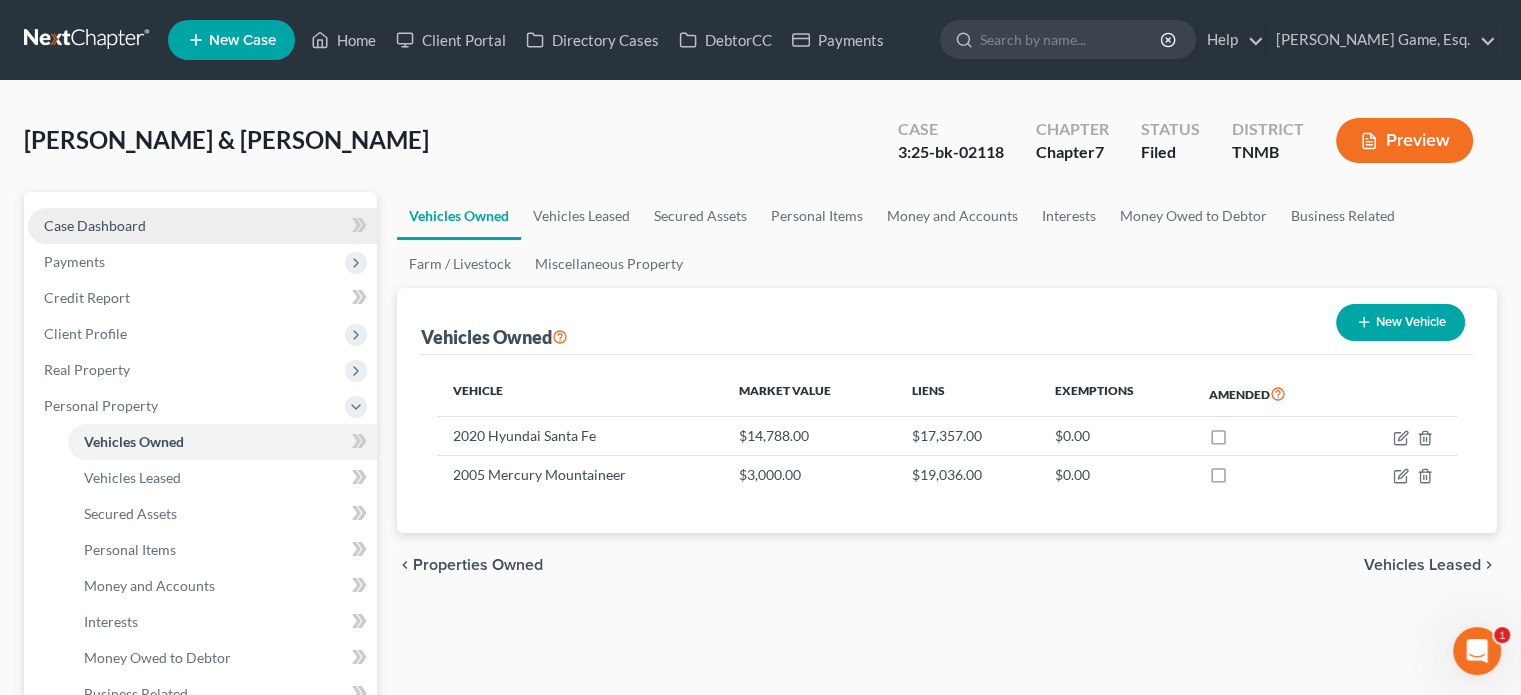 click on "Case Dashboard" at bounding box center (202, 226) 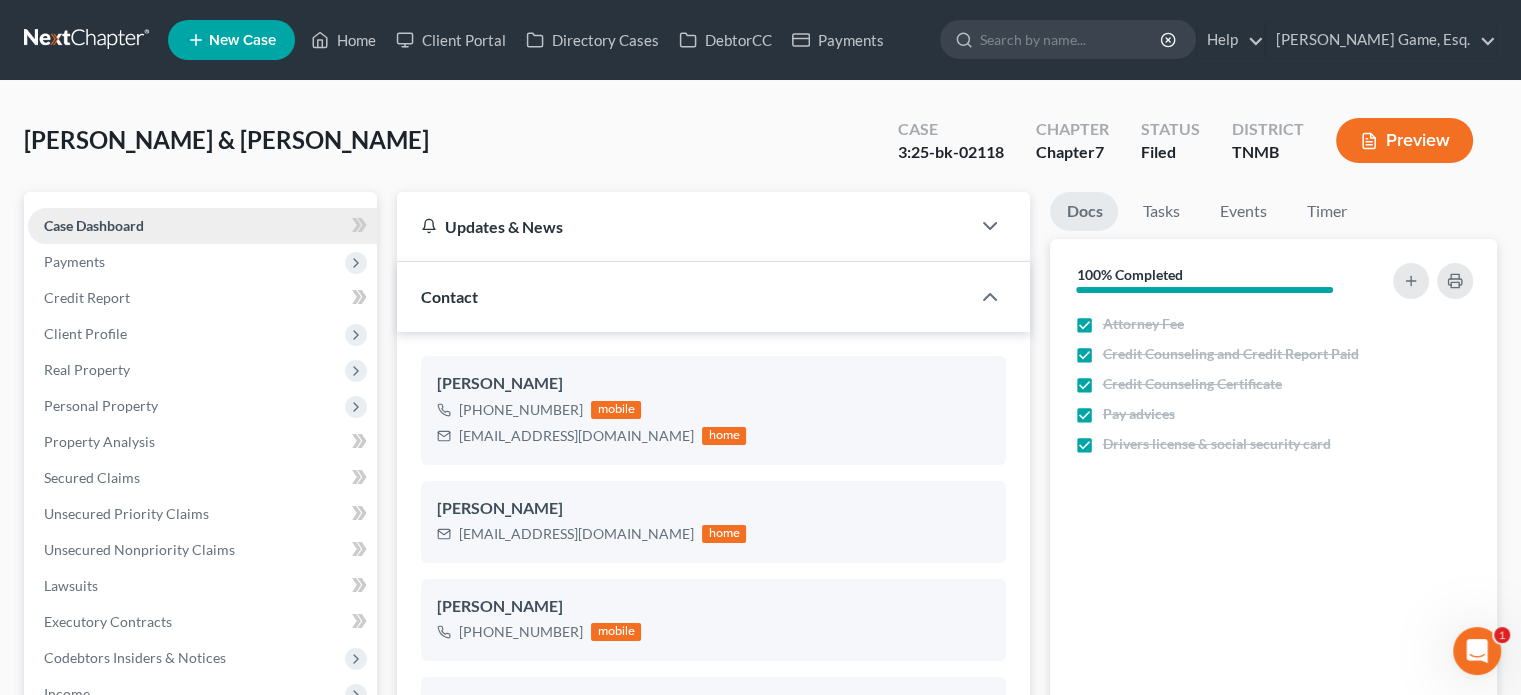 scroll, scrollTop: 788, scrollLeft: 0, axis: vertical 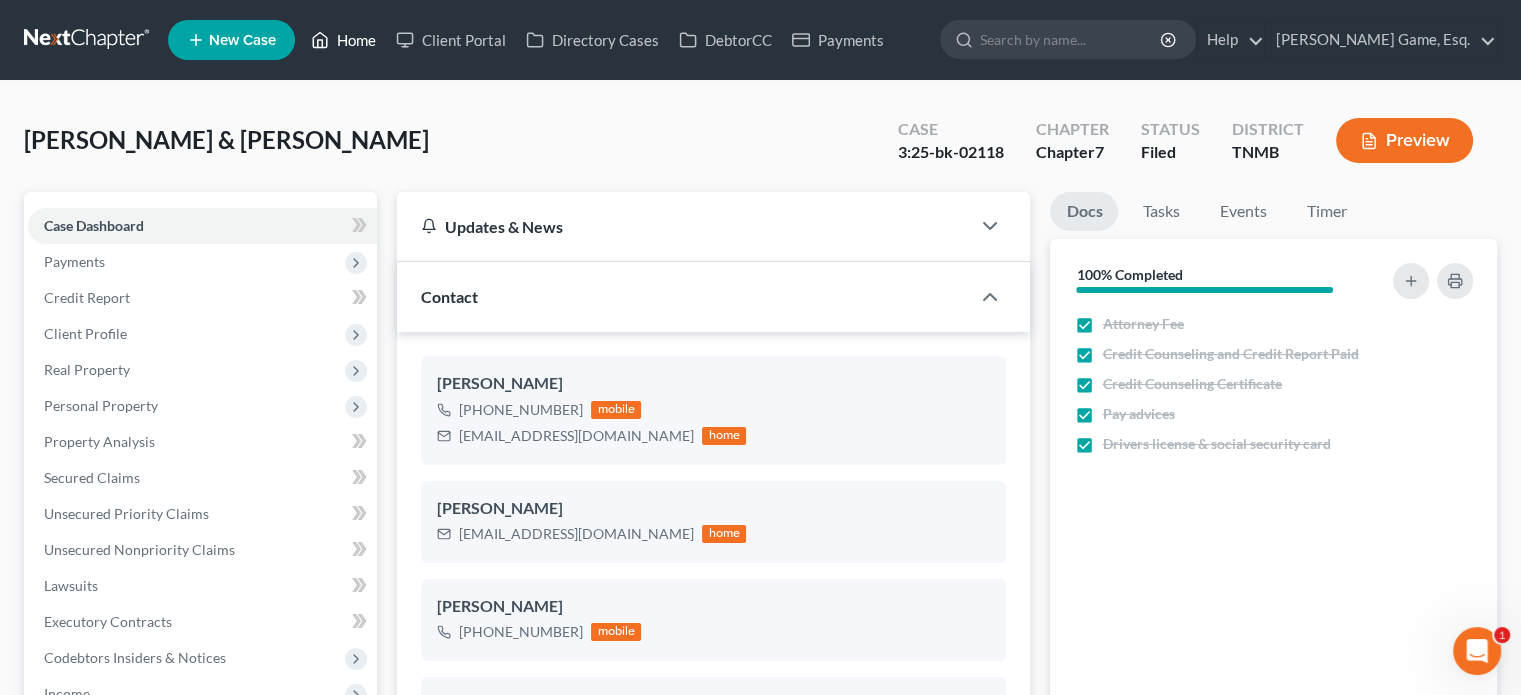 drag, startPoint x: 427, startPoint y: 39, endPoint x: 425, endPoint y: 3, distance: 36.05551 